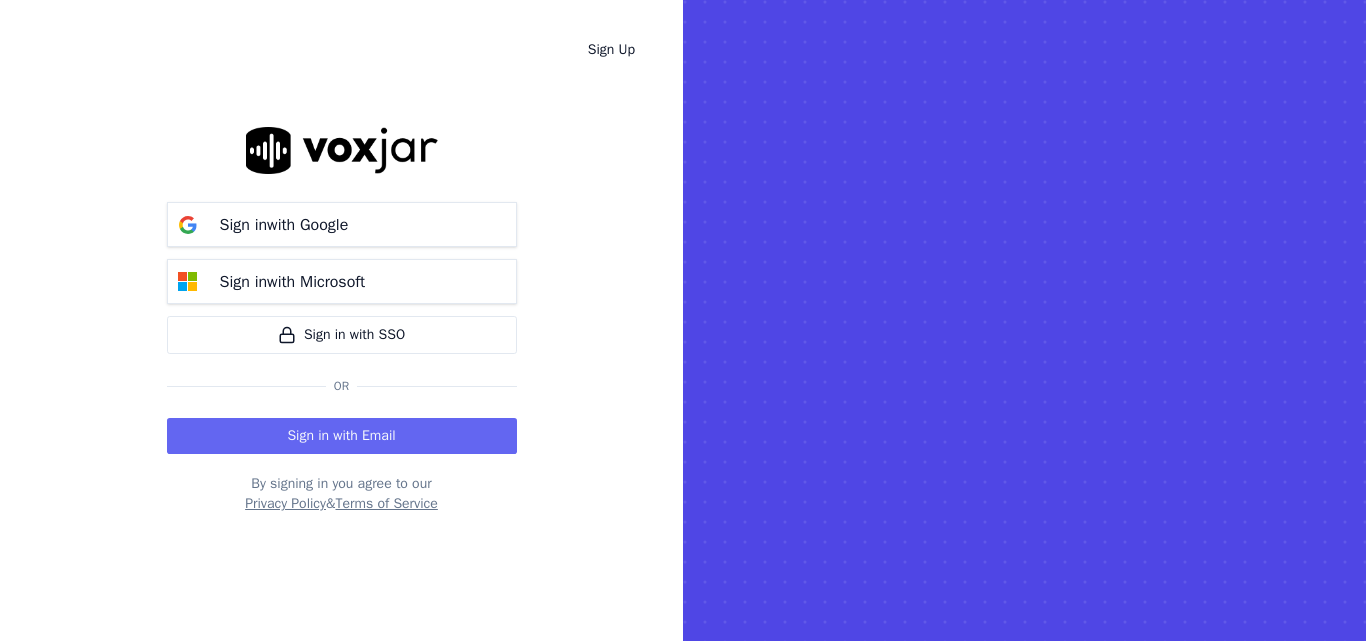 scroll, scrollTop: 0, scrollLeft: 0, axis: both 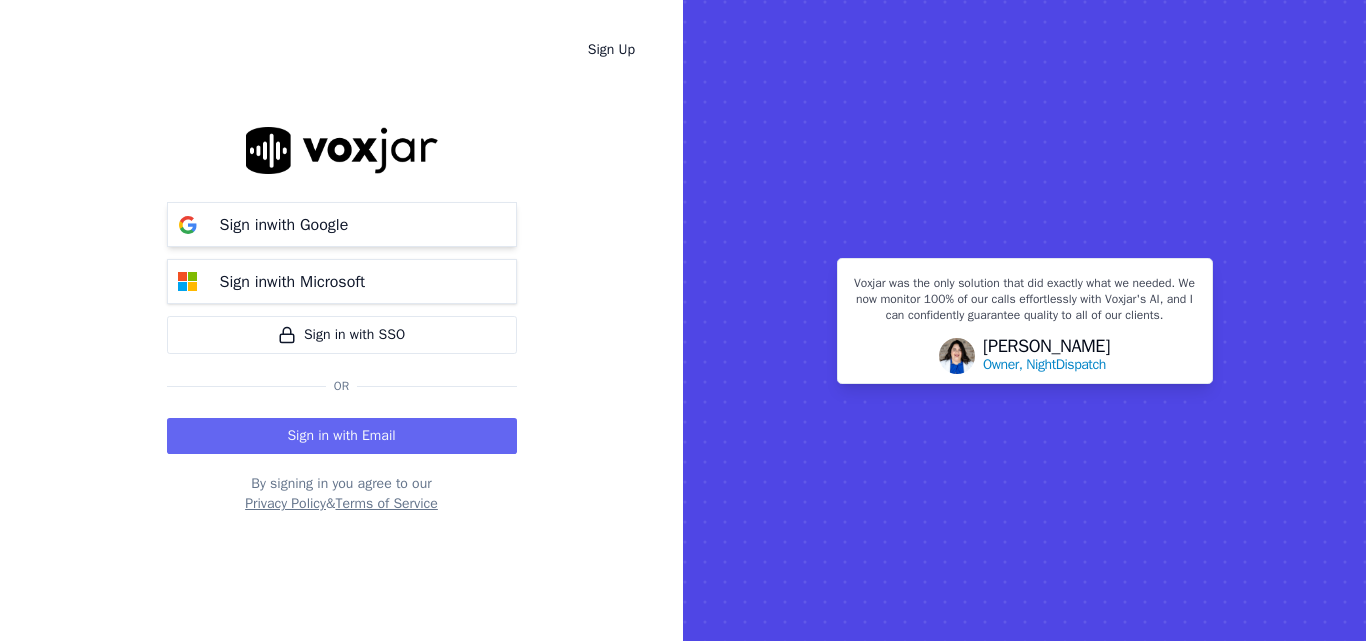 click on "Sign in  with Google" at bounding box center (284, 225) 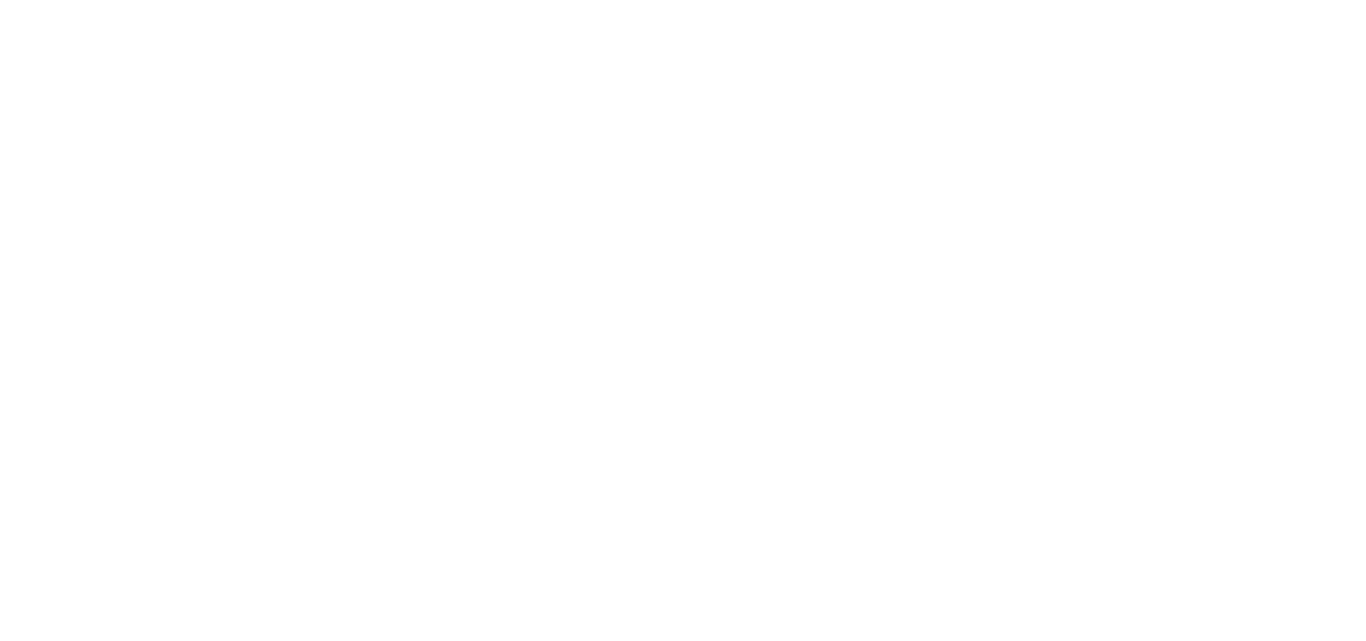 scroll, scrollTop: 0, scrollLeft: 0, axis: both 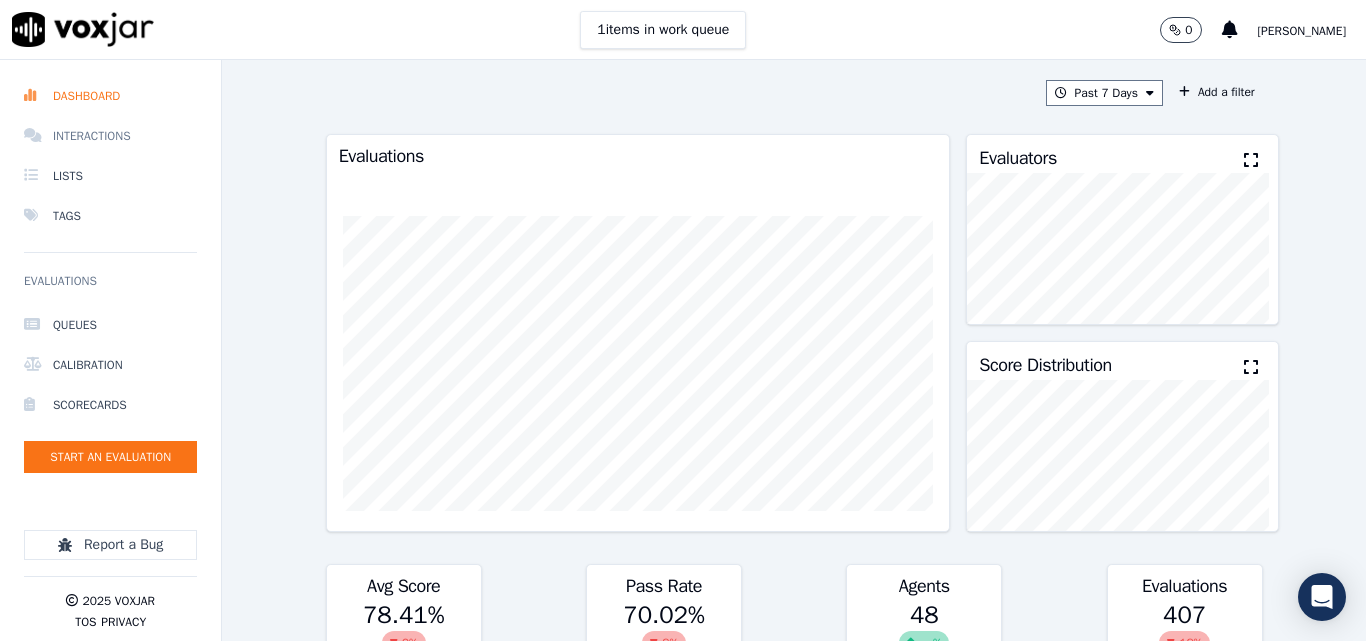 click on "Interactions" at bounding box center (110, 136) 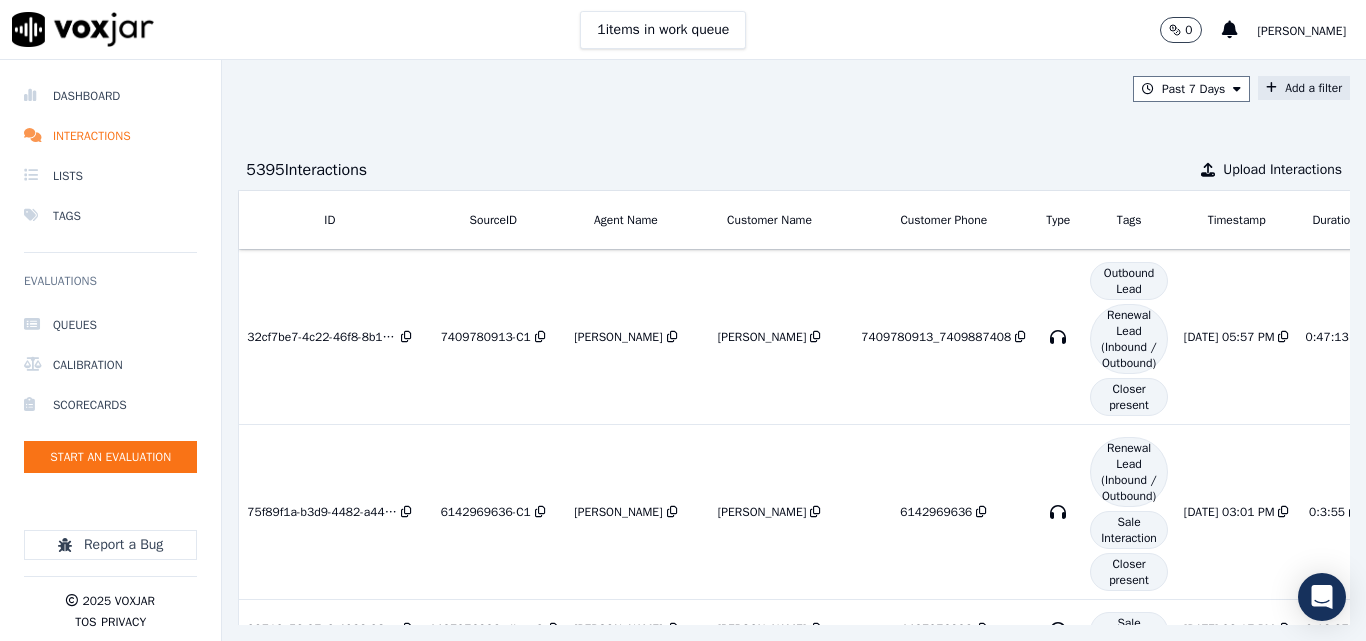 click at bounding box center [1271, 88] 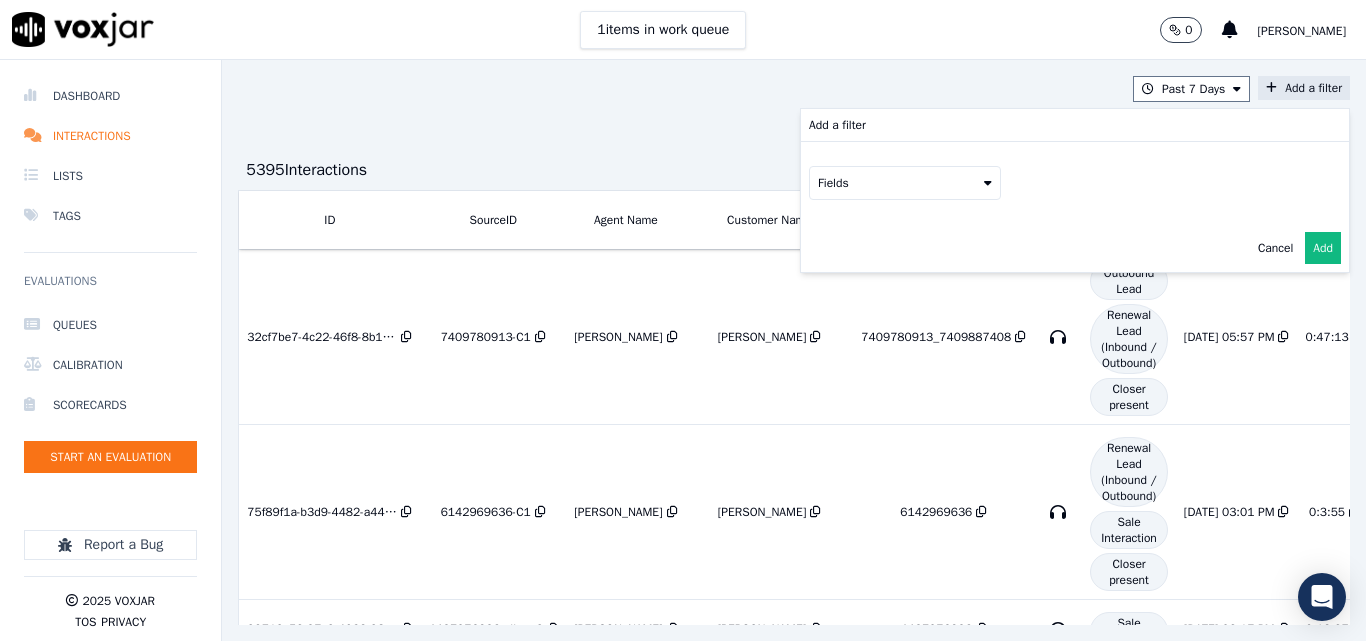 click on "Fields" at bounding box center (905, 183) 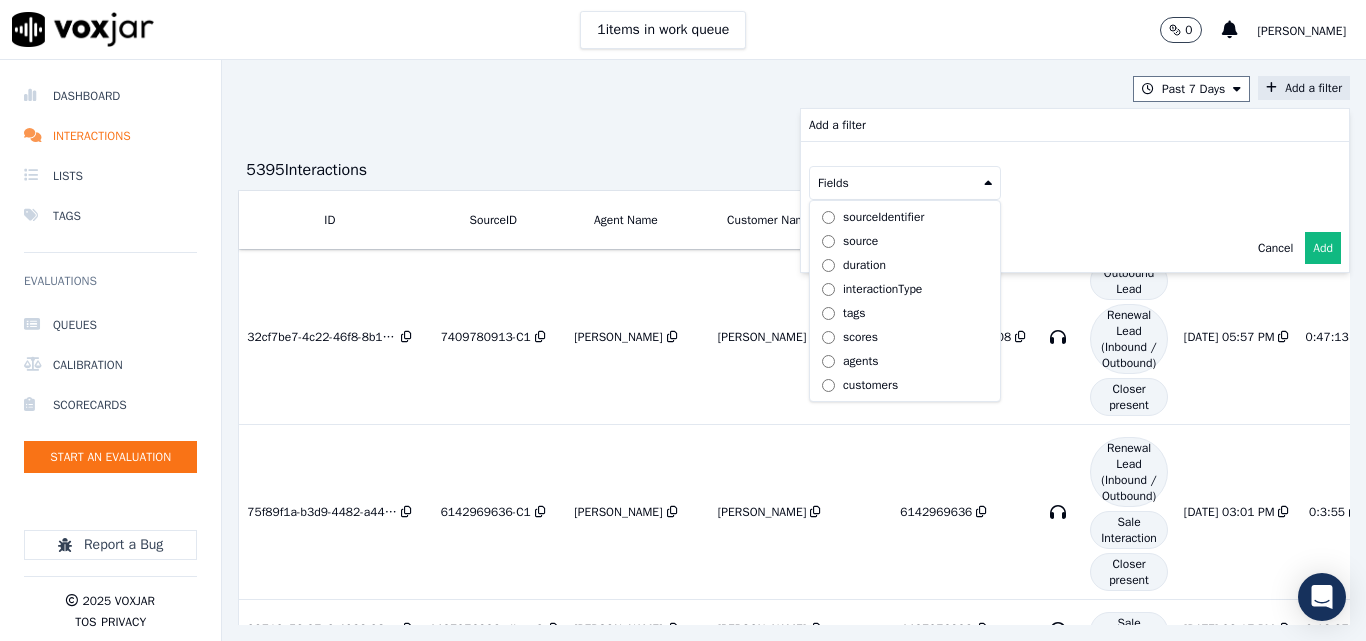 scroll, scrollTop: 63, scrollLeft: 0, axis: vertical 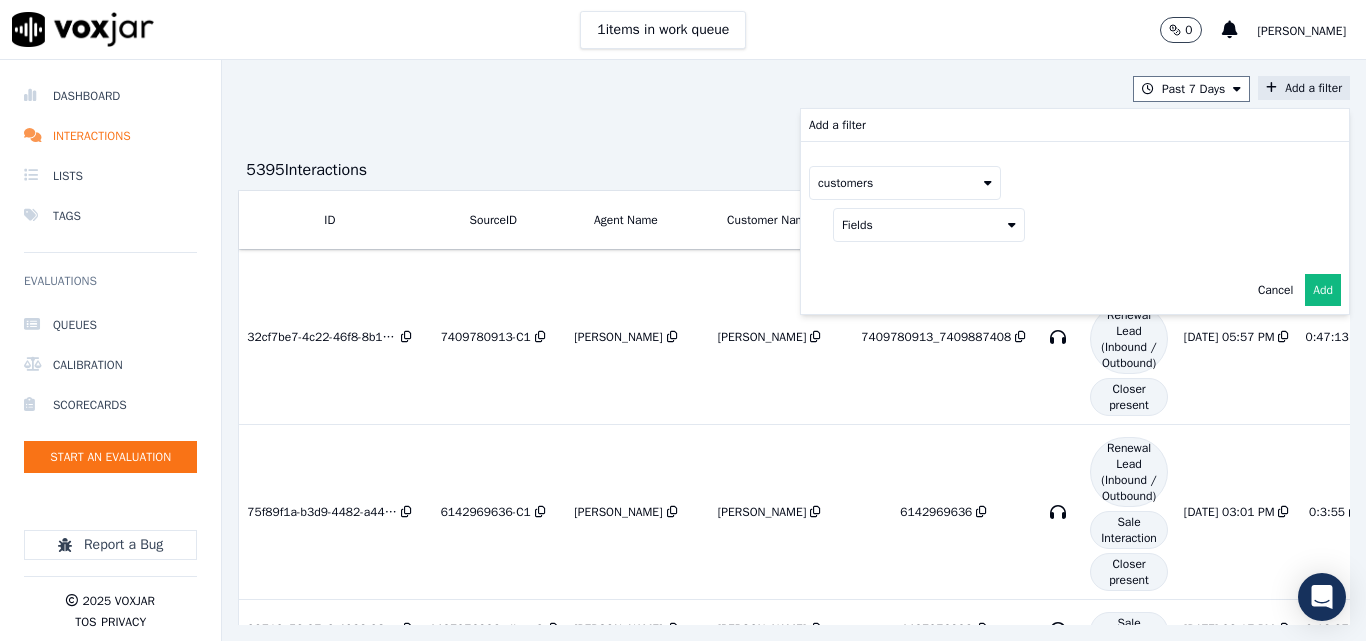 click on "Fields" at bounding box center (929, 225) 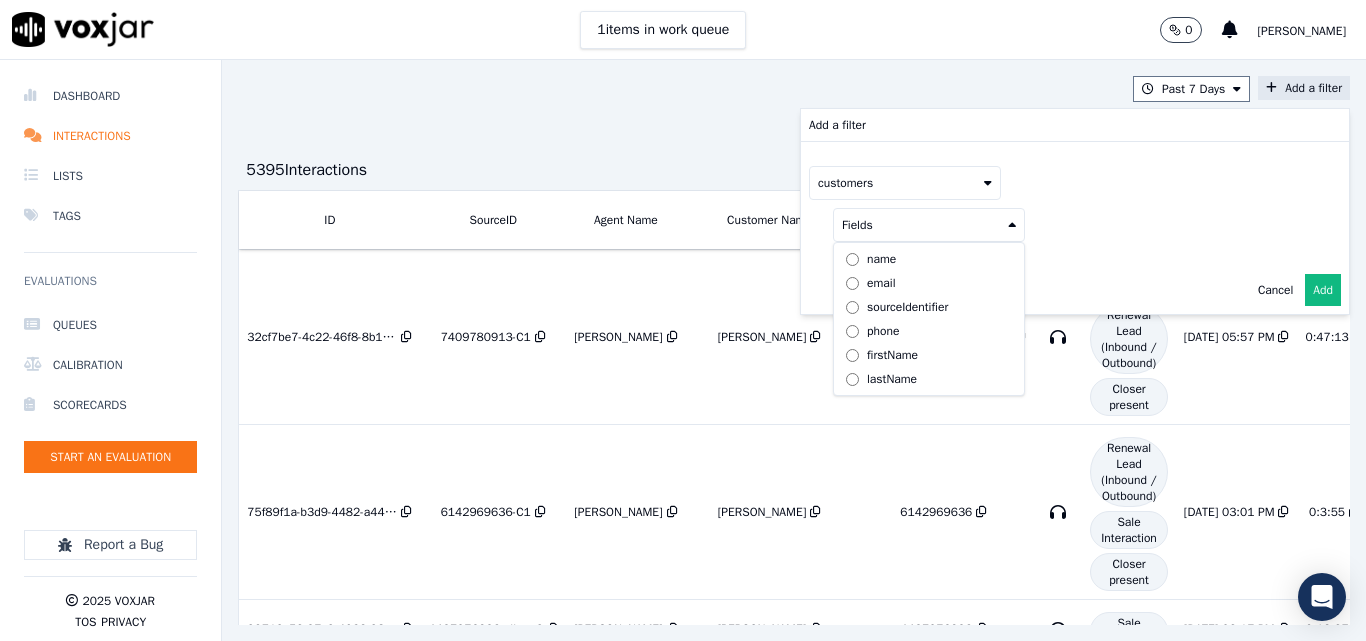 click on "phone" at bounding box center [883, 331] 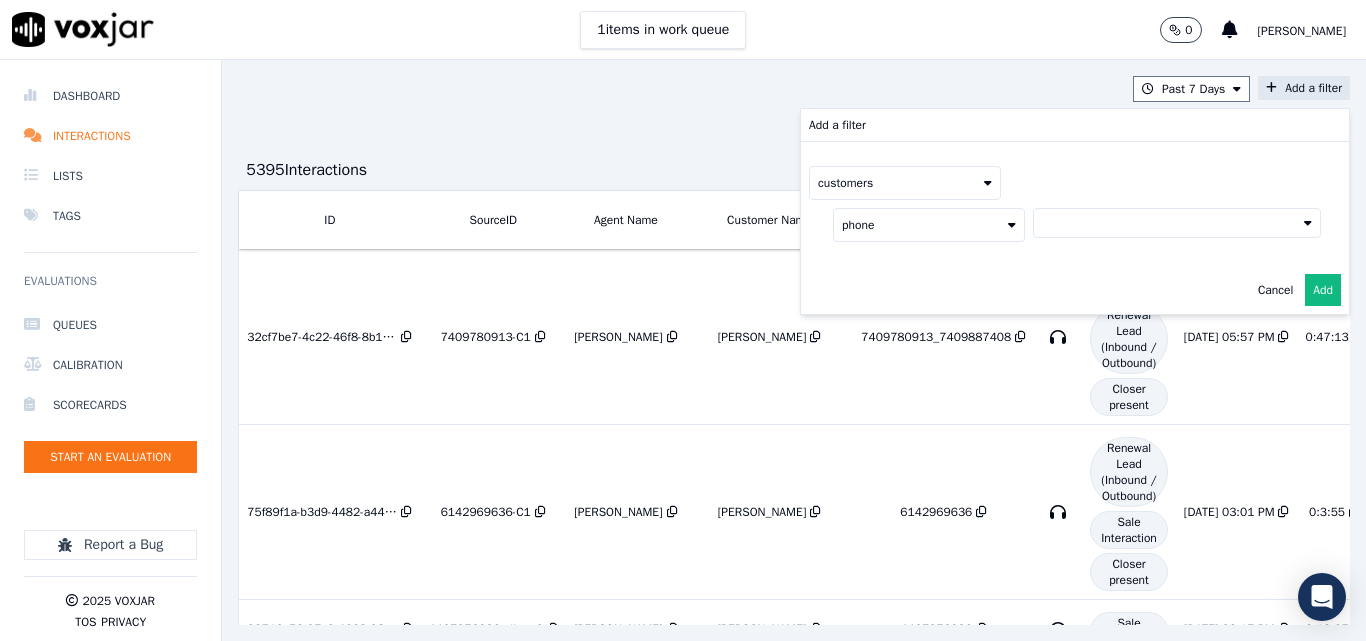click at bounding box center [1177, 223] 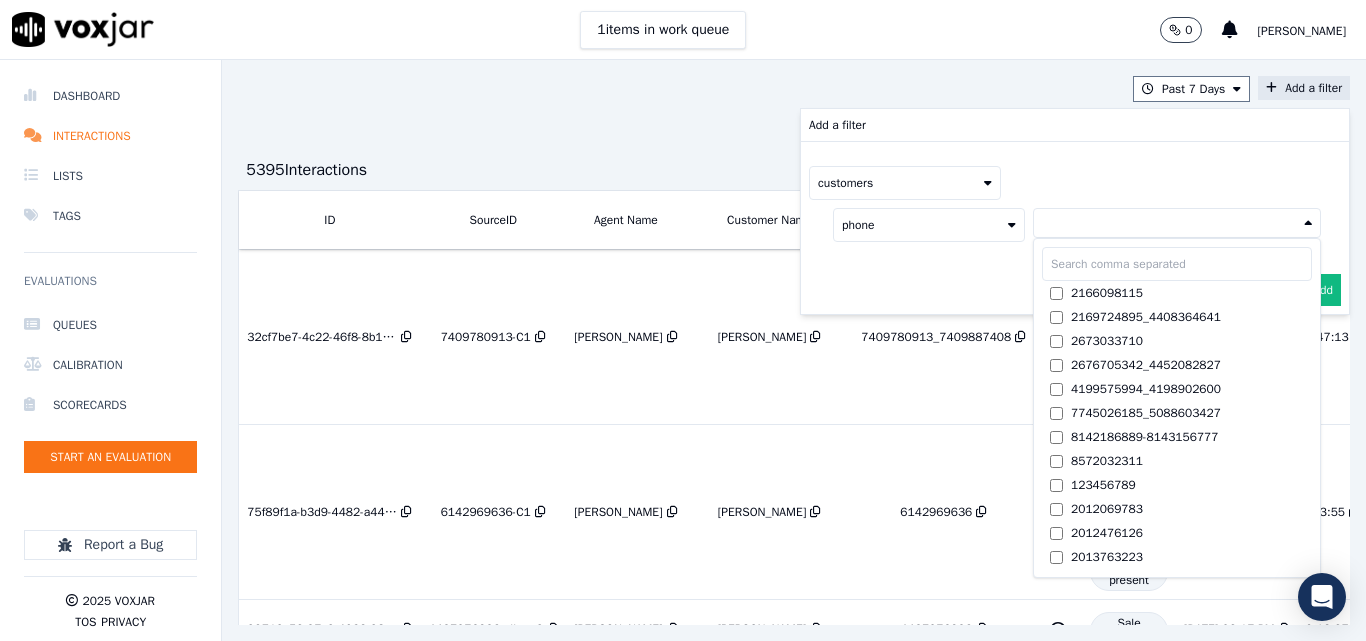click at bounding box center [1177, 264] 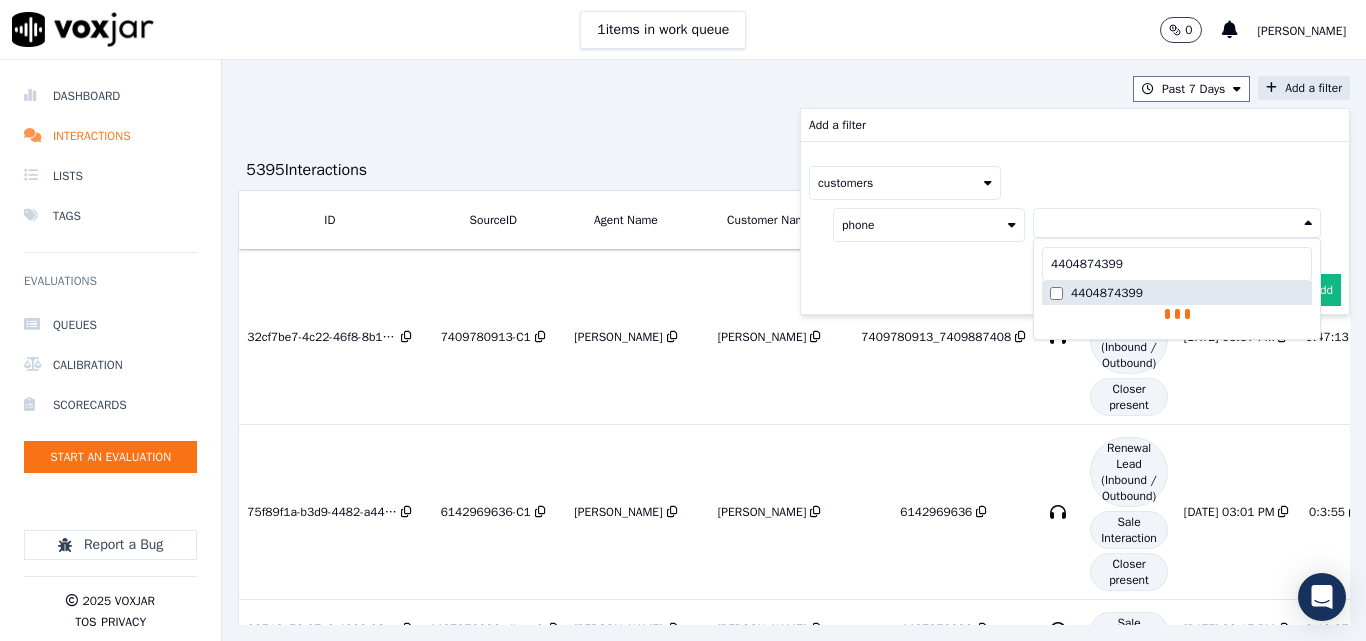 type on "4404874399" 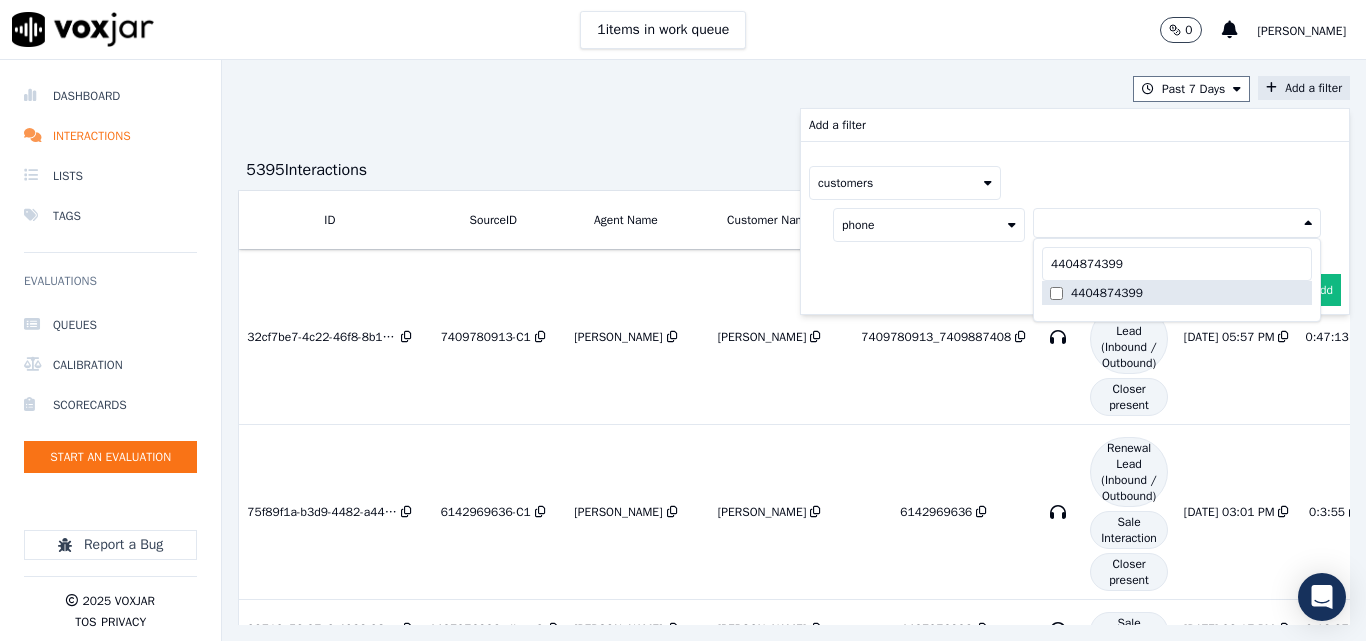 click on "4404874399" at bounding box center [1107, 293] 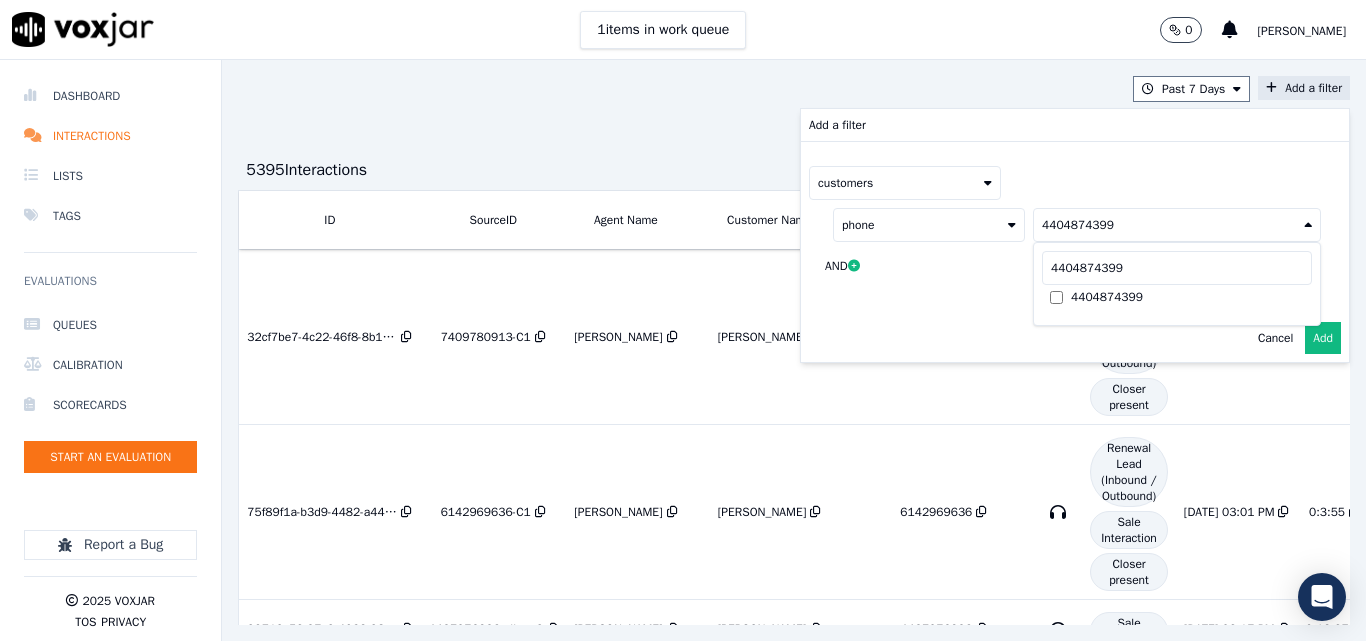 click on "Add" at bounding box center [1323, 338] 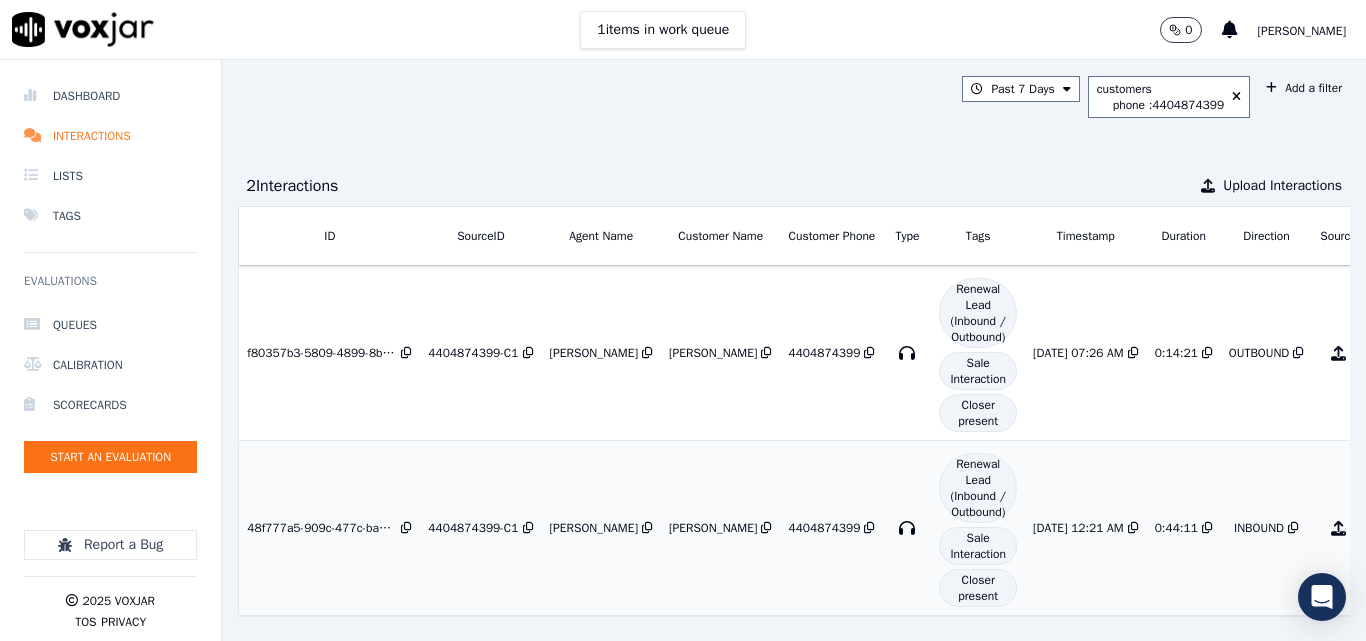 scroll, scrollTop: 0, scrollLeft: 0, axis: both 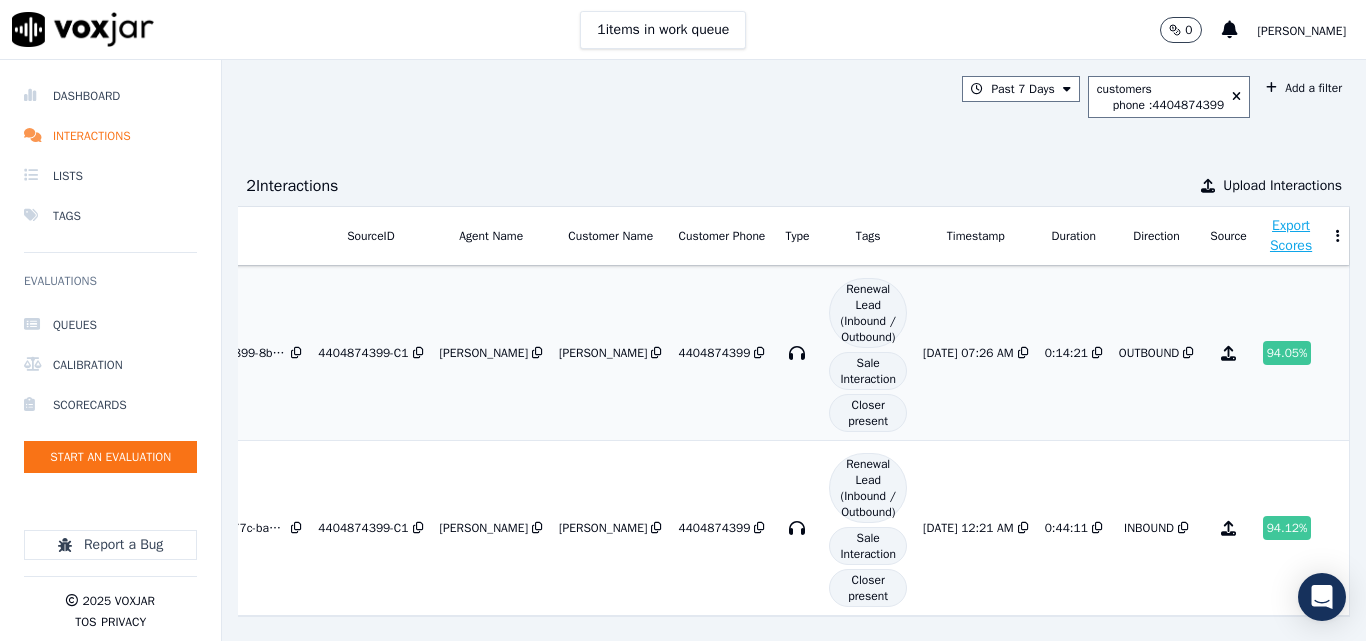 click on "94.05 %" at bounding box center [1287, 353] 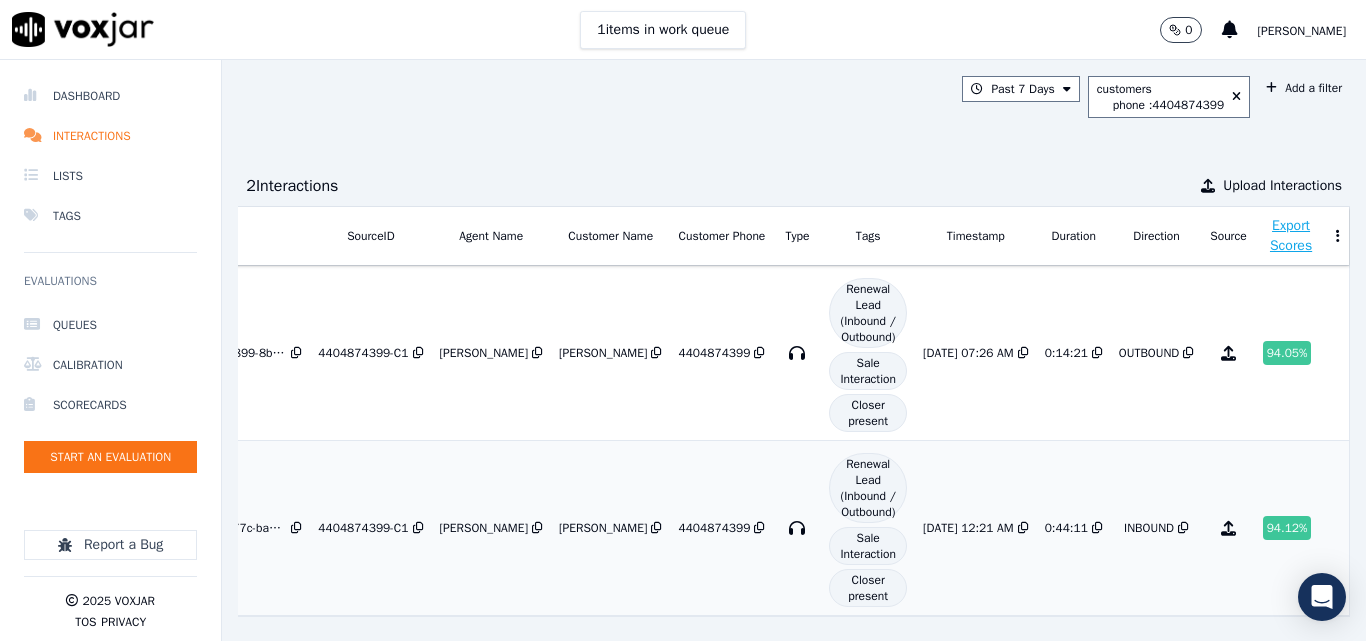 click on "94.12 %" at bounding box center [1287, 528] 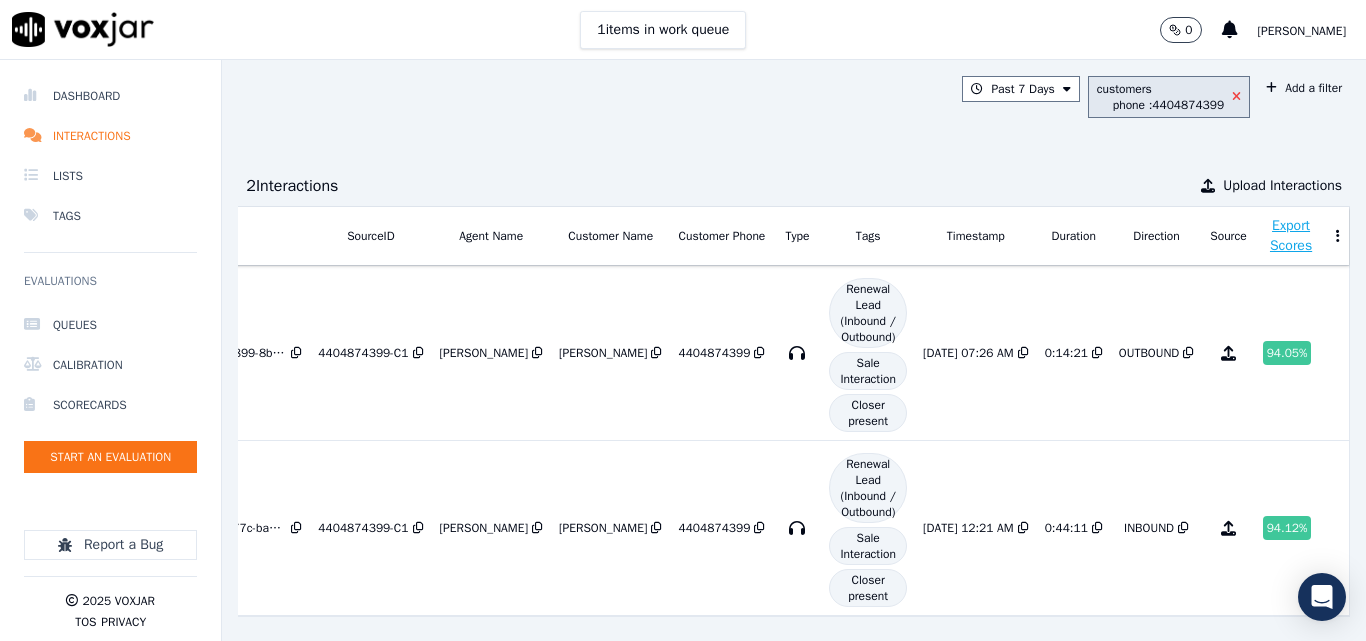 click at bounding box center [1236, 97] 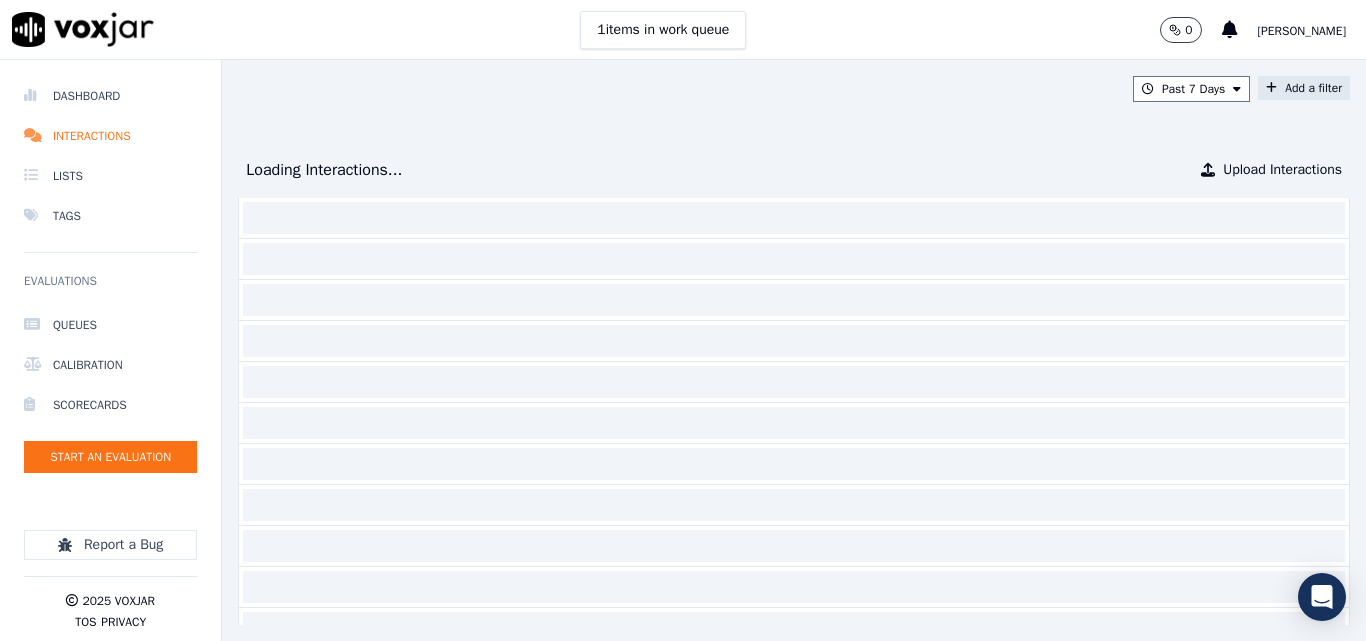 click at bounding box center (1271, 88) 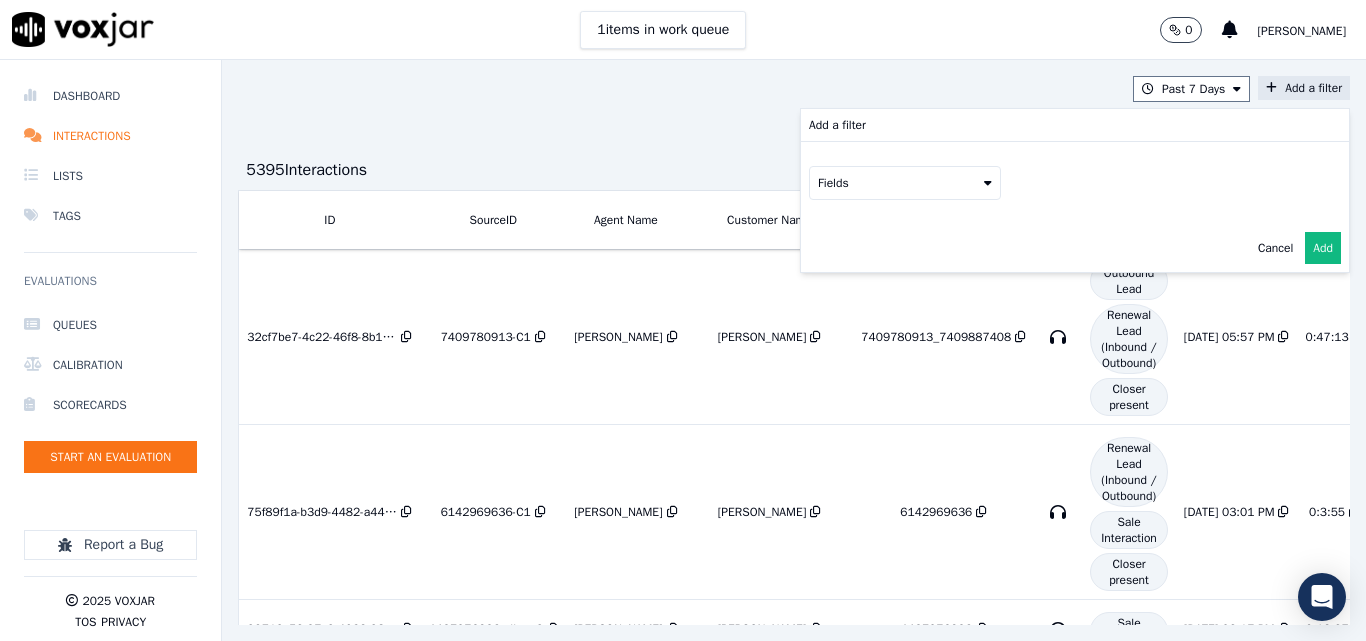 click on "Fields" at bounding box center [905, 183] 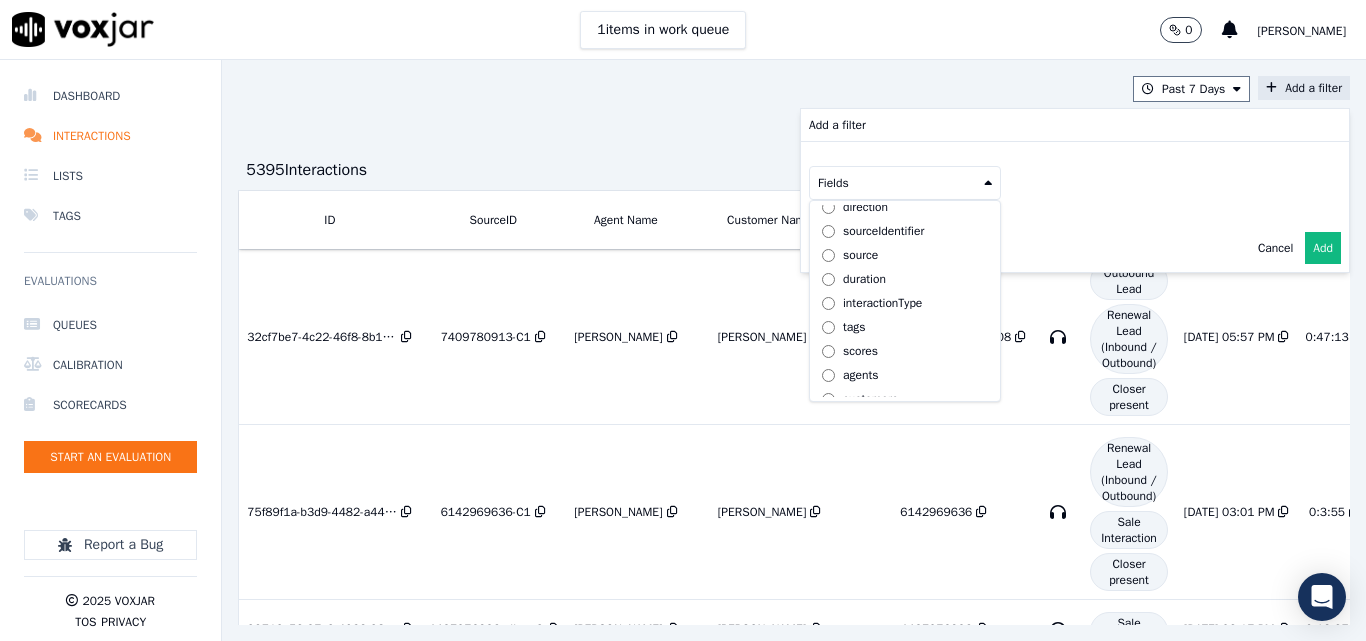 scroll, scrollTop: 63, scrollLeft: 0, axis: vertical 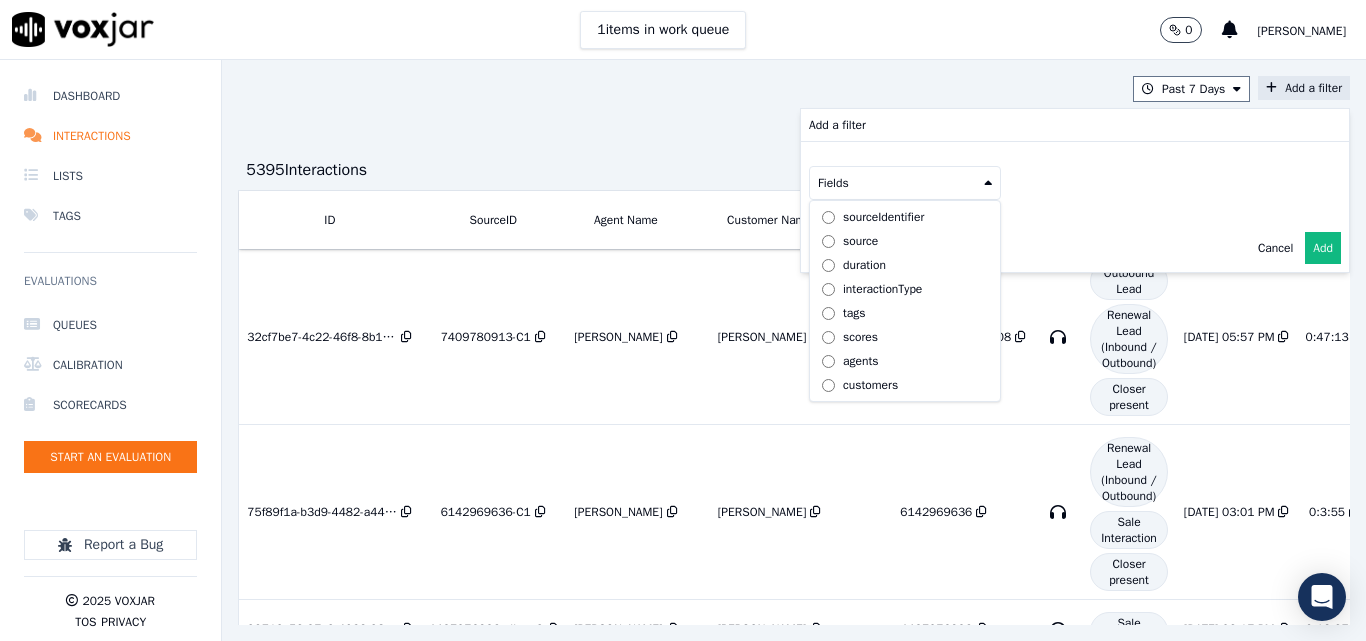 click on "customers" at bounding box center (870, 385) 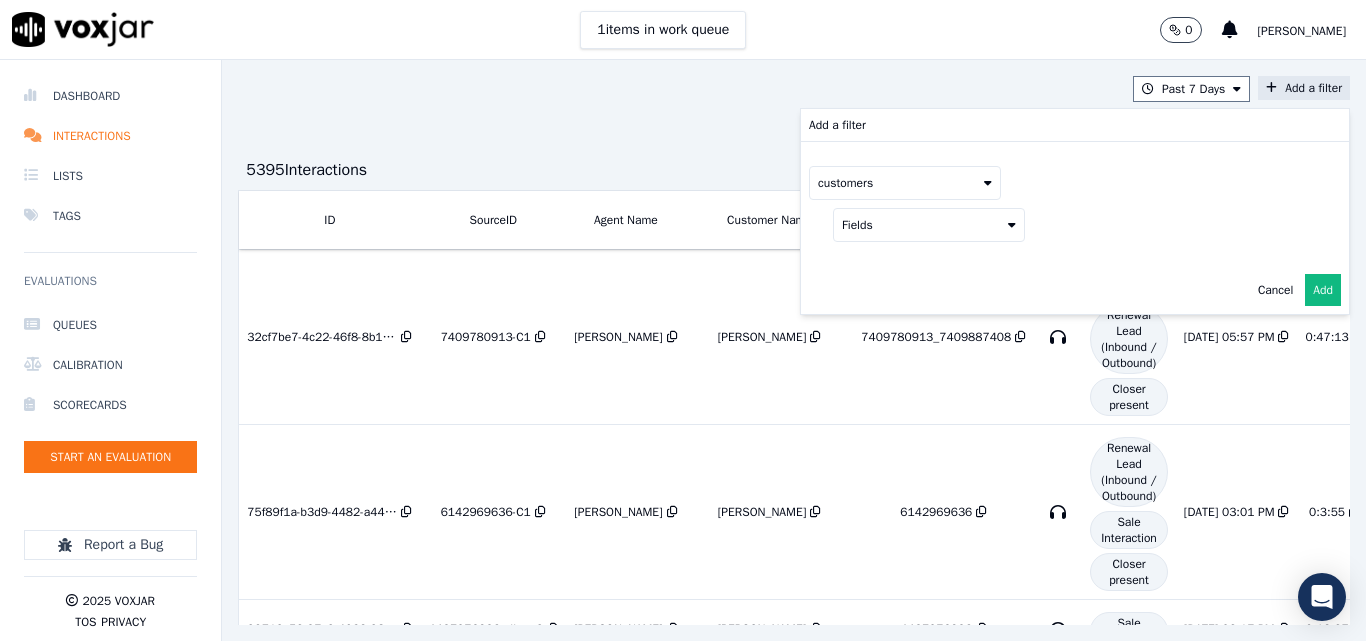 click on "Fields" at bounding box center [929, 225] 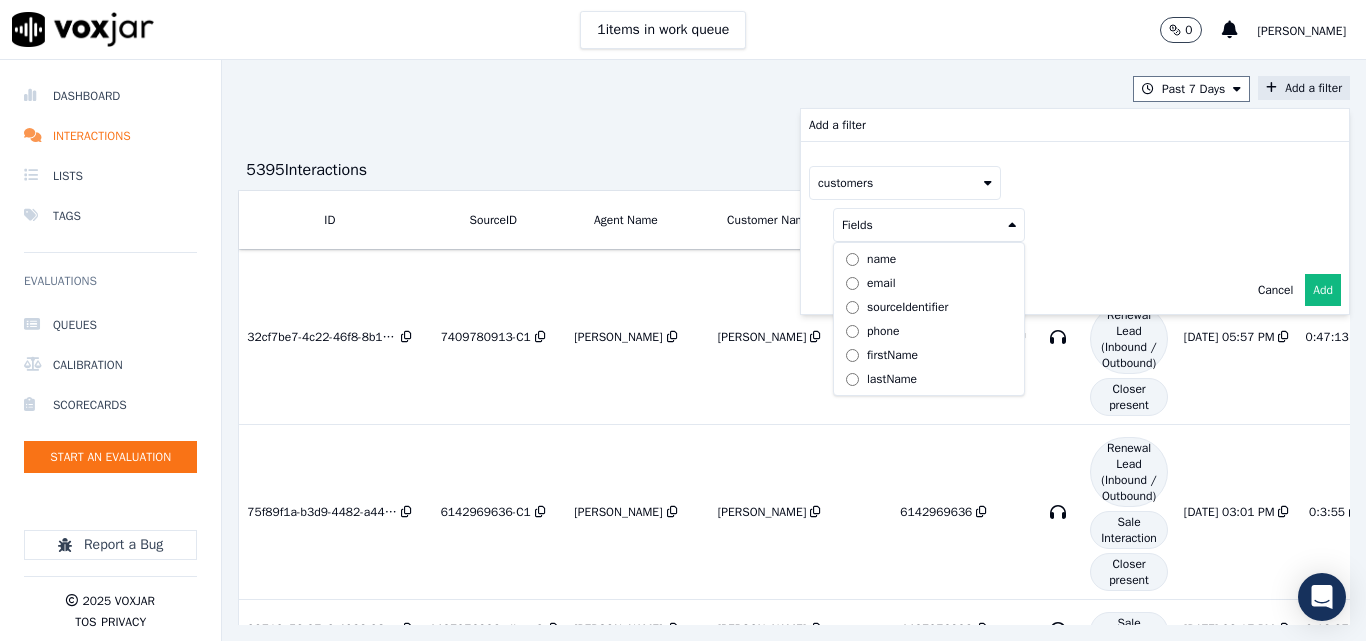 click on "phone" at bounding box center (883, 331) 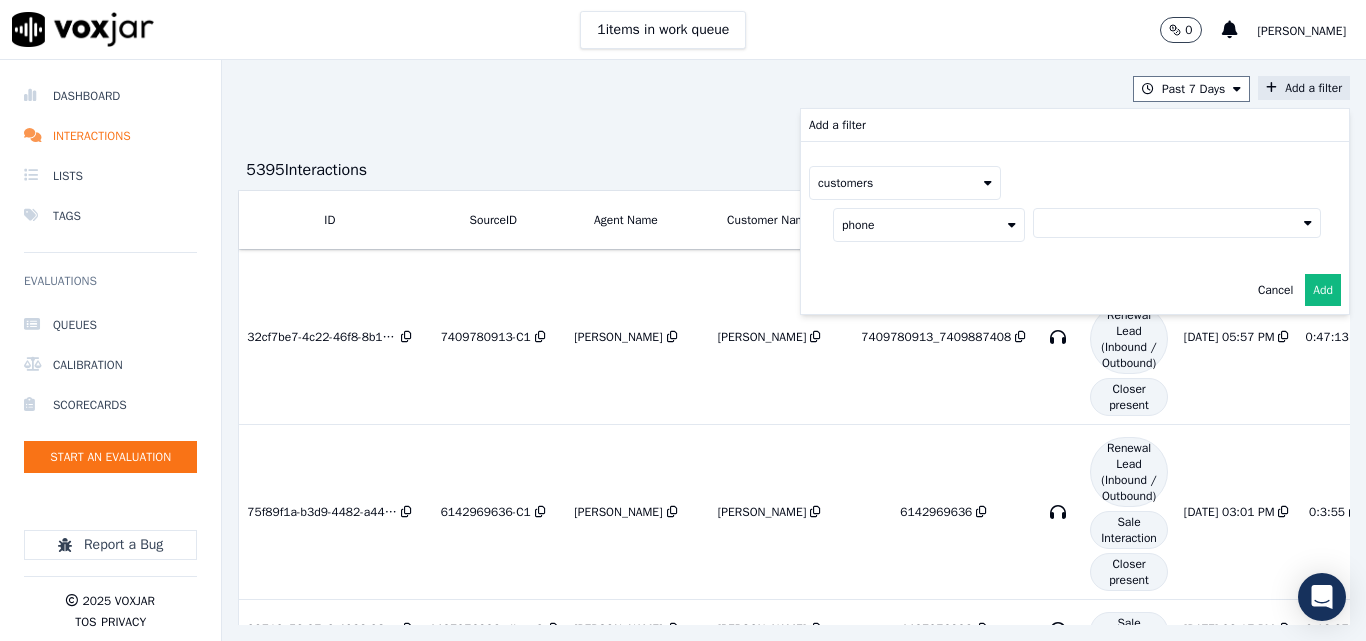 click at bounding box center [1177, 223] 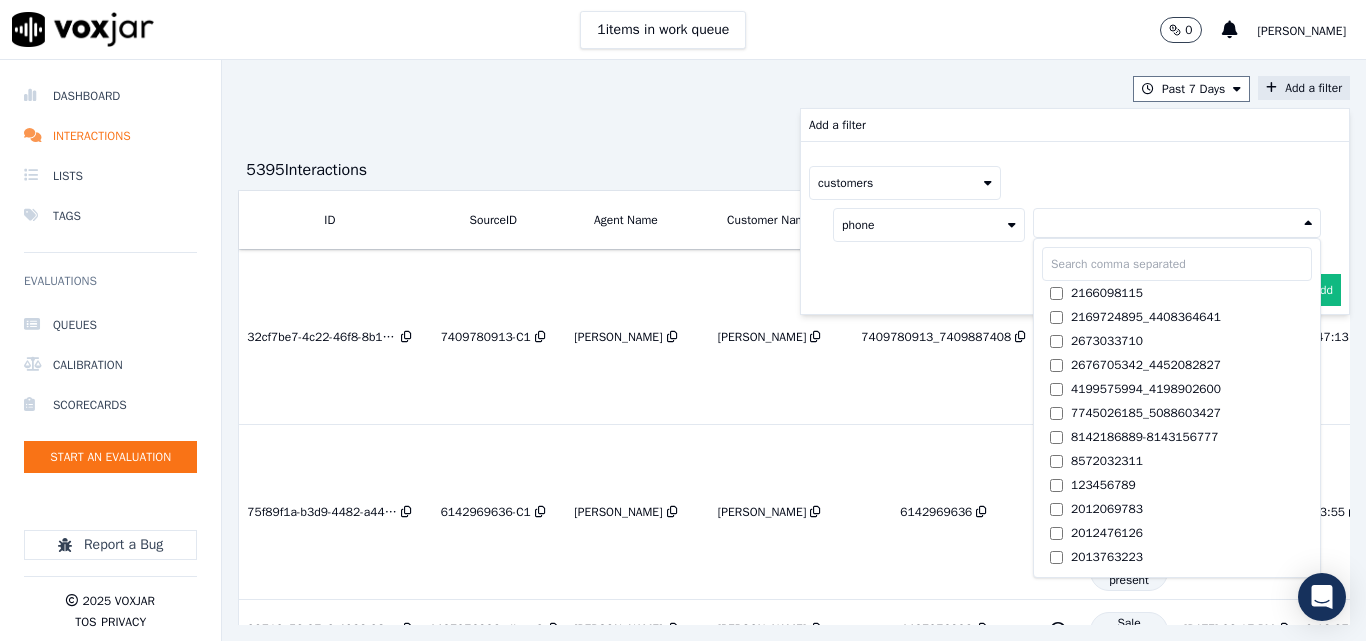 click at bounding box center [1177, 264] 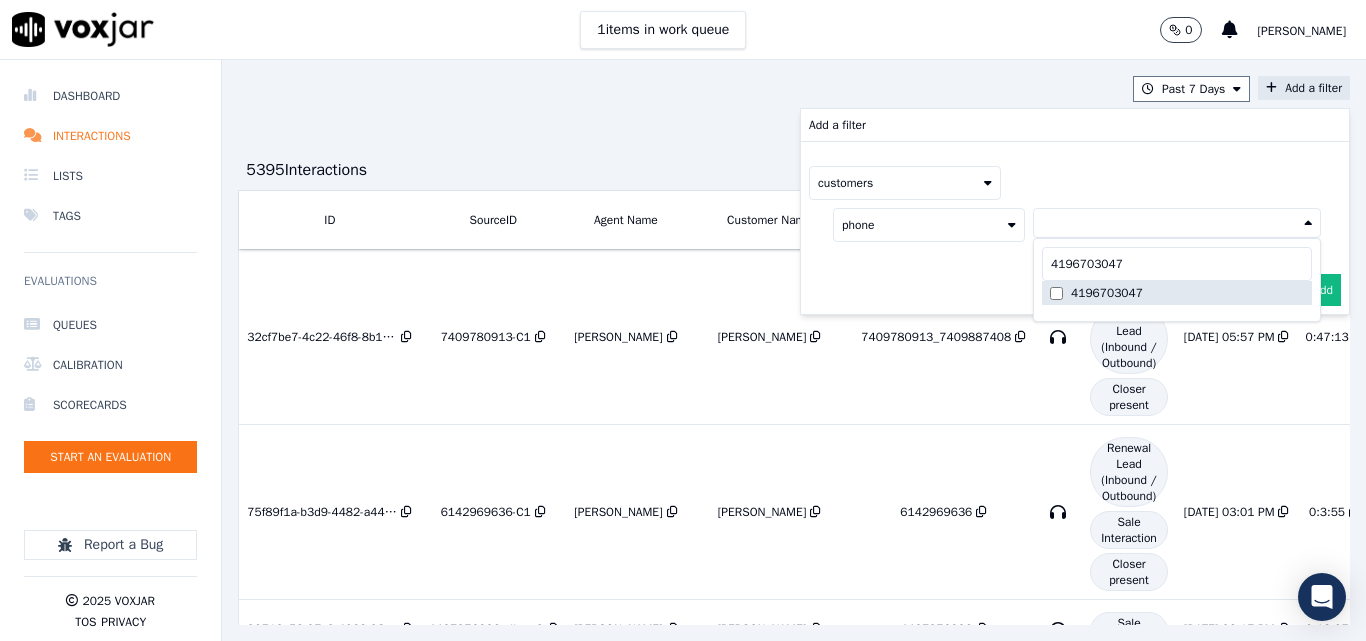 type on "4196703047" 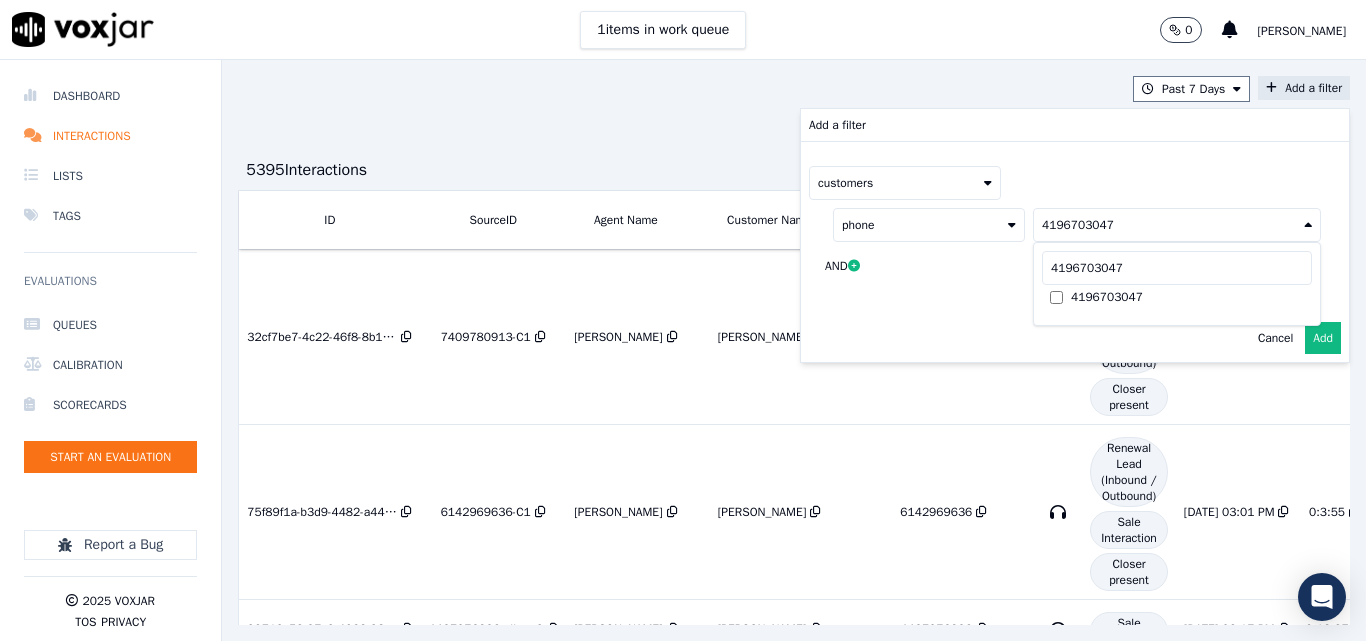click on "Add" at bounding box center [1323, 338] 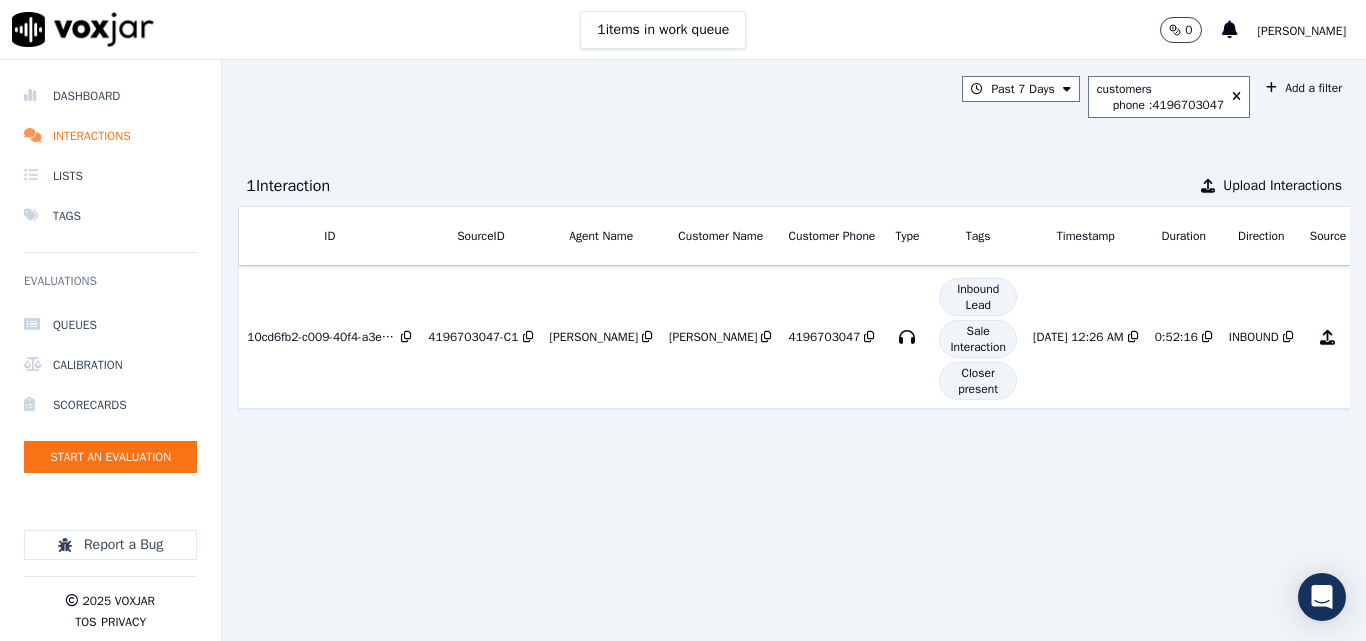 scroll, scrollTop: 0, scrollLeft: 119, axis: horizontal 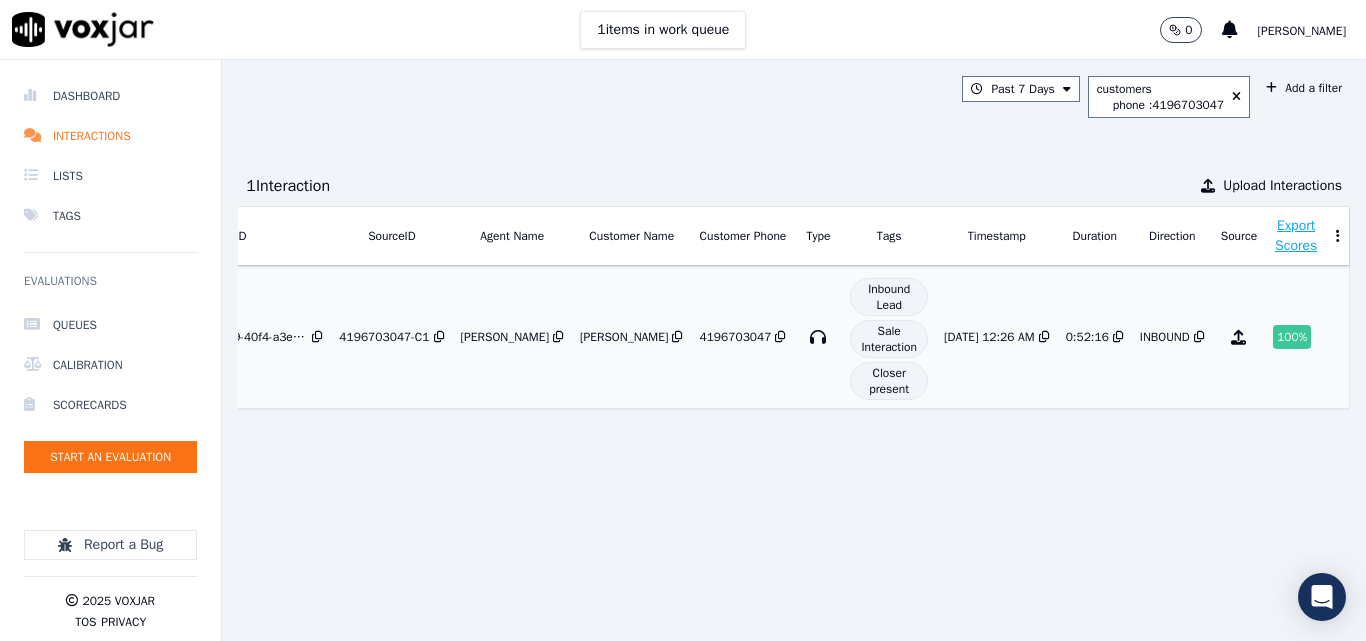click on "100 %" at bounding box center [1292, 337] 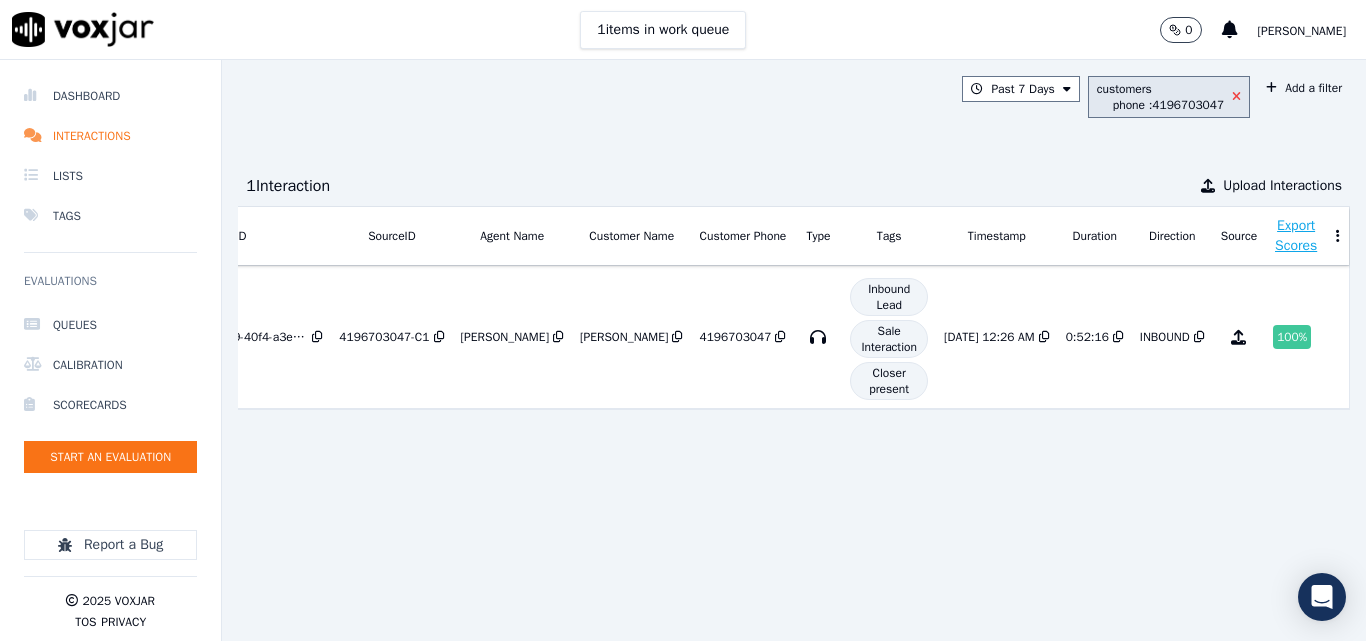 click at bounding box center (1236, 97) 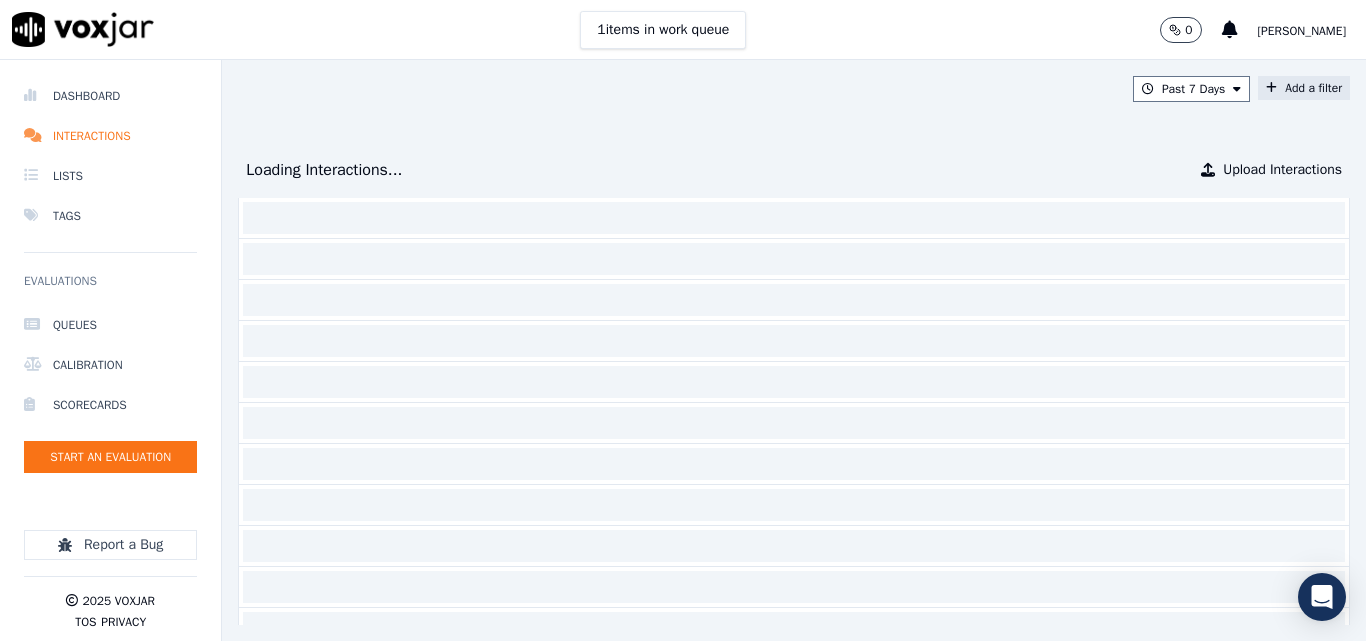 click at bounding box center (1271, 88) 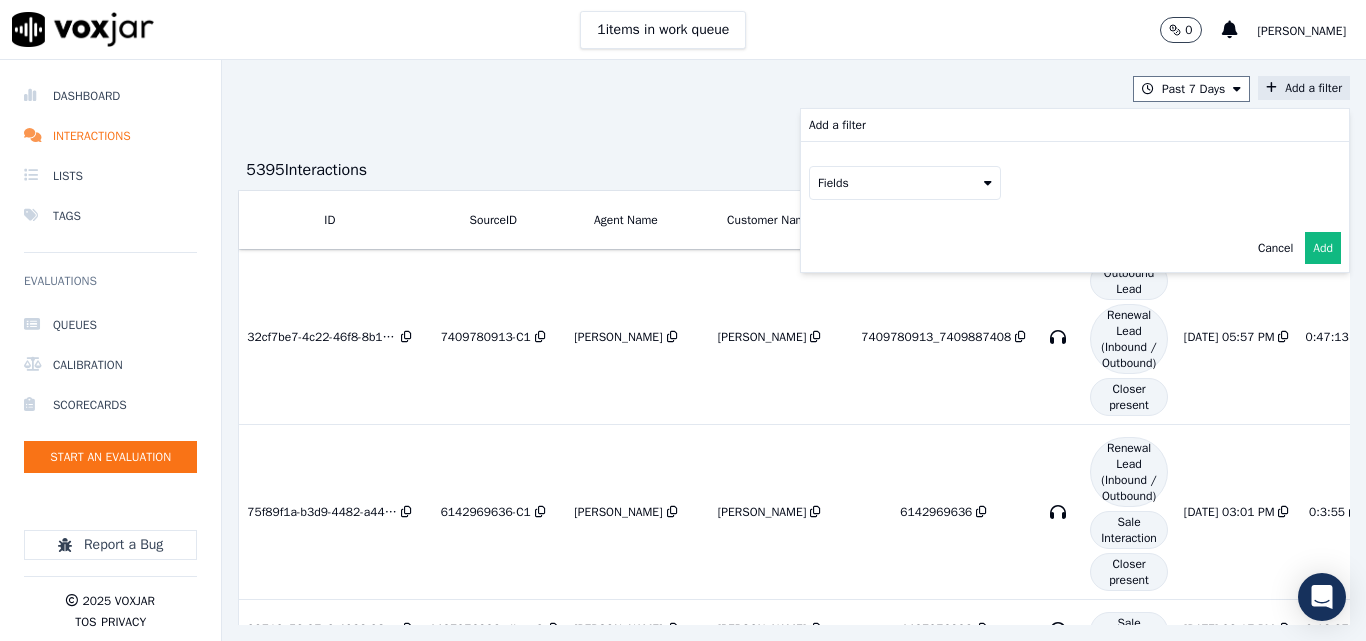 click on "Fields" at bounding box center (905, 183) 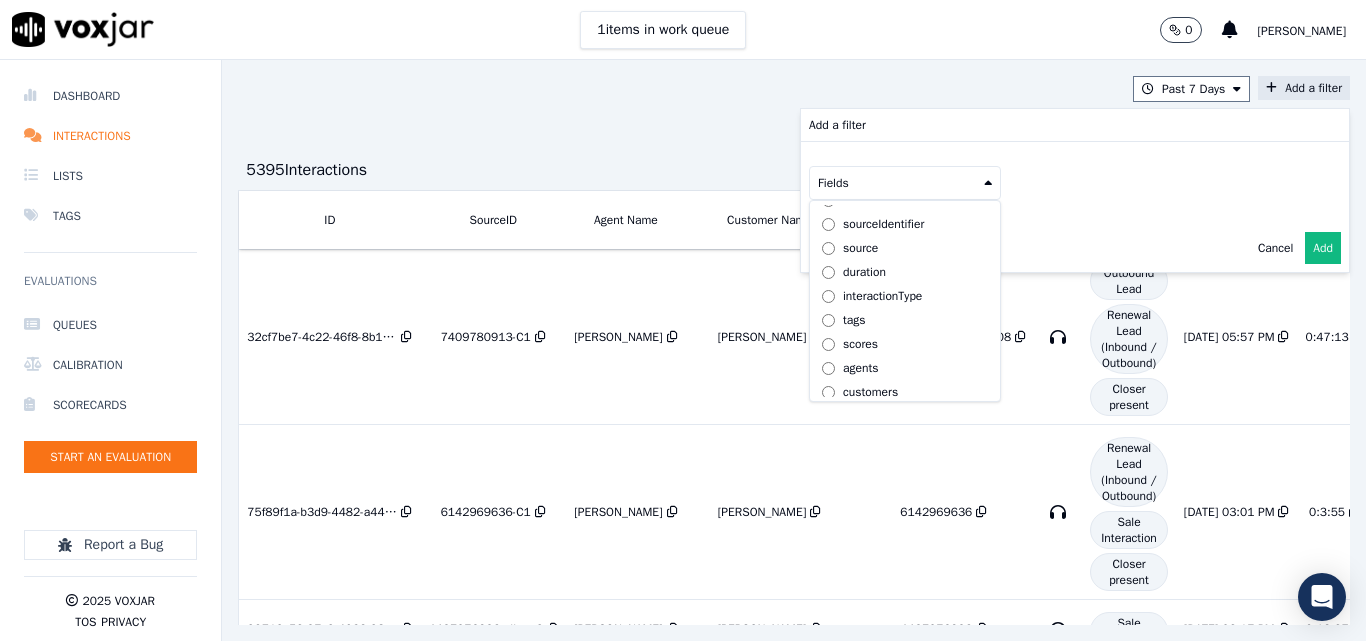 scroll, scrollTop: 63, scrollLeft: 0, axis: vertical 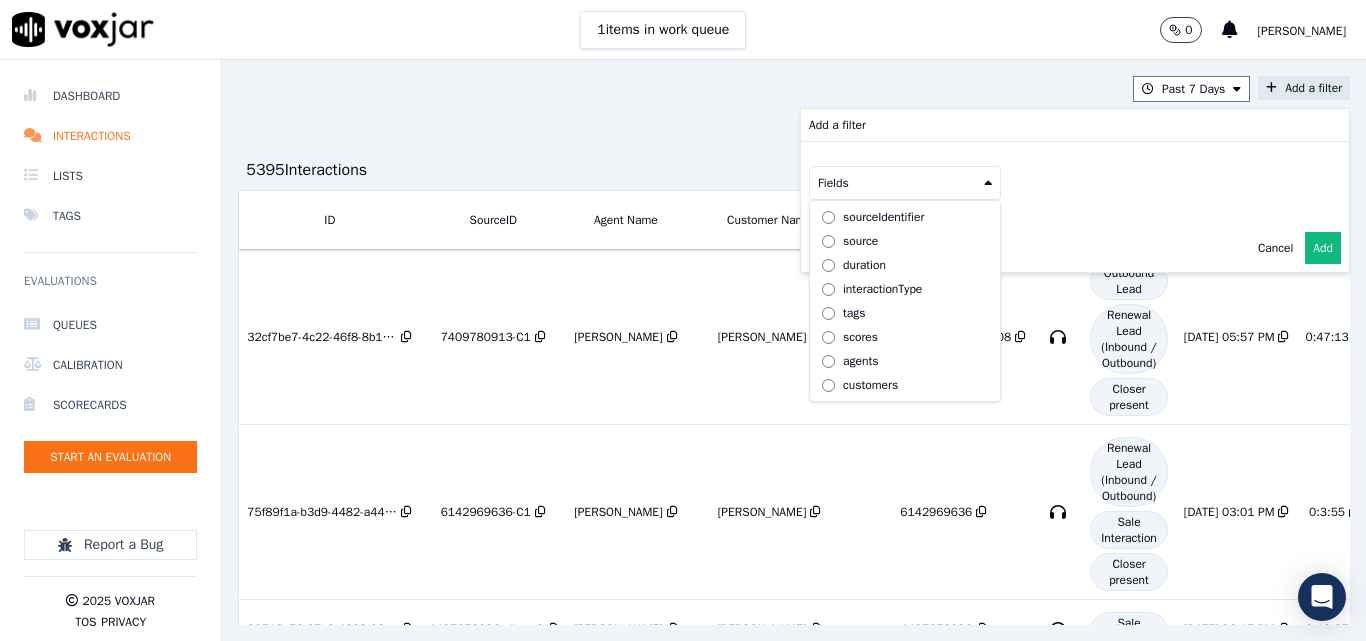 click on "customers" at bounding box center [870, 385] 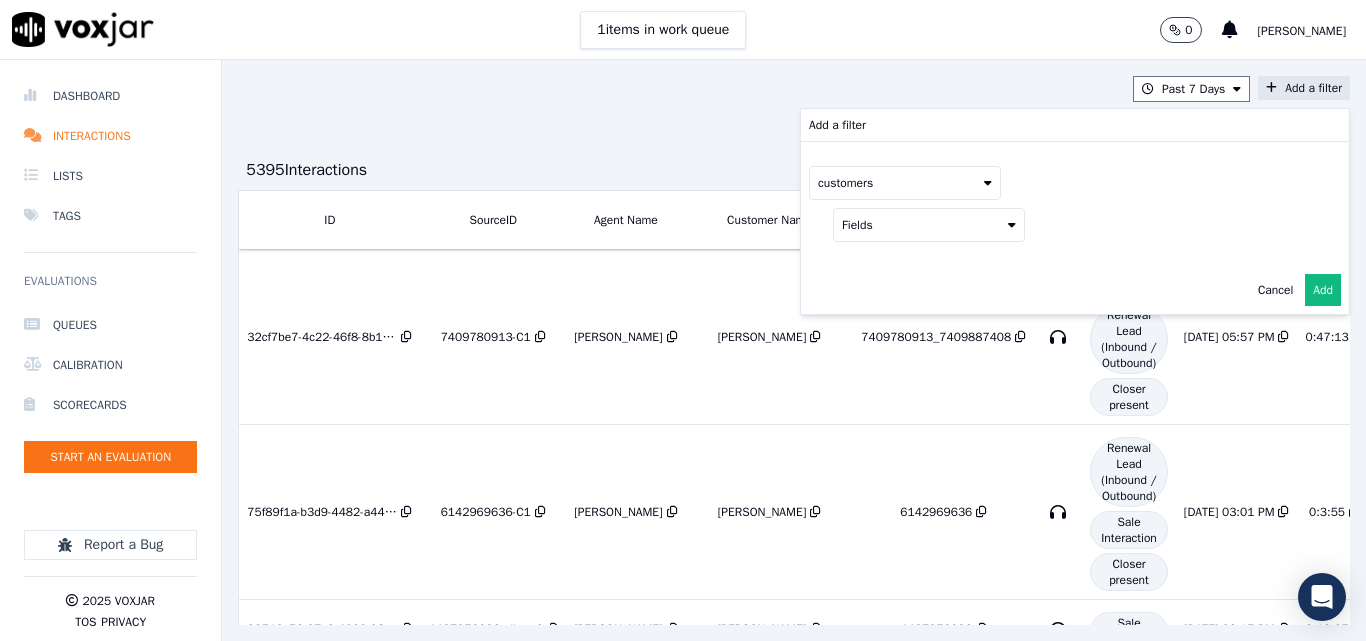 click on "Fields" at bounding box center (929, 225) 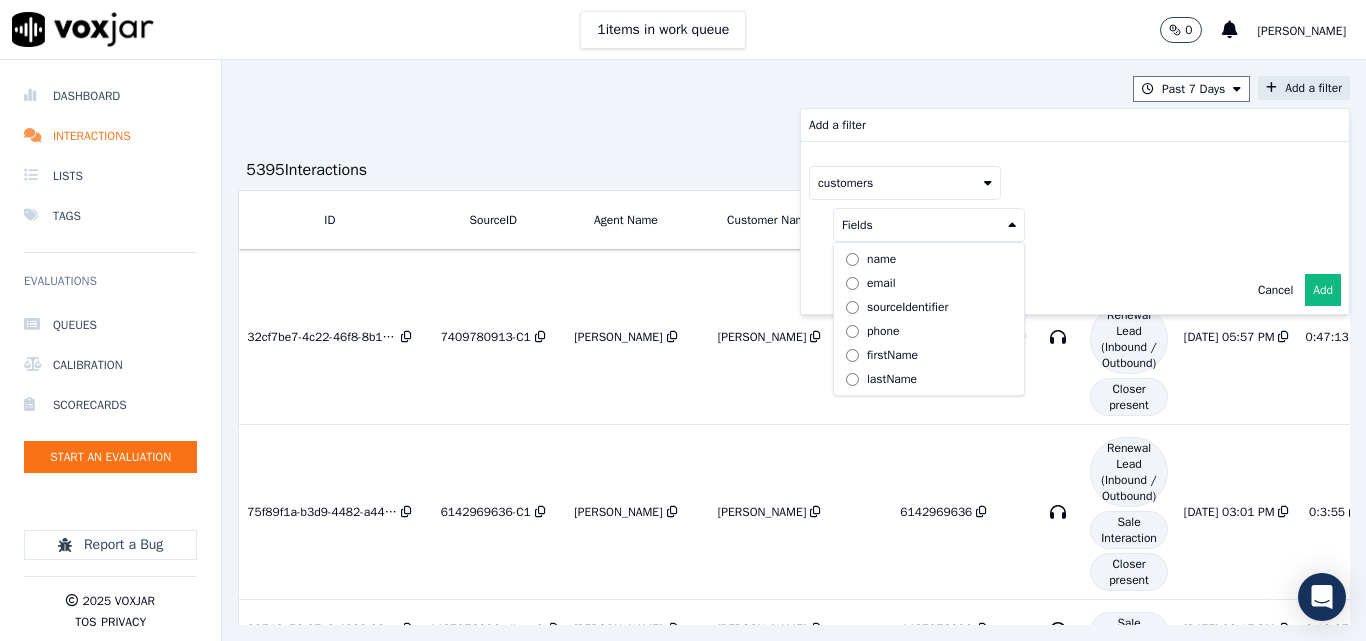 click on "phone" at bounding box center [883, 331] 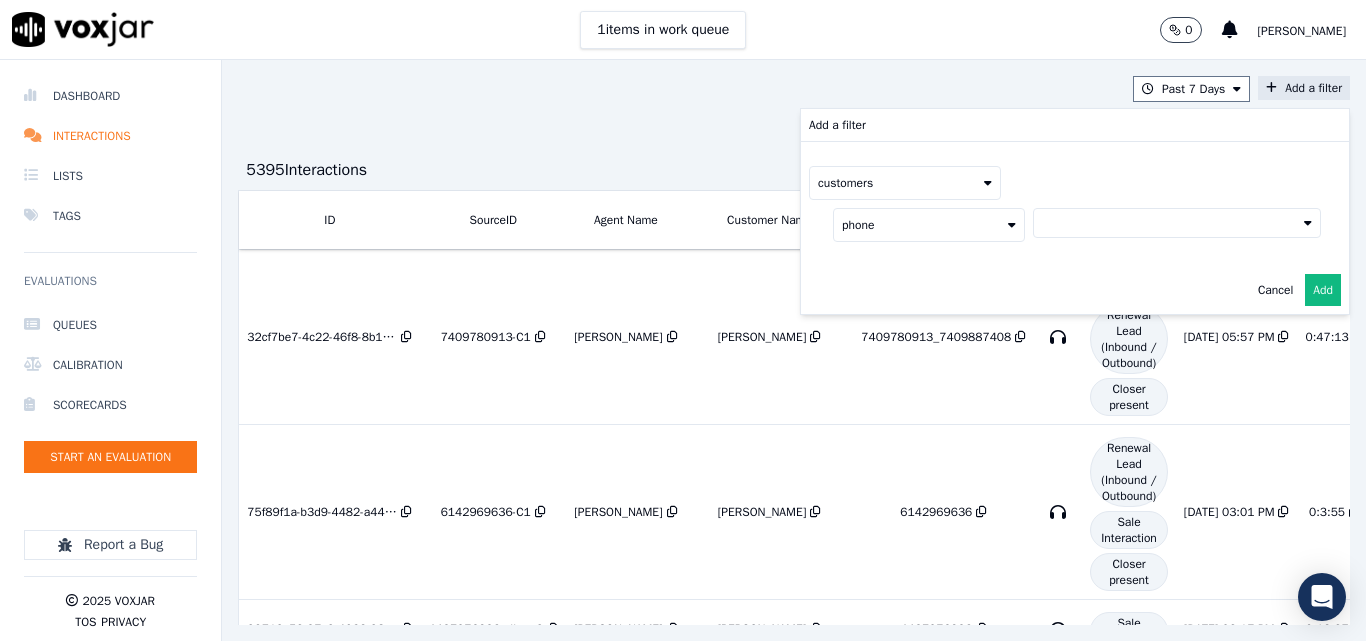 click at bounding box center (1177, 223) 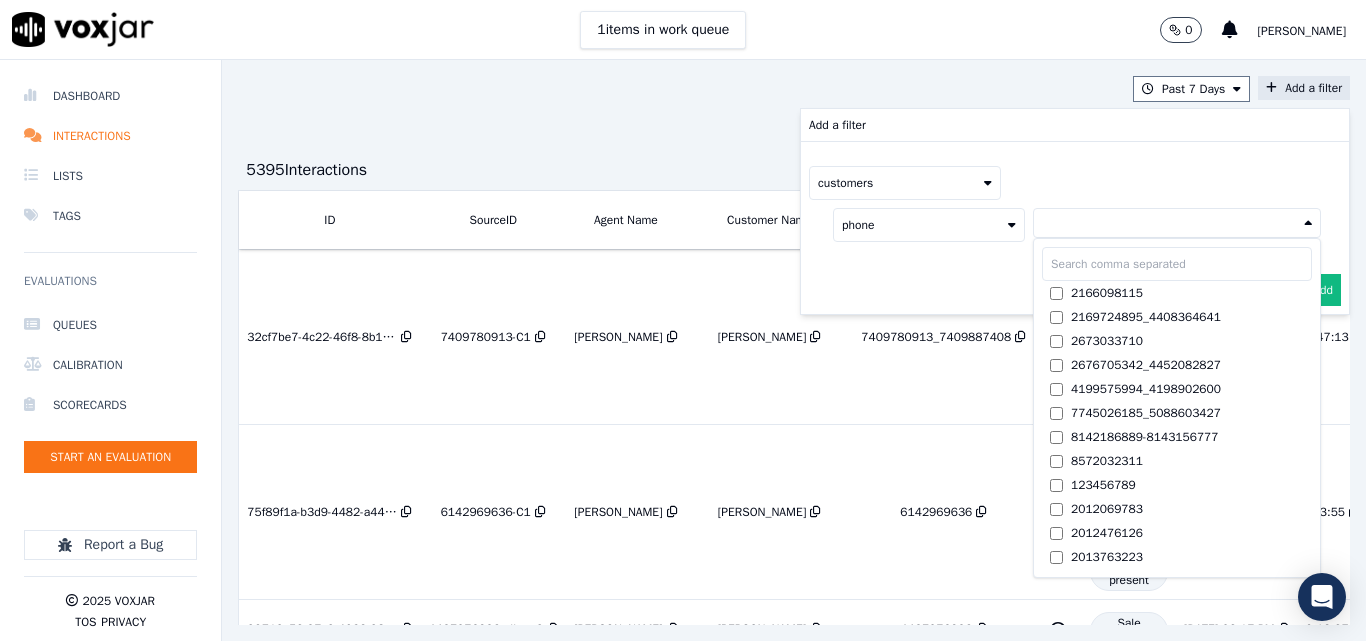click at bounding box center [1177, 264] 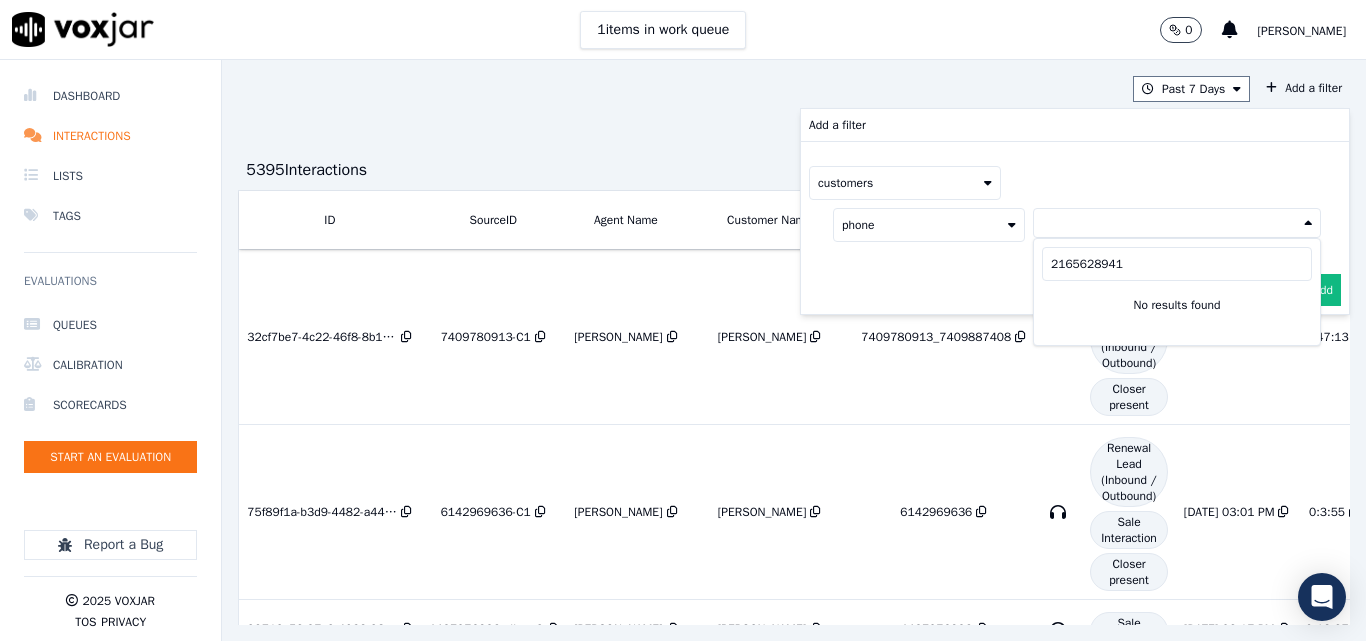 type on "2165628941" 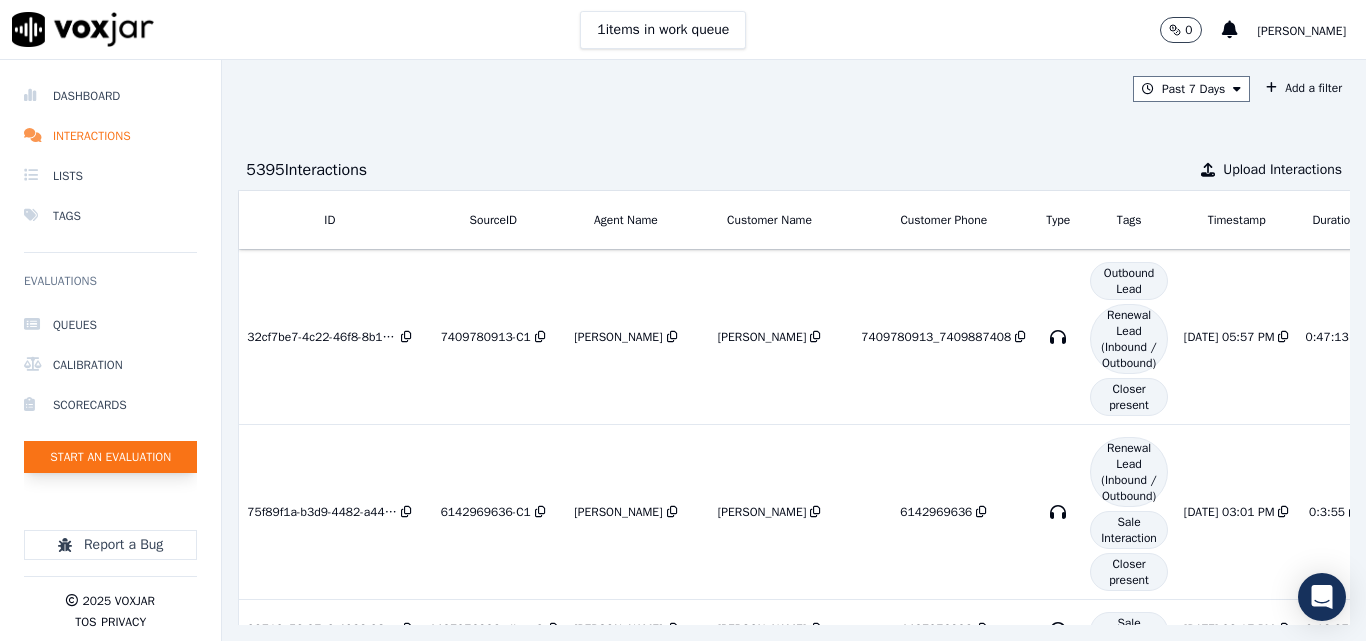 click on "Start an Evaluation" 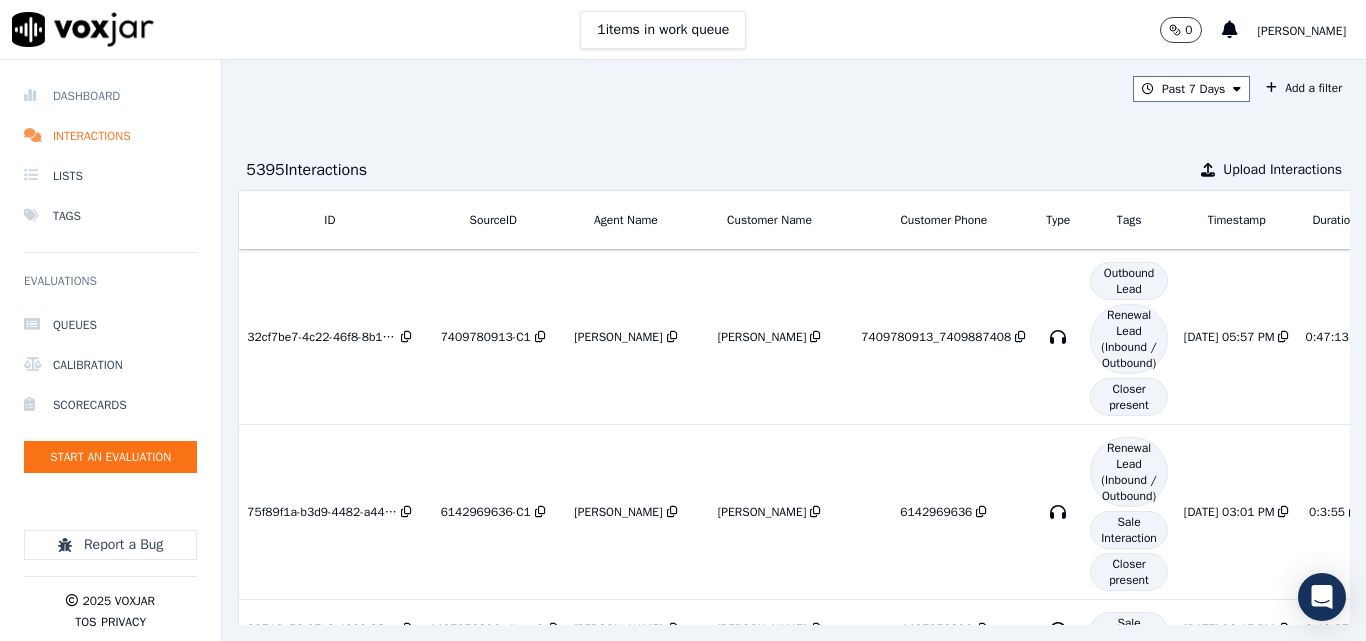 click on "Dashboard" at bounding box center (110, 96) 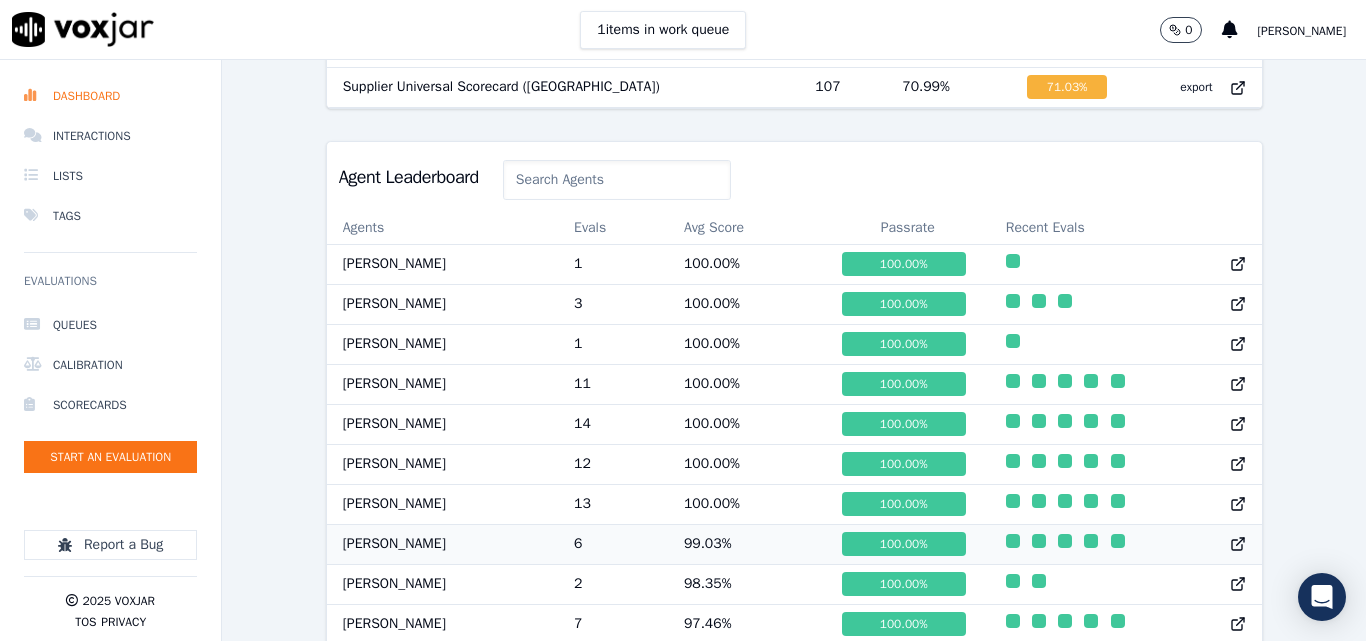 scroll, scrollTop: 1000, scrollLeft: 0, axis: vertical 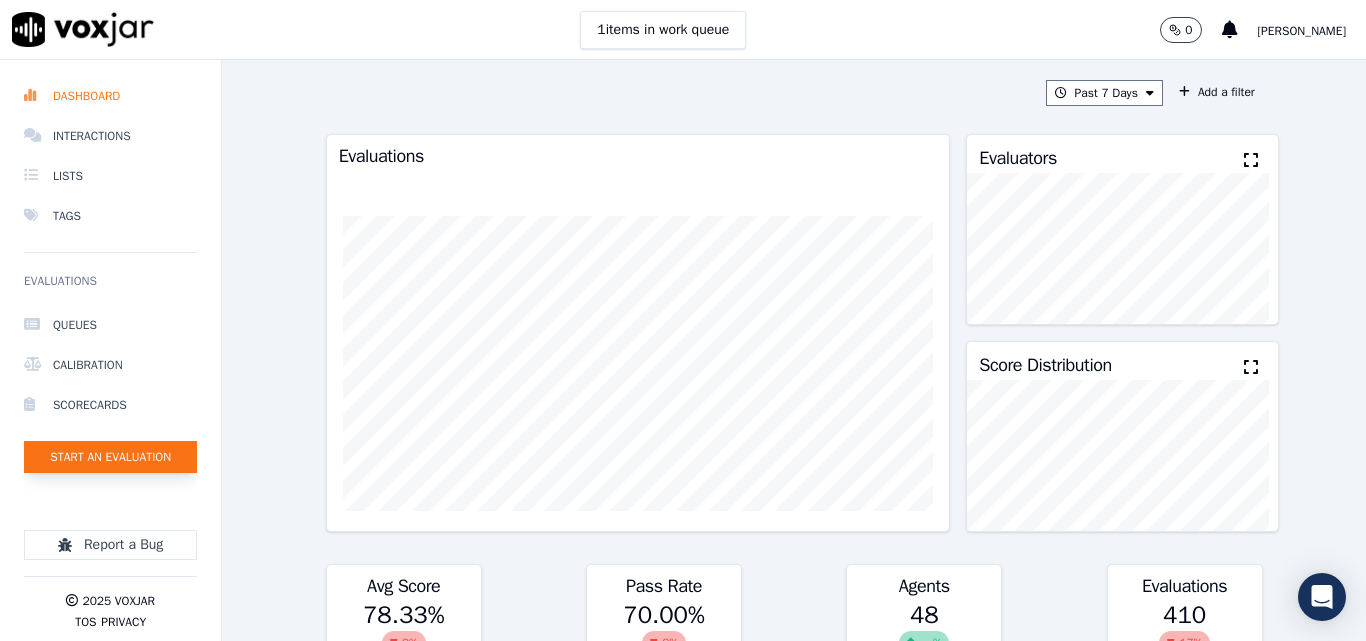 click on "Start an Evaluation" 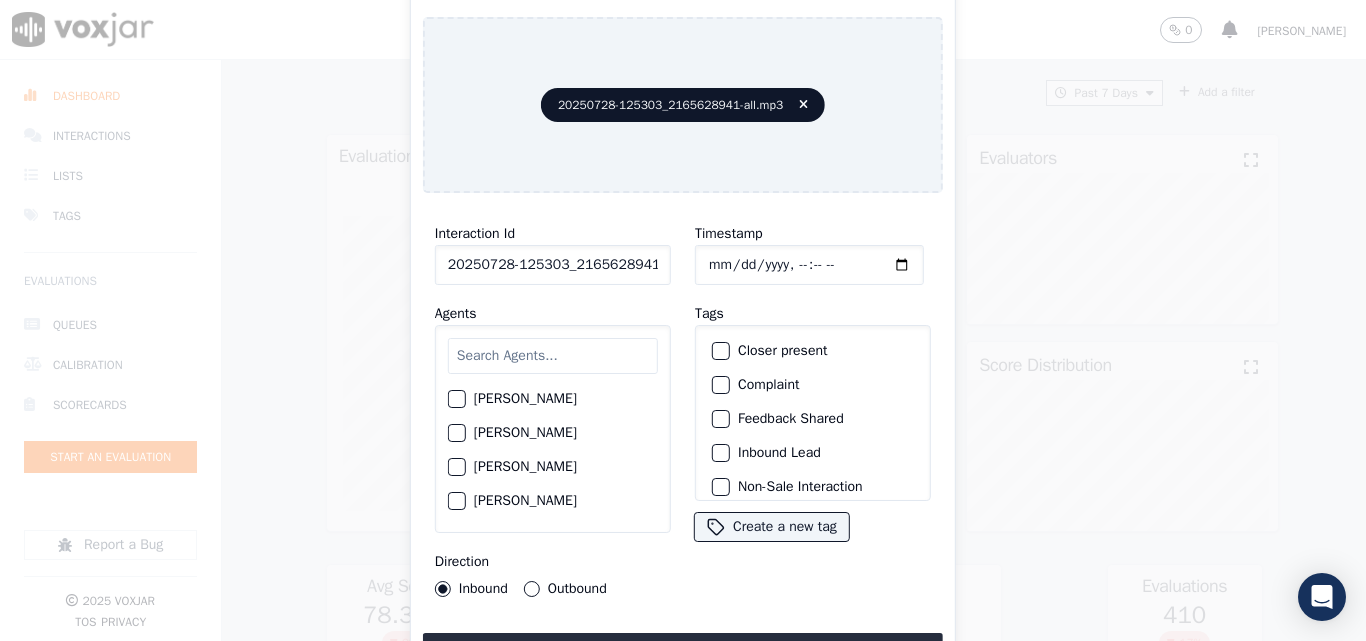 scroll, scrollTop: 0, scrollLeft: 40, axis: horizontal 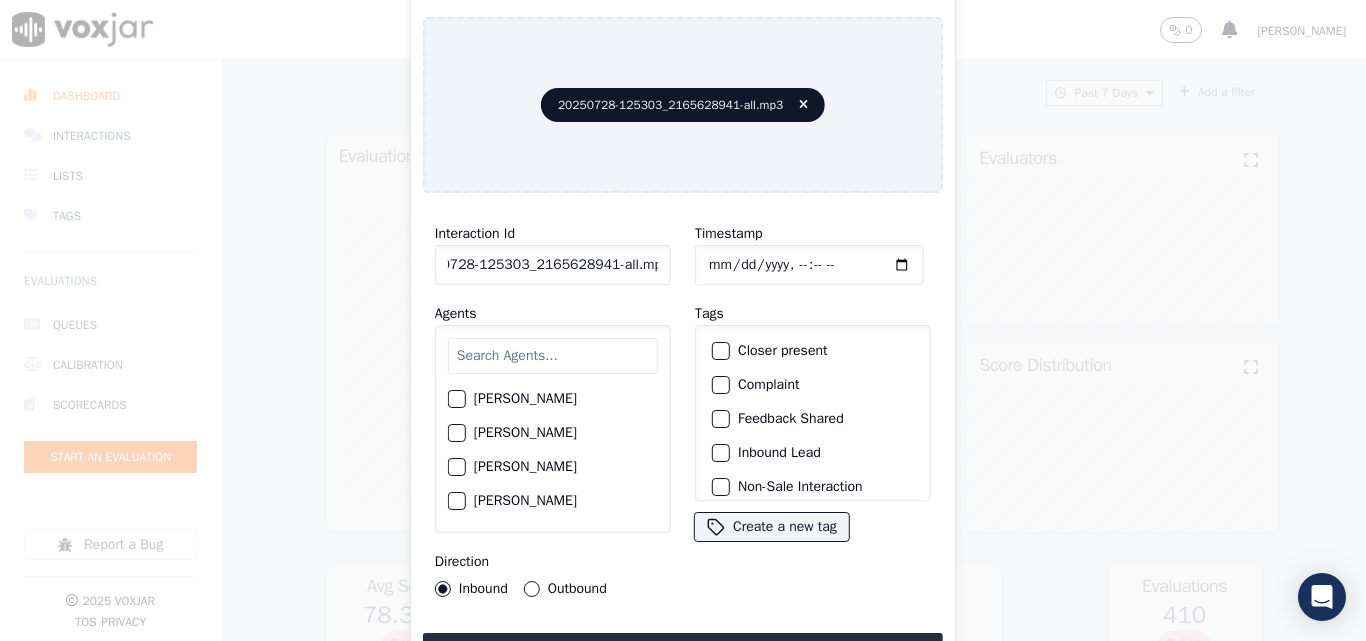 drag, startPoint x: 640, startPoint y: 262, endPoint x: 800, endPoint y: 263, distance: 160.00313 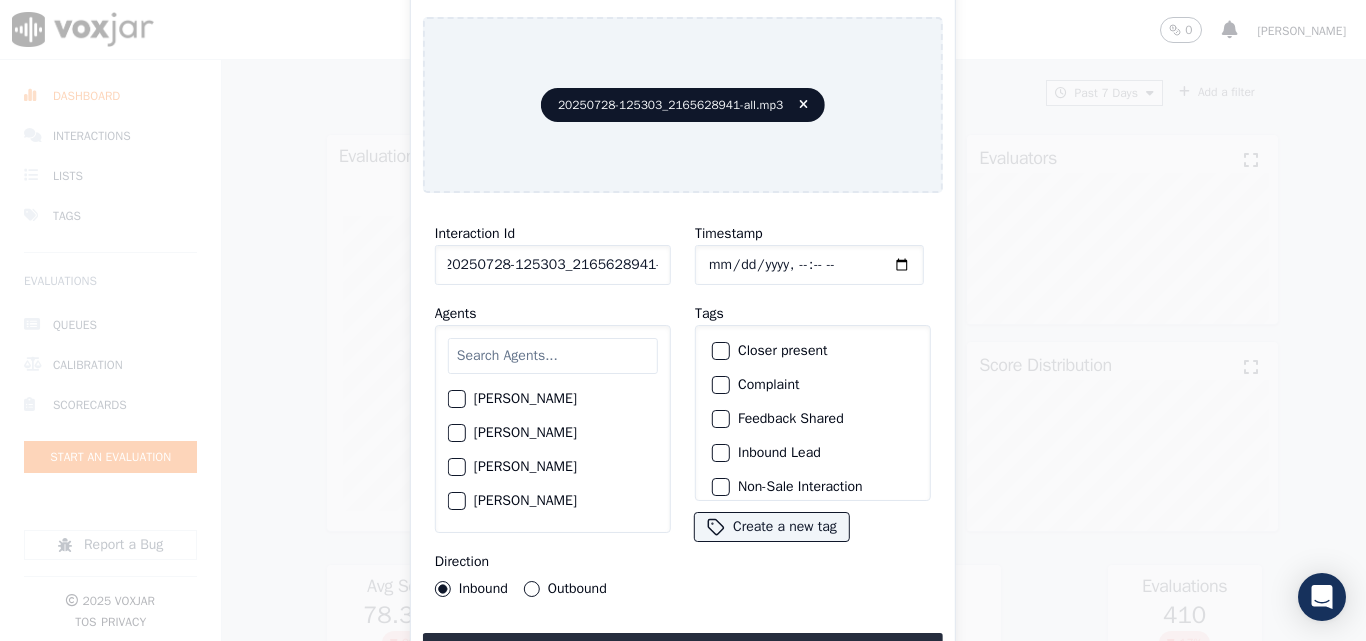 scroll, scrollTop: 0, scrollLeft: 11, axis: horizontal 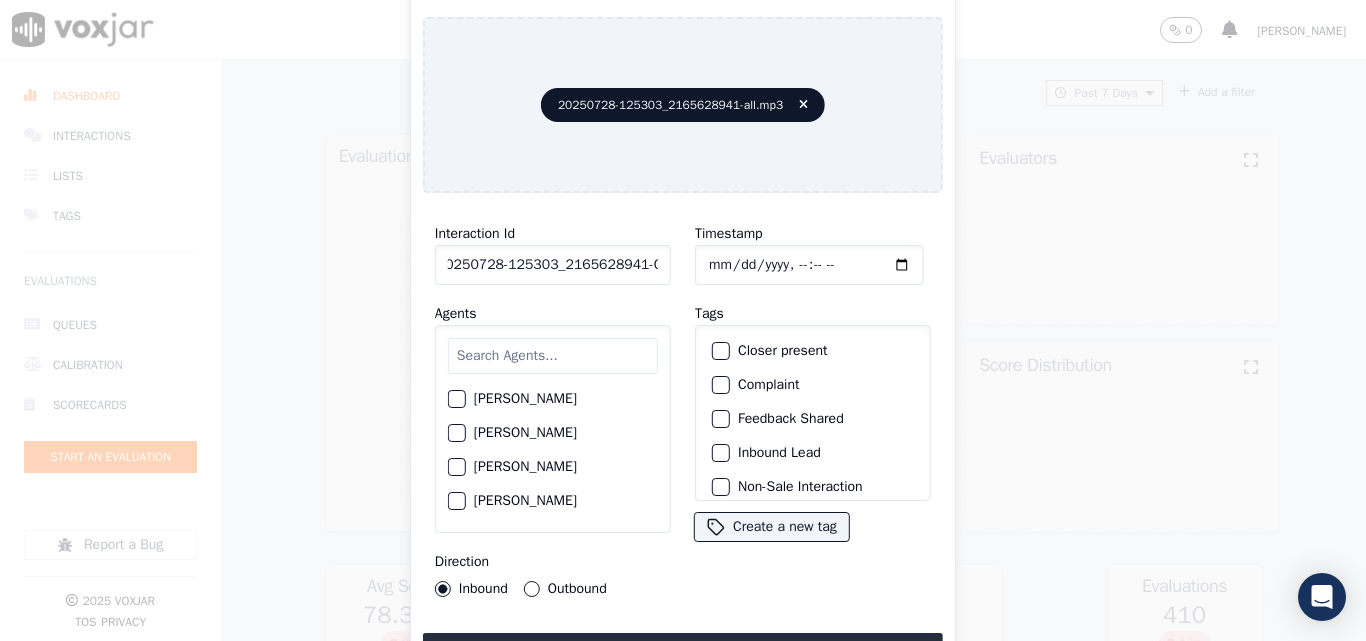 type on "20250728-125303_2165628941-C1" 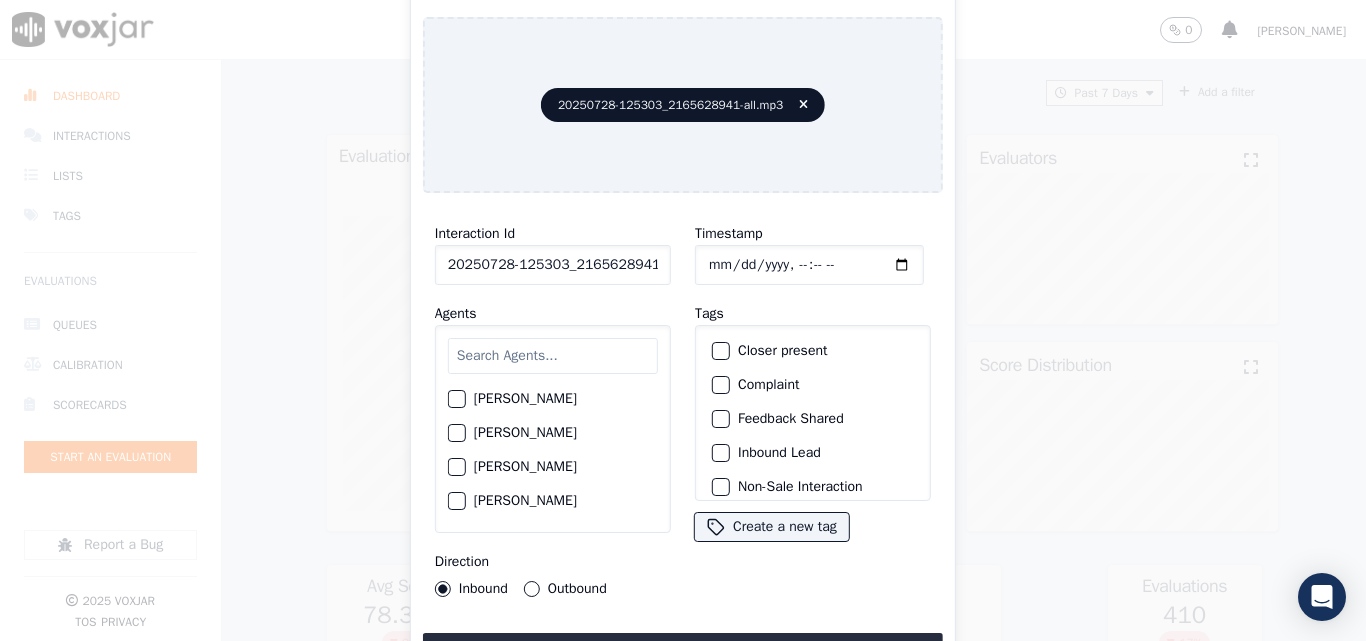 type on "[DATE]T15:02" 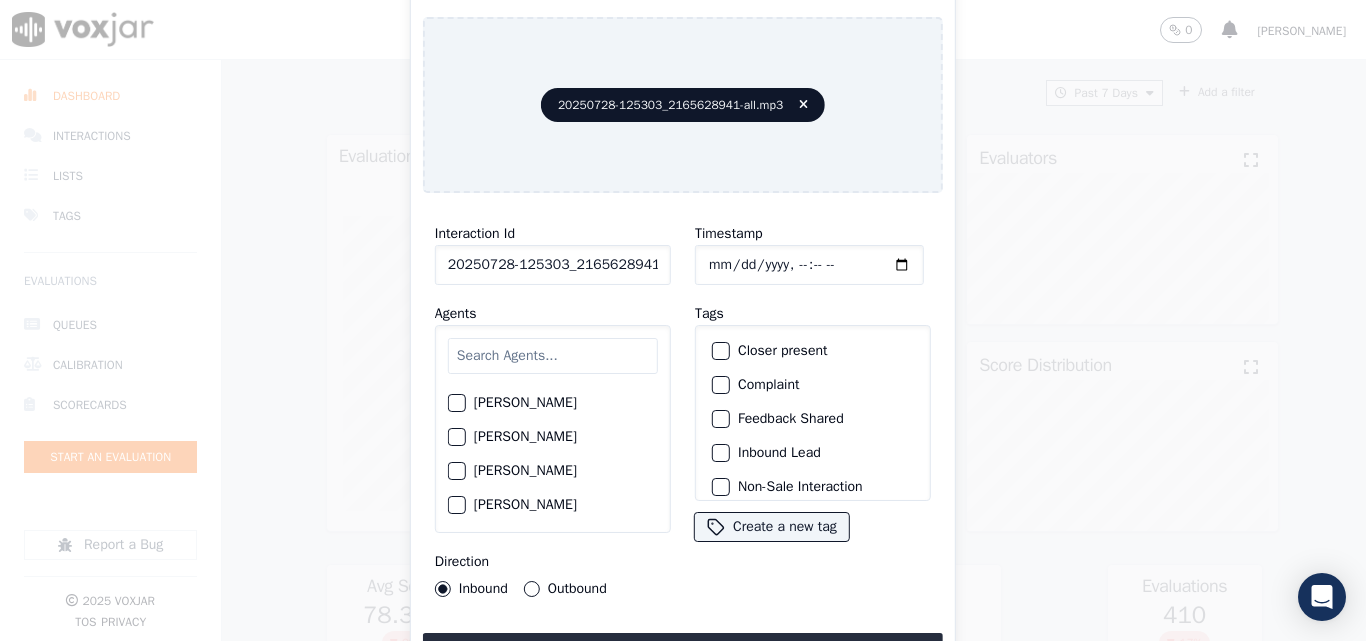 click on "Interaction Id   20250728-125303_2165628941-C1     Agents        [PERSON_NAME]      [PERSON_NAME]     [PERSON_NAME]     [PERSON_NAME]      [PERSON_NAME]     [PERSON_NAME]      [PERSON_NAME]     [PERSON_NAME]     [PERSON_NAME]     [PERSON_NAME]     [PERSON_NAME]     [PERSON_NAME]     [PERSON_NAME]     [PERSON_NAME]     [PERSON_NAME]     [PERSON_NAME]     [PERSON_NAME]     Do not Count     [PERSON_NAME]     [PERSON_NAME]       [PERSON_NAME]     [PERSON_NAME]     [PERSON_NAME]     [PERSON_NAME]     [PERSON_NAME]     [PERSON_NAME]     [PERSON_NAME]     [PERSON_NAME]     [PERSON_NAME]     [PERSON_NAME]     [PERSON_NAME]     [PERSON_NAME]     [PERSON_NAME]     [PERSON_NAME]     [PERSON_NAME]     [PERSON_NAME]     [PERSON_NAME]     [PERSON_NAME]      [PERSON_NAME]     [PERSON_NAME]         MD [PERSON_NAME] - [PERSON_NAME]     [PERSON_NAME]     [PERSON_NAME]     [PERSON_NAME]     [PERSON_NAME]     [PERSON_NAME]     [PERSON_NAME]     [PERSON_NAME]     [PERSON_NAME]     [PERSON_NAME] [PERSON_NAME] [PERSON_NAME]     [PERSON_NAME]     [PERSON_NAME]" at bounding box center (553, 409) 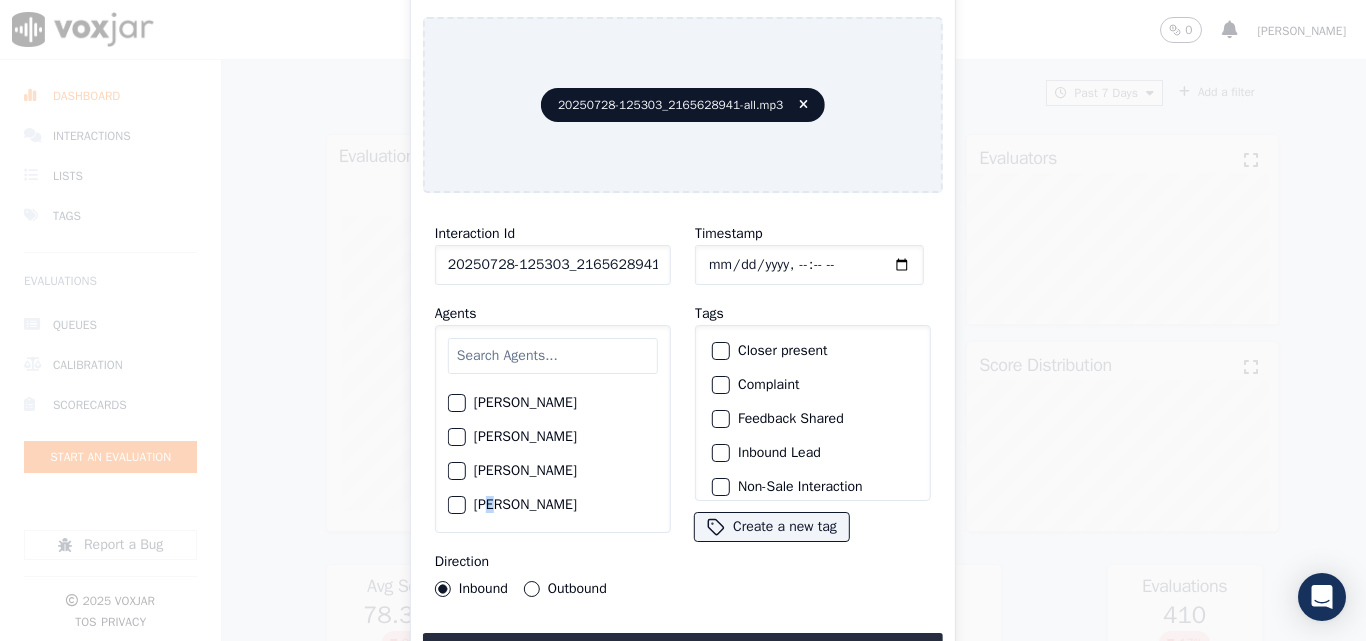 click on "[PERSON_NAME]      [PERSON_NAME]     [PERSON_NAME]     [PERSON_NAME]      [PERSON_NAME]     [PERSON_NAME]      [PERSON_NAME]     [PERSON_NAME]     [PERSON_NAME]     [PERSON_NAME]     [PERSON_NAME]     [PERSON_NAME]     [PERSON_NAME]     [PERSON_NAME]     [PERSON_NAME]     [PERSON_NAME]     [PERSON_NAME]     Do not Count     [PERSON_NAME]     [PERSON_NAME]       [PERSON_NAME]     [PERSON_NAME]     [PERSON_NAME]     [PERSON_NAME]     [PERSON_NAME]     [PERSON_NAME]     [PERSON_NAME]     [PERSON_NAME]     [PERSON_NAME]     [PERSON_NAME]     [PERSON_NAME]     [PERSON_NAME]     [PERSON_NAME]     [PERSON_NAME]     [PERSON_NAME]     [PERSON_NAME]     [PERSON_NAME]     [PERSON_NAME]      [PERSON_NAME]     [PERSON_NAME]         MD [PERSON_NAME] - [PERSON_NAME]     [PERSON_NAME]     [PERSON_NAME]     [PERSON_NAME]     [PERSON_NAME]     [PERSON_NAME]     [PERSON_NAME]     [PERSON_NAME]     [PERSON_NAME]     [PERSON_NAME] [PERSON_NAME] [PERSON_NAME]     [PERSON_NAME]     [PERSON_NAME]     [PERSON_NAME]     [PERSON_NAME]      [PERSON_NAME]      [PERSON_NAME]" at bounding box center [553, 451] 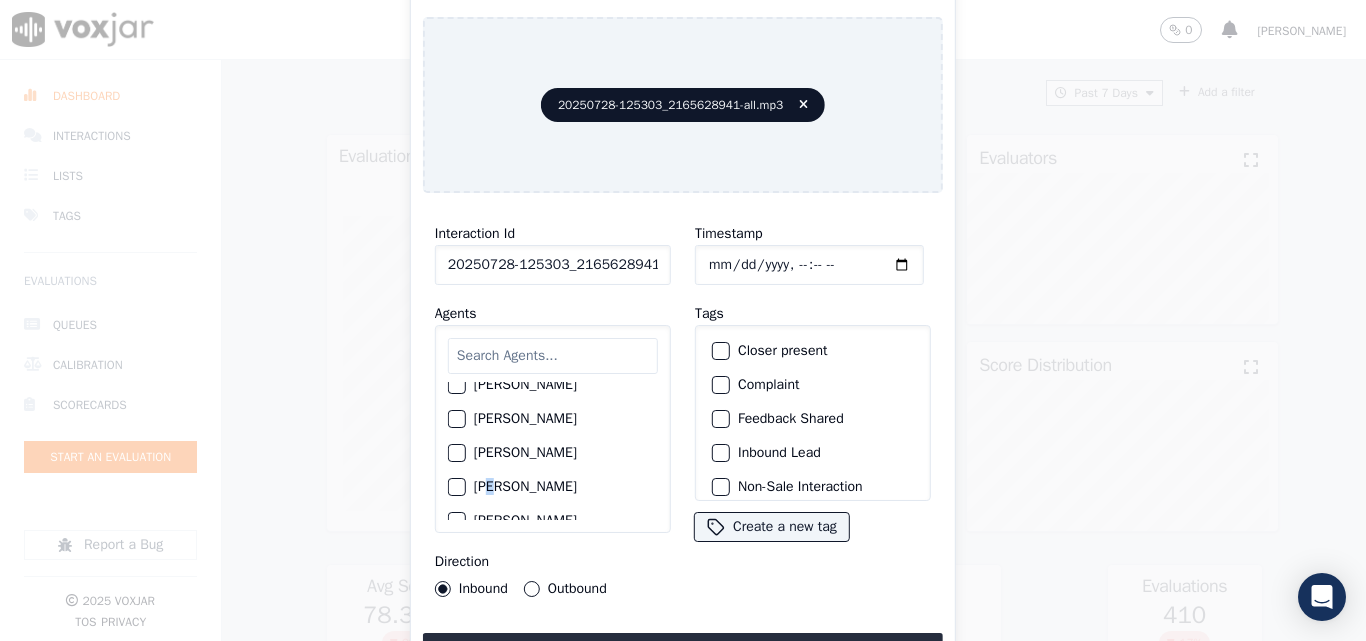 click at bounding box center (456, 487) 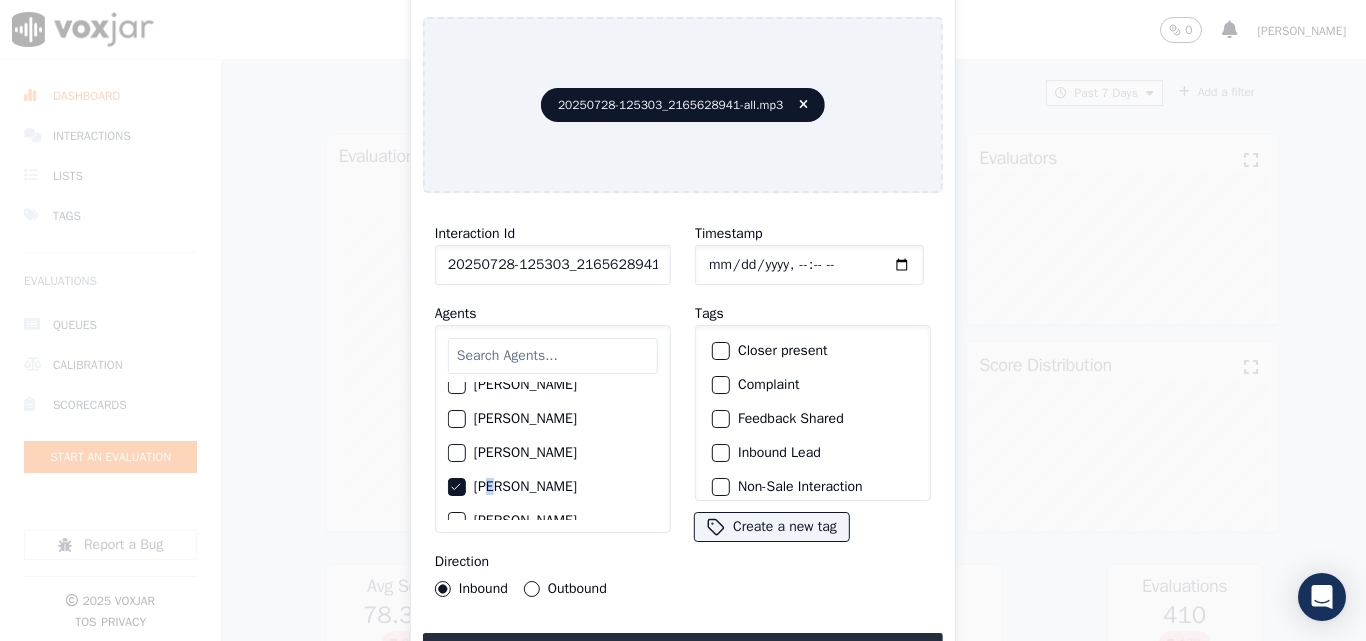 click at bounding box center [720, 351] 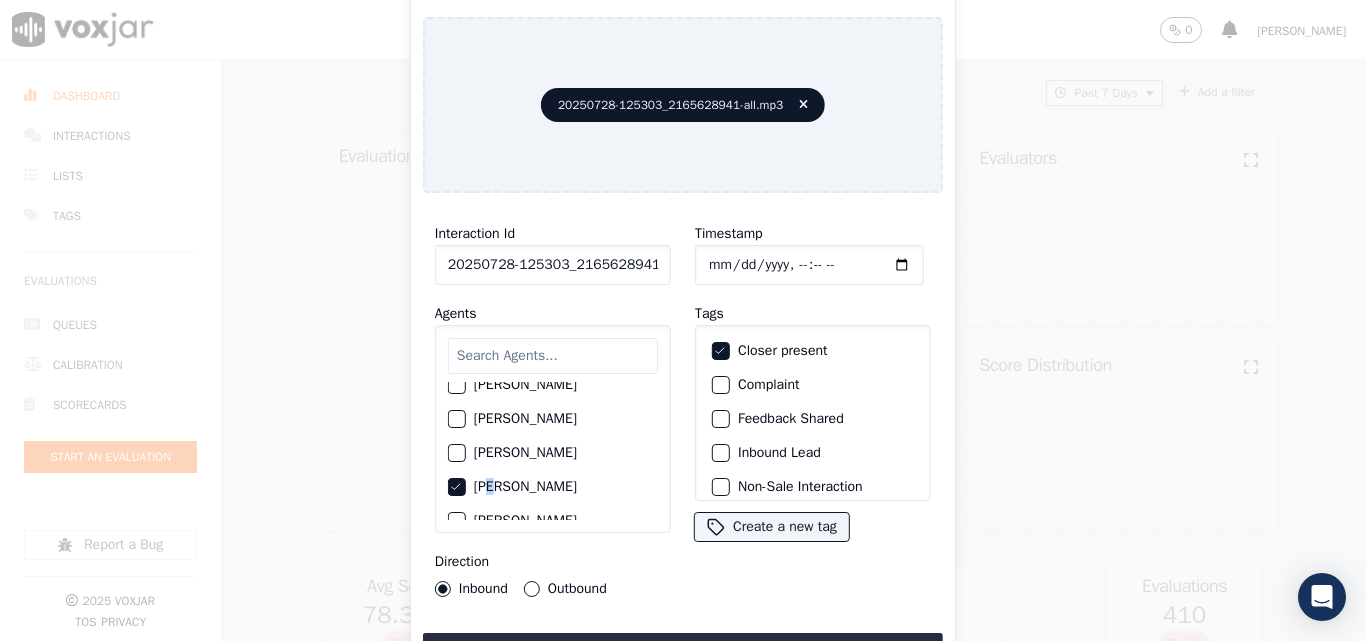 scroll, scrollTop: 173, scrollLeft: 0, axis: vertical 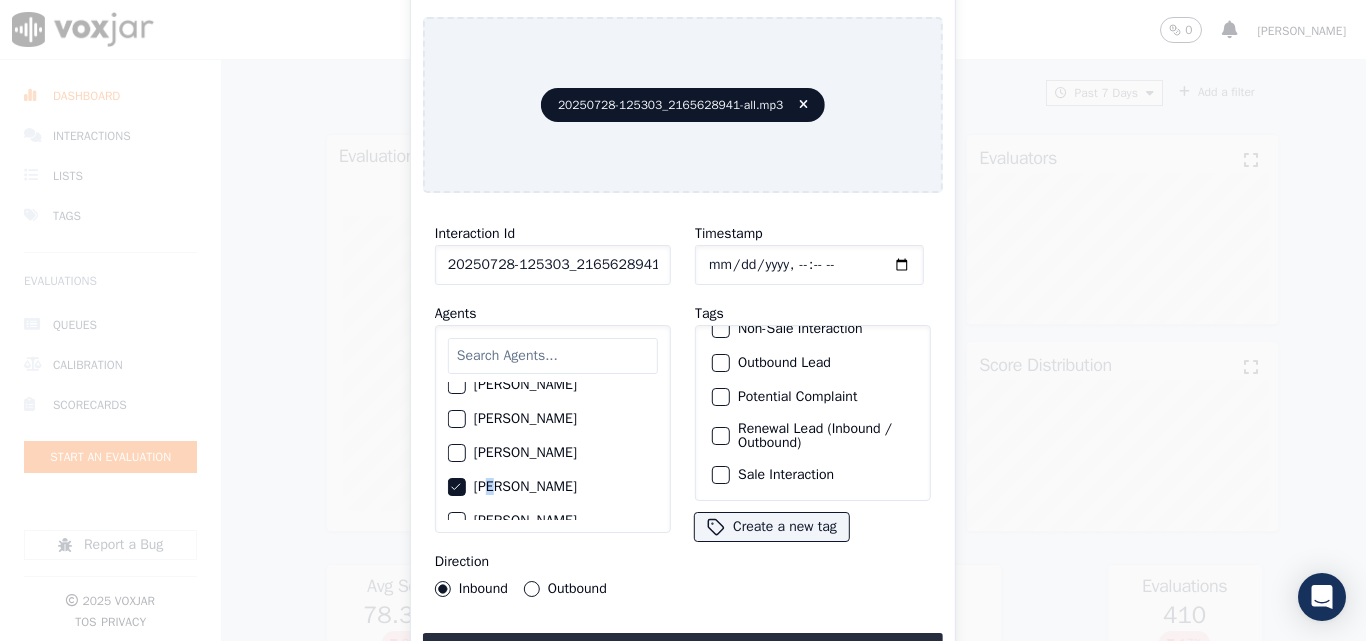 click at bounding box center [720, 436] 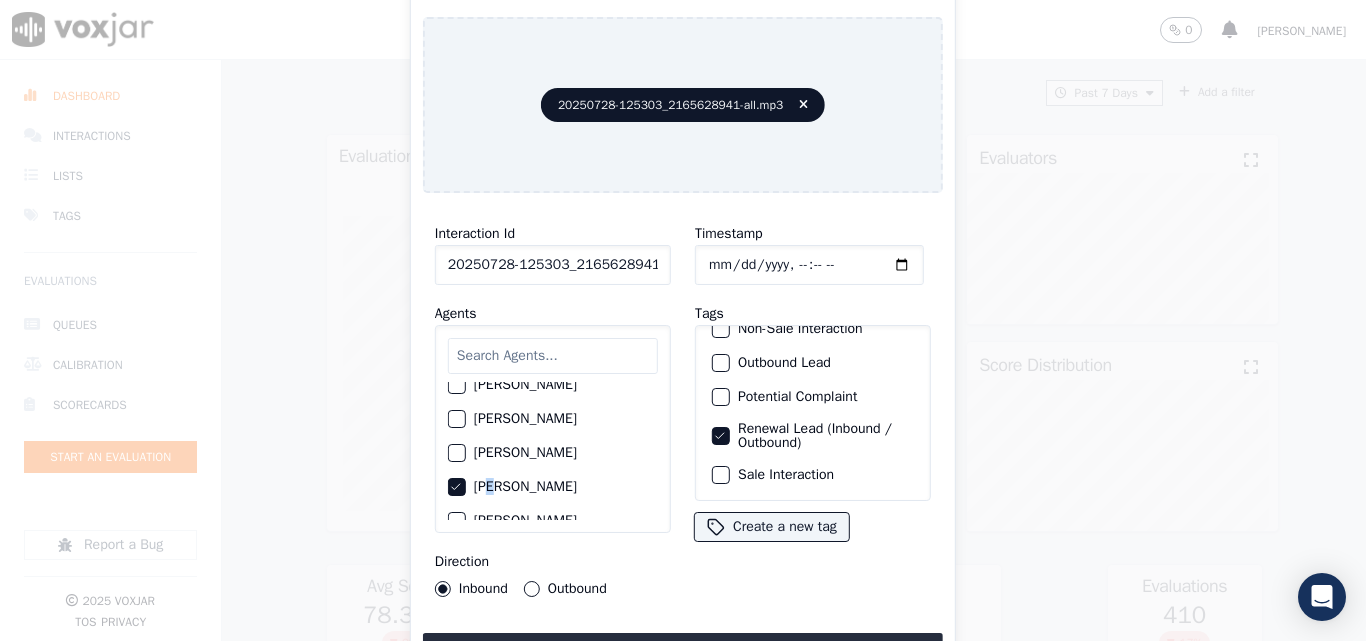 click at bounding box center [720, 475] 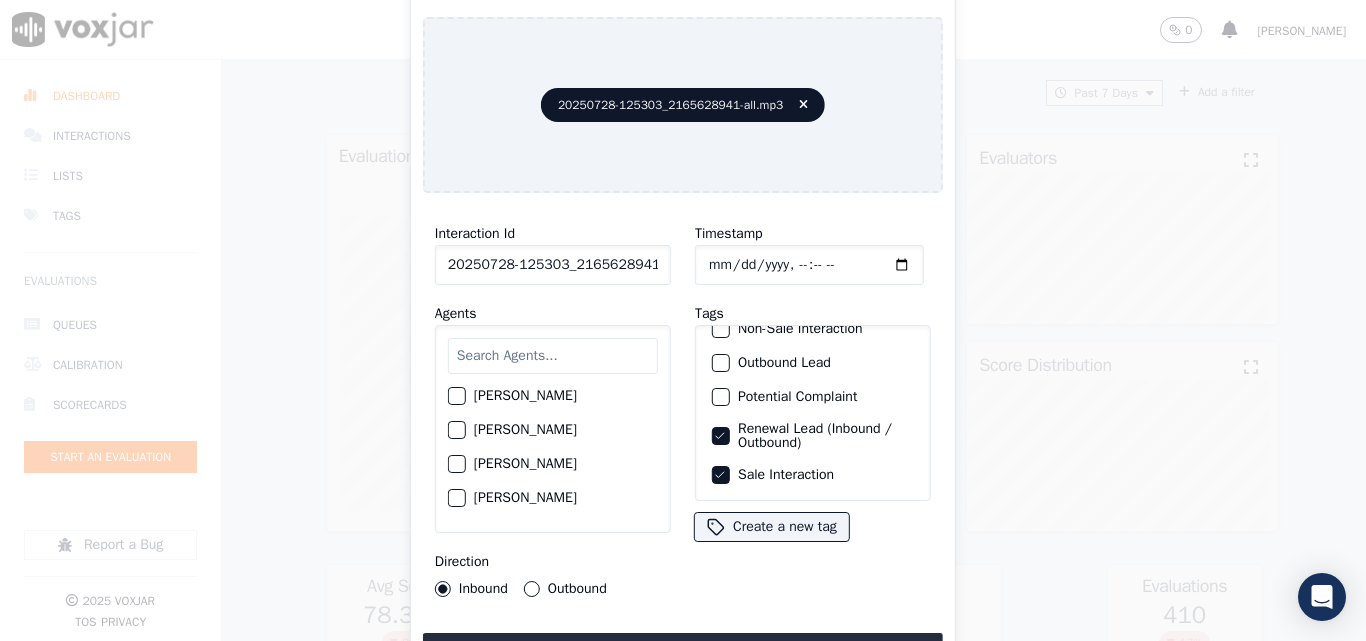scroll, scrollTop: 418, scrollLeft: 0, axis: vertical 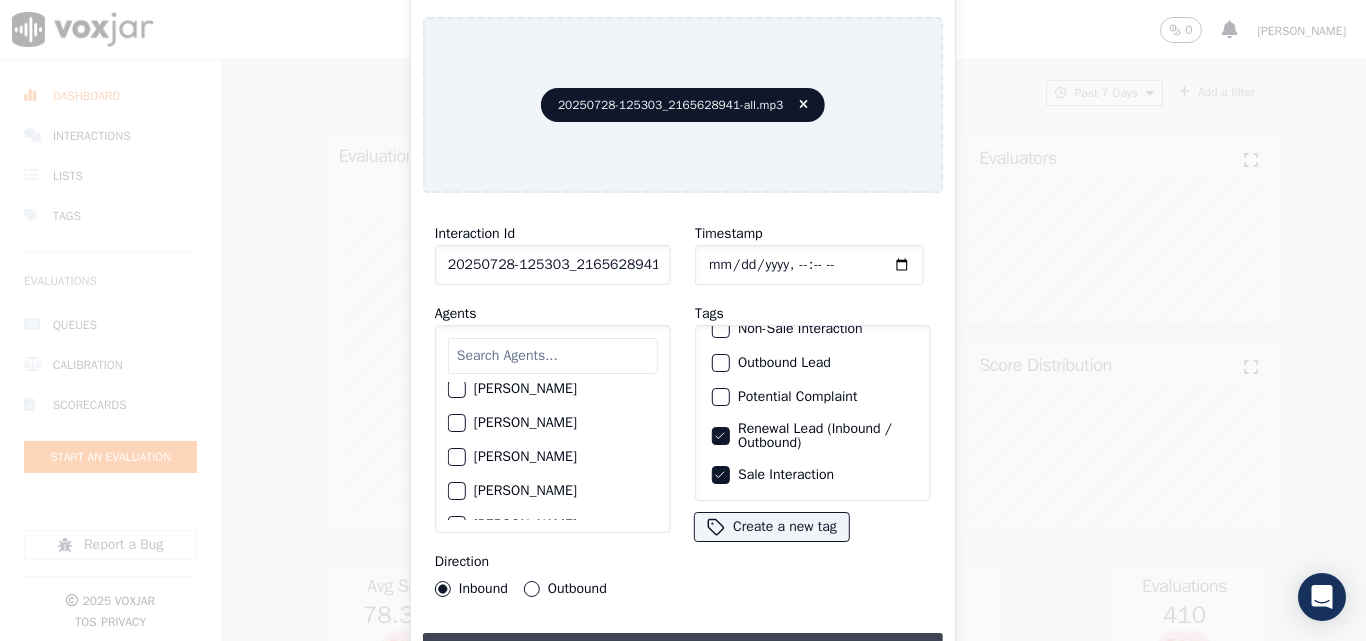 click on "Upload interaction to start evaluation" at bounding box center (683, 651) 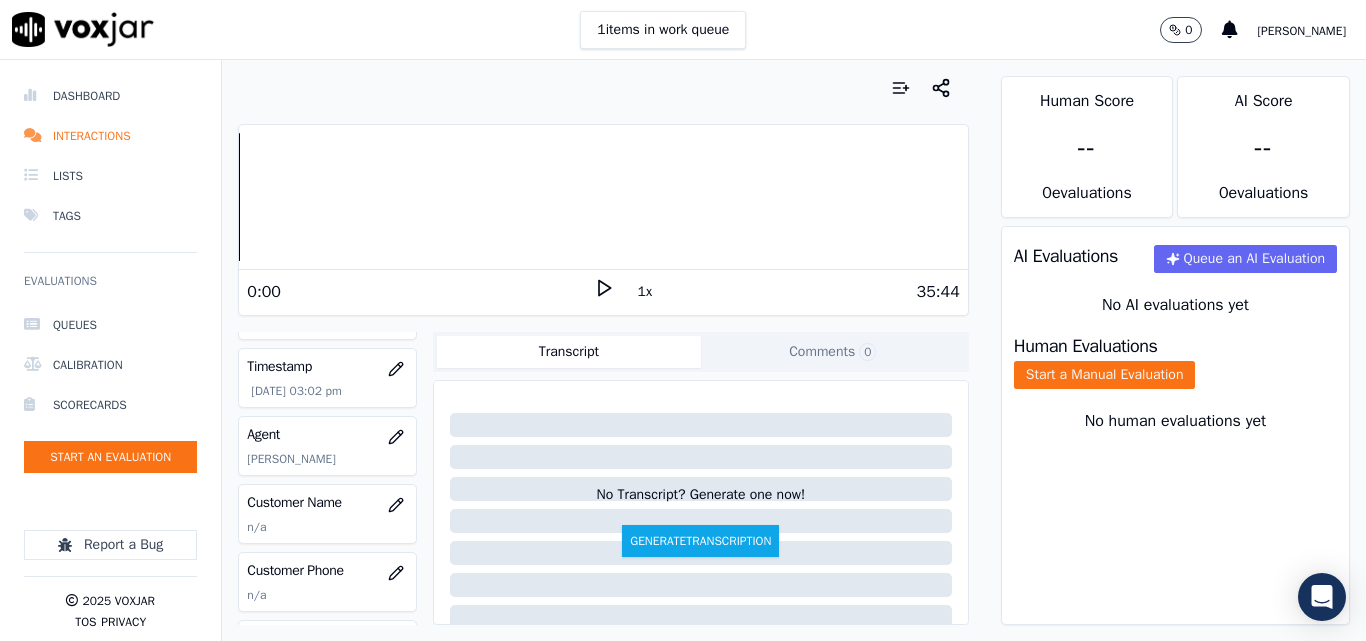 scroll, scrollTop: 200, scrollLeft: 0, axis: vertical 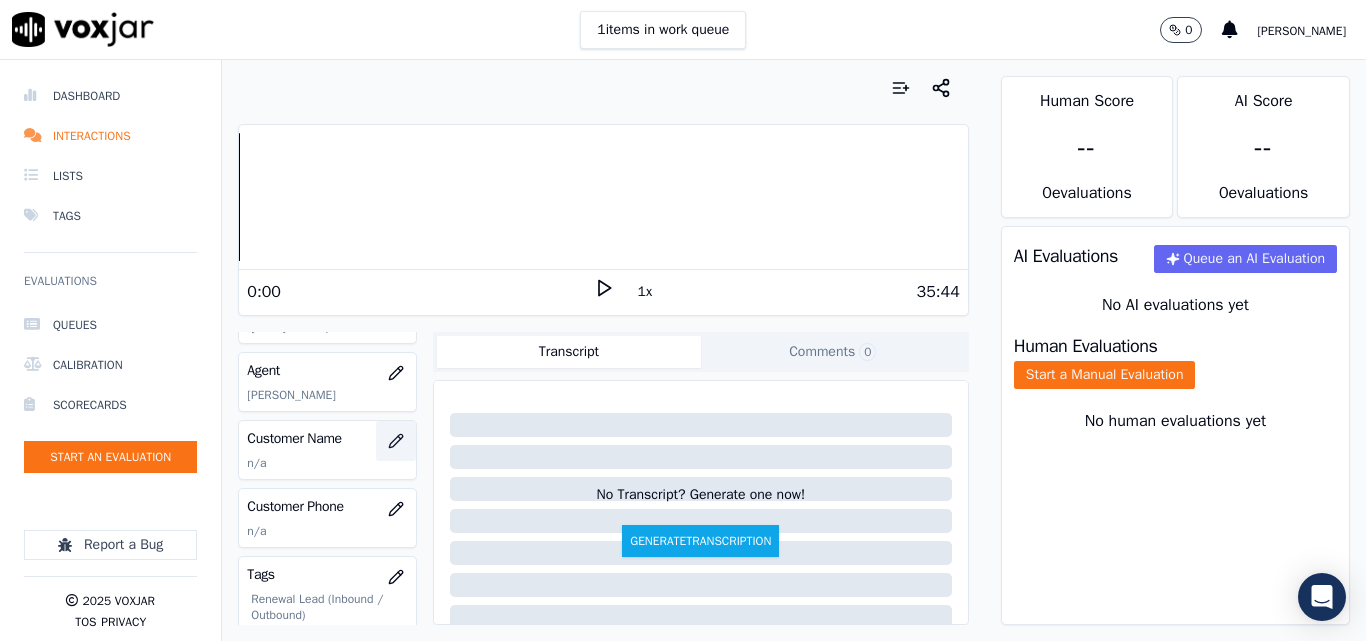 click 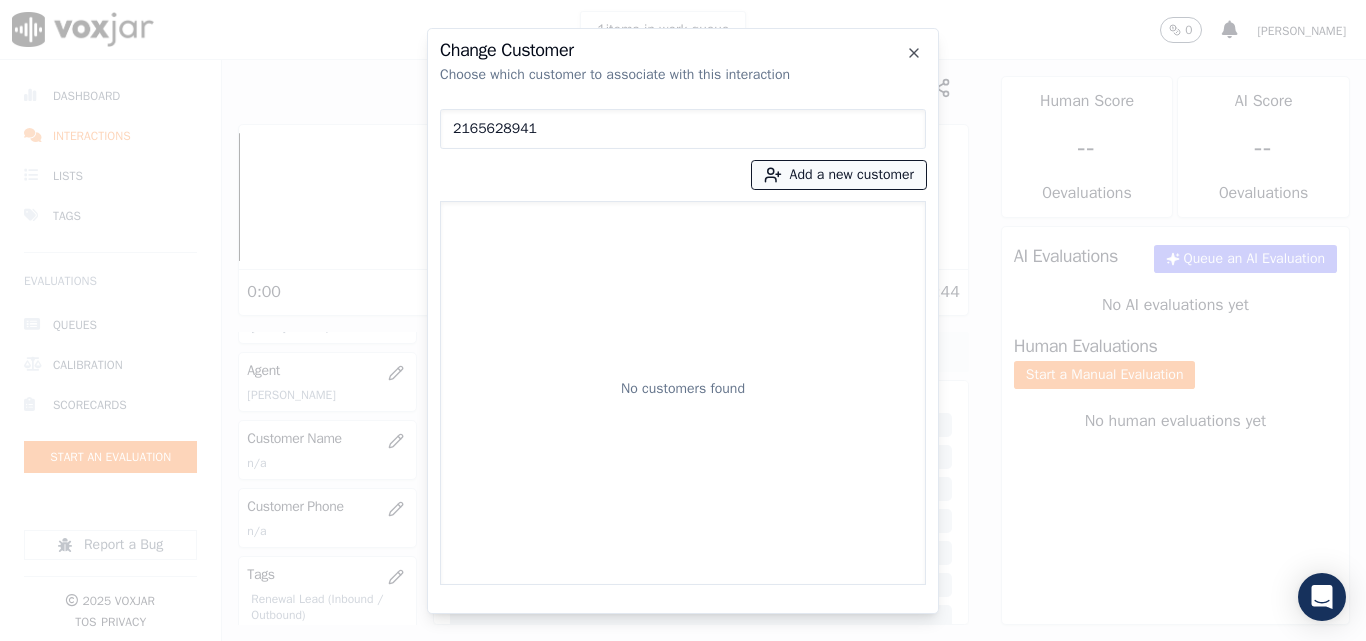 type on "2165628941" 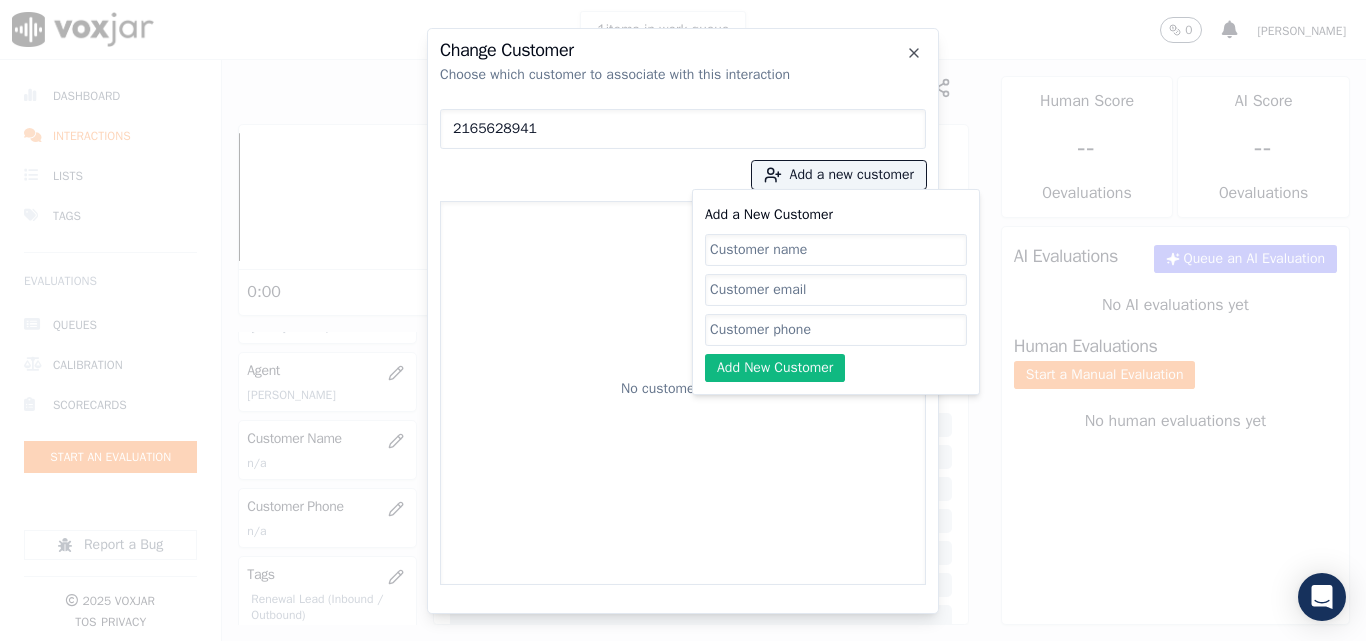 click on "Add a New Customer" 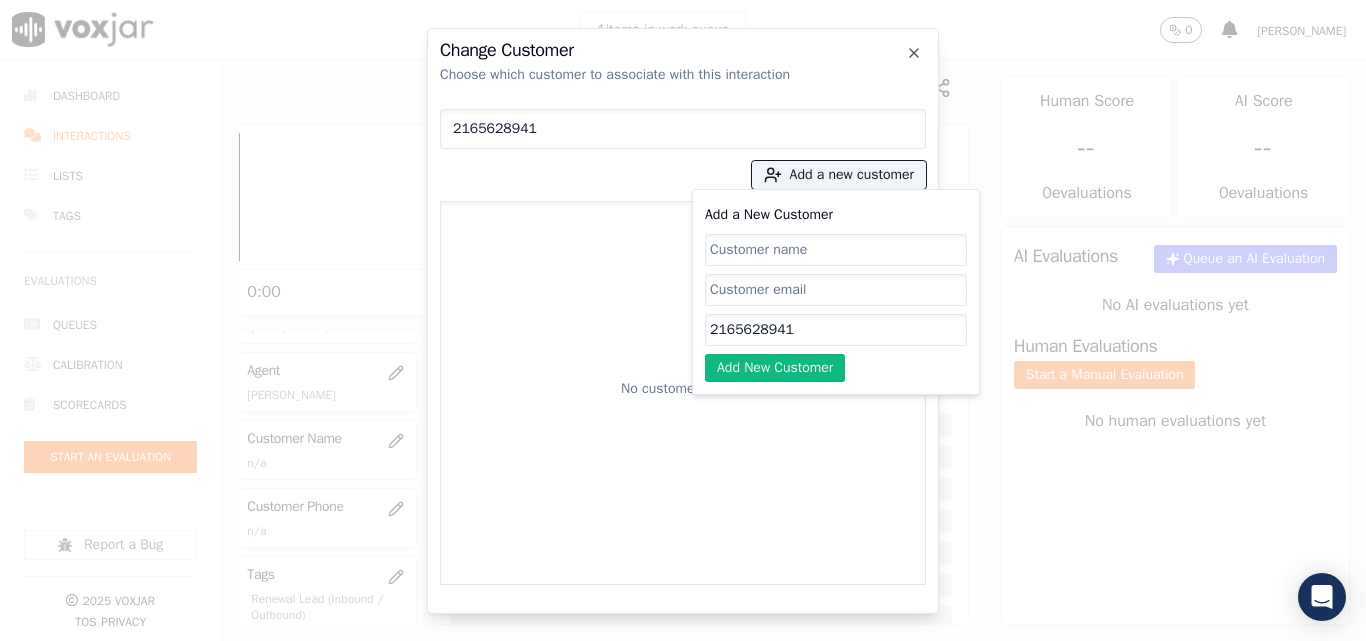 type on "2165628941" 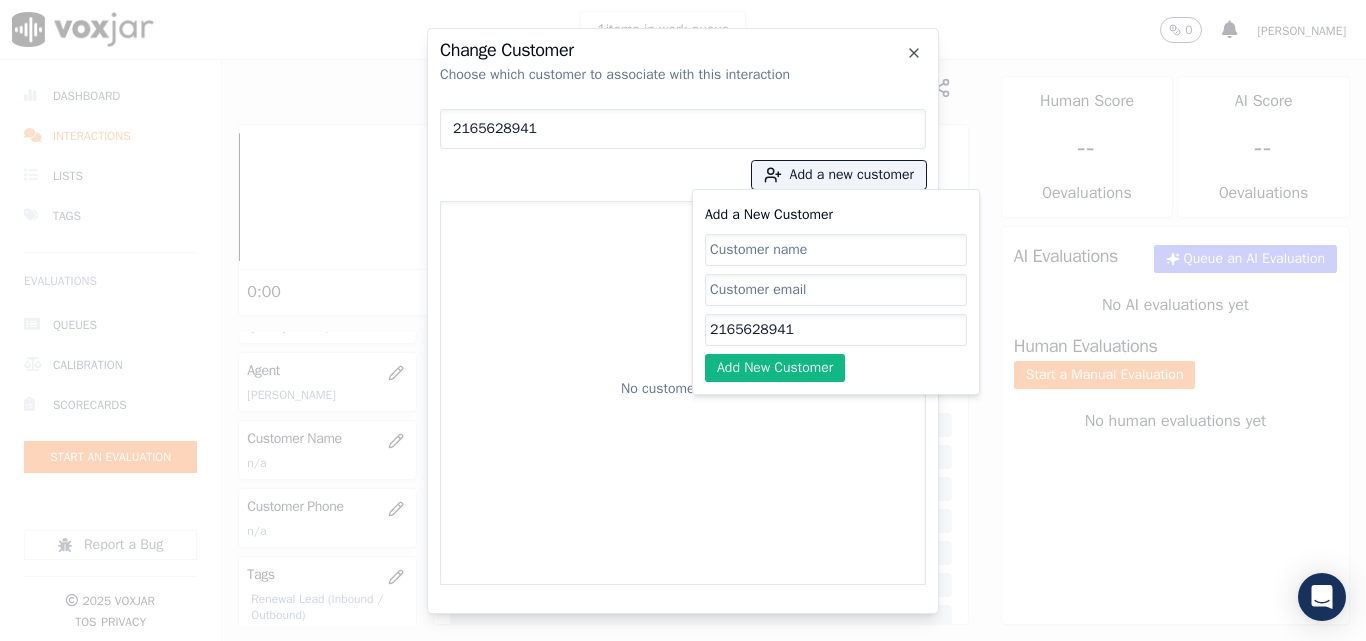 paste on "[PERSON_NAME]" 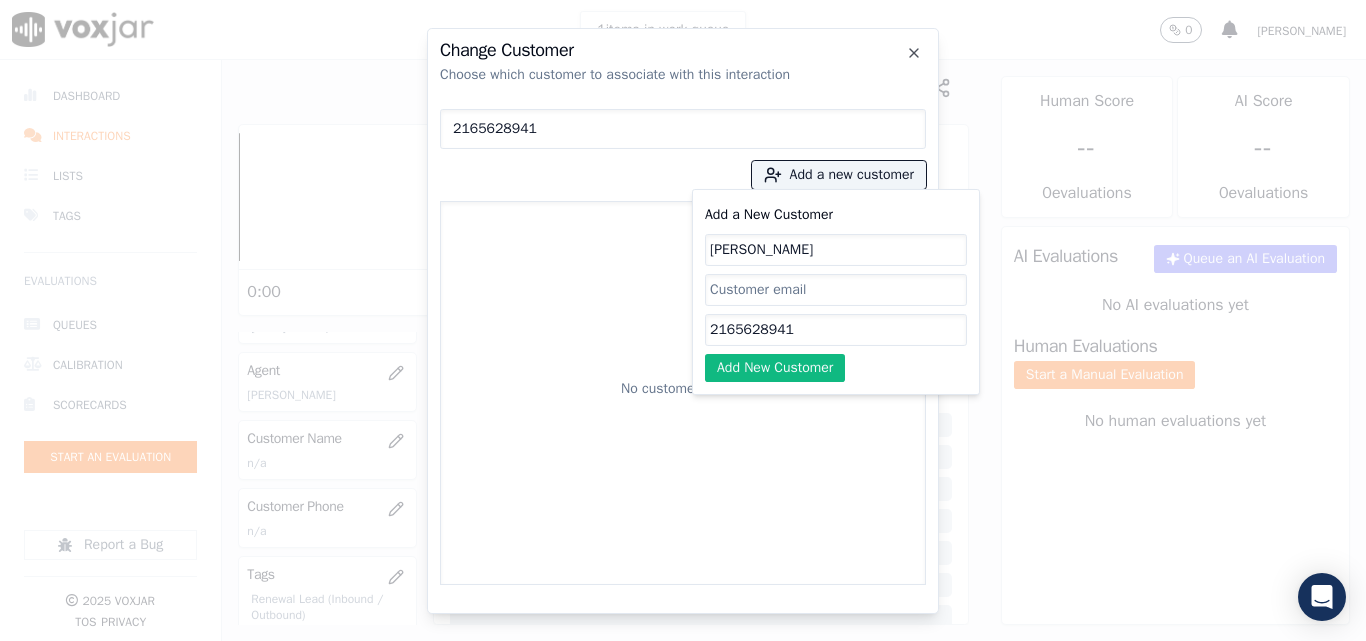 type on "[PERSON_NAME]" 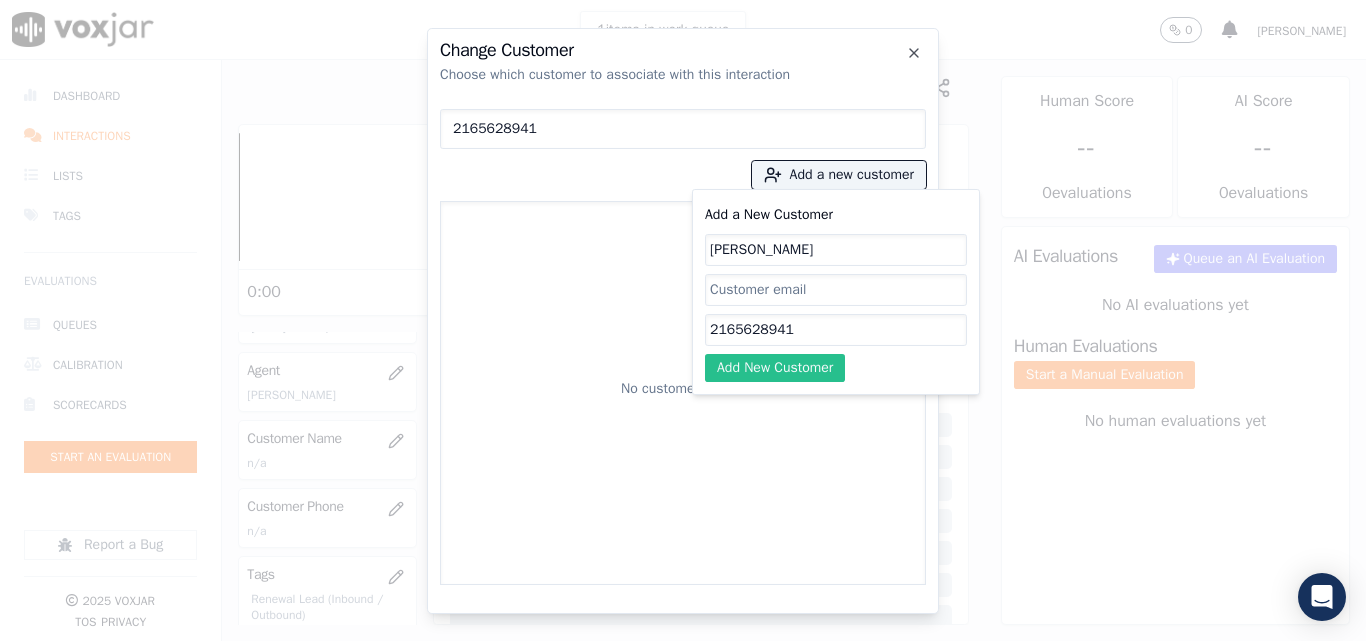 click on "Add New Customer" 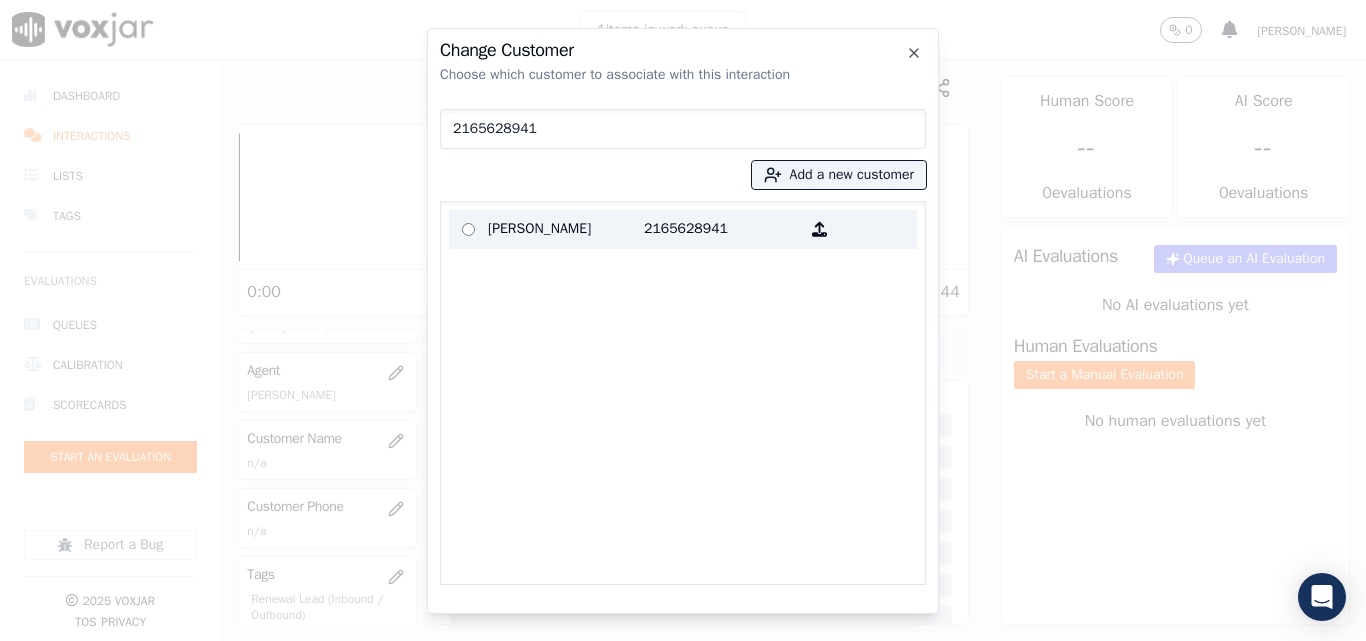 click on "[PERSON_NAME]" at bounding box center [566, 229] 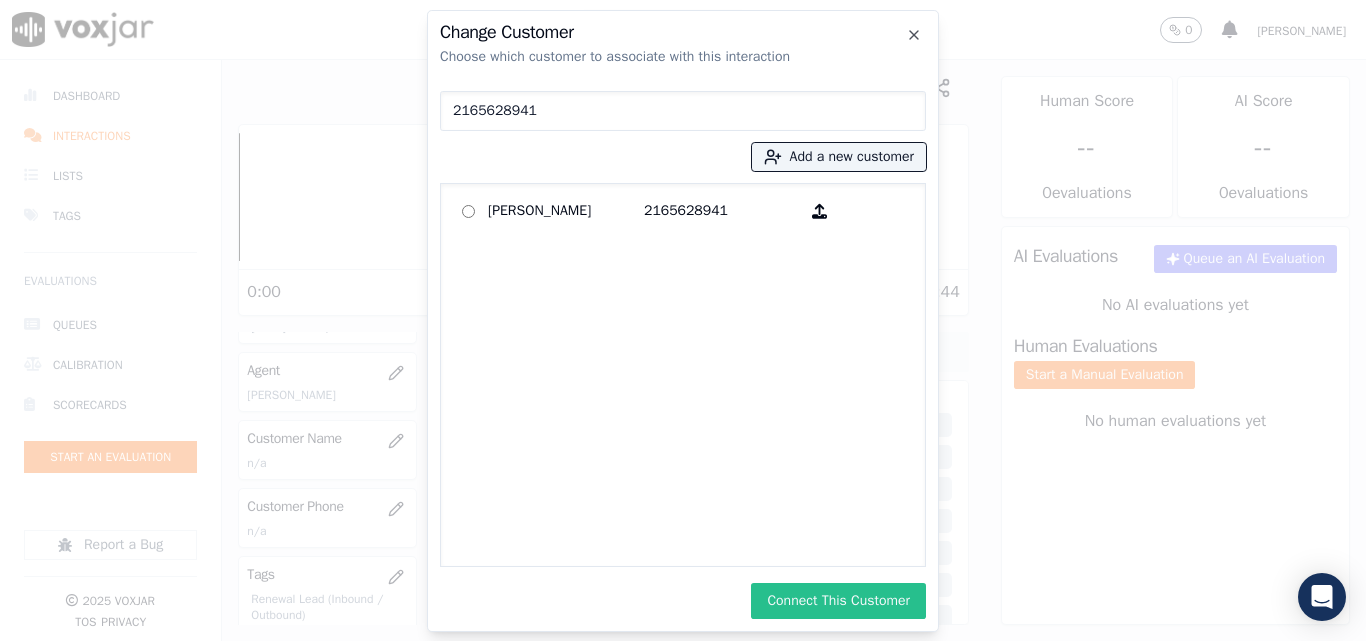 click on "Connect This Customer" at bounding box center (838, 601) 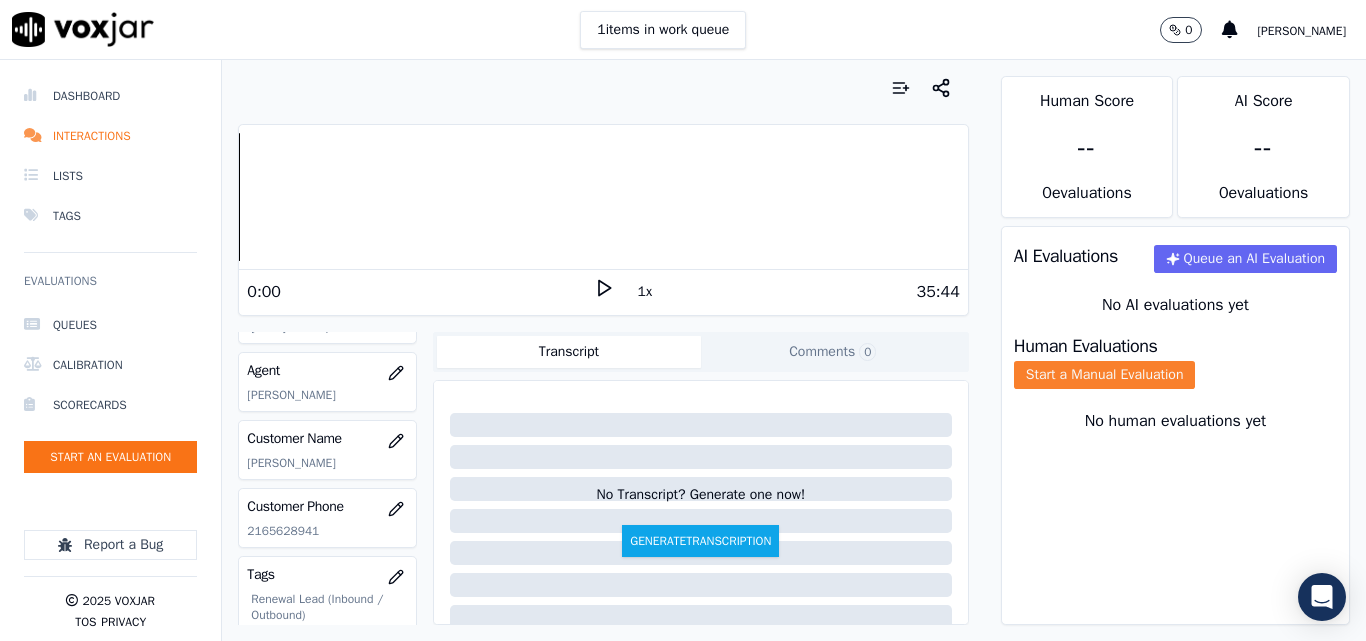 click on "Start a Manual Evaluation" 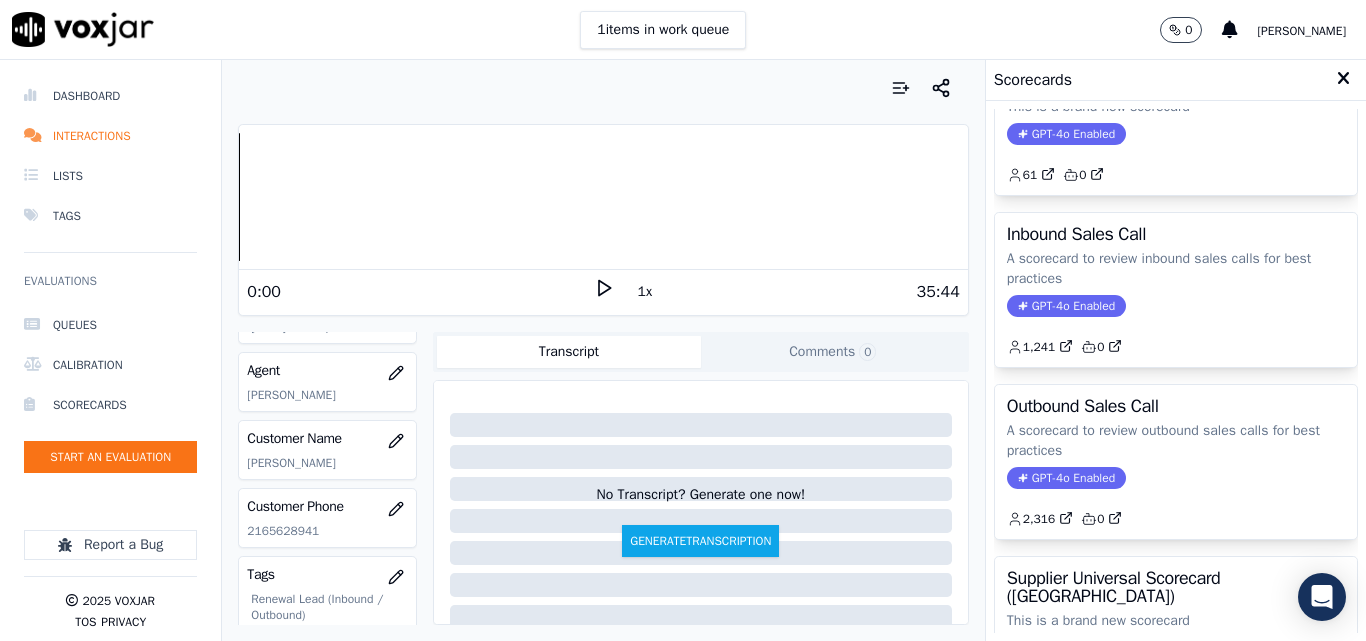 scroll, scrollTop: 100, scrollLeft: 0, axis: vertical 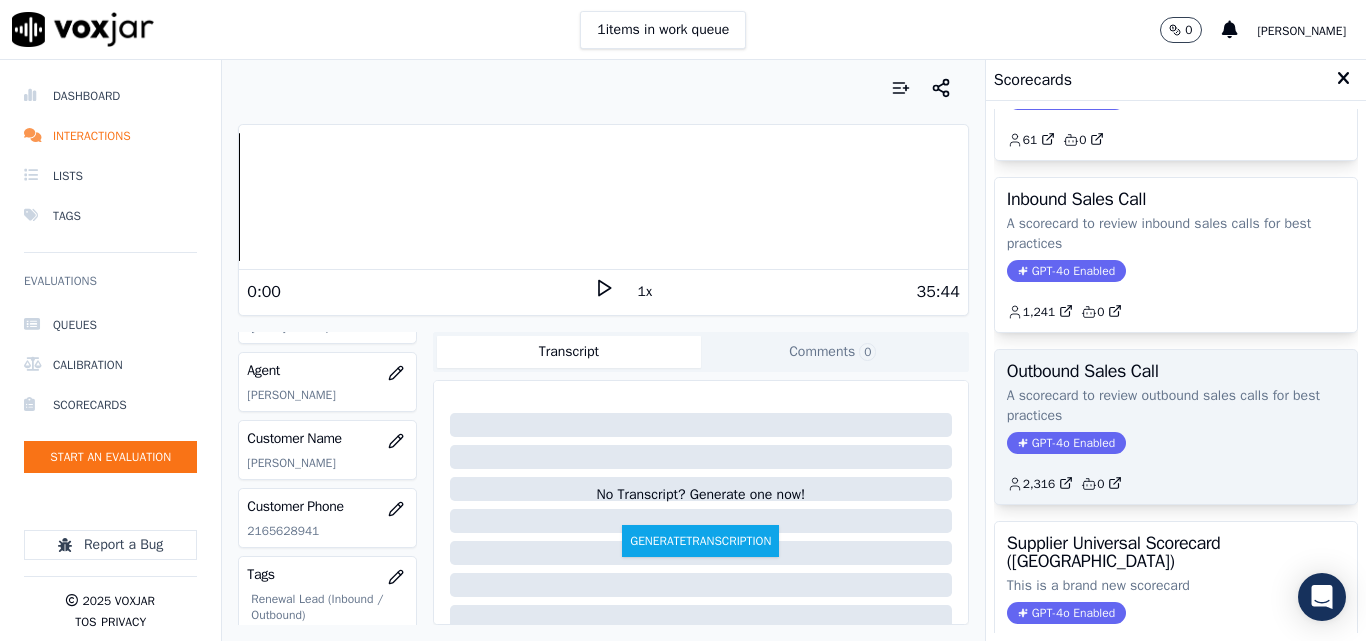 click on "GPT-4o Enabled" 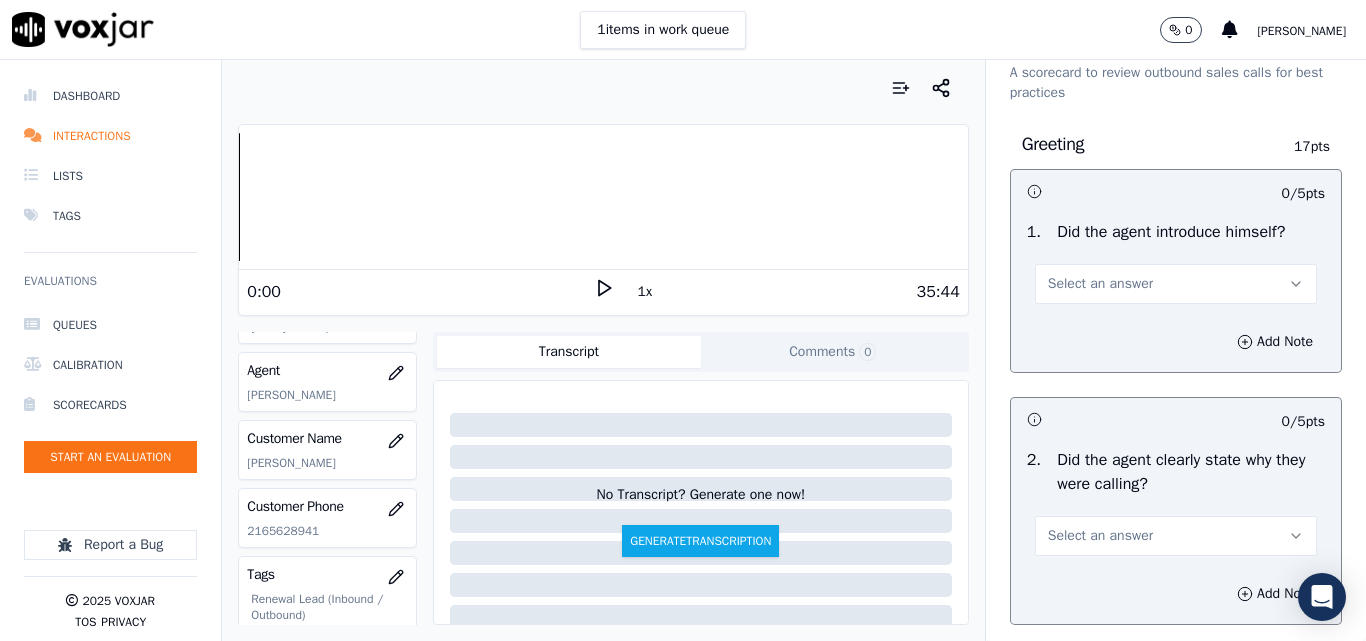 scroll, scrollTop: 100, scrollLeft: 0, axis: vertical 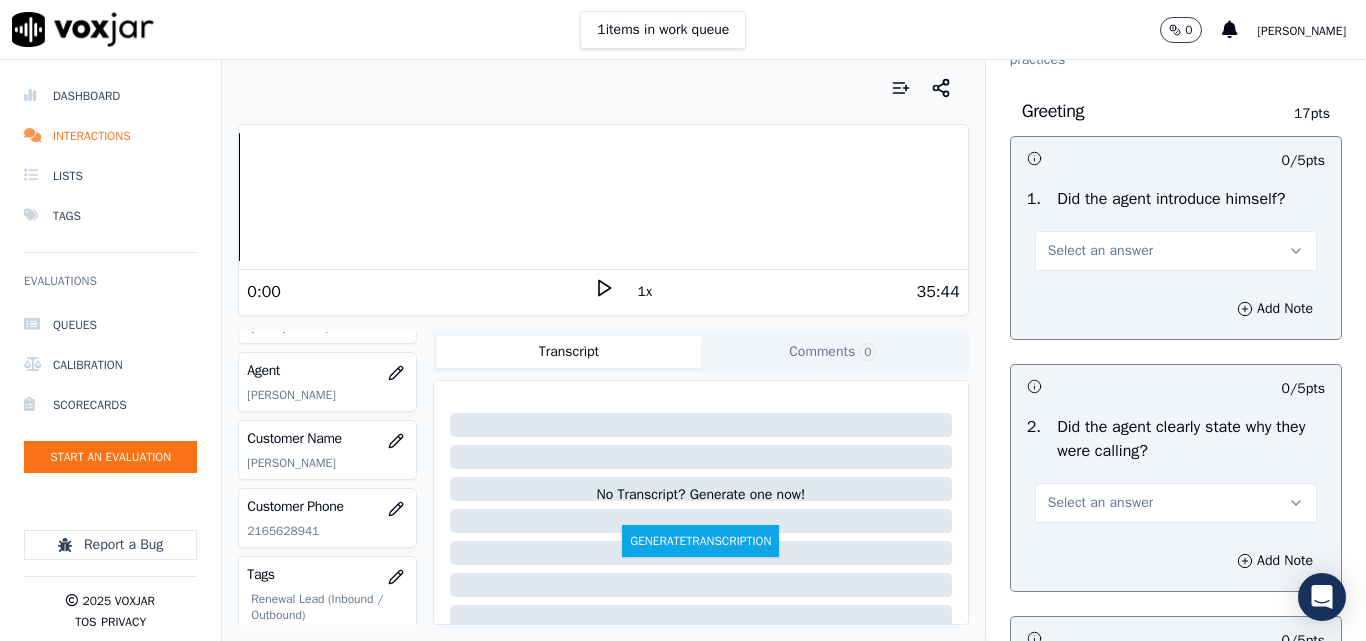 click on "Select an answer" at bounding box center (1100, 251) 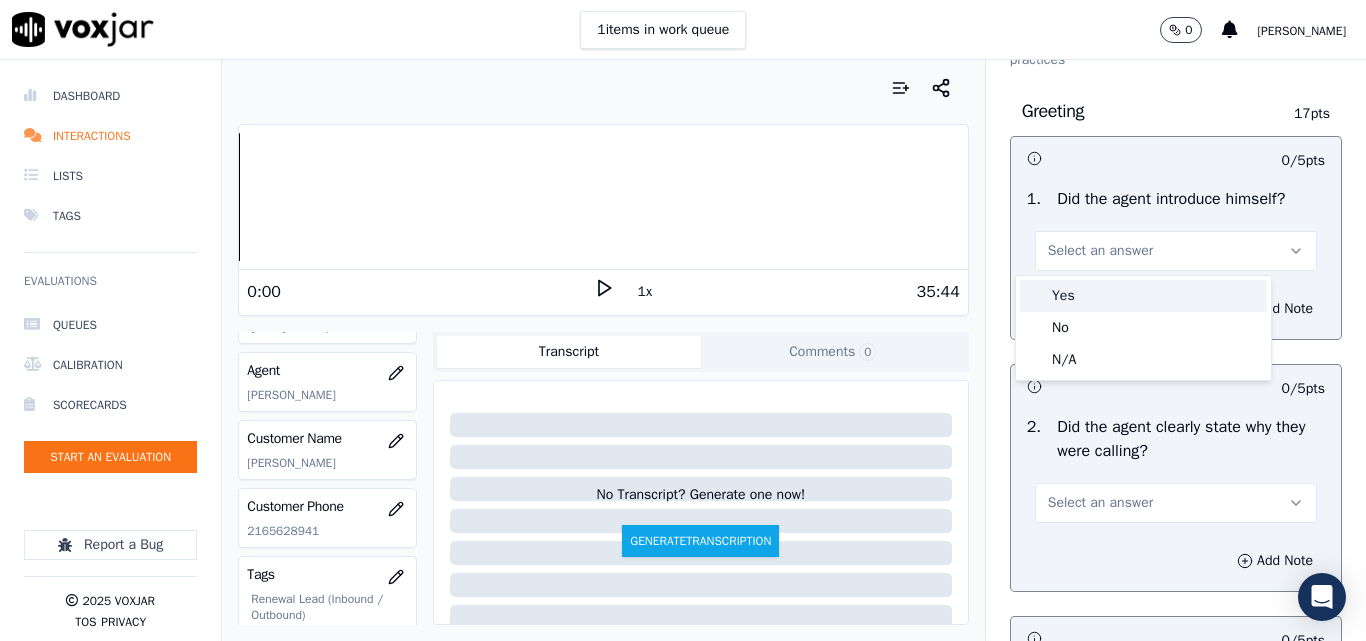 click on "Yes" at bounding box center (1143, 296) 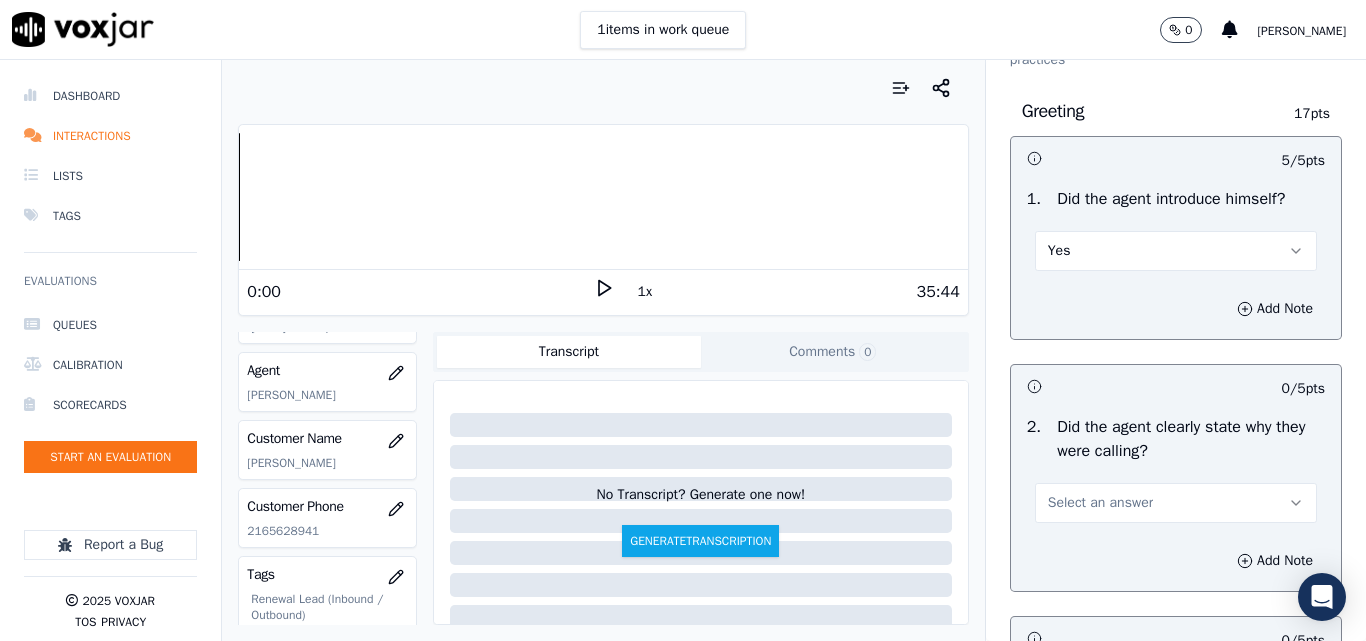 scroll, scrollTop: 300, scrollLeft: 0, axis: vertical 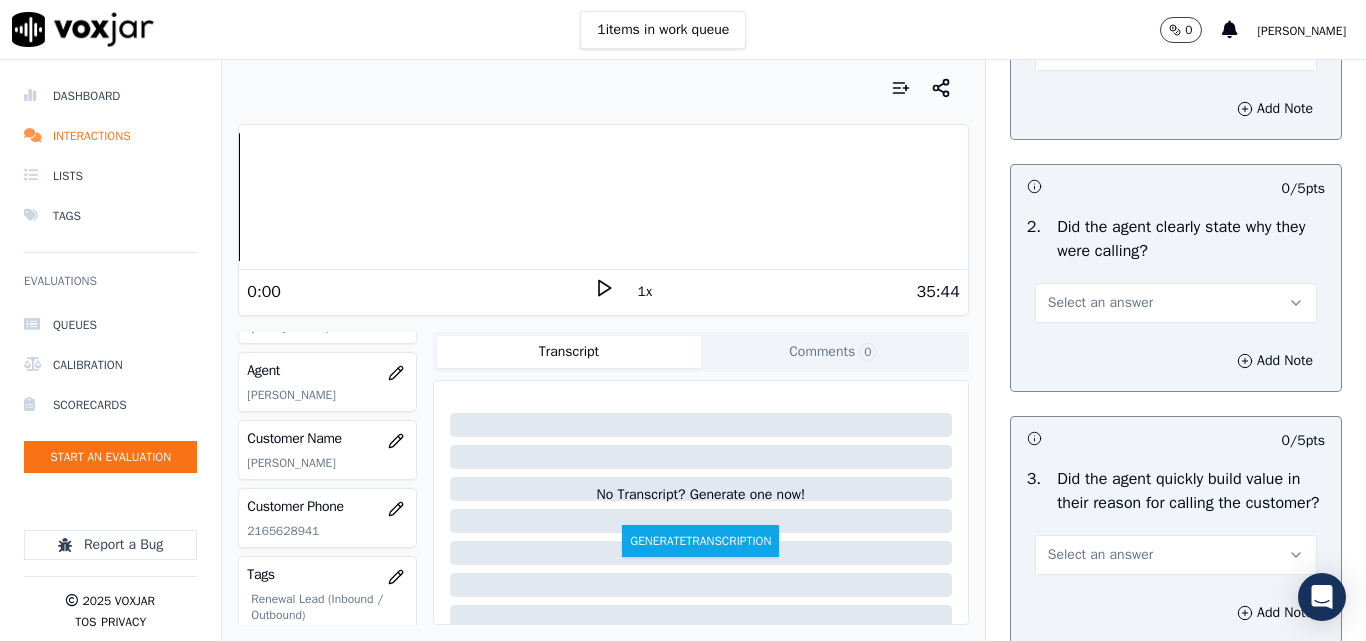 click on "Select an answer" at bounding box center (1100, 303) 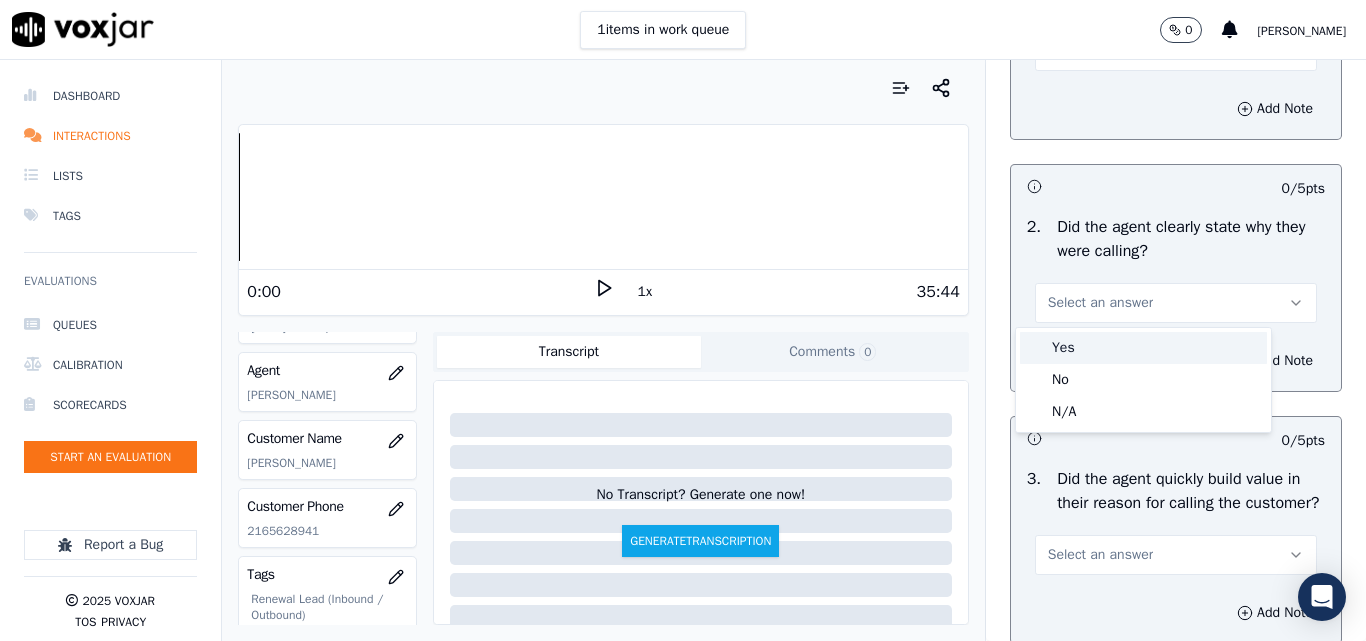click on "Yes" at bounding box center [1143, 348] 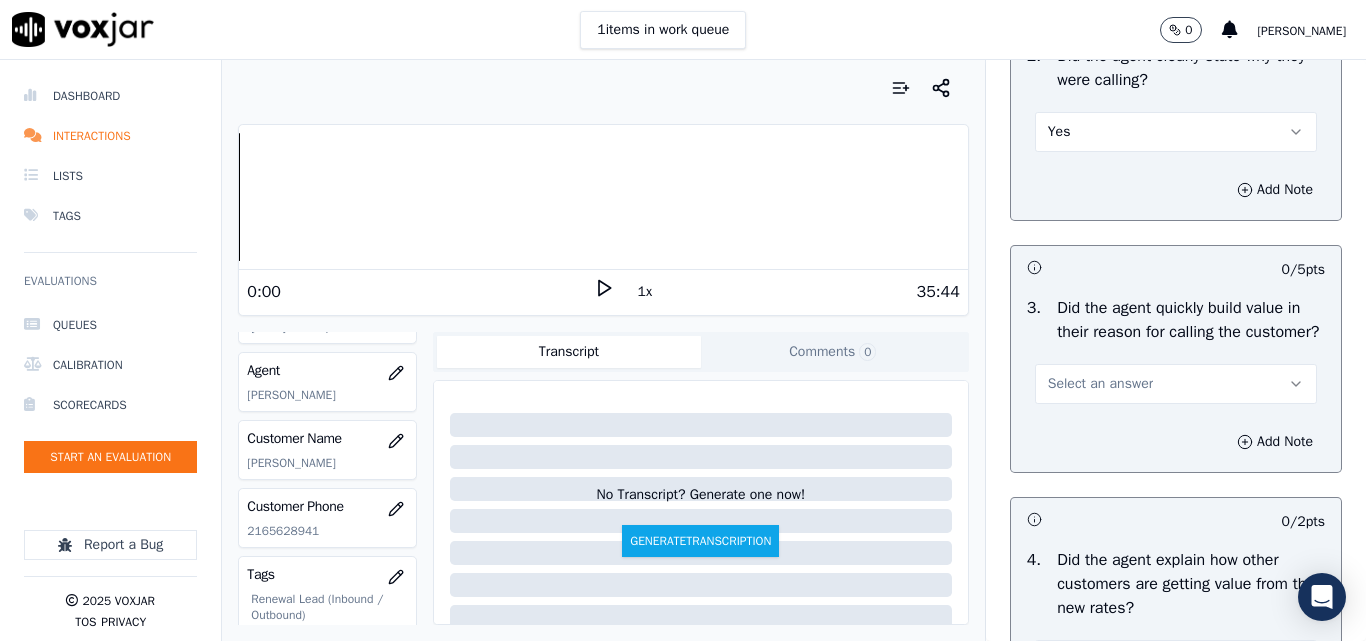 scroll, scrollTop: 500, scrollLeft: 0, axis: vertical 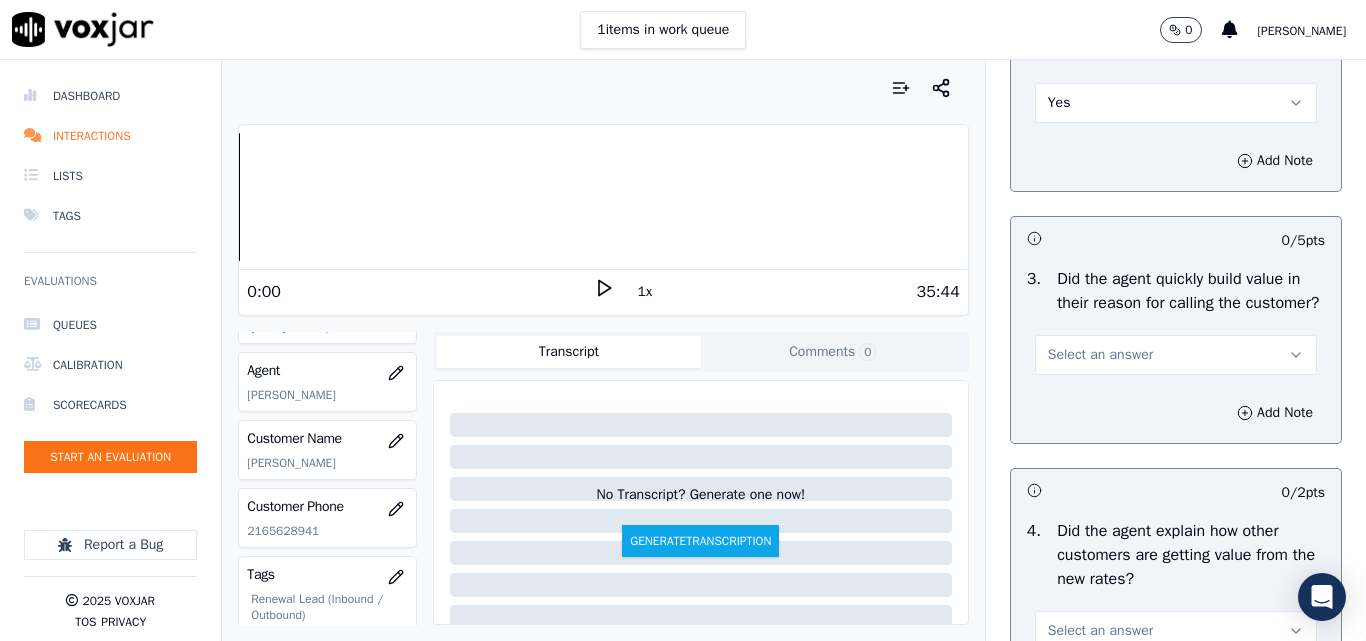 click on "Select an answer" at bounding box center [1100, 355] 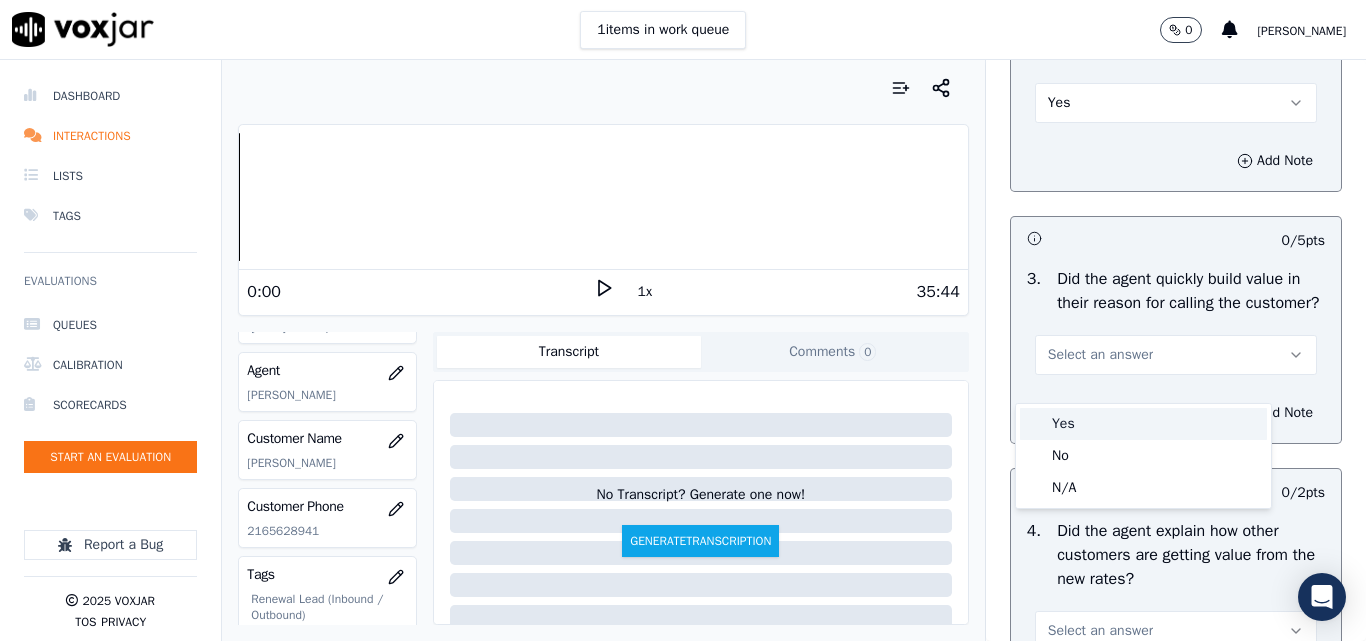 click on "Yes" at bounding box center (1143, 424) 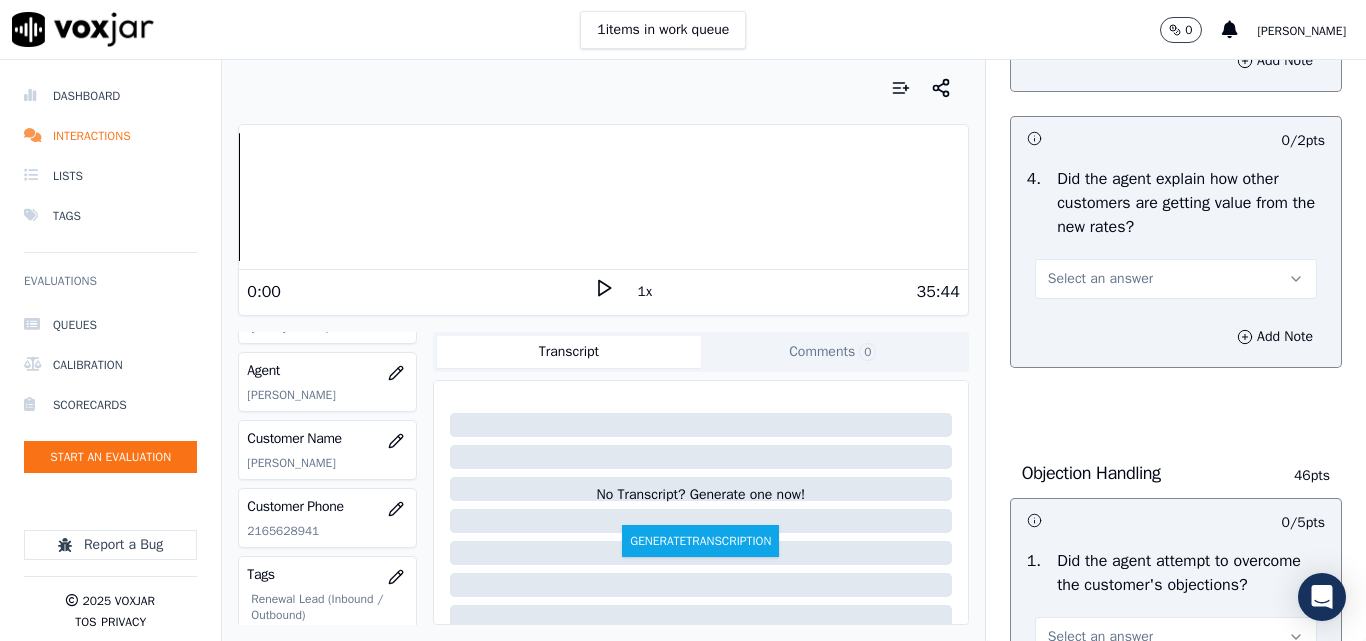 scroll, scrollTop: 900, scrollLeft: 0, axis: vertical 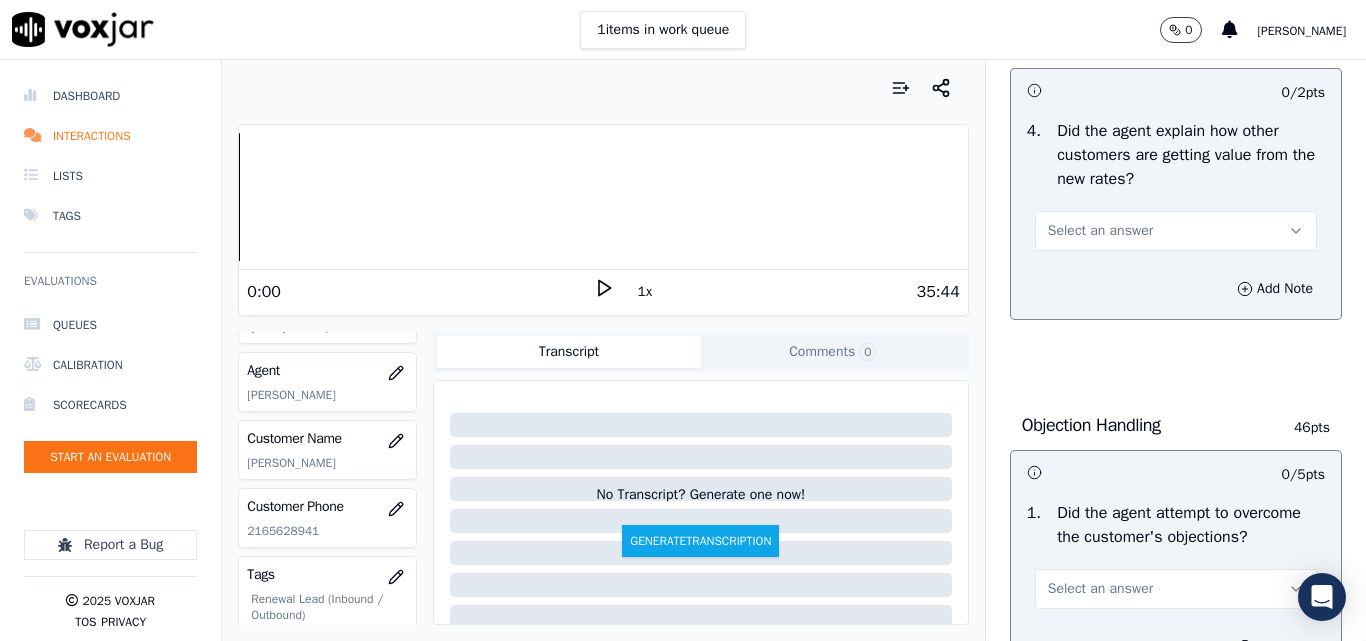 drag, startPoint x: 1079, startPoint y: 260, endPoint x: 1066, endPoint y: 275, distance: 19.849434 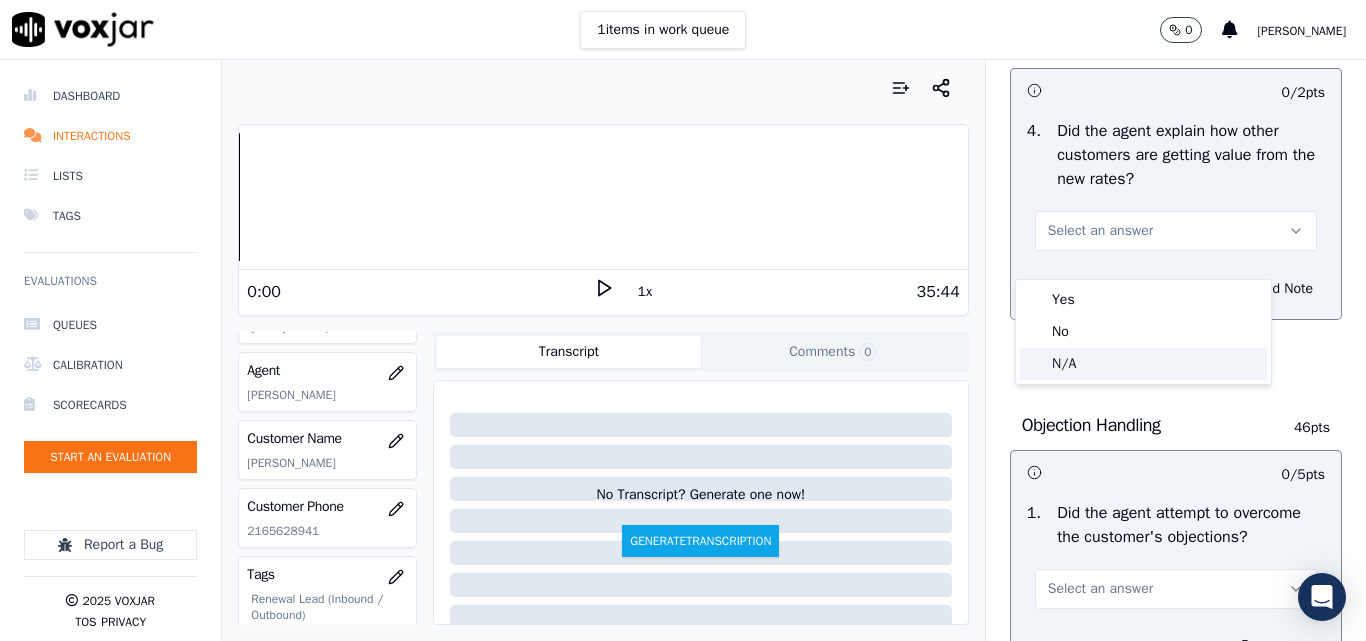 click on "N/A" 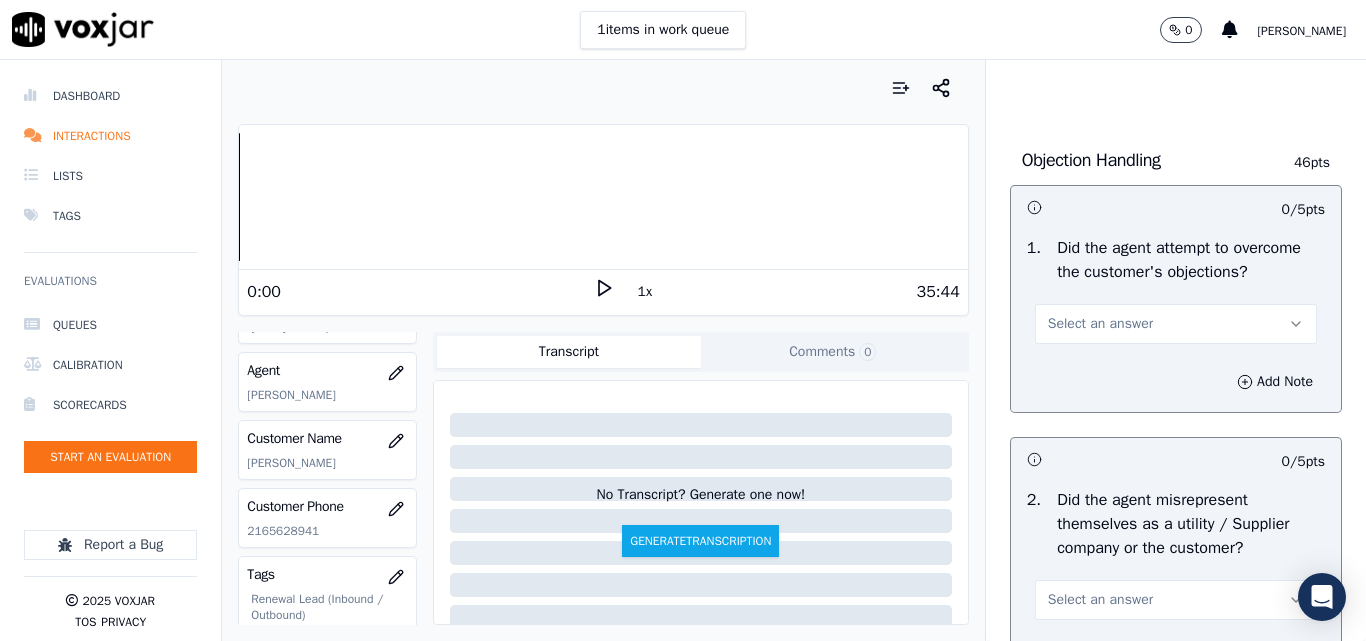 scroll, scrollTop: 1200, scrollLeft: 0, axis: vertical 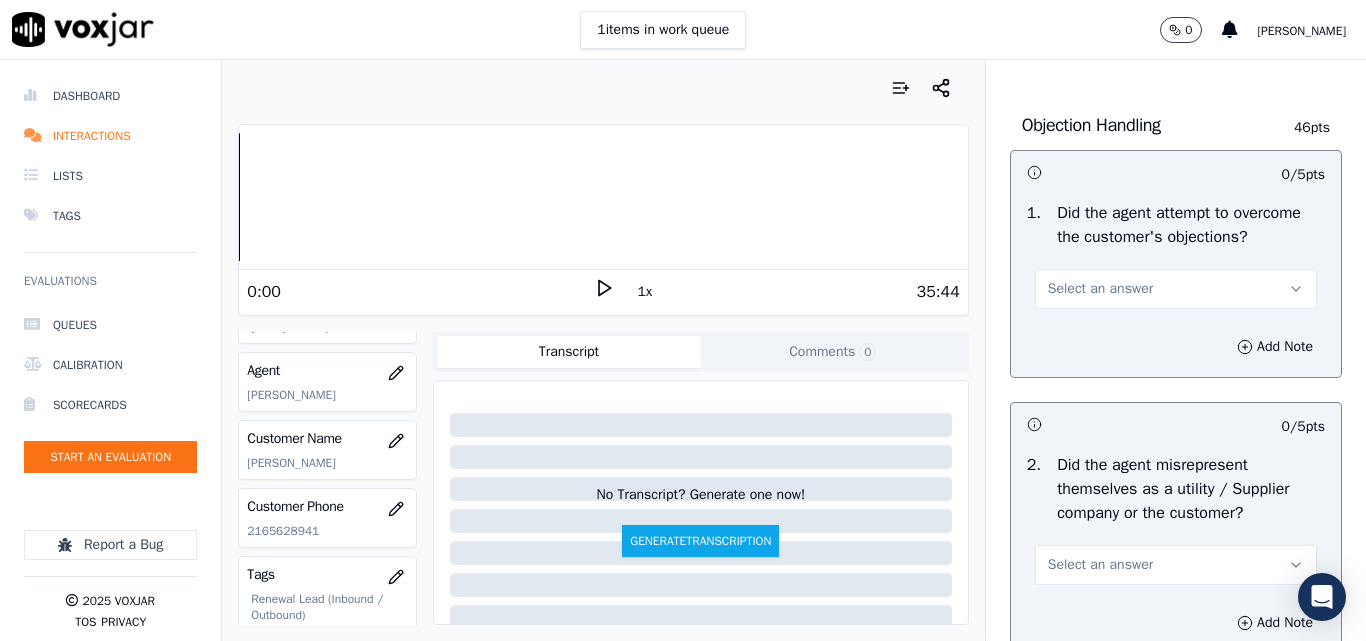 click at bounding box center [603, 88] 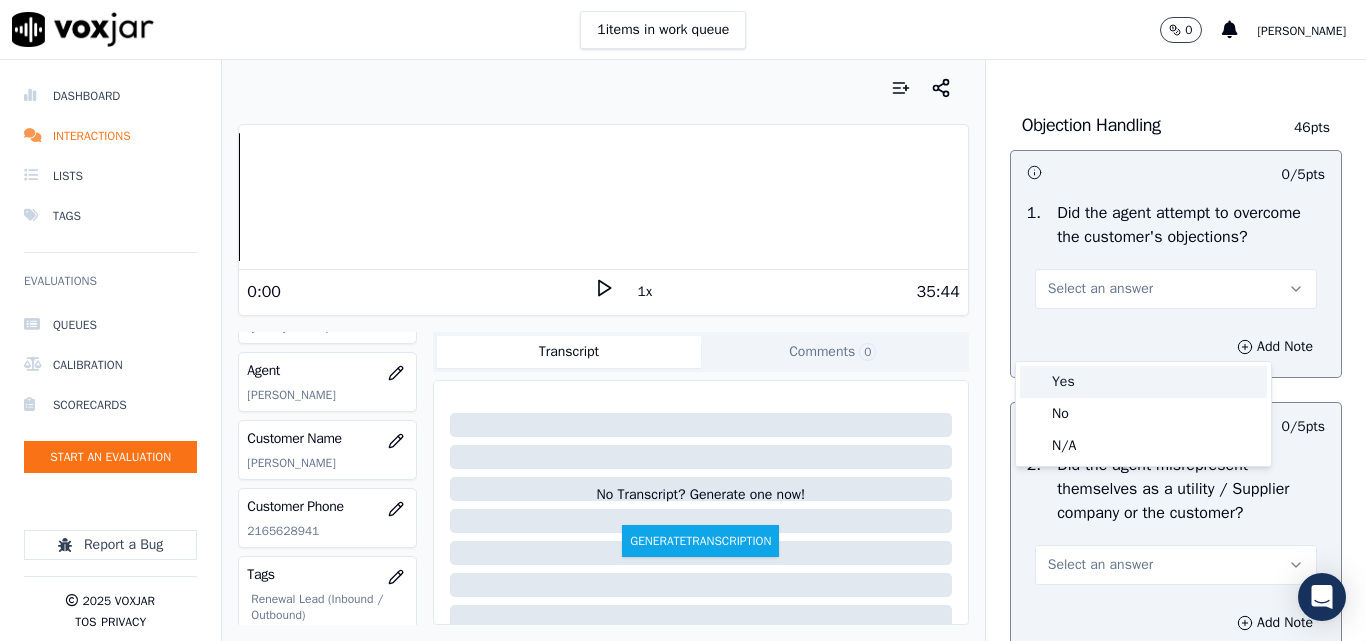 drag, startPoint x: 1080, startPoint y: 388, endPoint x: 1092, endPoint y: 383, distance: 13 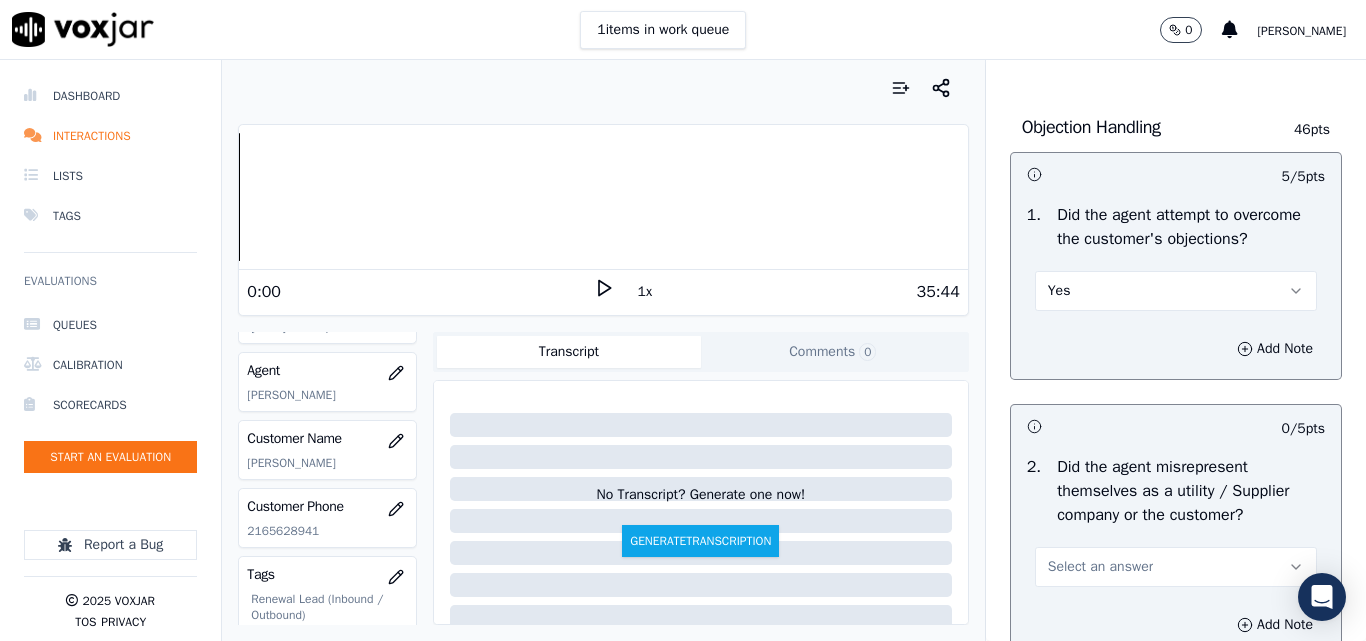 scroll, scrollTop: 1200, scrollLeft: 0, axis: vertical 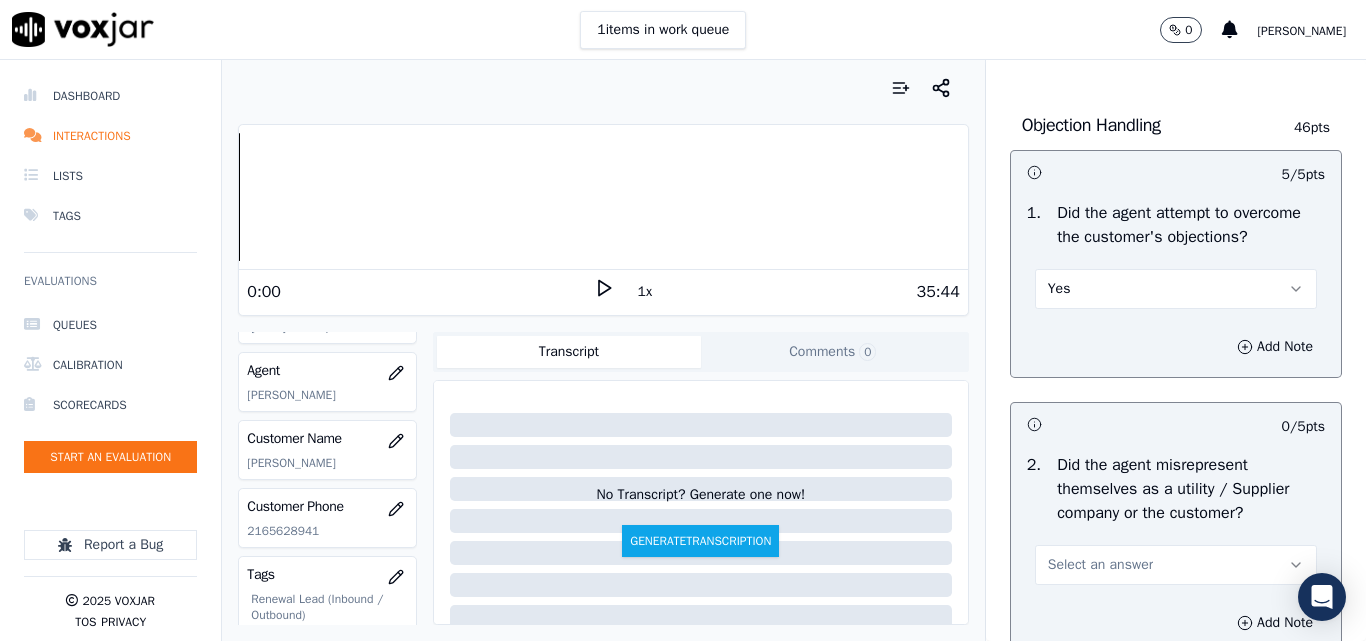 click on "Did the agent attempt to overcome the customer's objections?" at bounding box center (1191, 225) 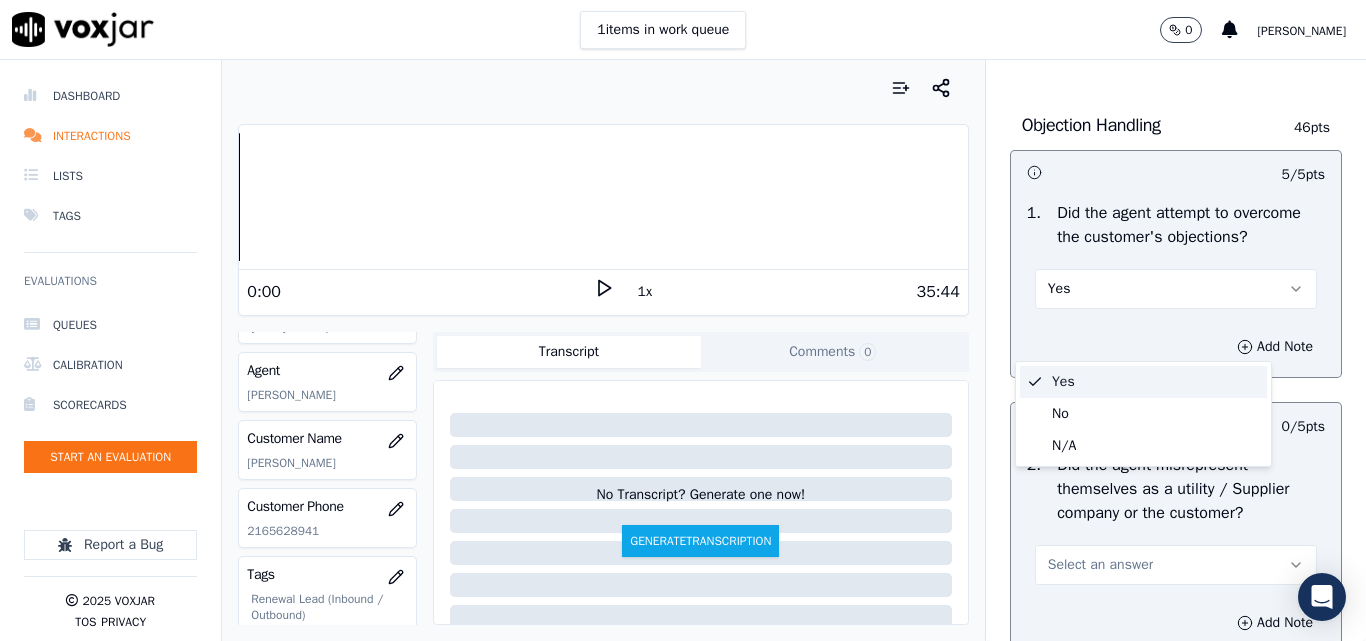 click on "Yes" at bounding box center (1176, 289) 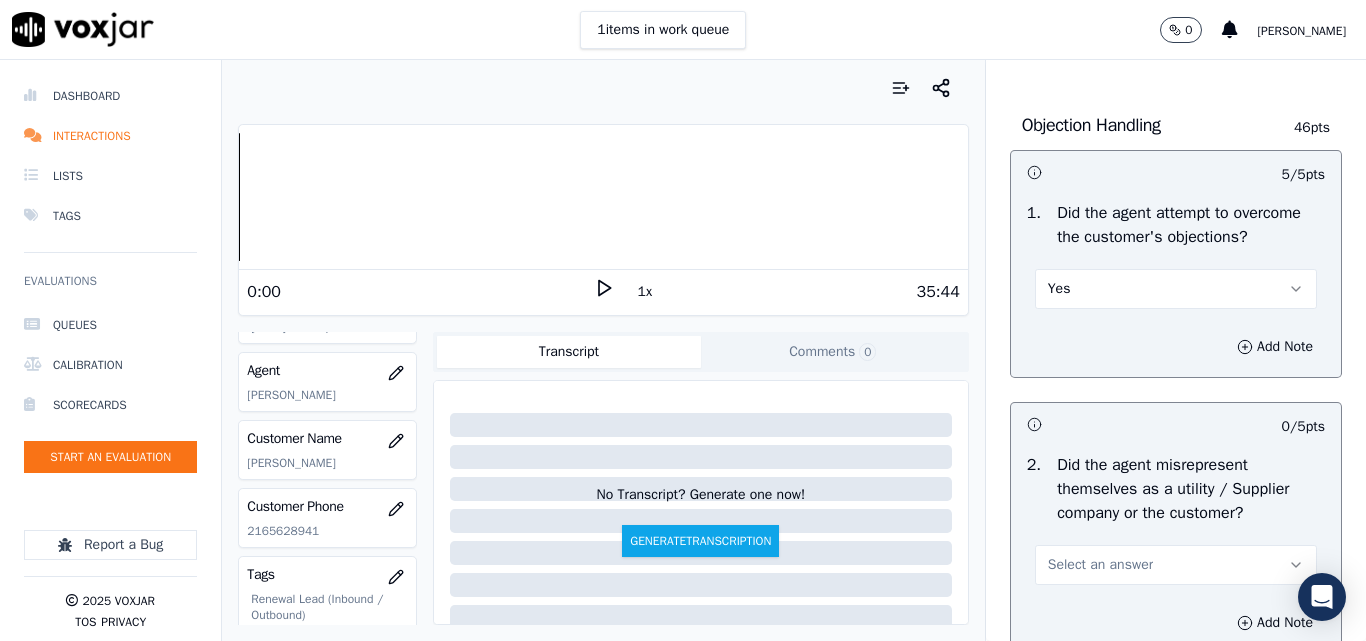 click on "Yes" at bounding box center (1176, 289) 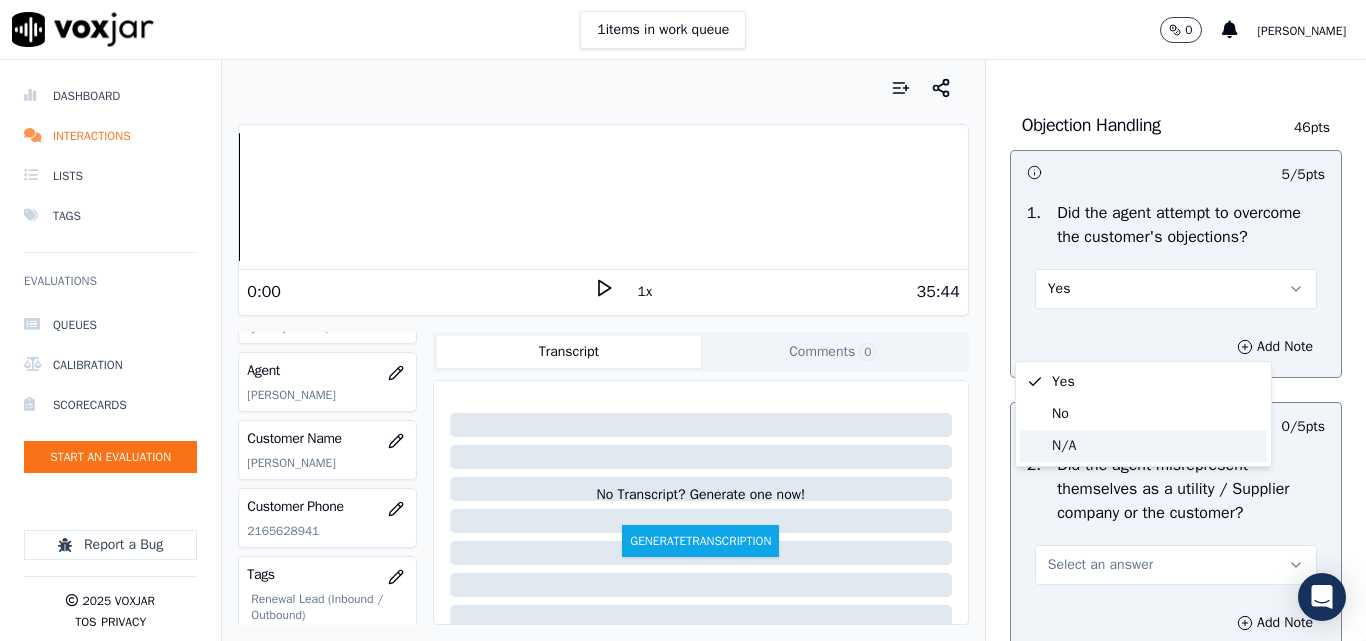 click on "N/A" 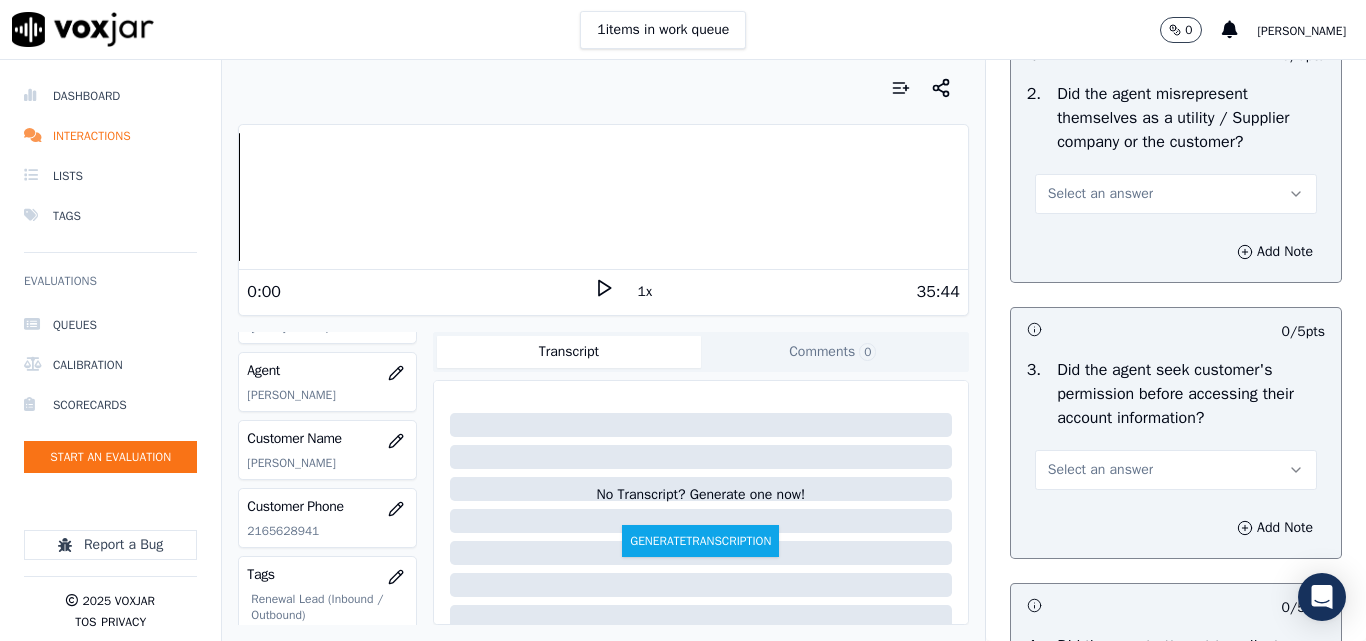 scroll, scrollTop: 1600, scrollLeft: 0, axis: vertical 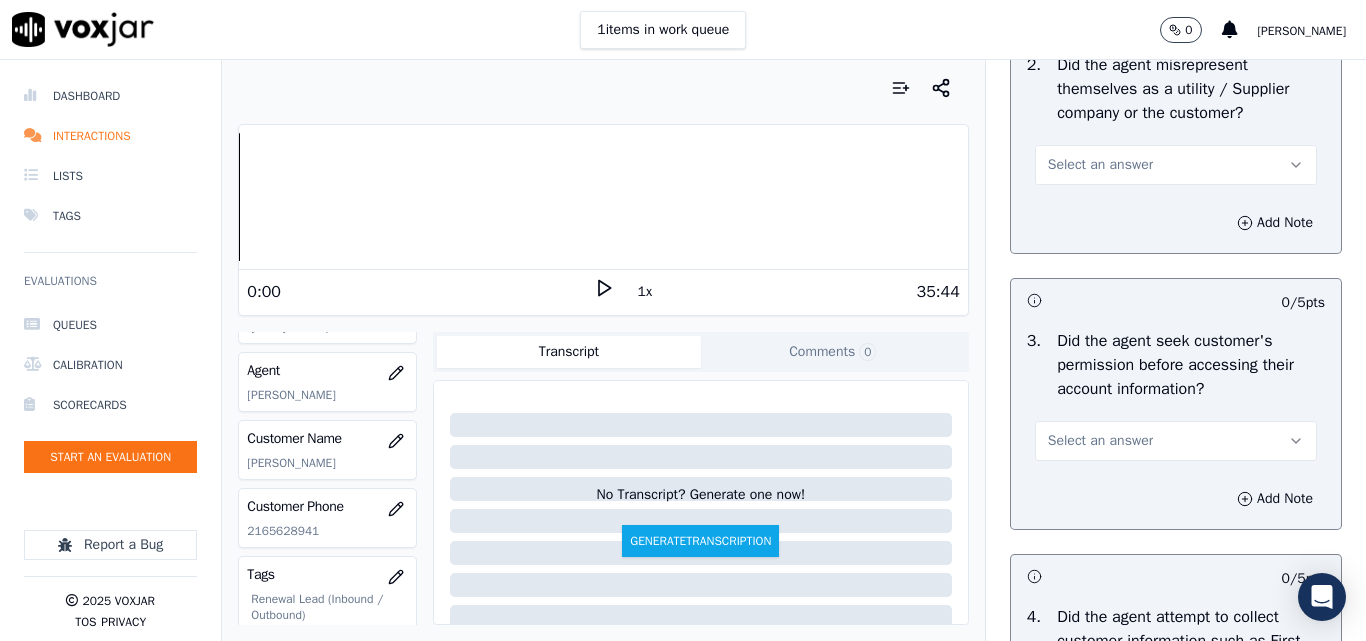 click on "Select an answer" at bounding box center (1176, 165) 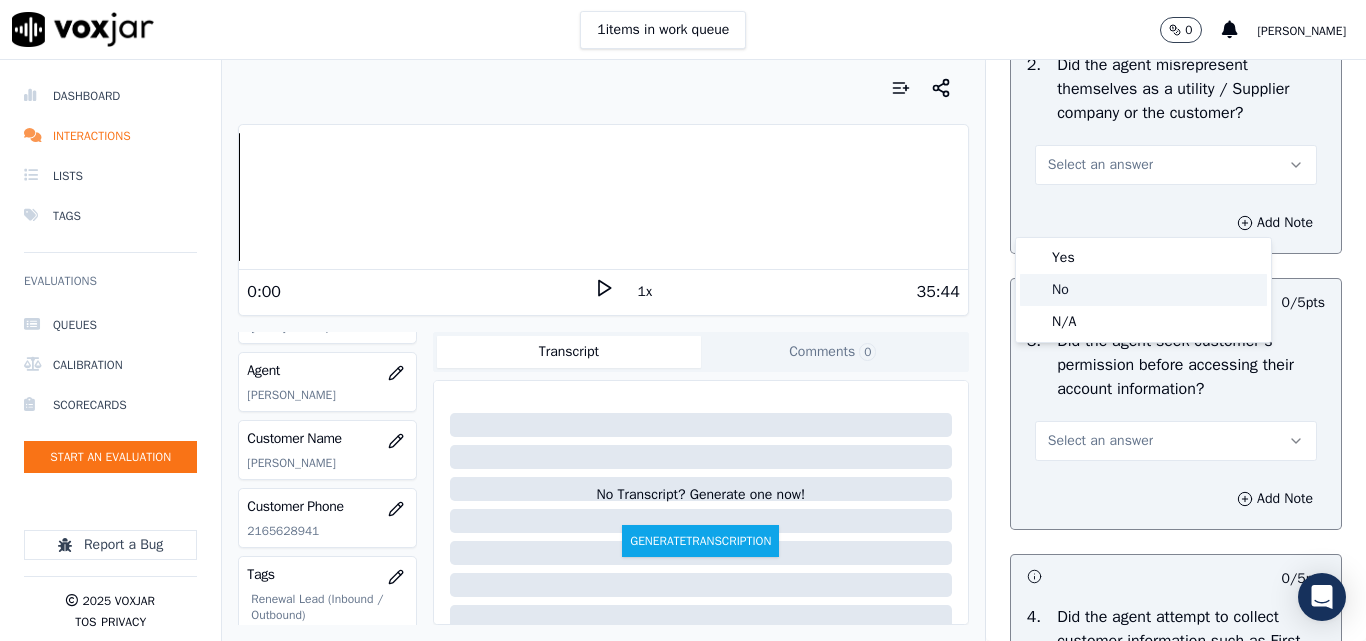 drag, startPoint x: 1057, startPoint y: 286, endPoint x: 1088, endPoint y: 279, distance: 31.780497 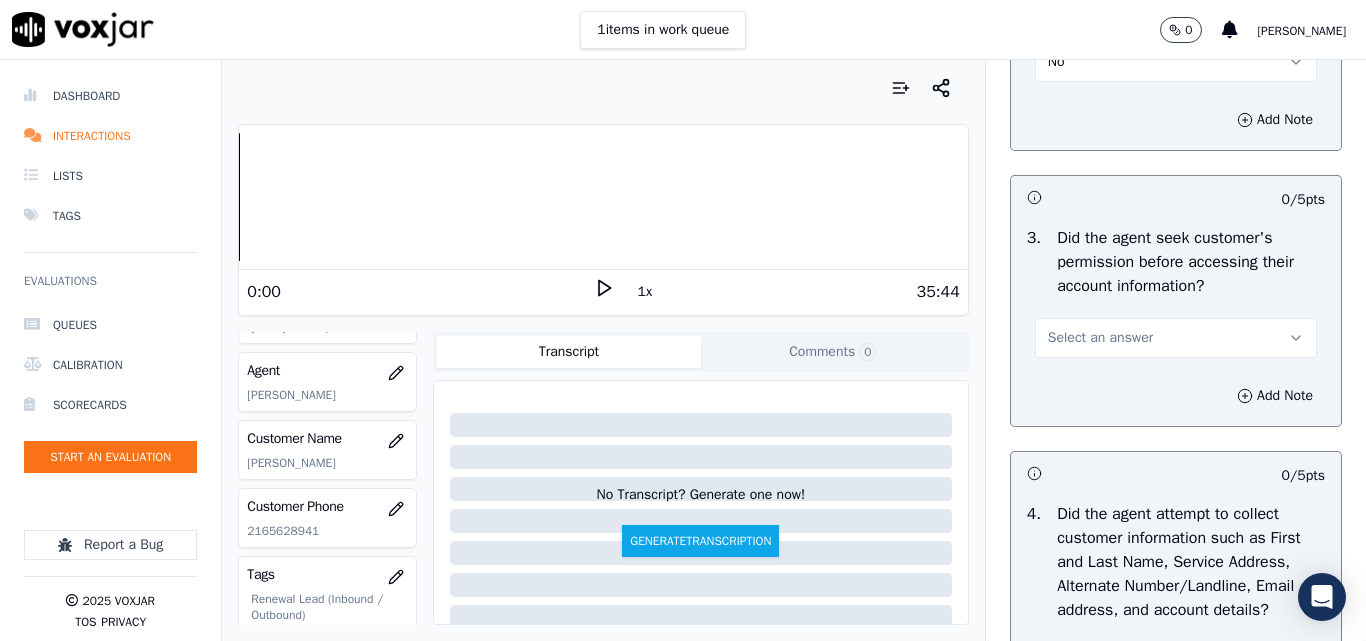 scroll, scrollTop: 1800, scrollLeft: 0, axis: vertical 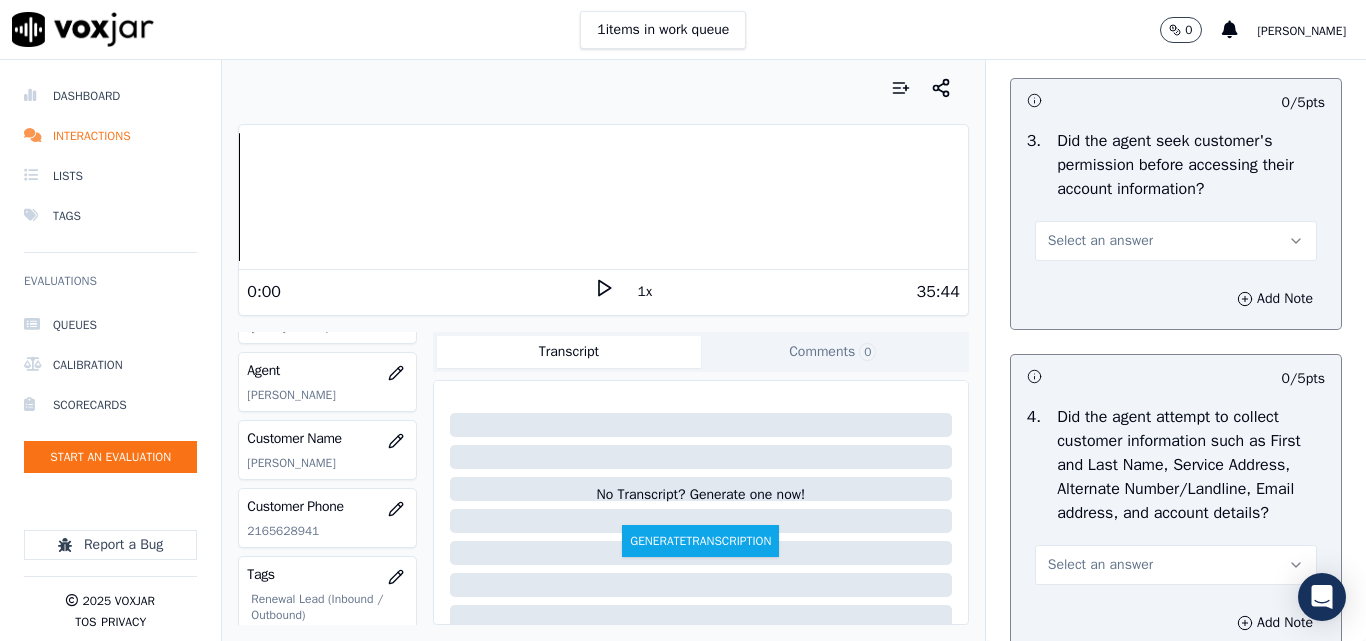click on "Select an answer" at bounding box center (1100, 241) 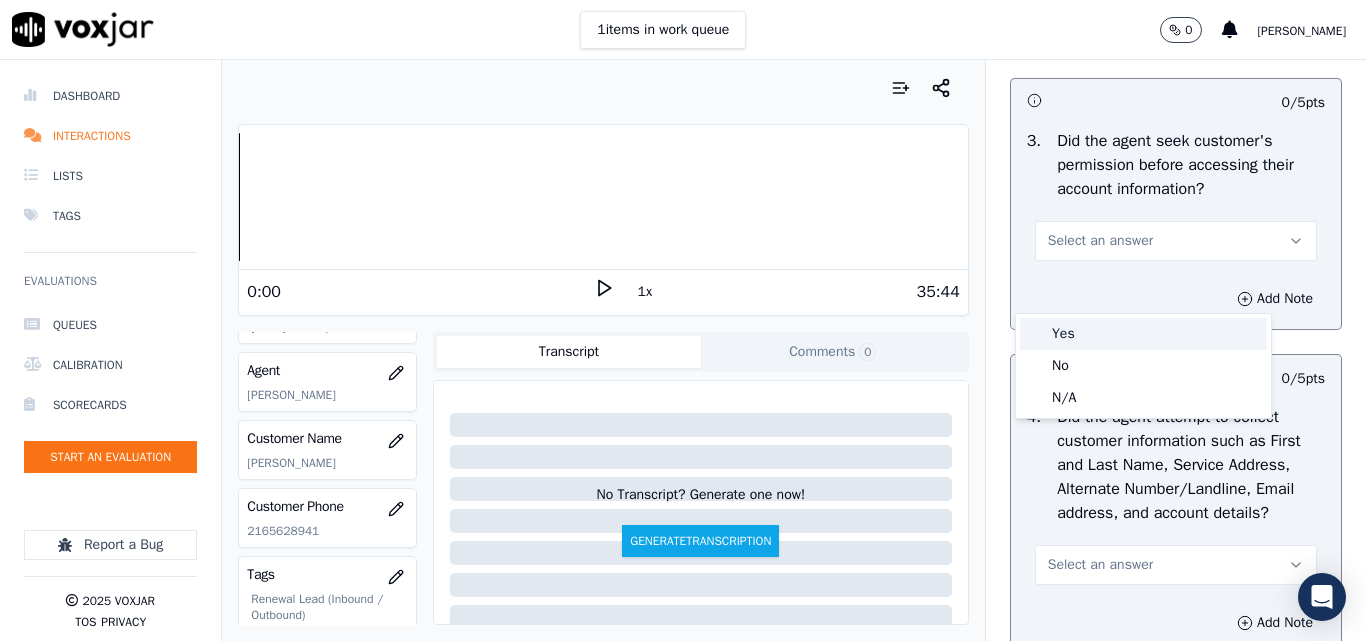 click on "No" 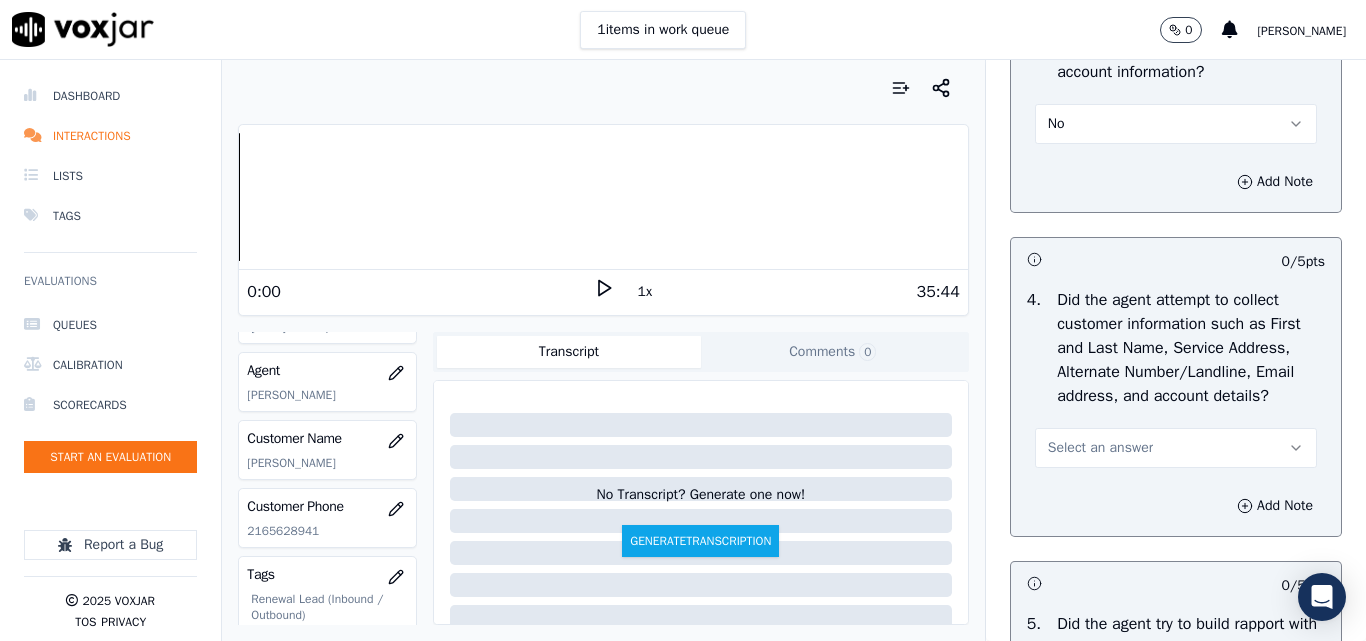 scroll, scrollTop: 2000, scrollLeft: 0, axis: vertical 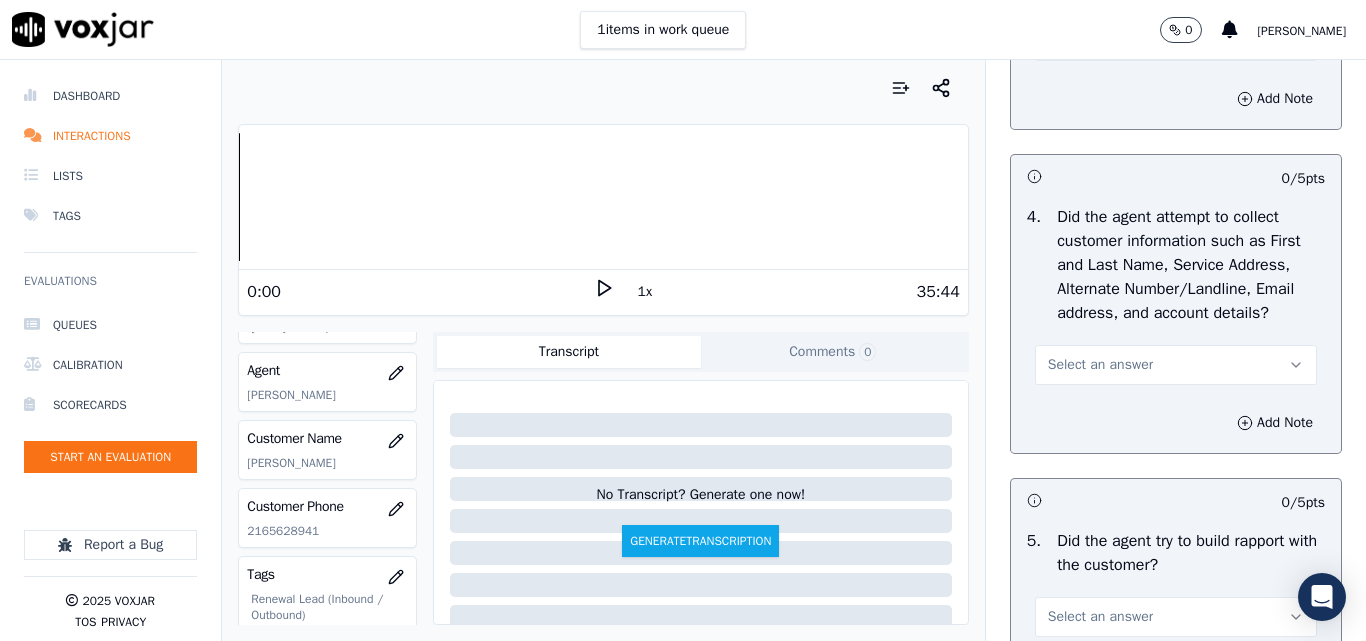 click on "Select an answer" at bounding box center (1100, 365) 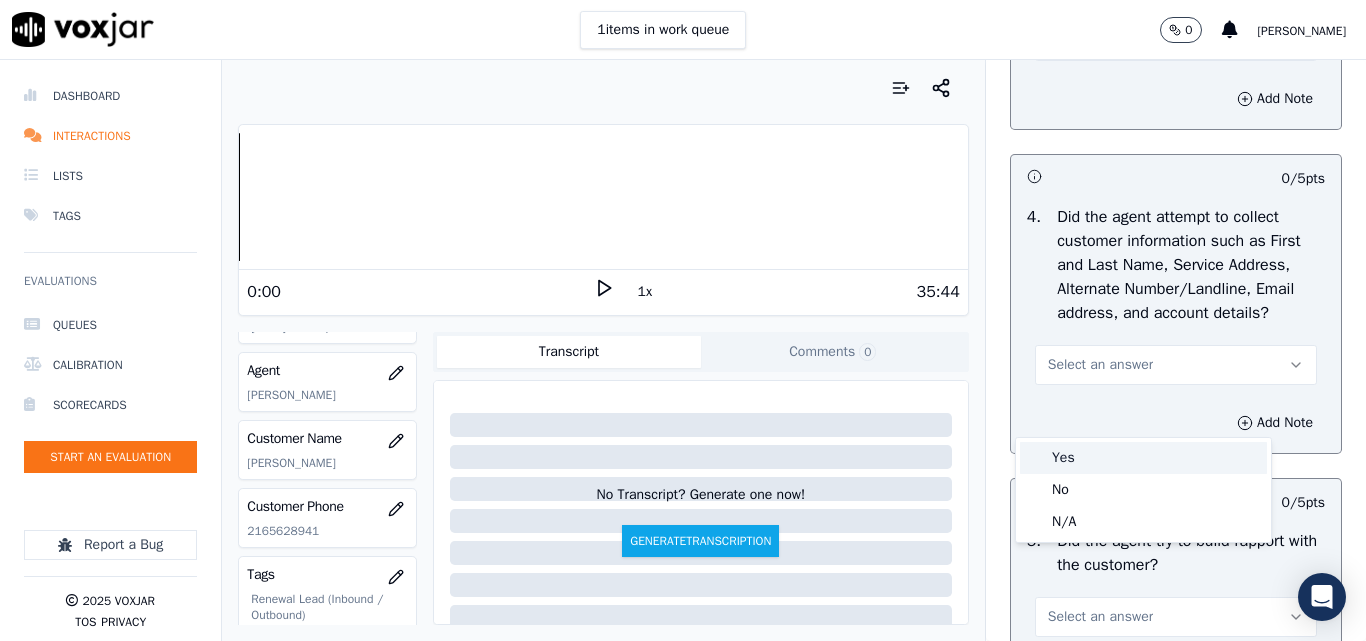 click on "Yes" at bounding box center (1143, 458) 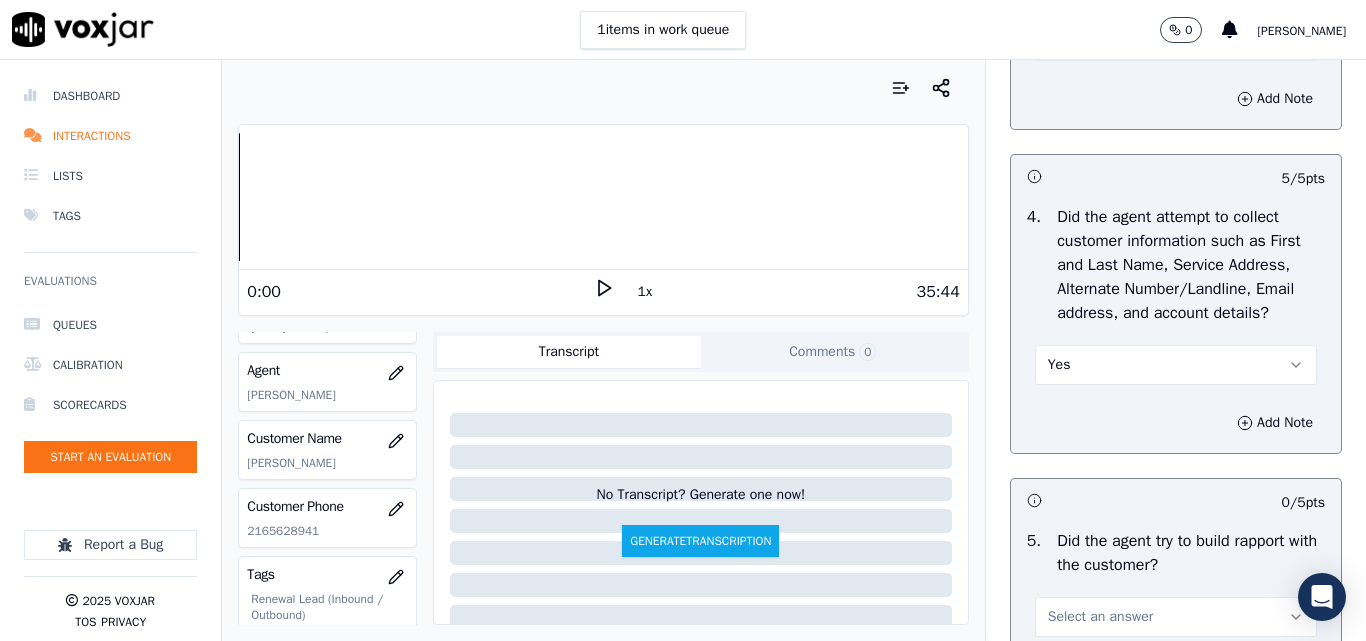 scroll, scrollTop: 2300, scrollLeft: 0, axis: vertical 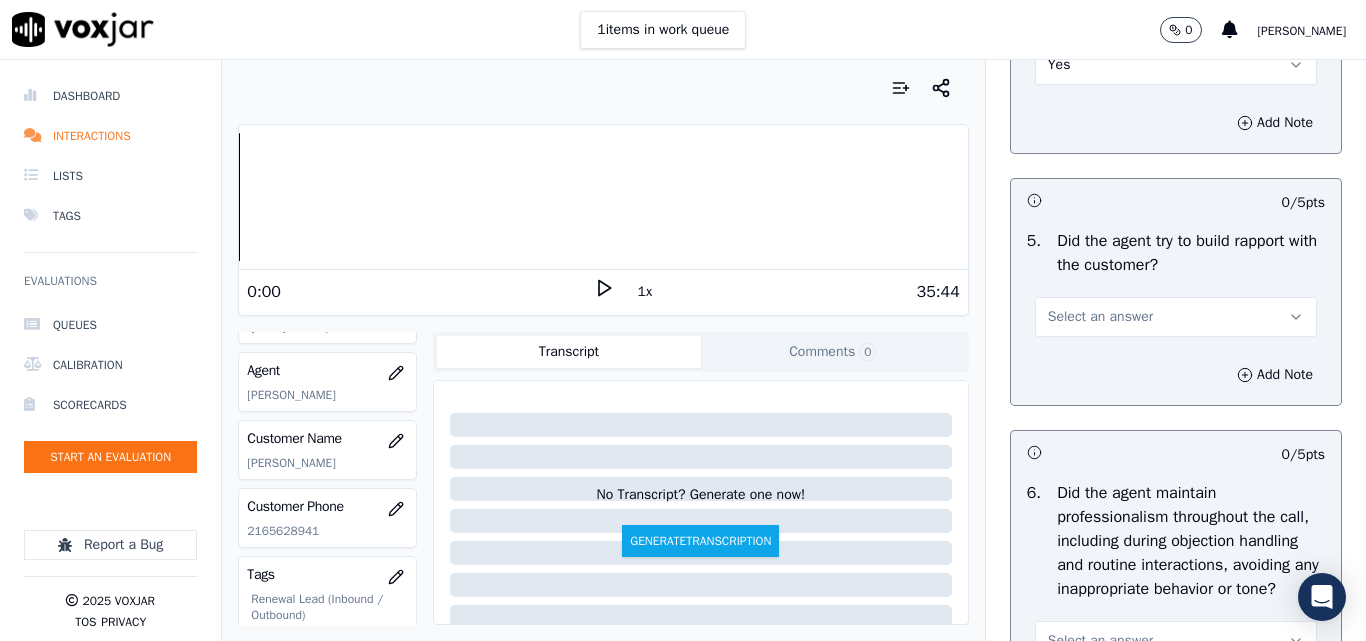click on "Select an answer" at bounding box center [1100, 317] 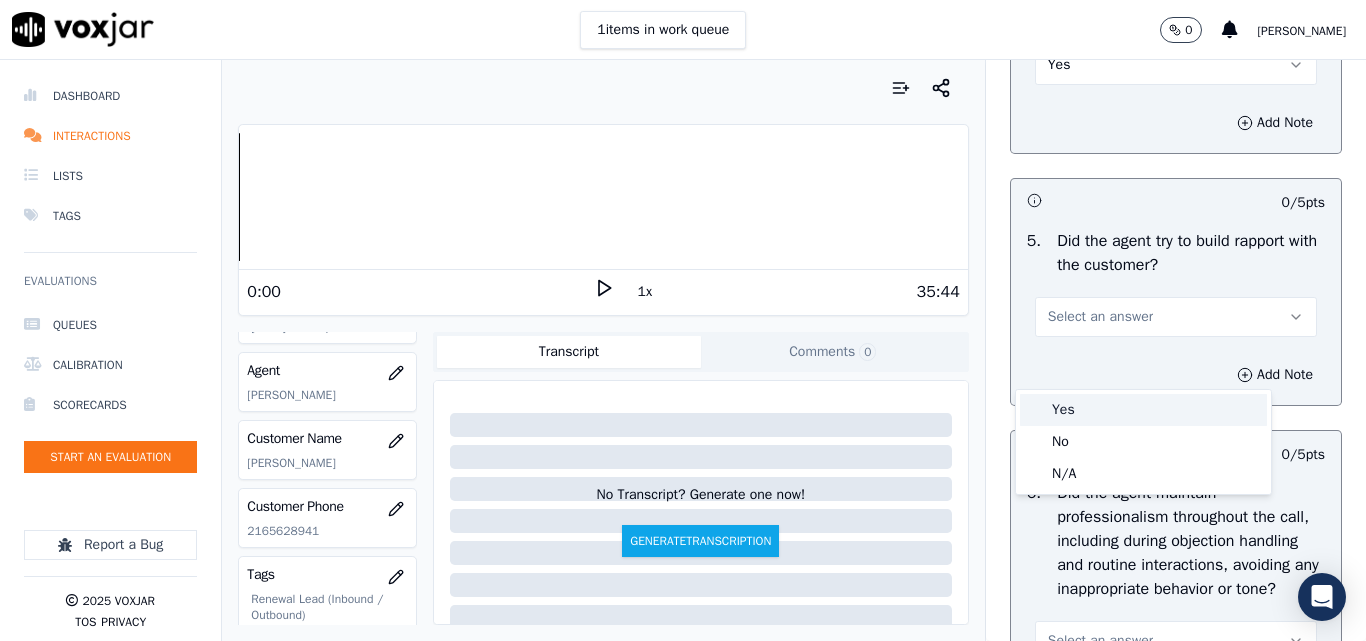 click on "Yes" at bounding box center [1143, 410] 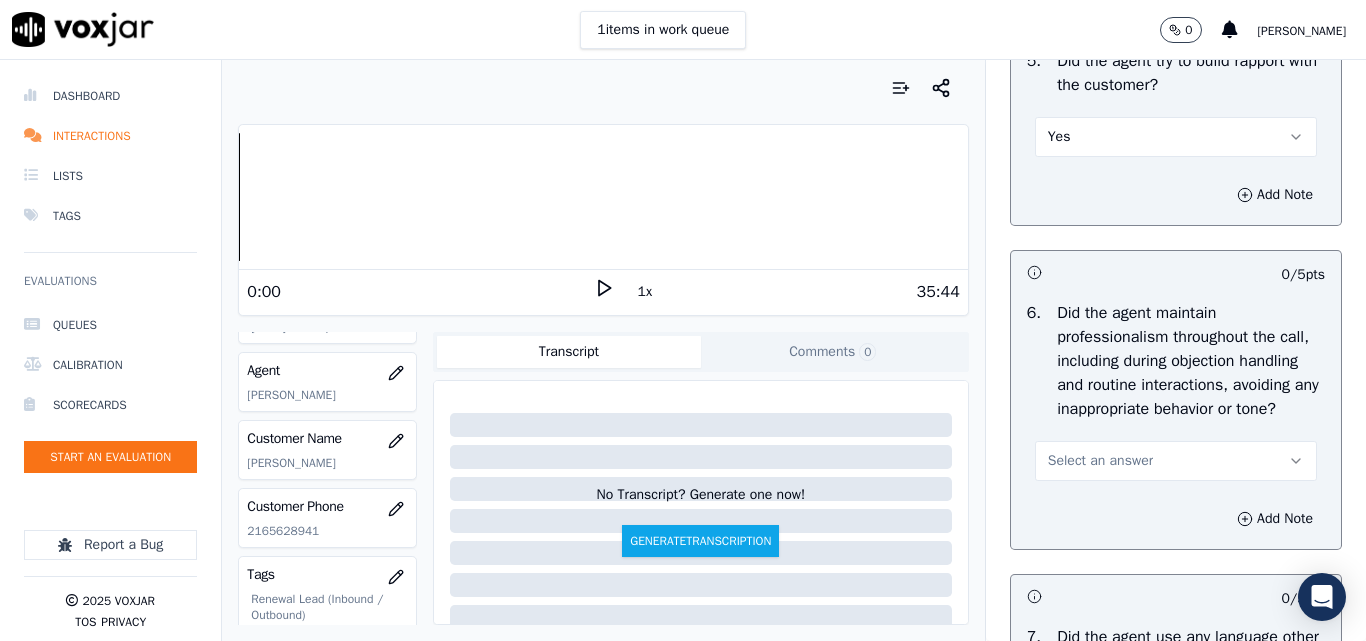 scroll, scrollTop: 2600, scrollLeft: 0, axis: vertical 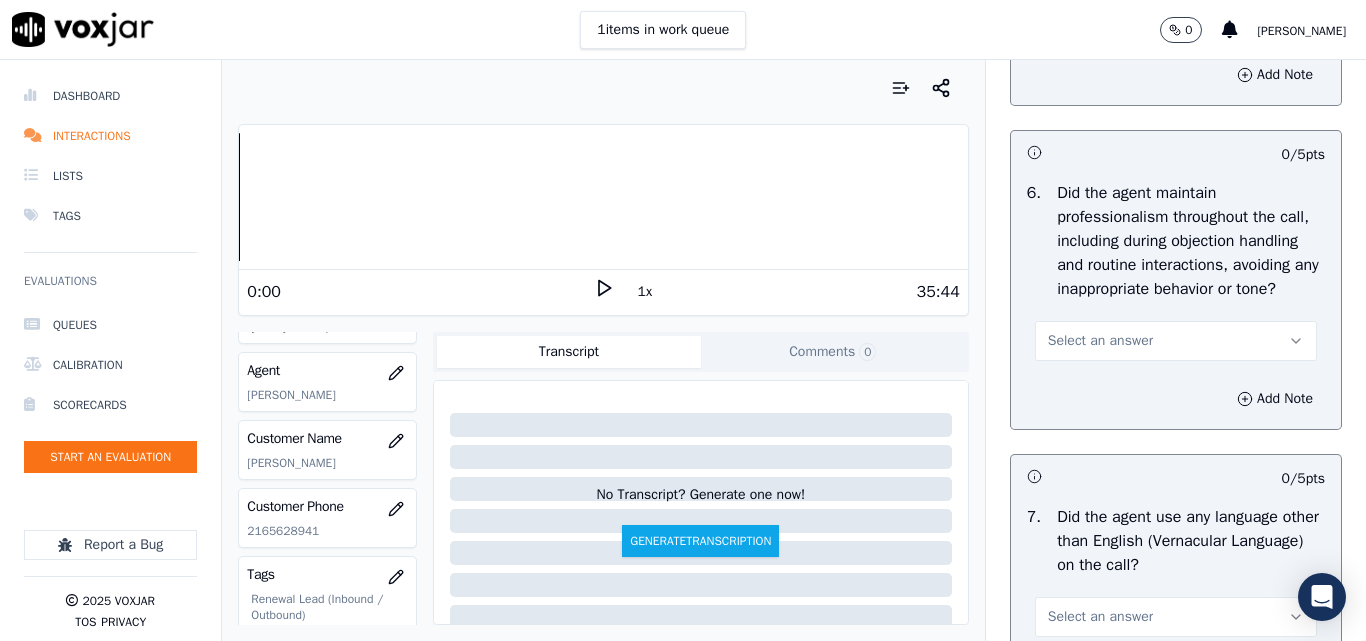 click on "Select an answer" at bounding box center [1100, 341] 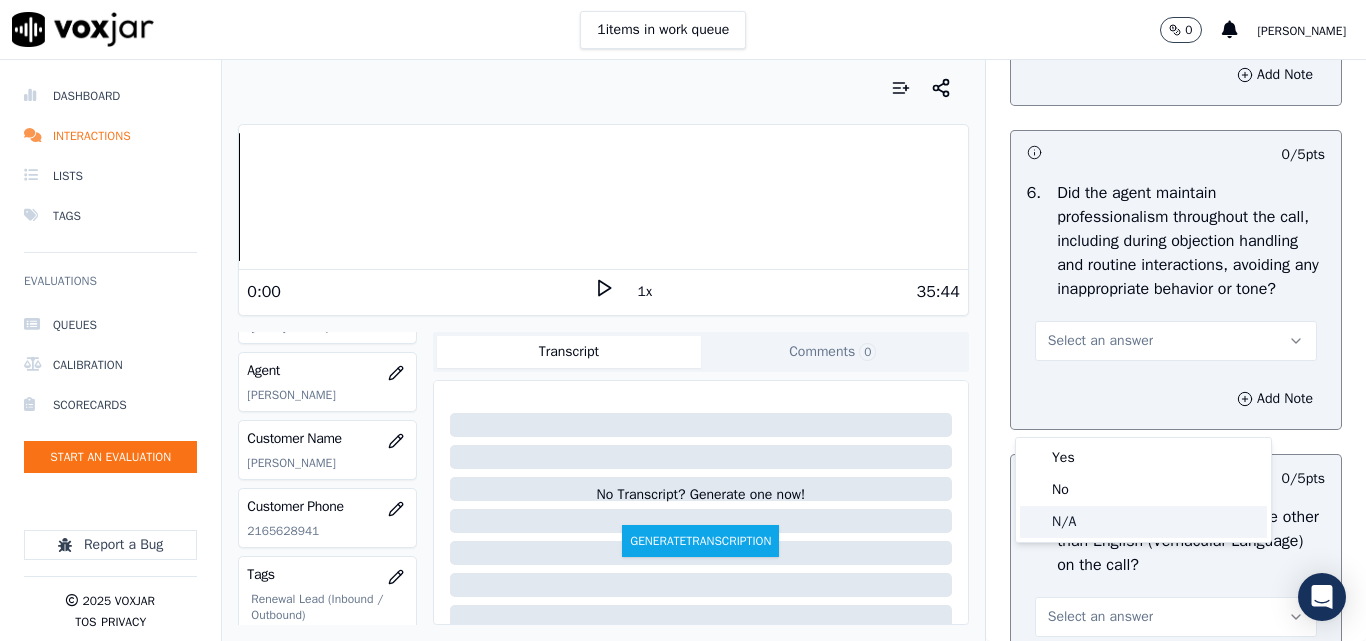 click on "N/A" 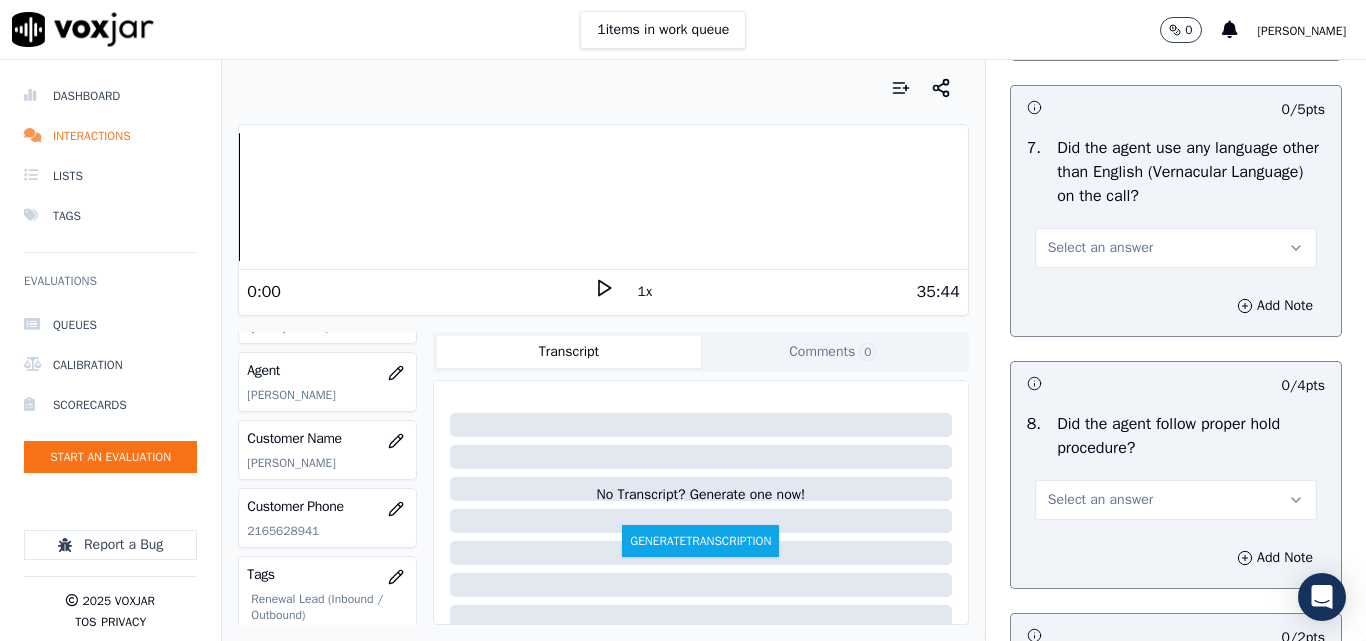 scroll, scrollTop: 3000, scrollLeft: 0, axis: vertical 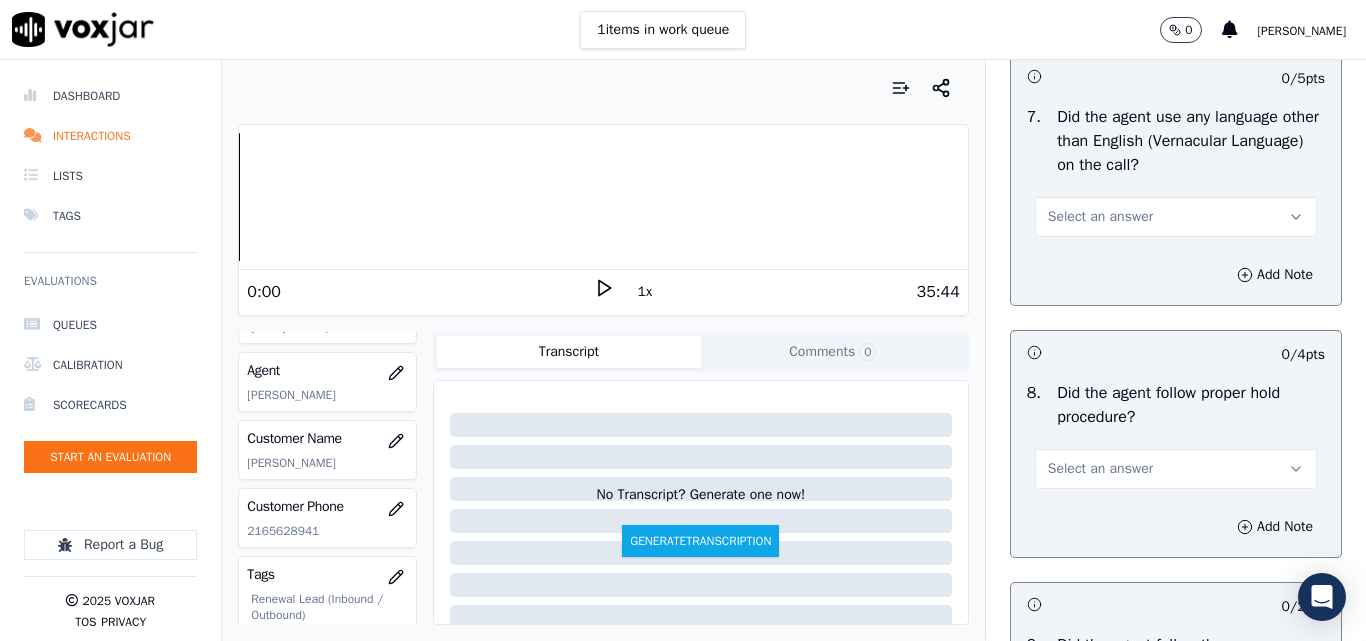 click on "Select an answer" at bounding box center (1100, 217) 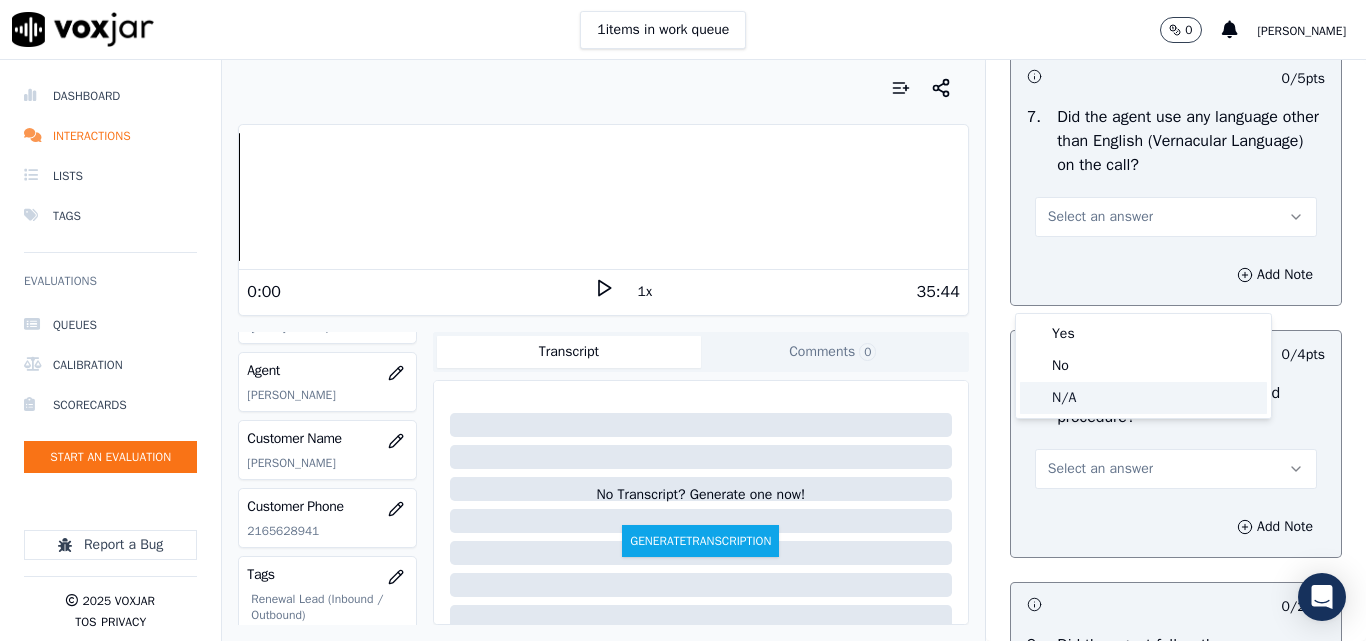 click on "No" 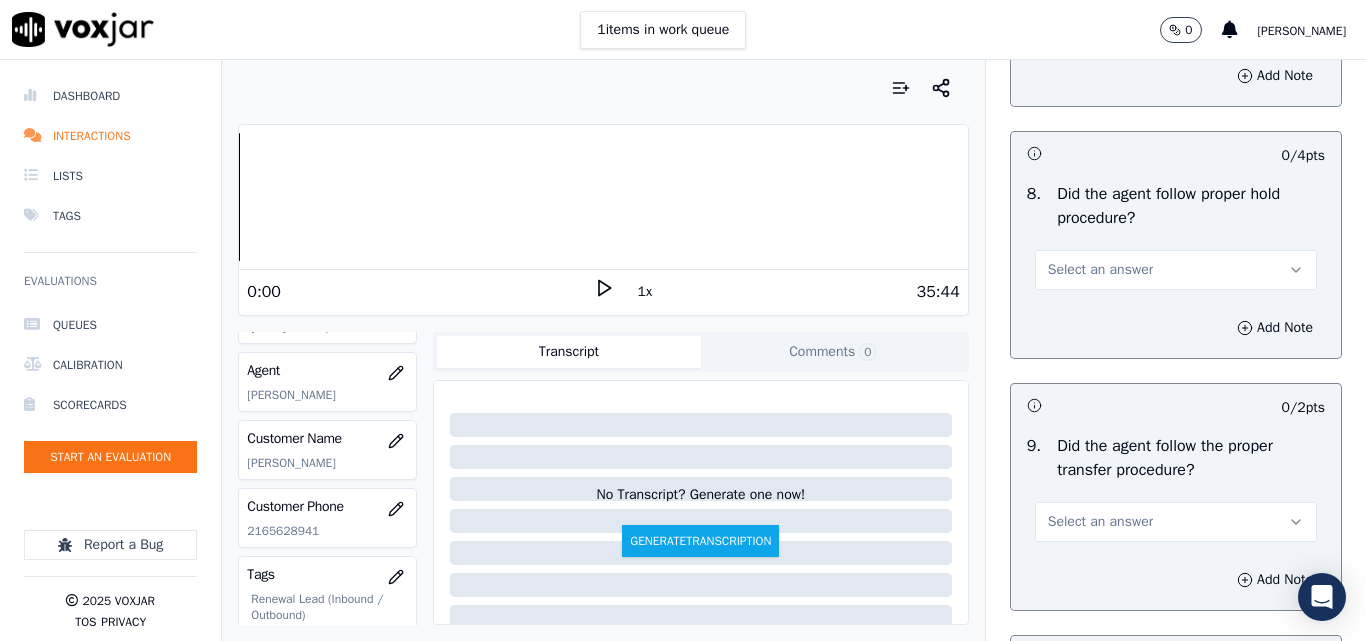 scroll, scrollTop: 3200, scrollLeft: 0, axis: vertical 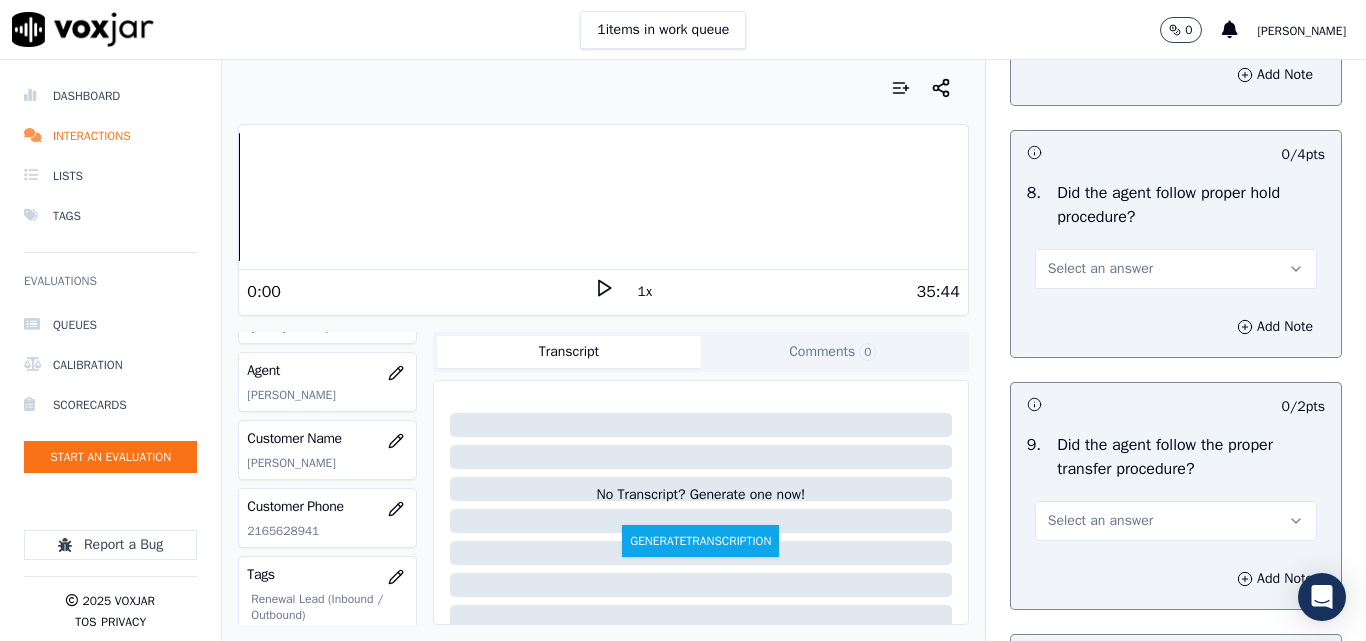 click on "Select an answer" at bounding box center [1100, 269] 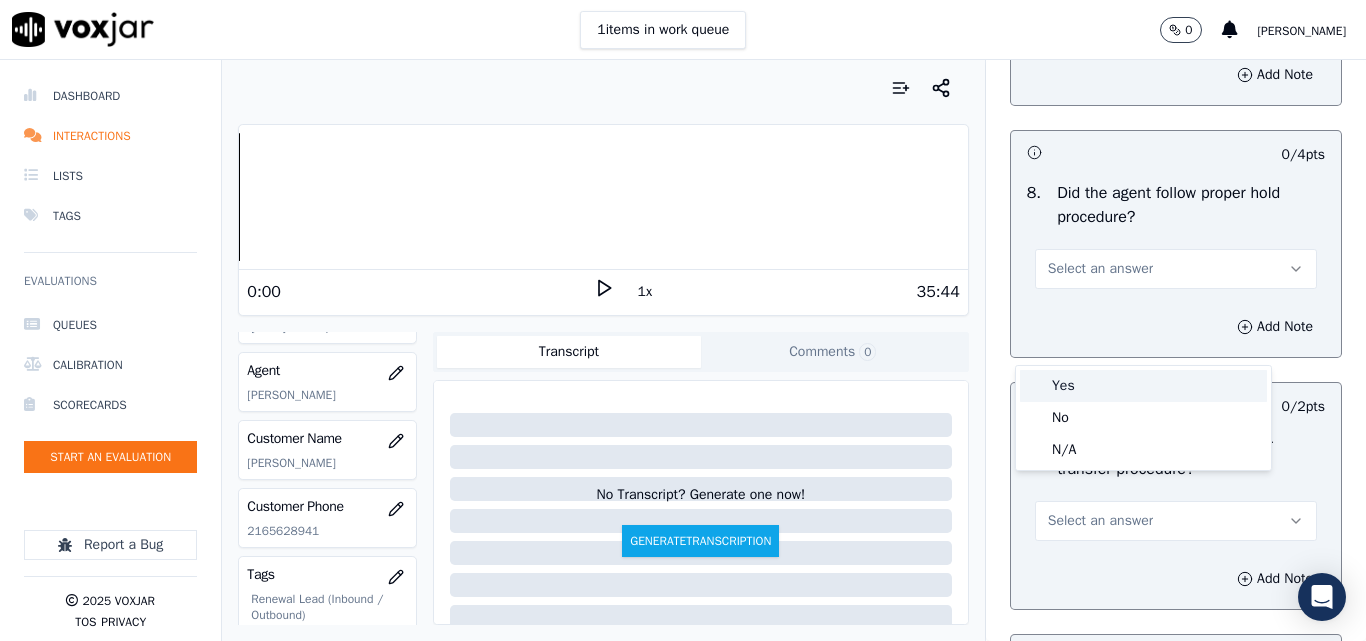 click on "Yes" at bounding box center (1143, 386) 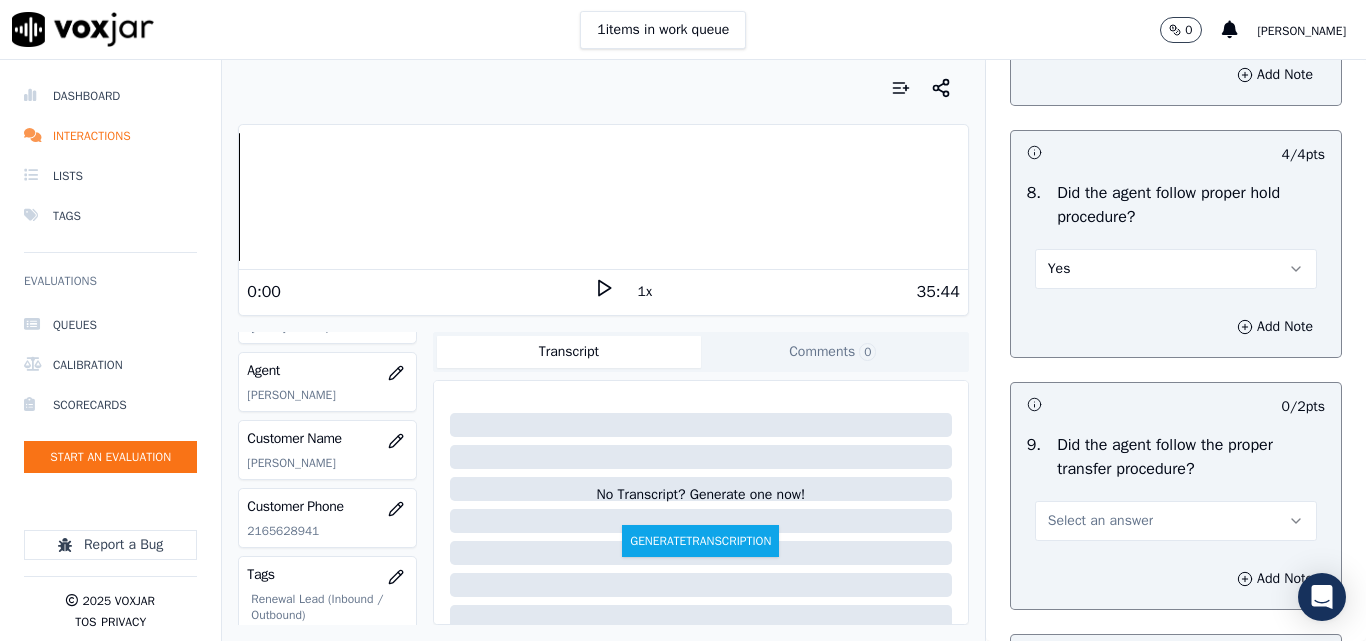 scroll, scrollTop: 3500, scrollLeft: 0, axis: vertical 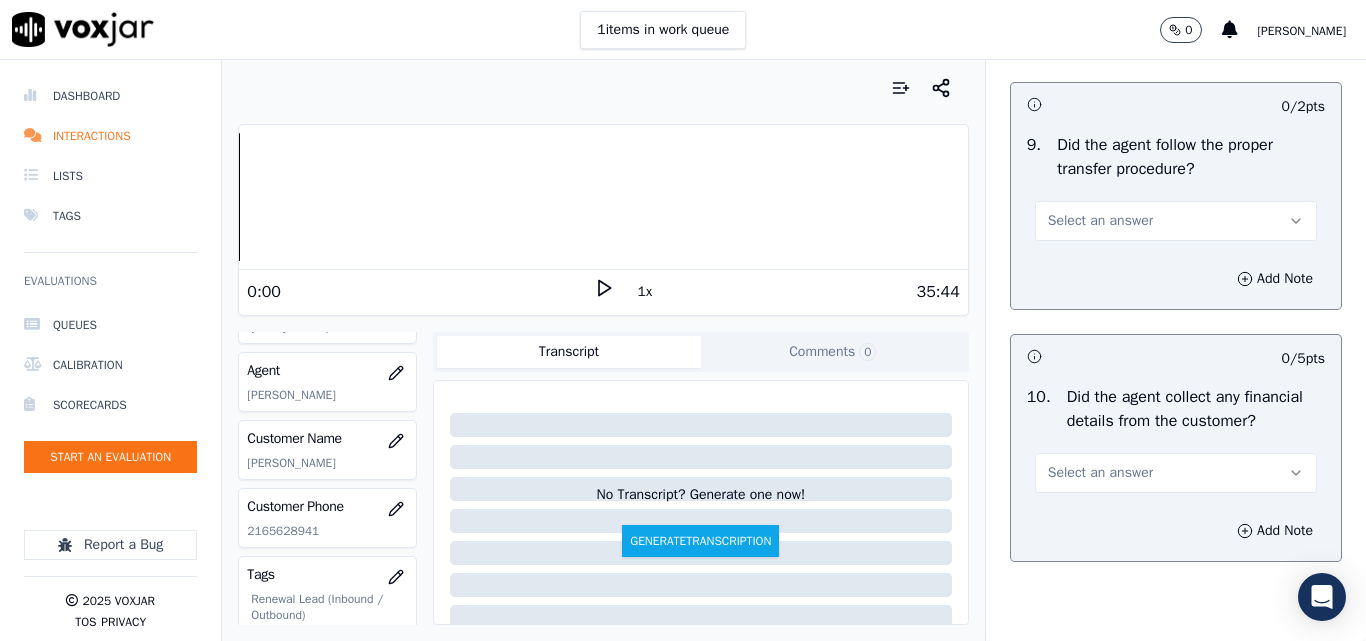 click on "Select an answer" at bounding box center [1100, 221] 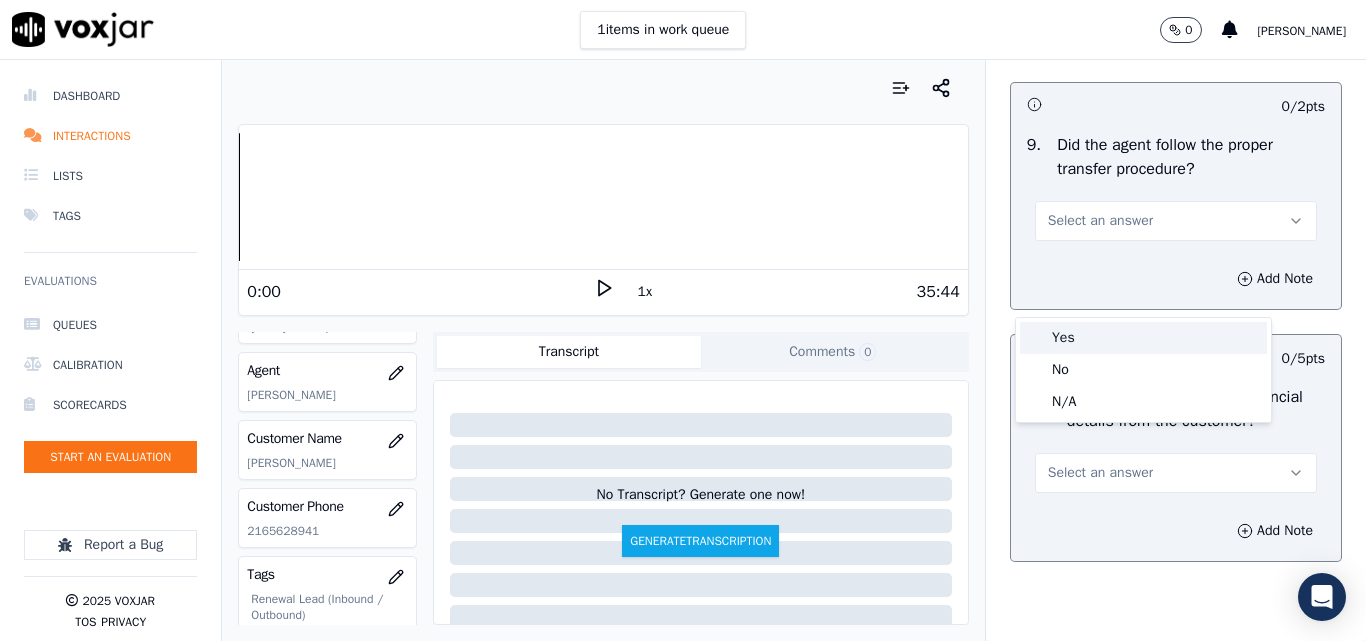 click on "Yes" at bounding box center [1143, 338] 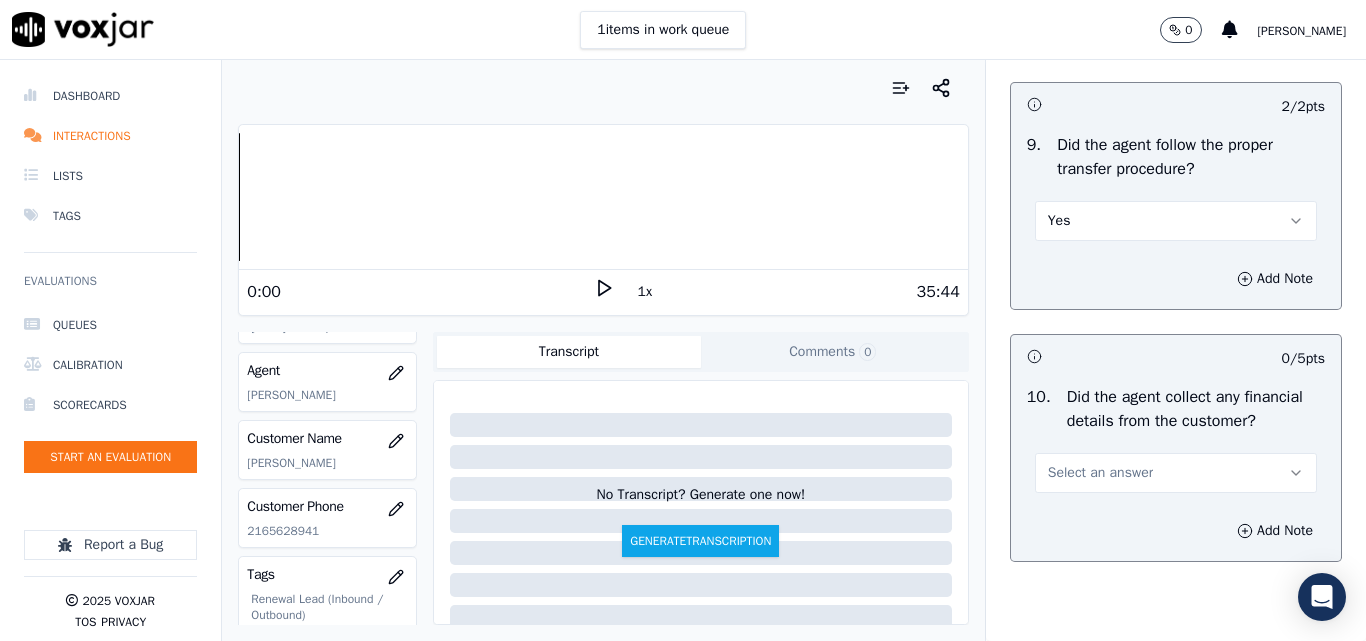 click on "Add Note" at bounding box center (1176, 279) 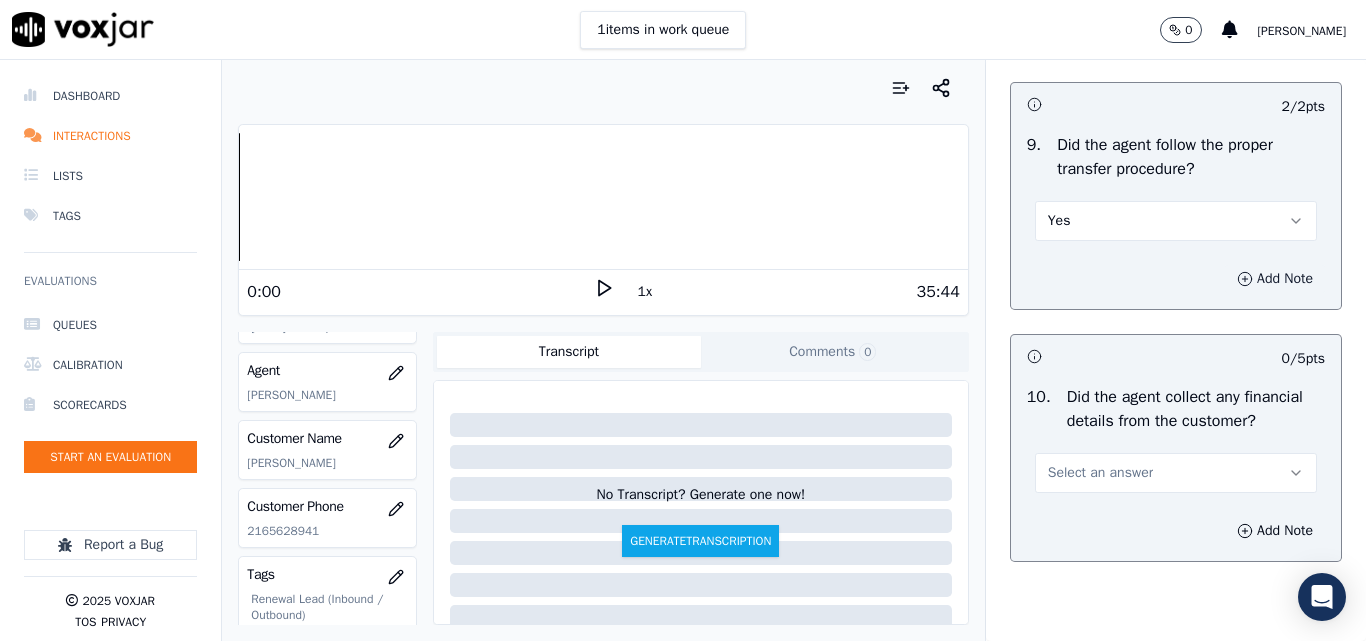 click 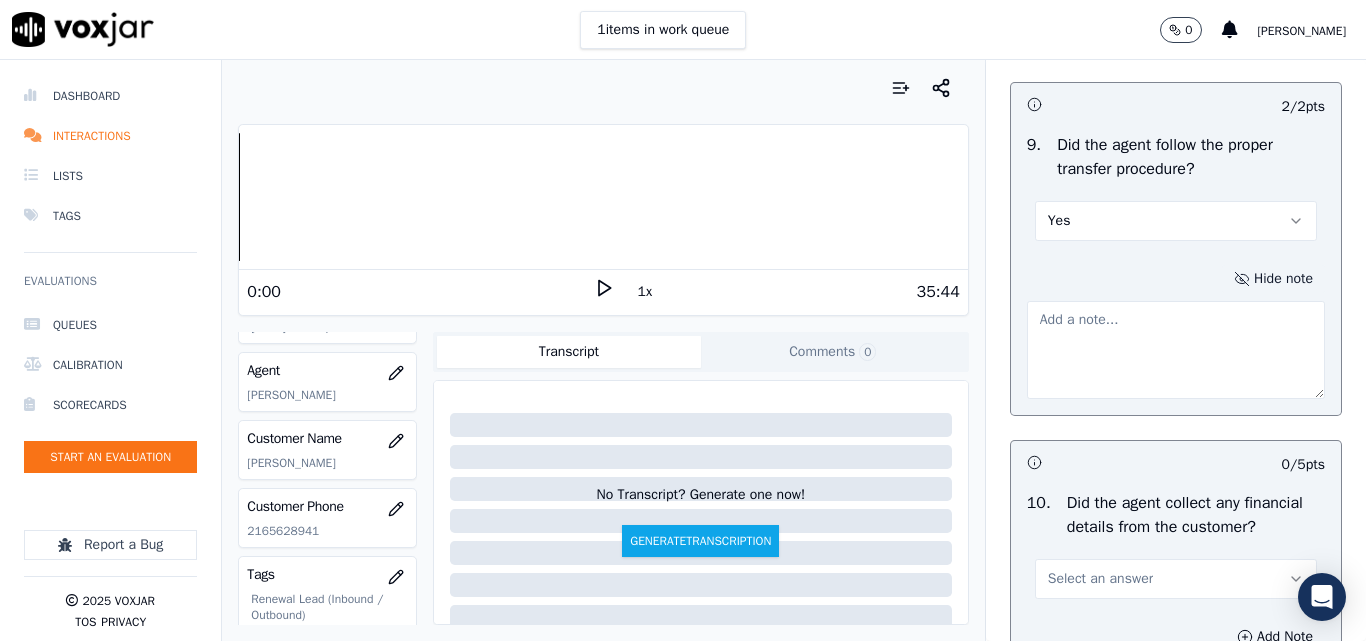 click at bounding box center [1176, 350] 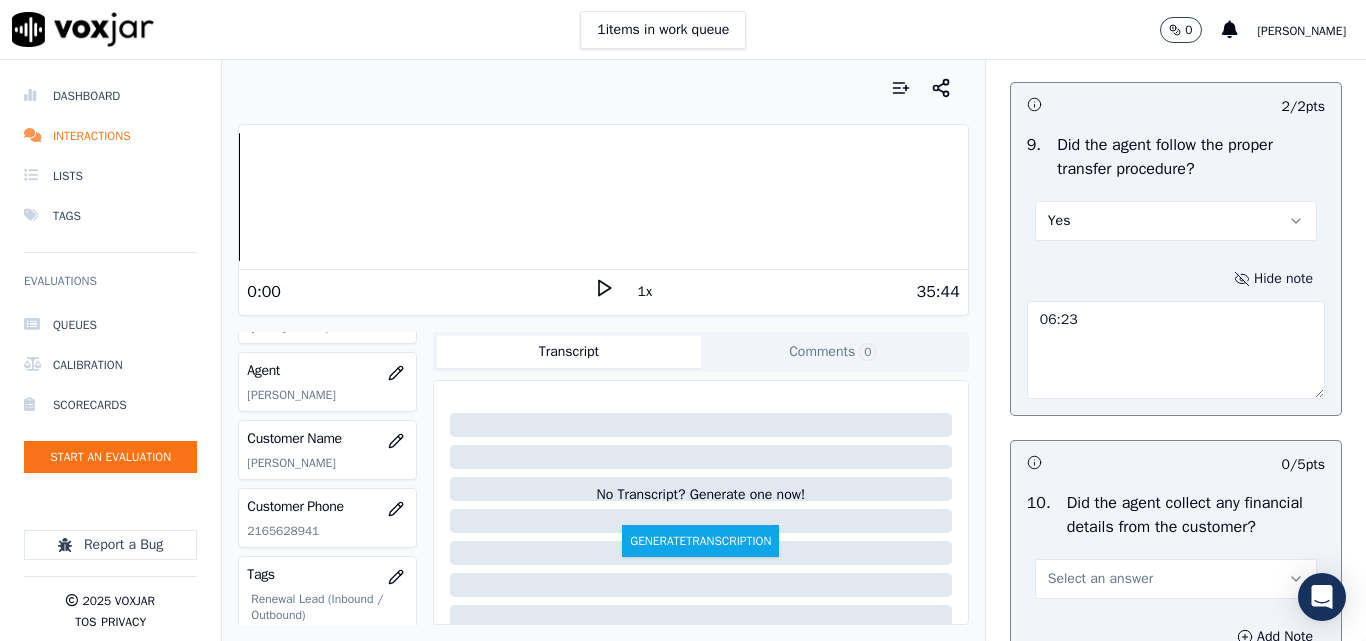 click on "Yes" at bounding box center (1176, 221) 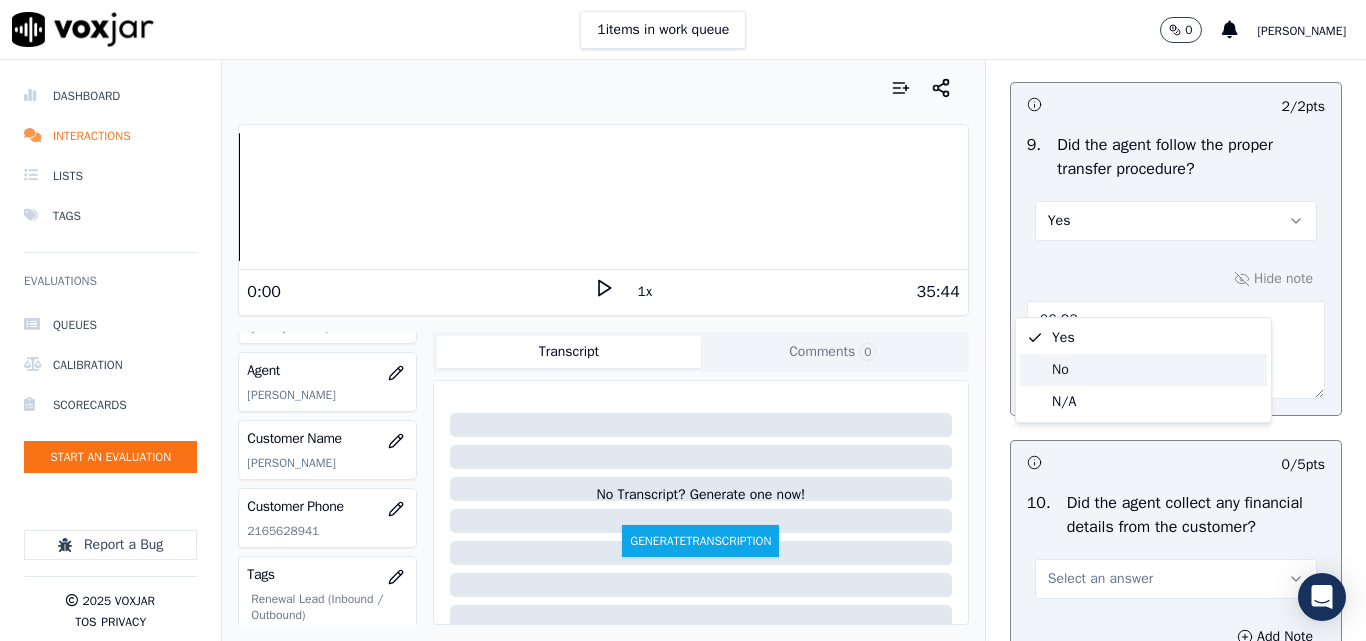 click on "No" 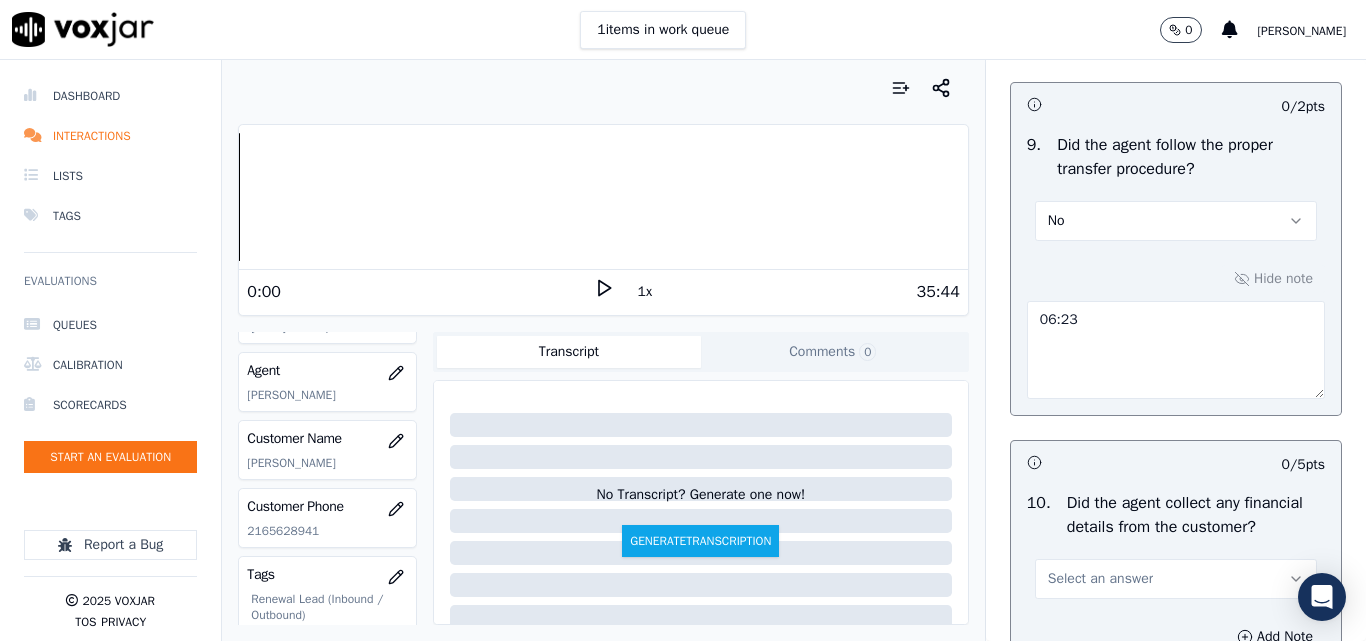 click on "06:23" at bounding box center (1176, 350) 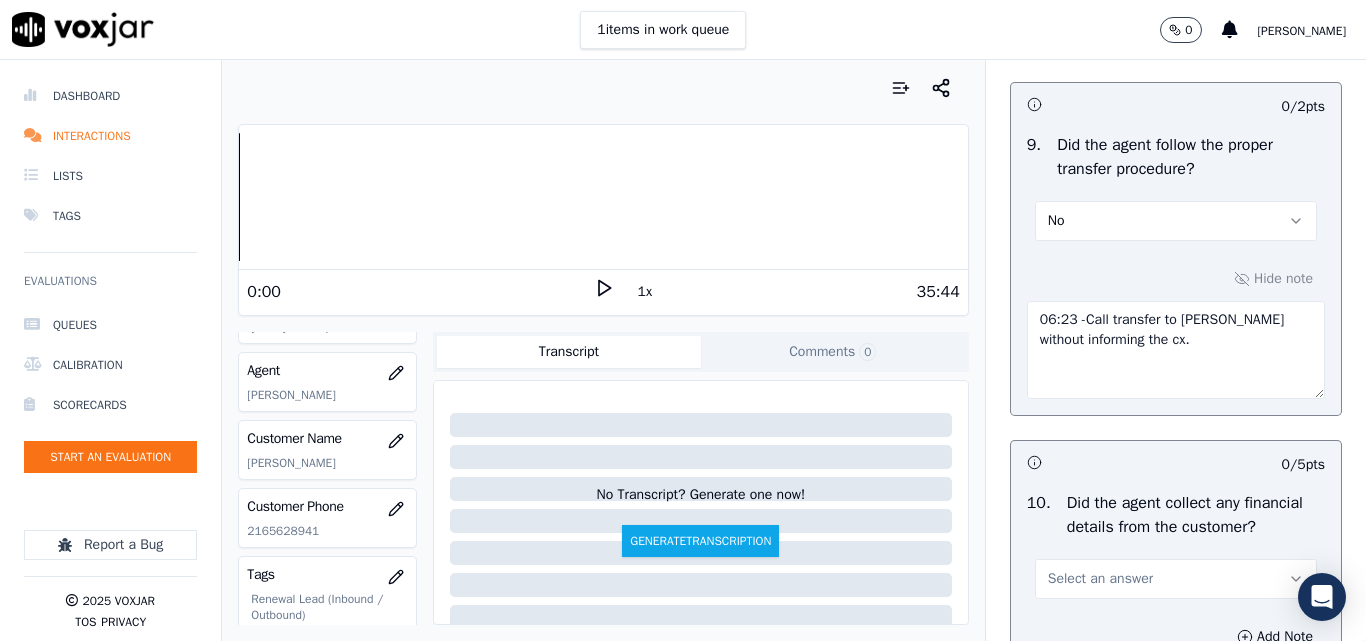 drag, startPoint x: 1019, startPoint y: 394, endPoint x: 1172, endPoint y: 437, distance: 158.92766 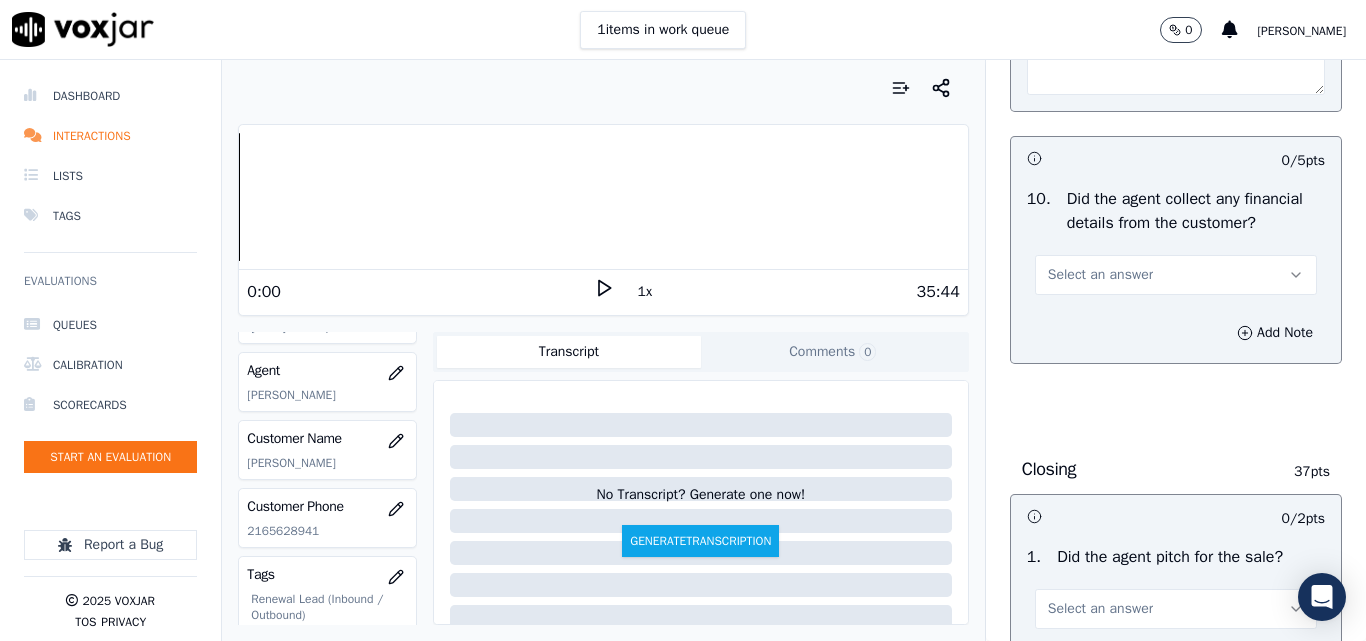 scroll, scrollTop: 3900, scrollLeft: 0, axis: vertical 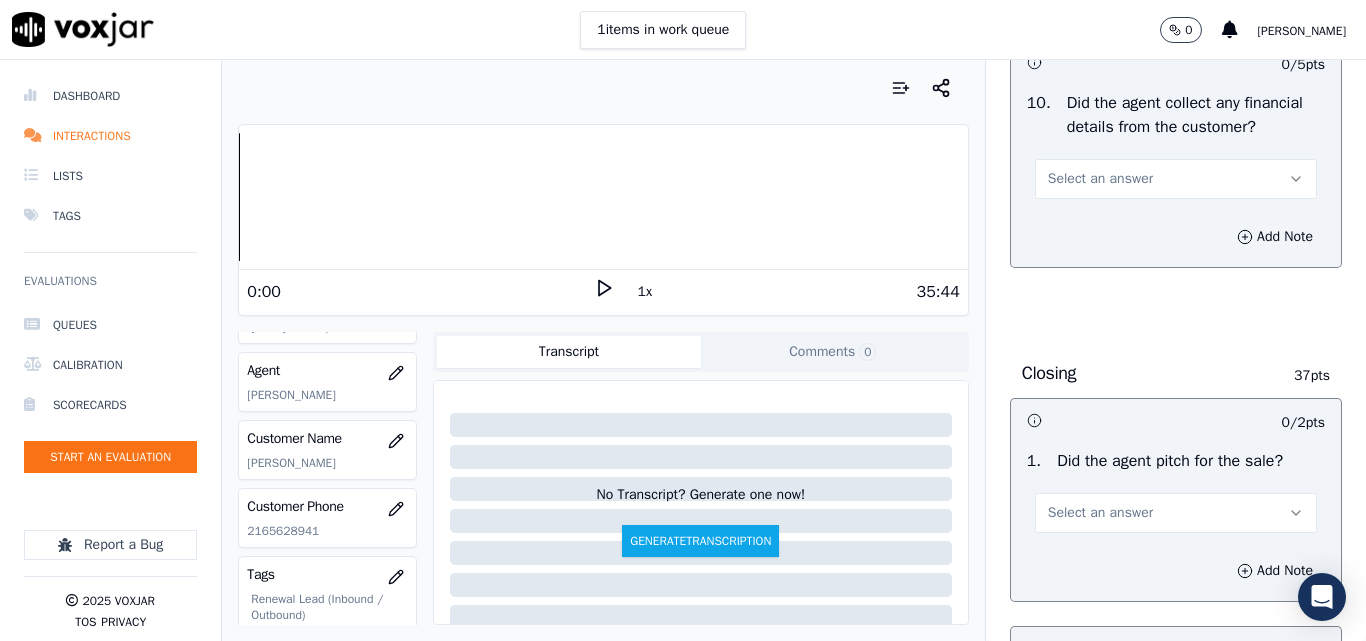 click on "Add Note" at bounding box center [1176, 237] 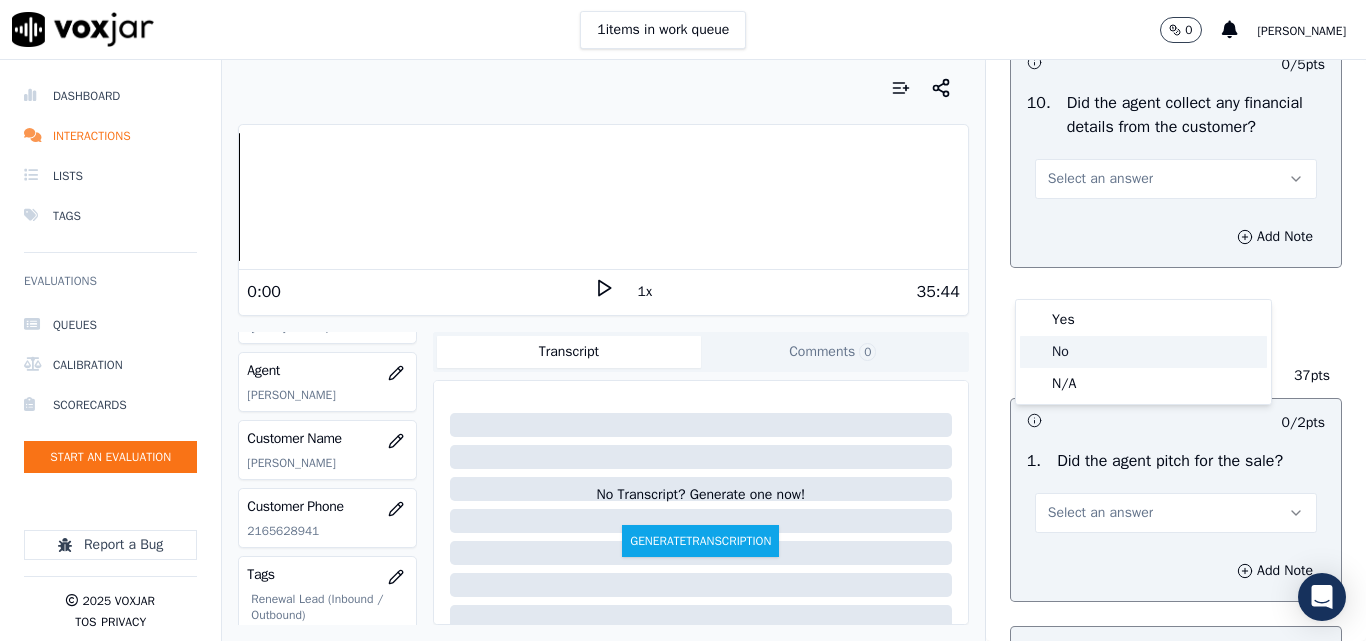 click on "No" 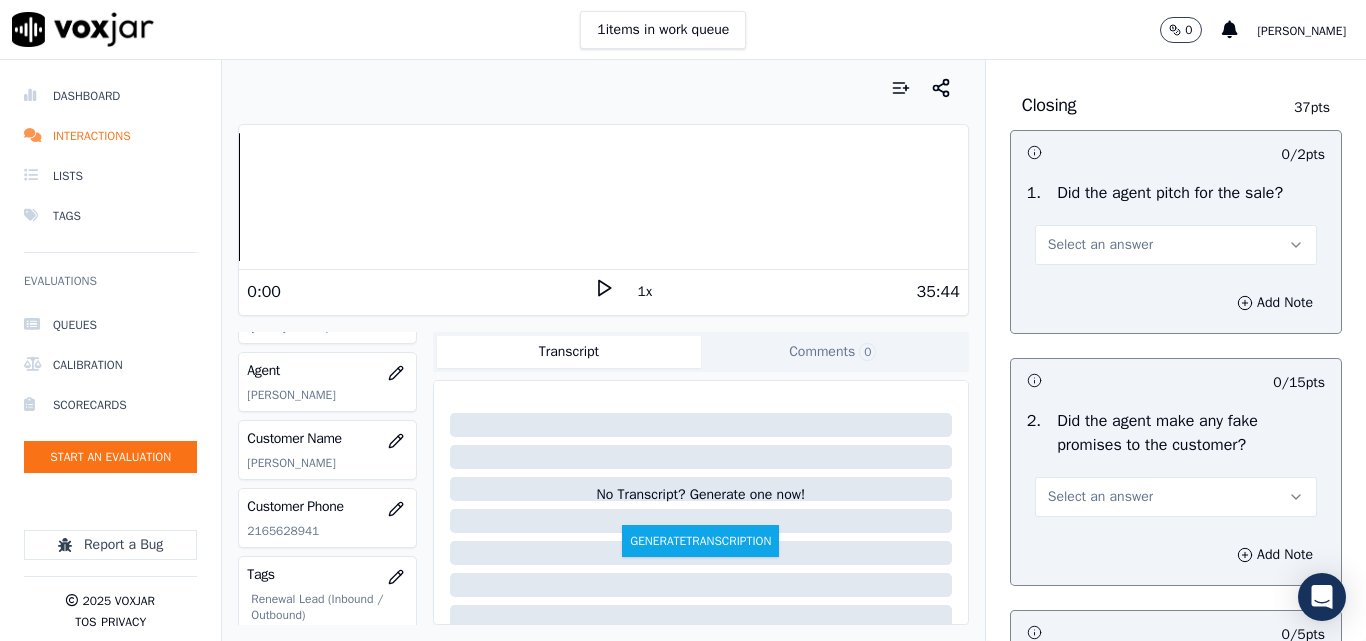 scroll, scrollTop: 4200, scrollLeft: 0, axis: vertical 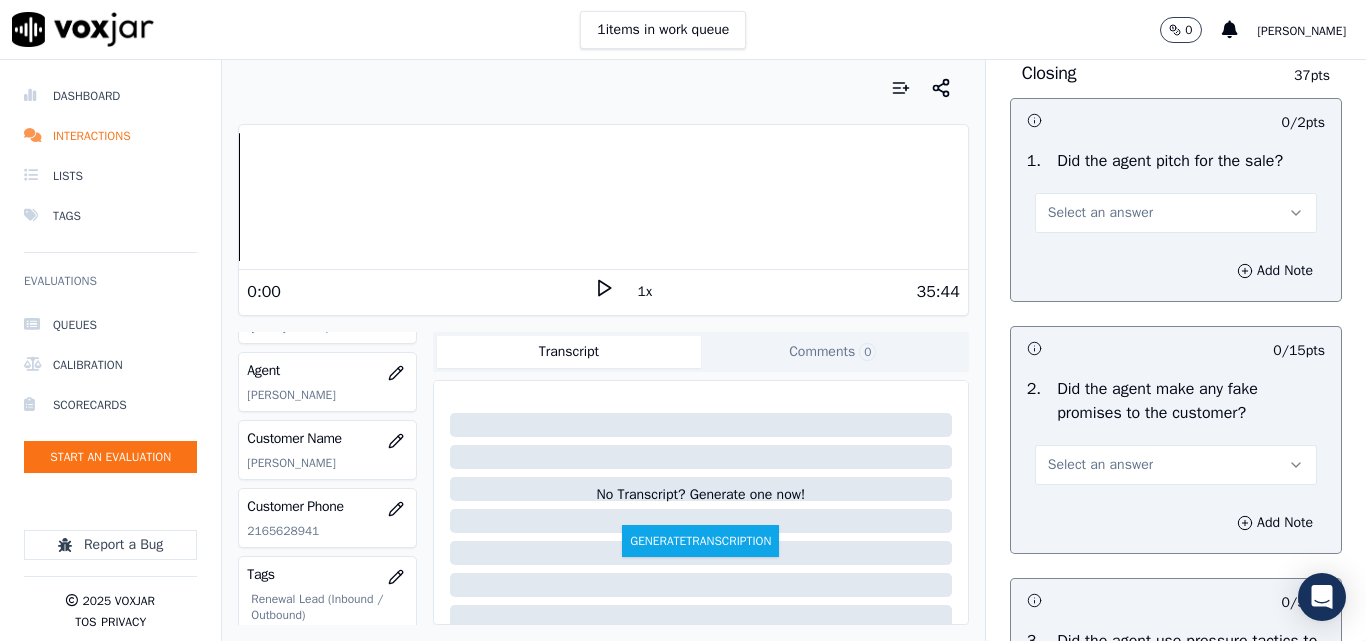 click on "Select an answer" at bounding box center [1176, 213] 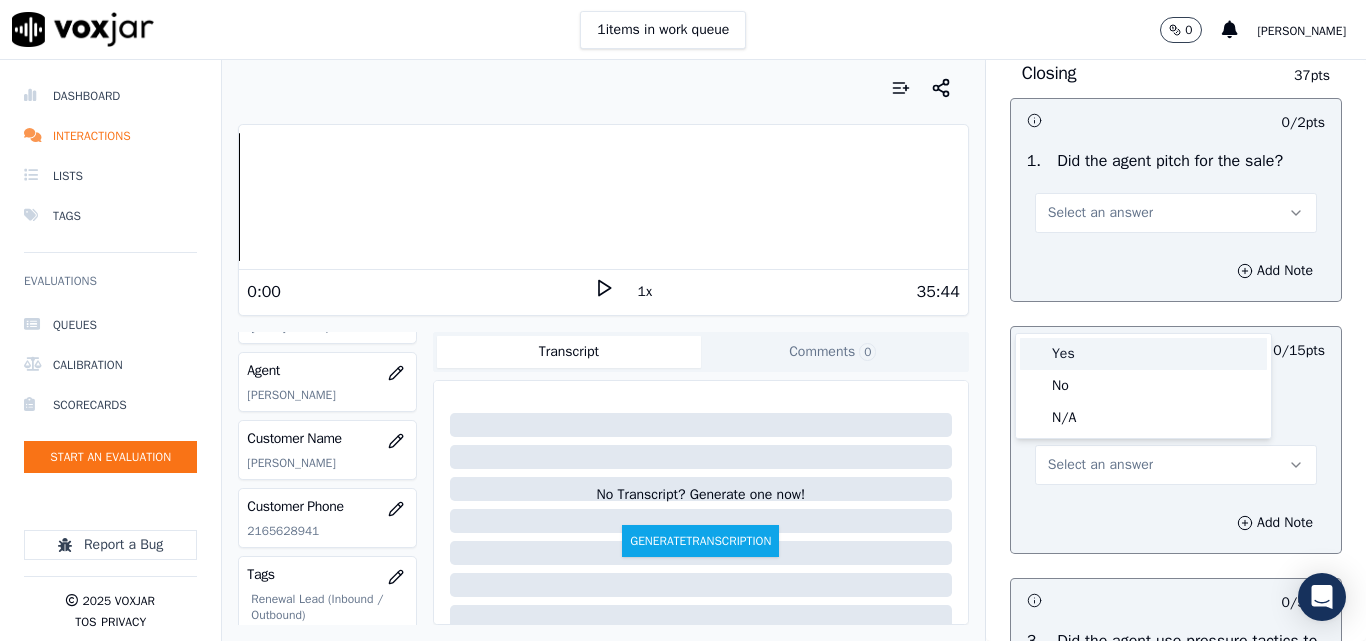 click on "Yes" at bounding box center (1143, 354) 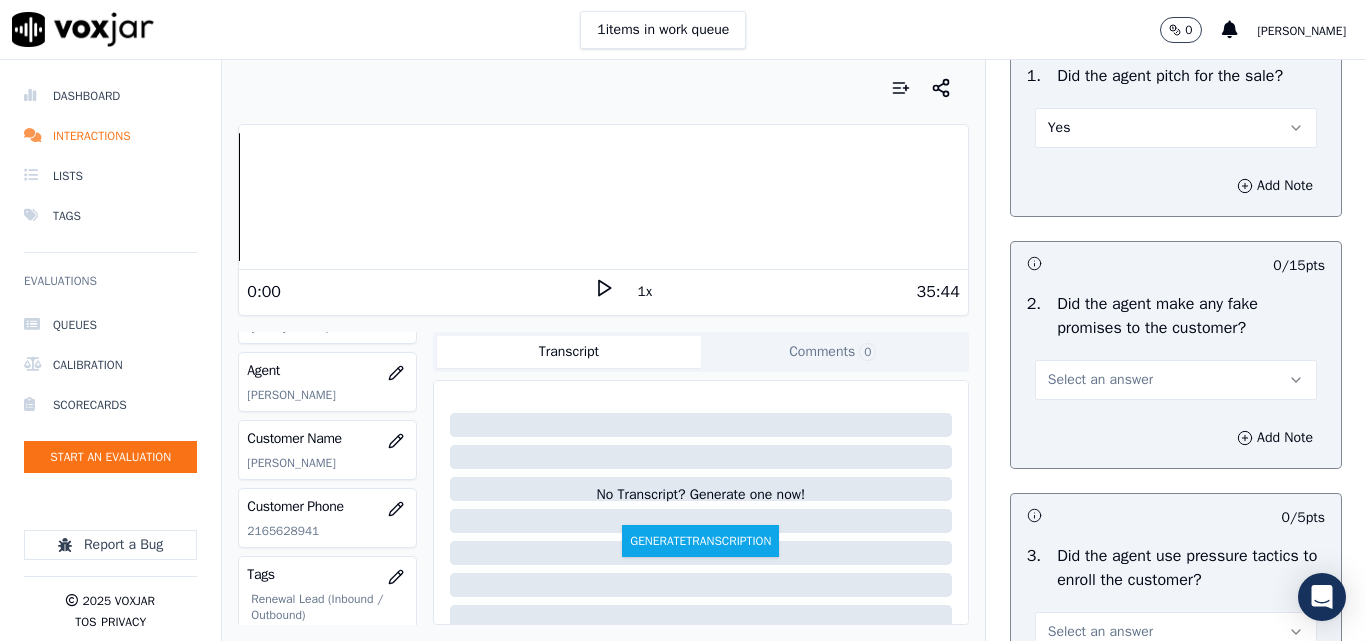 scroll, scrollTop: 4400, scrollLeft: 0, axis: vertical 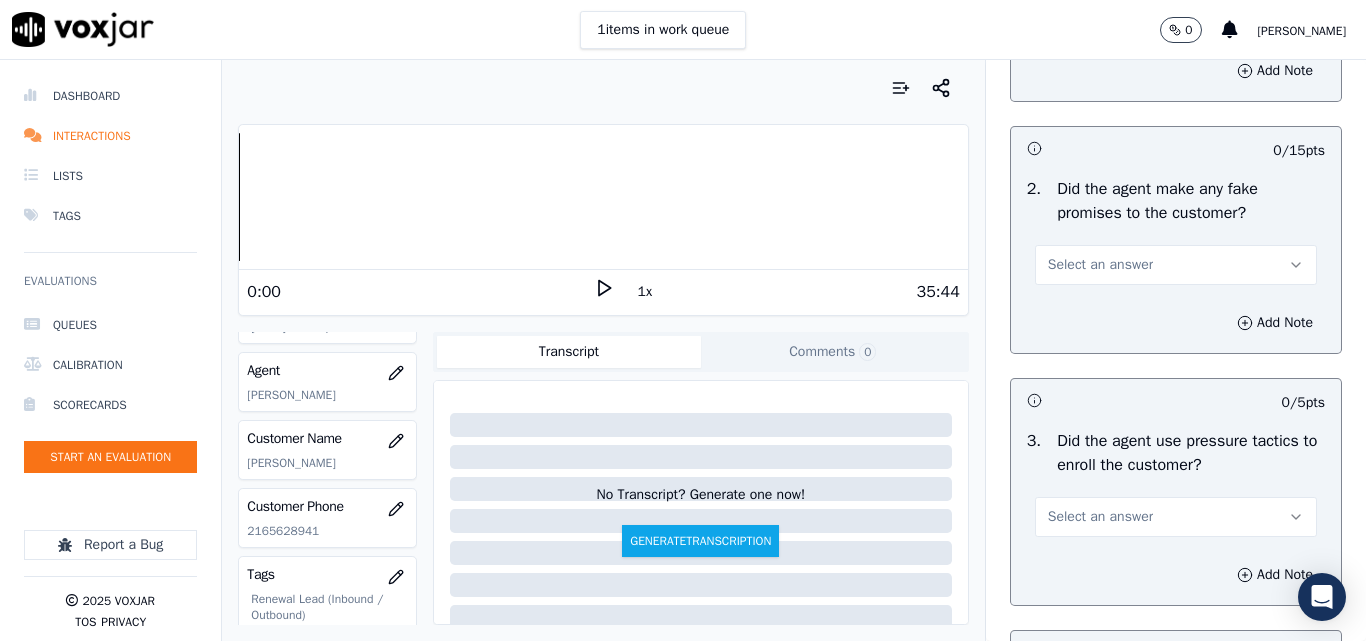 click on "Select an answer" at bounding box center [1100, 265] 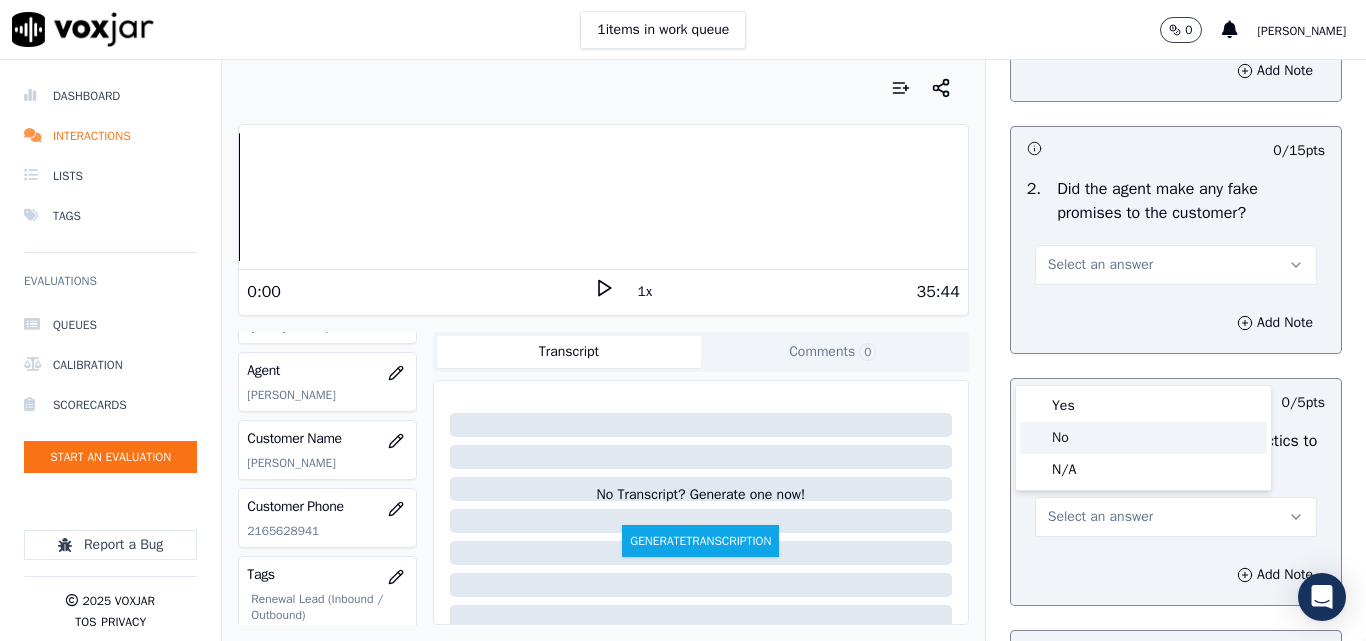 click on "No" 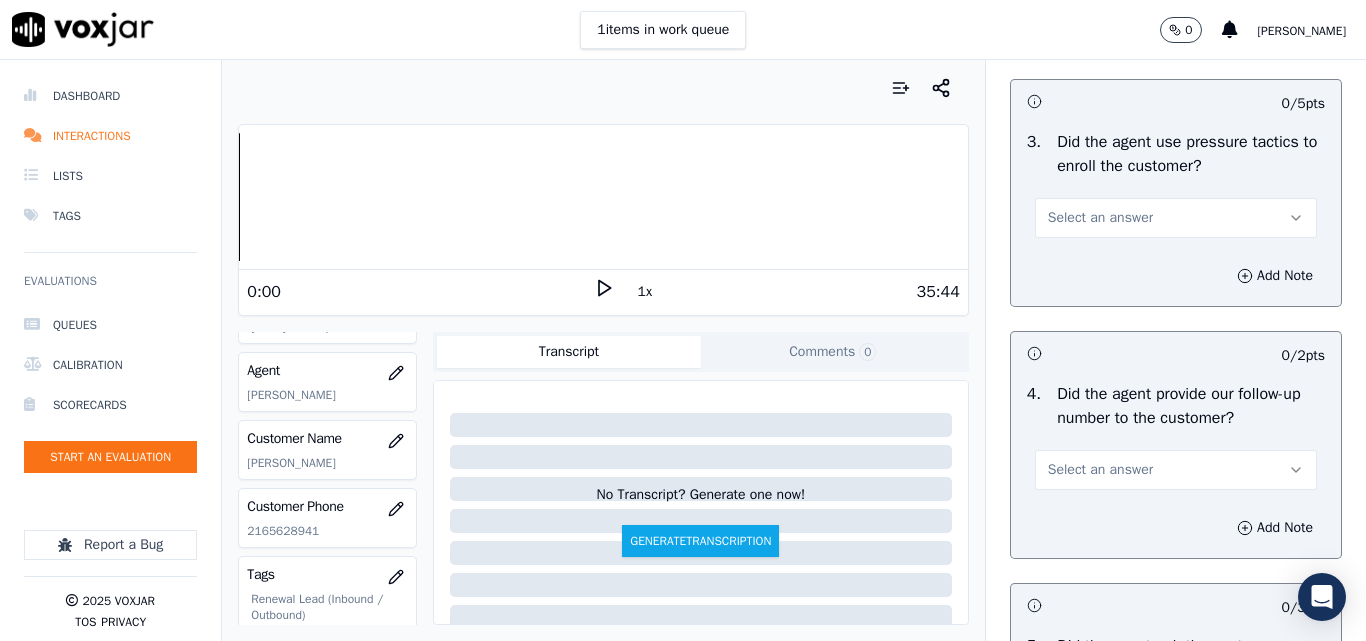 scroll, scrollTop: 4700, scrollLeft: 0, axis: vertical 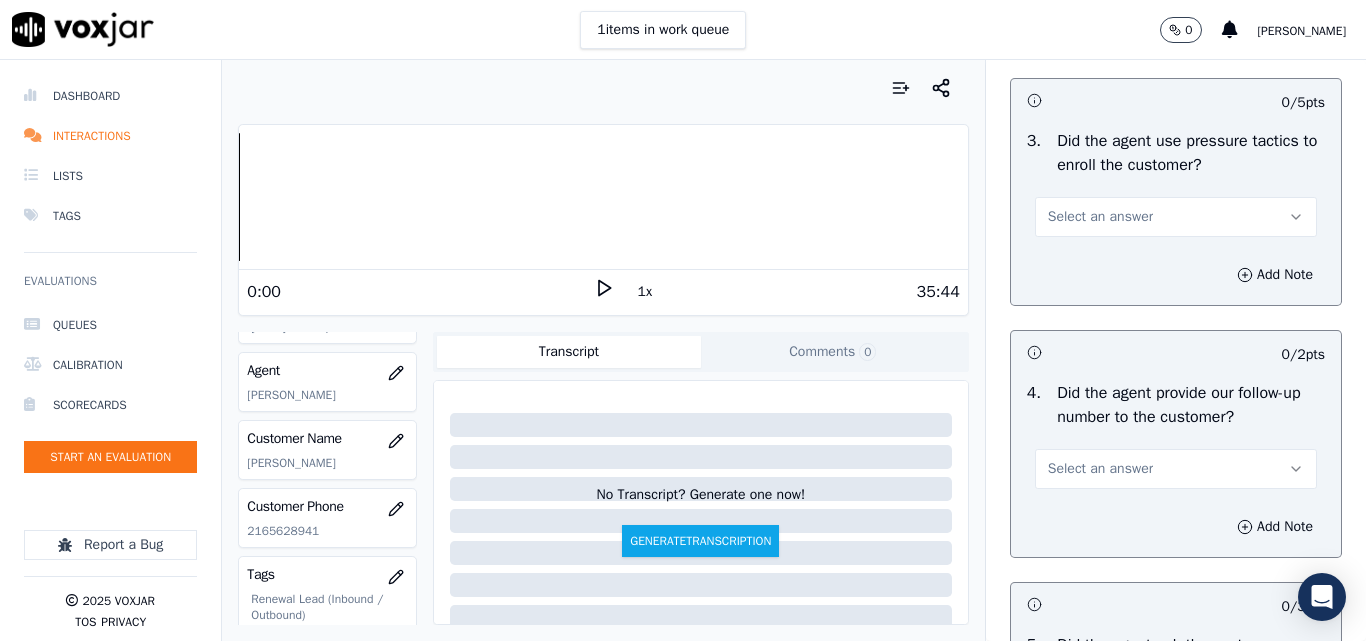 click on "Select an answer" at bounding box center [1100, 217] 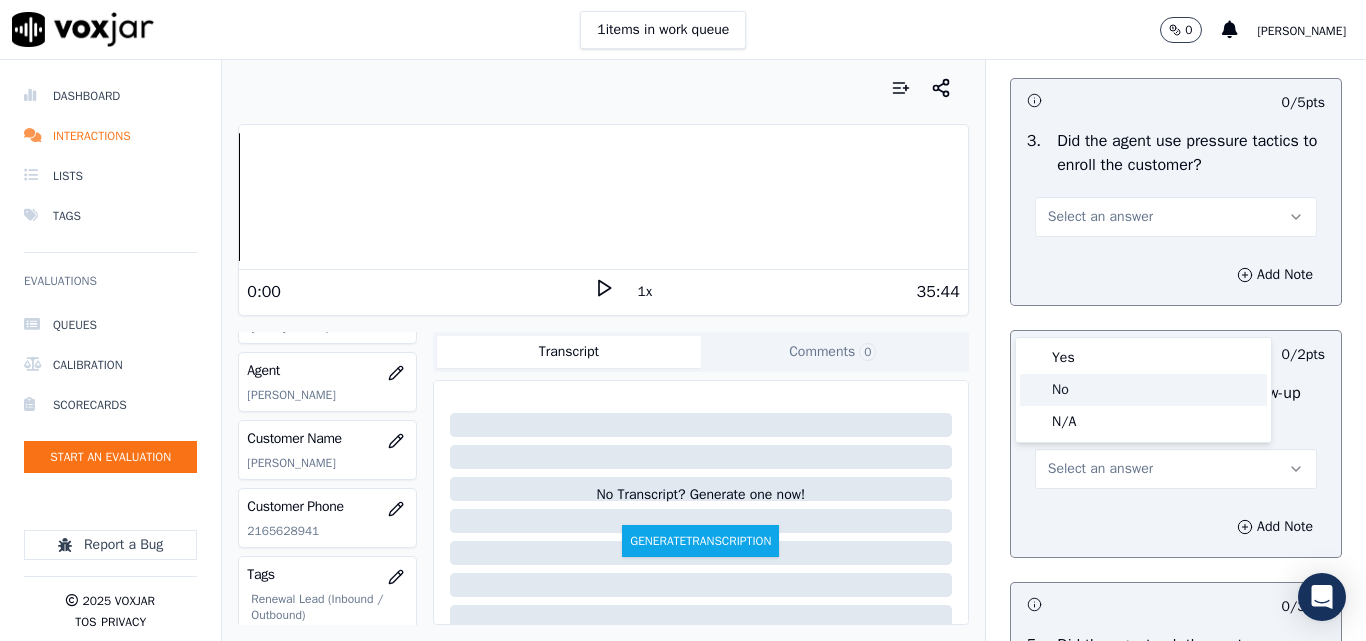 click on "No" 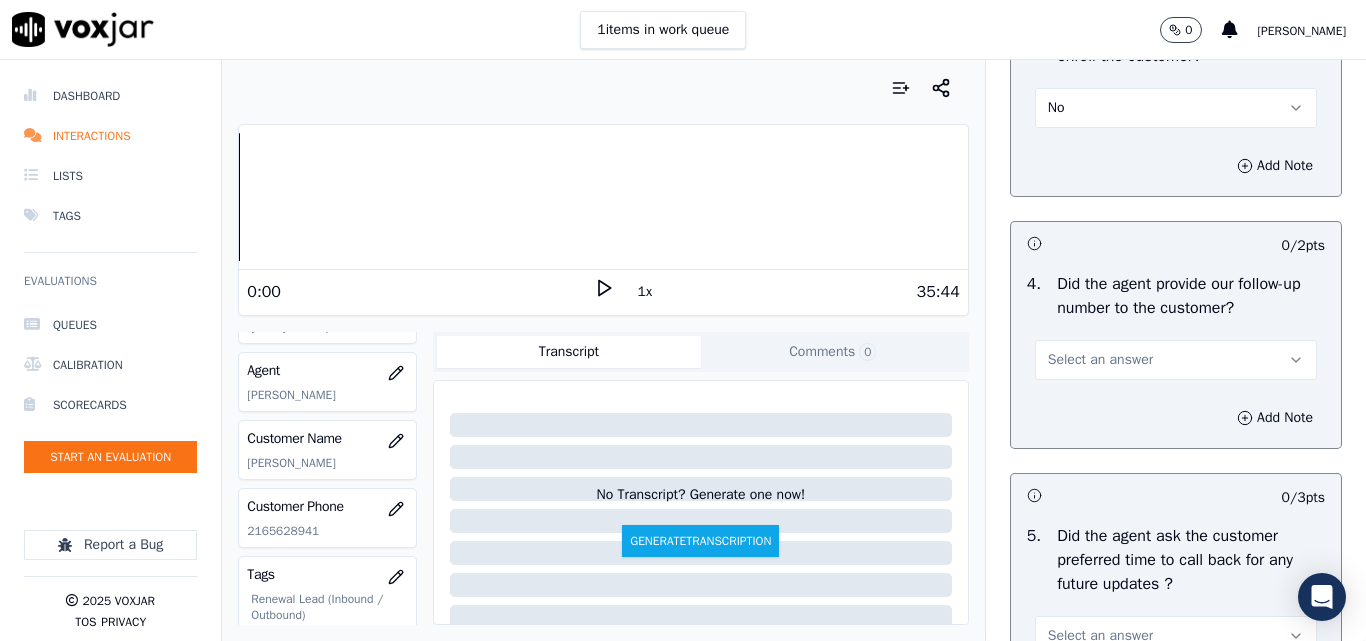 scroll, scrollTop: 4900, scrollLeft: 0, axis: vertical 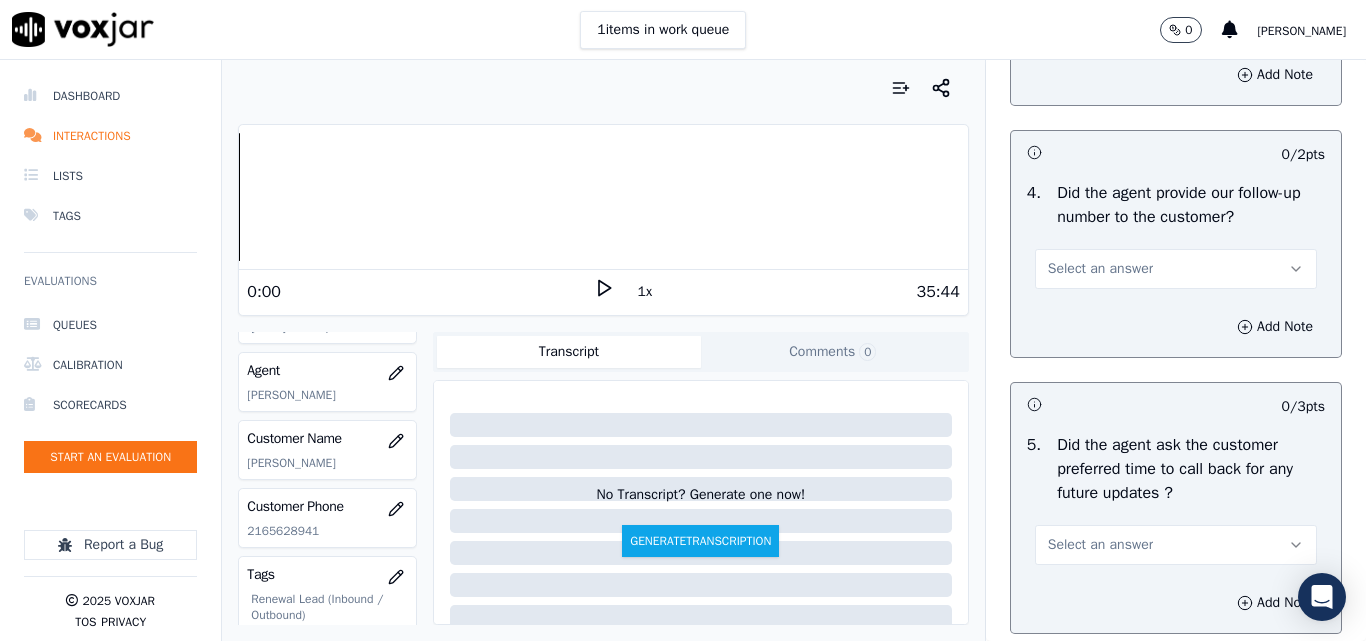 click on "Select an answer" at bounding box center (1100, 269) 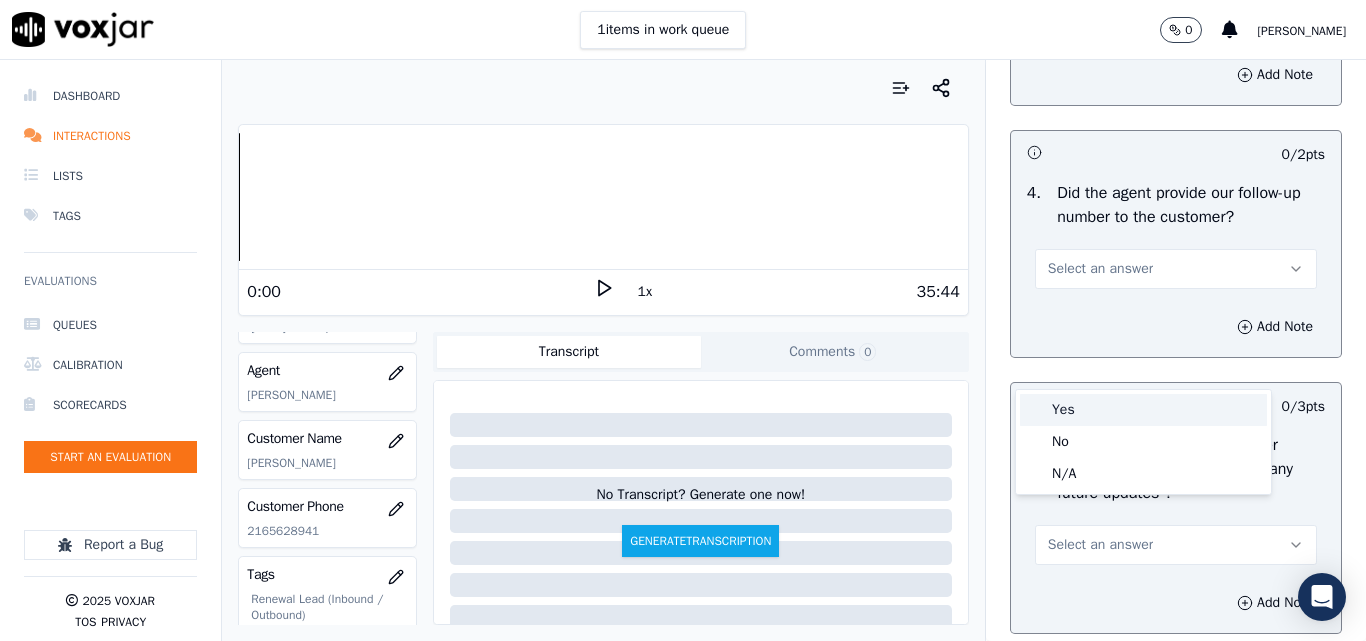 click on "Yes" at bounding box center (1143, 410) 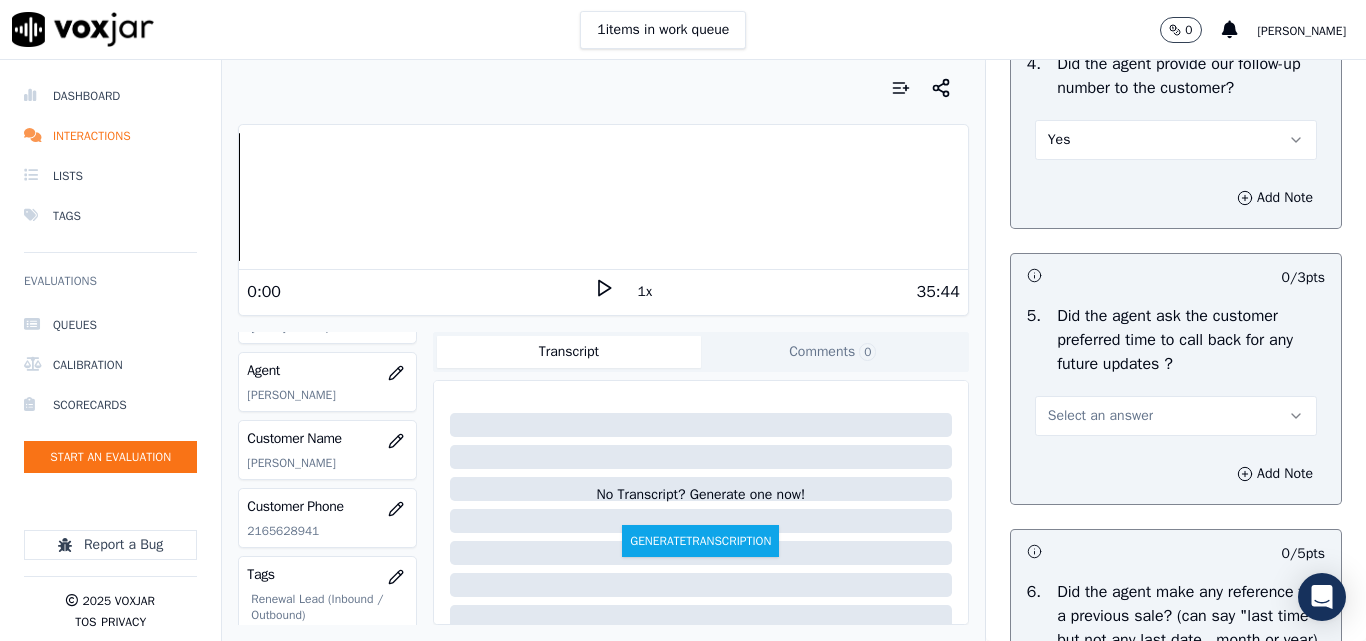 scroll, scrollTop: 5200, scrollLeft: 0, axis: vertical 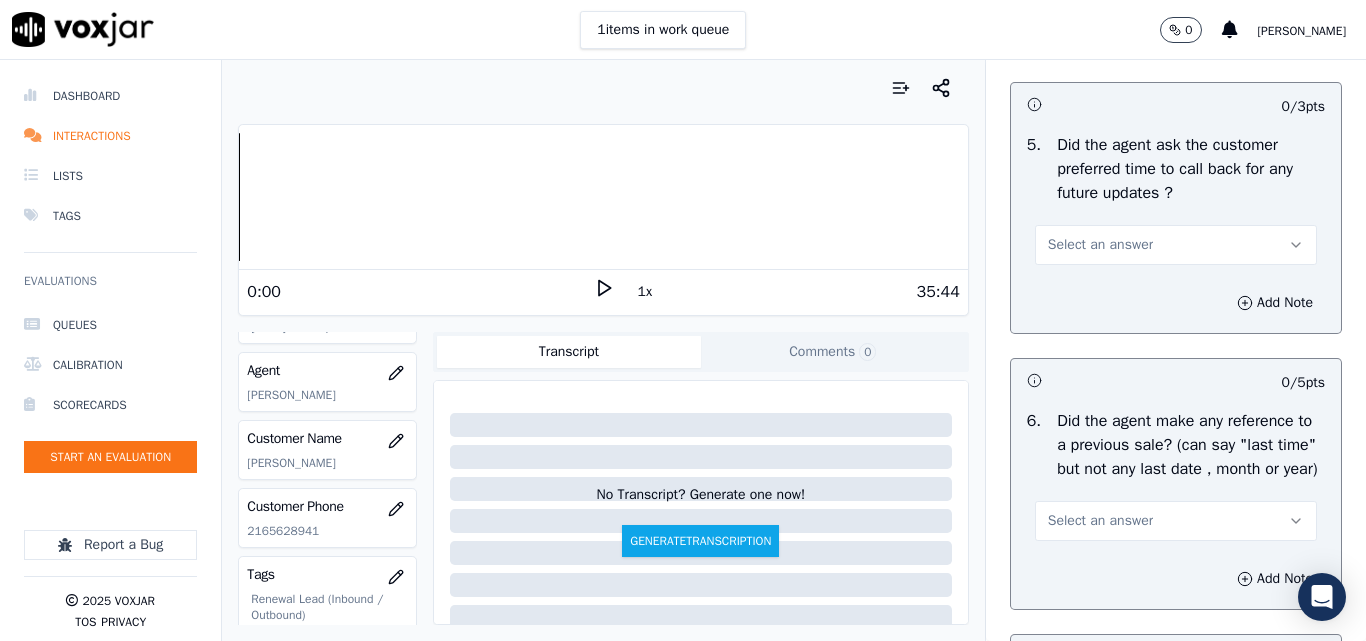 click on "Select an answer" at bounding box center [1100, 245] 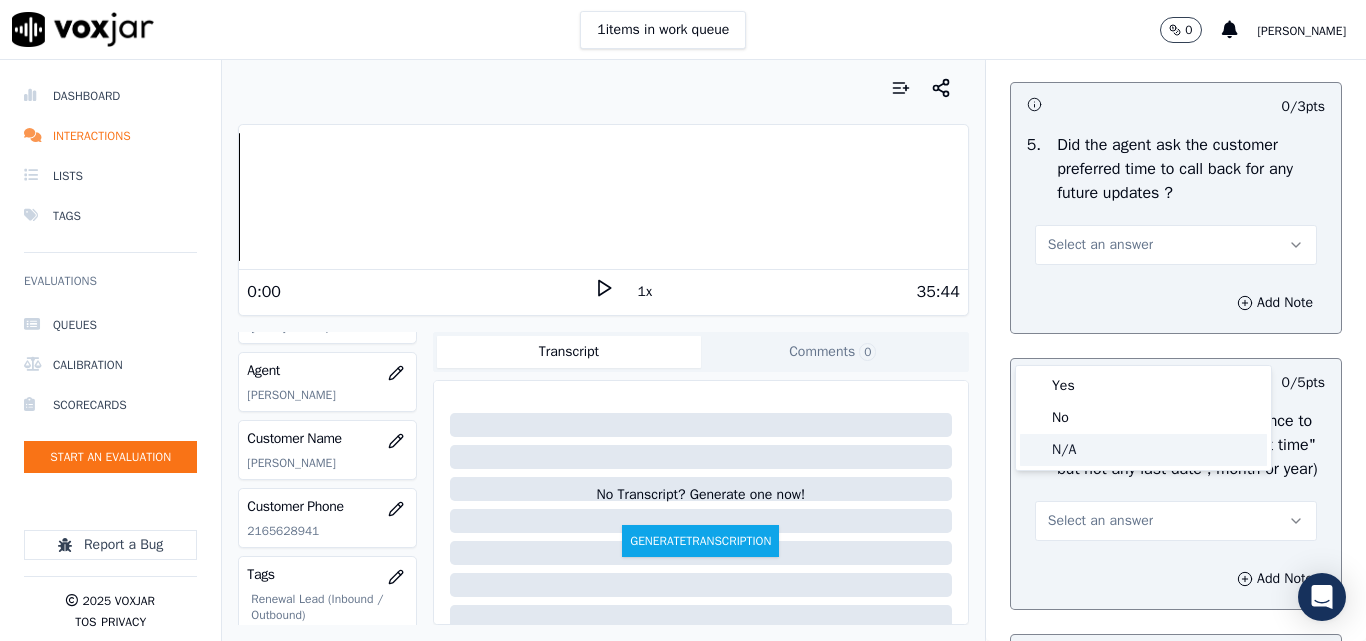 click on "N/A" 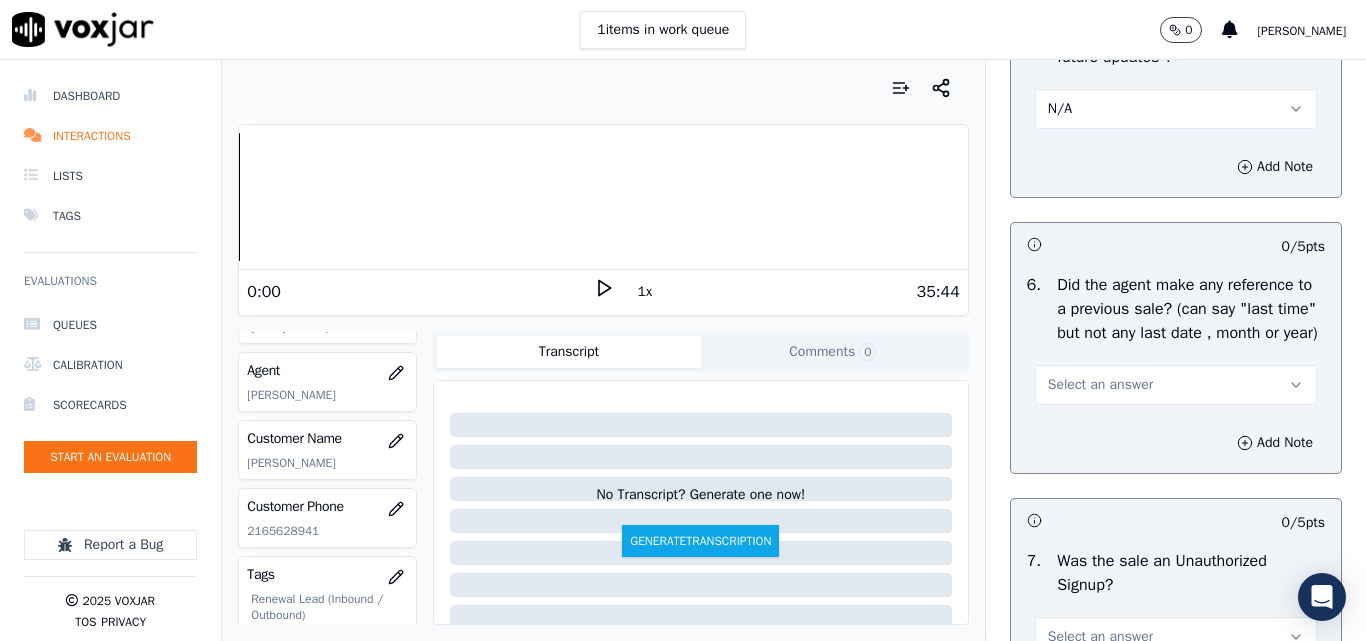 scroll, scrollTop: 5500, scrollLeft: 0, axis: vertical 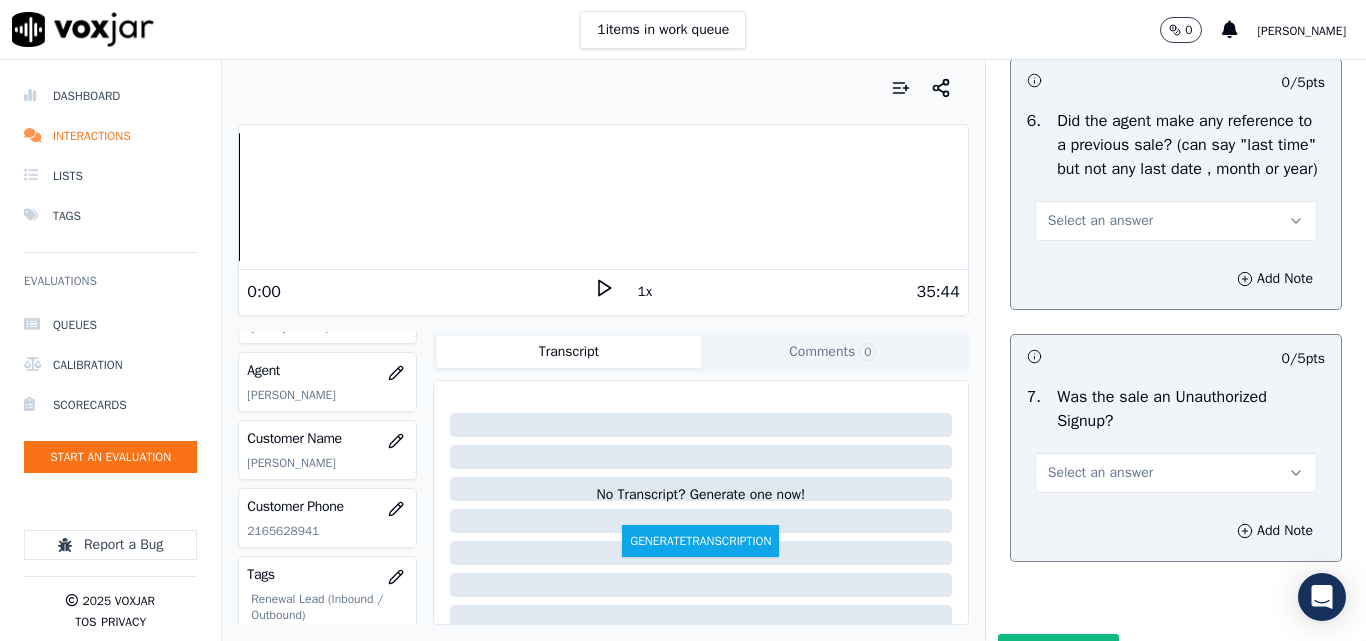 click on "Select an answer" at bounding box center (1100, 221) 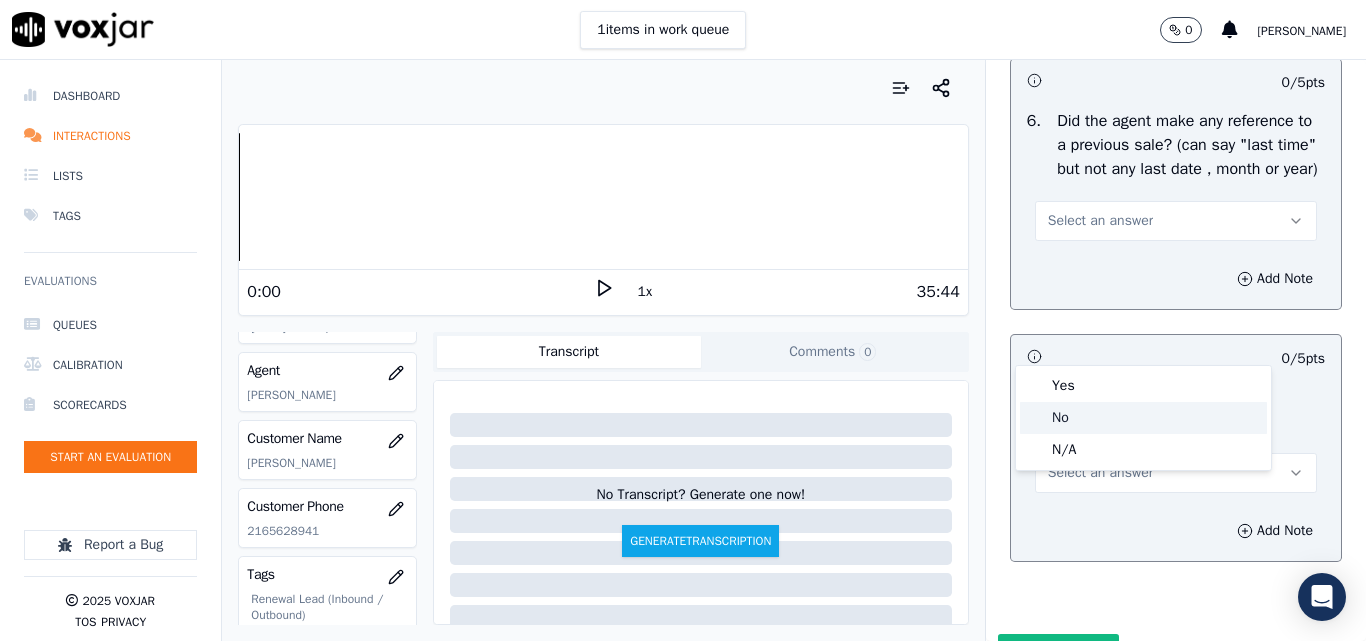 click on "No" 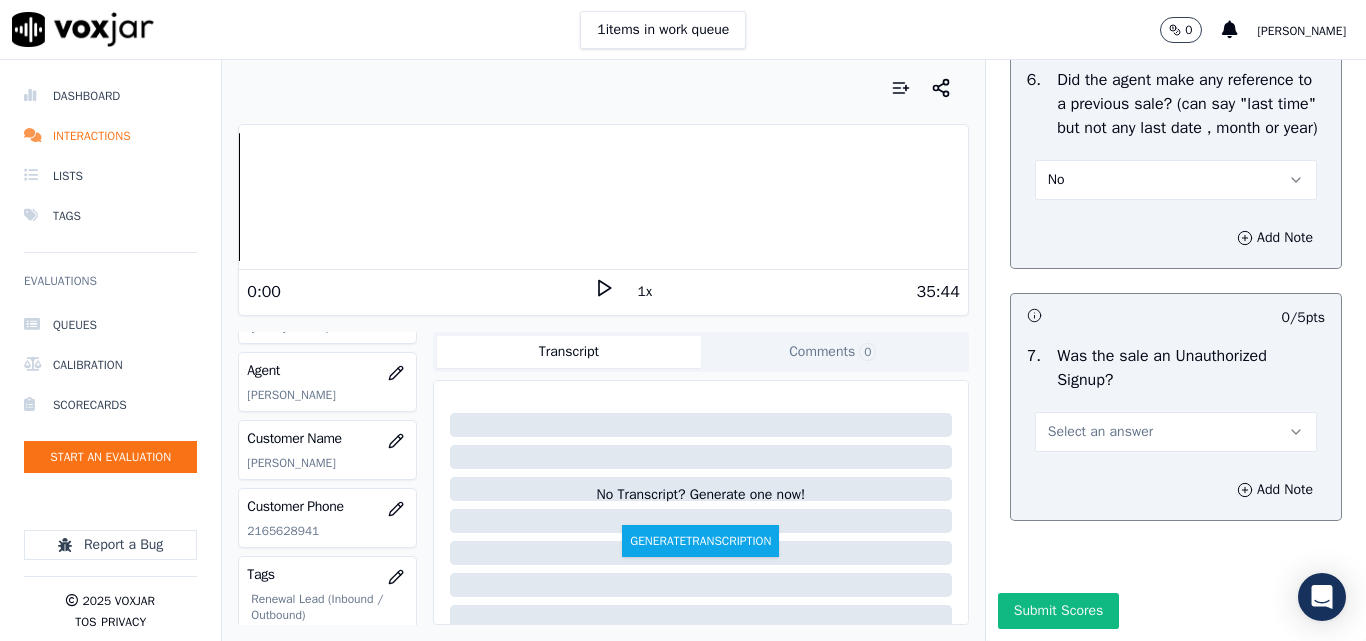 scroll, scrollTop: 5600, scrollLeft: 0, axis: vertical 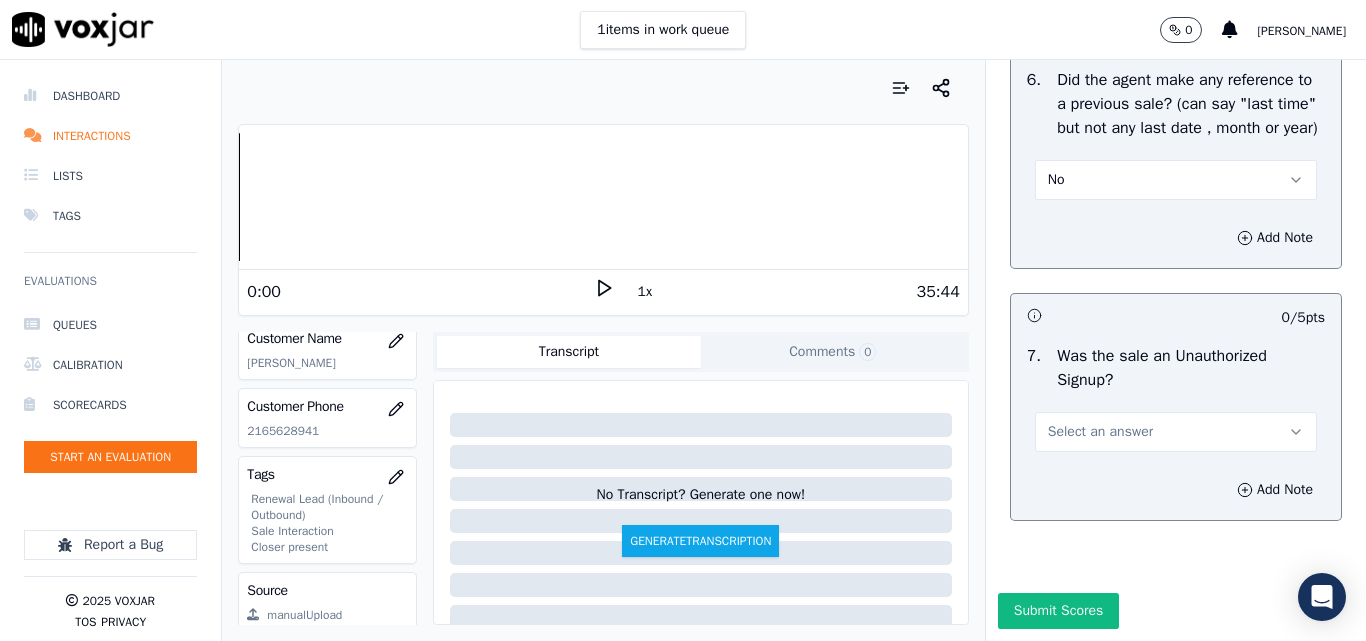 click on "Select an answer" at bounding box center [1100, 432] 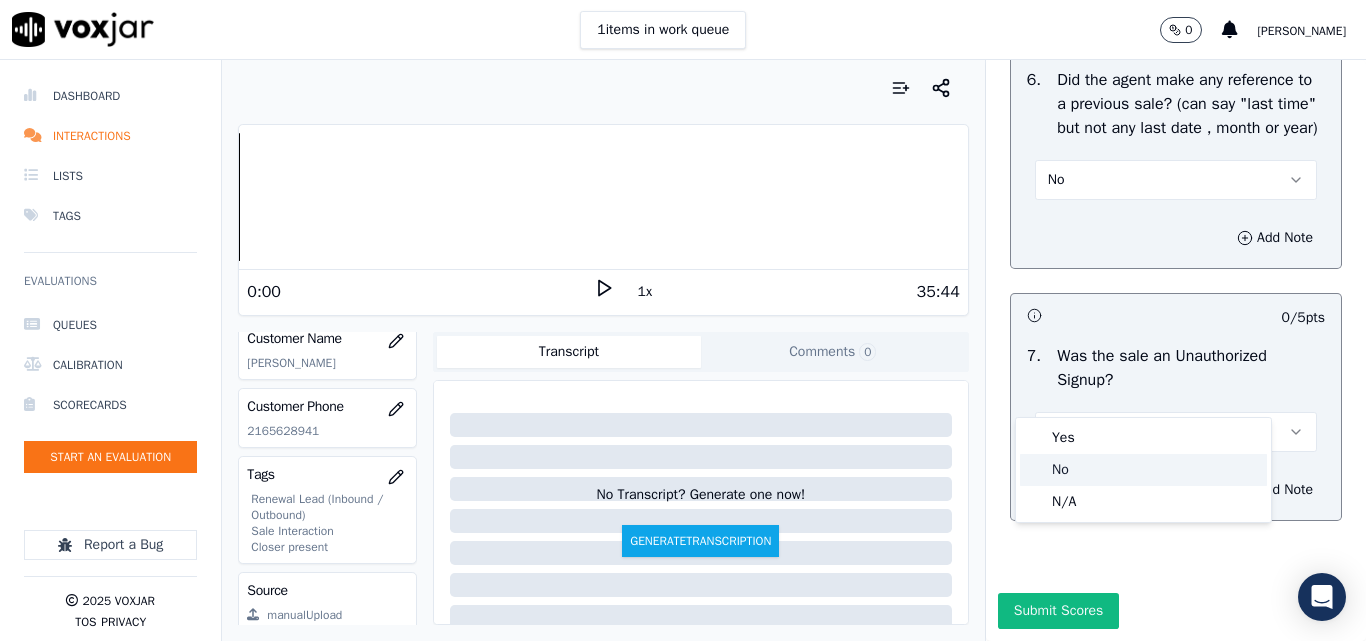 click on "No" 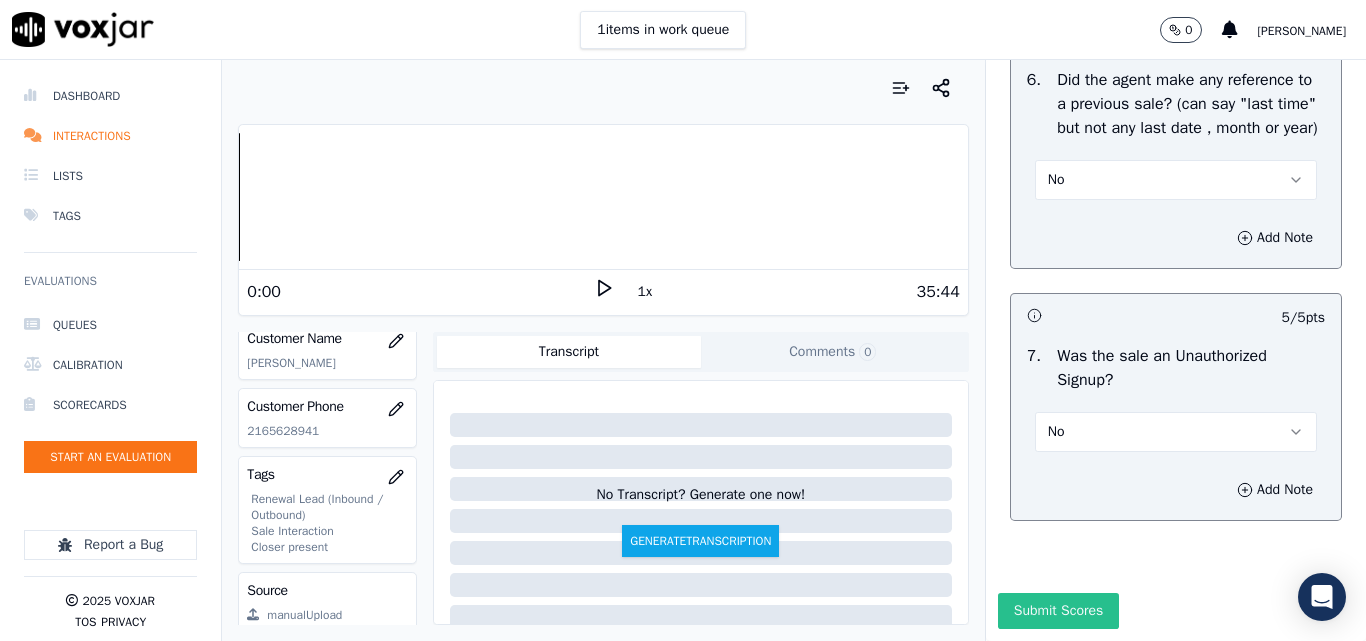 click on "Submit Scores" at bounding box center [1058, 611] 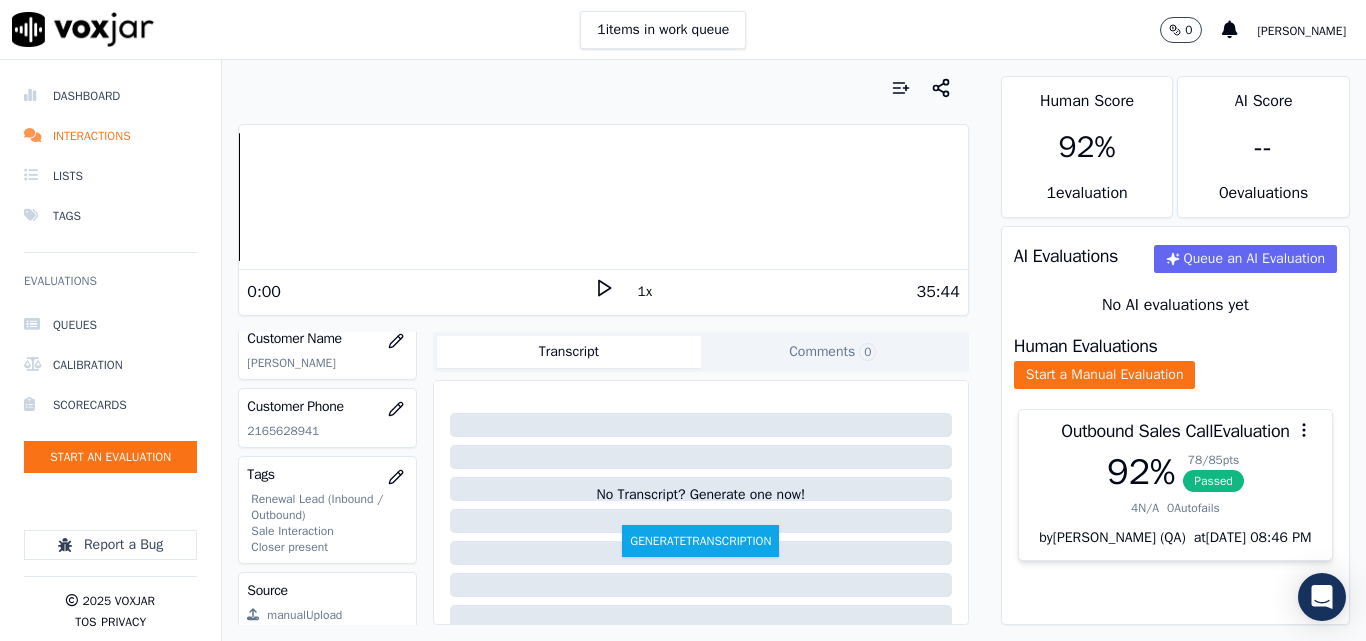 drag, startPoint x: 399, startPoint y: 26, endPoint x: 399, endPoint y: 4, distance: 22 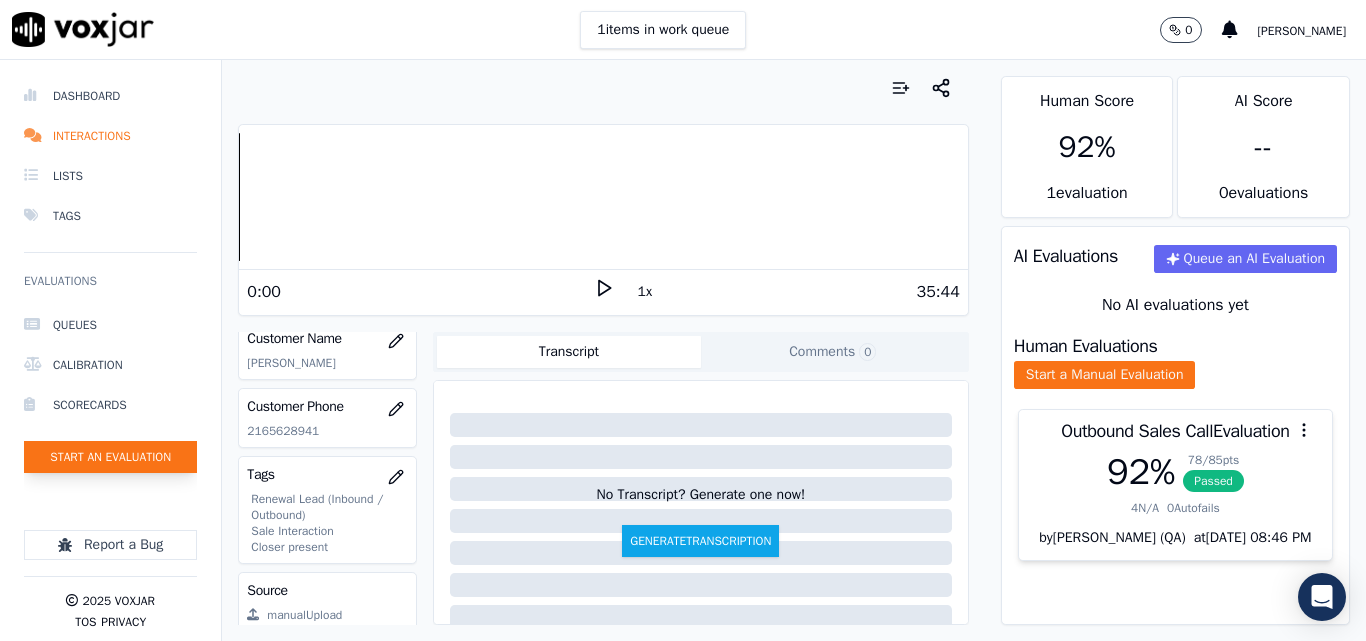 click on "Start an Evaluation" 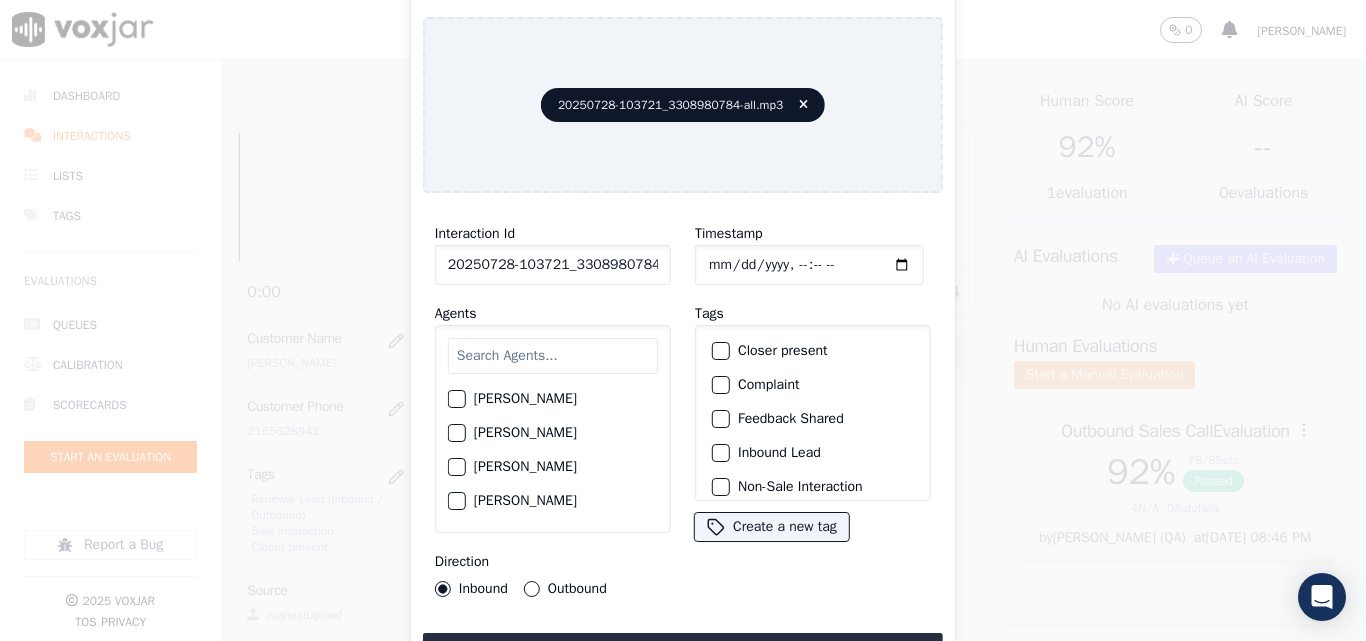 scroll, scrollTop: 0, scrollLeft: 40, axis: horizontal 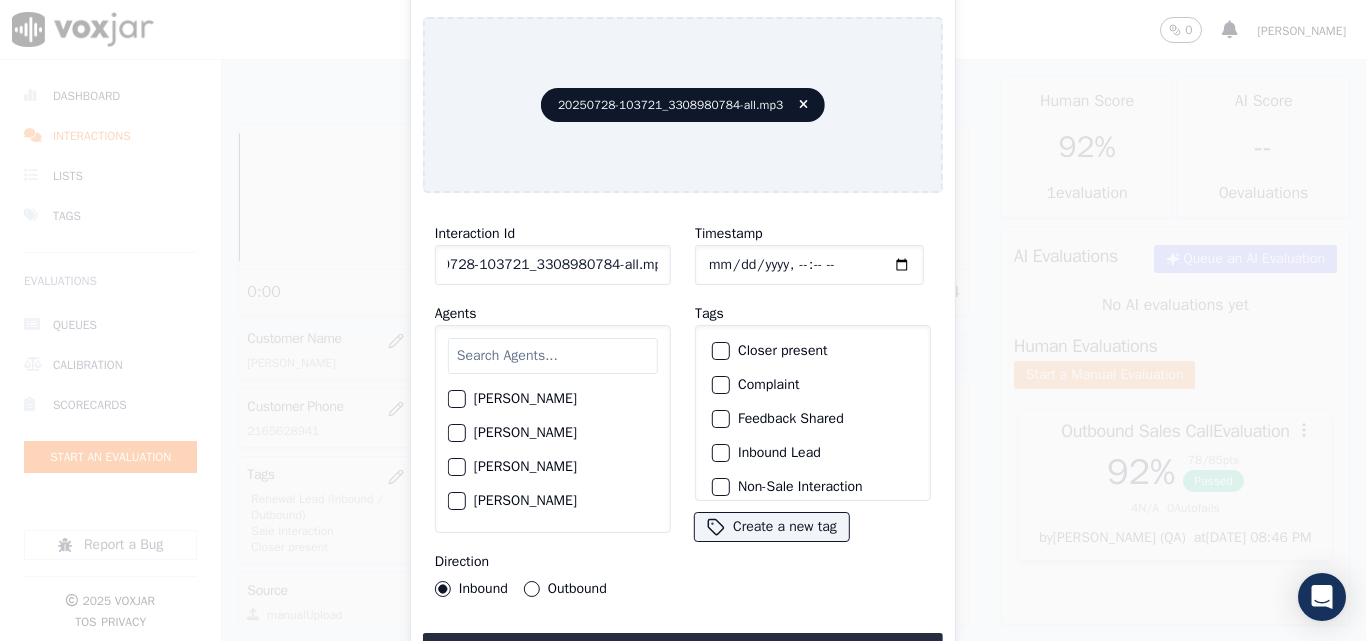 drag, startPoint x: 640, startPoint y: 259, endPoint x: 757, endPoint y: 259, distance: 117 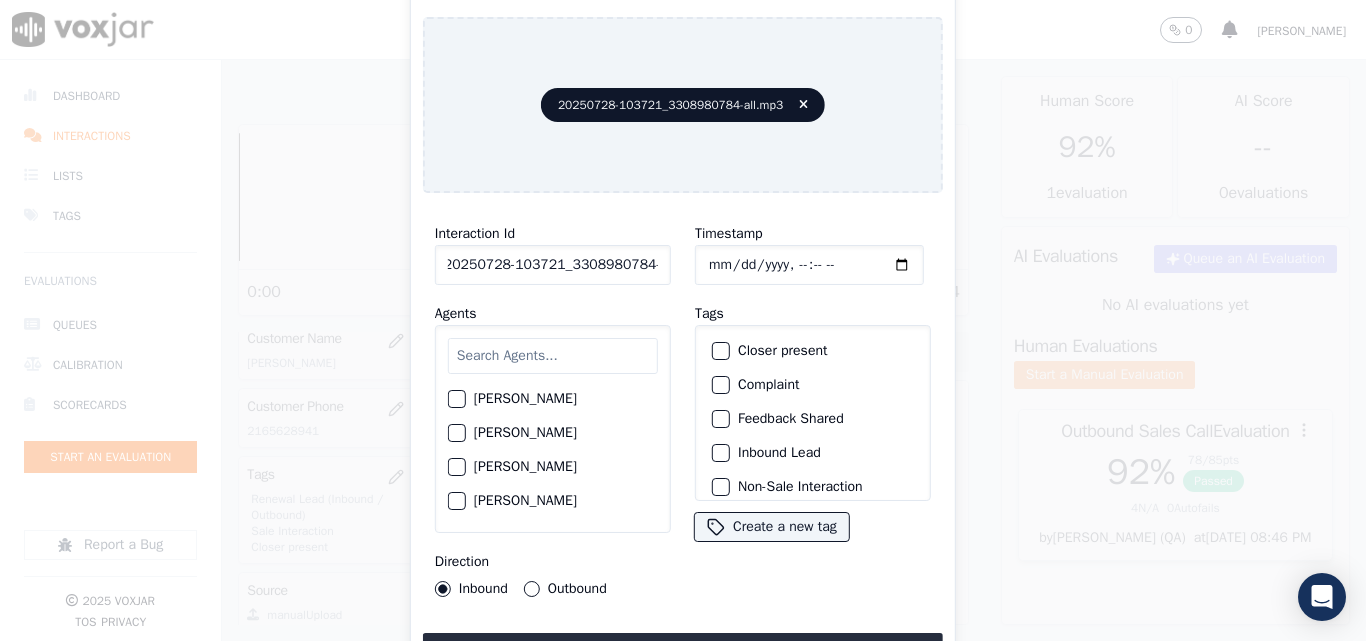 scroll, scrollTop: 0, scrollLeft: 11, axis: horizontal 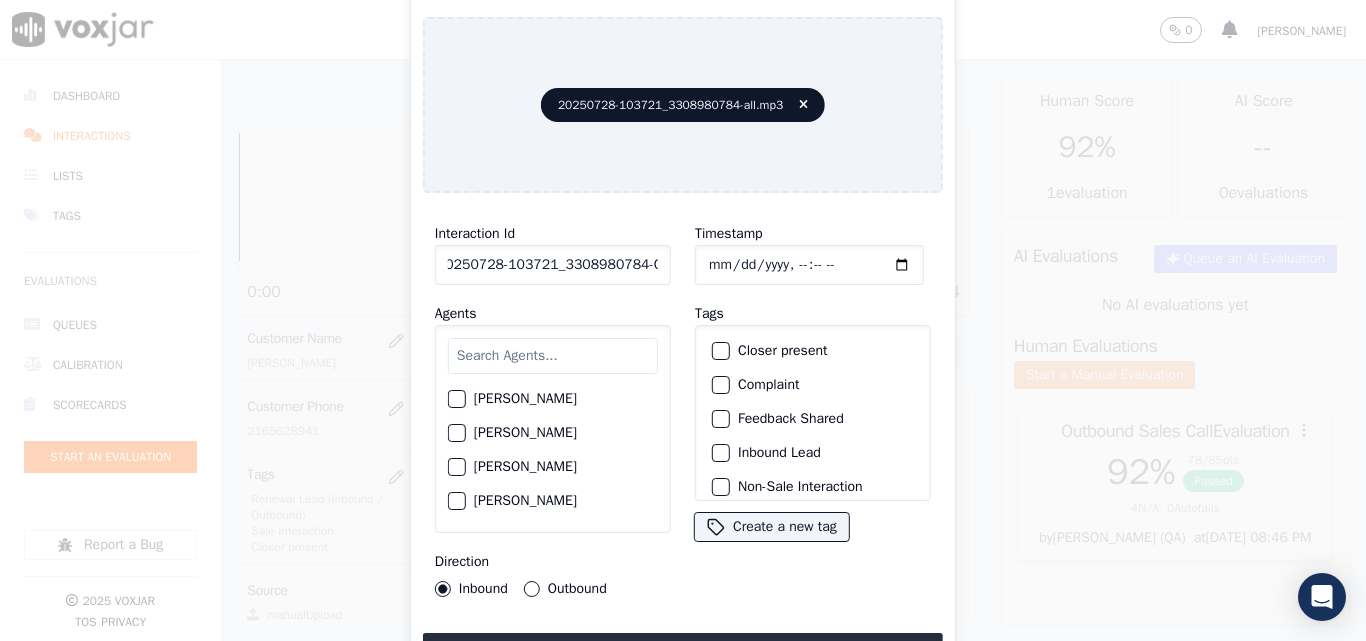 type on "20250728-103721_3308980784-C1" 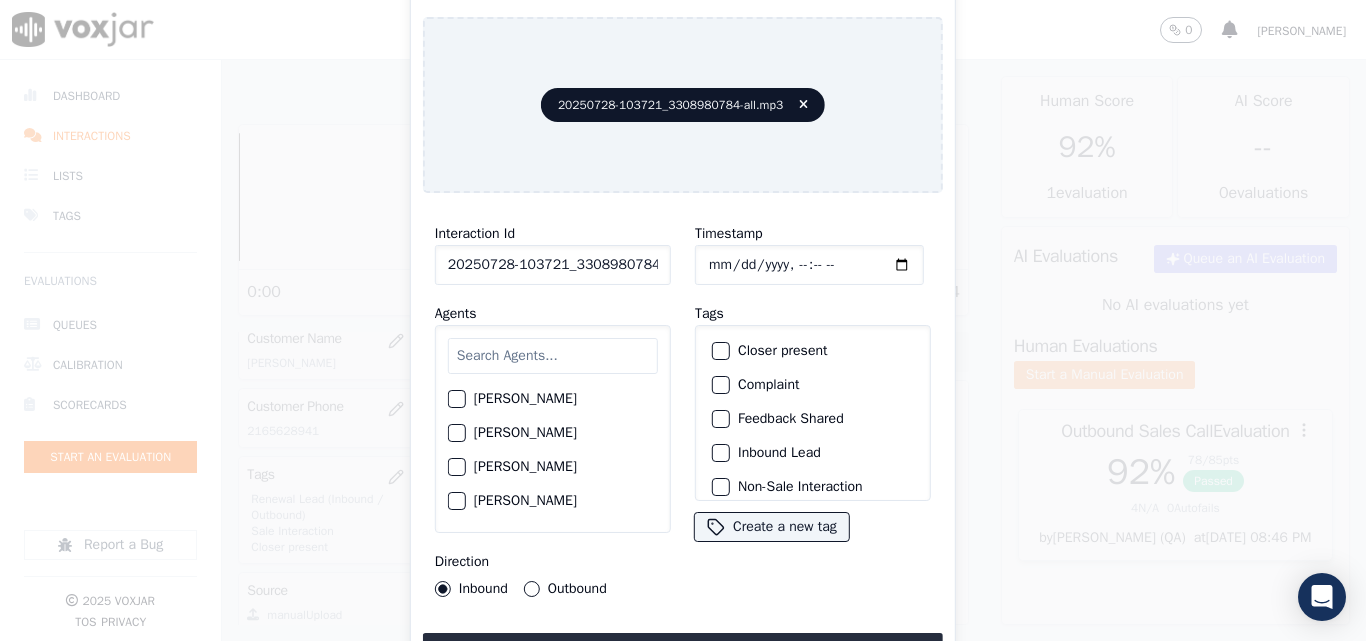 click on "Timestamp" 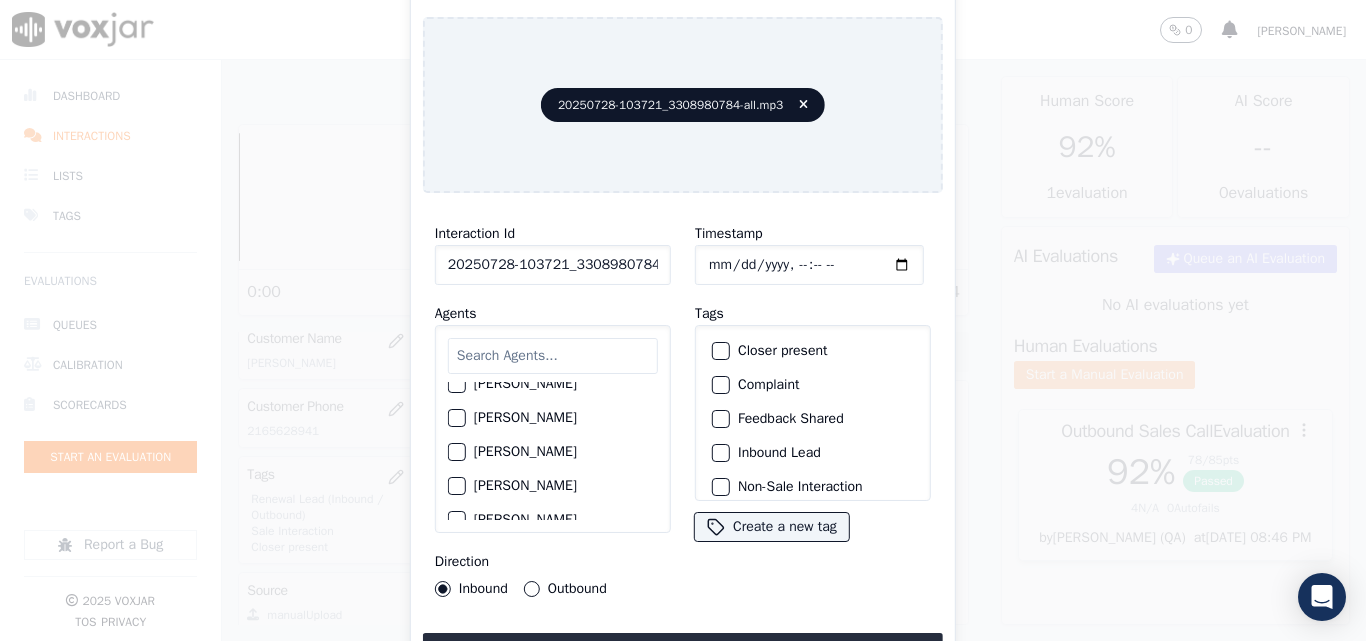 scroll, scrollTop: 300, scrollLeft: 0, axis: vertical 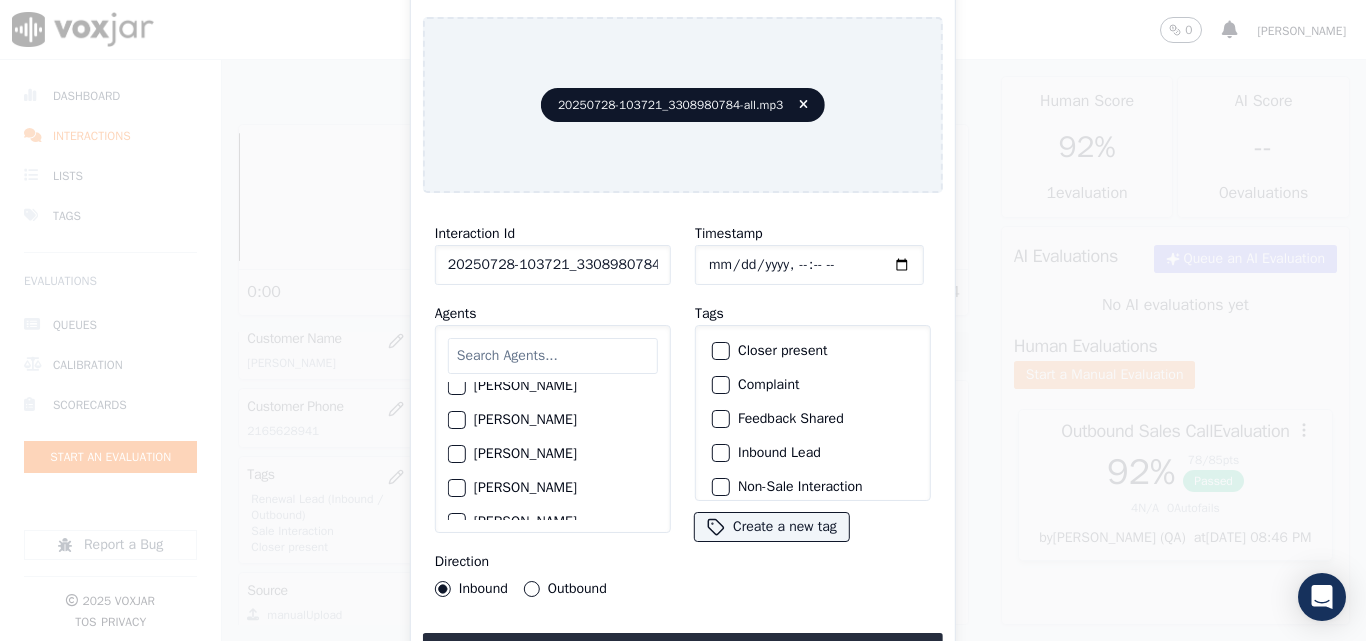 click on "[PERSON_NAME]" 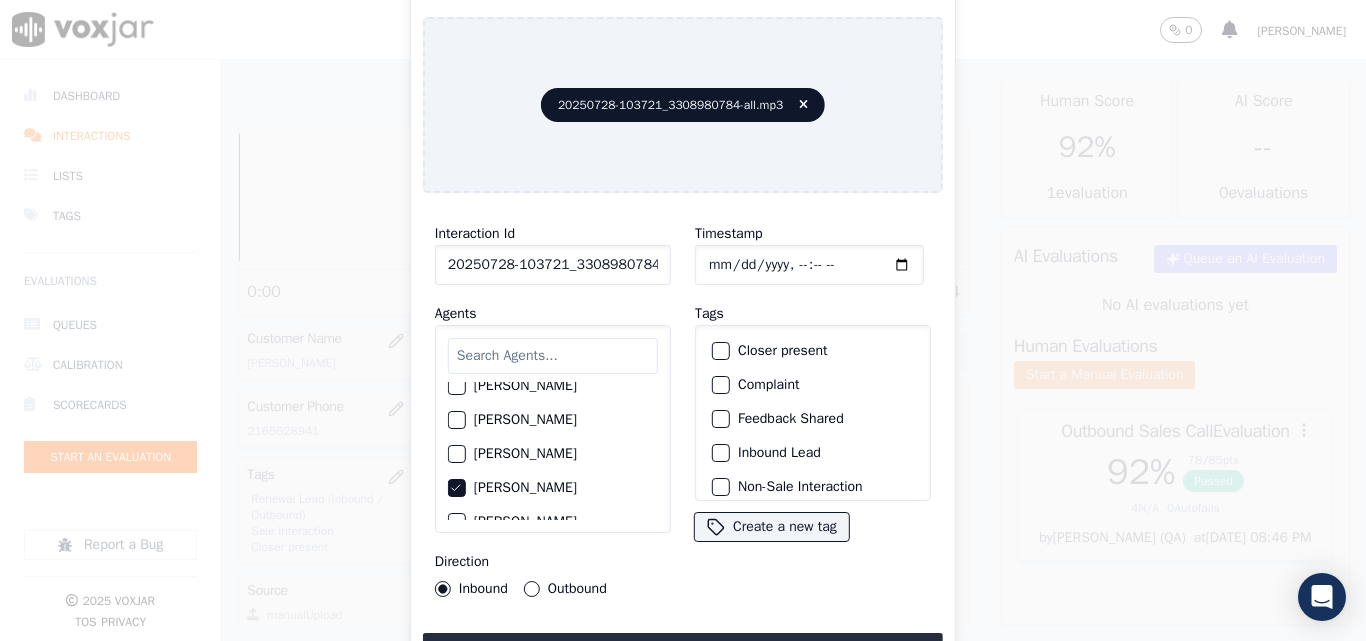 click on "Outbound" at bounding box center [532, 589] 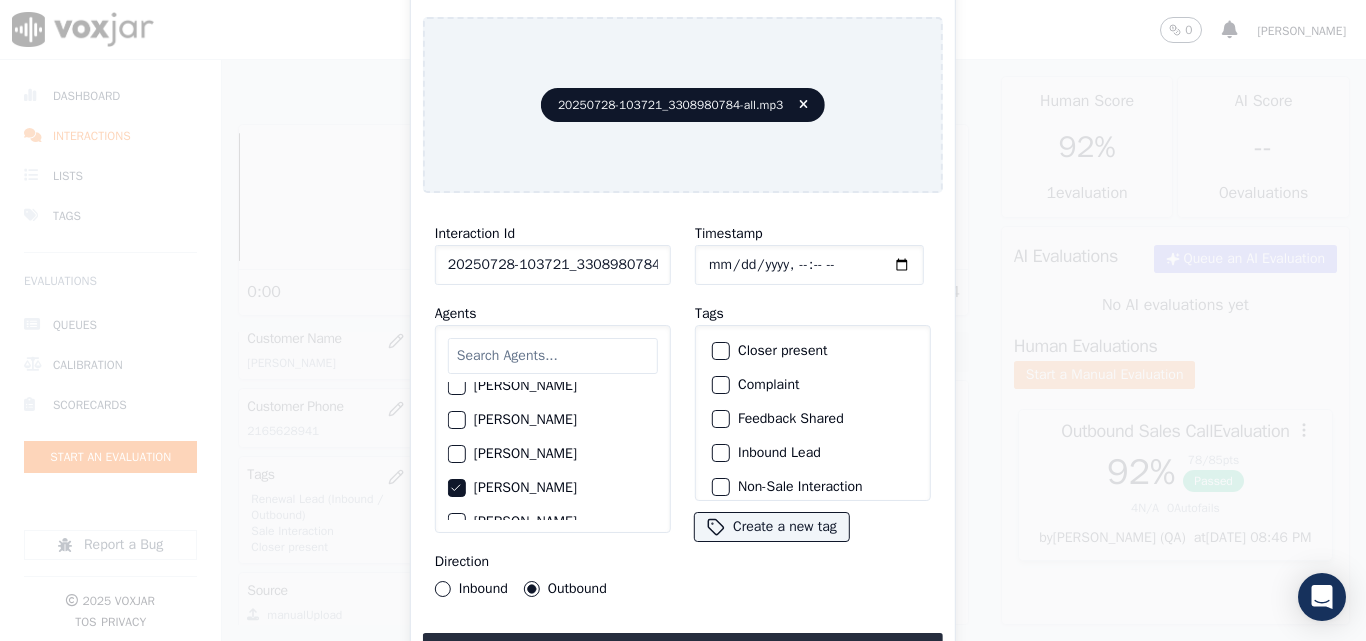 click at bounding box center [720, 351] 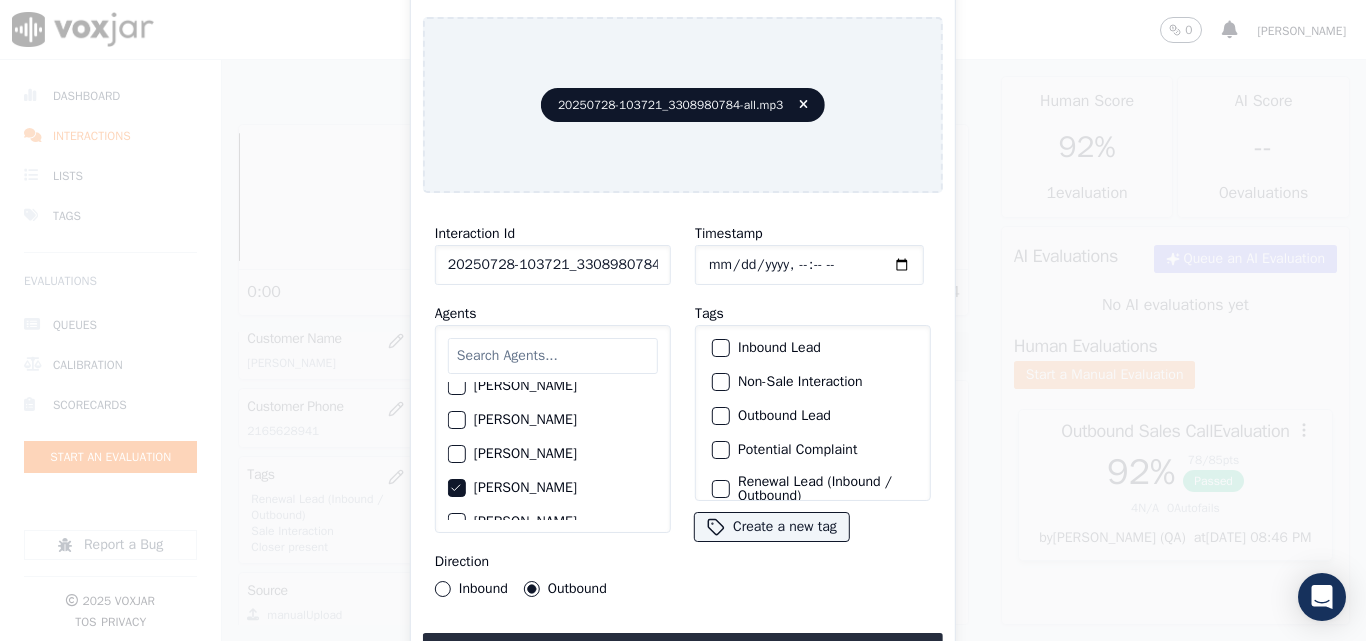 scroll, scrollTop: 73, scrollLeft: 0, axis: vertical 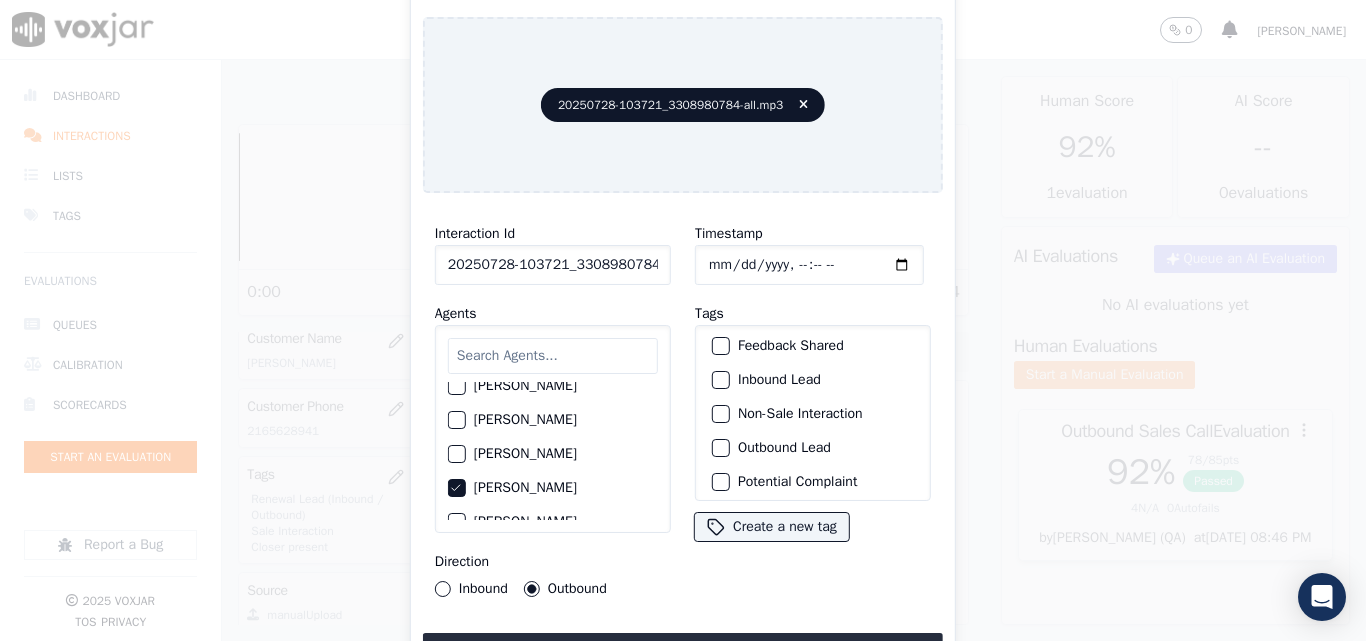 click at bounding box center (720, 380) 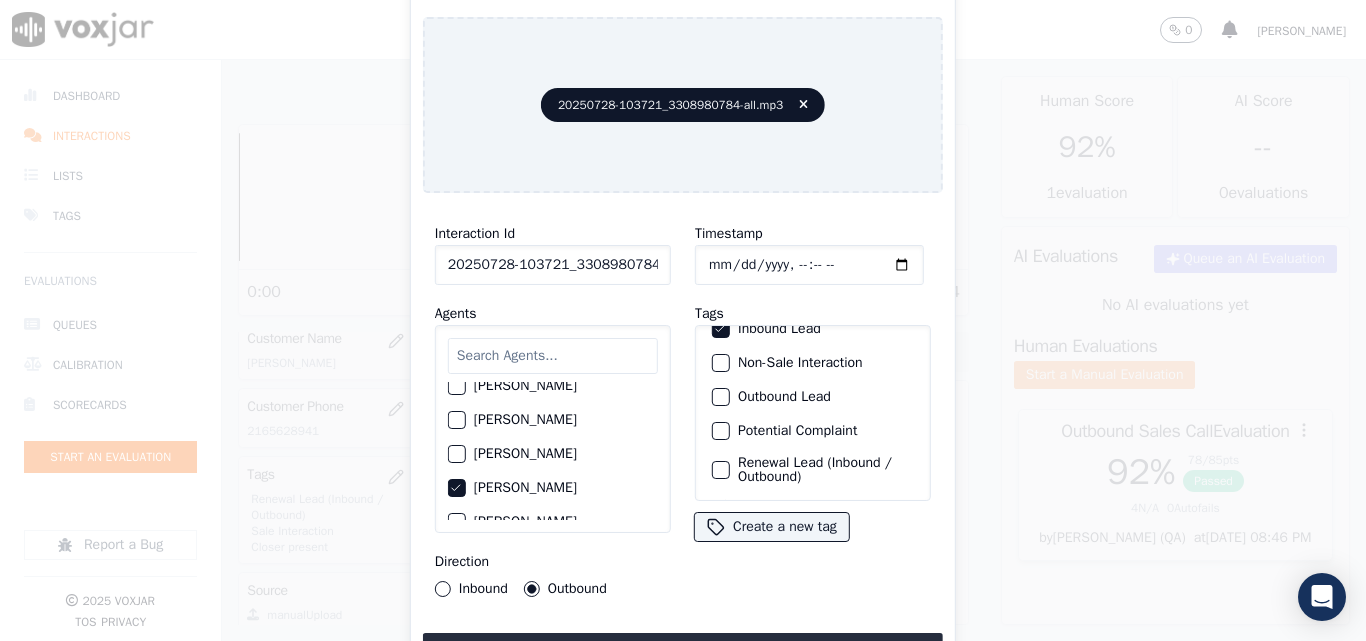 scroll, scrollTop: 173, scrollLeft: 0, axis: vertical 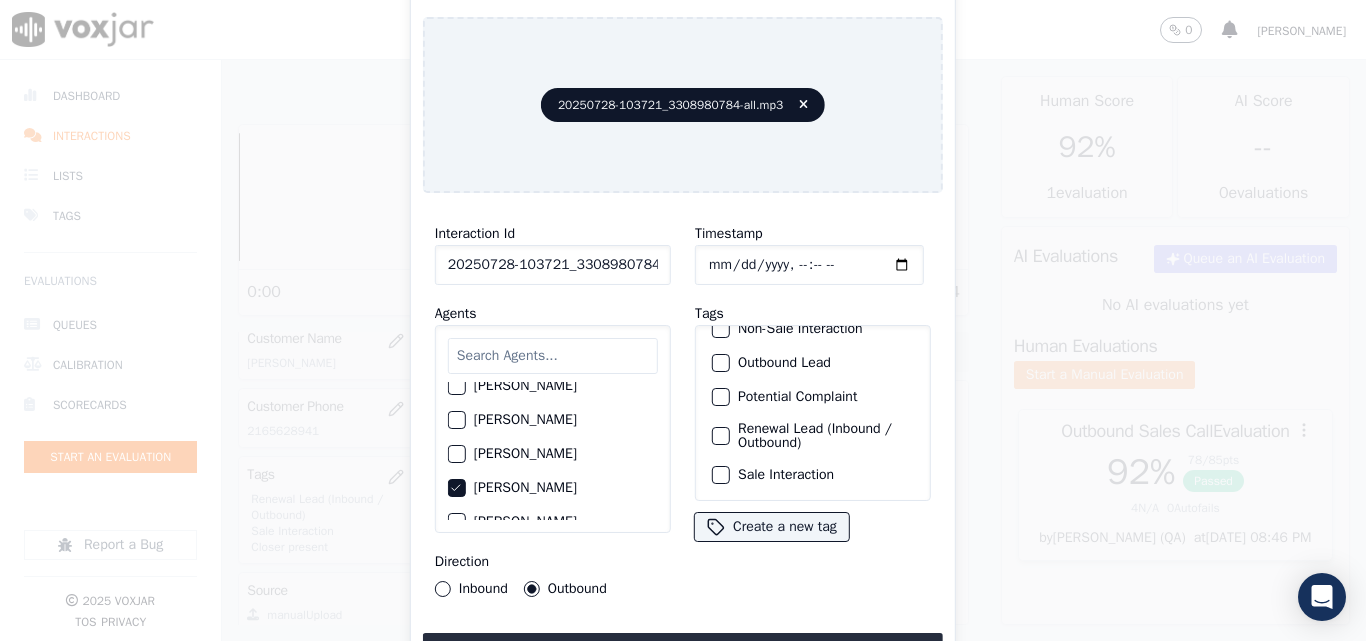 click at bounding box center (720, 475) 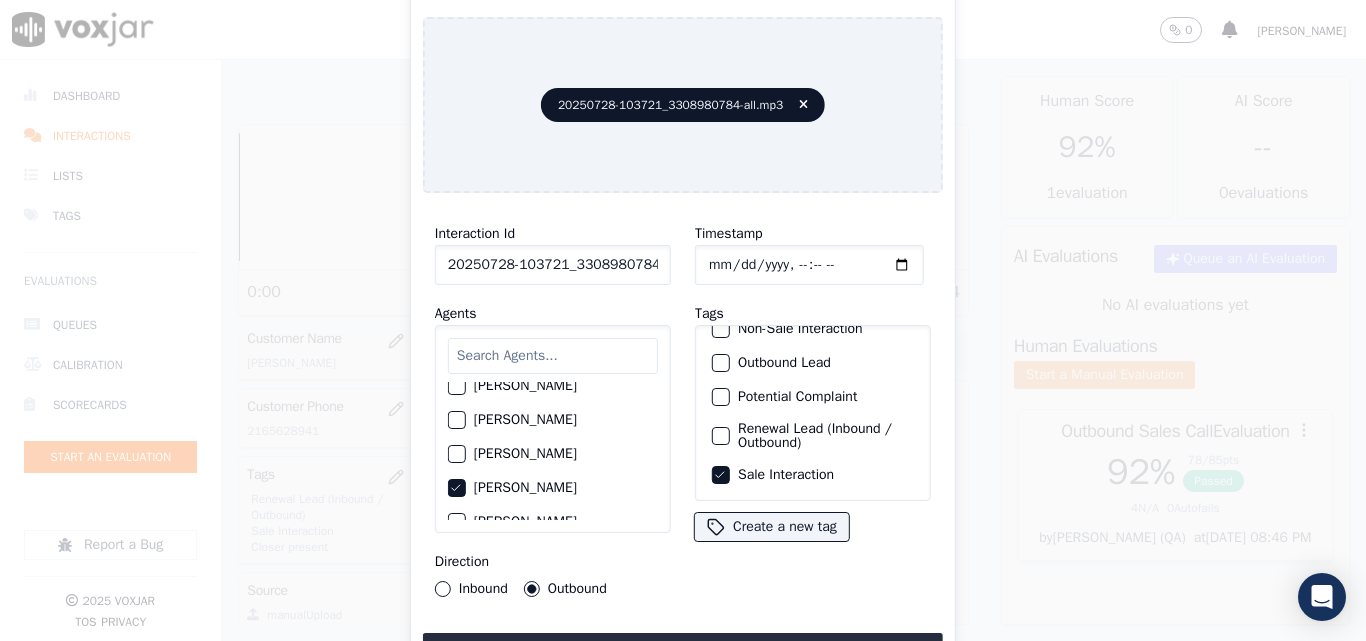drag, startPoint x: 682, startPoint y: 636, endPoint x: 735, endPoint y: 640, distance: 53.15073 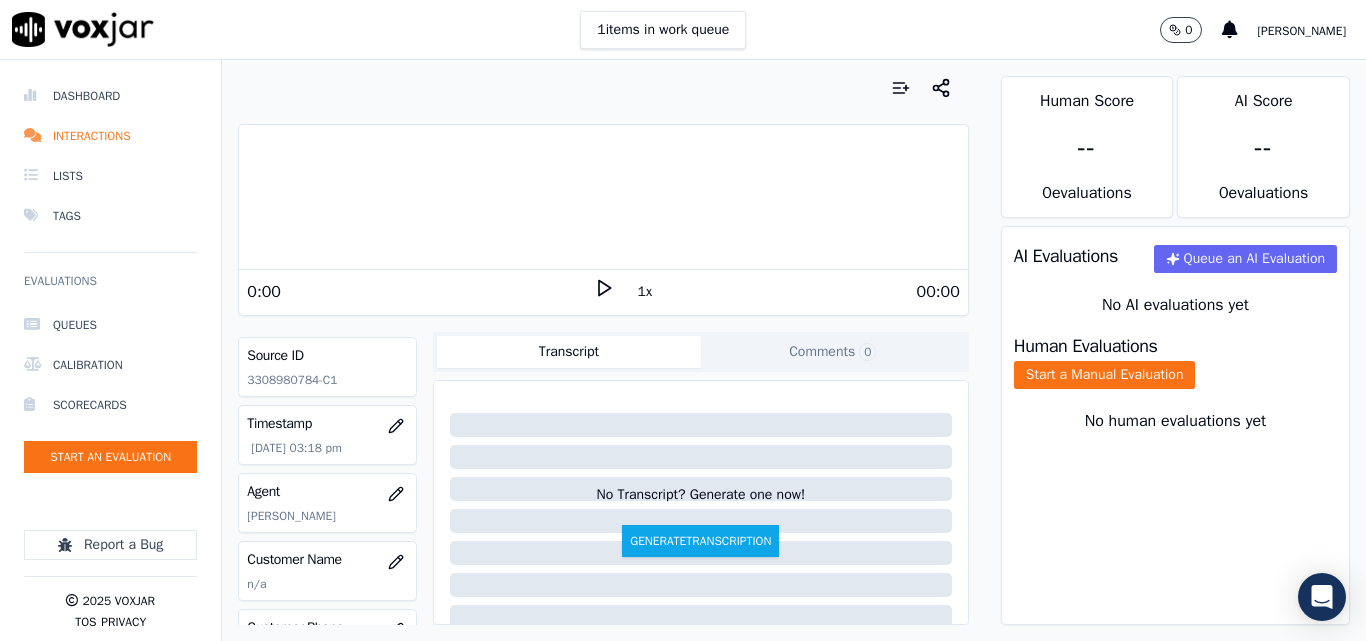 scroll, scrollTop: 200, scrollLeft: 0, axis: vertical 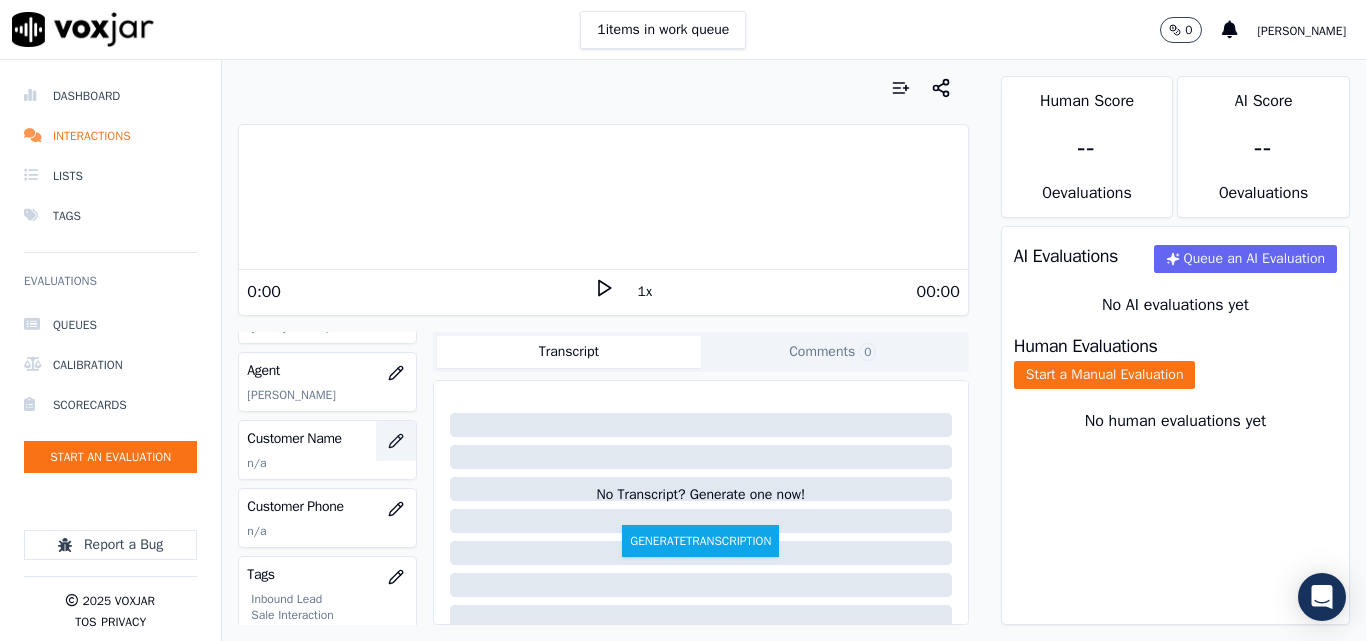 click 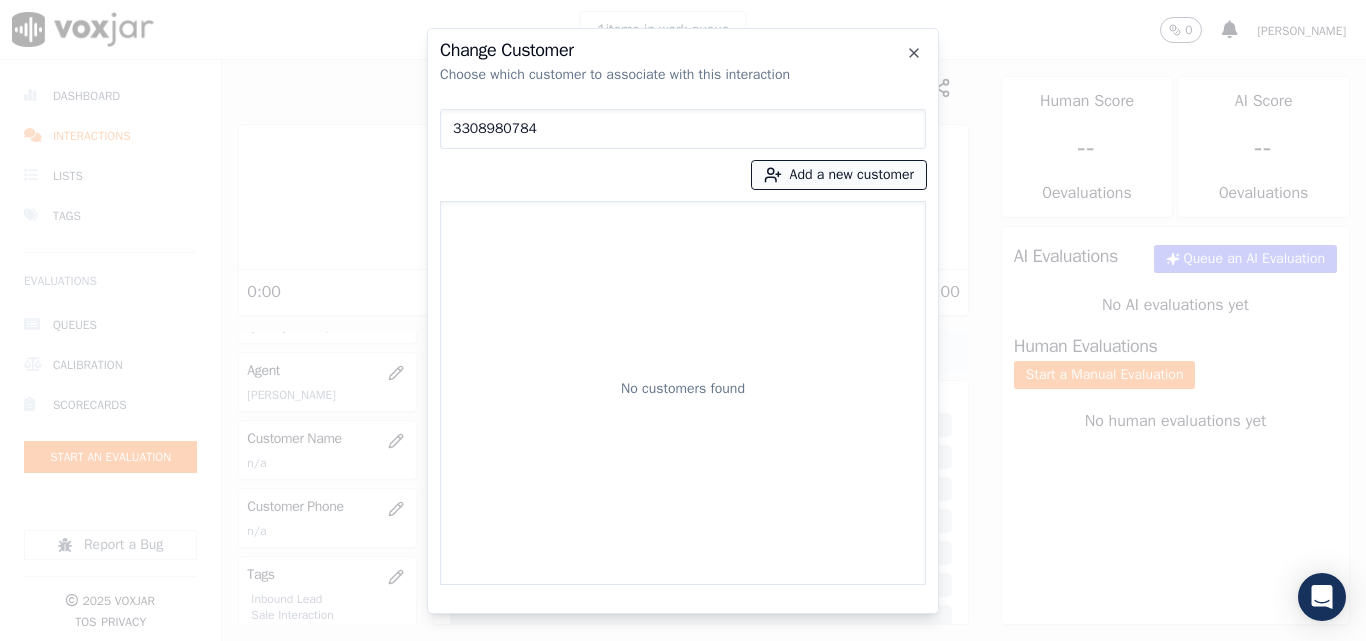 type on "3308980784" 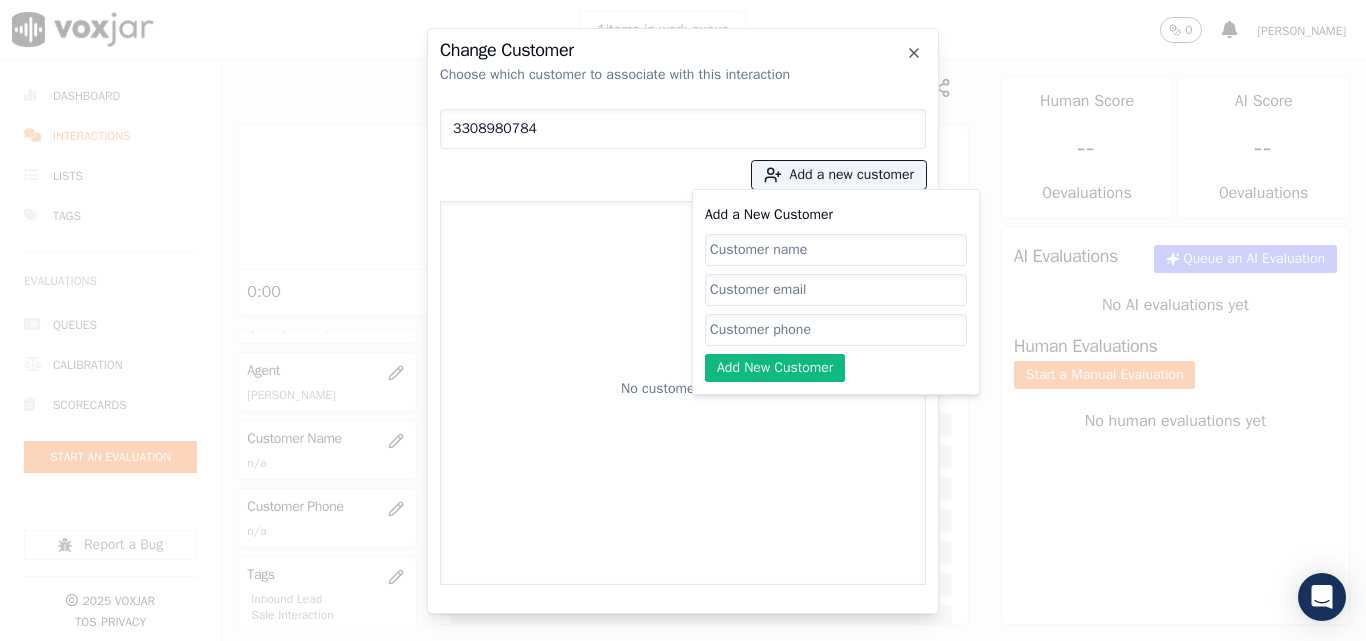 click on "Add a New Customer" 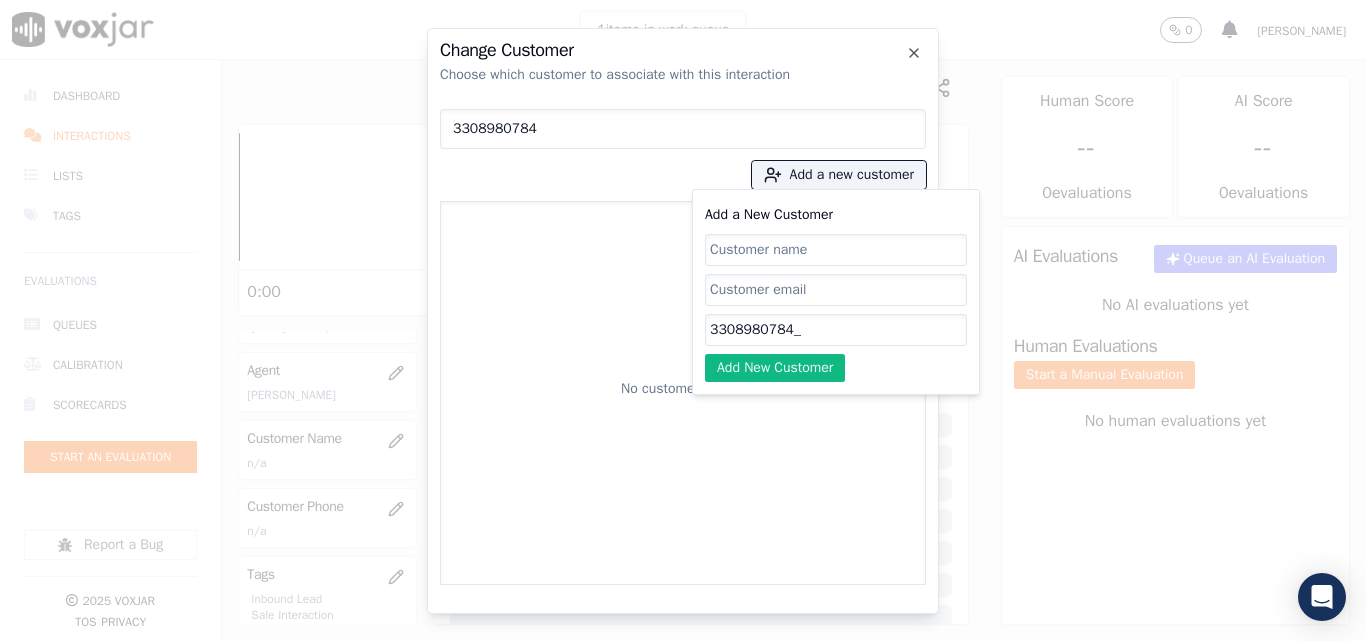 paste on "3308836106" 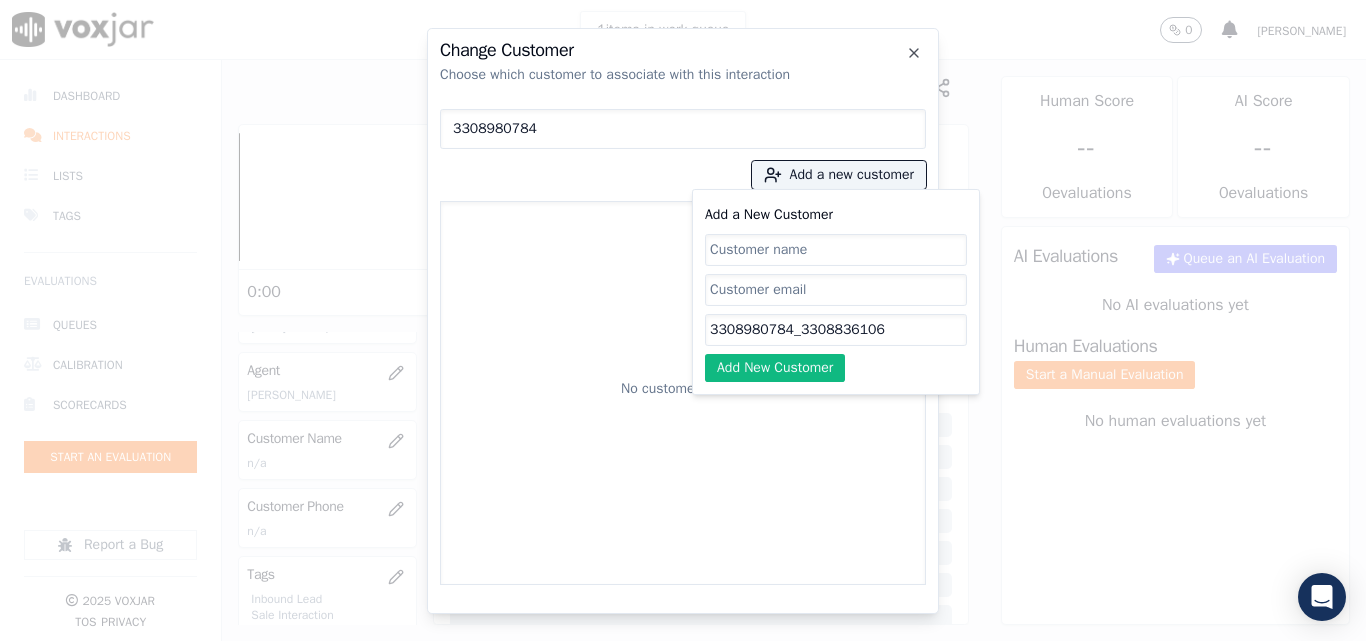 type on "3308980784_3308836106" 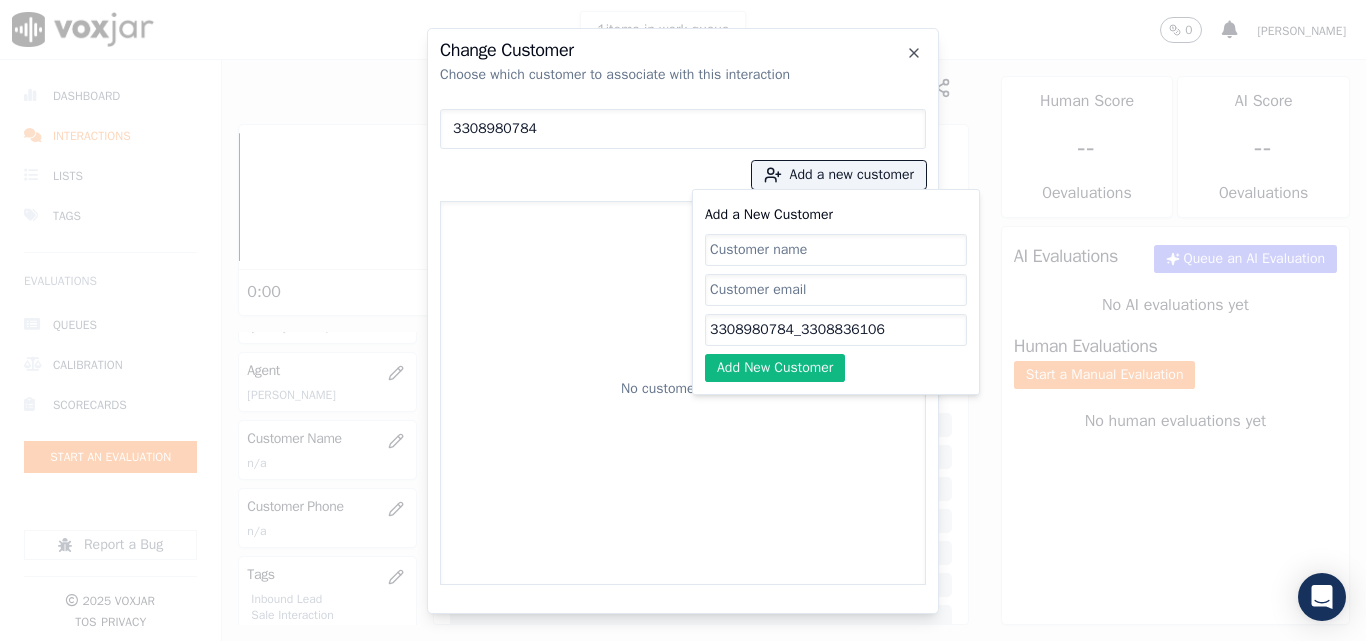 paste on "[PERSON_NAME]" 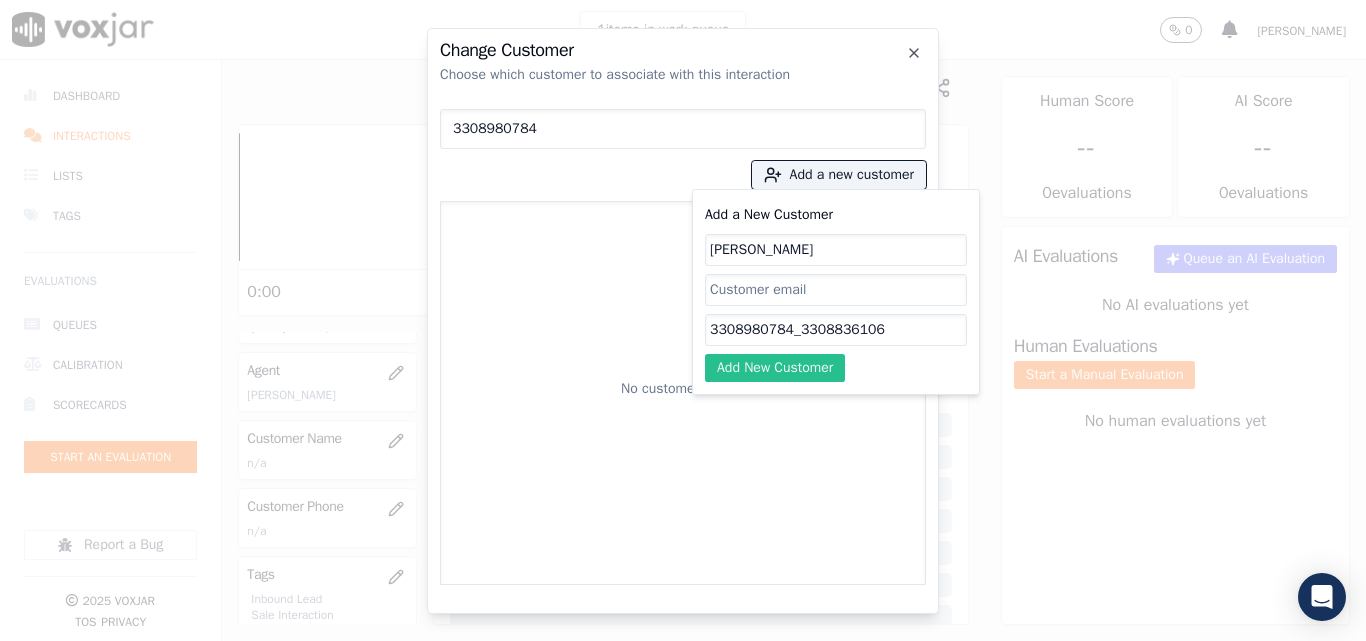 type on "[PERSON_NAME]" 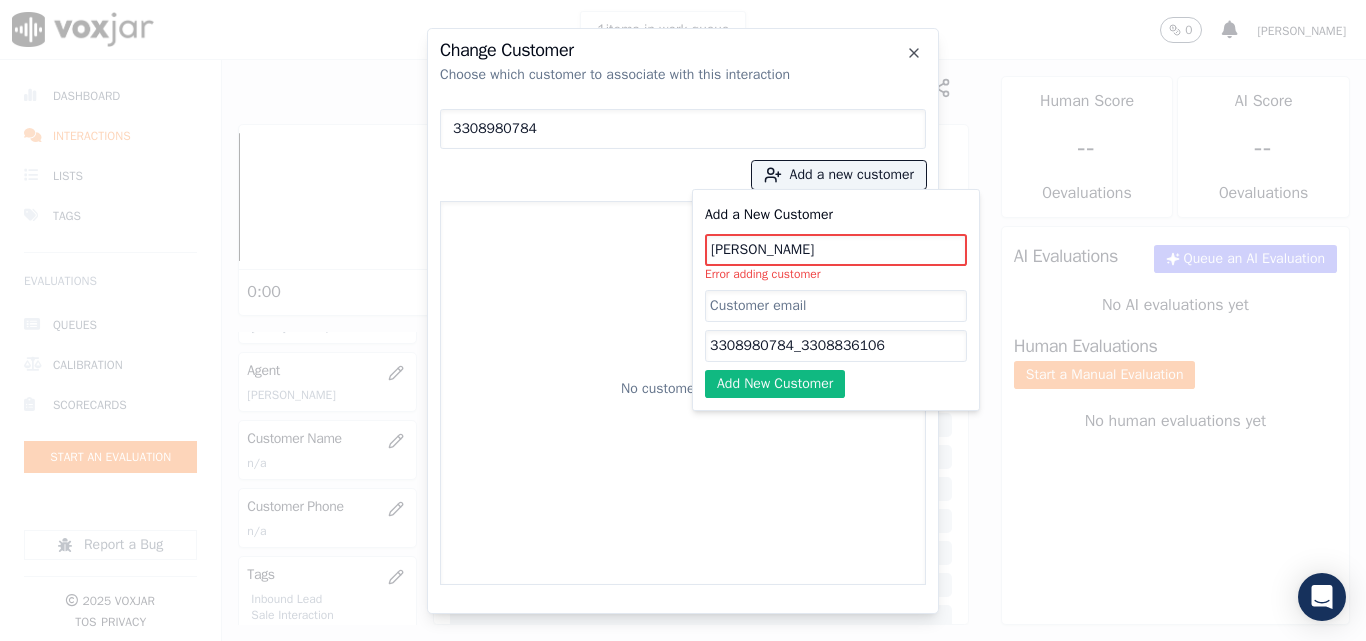 click on "3308980784" at bounding box center (683, 129) 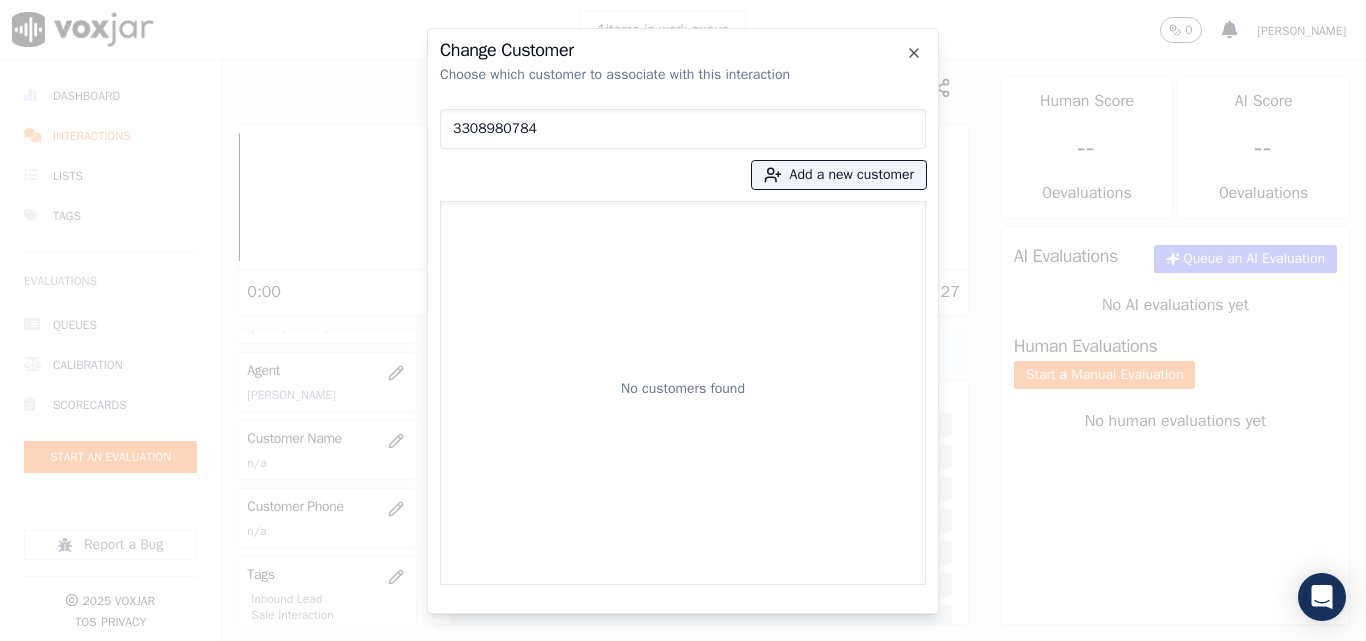click on "3308980784" at bounding box center (683, 129) 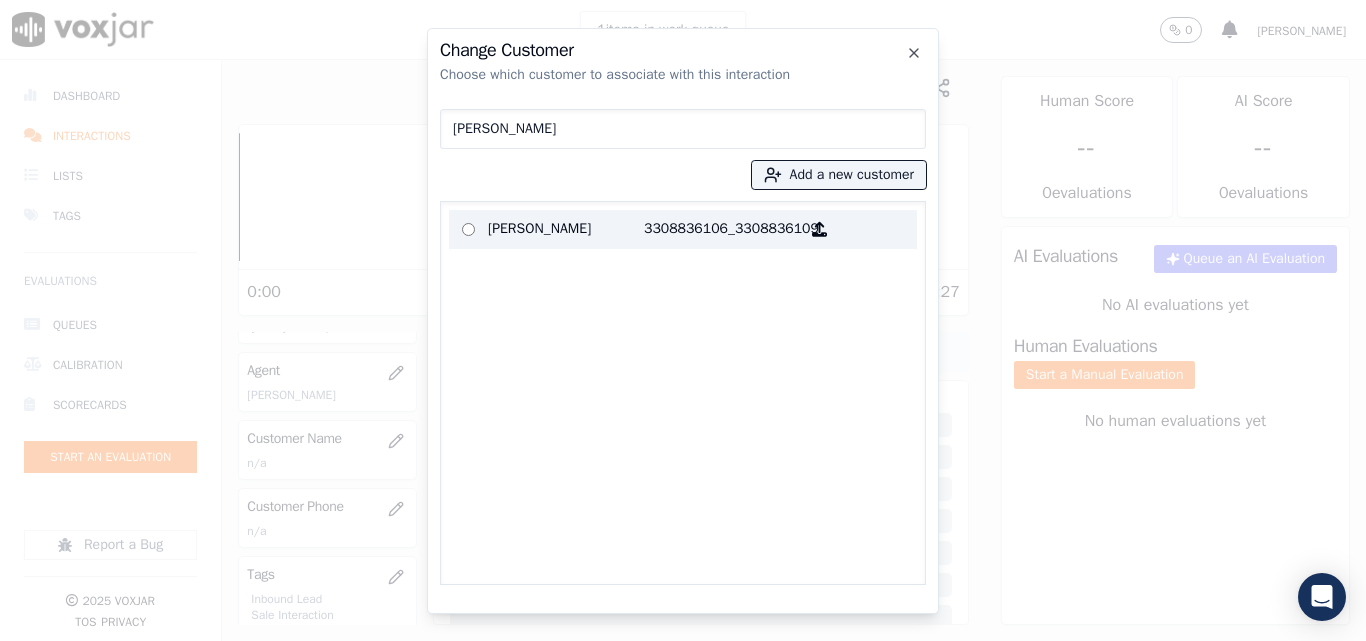 type on "[PERSON_NAME]" 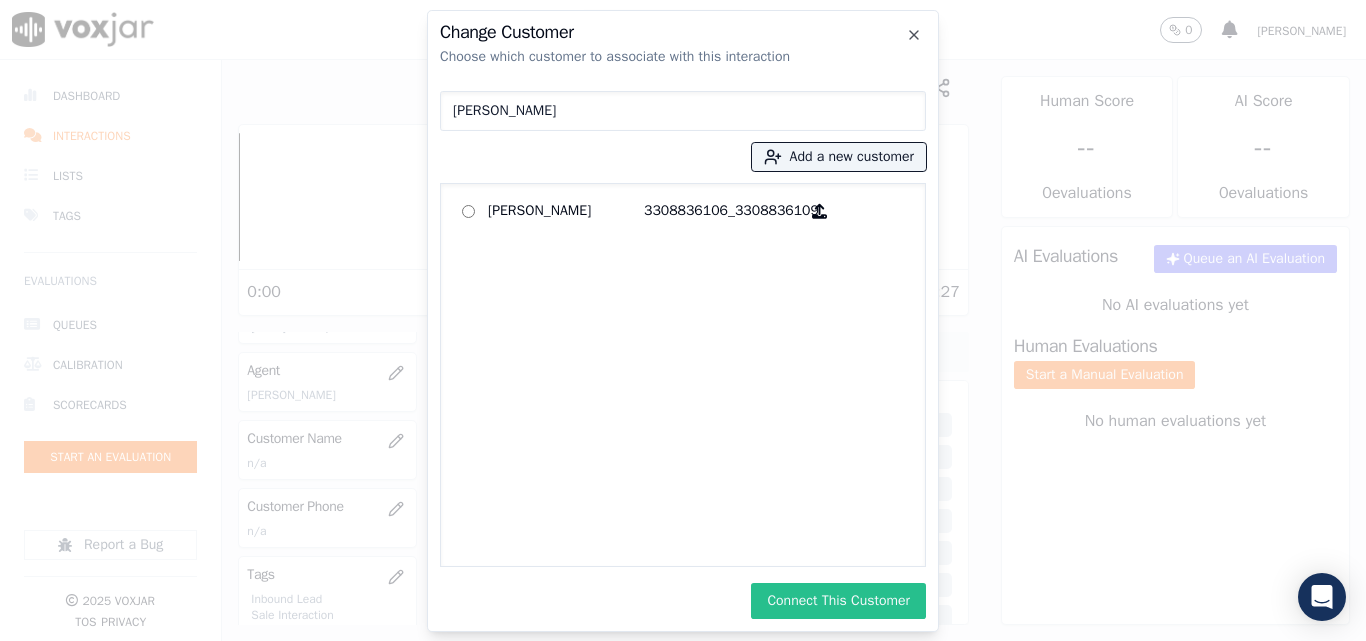 click on "Connect This Customer" at bounding box center [838, 601] 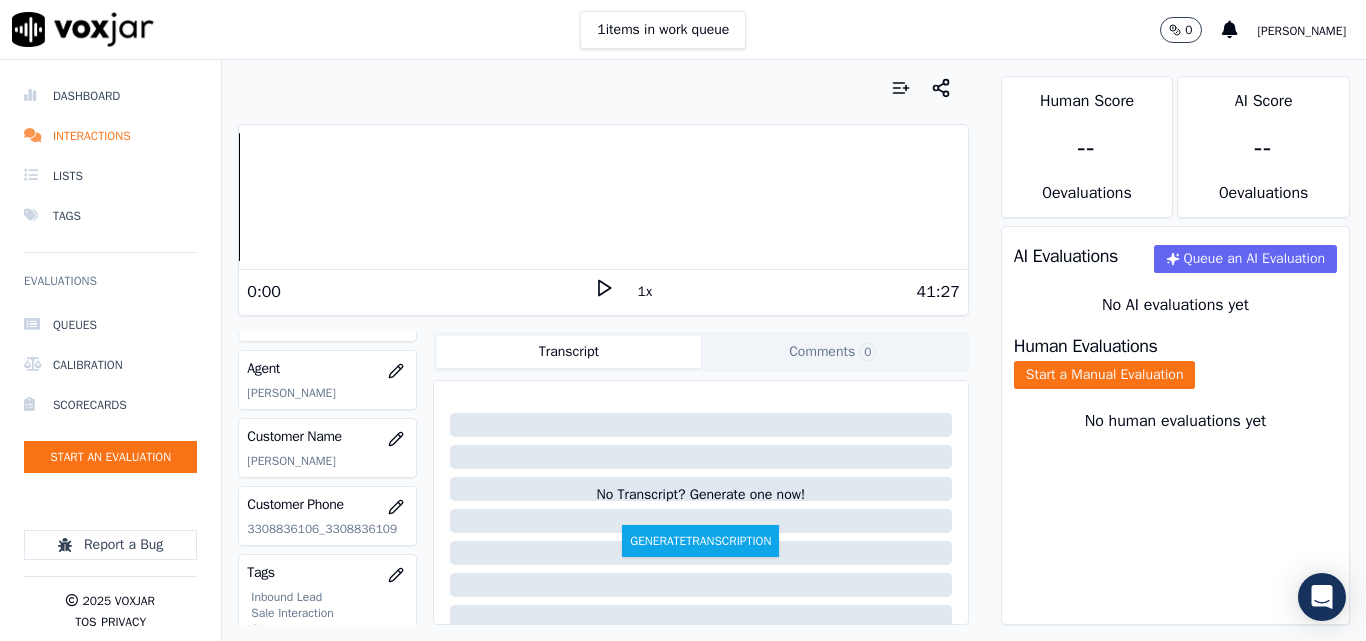 scroll, scrollTop: 200, scrollLeft: 0, axis: vertical 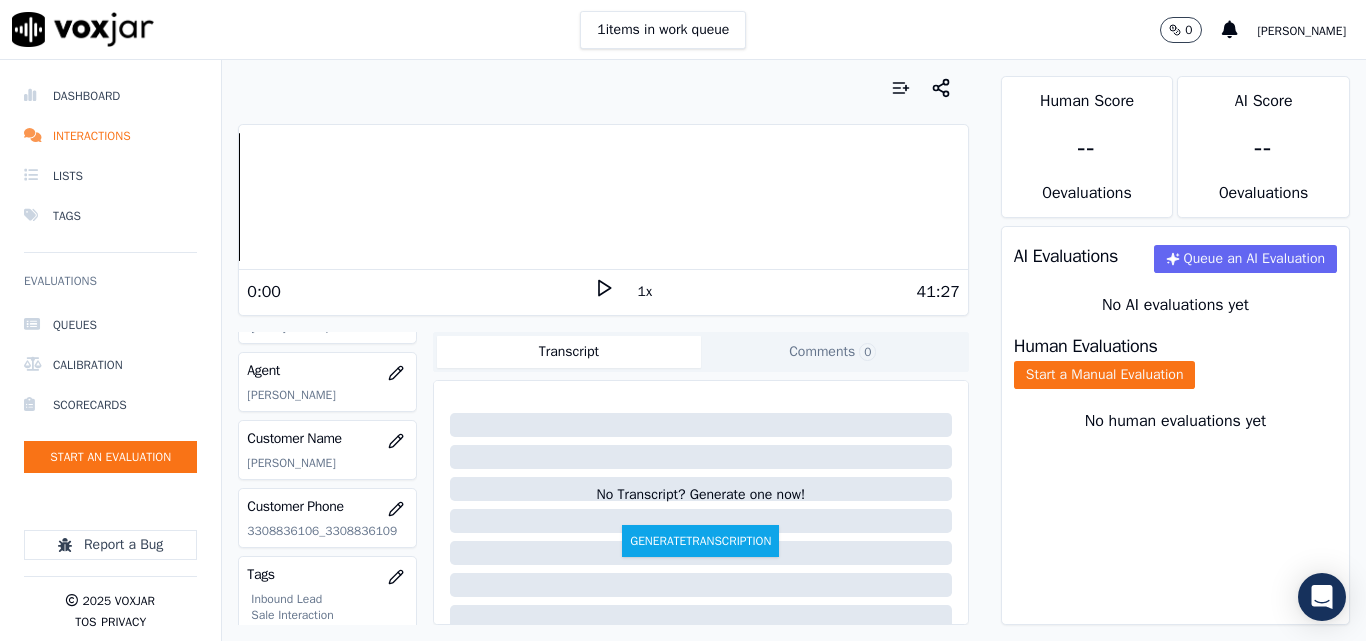 click at bounding box center [603, 88] 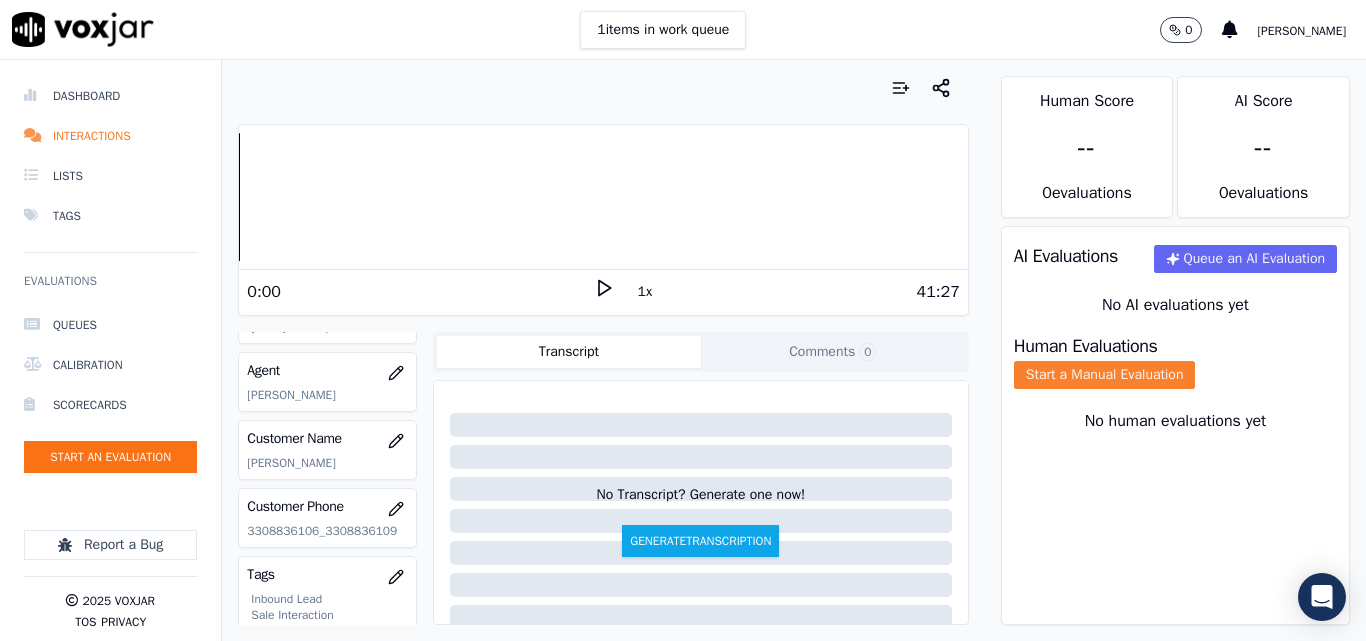 click on "Start a Manual Evaluation" 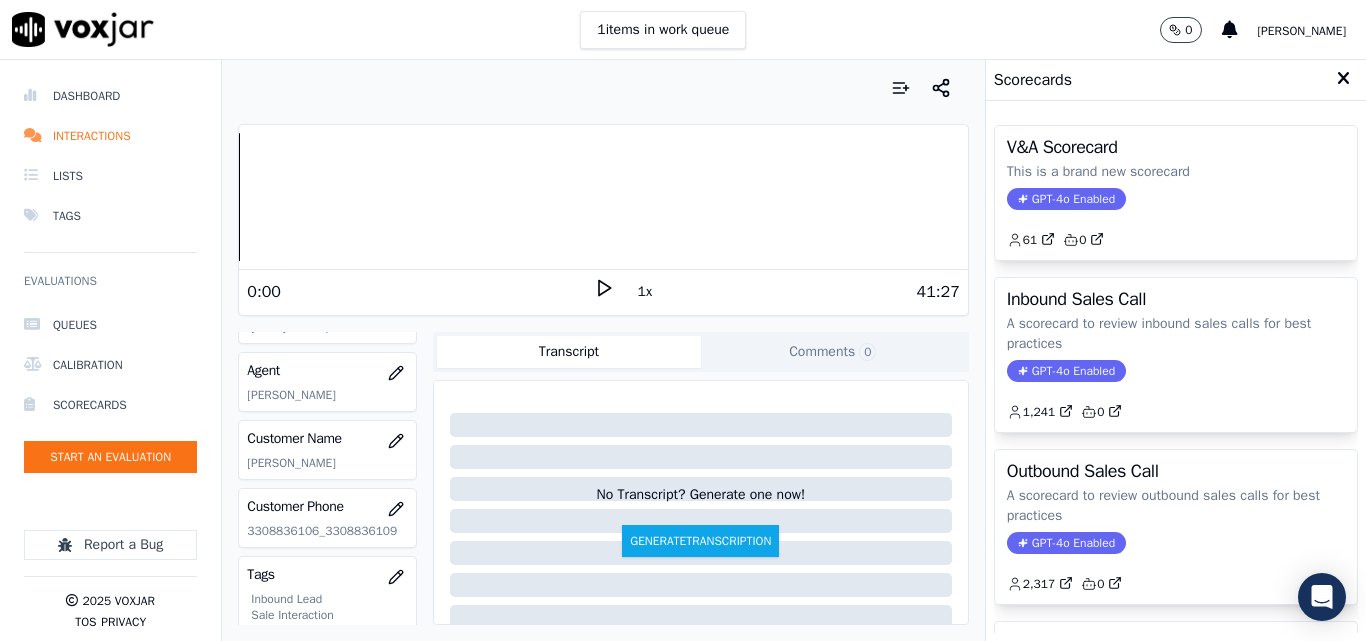 click on "A scorecard to review outbound sales calls for best practices" 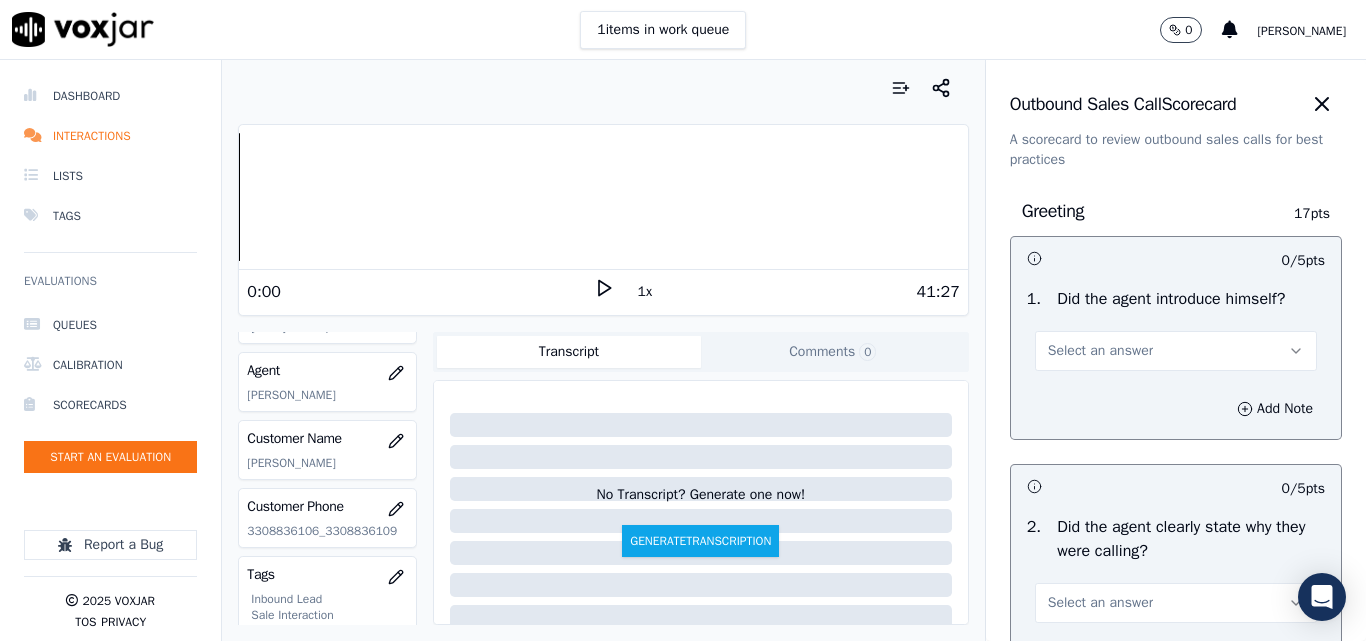 scroll, scrollTop: 100, scrollLeft: 0, axis: vertical 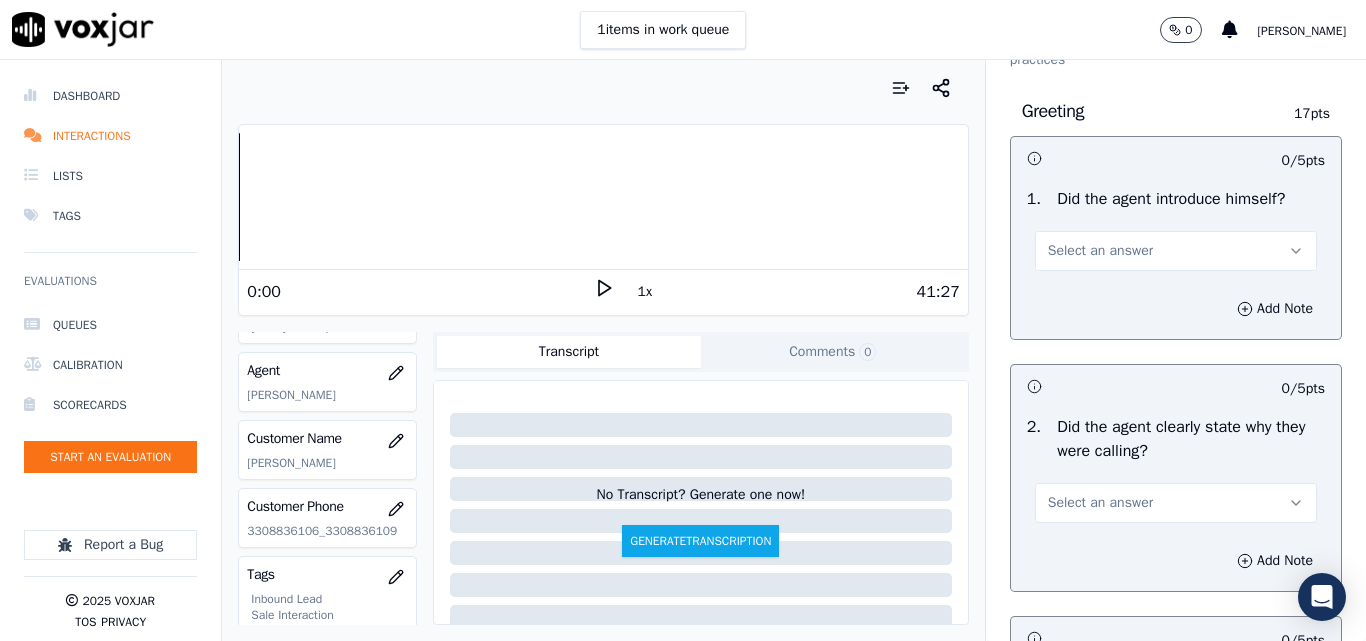 click on "Select an answer" at bounding box center (1100, 251) 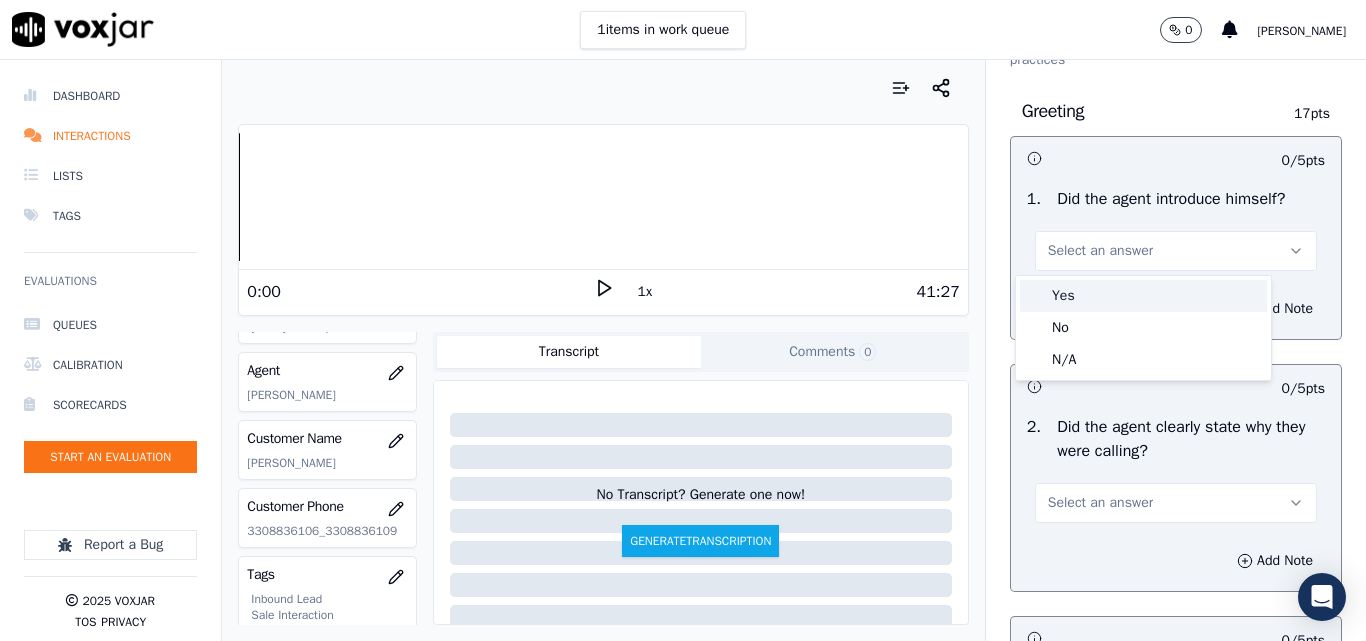 click on "Yes" at bounding box center [1143, 296] 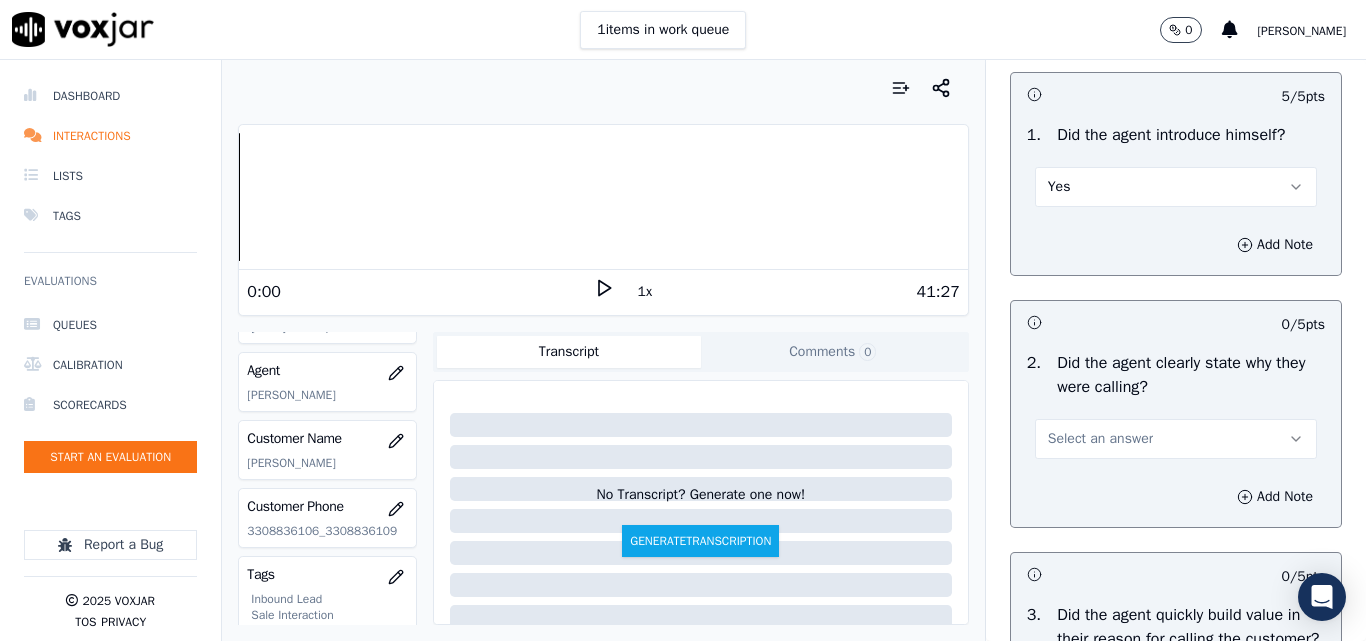 scroll, scrollTop: 300, scrollLeft: 0, axis: vertical 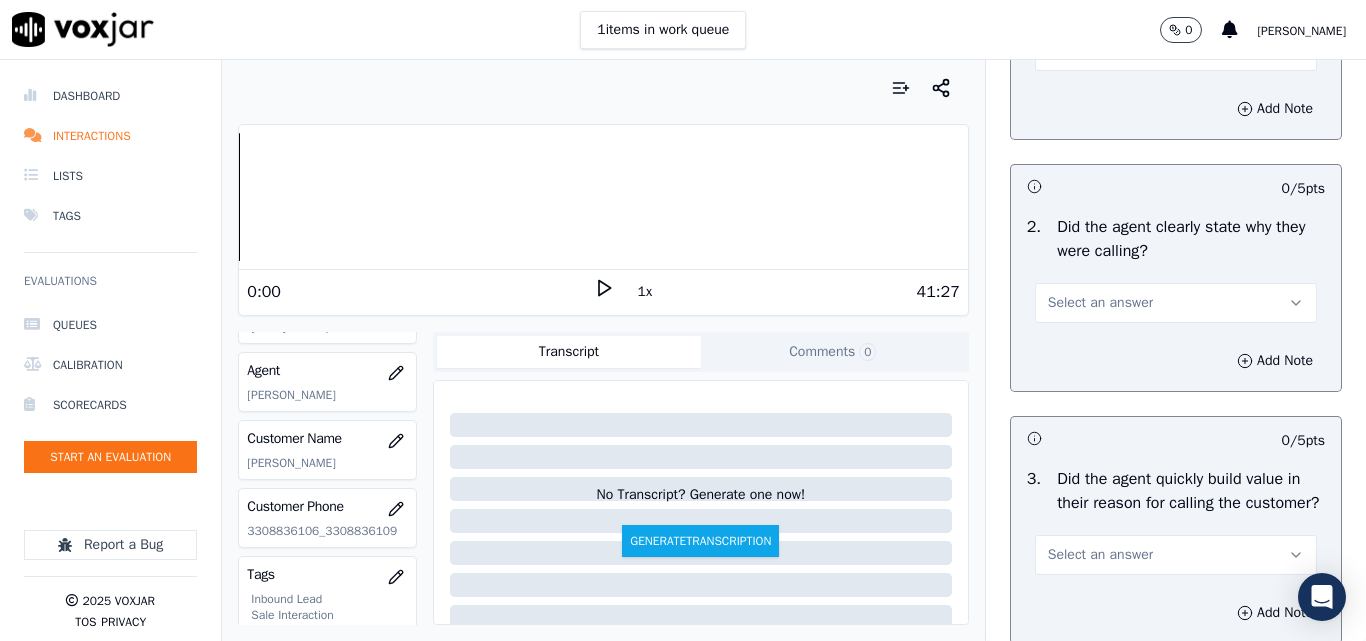 click on "Select an answer" at bounding box center (1176, 303) 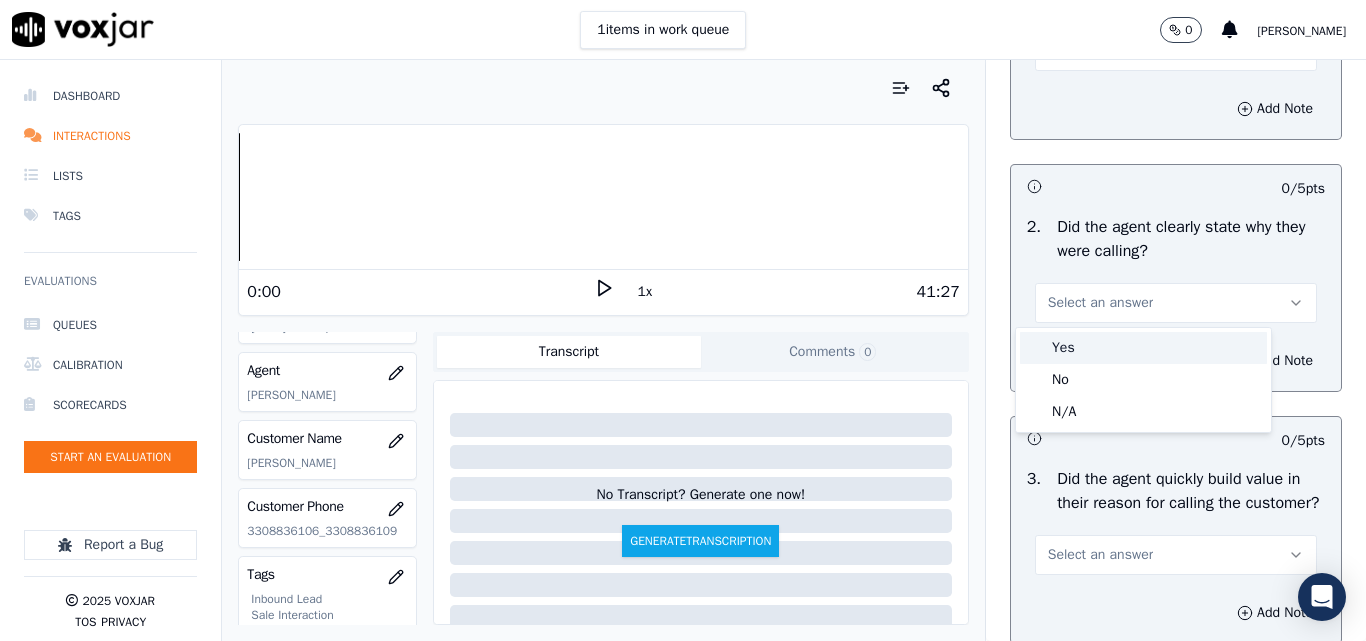 click on "Yes" at bounding box center [1143, 348] 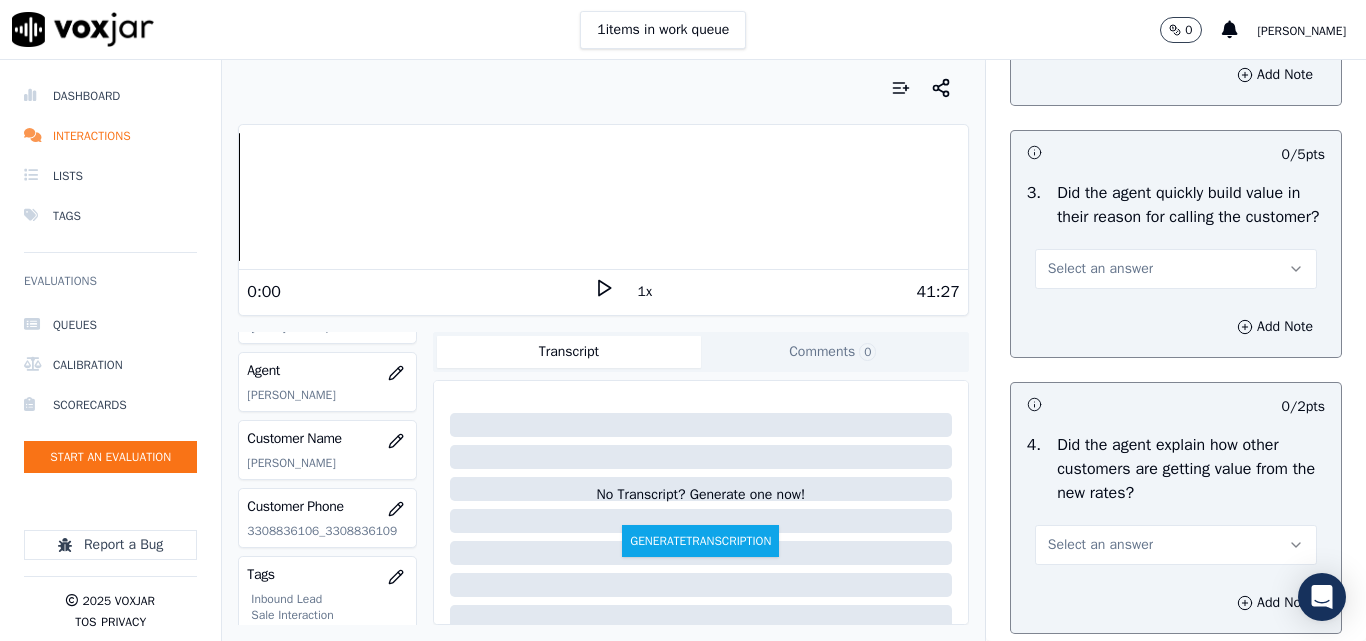 scroll, scrollTop: 600, scrollLeft: 0, axis: vertical 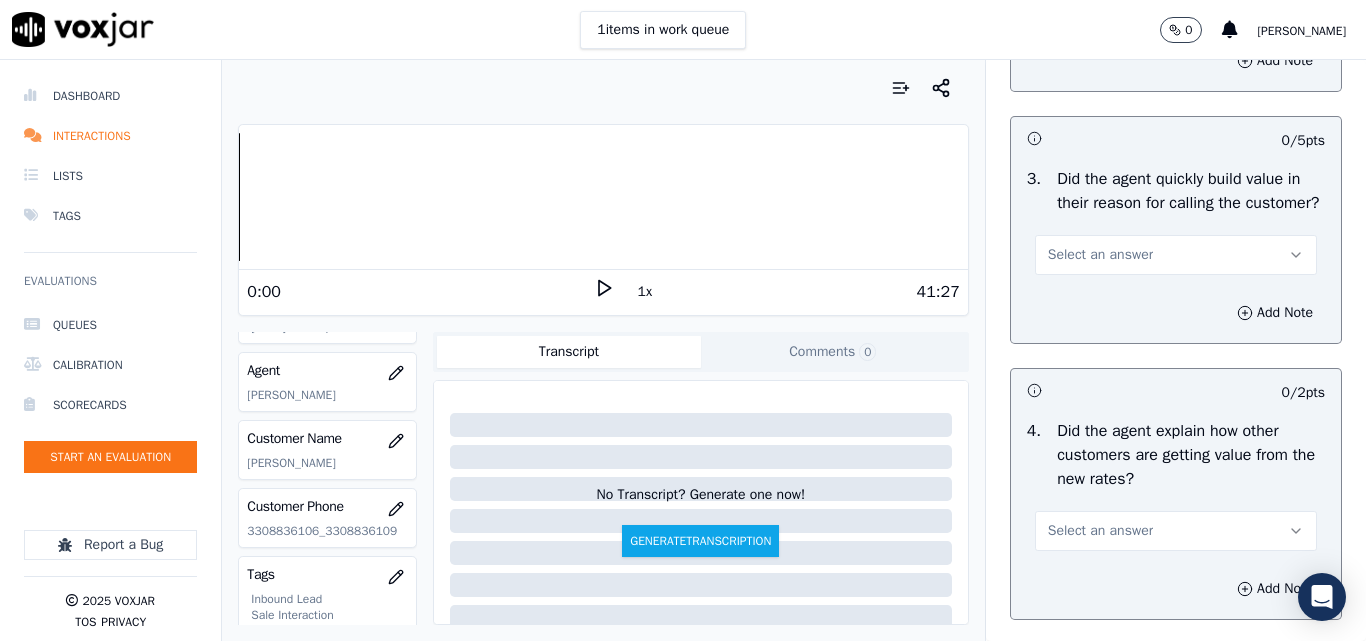 click on "Select an answer" at bounding box center [1100, 255] 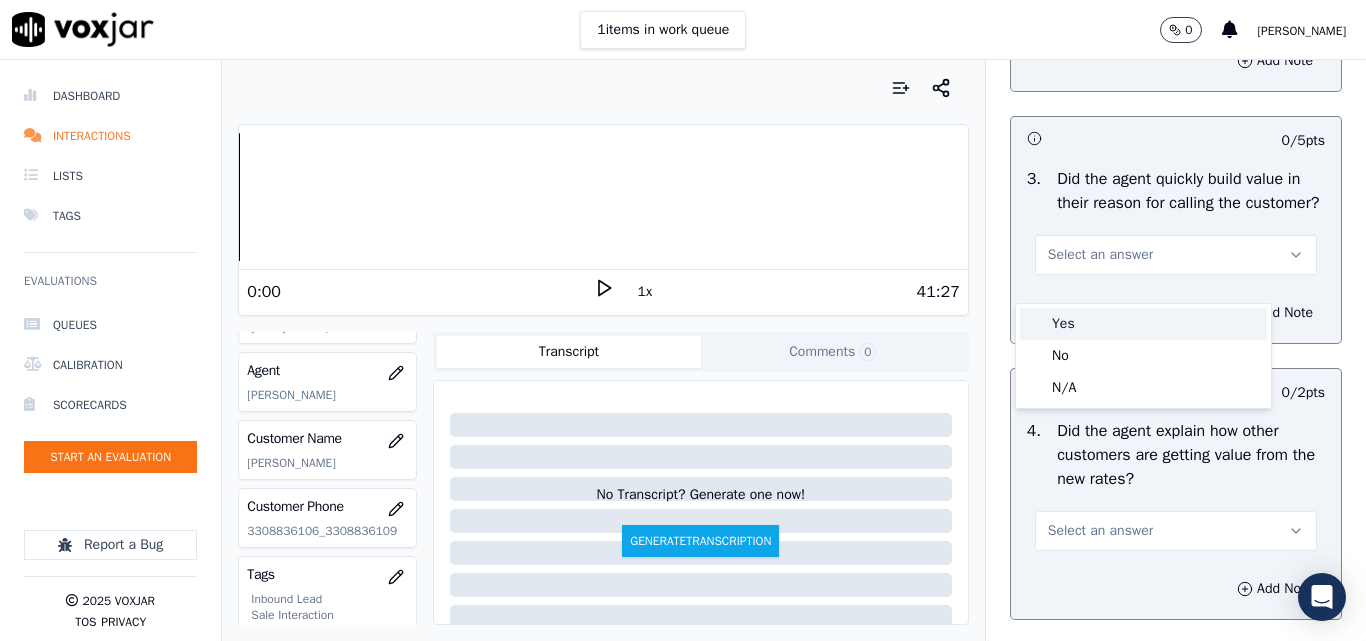 click on "Yes" at bounding box center [1143, 324] 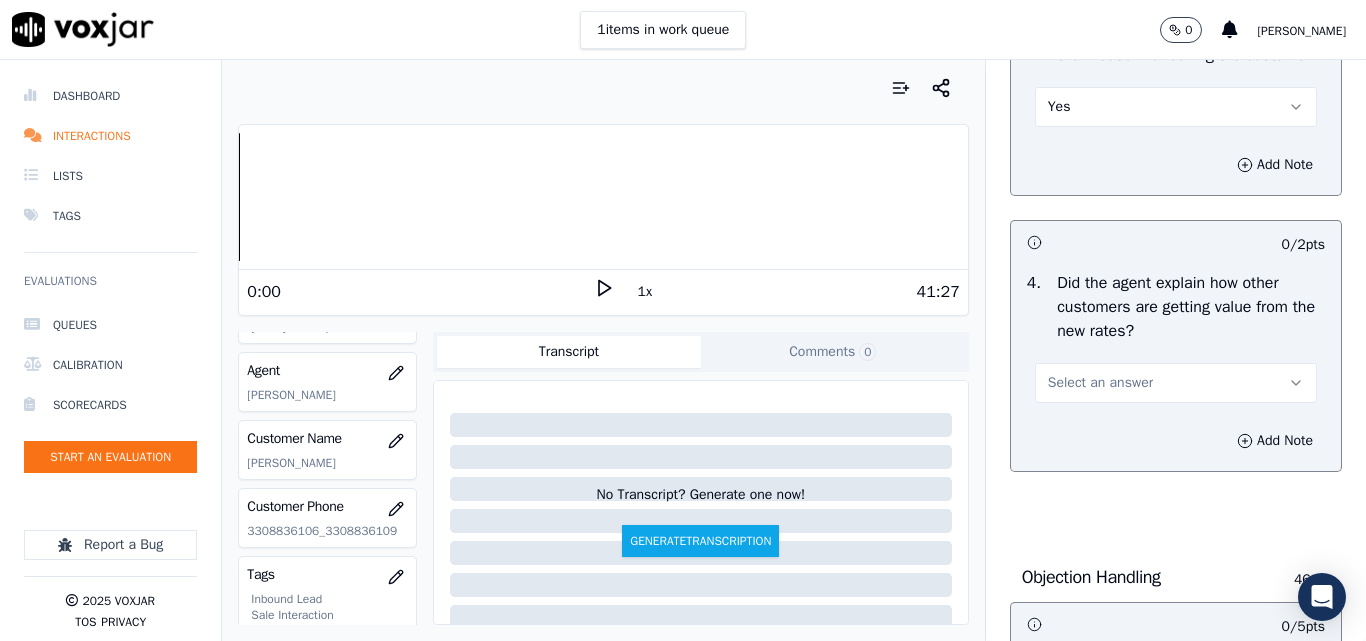 scroll, scrollTop: 900, scrollLeft: 0, axis: vertical 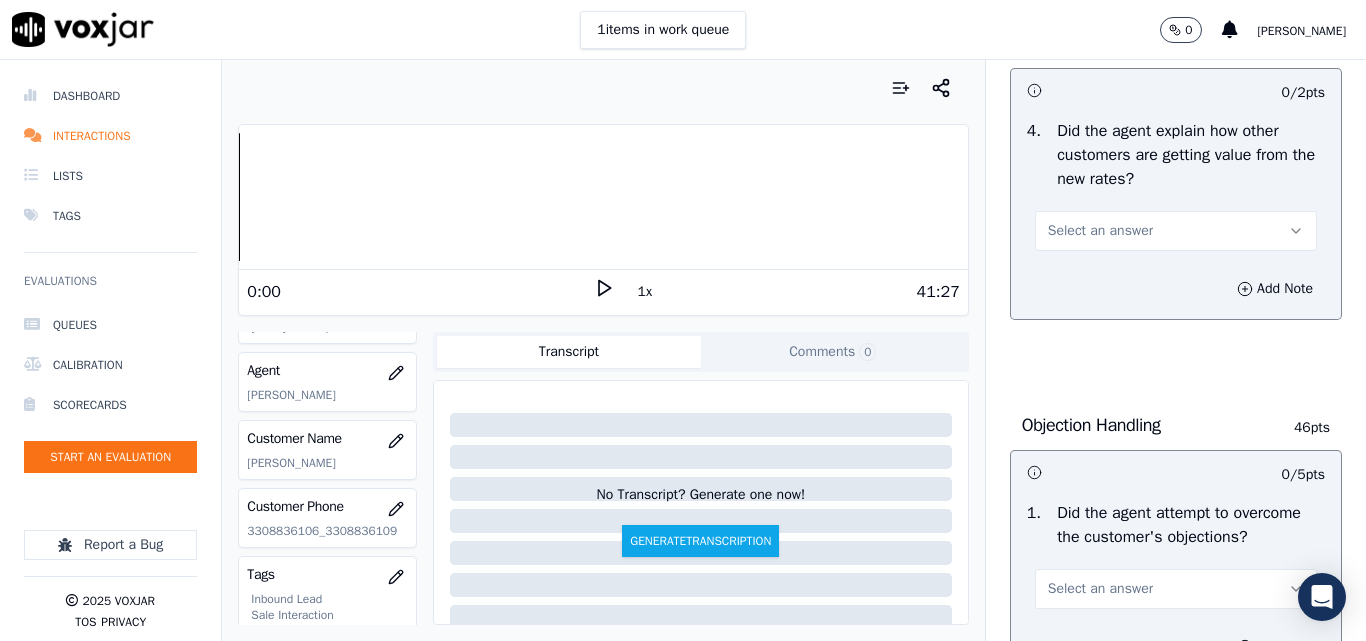 click on "Select an answer" at bounding box center (1176, 231) 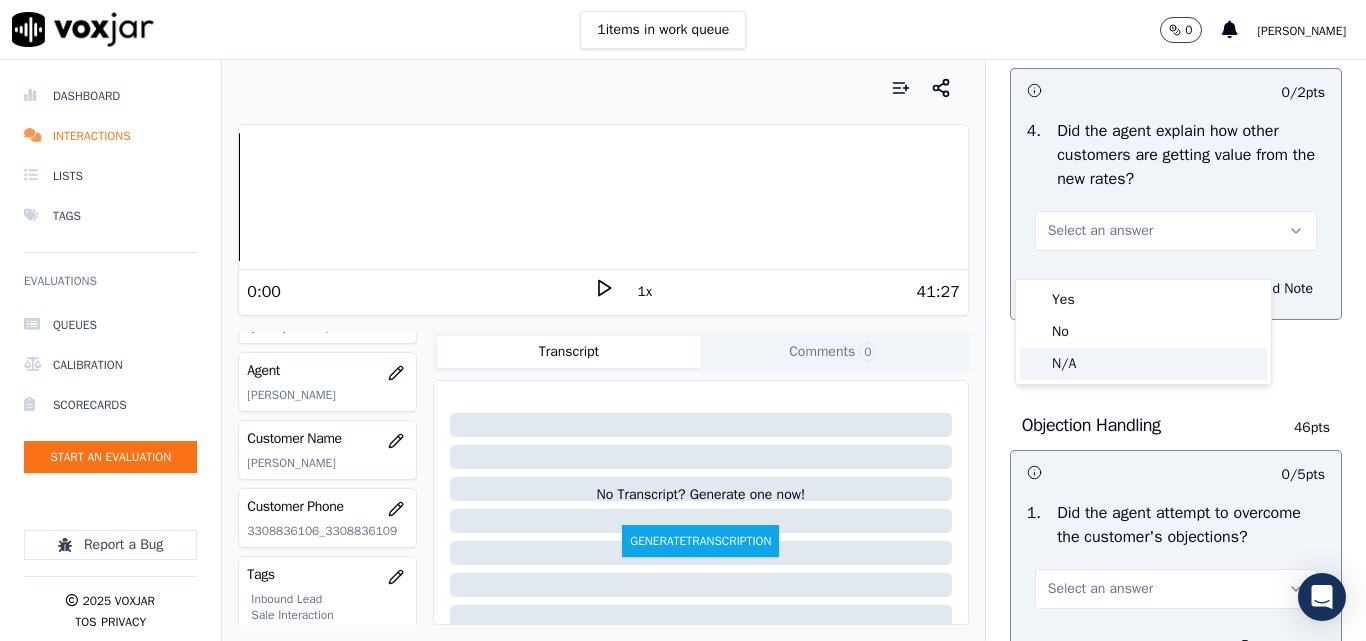 click on "N/A" 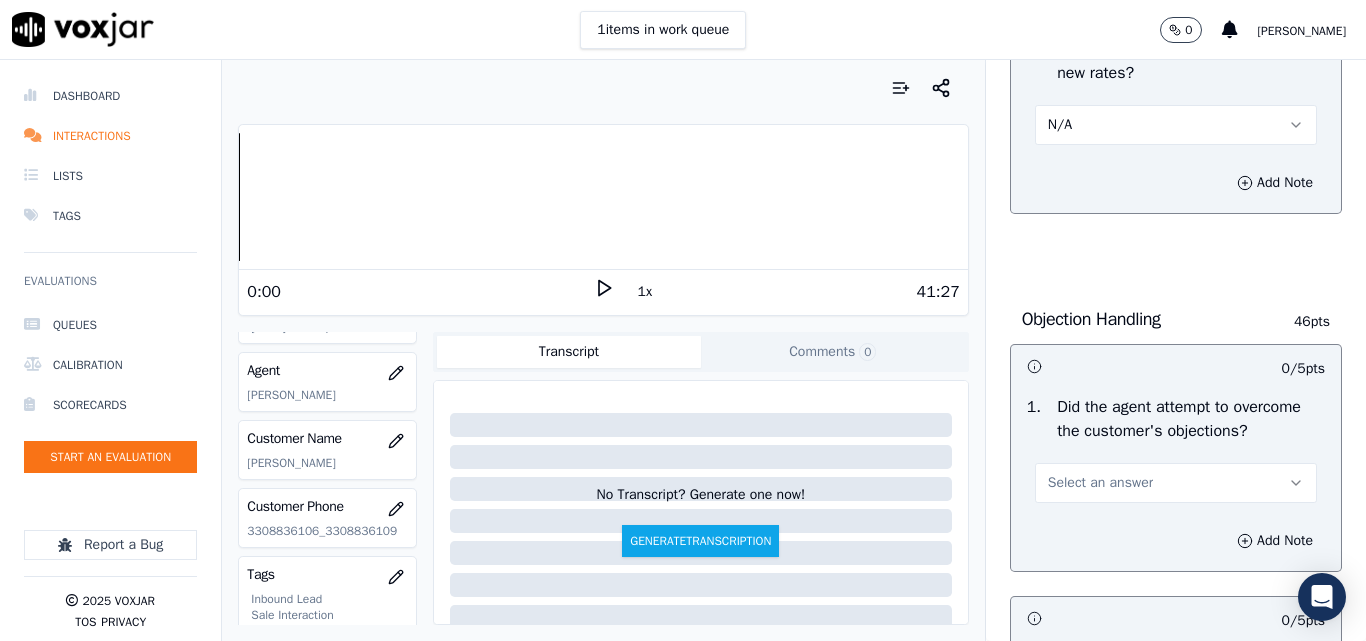 scroll, scrollTop: 1100, scrollLeft: 0, axis: vertical 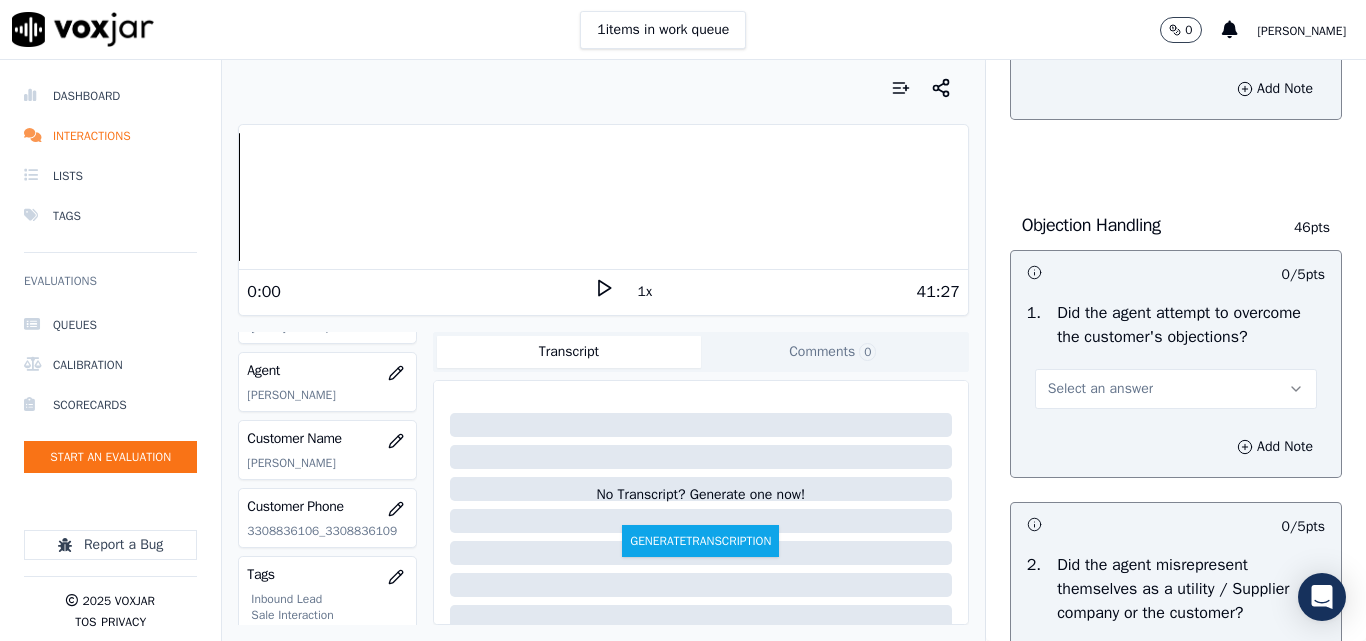 click on "Select an answer" at bounding box center [1100, 389] 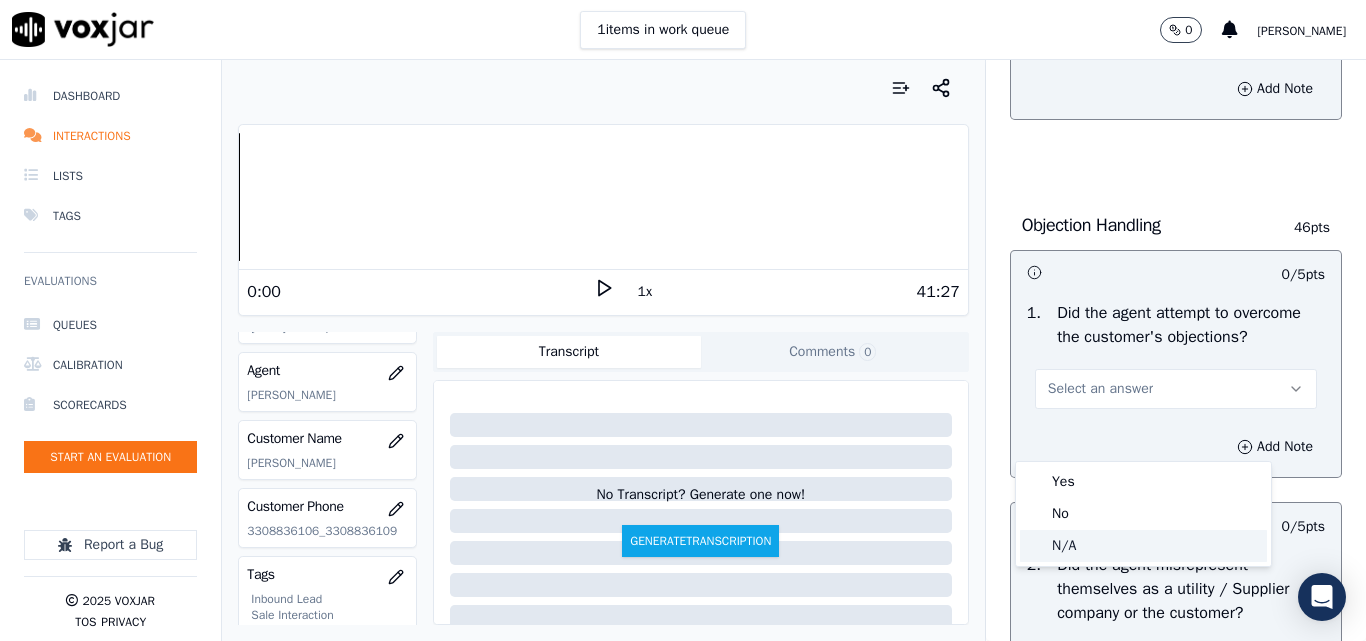 click on "N/A" 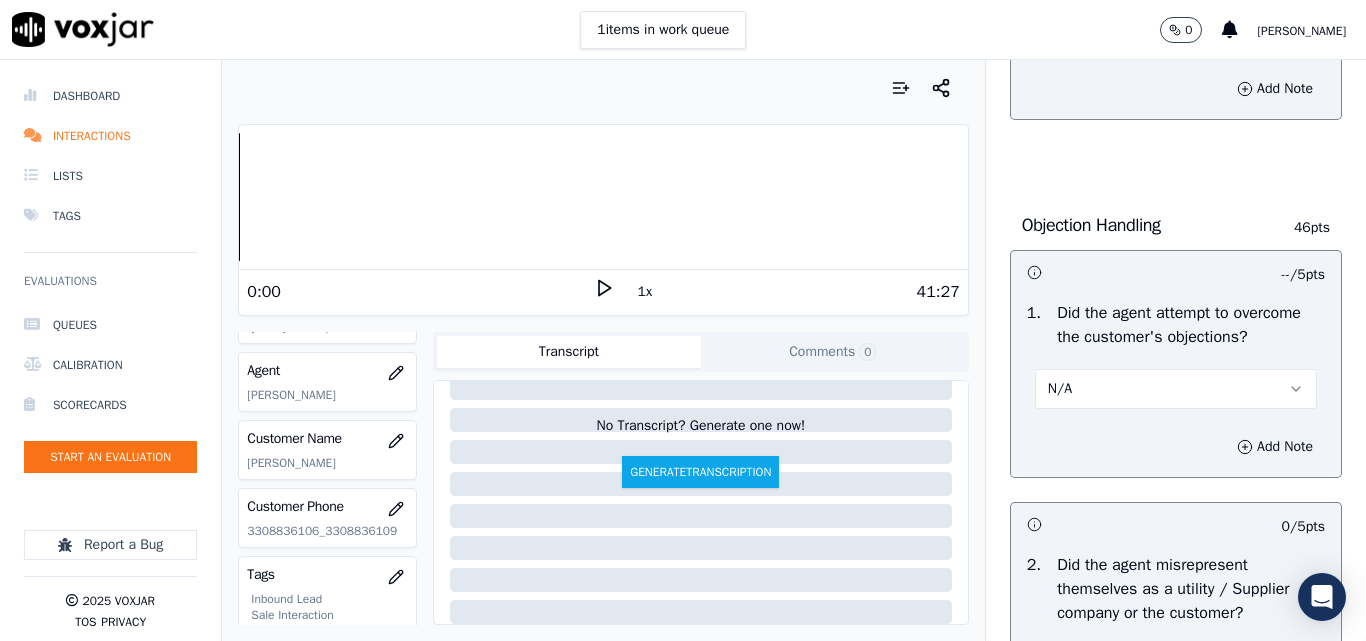 scroll, scrollTop: 100, scrollLeft: 0, axis: vertical 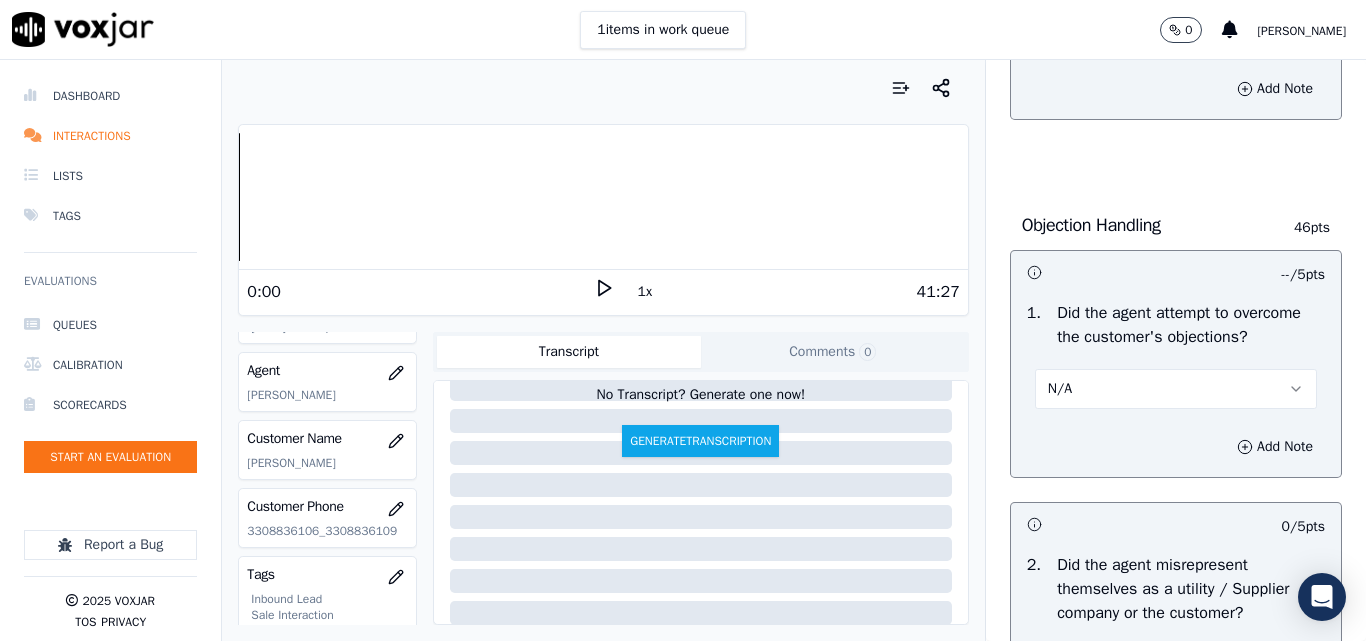 click at bounding box center (603, 88) 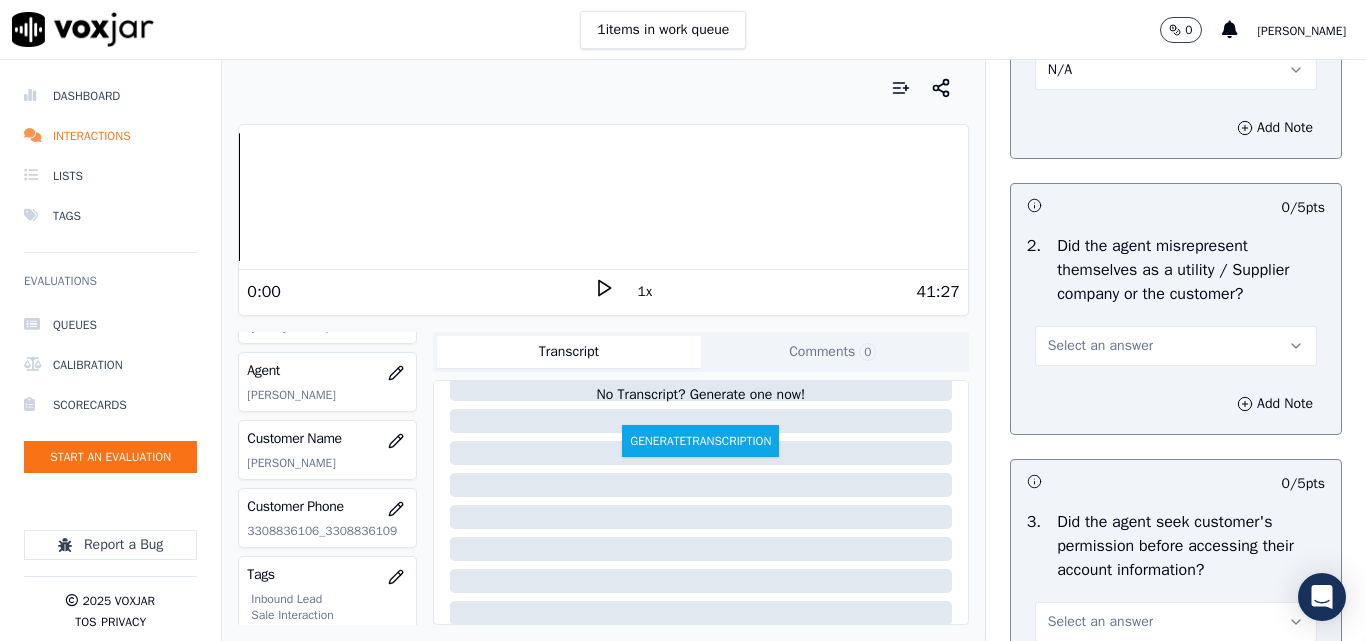 scroll, scrollTop: 1500, scrollLeft: 0, axis: vertical 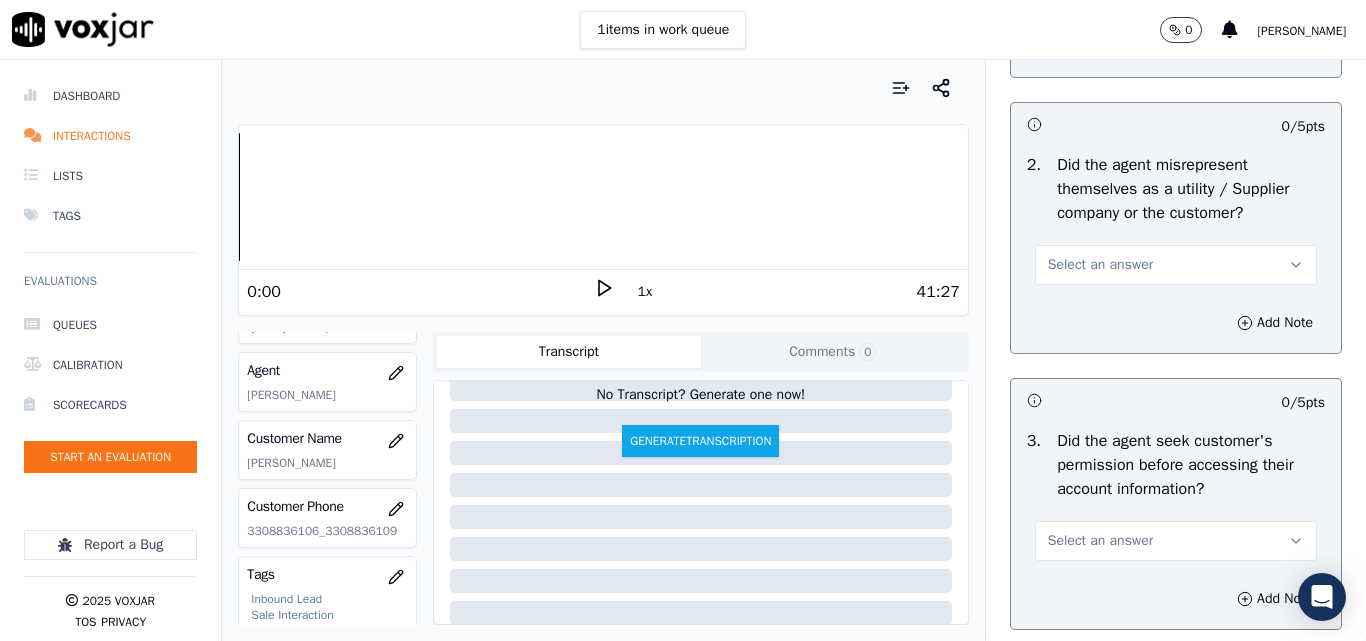 click on "Select an answer" at bounding box center [1100, 265] 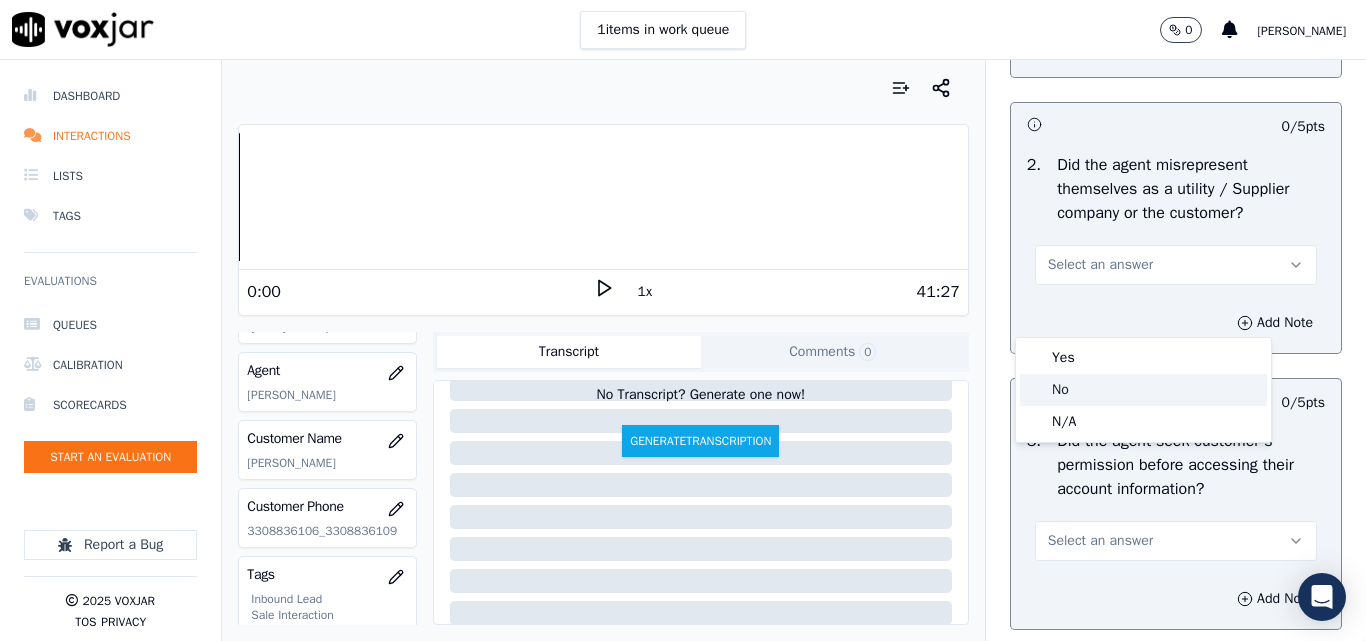 click on "No" 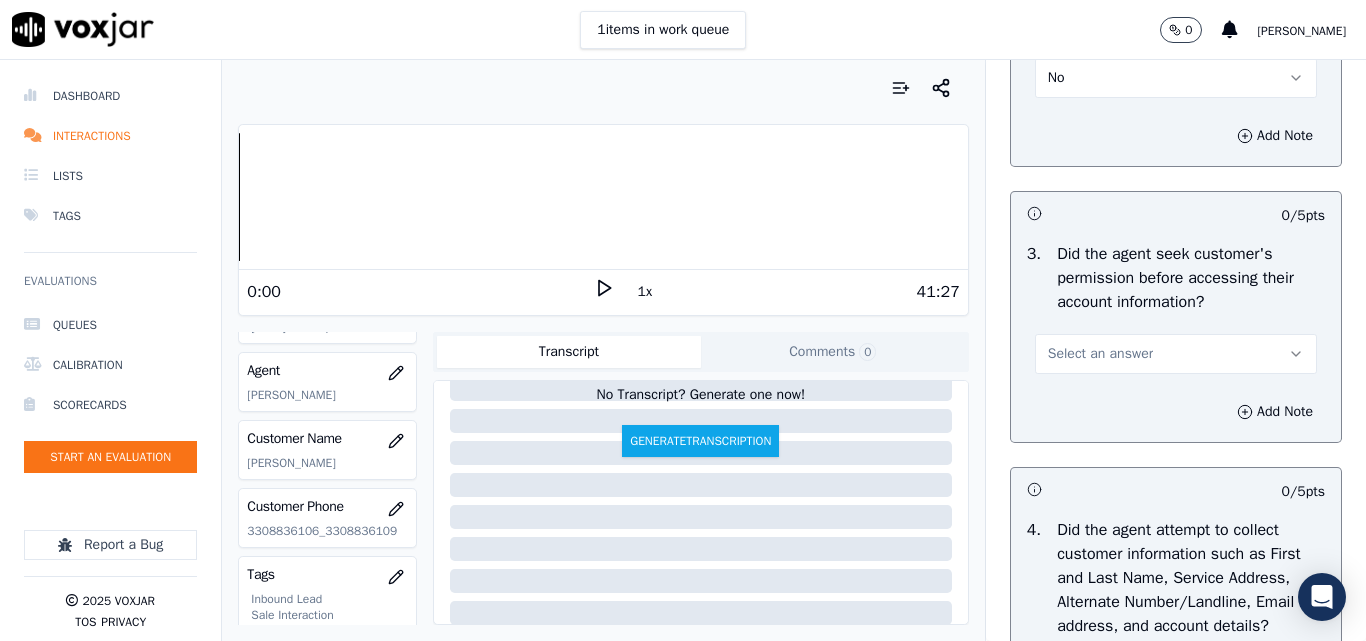 scroll, scrollTop: 1800, scrollLeft: 0, axis: vertical 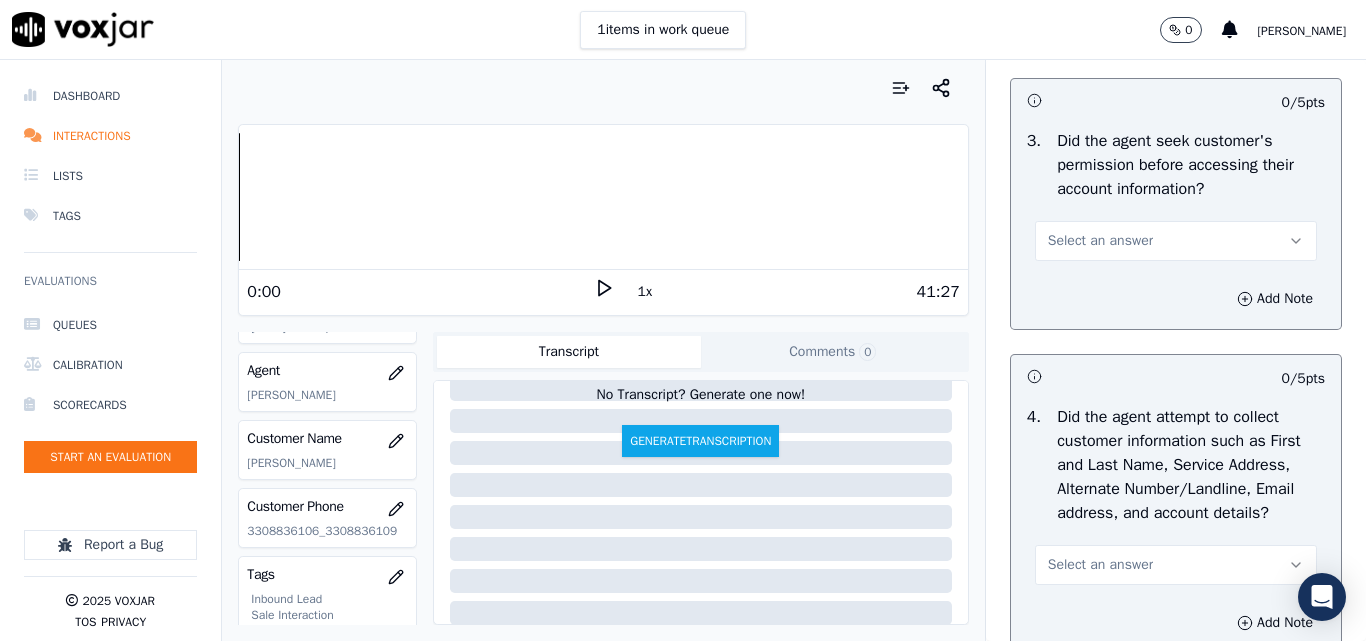 click on "Select an answer" at bounding box center [1100, 241] 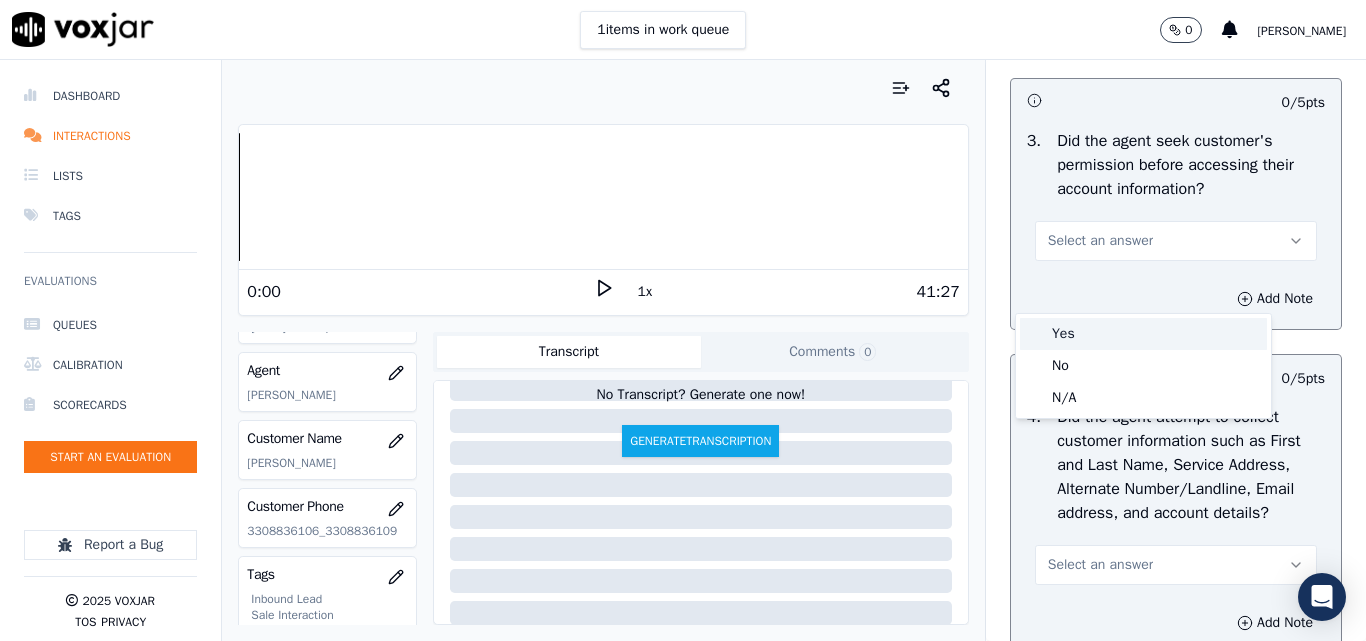 click on "Yes" at bounding box center (1143, 334) 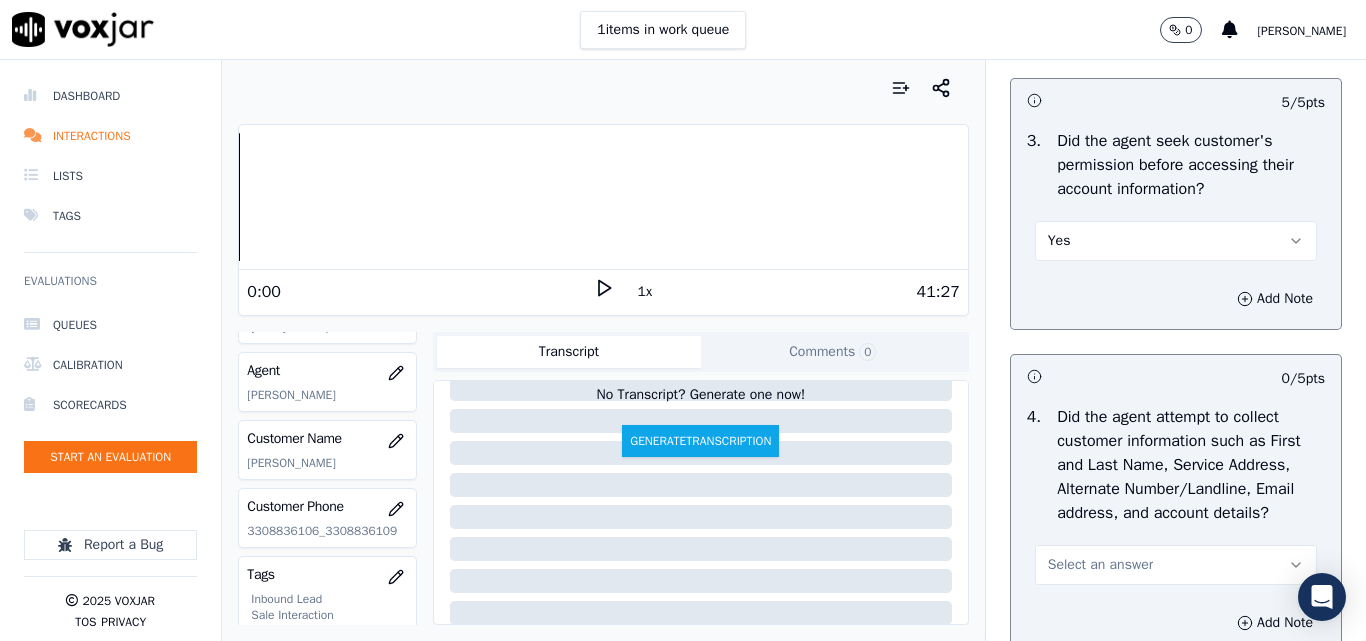 click on "Yes" at bounding box center [1176, 241] 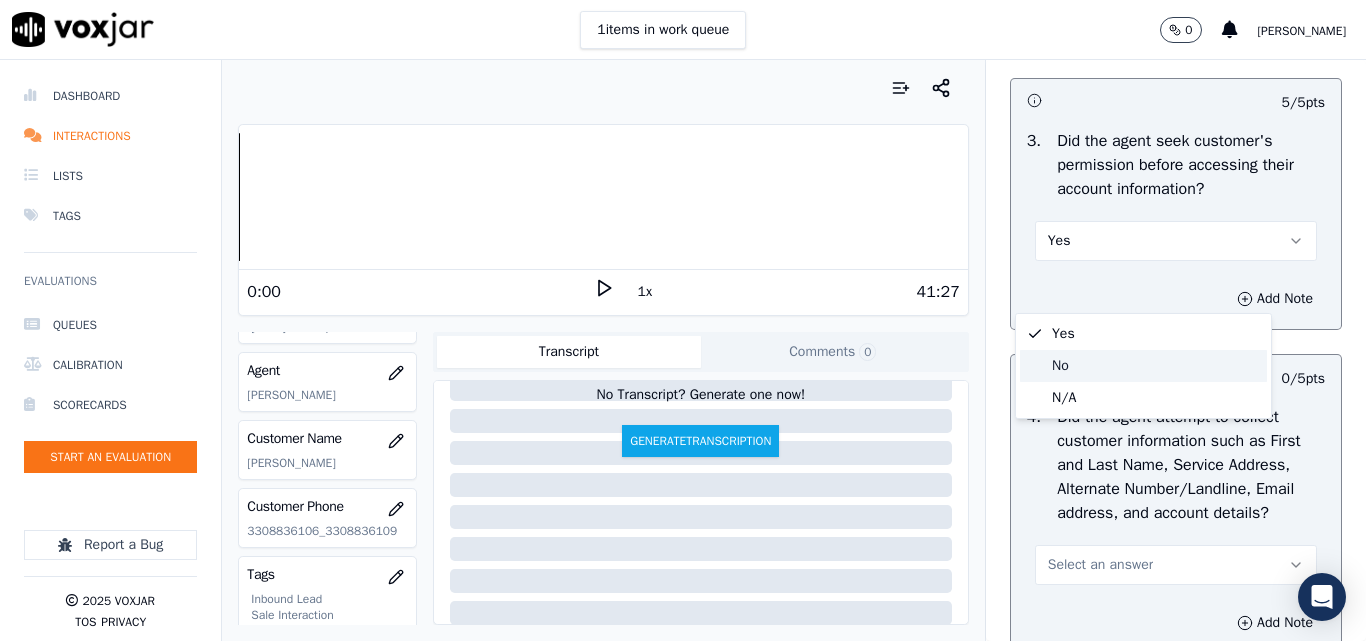 click on "No" 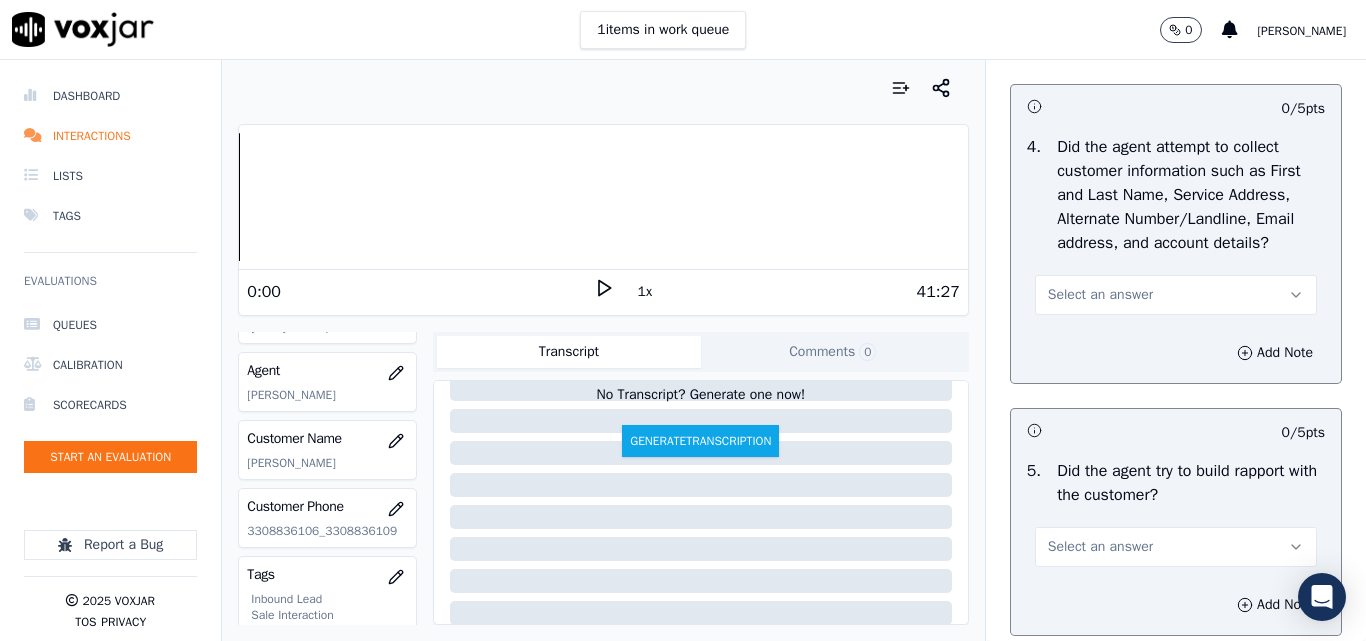 scroll, scrollTop: 2100, scrollLeft: 0, axis: vertical 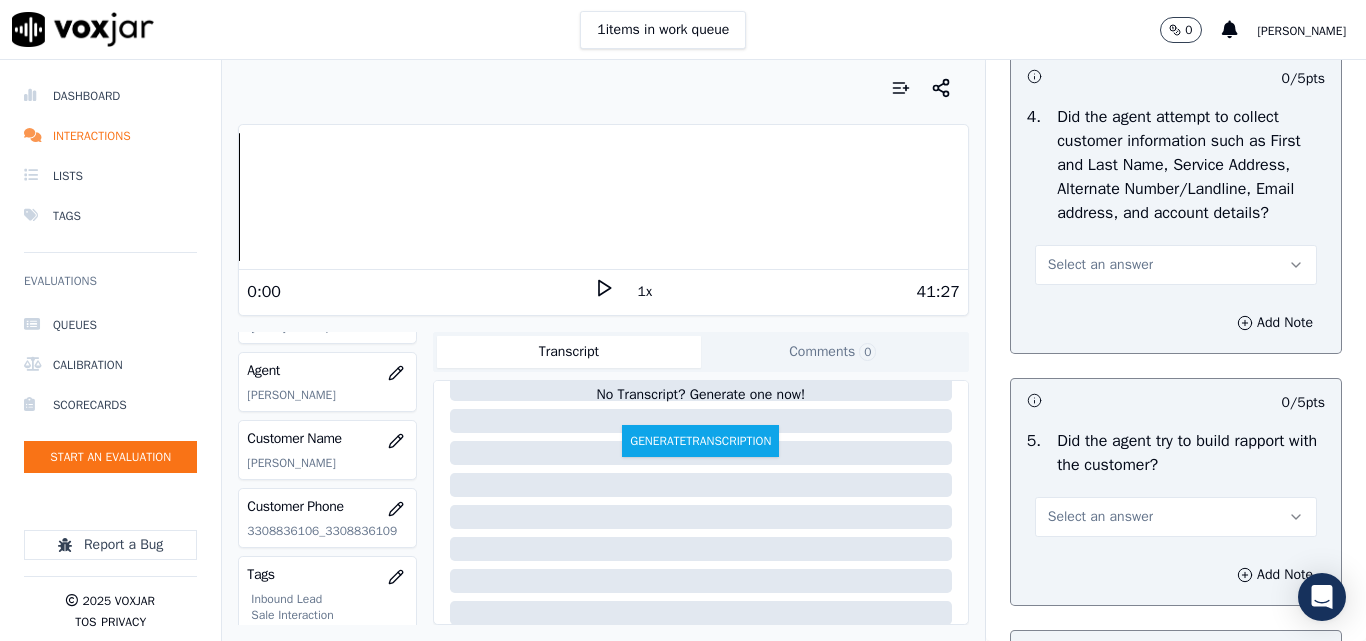 click on "Select an answer" at bounding box center [1100, 265] 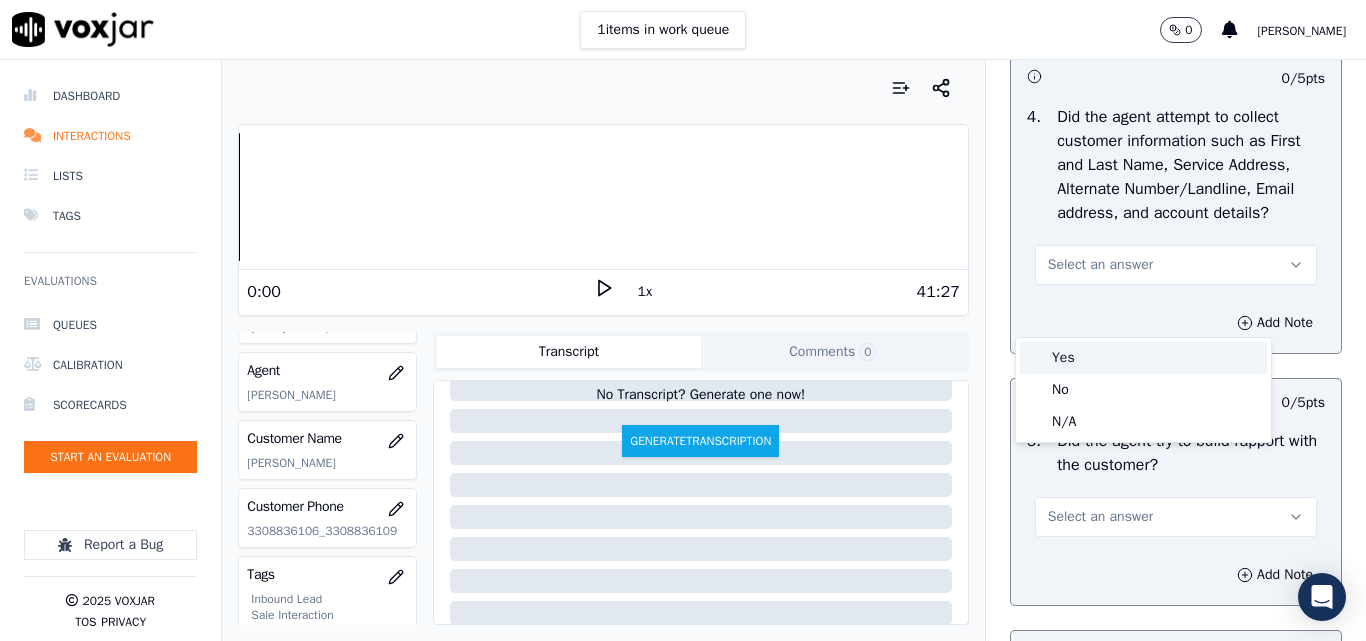 drag, startPoint x: 1069, startPoint y: 361, endPoint x: 1122, endPoint y: 285, distance: 92.65527 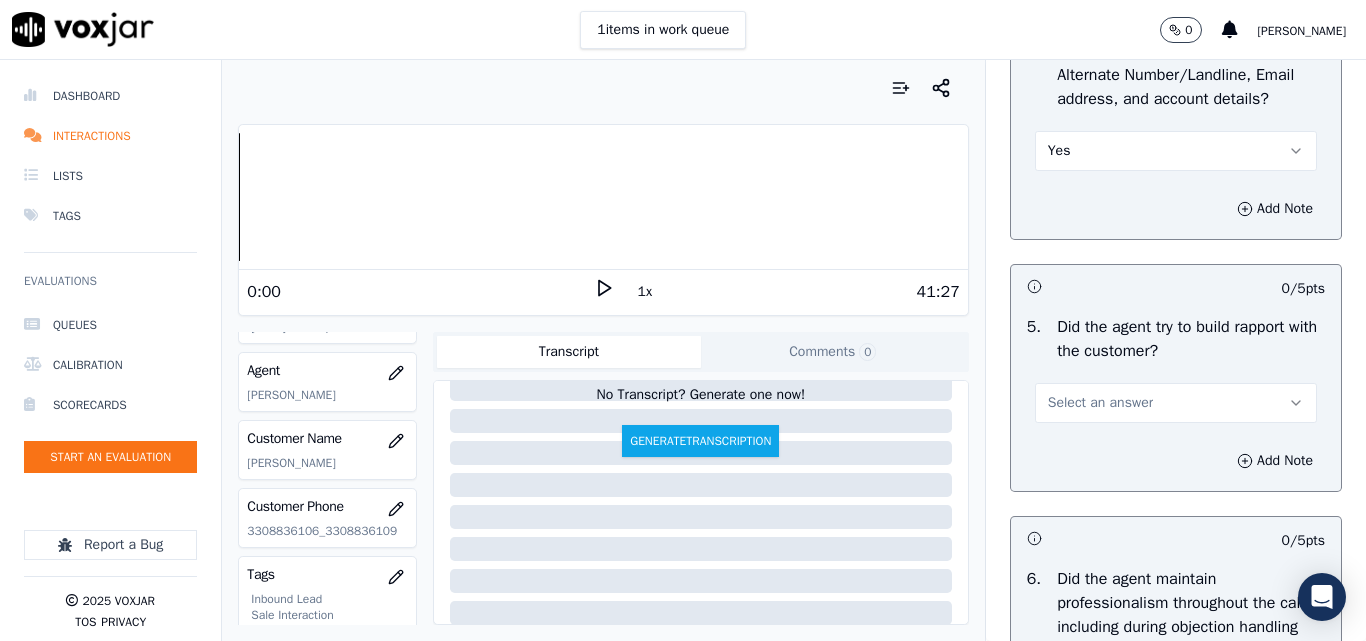 scroll, scrollTop: 2300, scrollLeft: 0, axis: vertical 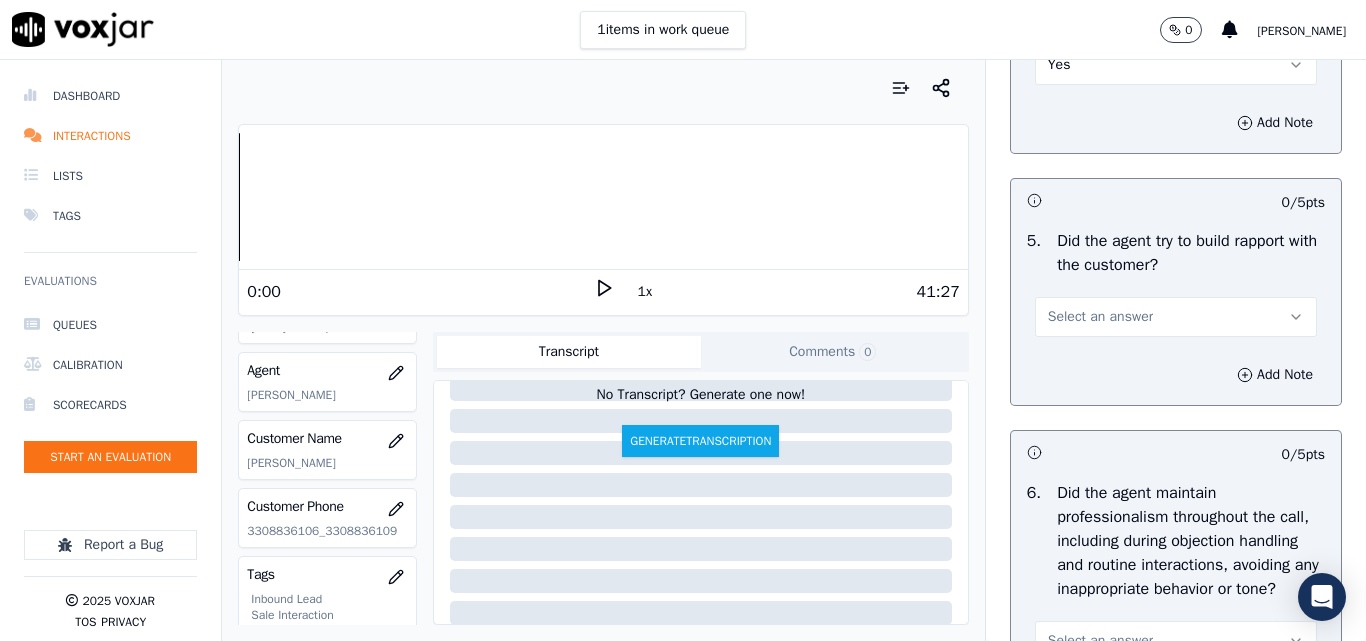 click on "Select an answer" at bounding box center [1100, 317] 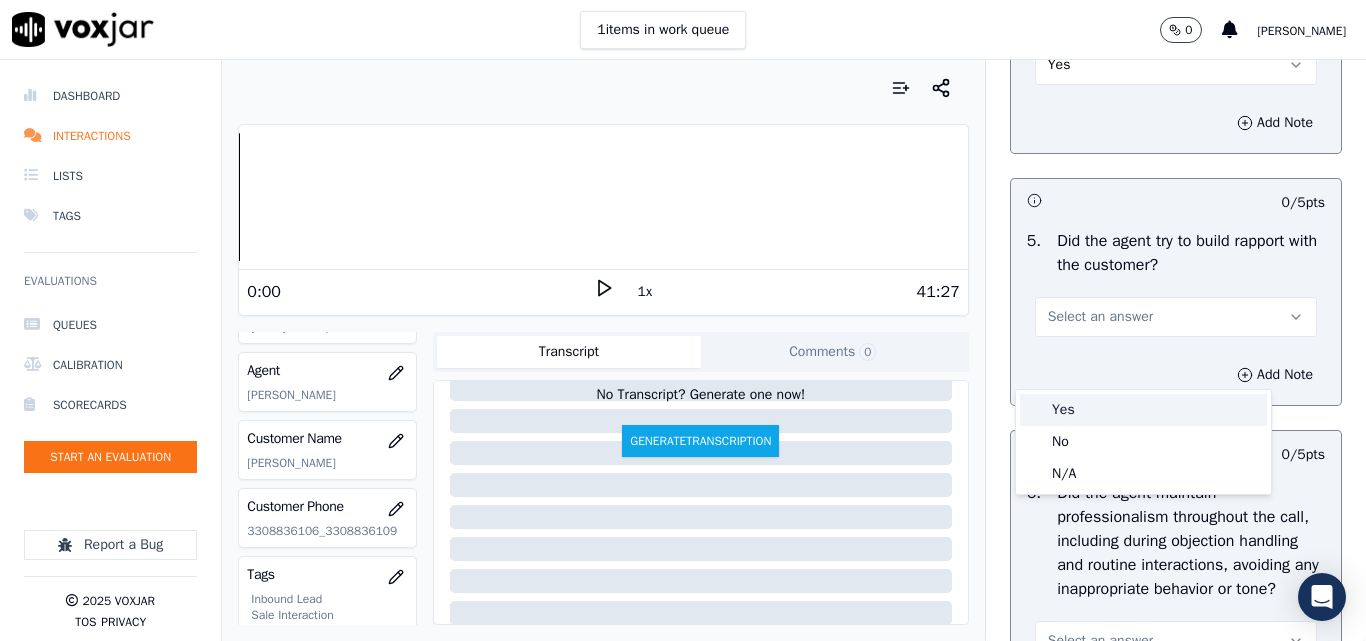 click on "Yes" at bounding box center (1143, 410) 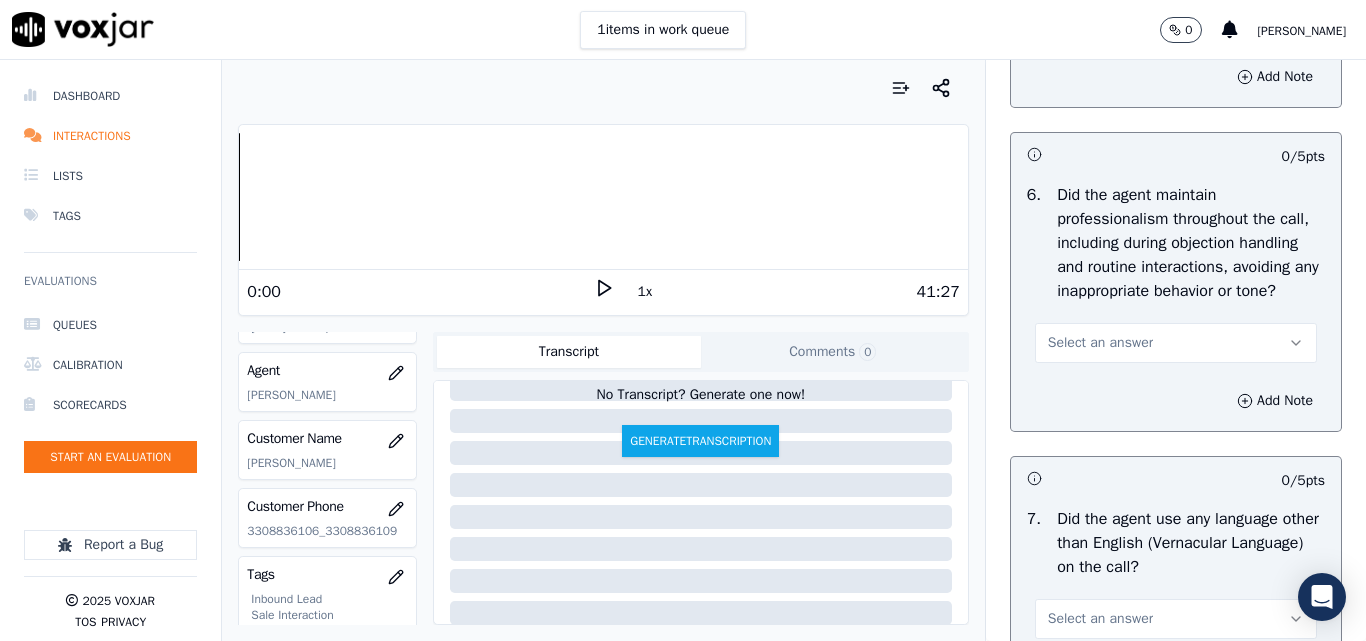 scroll, scrollTop: 2600, scrollLeft: 0, axis: vertical 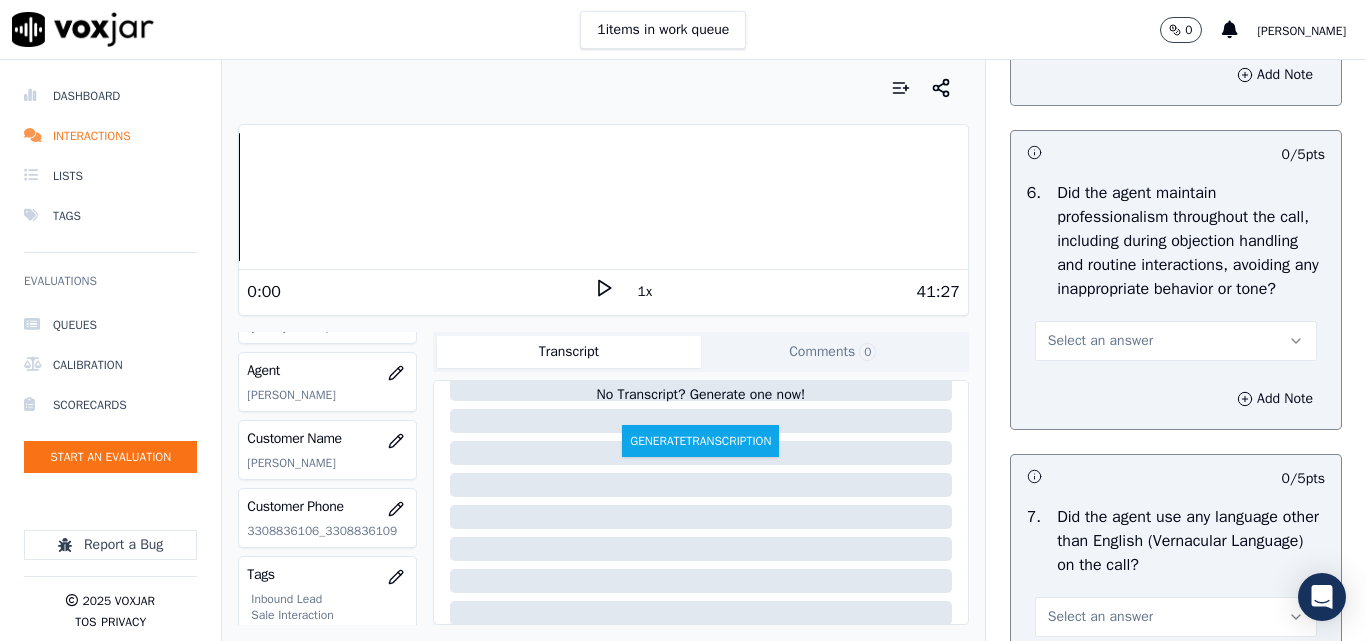 click on "Select an answer" at bounding box center (1100, 341) 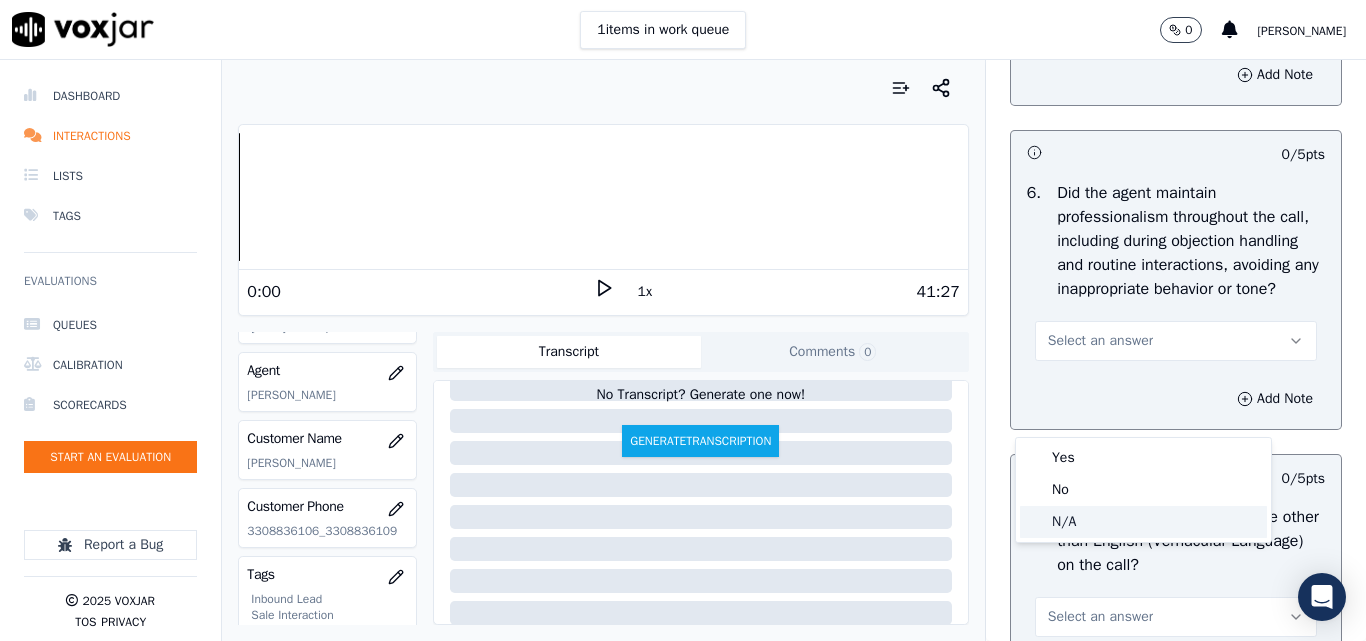 click on "N/A" 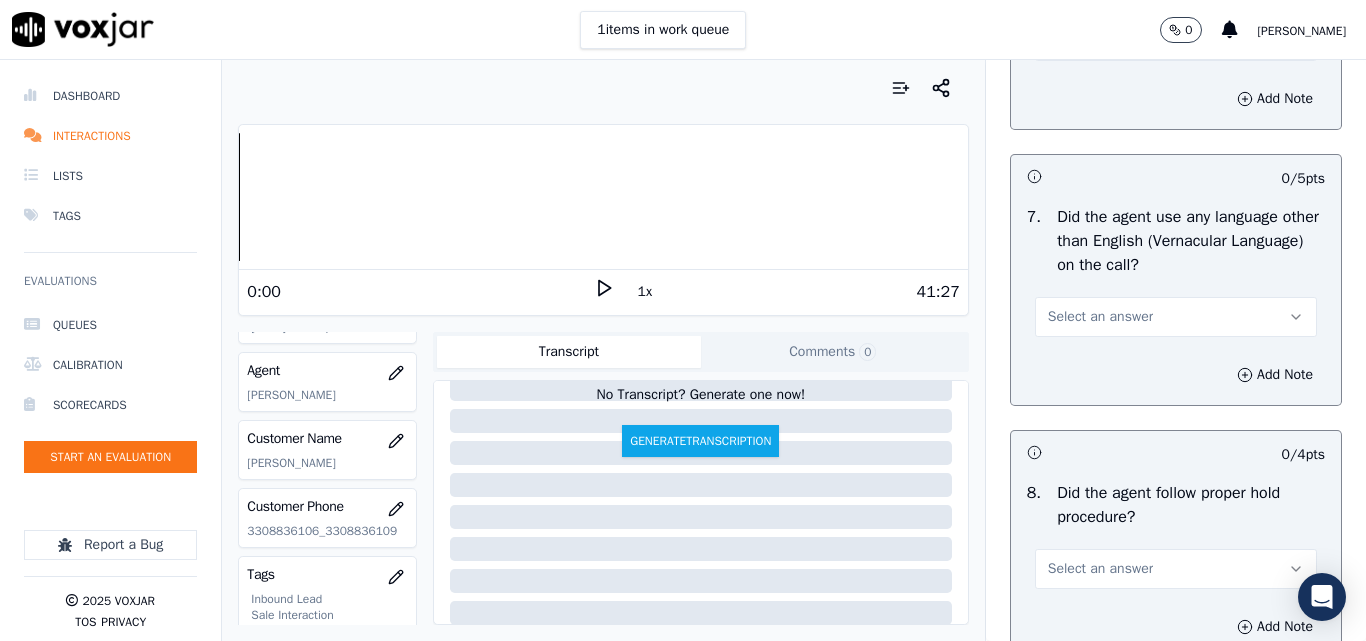 scroll, scrollTop: 3000, scrollLeft: 0, axis: vertical 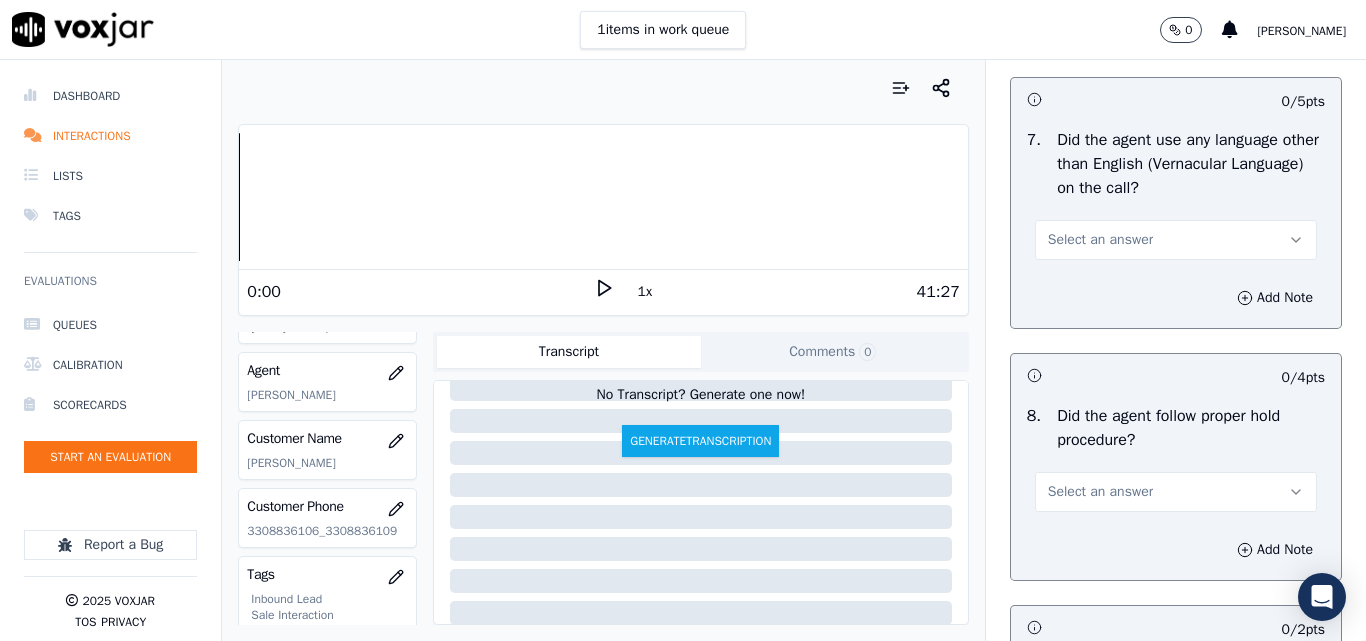 click on "Add Note" at bounding box center [1176, 298] 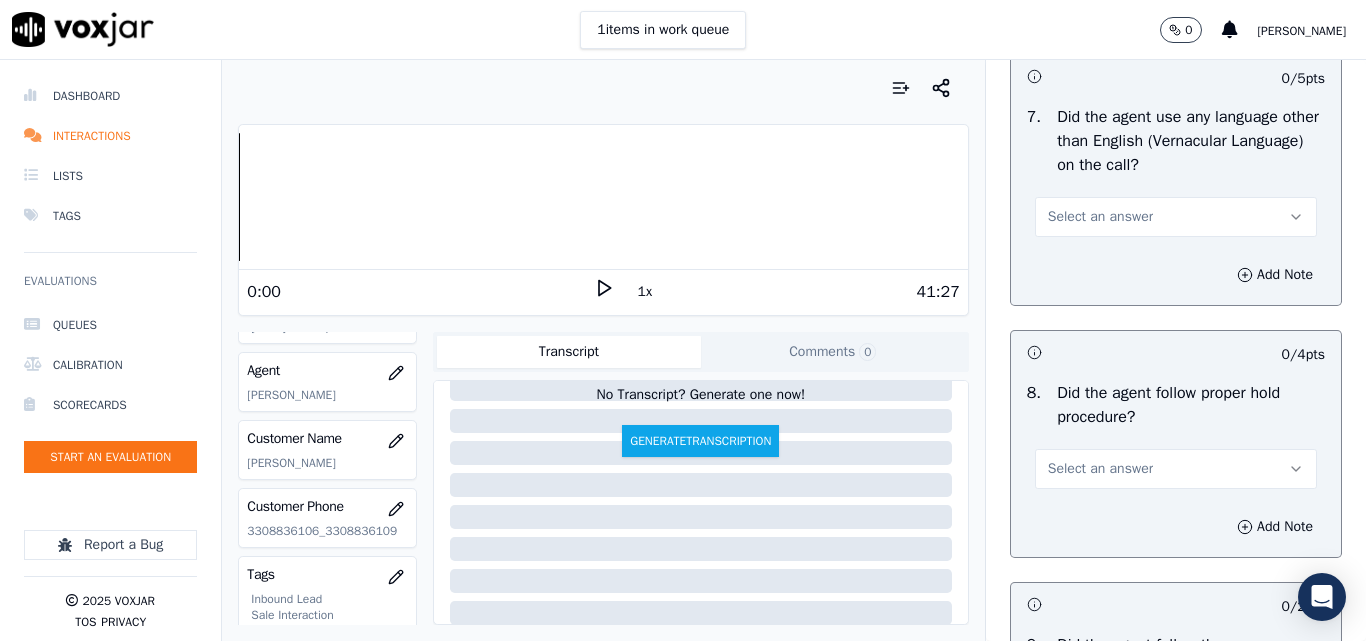 click on "Select an answer" at bounding box center (1100, 217) 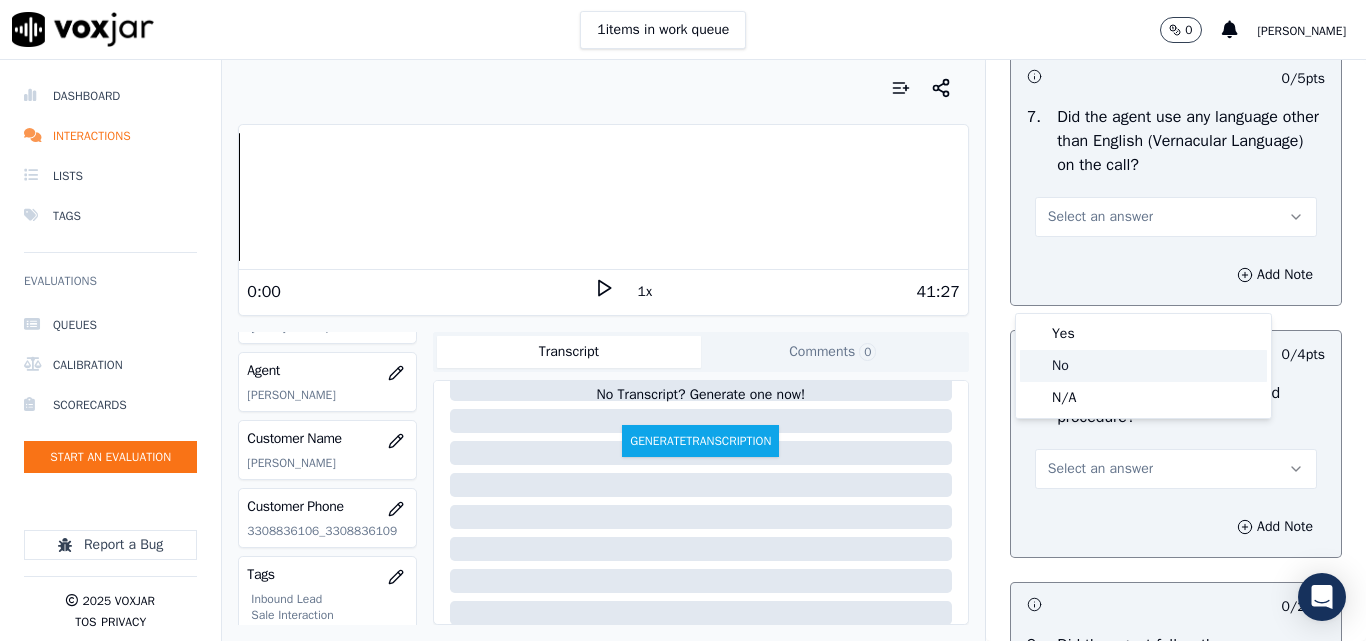 click on "No" 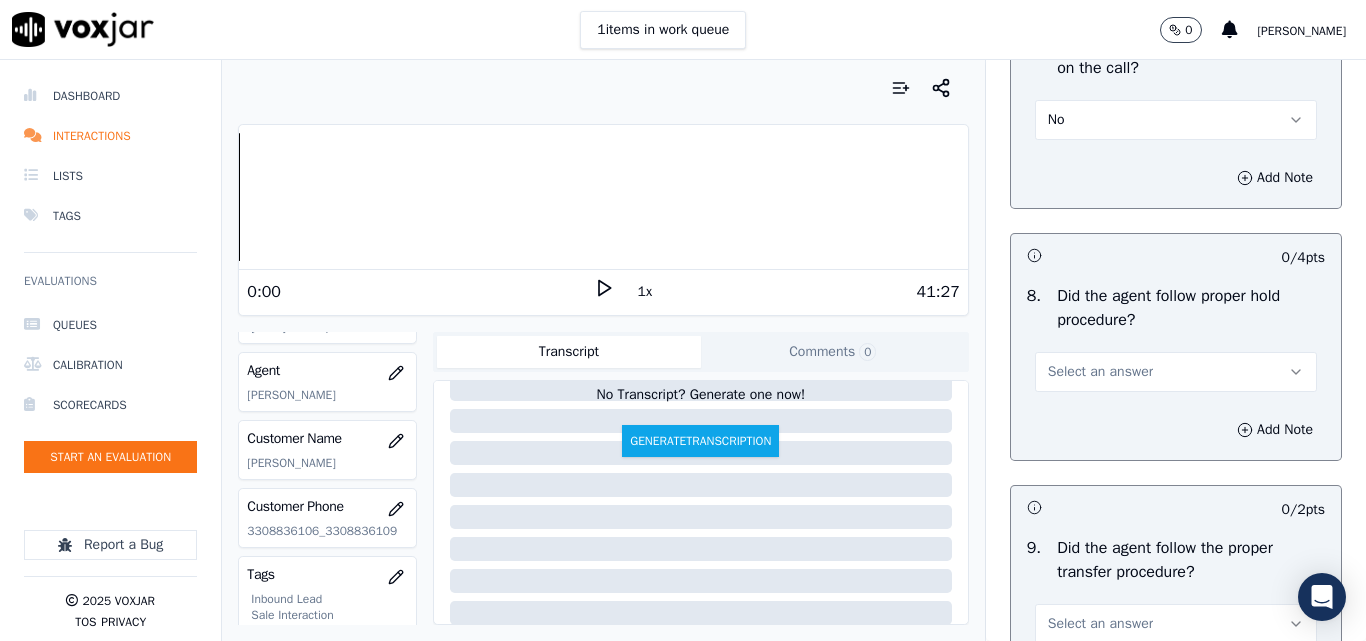 scroll, scrollTop: 3200, scrollLeft: 0, axis: vertical 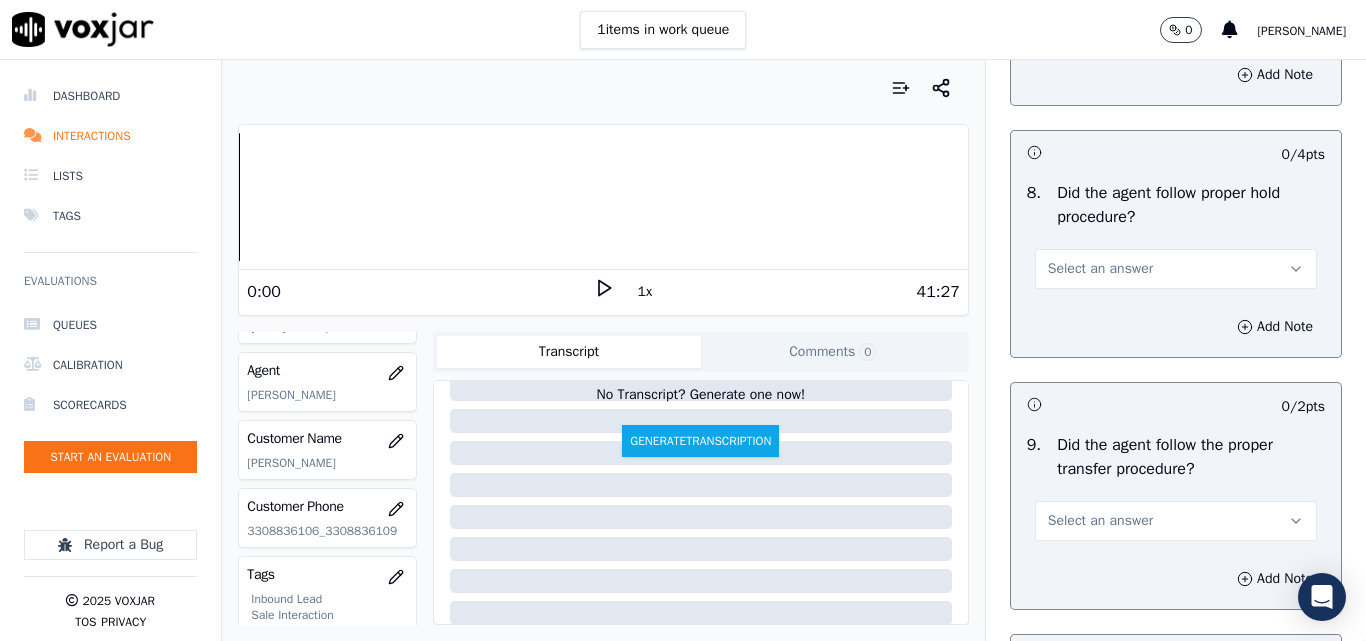 click on "Select an answer" at bounding box center (1100, 269) 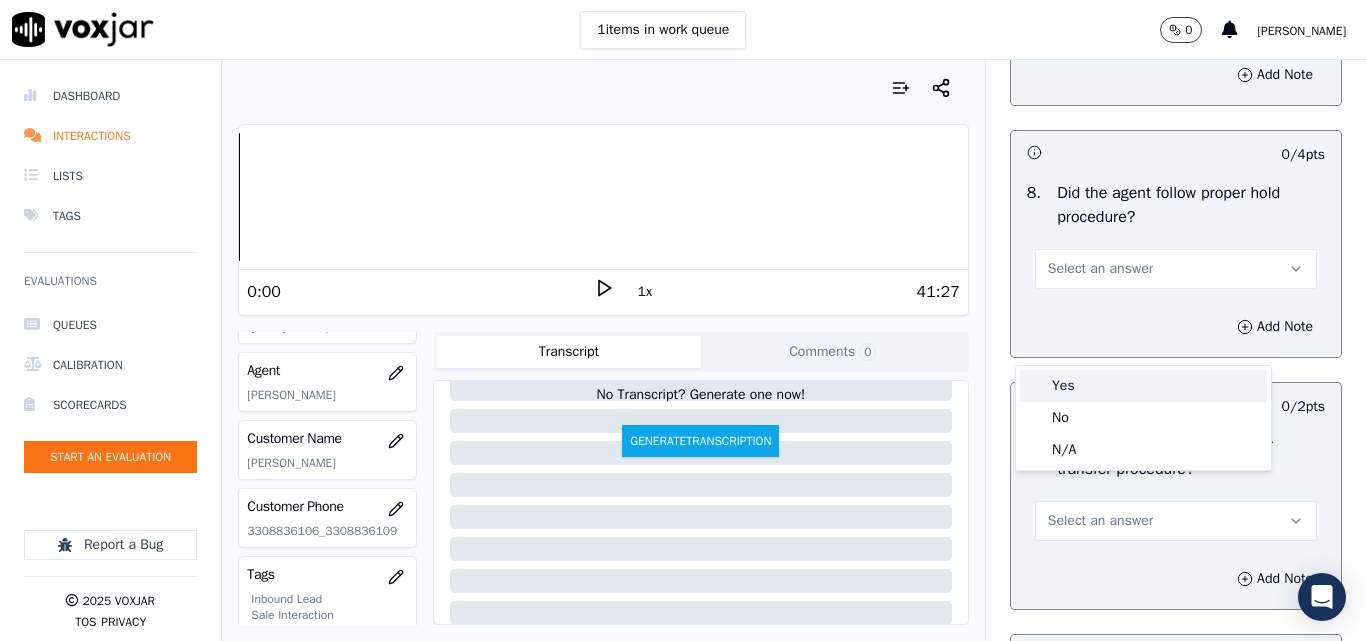 click on "Yes" at bounding box center (1143, 386) 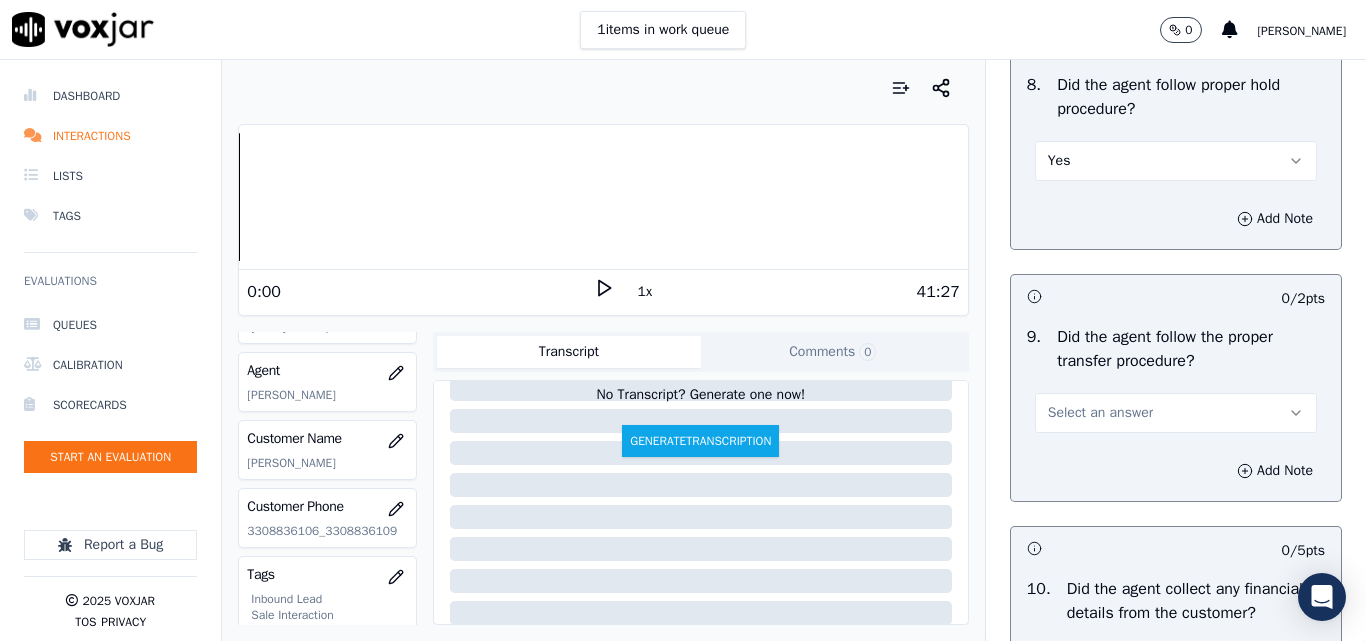 scroll, scrollTop: 3400, scrollLeft: 0, axis: vertical 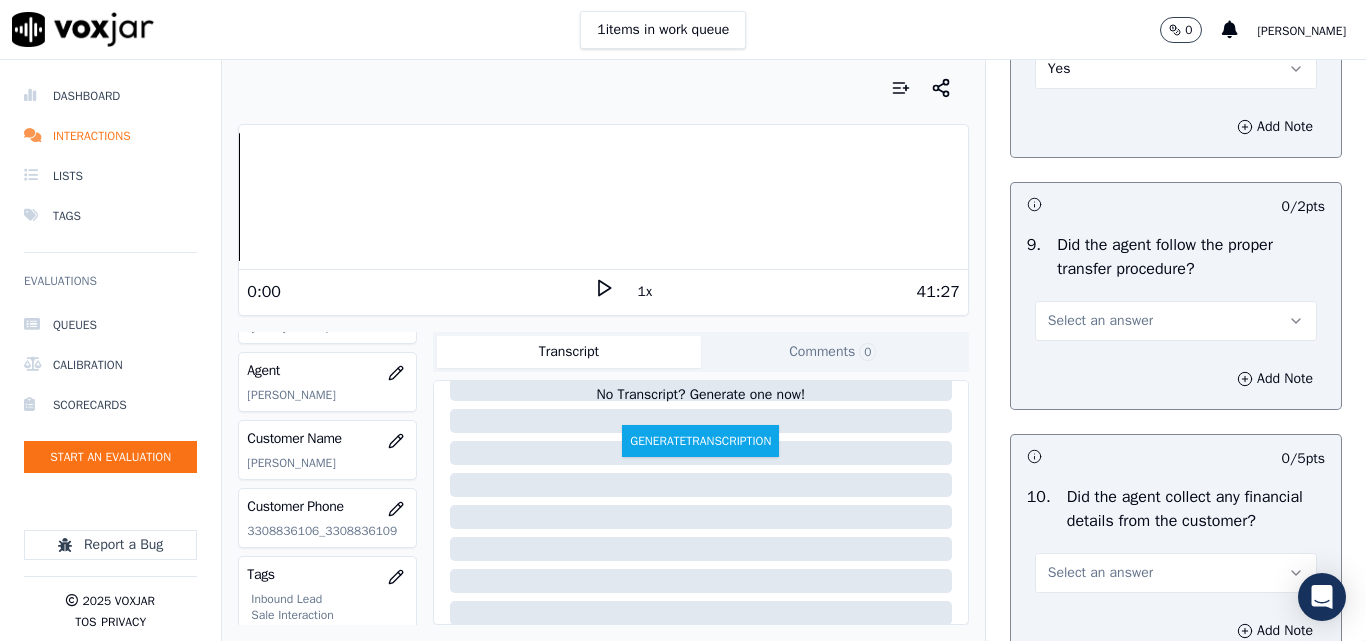 click on "Select an answer" at bounding box center (1100, 321) 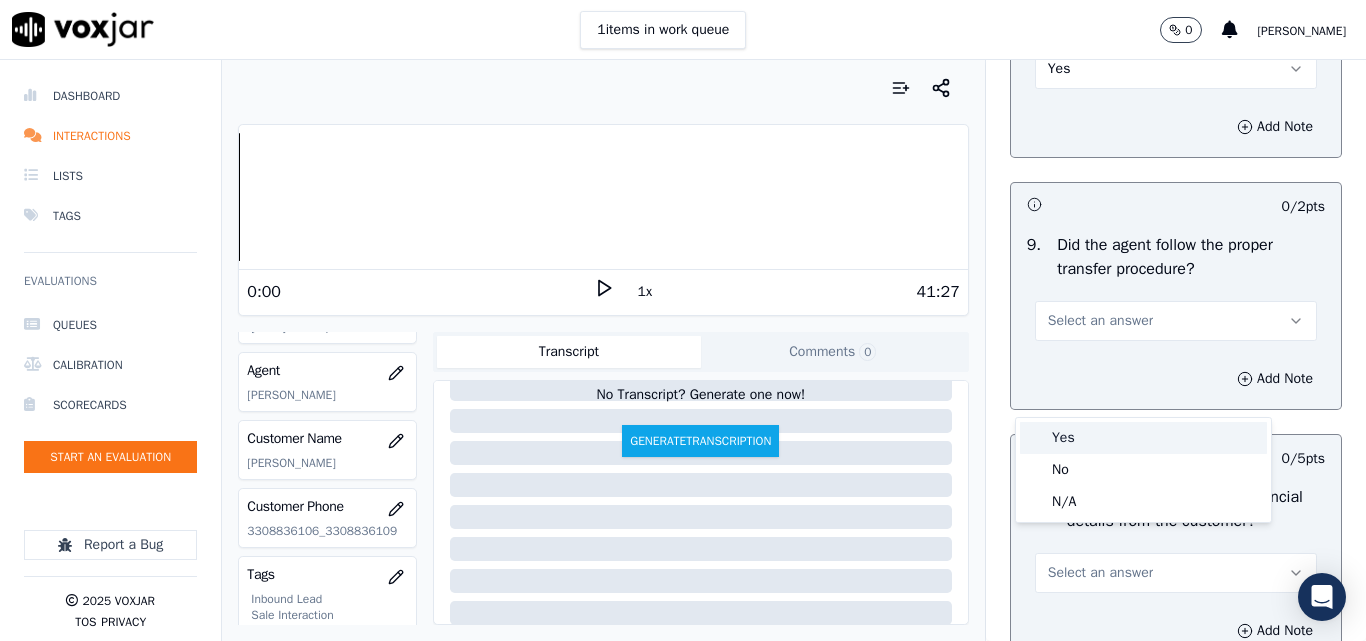 click on "Yes" at bounding box center (1143, 438) 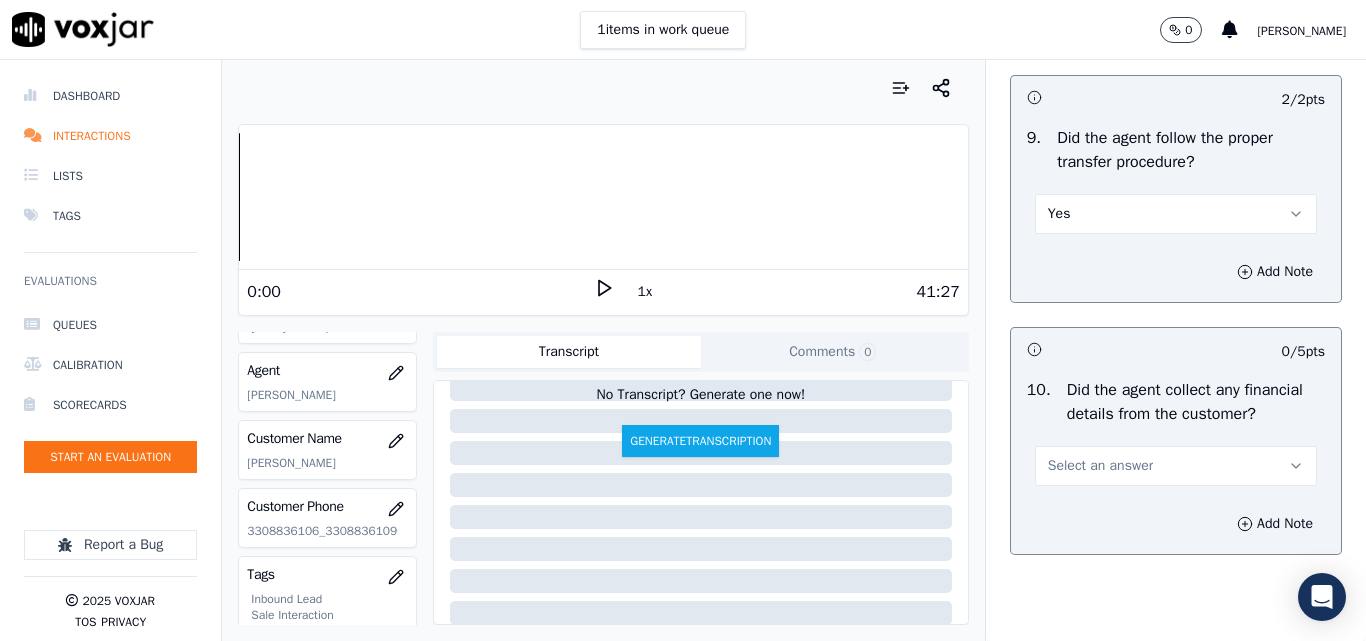 scroll, scrollTop: 3600, scrollLeft: 0, axis: vertical 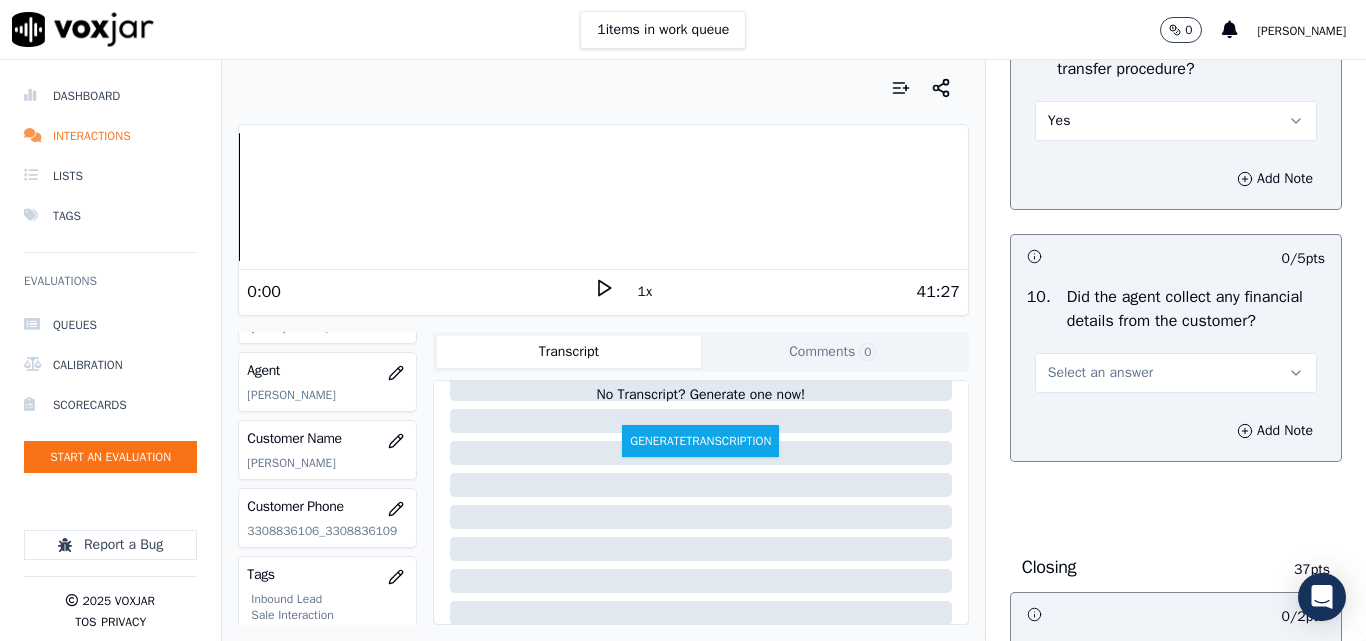 click on "Select an answer" at bounding box center [1176, 373] 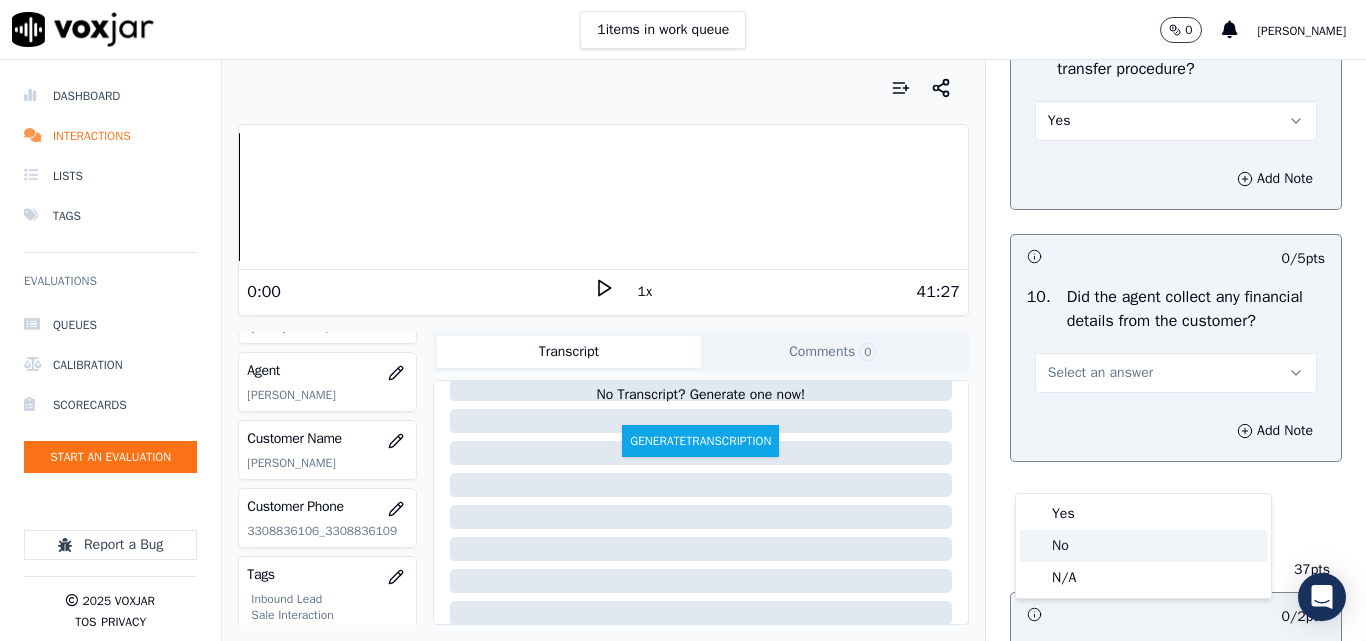 click on "No" 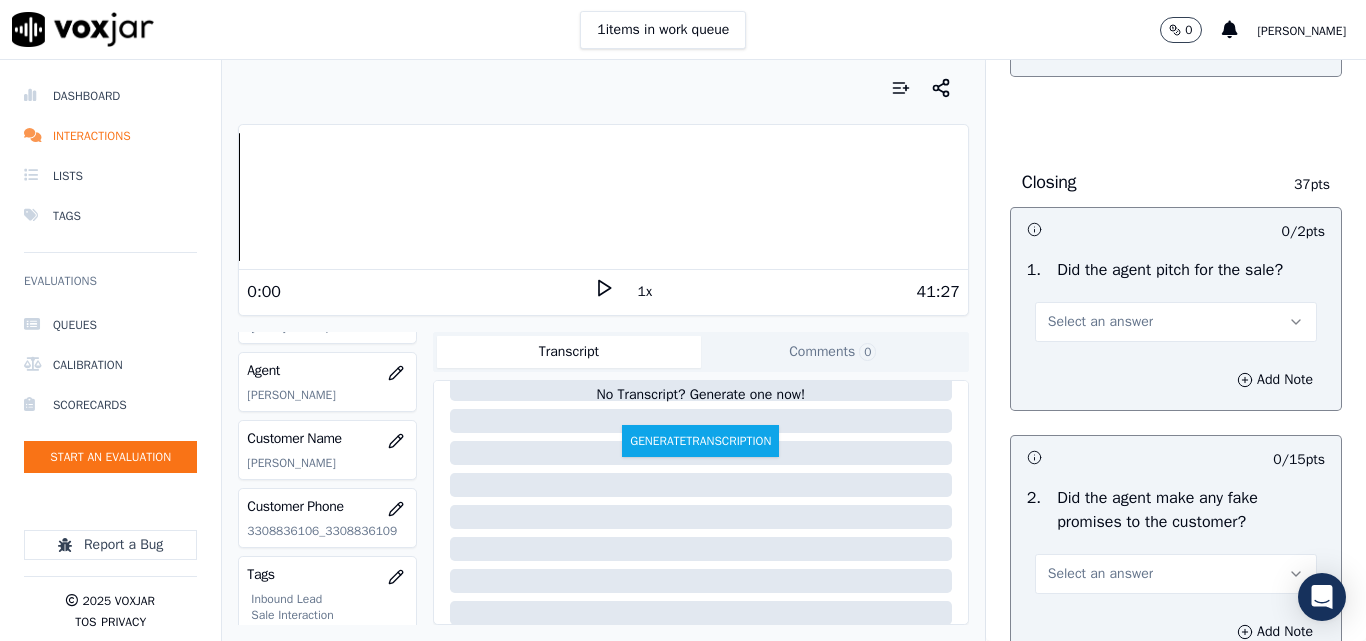 scroll, scrollTop: 4100, scrollLeft: 0, axis: vertical 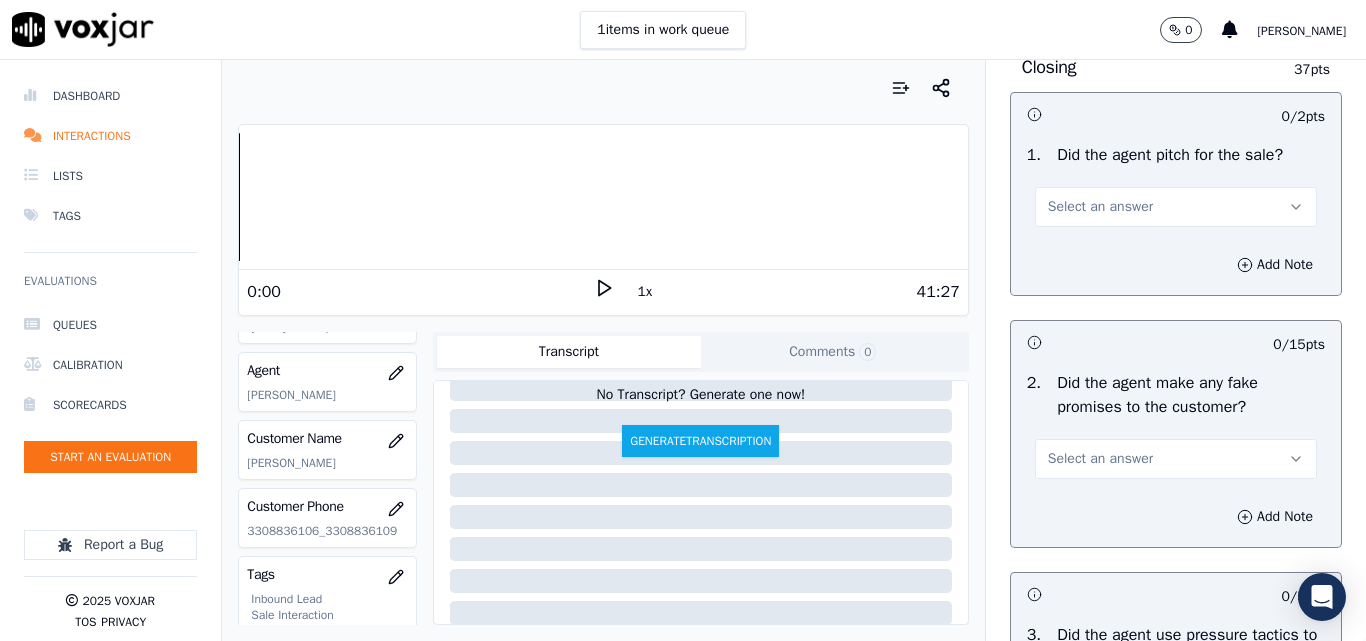 click on "Select an answer" at bounding box center (1100, 207) 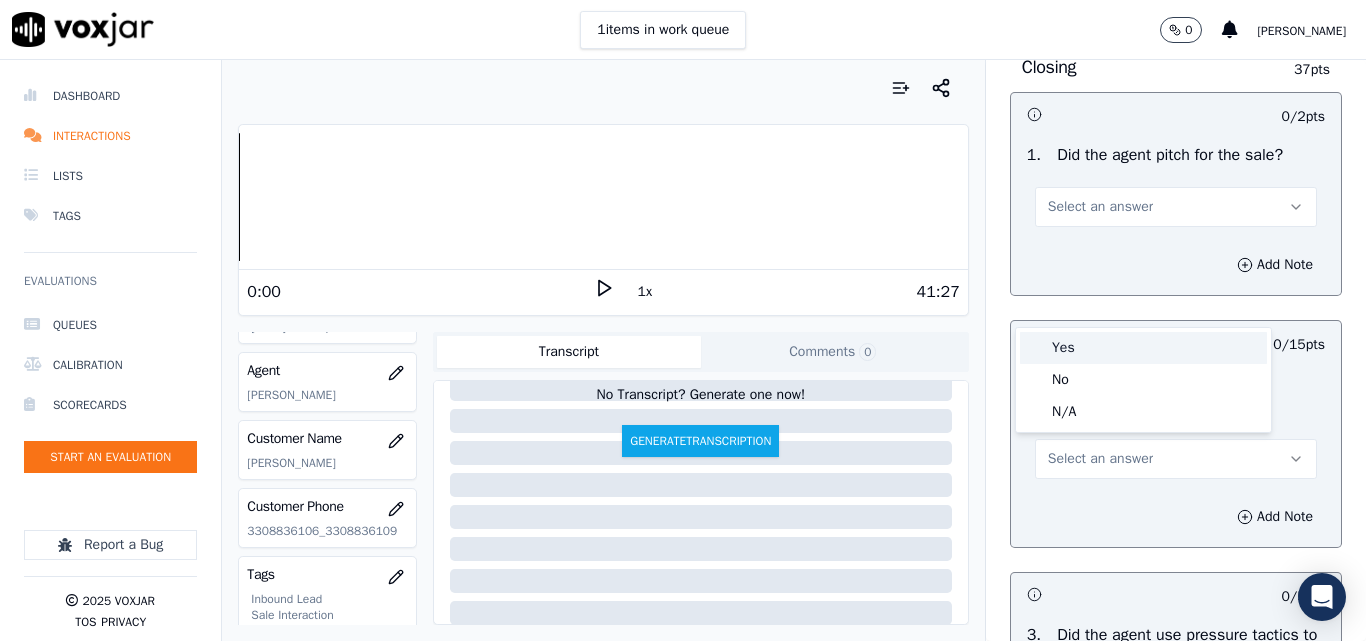click on "Yes" at bounding box center (1143, 348) 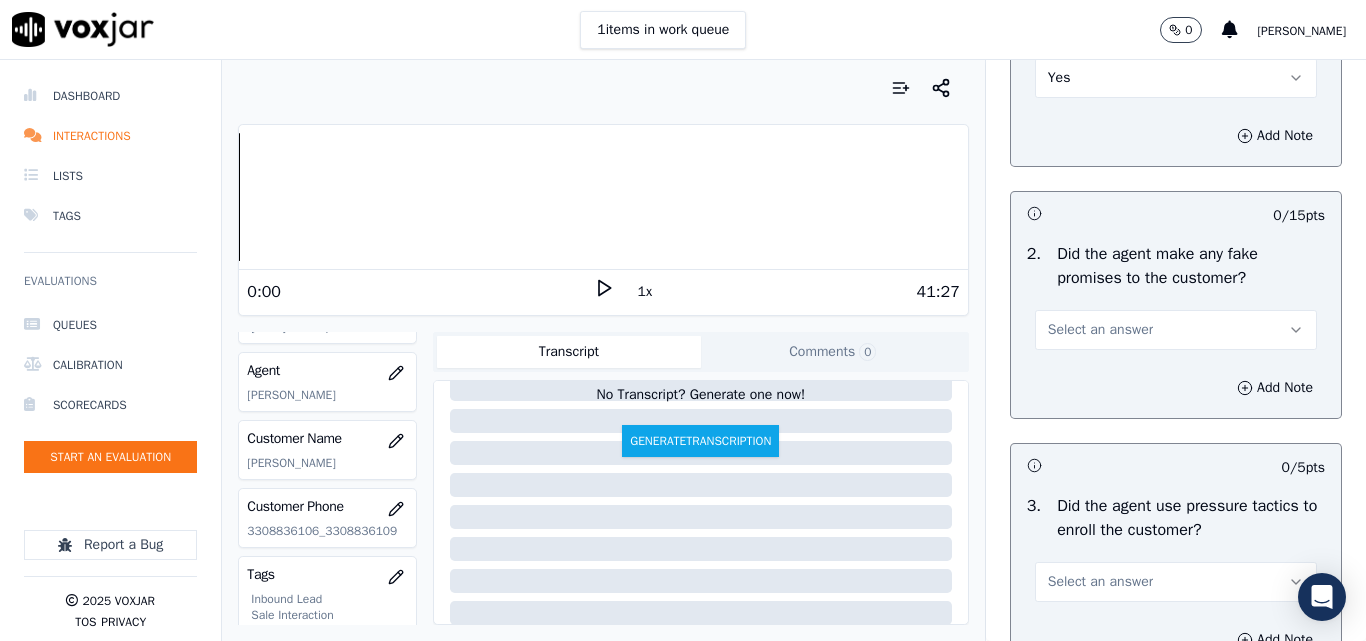 scroll, scrollTop: 4400, scrollLeft: 0, axis: vertical 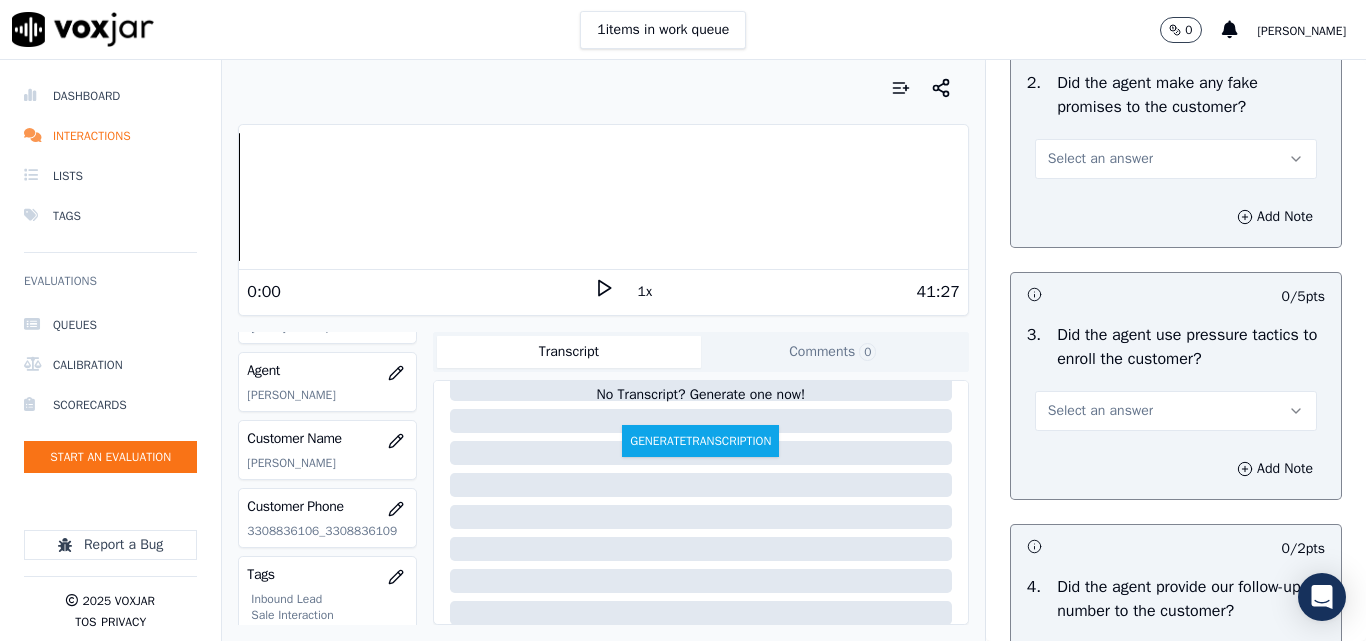 click on "Select an answer" at bounding box center [1100, 159] 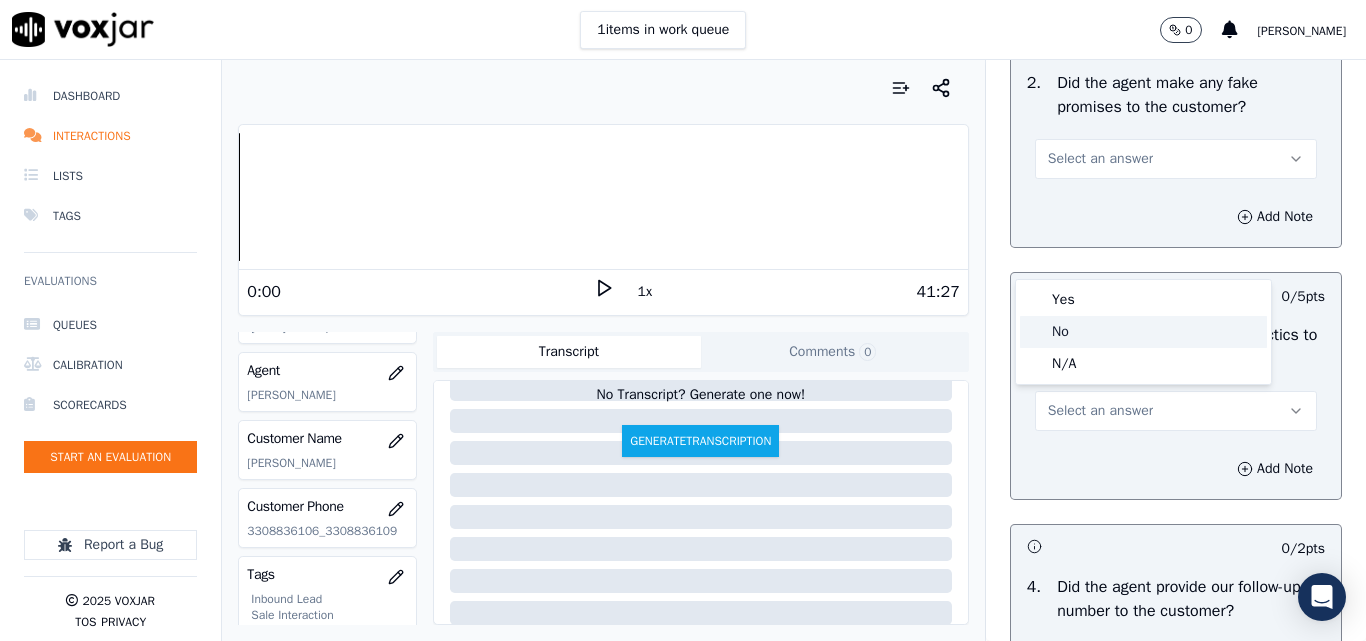 click on "No" 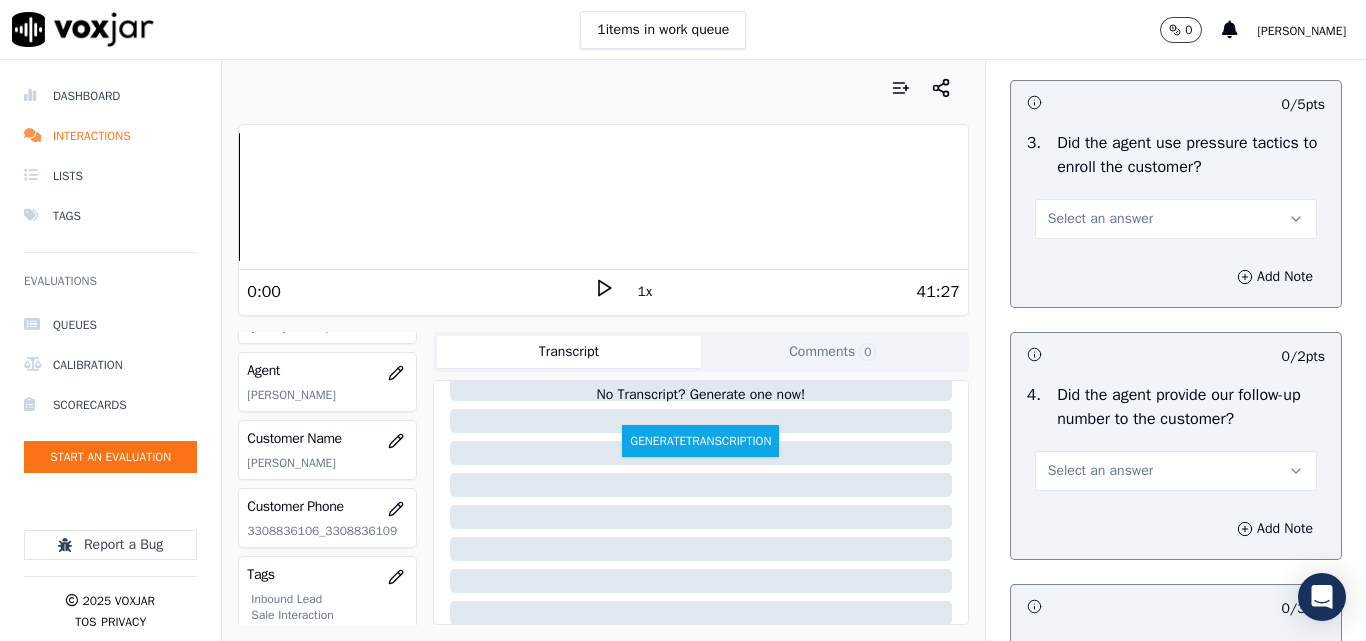 scroll, scrollTop: 4600, scrollLeft: 0, axis: vertical 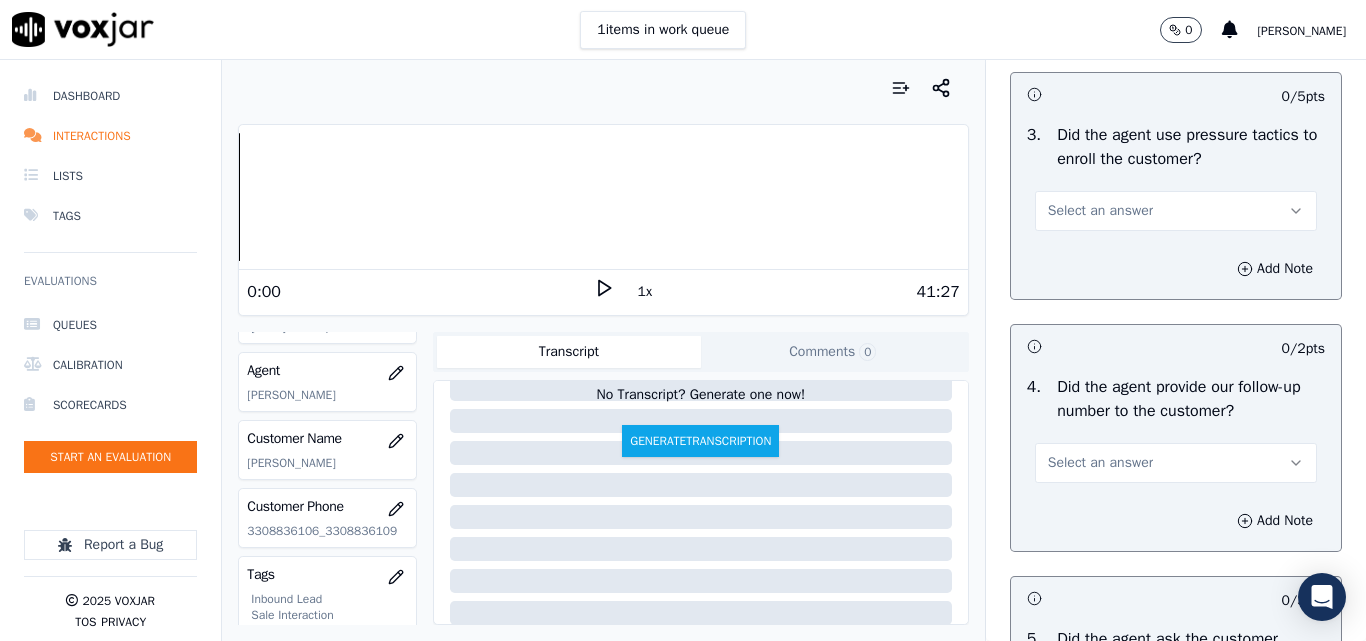 click on "Select an answer" at bounding box center (1176, 211) 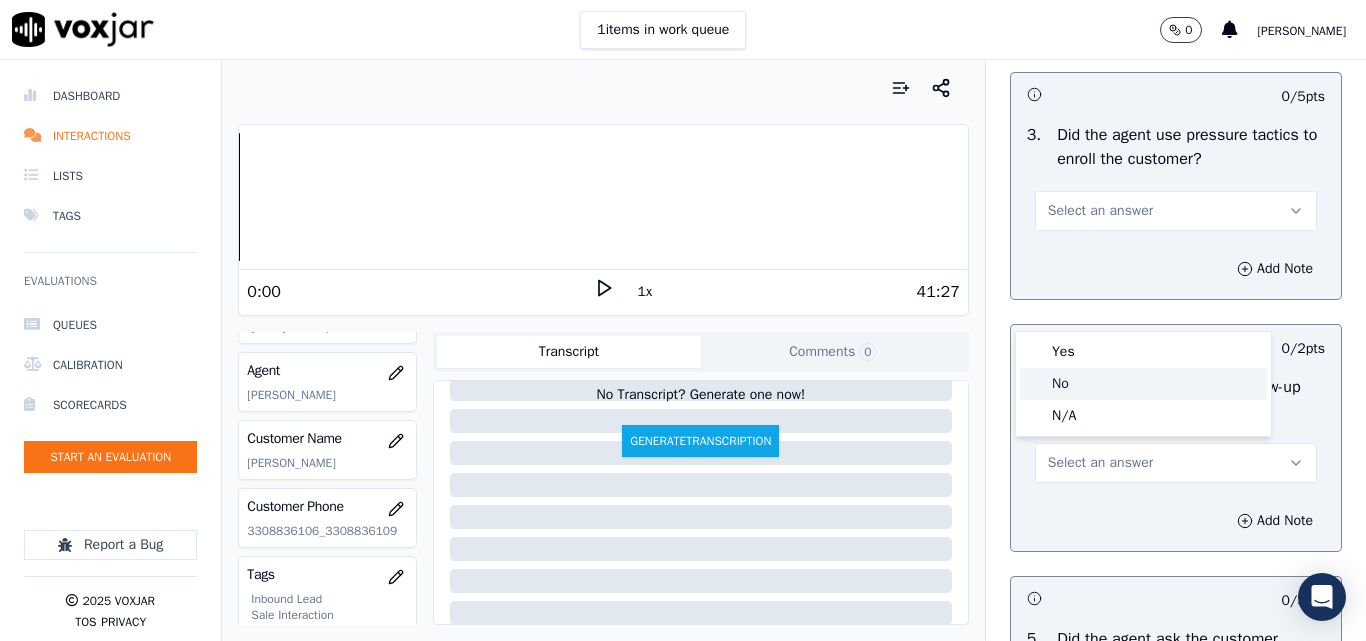 click on "No" 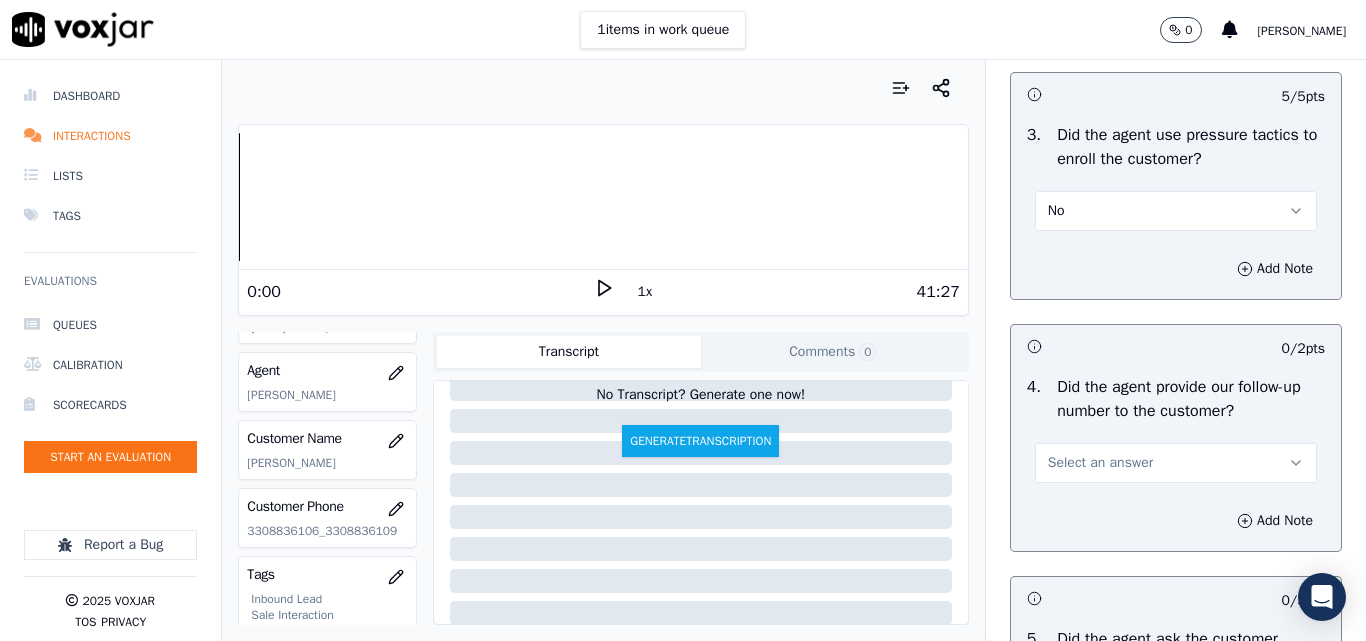 click on "No" at bounding box center (1176, 211) 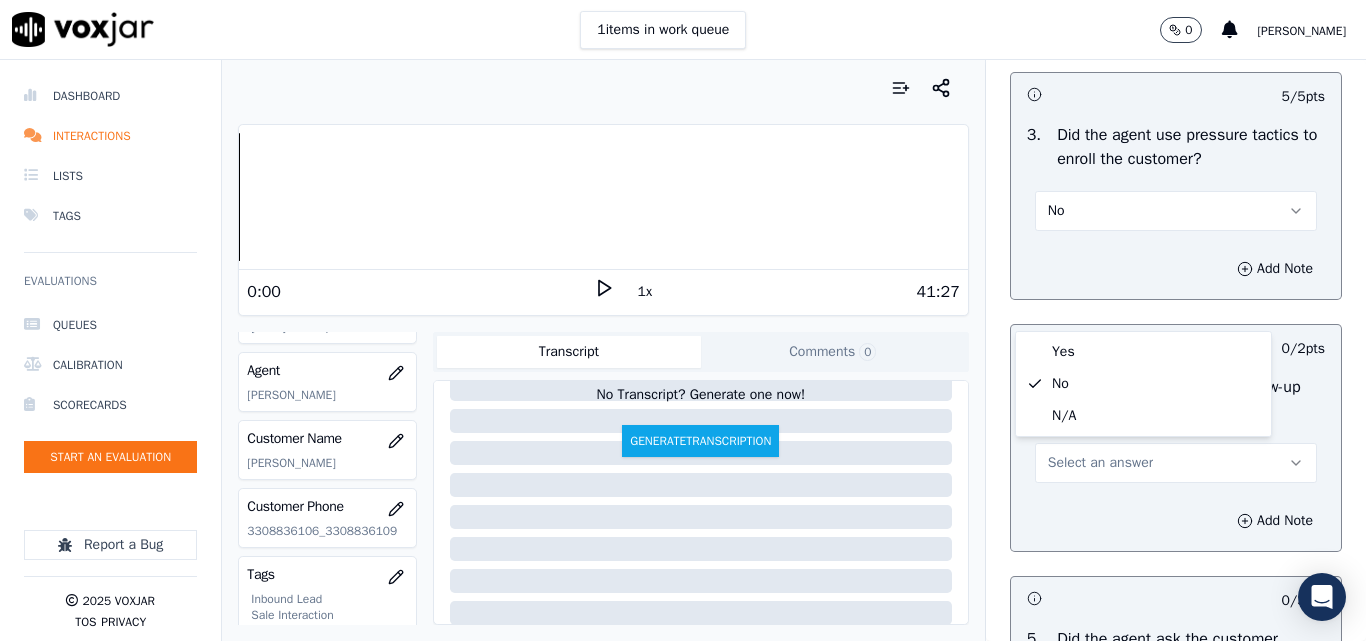 click on "No" at bounding box center (1176, 211) 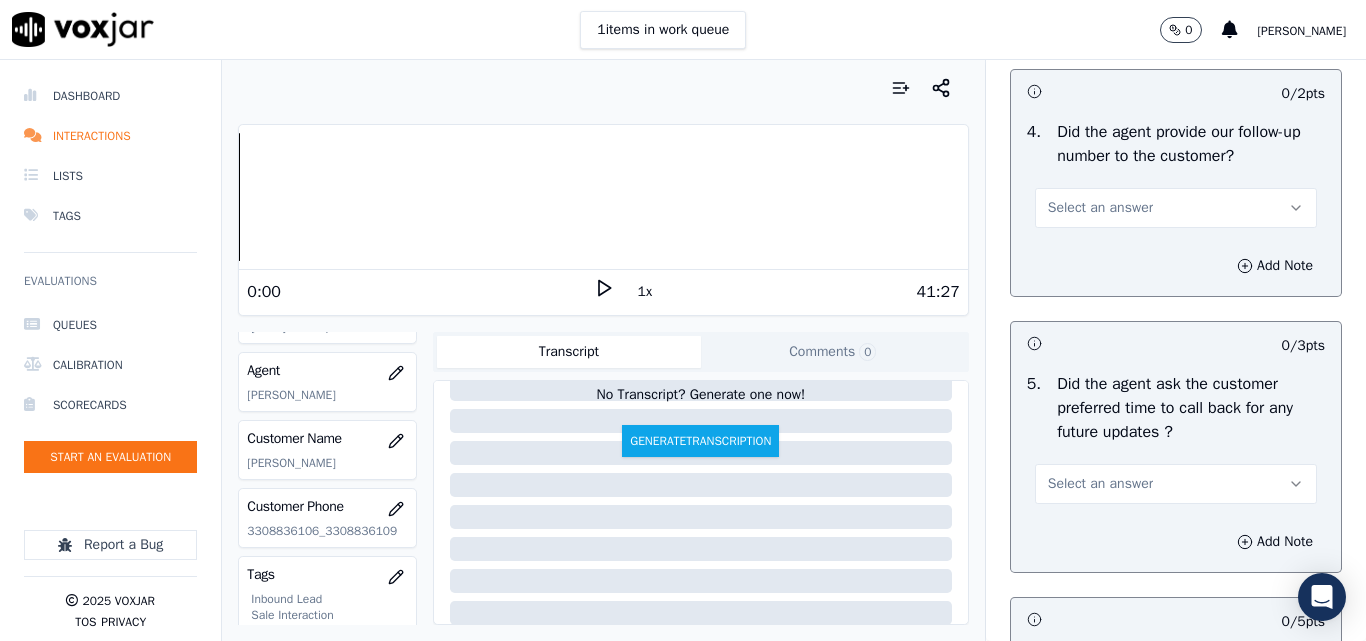 scroll, scrollTop: 4900, scrollLeft: 0, axis: vertical 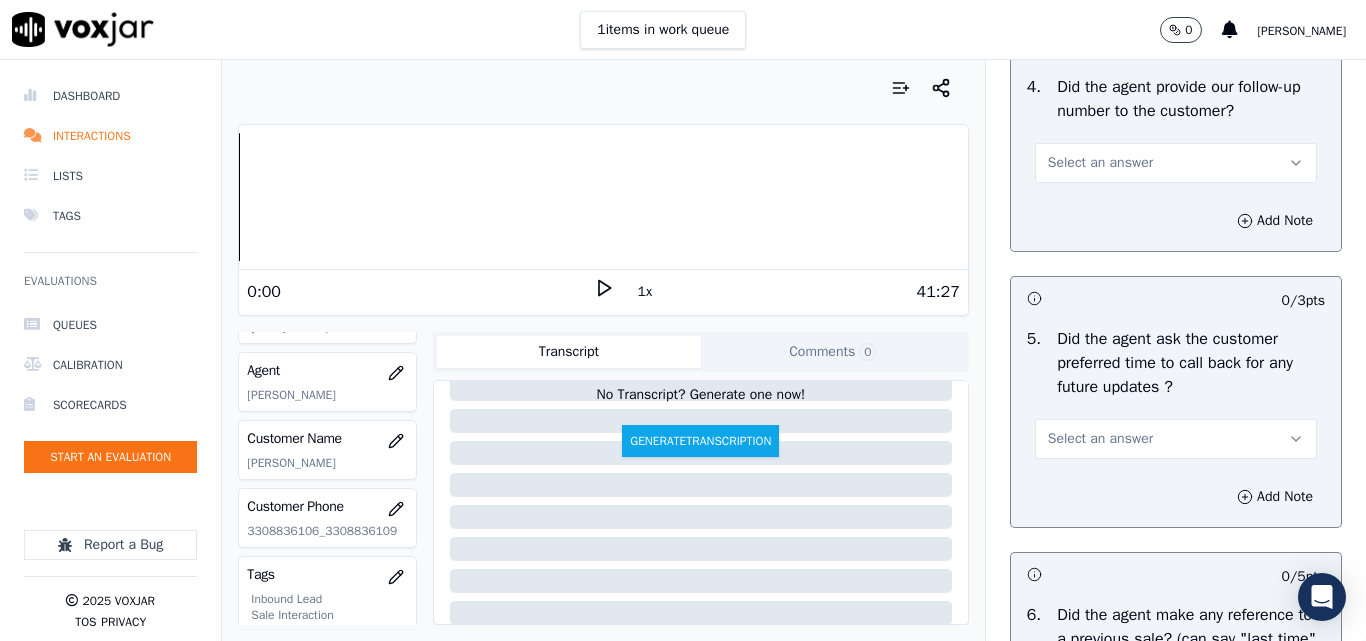 click on "Select an answer" at bounding box center (1176, 163) 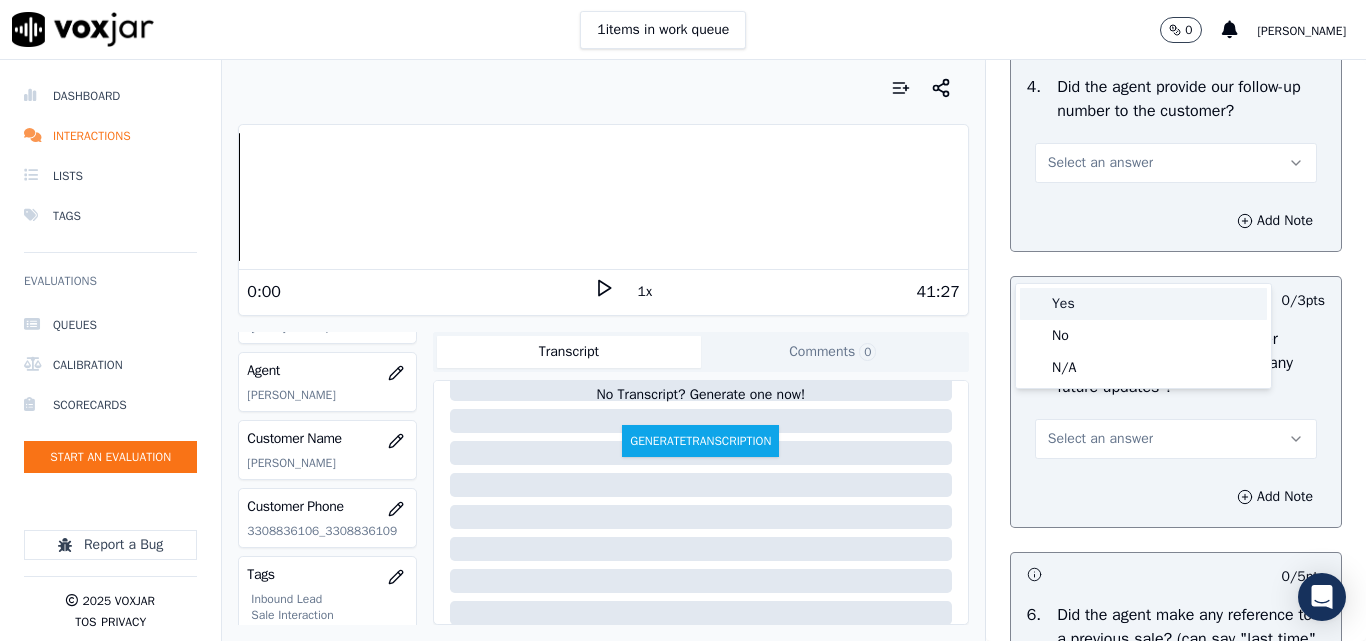 click on "Yes" at bounding box center (1143, 304) 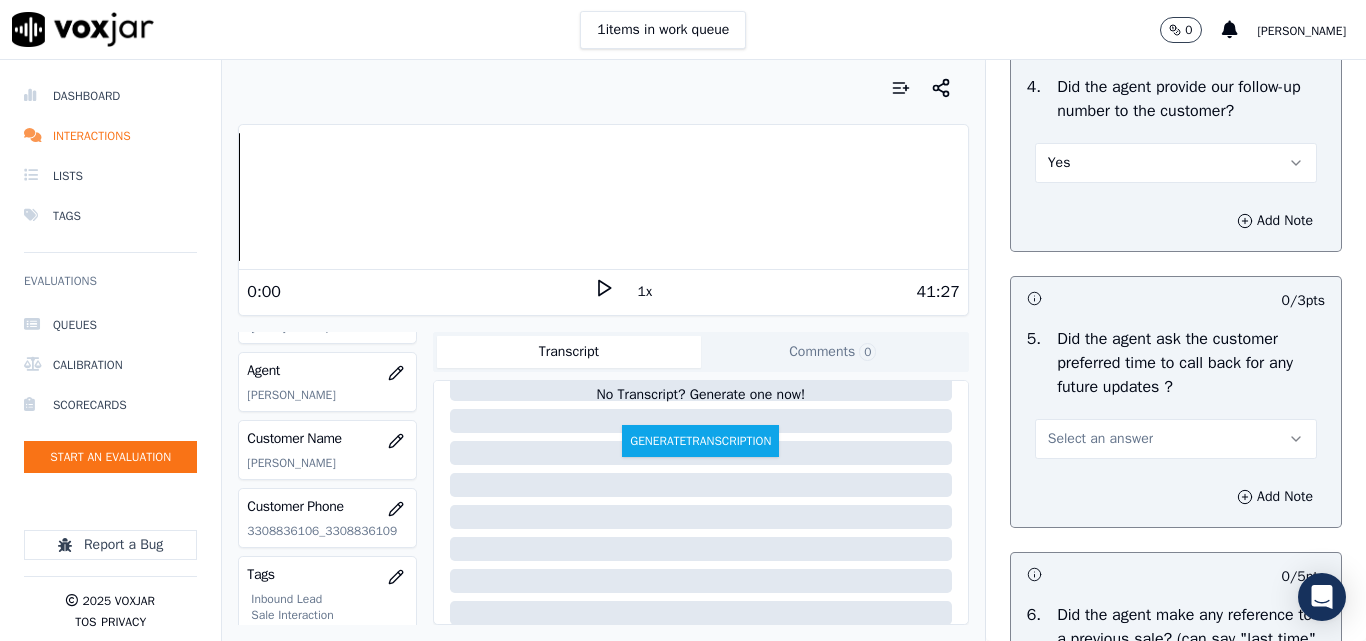 scroll, scrollTop: 5100, scrollLeft: 0, axis: vertical 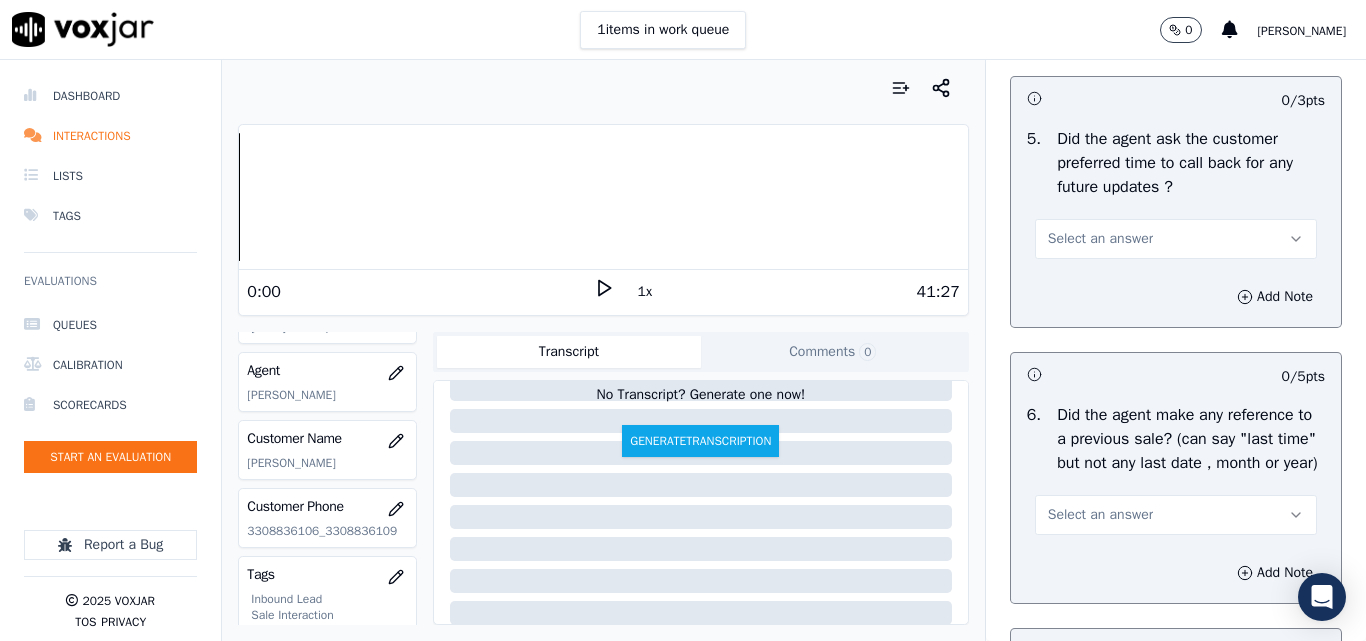 click on "Select an answer" at bounding box center [1100, 239] 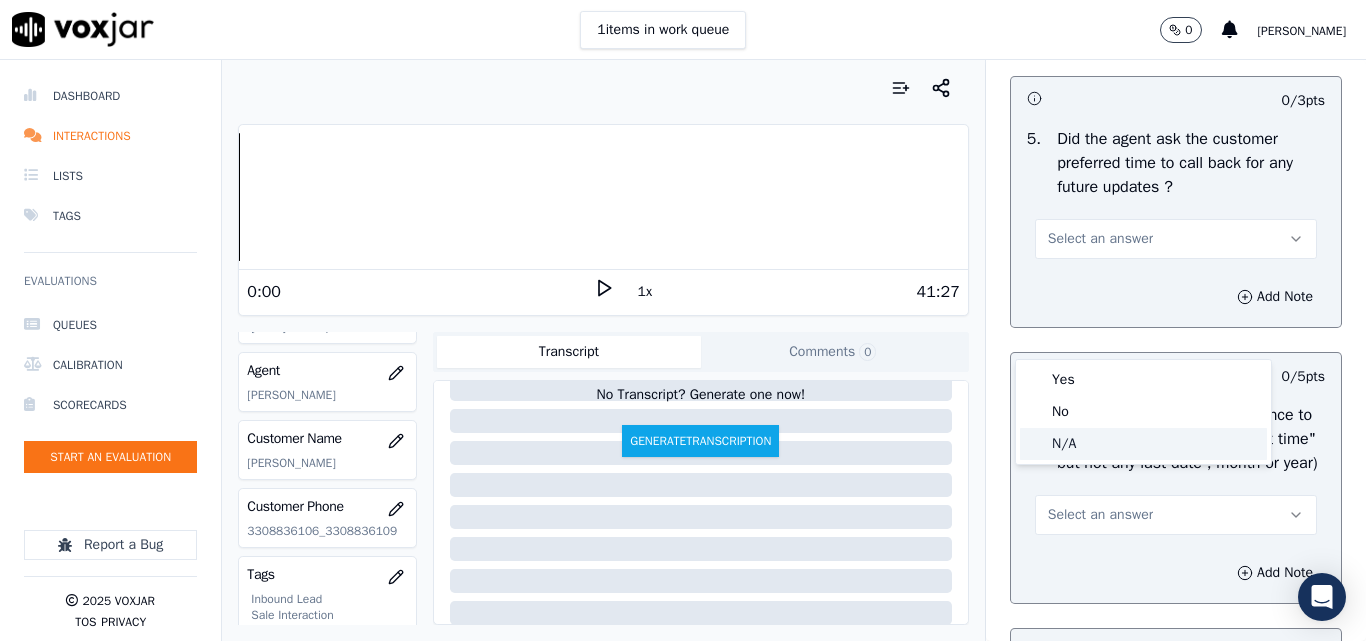 click on "N/A" 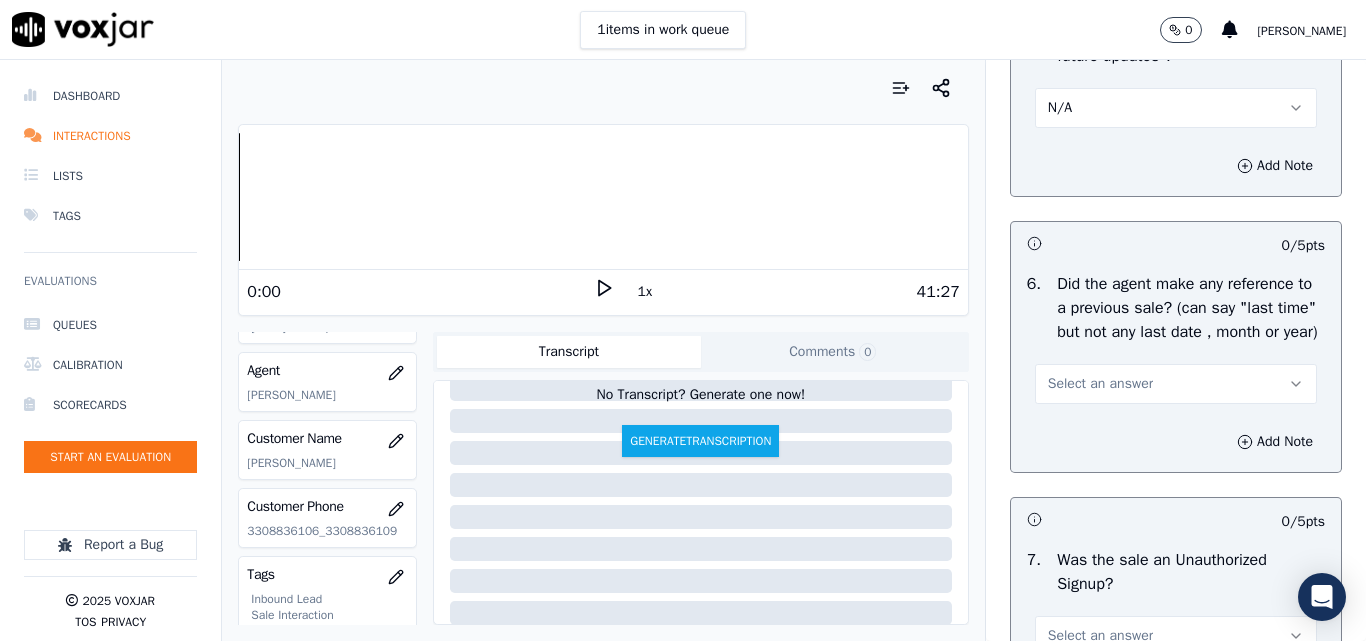 scroll, scrollTop: 5500, scrollLeft: 0, axis: vertical 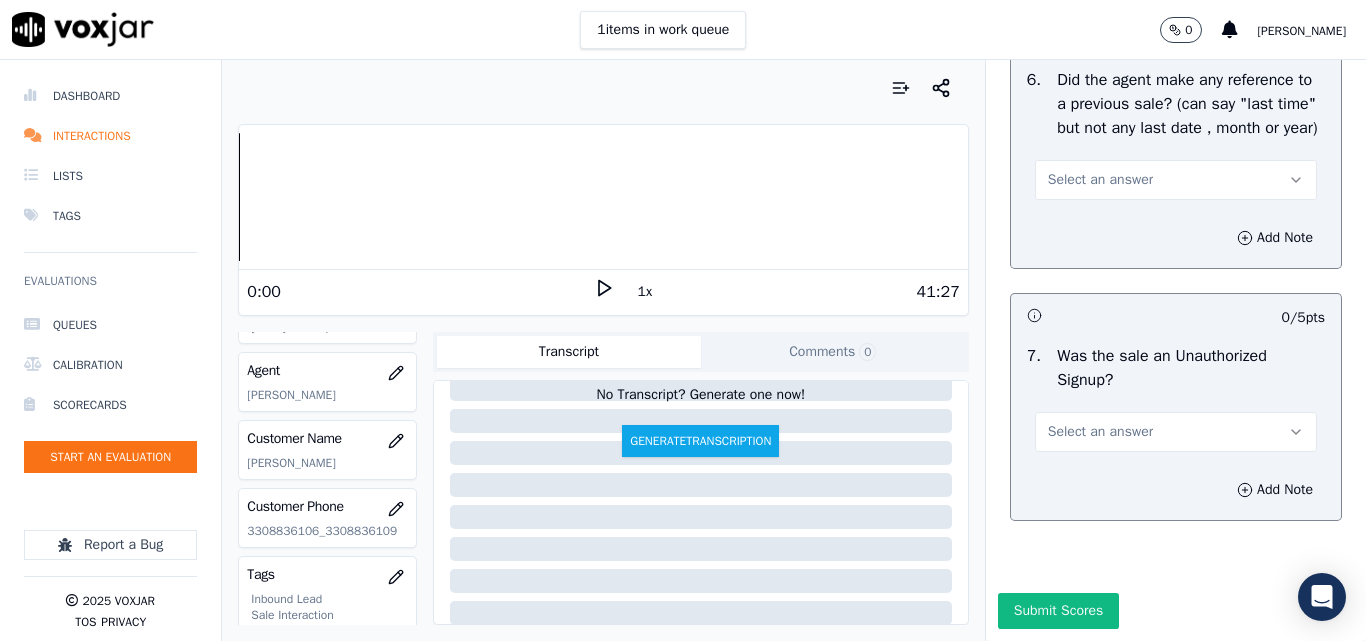 click on "Select an answer" at bounding box center [1100, 180] 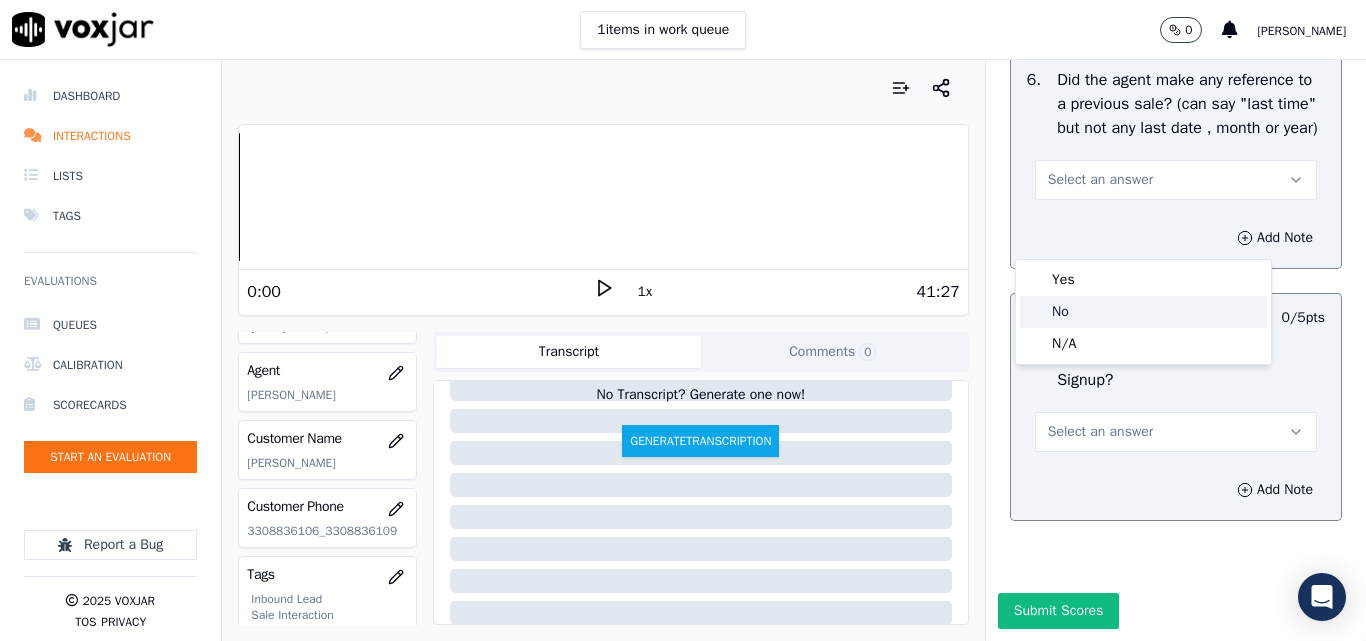 click on "No" 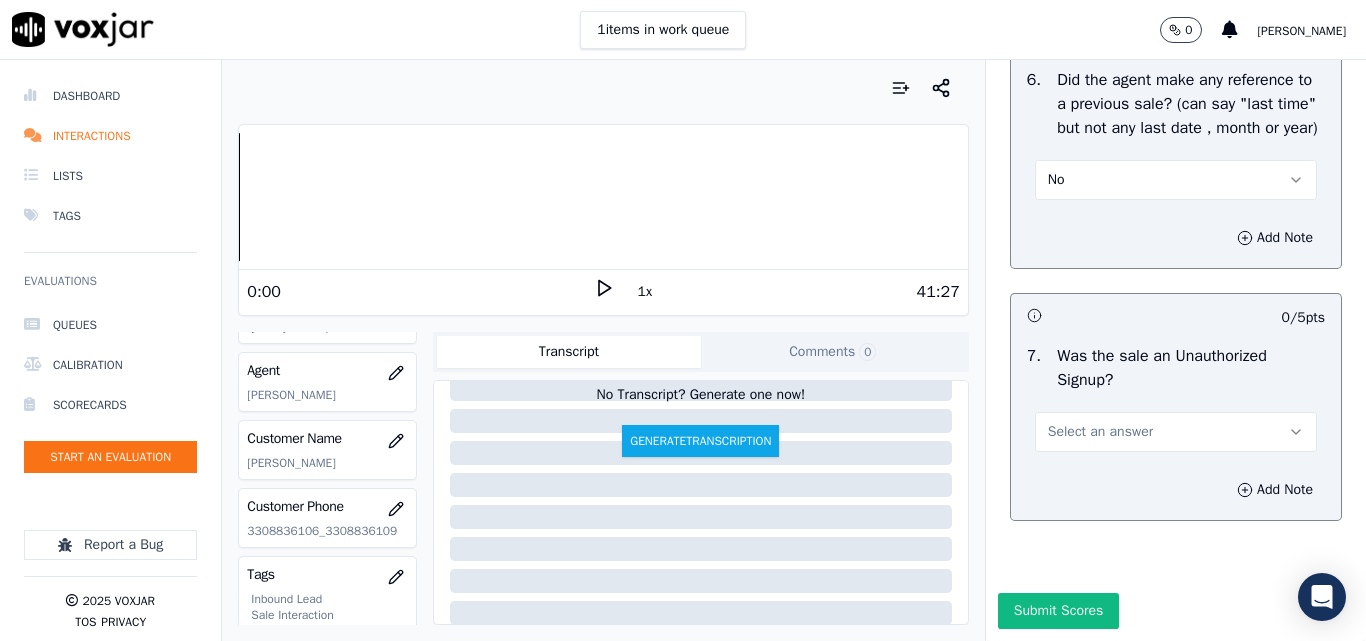 click on "Select an answer" at bounding box center (1100, 432) 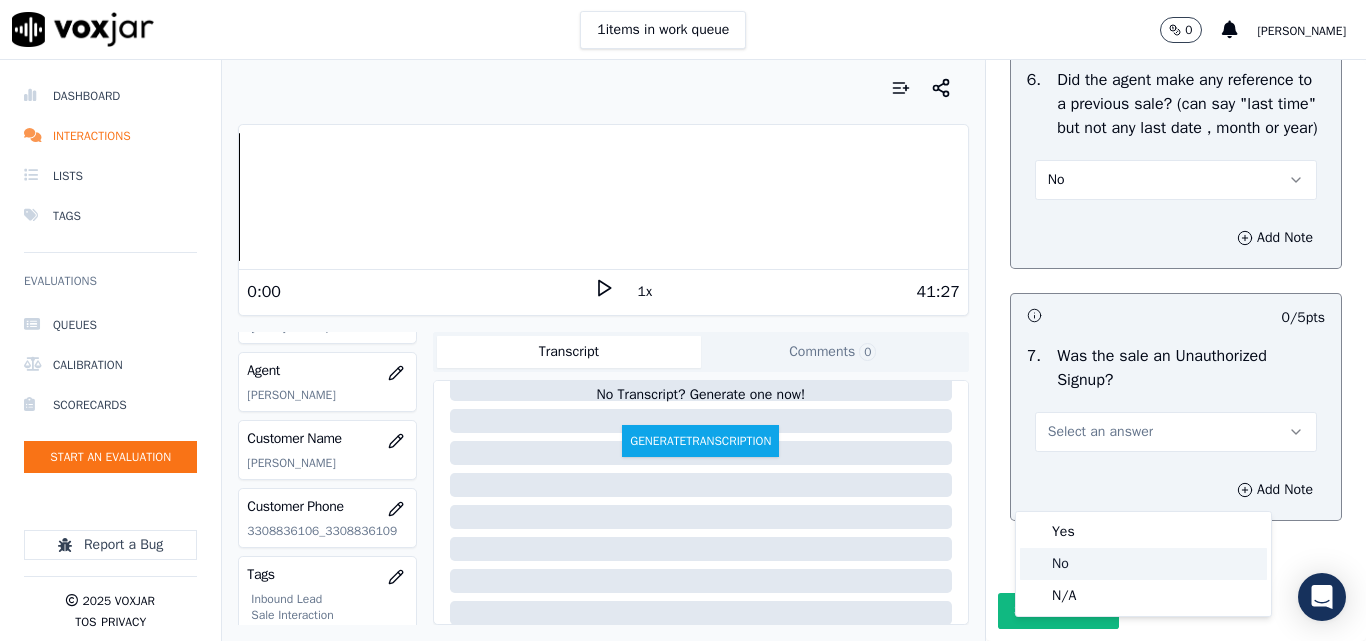 click on "No" 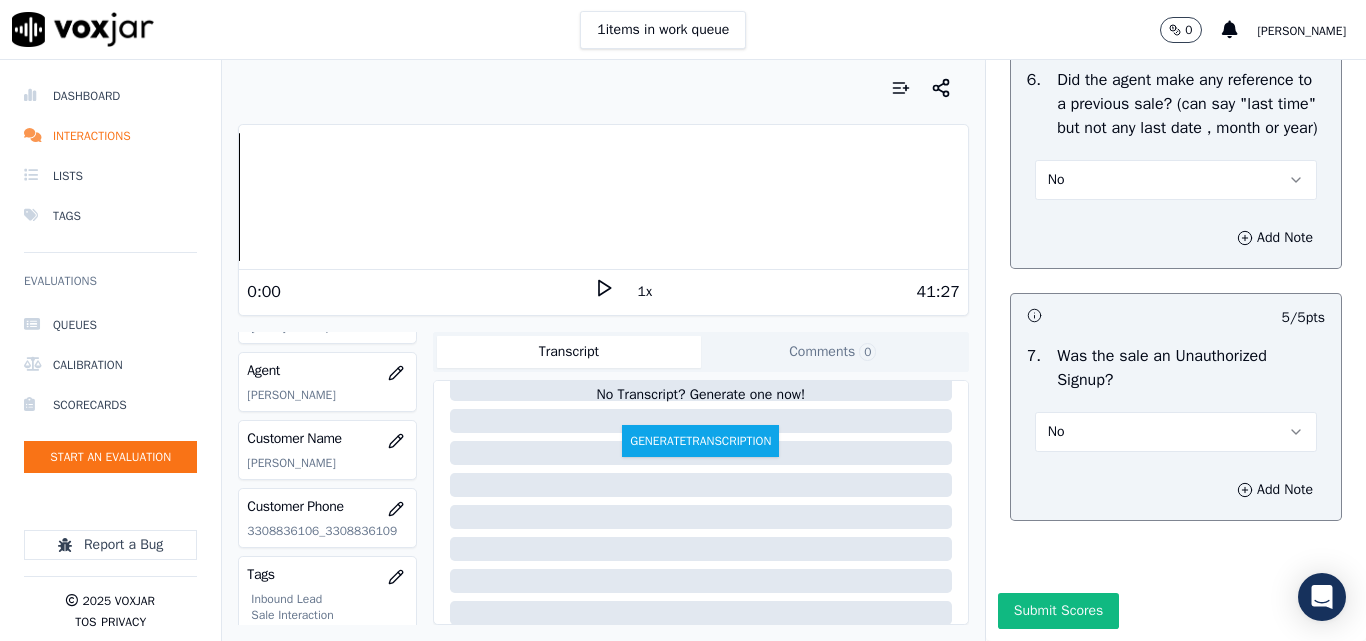 scroll, scrollTop: 5600, scrollLeft: 0, axis: vertical 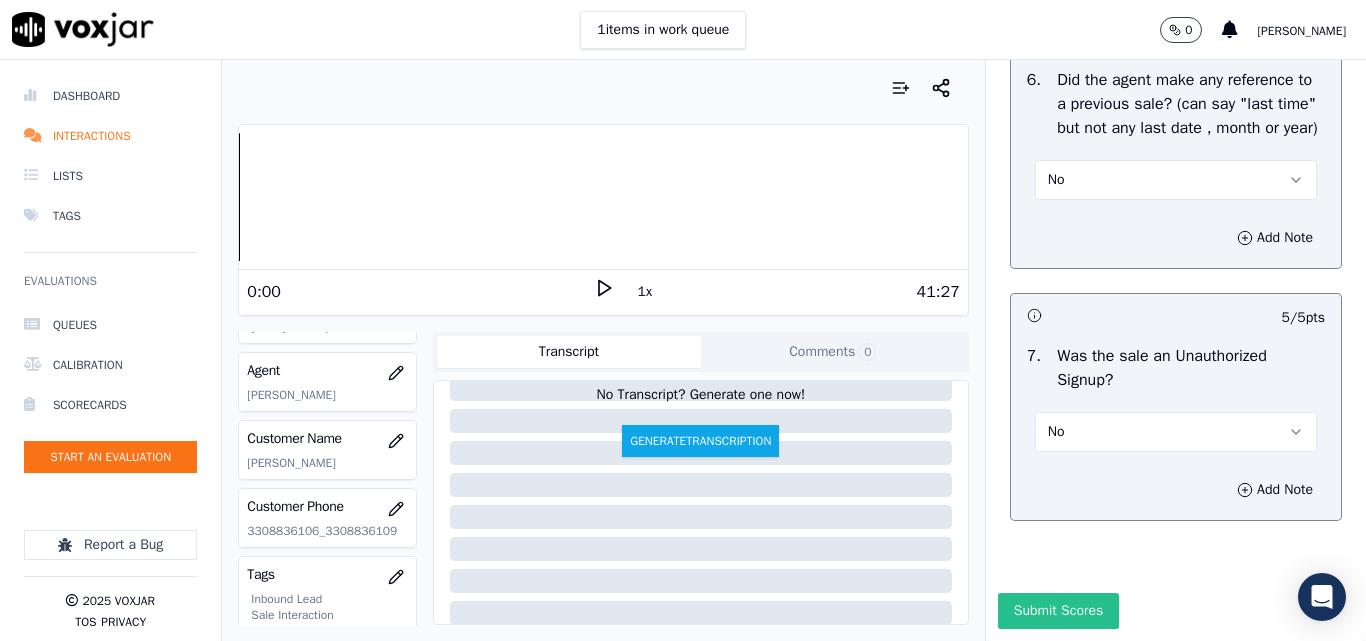 click on "Submit Scores" at bounding box center [1058, 611] 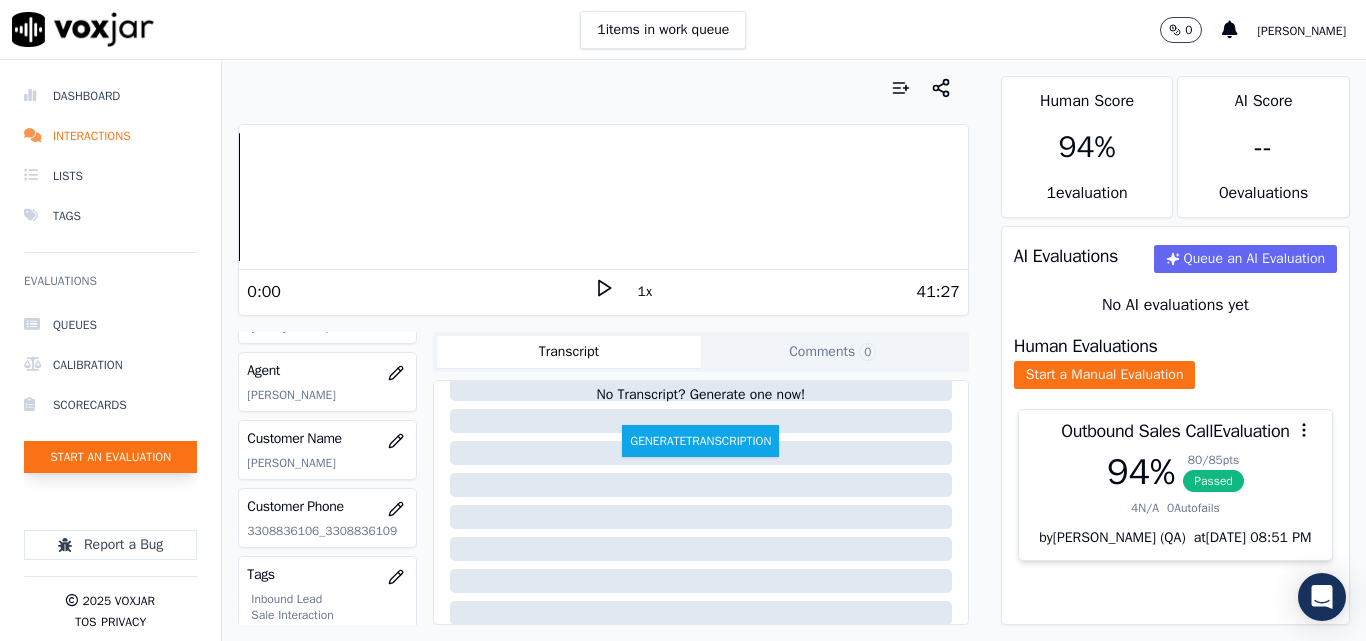 click on "Start an Evaluation" 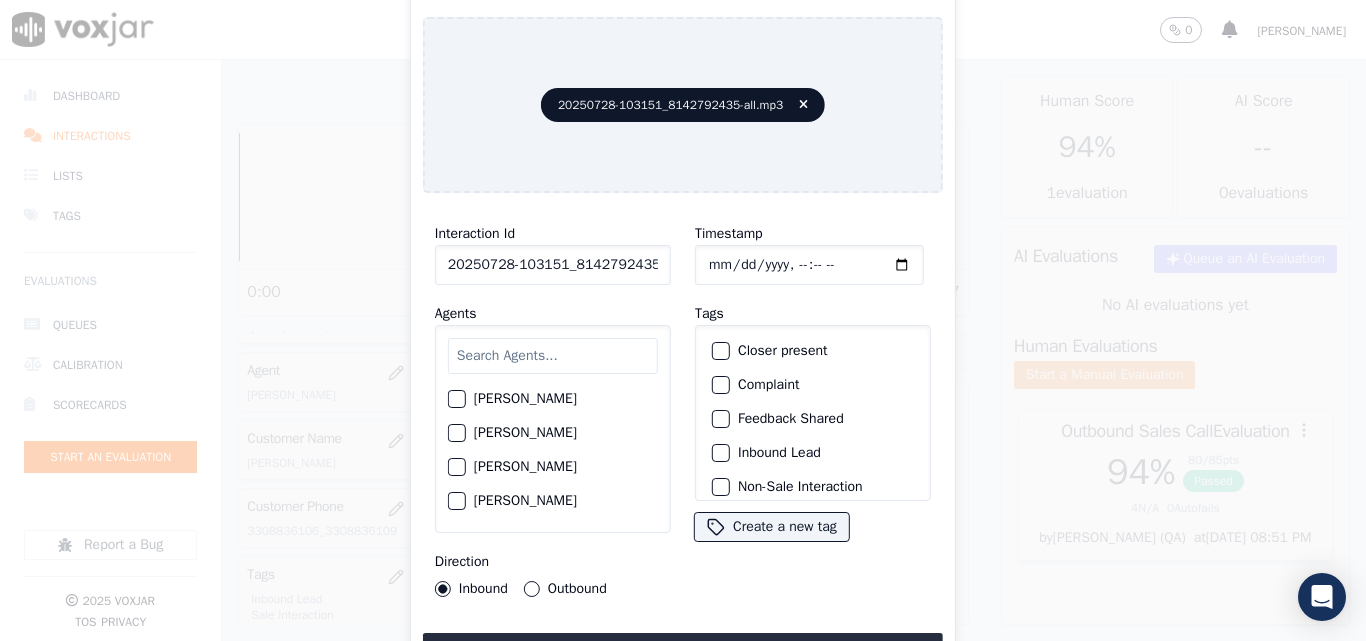 scroll, scrollTop: 0, scrollLeft: 40, axis: horizontal 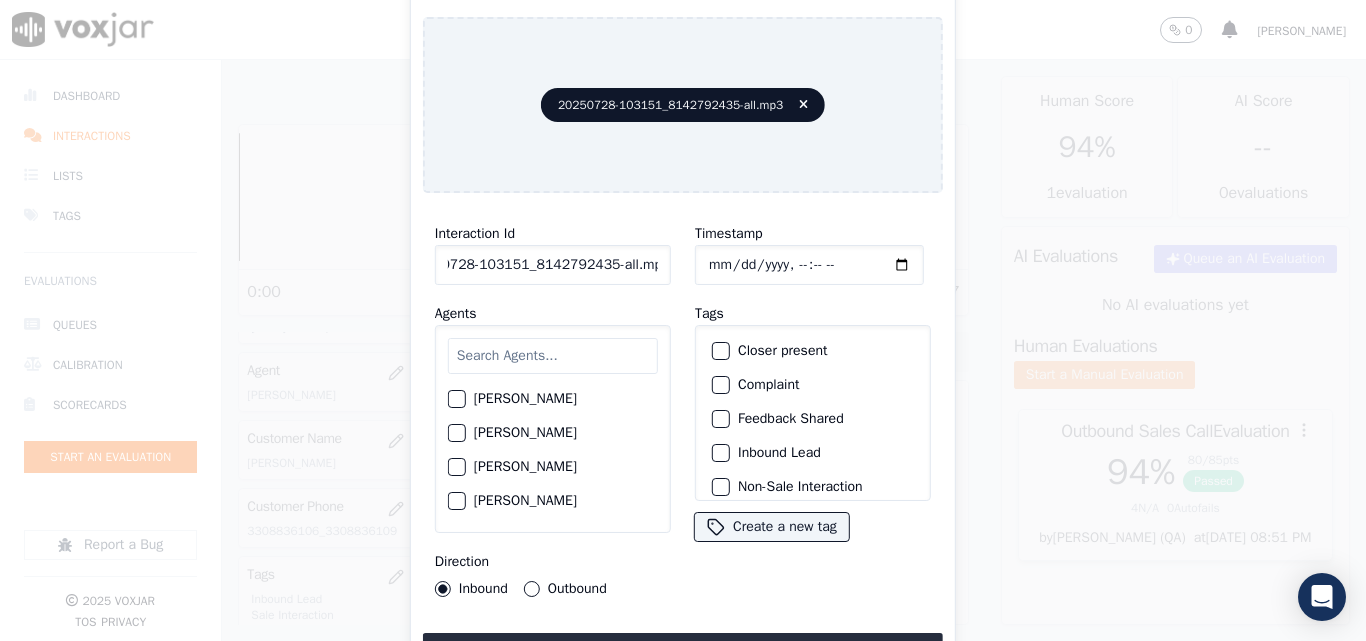 drag, startPoint x: 640, startPoint y: 257, endPoint x: 756, endPoint y: 255, distance: 116.01724 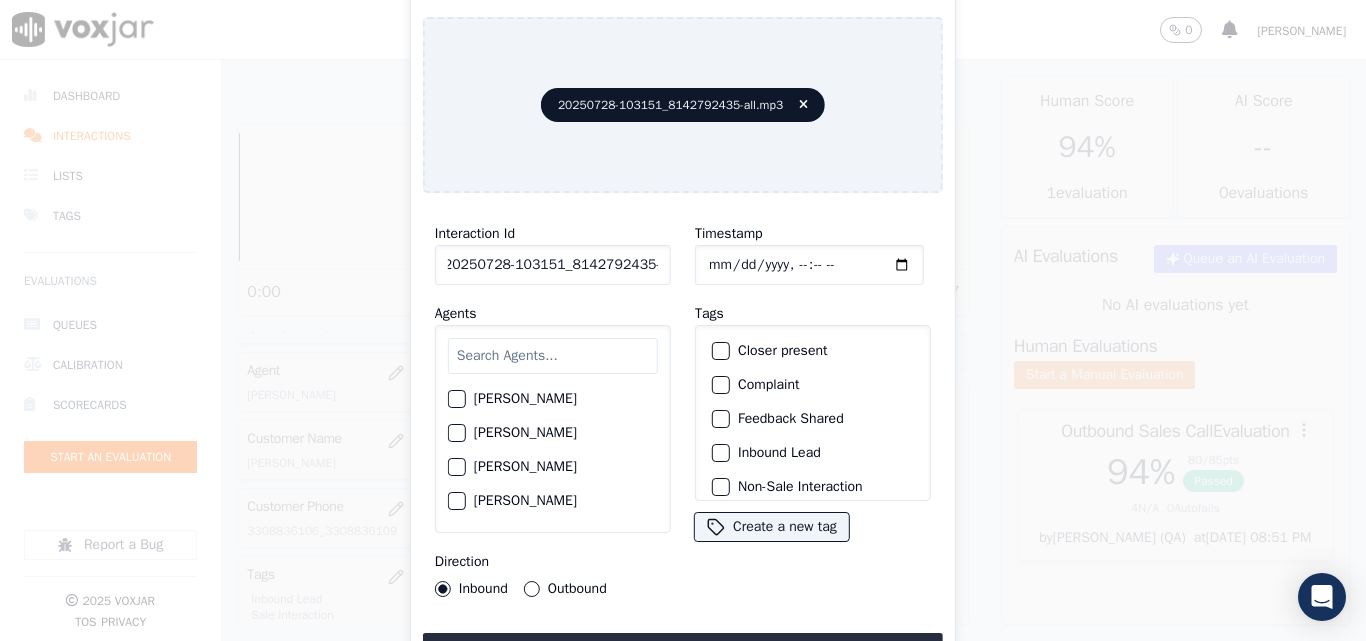 scroll, scrollTop: 0, scrollLeft: 11, axis: horizontal 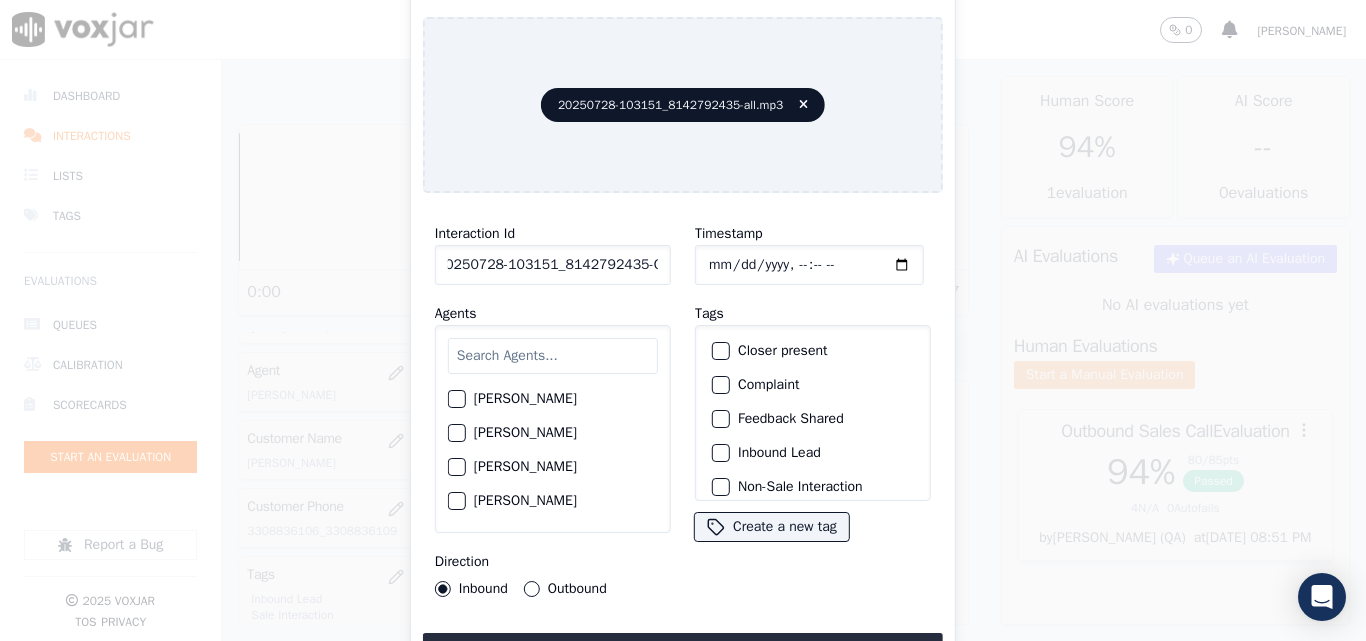 type on "20250728-103151_8142792435-C1" 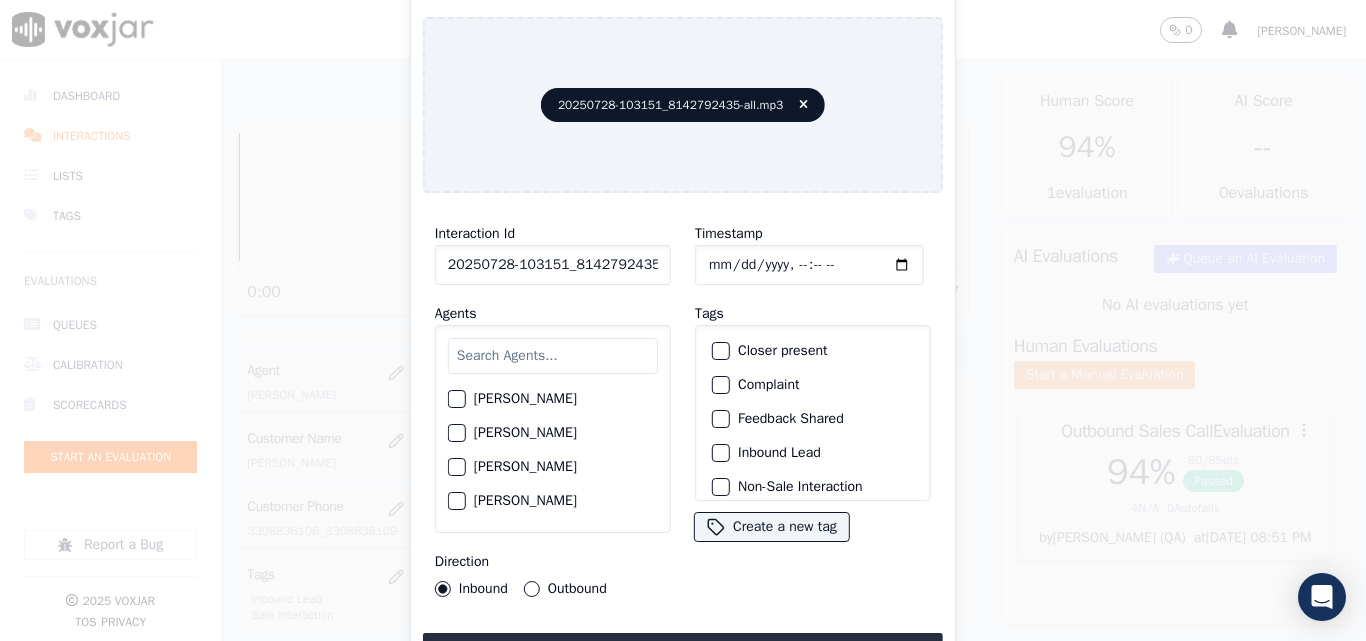 type on "[DATE]T15:27" 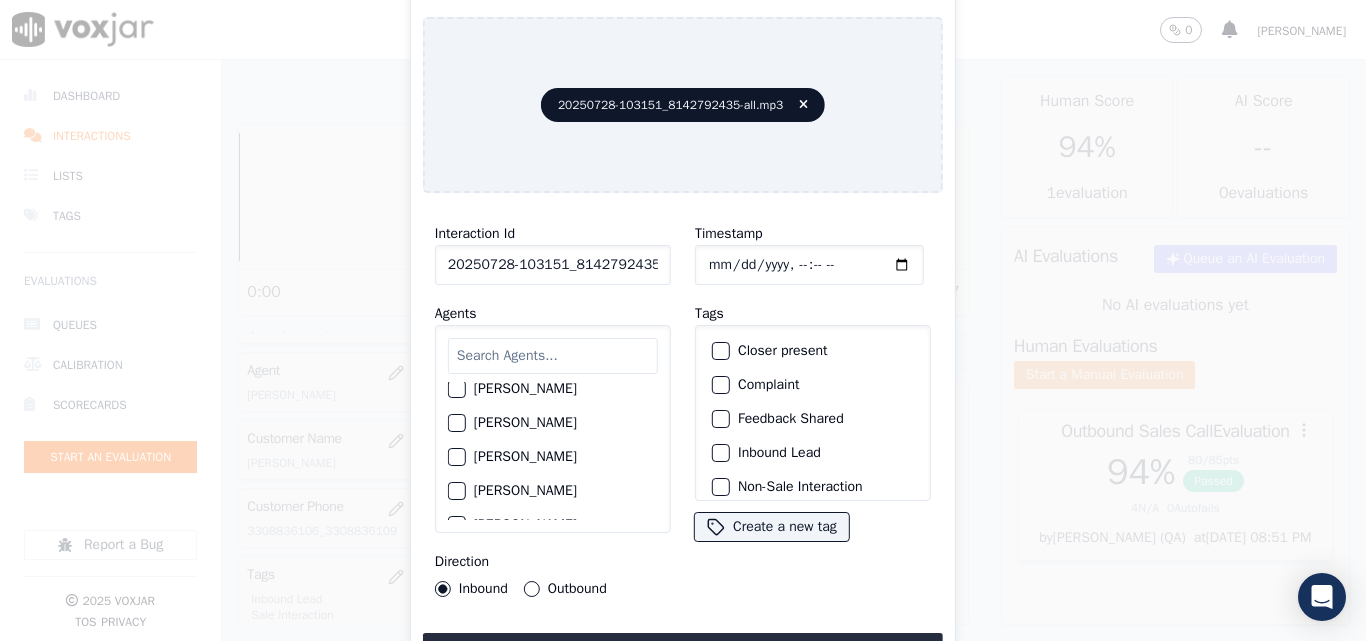 scroll, scrollTop: 1800, scrollLeft: 0, axis: vertical 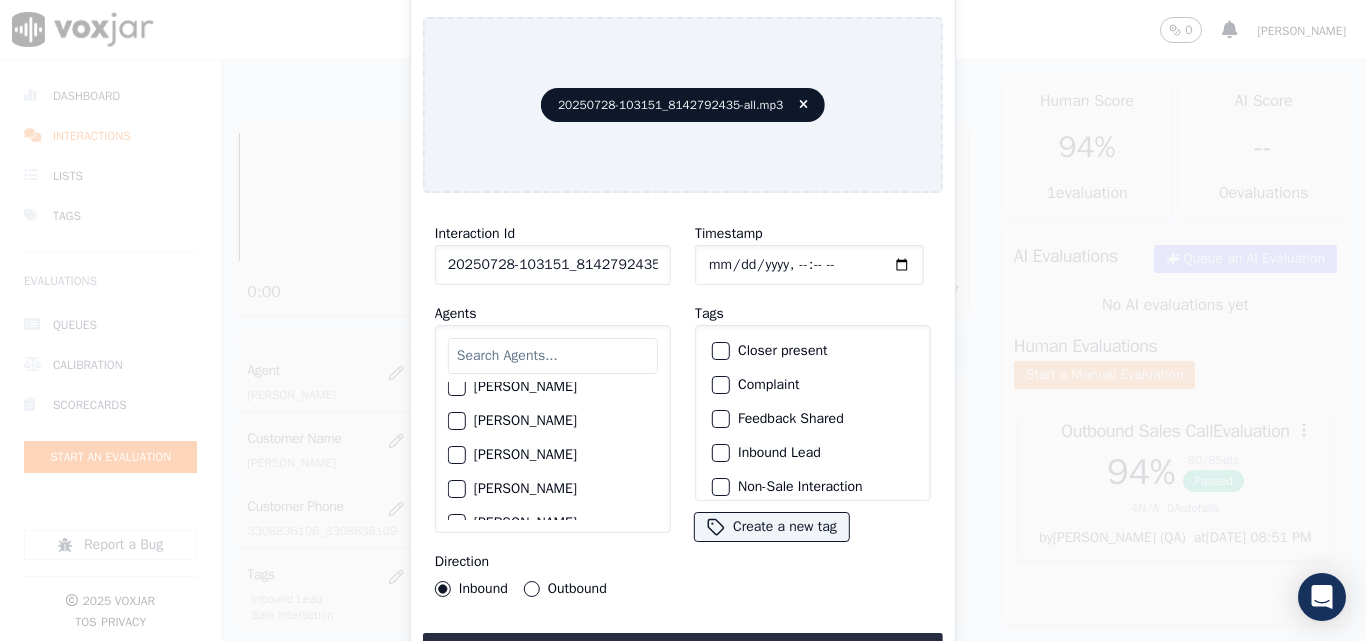 click on "[PERSON_NAME]" 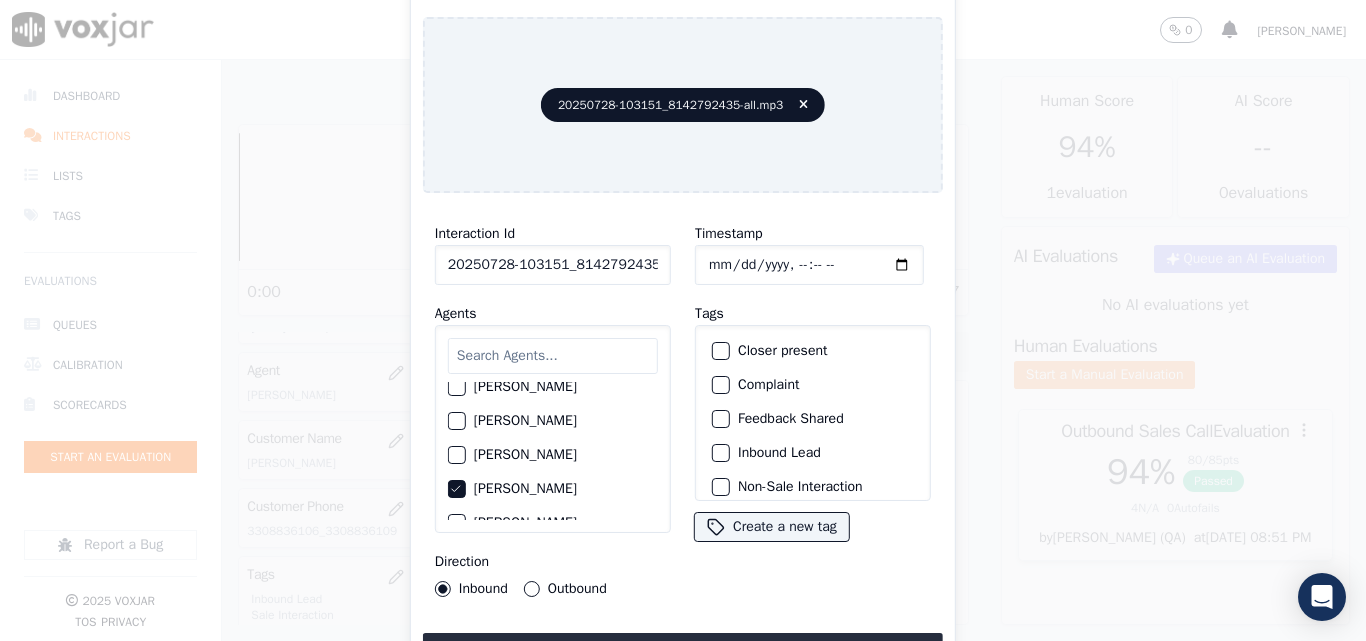 drag, startPoint x: 716, startPoint y: 342, endPoint x: 729, endPoint y: 425, distance: 84.0119 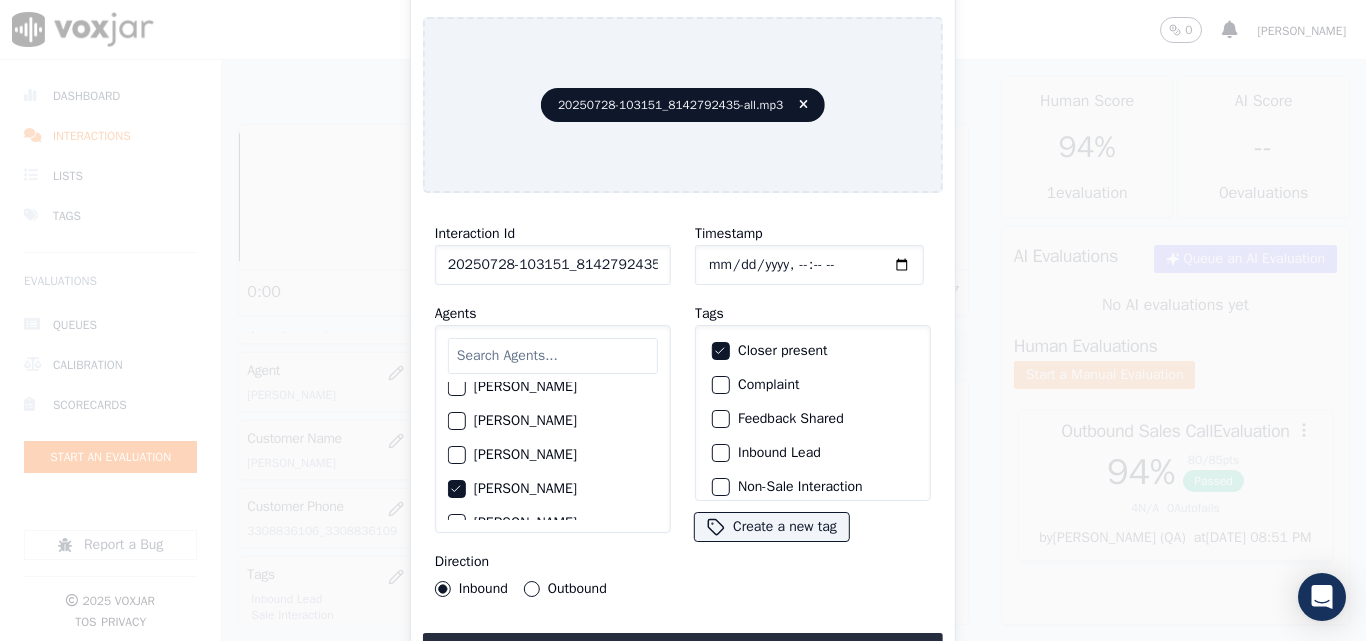 click on "Inbound Lead" at bounding box center [721, 453] 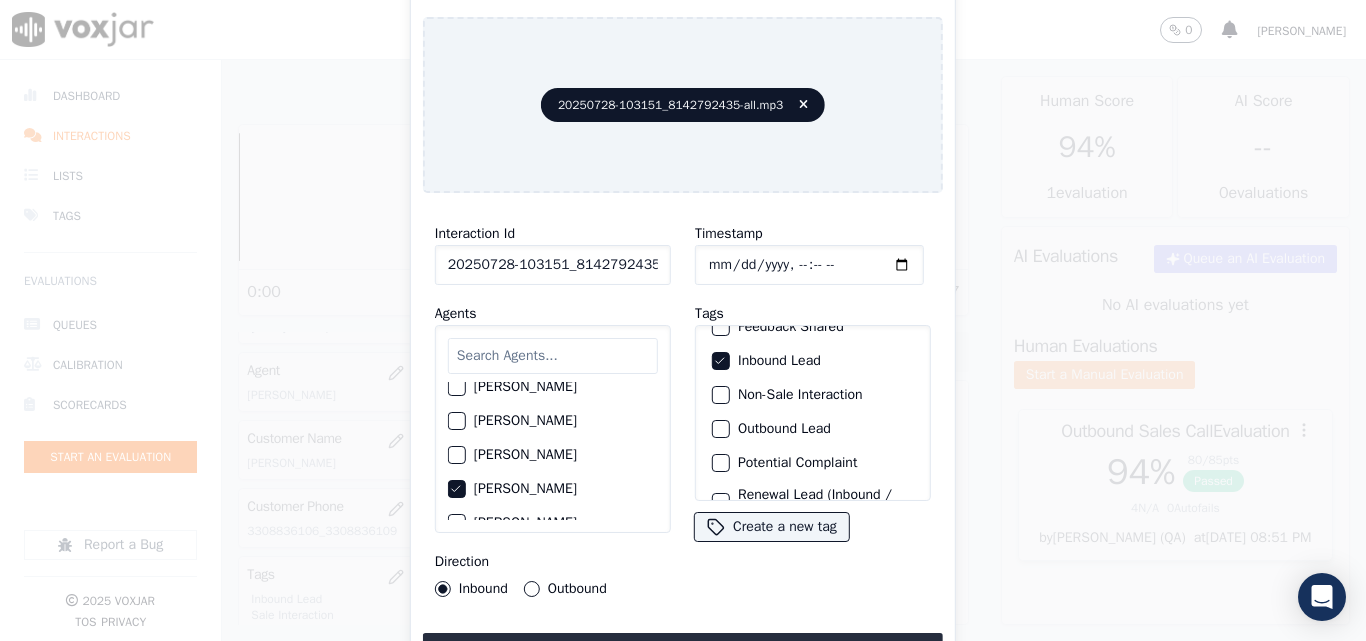 scroll, scrollTop: 173, scrollLeft: 0, axis: vertical 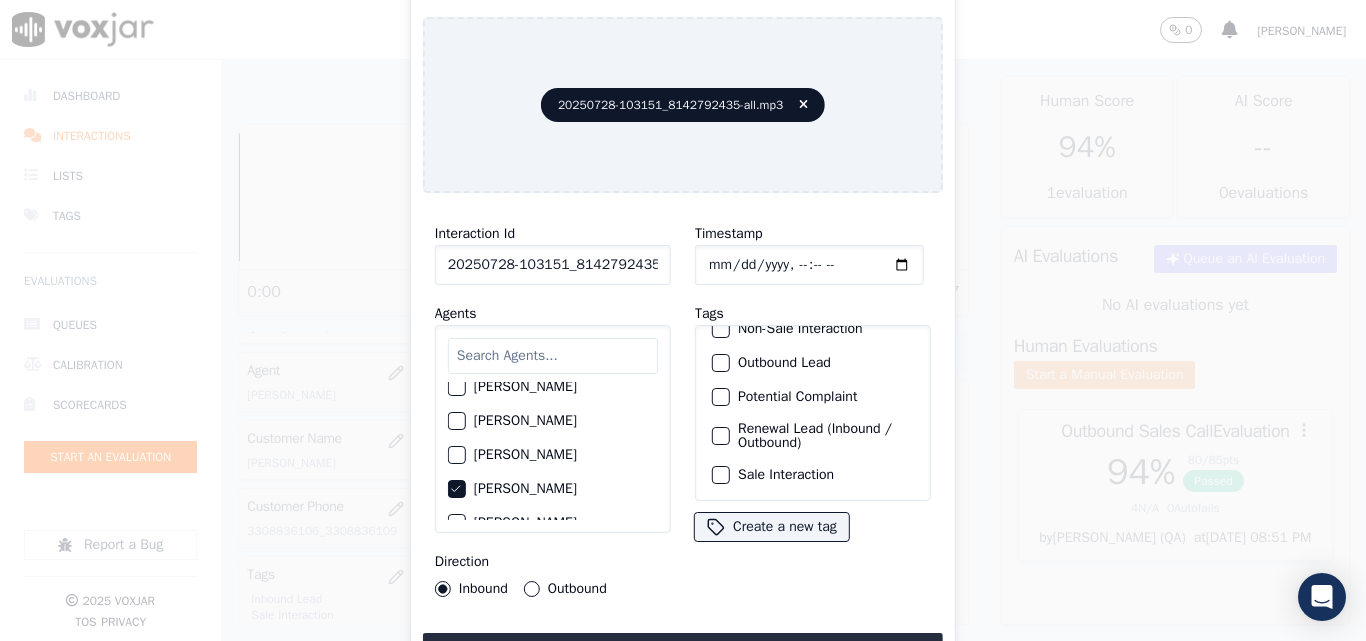click at bounding box center [720, 475] 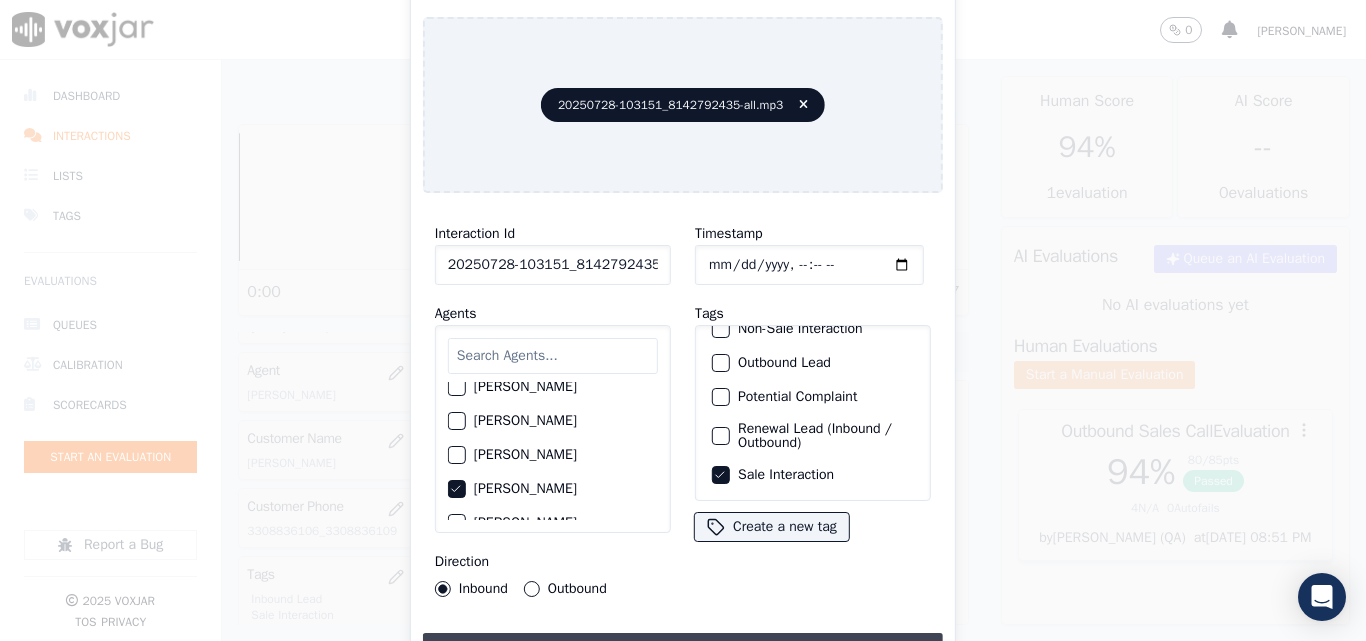 click on "Upload interaction to start evaluation" at bounding box center [683, 651] 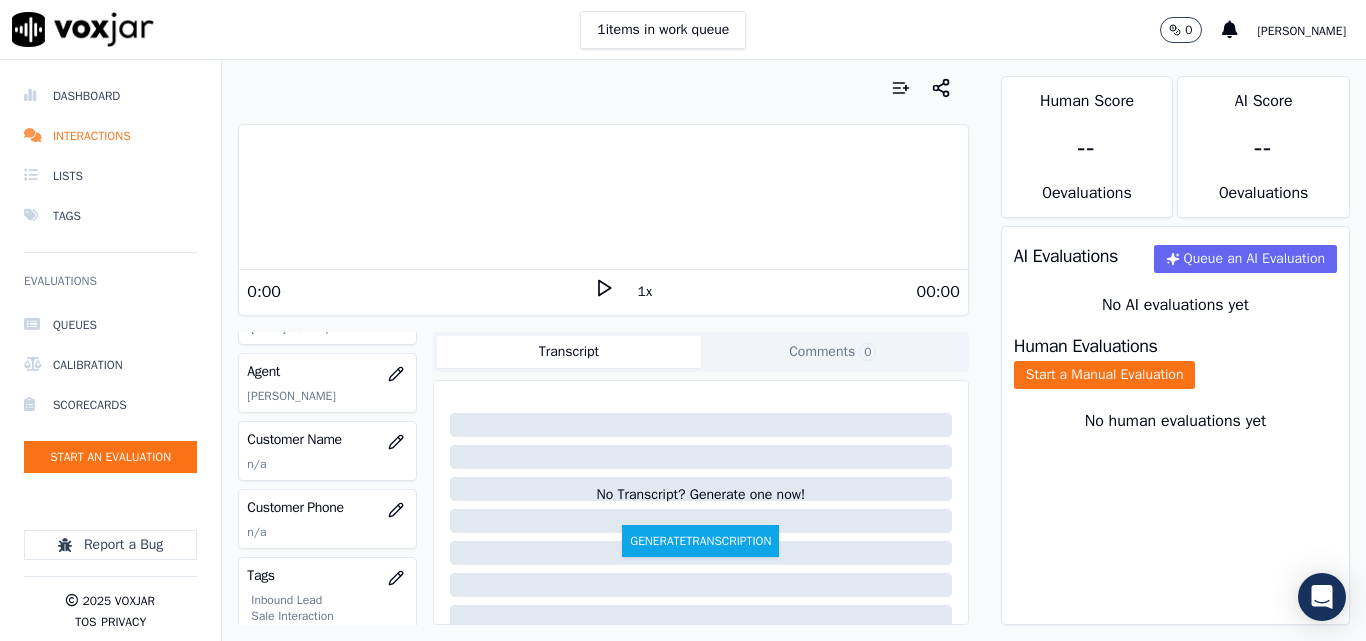 scroll, scrollTop: 200, scrollLeft: 0, axis: vertical 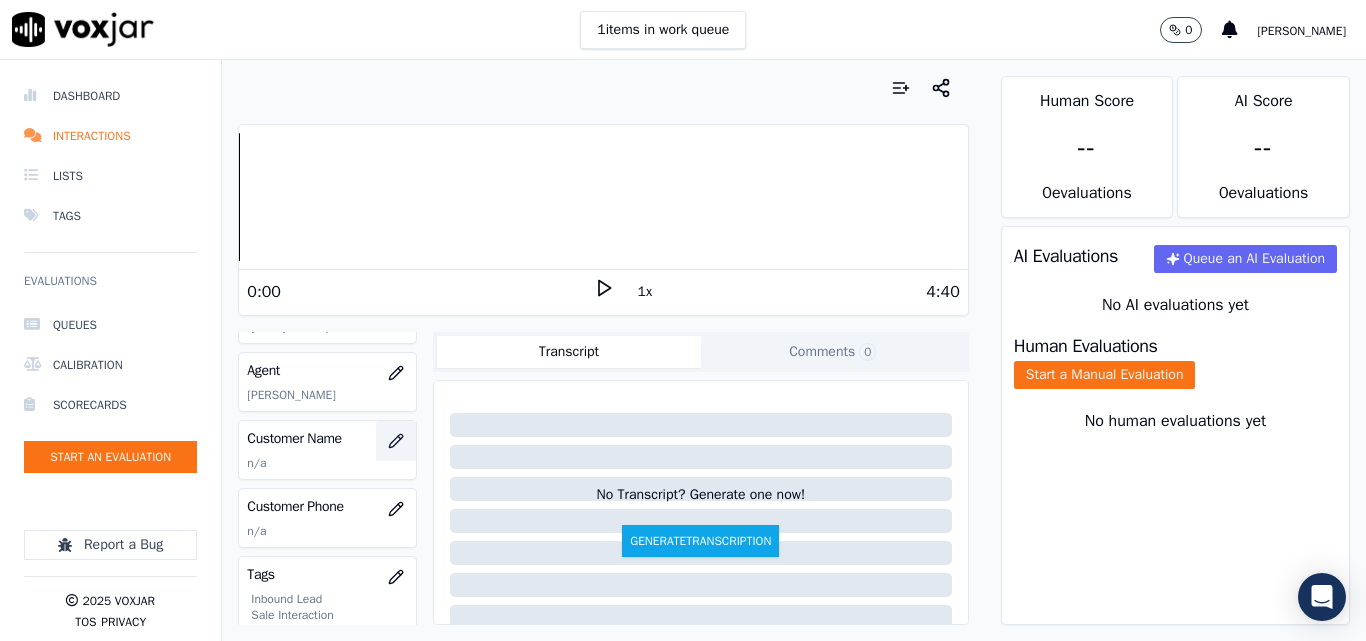 click 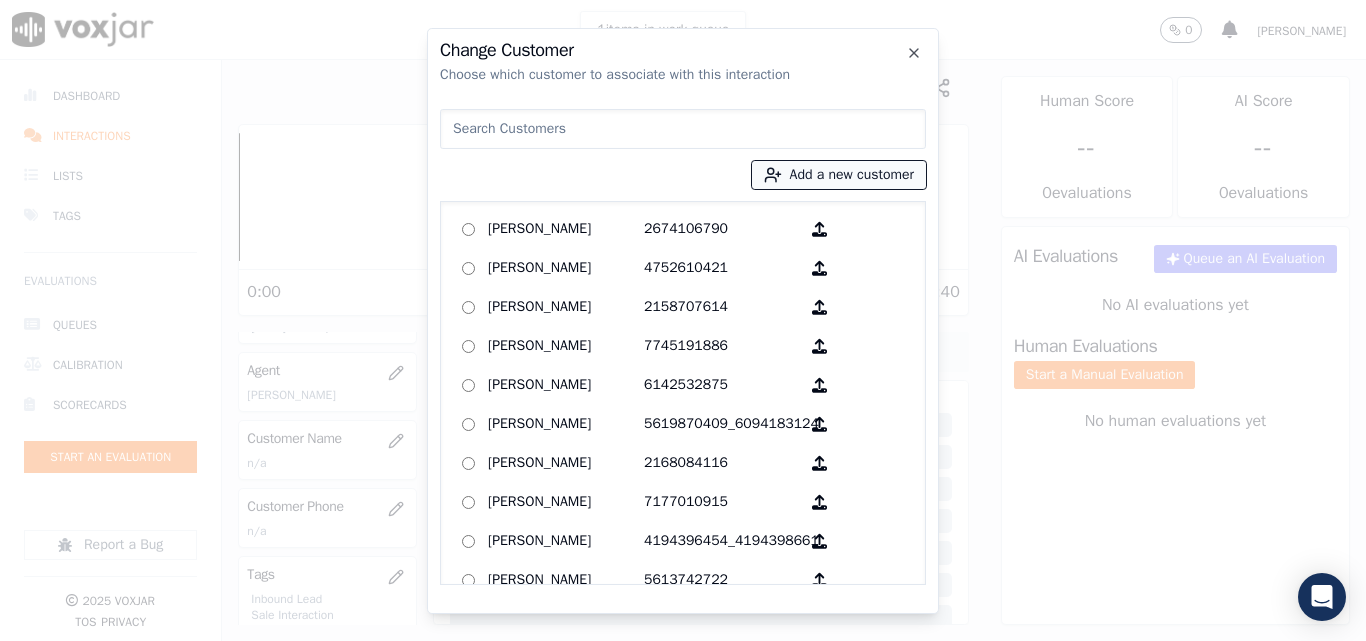 click on "Add a new customer" at bounding box center (839, 175) 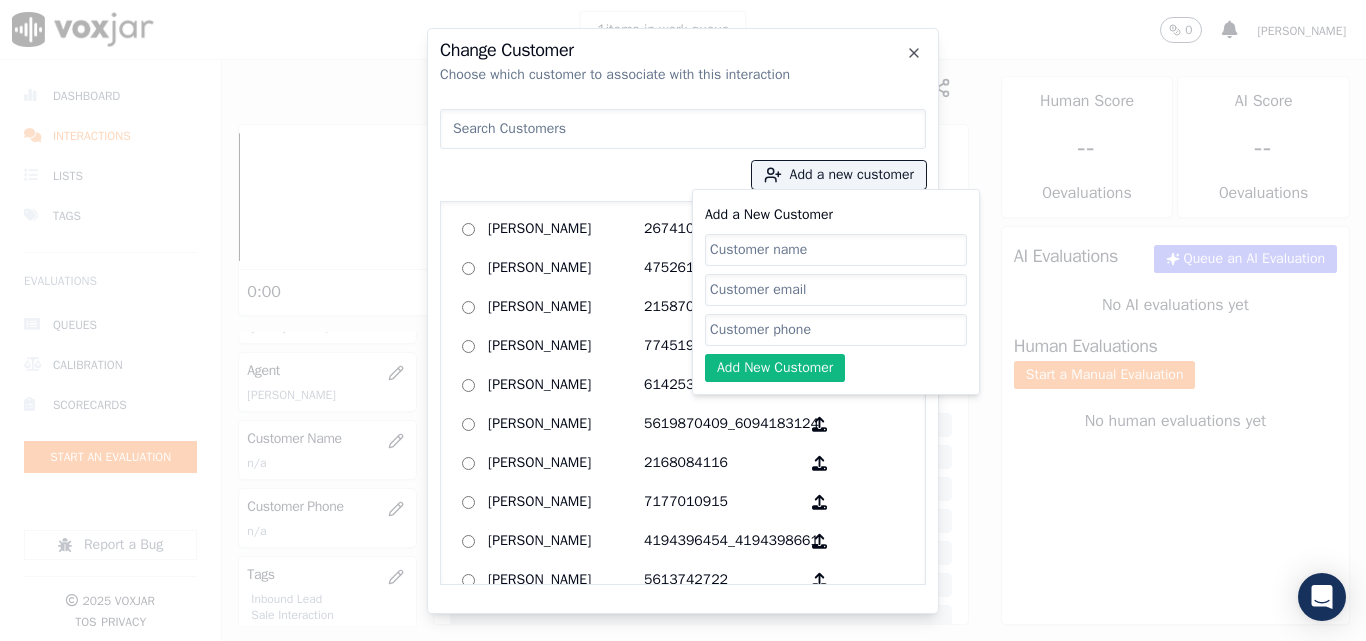 click on "Add a New Customer" 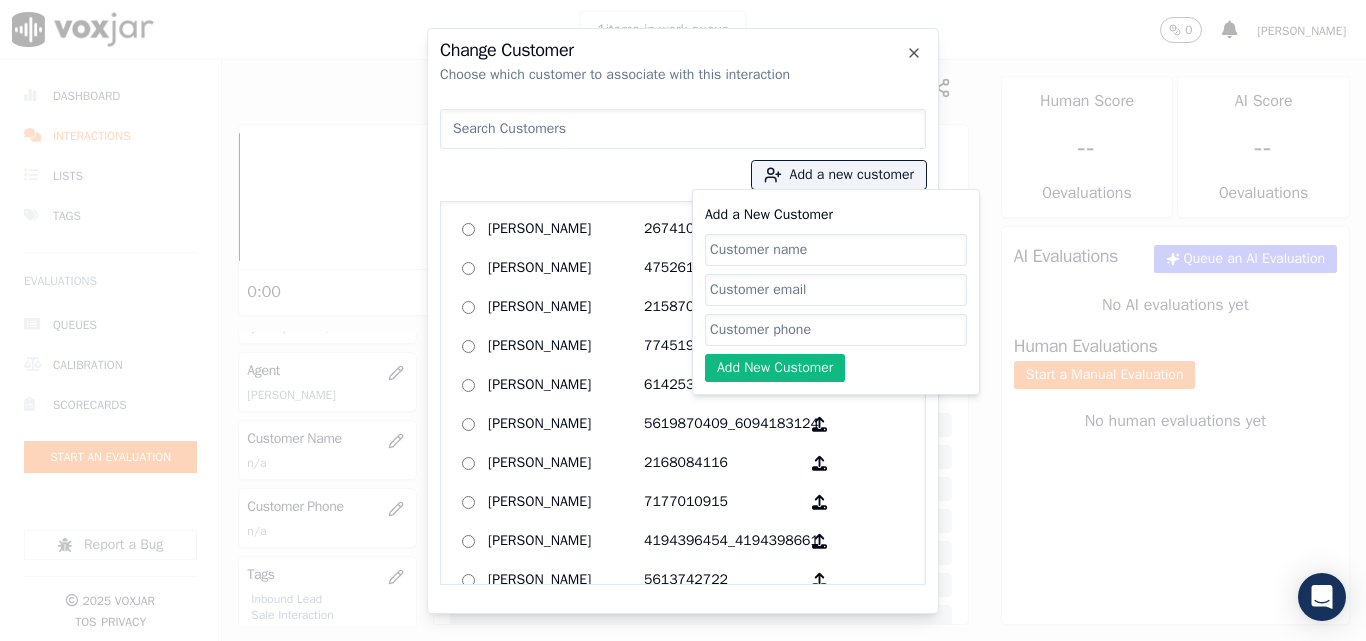 click on "Add a New Customer" 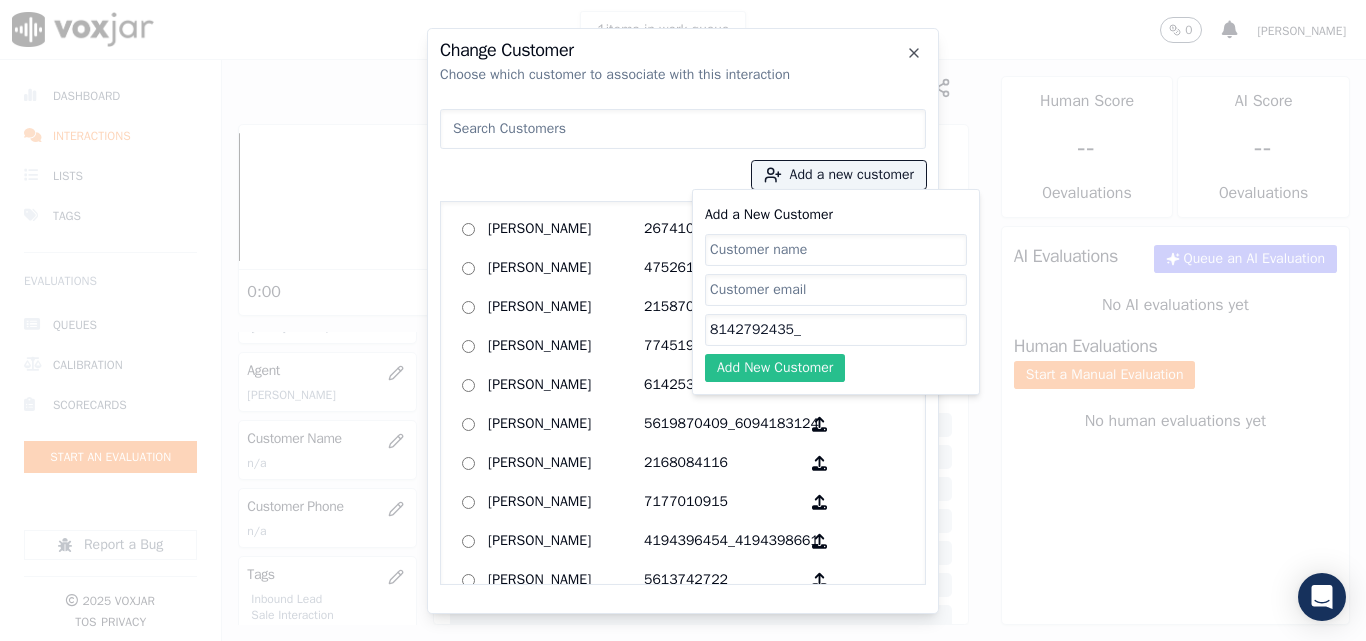 paste on "8146299215" 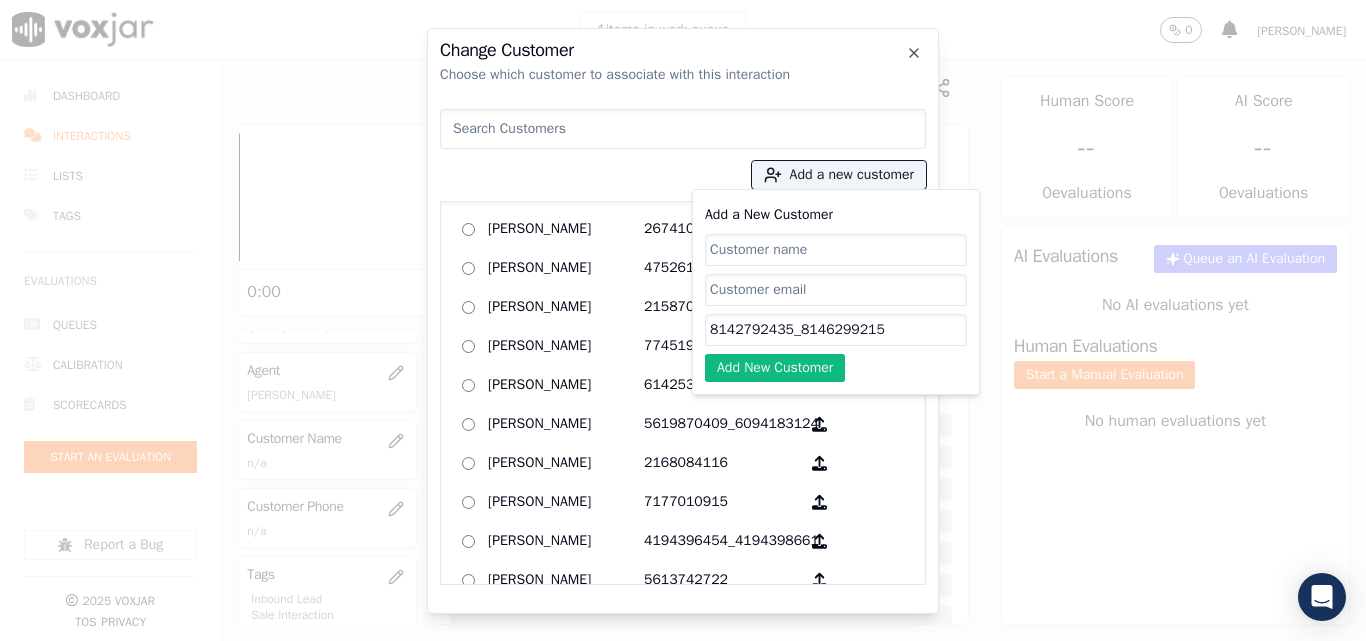 type on "8142792435_8146299215" 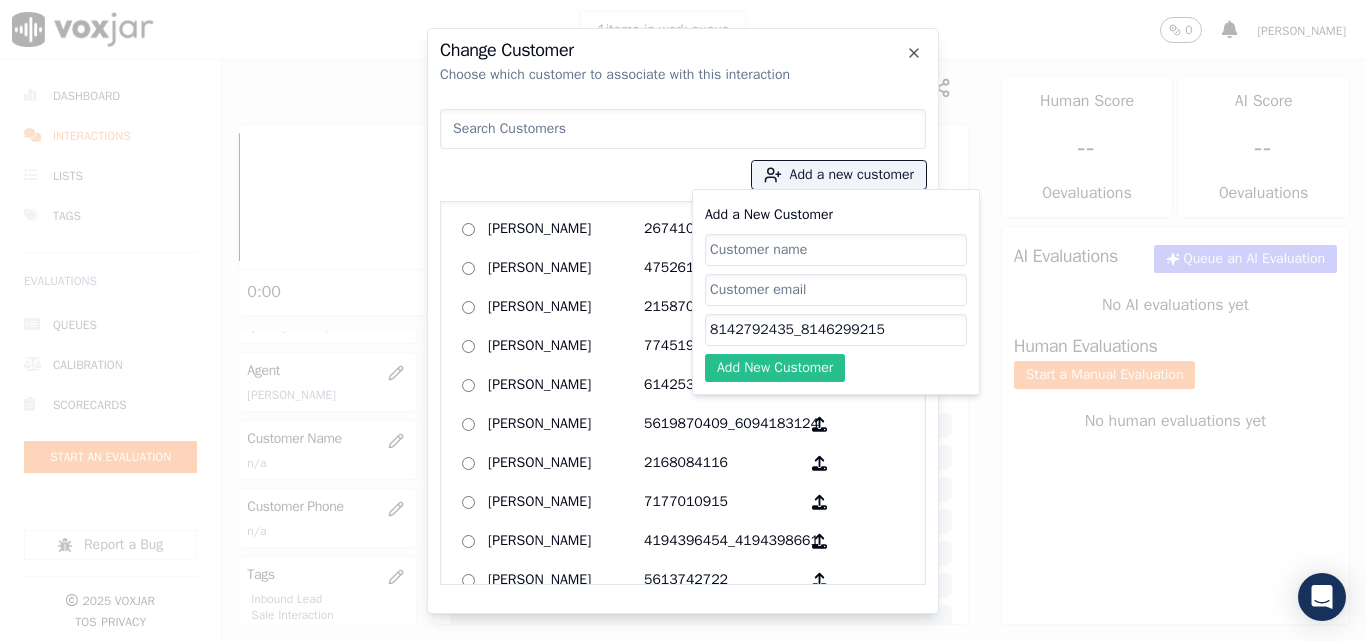 paste on "[PERSON_NAME]" 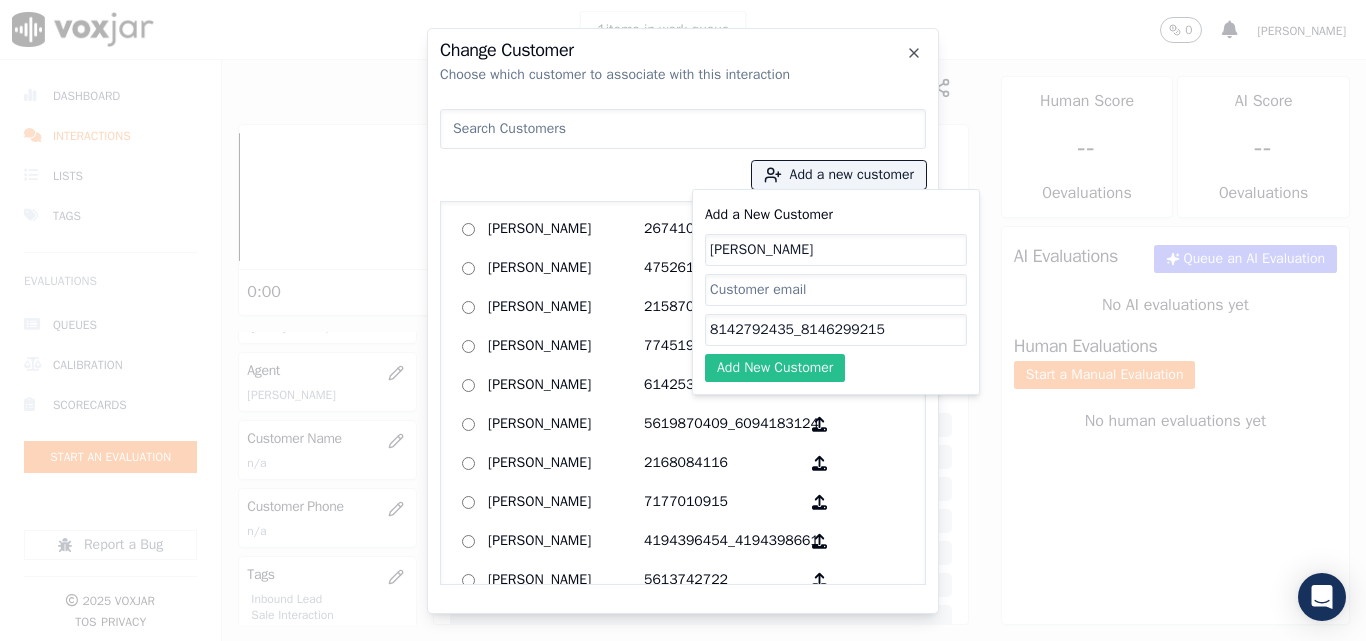 type on "[PERSON_NAME]" 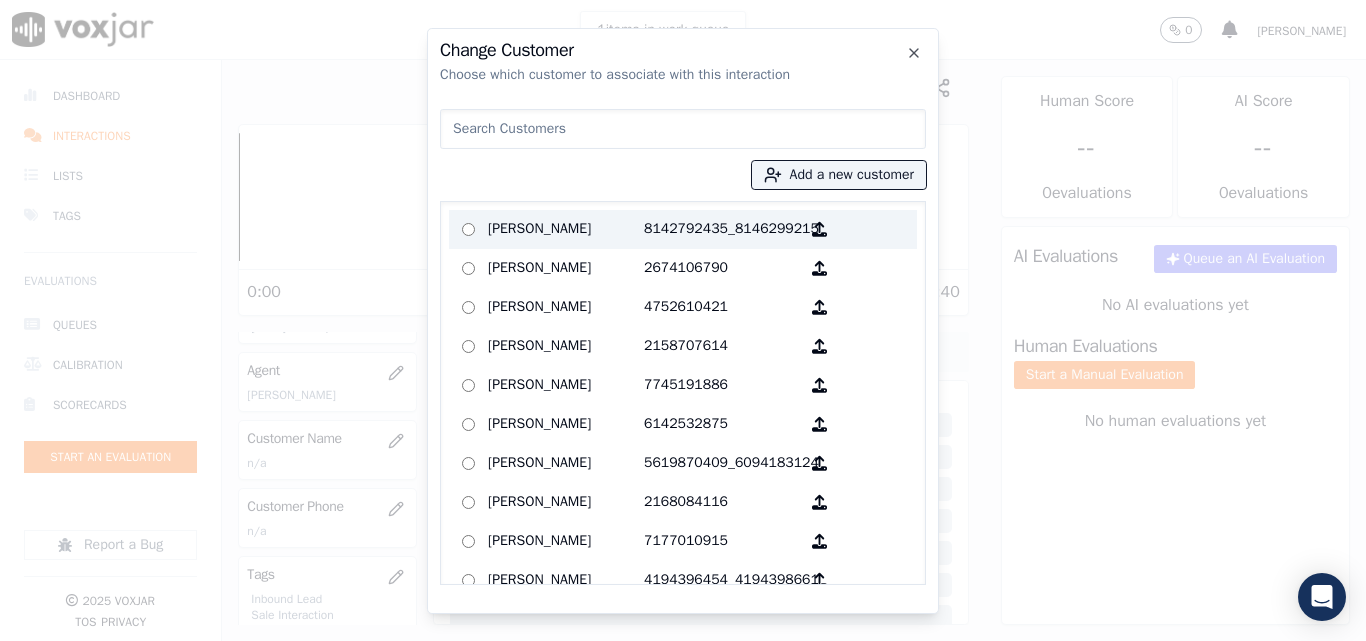 click on "[PERSON_NAME]" at bounding box center [566, 229] 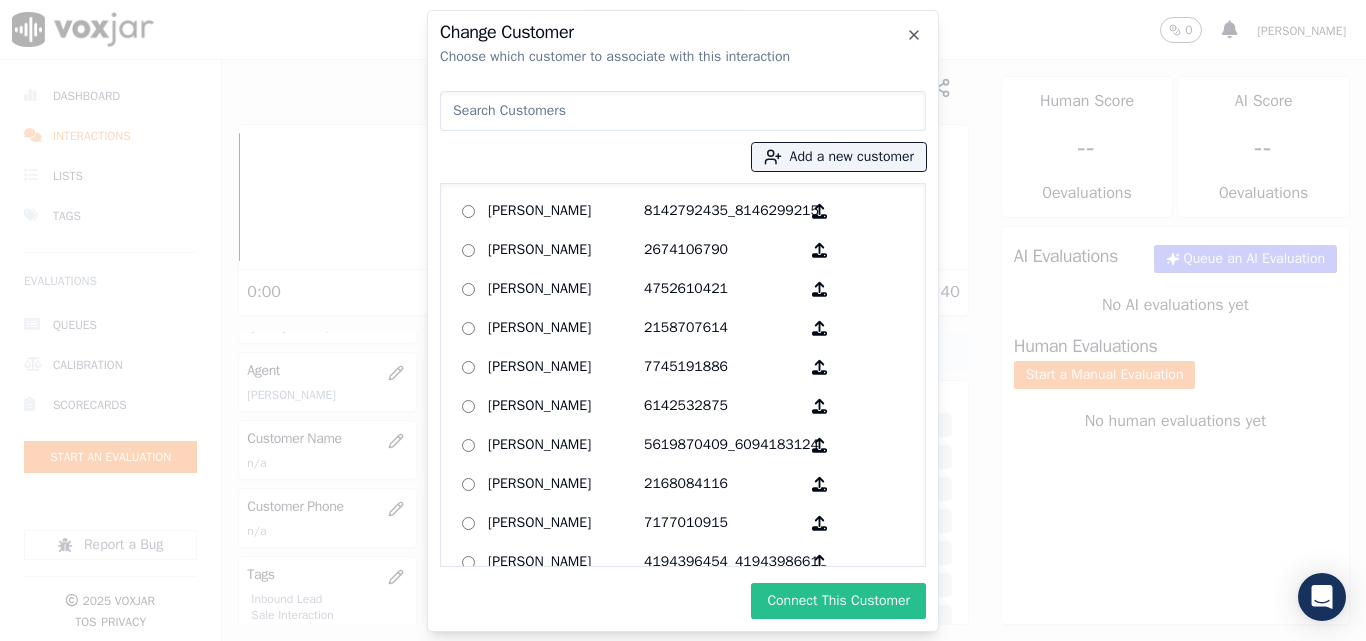 click on "Connect This Customer" at bounding box center [838, 601] 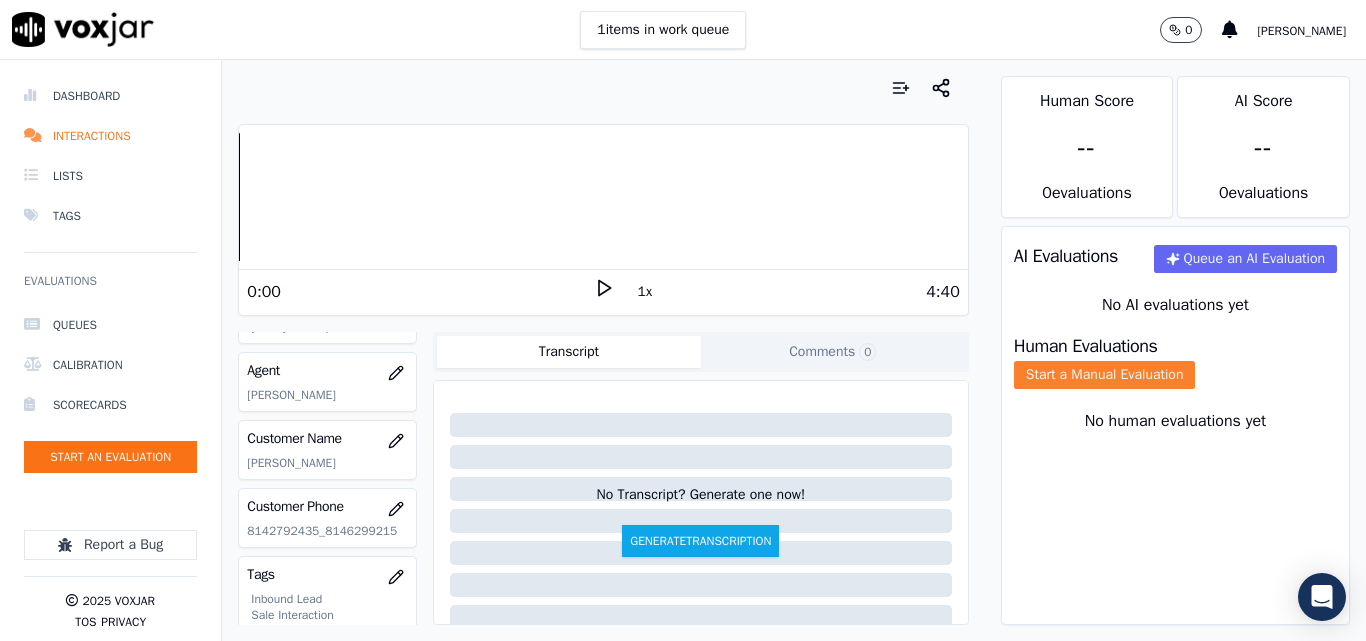 click on "Start a Manual Evaluation" 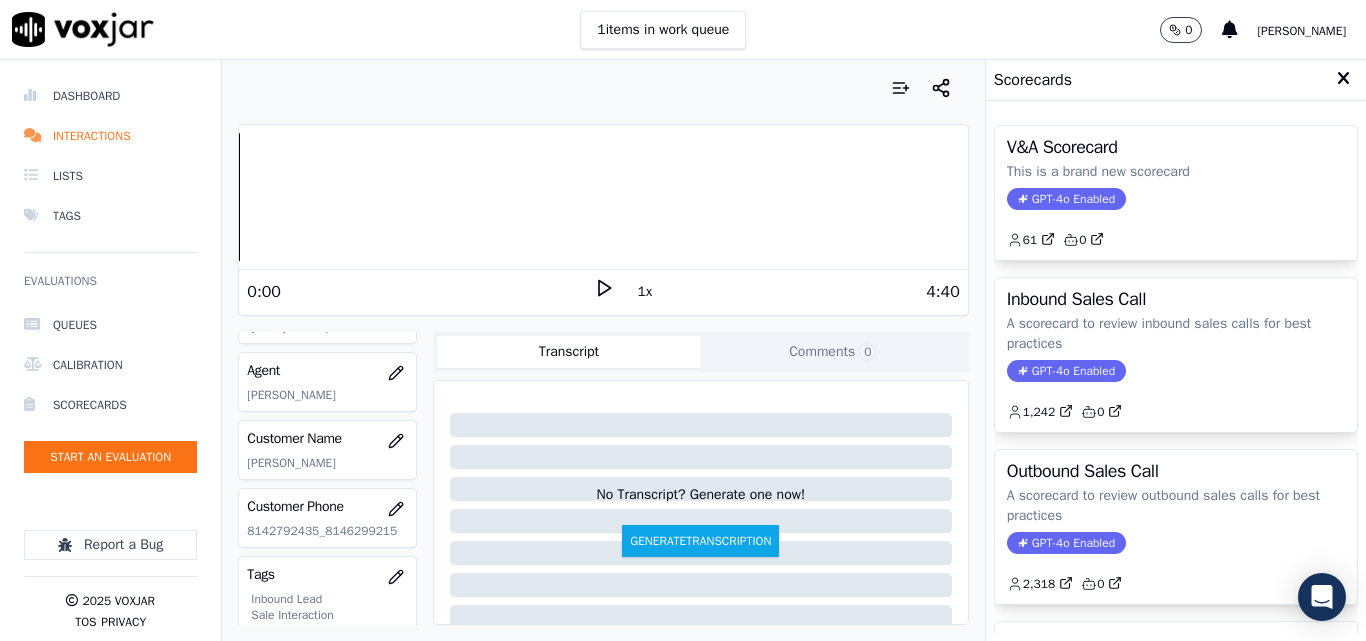 click on "GPT-4o Enabled" 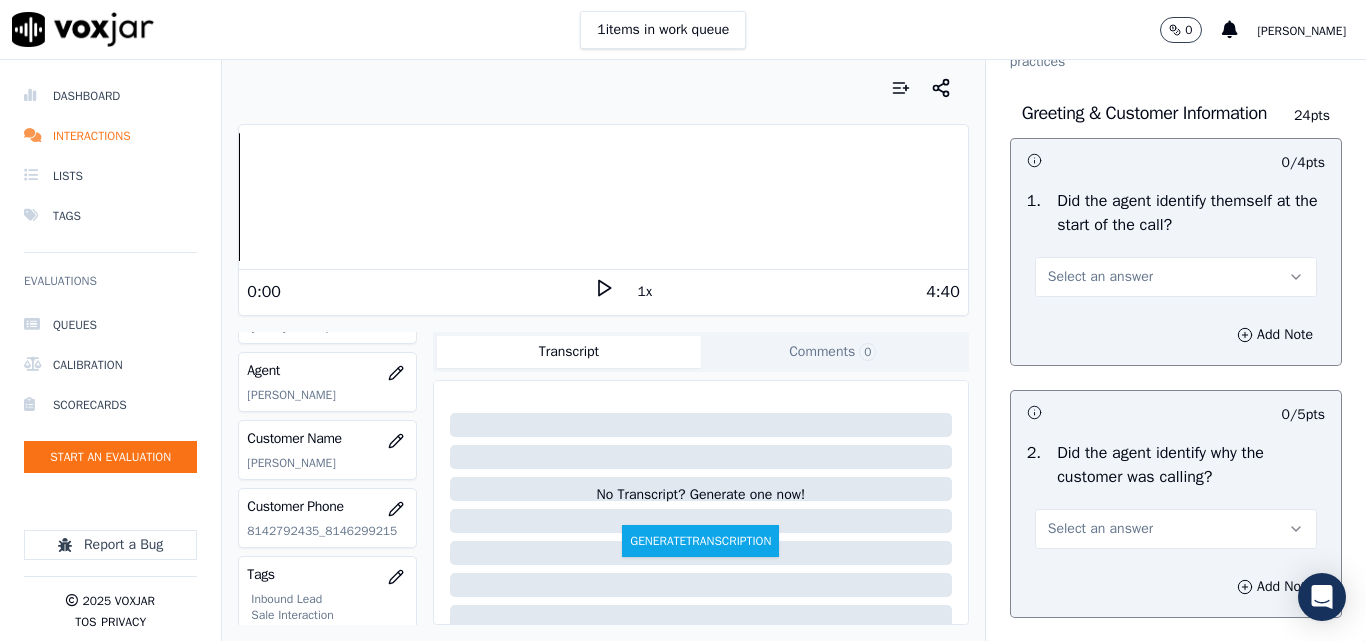 scroll, scrollTop: 200, scrollLeft: 0, axis: vertical 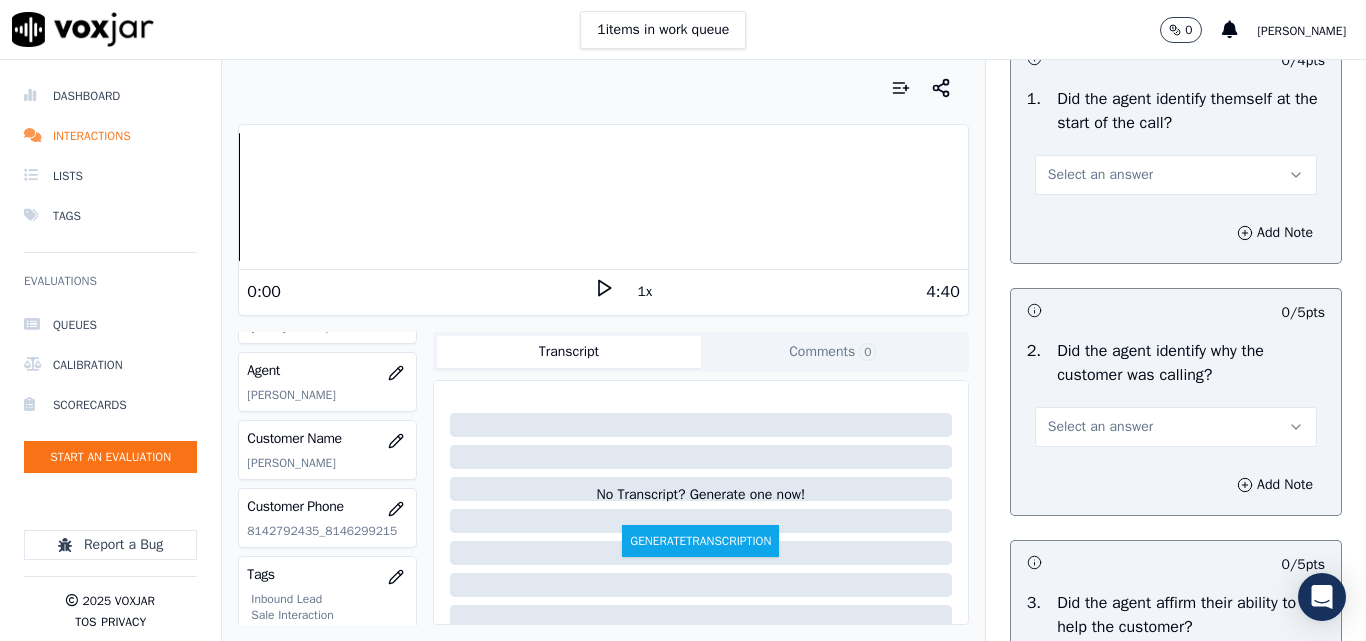click on "Select an answer" at bounding box center [1100, 175] 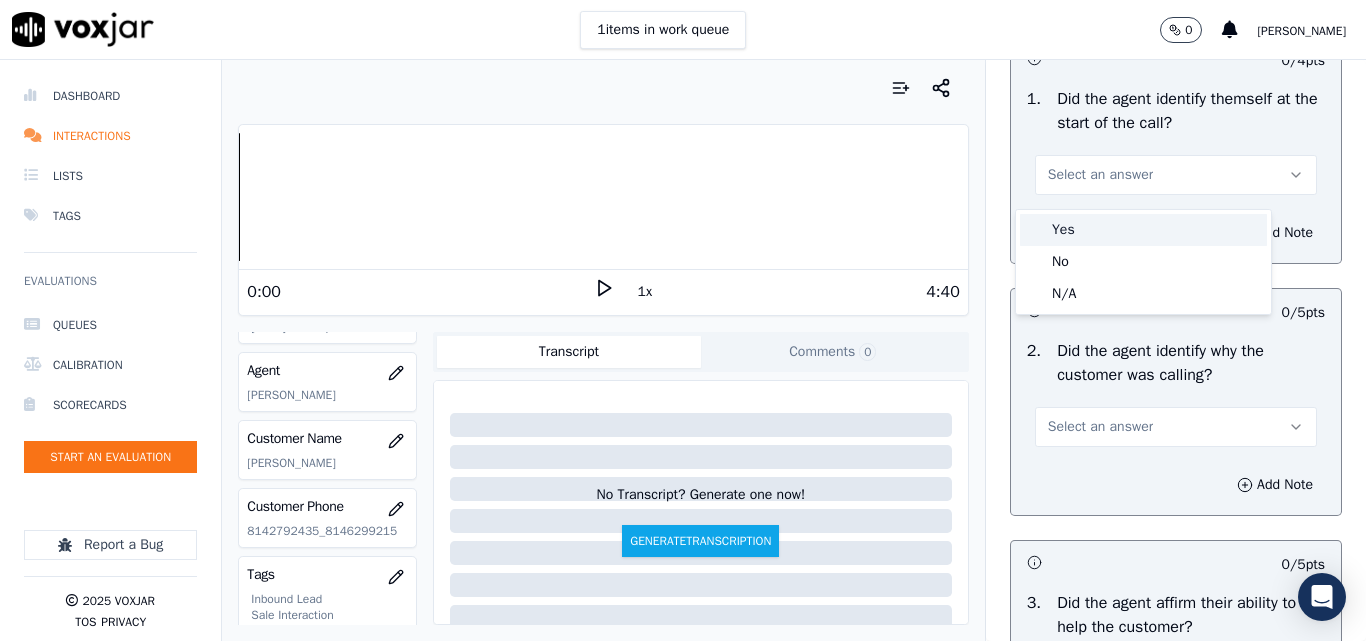 click on "Yes" at bounding box center (1143, 230) 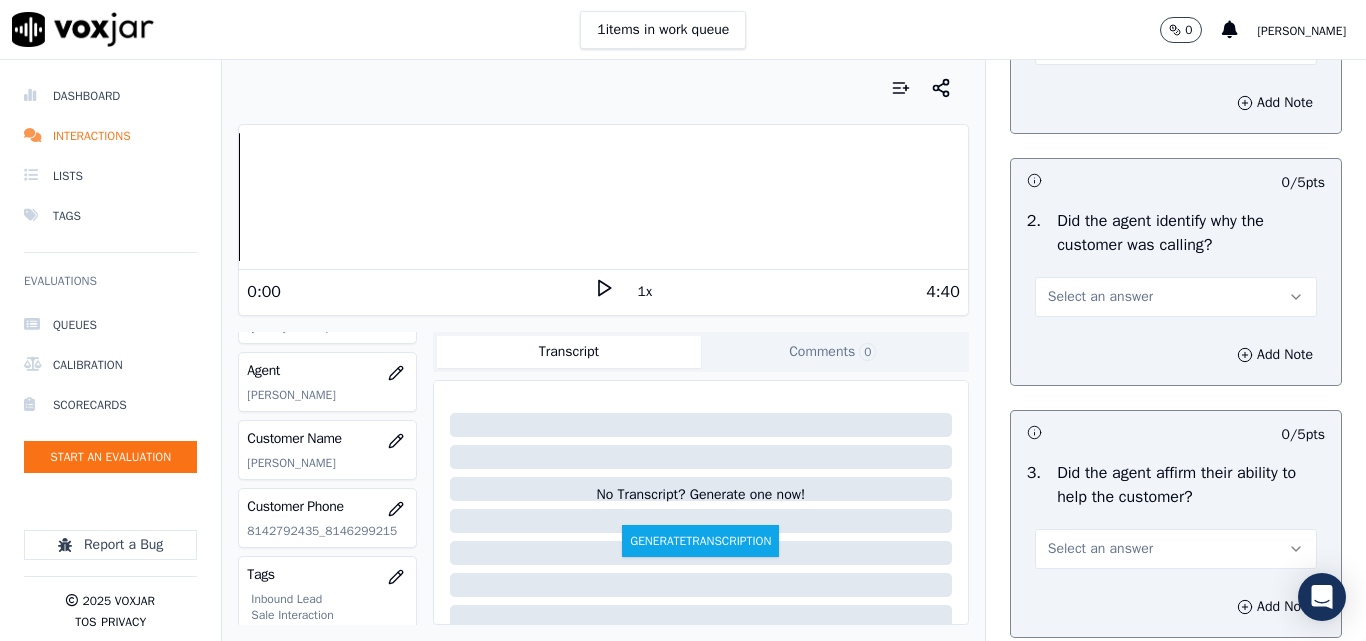 scroll, scrollTop: 400, scrollLeft: 0, axis: vertical 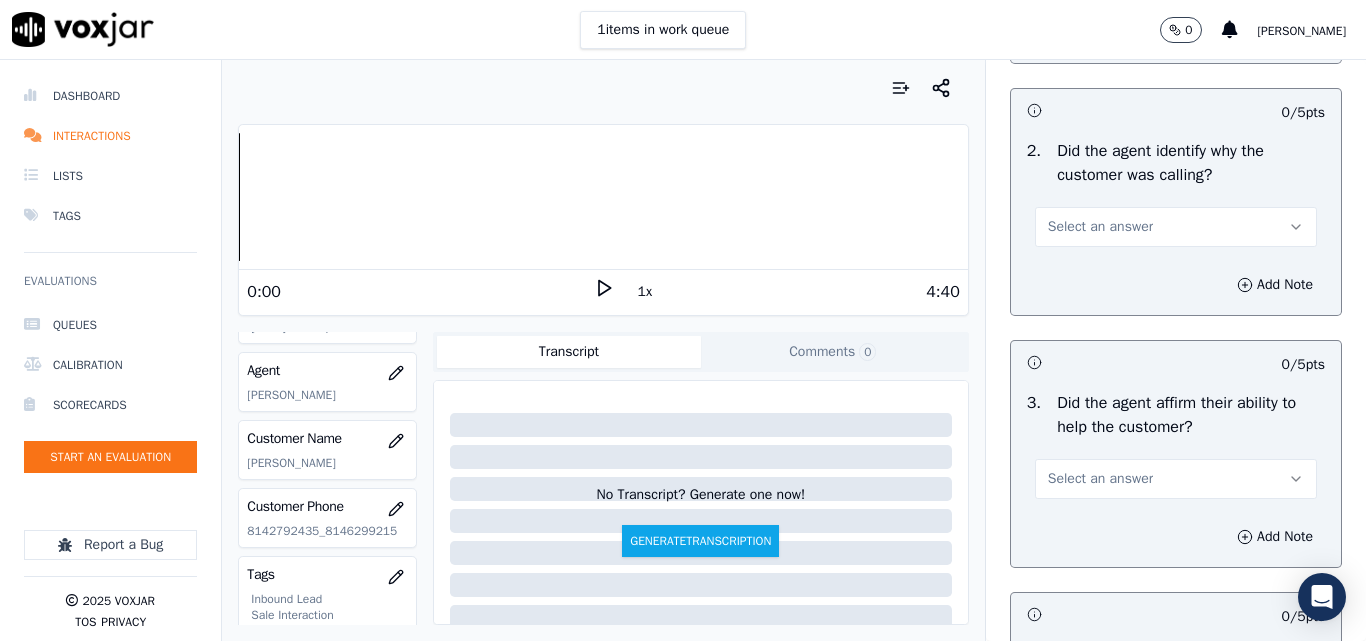 click on "Select an answer" at bounding box center [1176, 227] 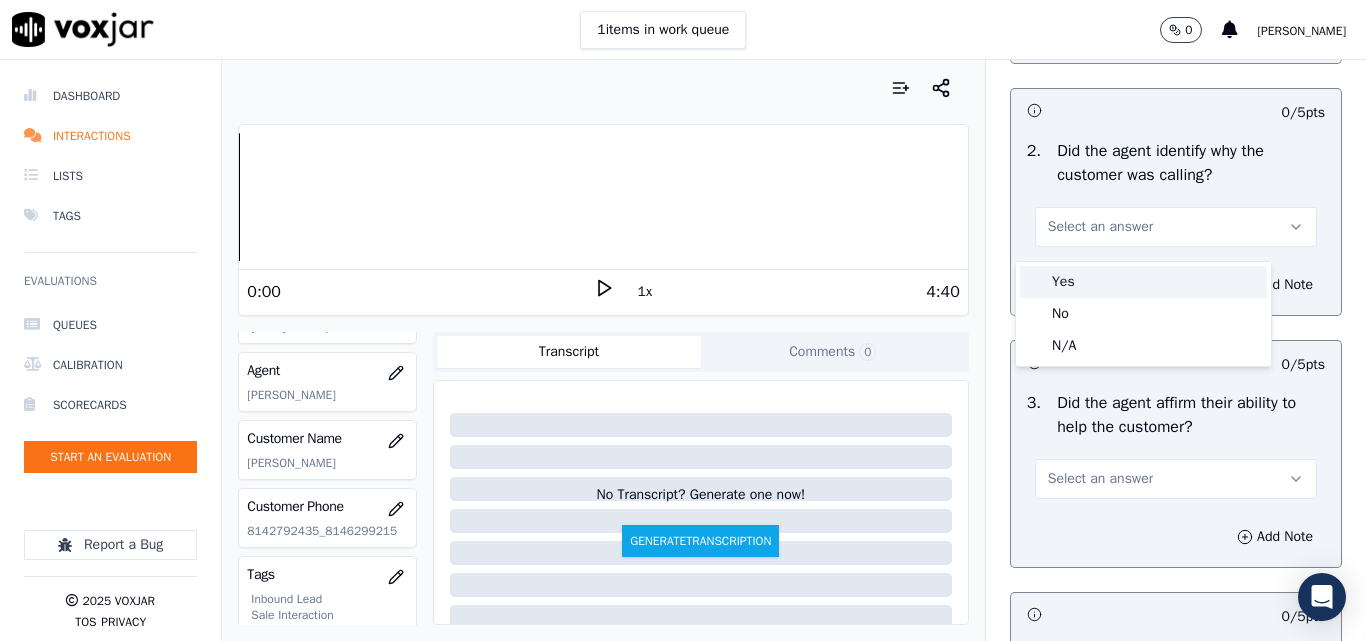 click on "Yes" at bounding box center (1143, 282) 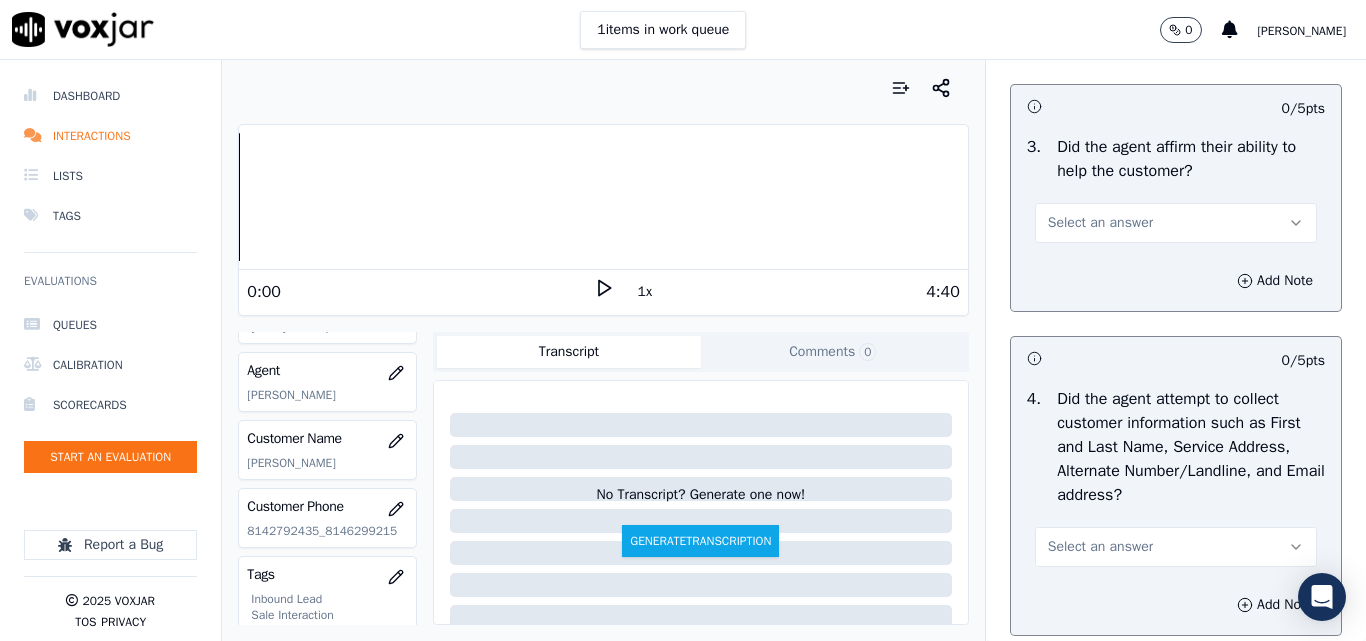 scroll, scrollTop: 700, scrollLeft: 0, axis: vertical 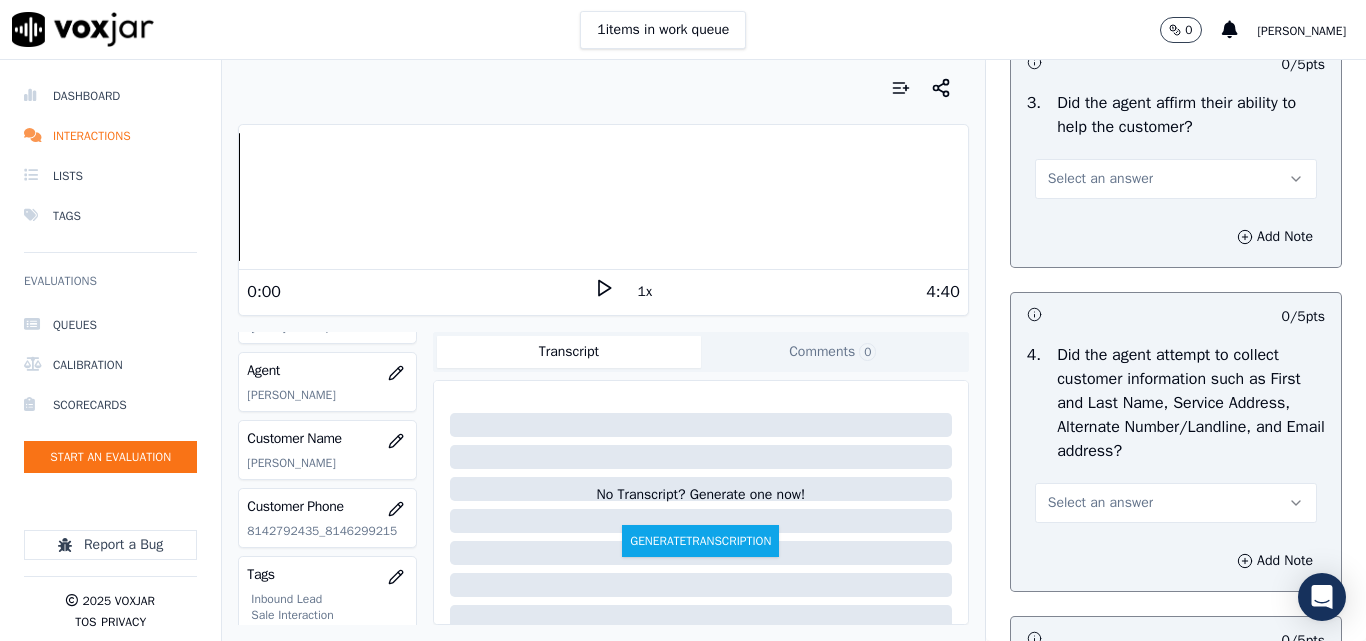 click on "Select an answer" at bounding box center (1100, 179) 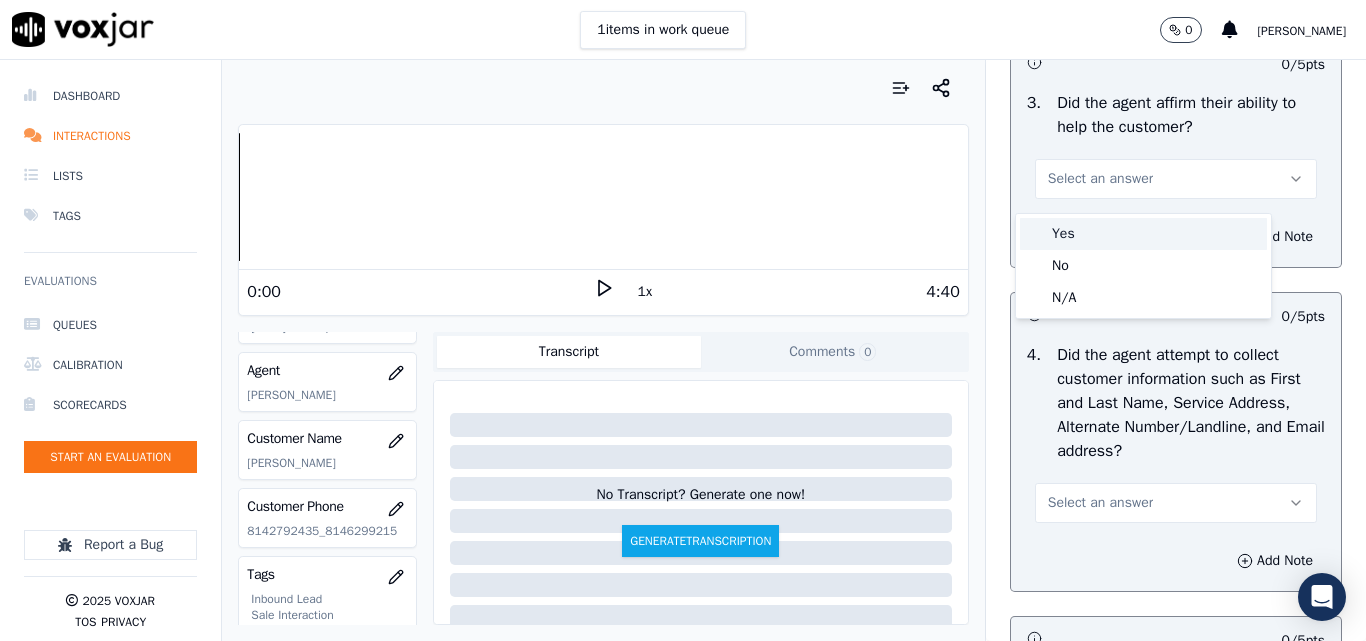 click on "Yes" at bounding box center (1143, 234) 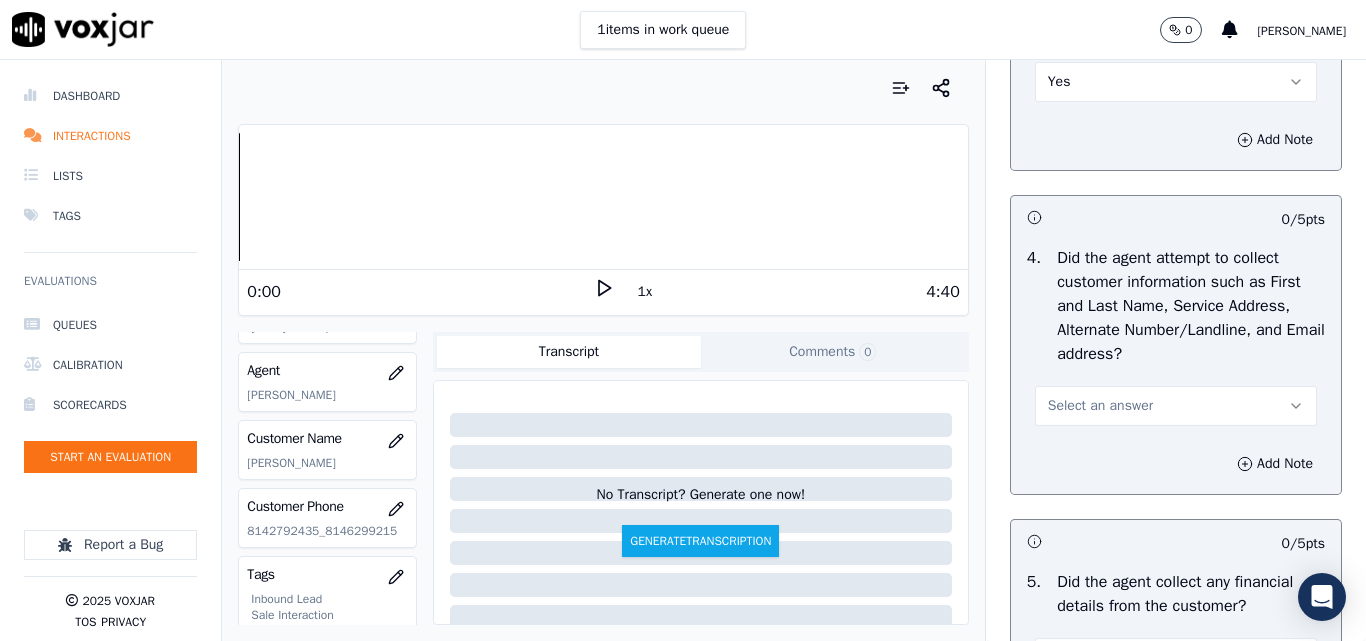 scroll, scrollTop: 900, scrollLeft: 0, axis: vertical 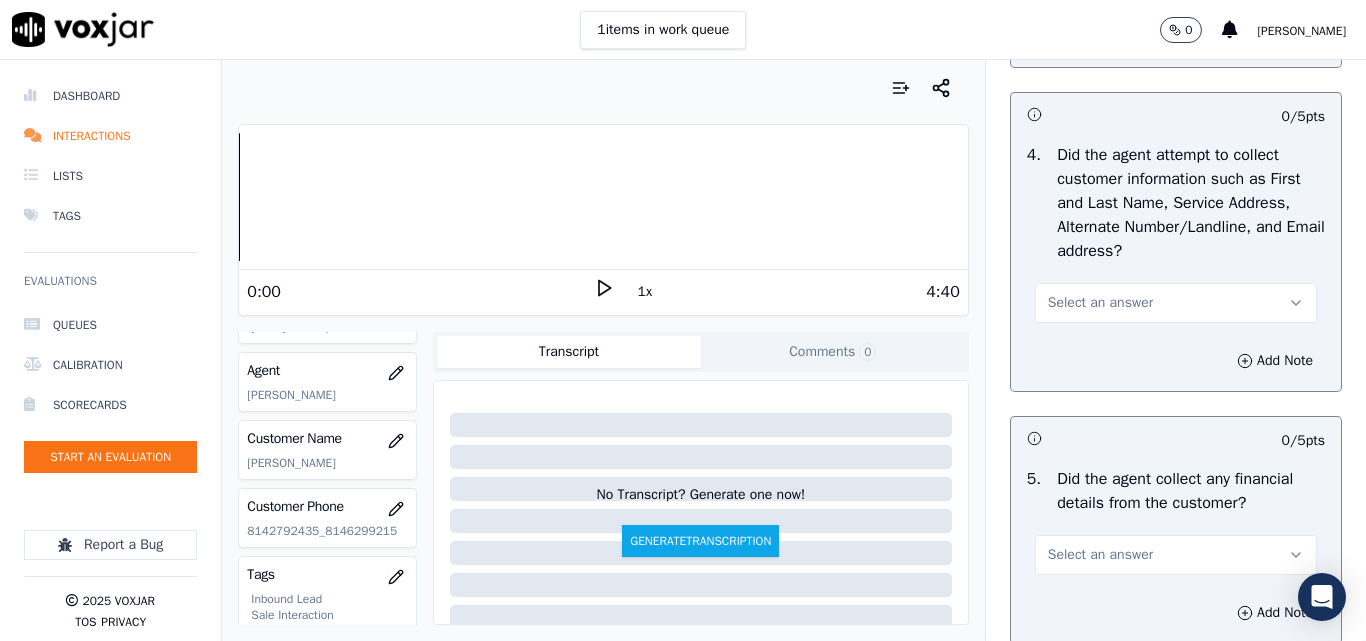 click on "Select an answer" at bounding box center (1100, 303) 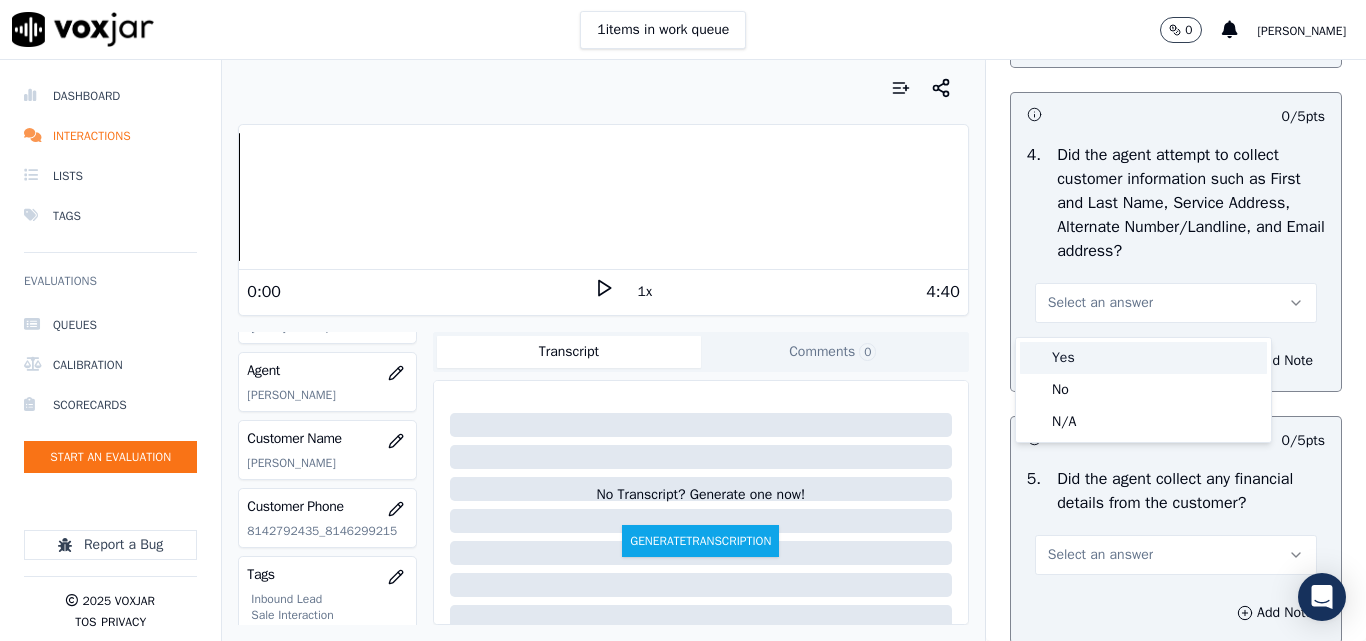 click on "Yes" at bounding box center (1143, 358) 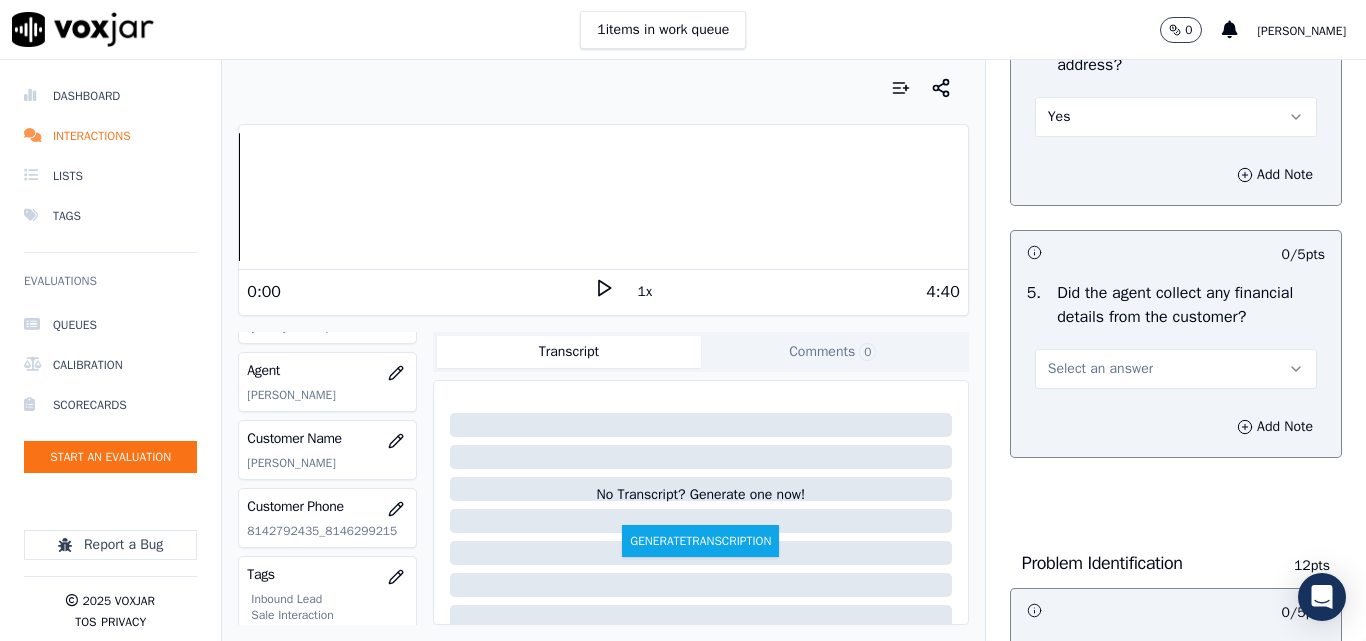 scroll, scrollTop: 1100, scrollLeft: 0, axis: vertical 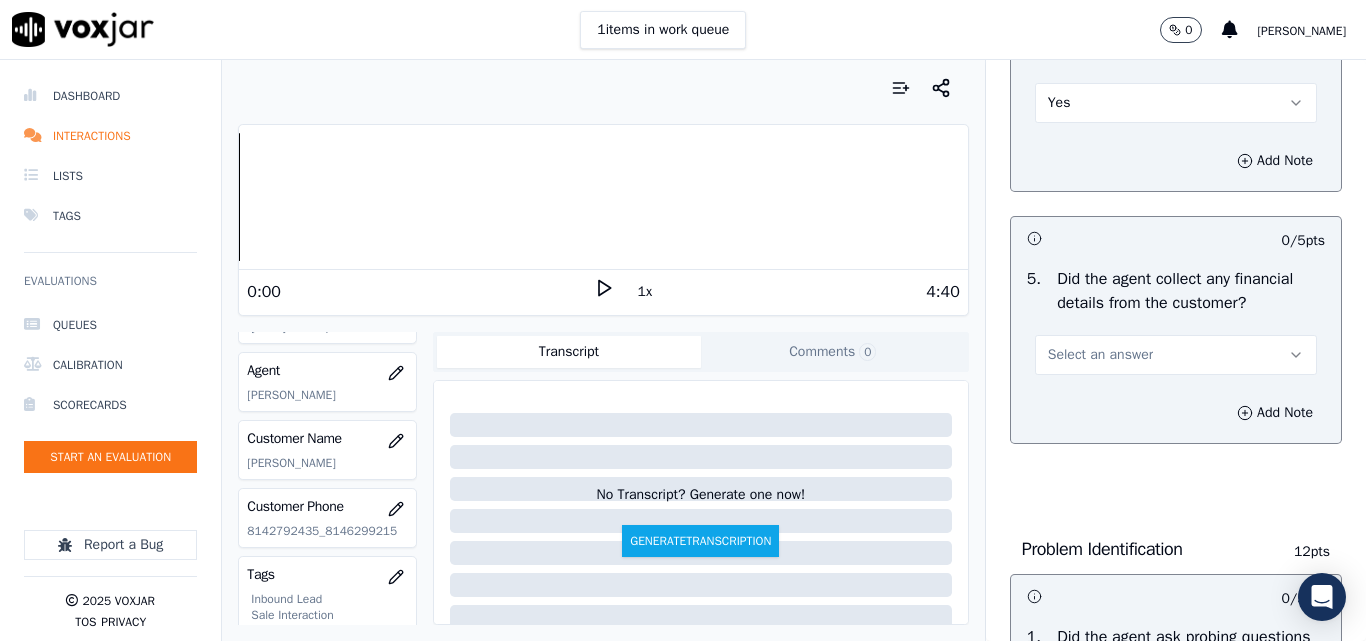 click on "Select an answer" at bounding box center (1176, 355) 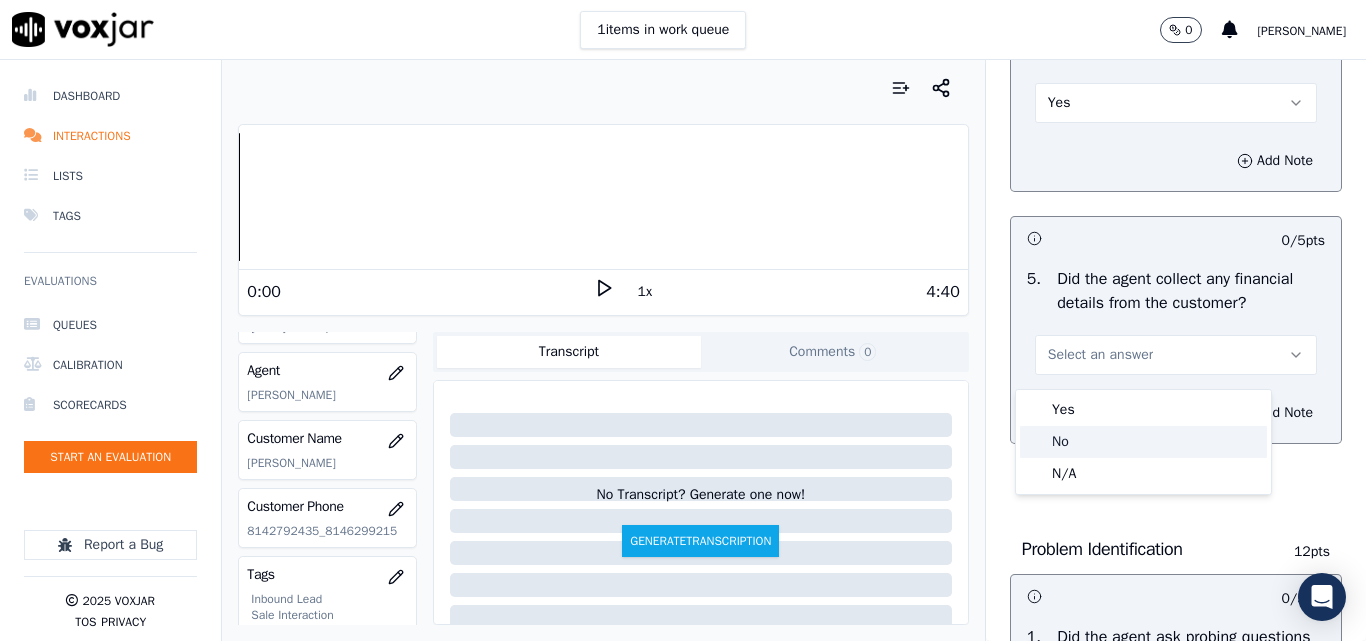 click on "No" 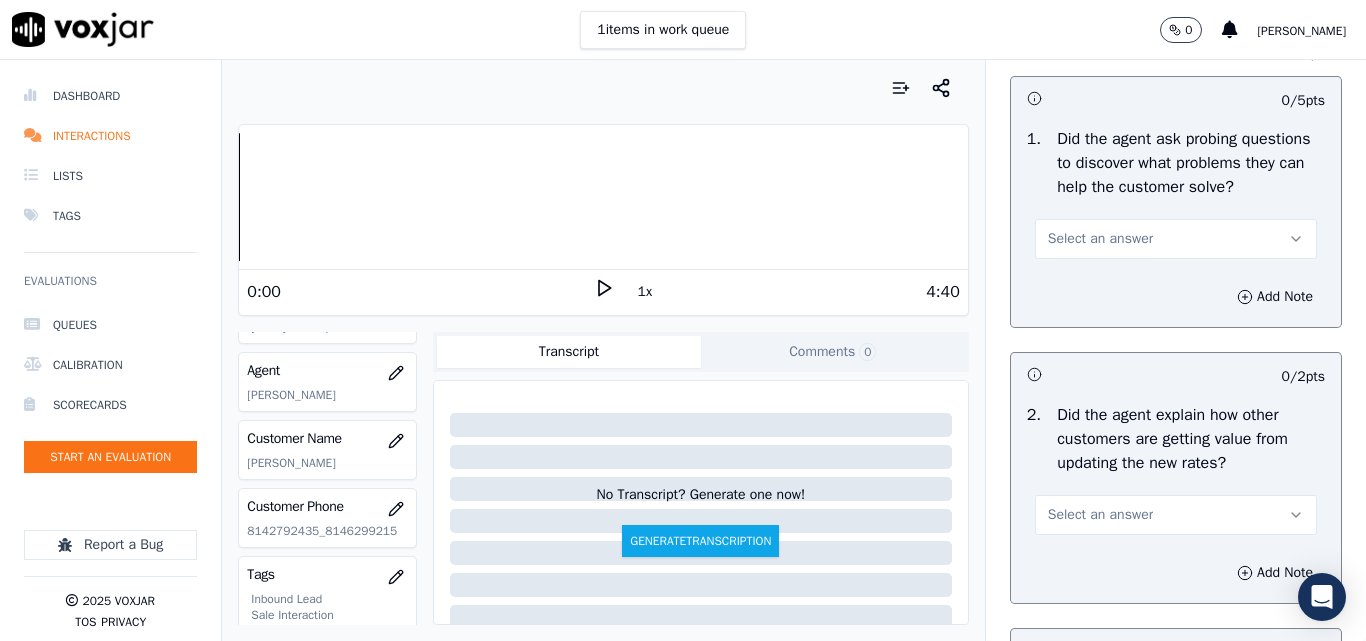 scroll, scrollTop: 1600, scrollLeft: 0, axis: vertical 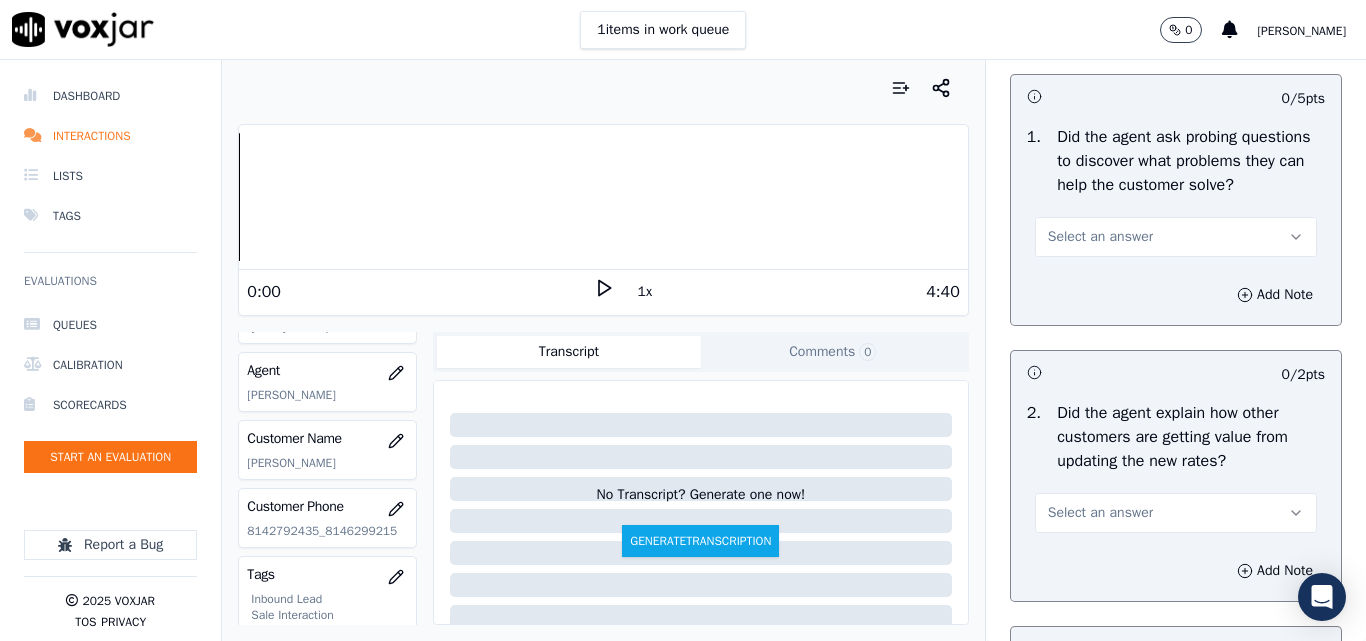 click on "Select an answer" at bounding box center [1100, 237] 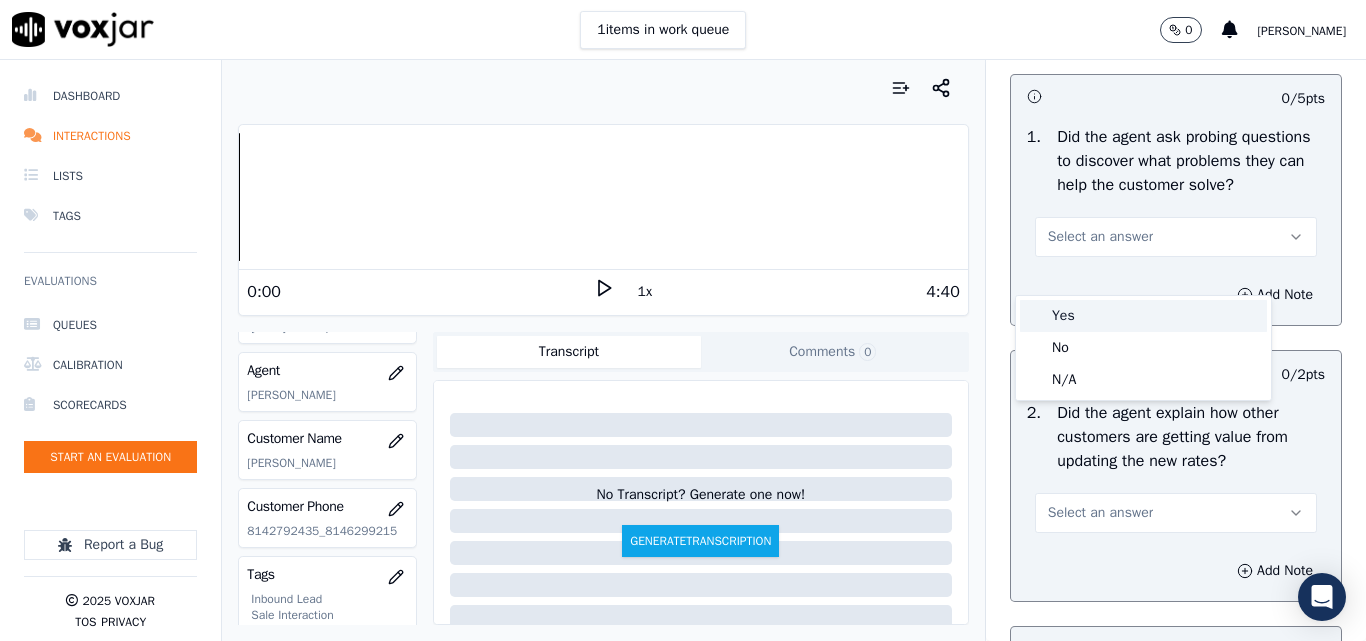 click on "Yes" at bounding box center (1143, 316) 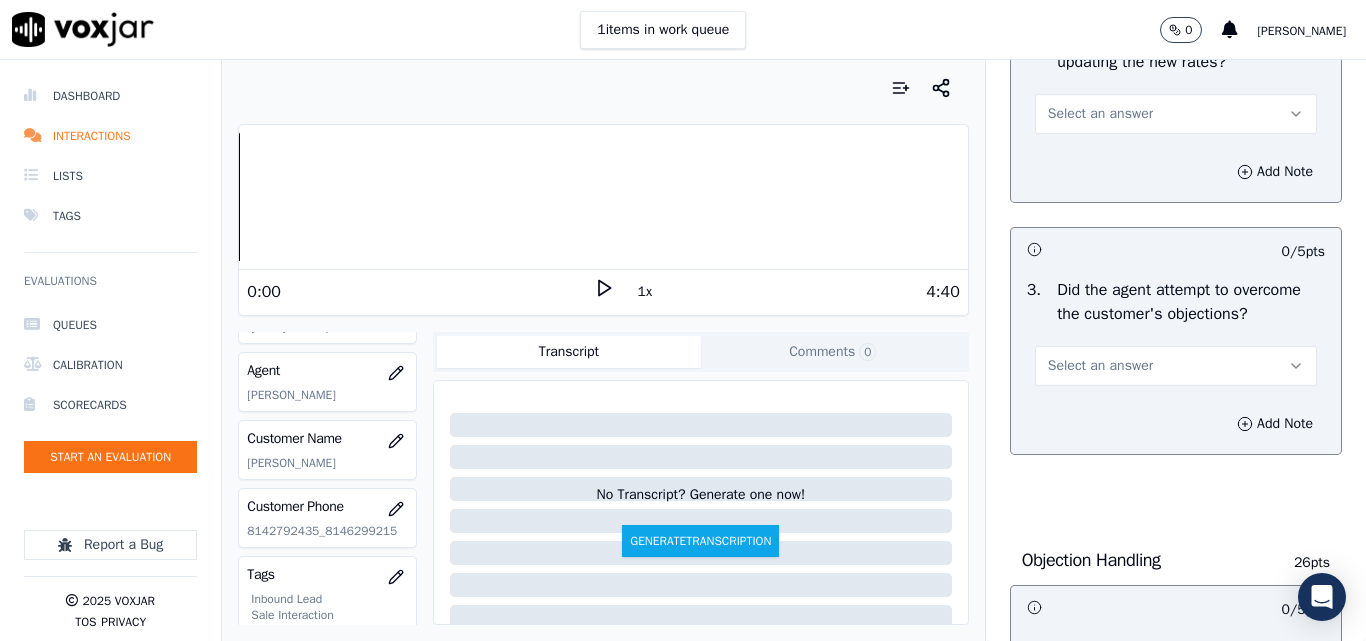 scroll, scrollTop: 2000, scrollLeft: 0, axis: vertical 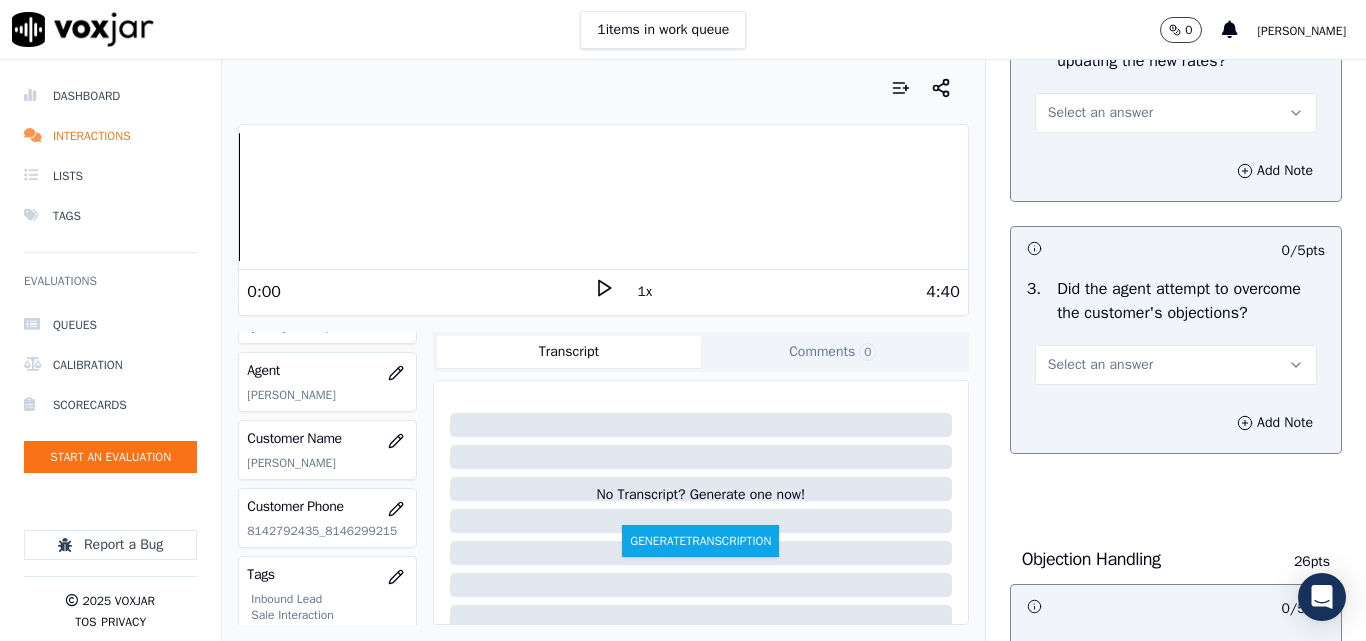 click on "Select an answer" at bounding box center [1100, 113] 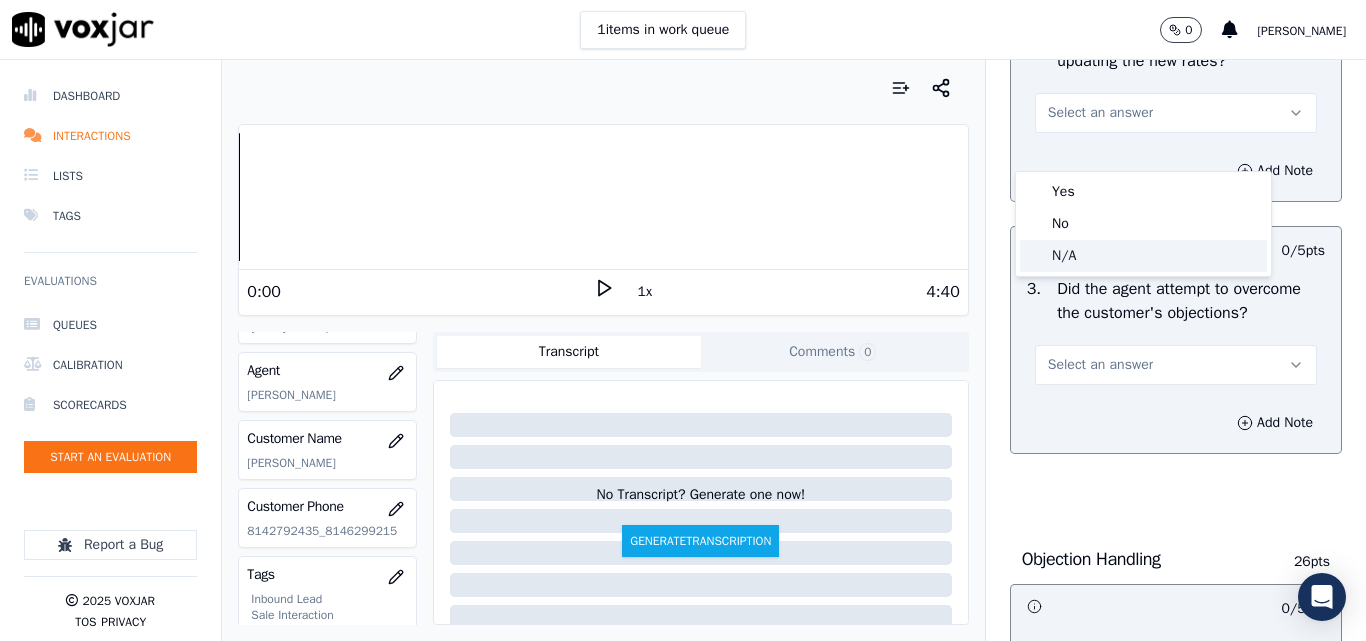 click on "N/A" 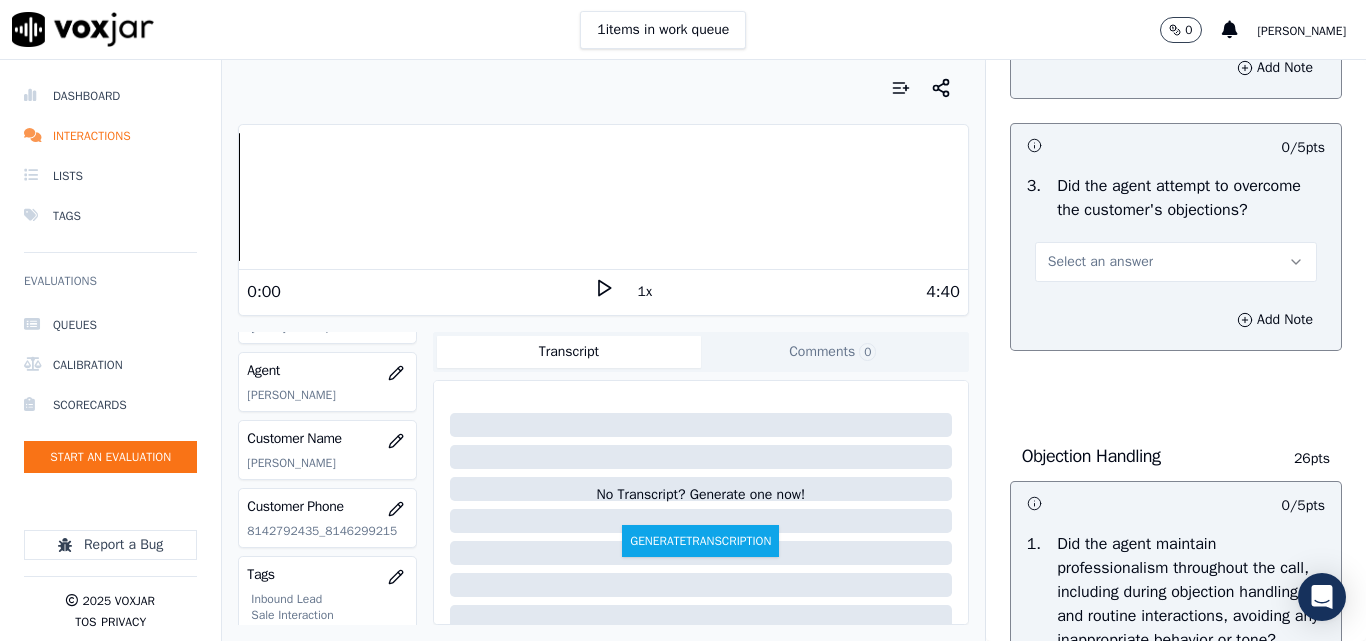 scroll, scrollTop: 2200, scrollLeft: 0, axis: vertical 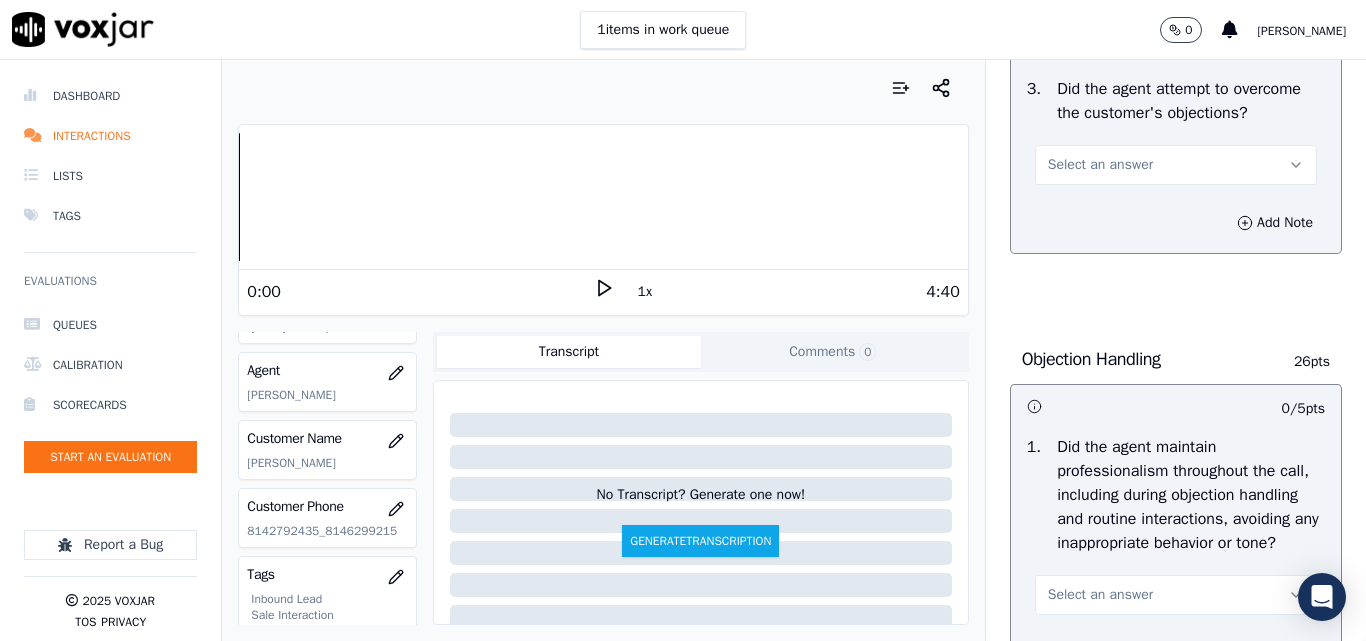 click on "Select an answer" at bounding box center [1100, 165] 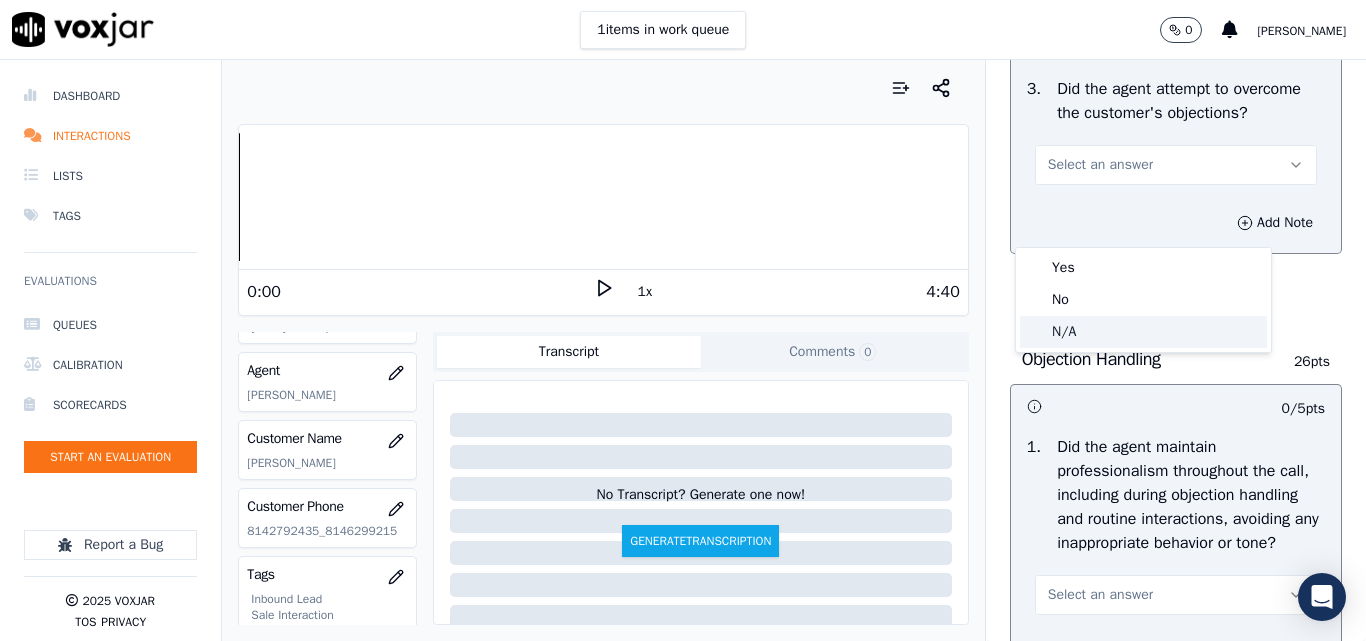click on "N/A" 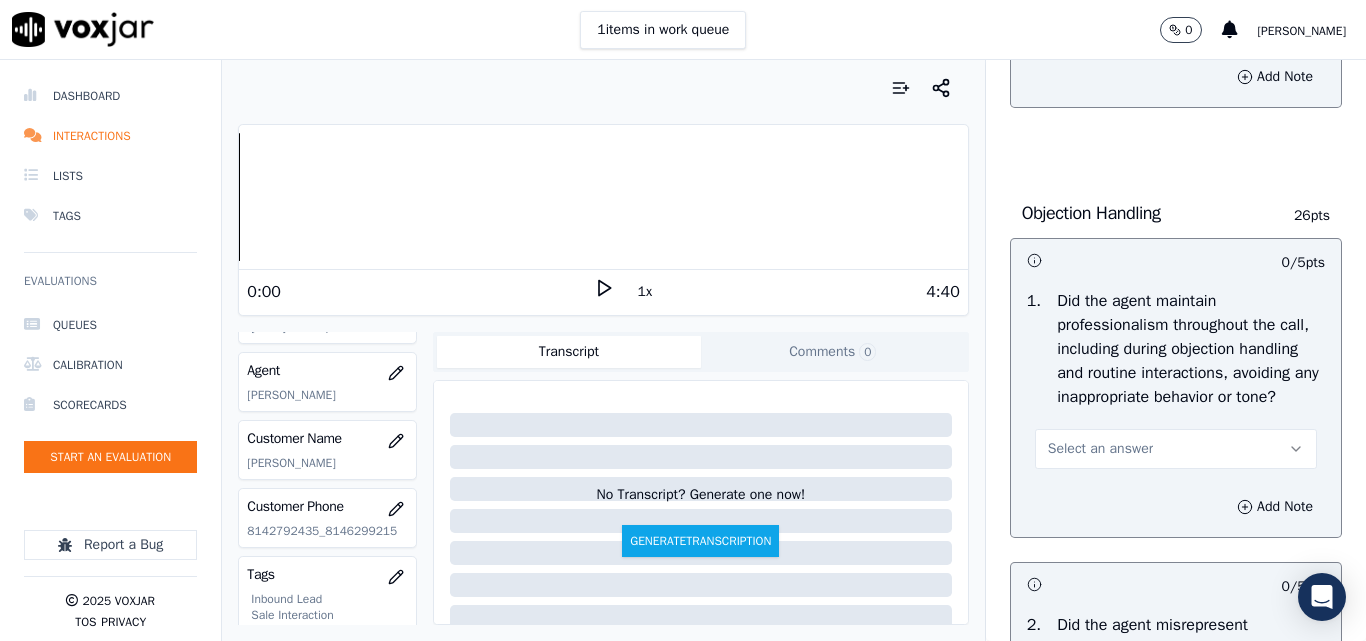 scroll, scrollTop: 2500, scrollLeft: 0, axis: vertical 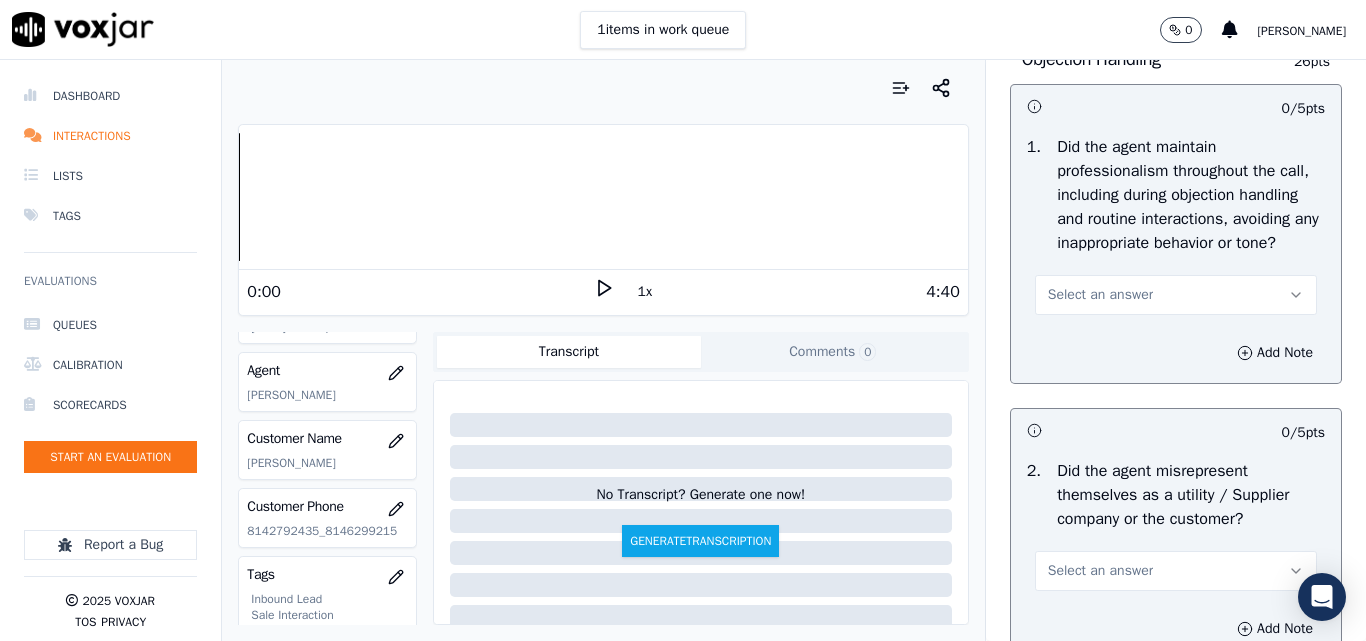 click on "Select an answer" at bounding box center (1176, 295) 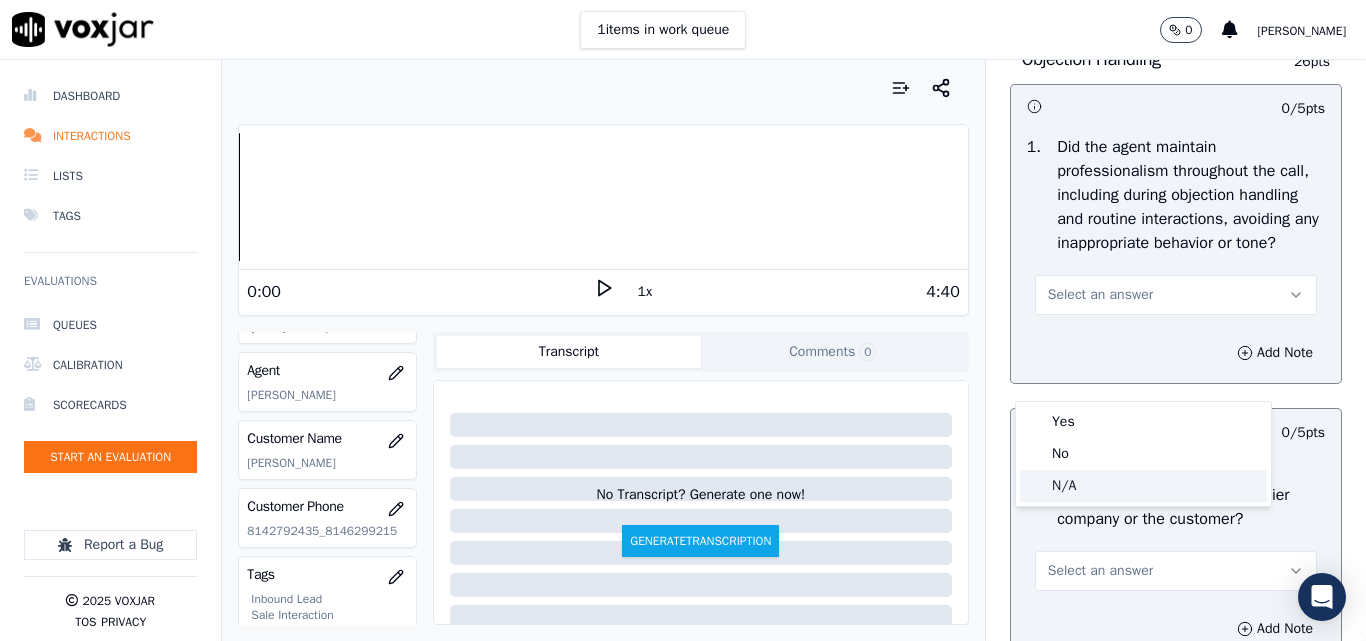 click on "N/A" 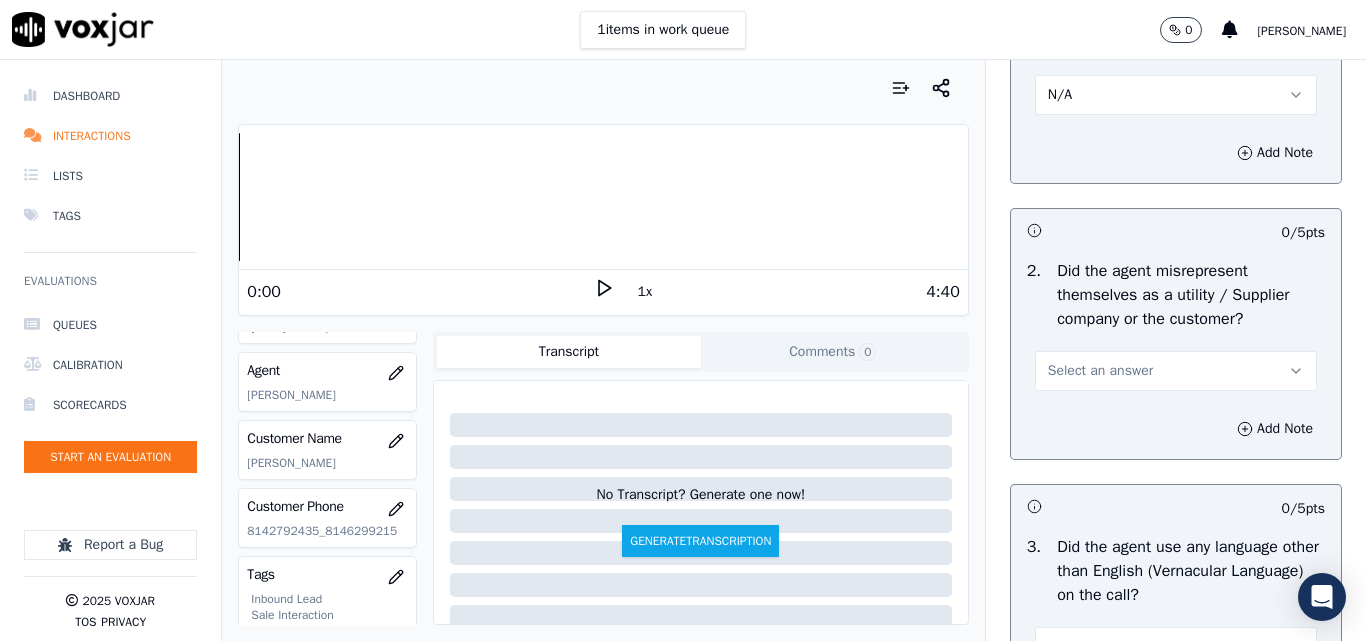 scroll, scrollTop: 2900, scrollLeft: 0, axis: vertical 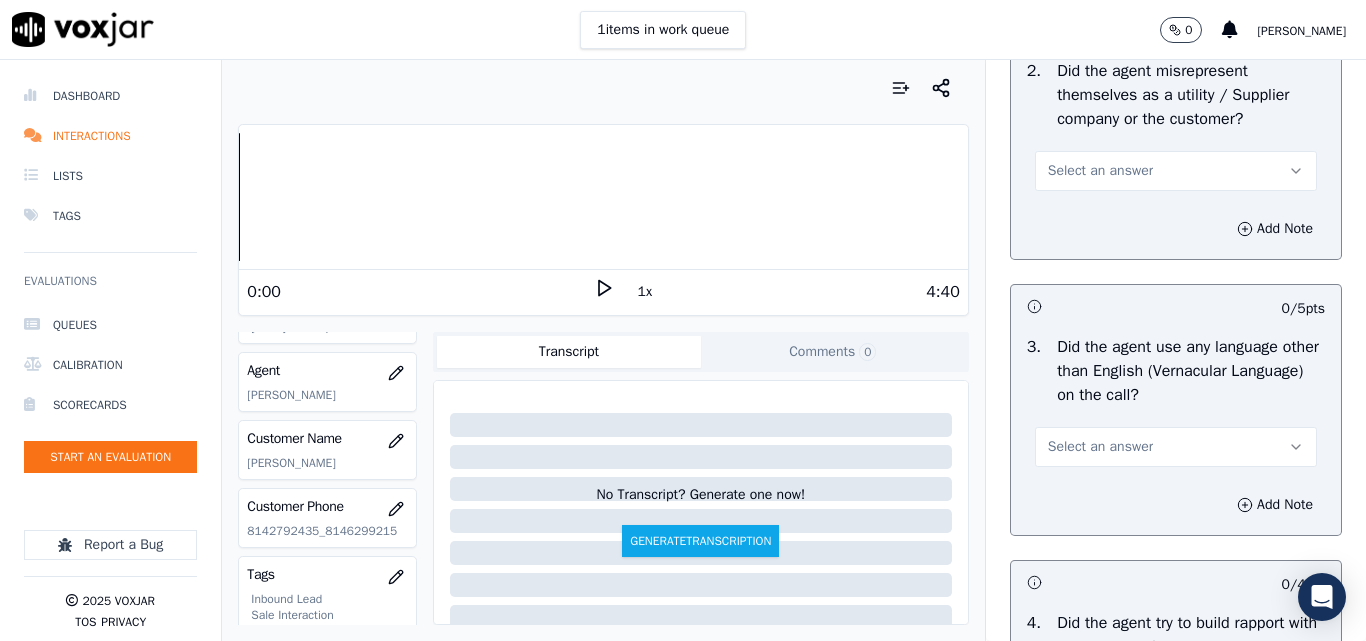 click on "Select an answer" at bounding box center [1100, 171] 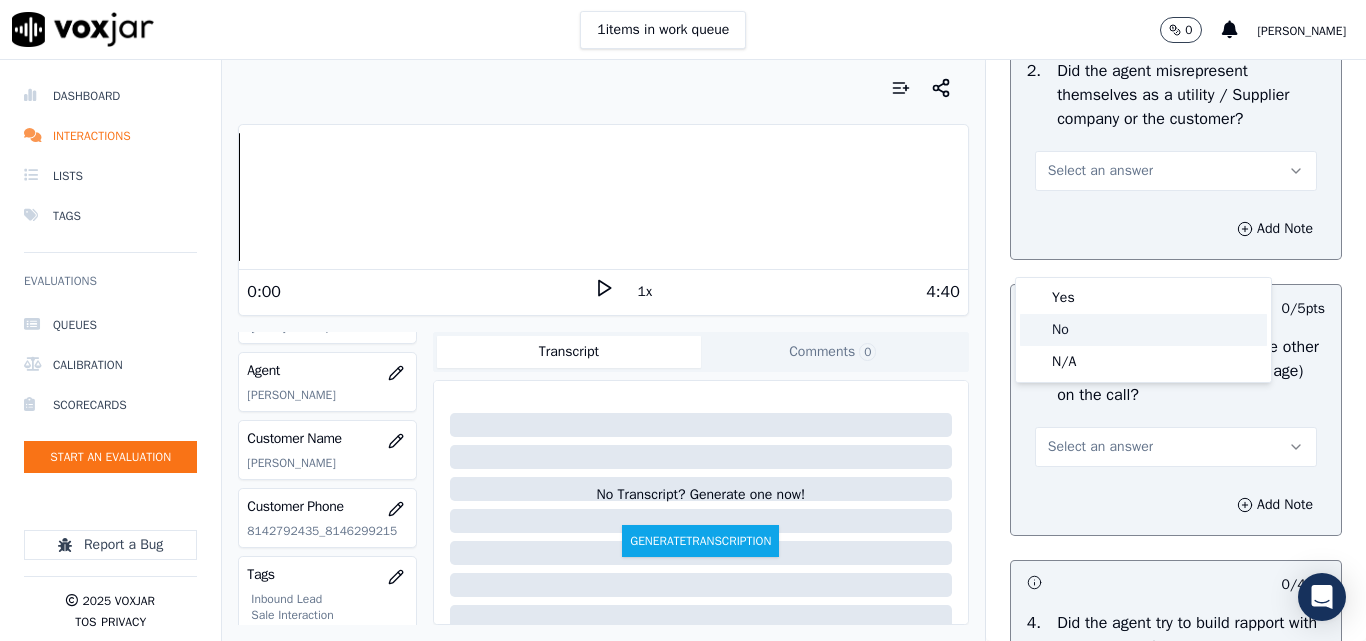 click on "No" 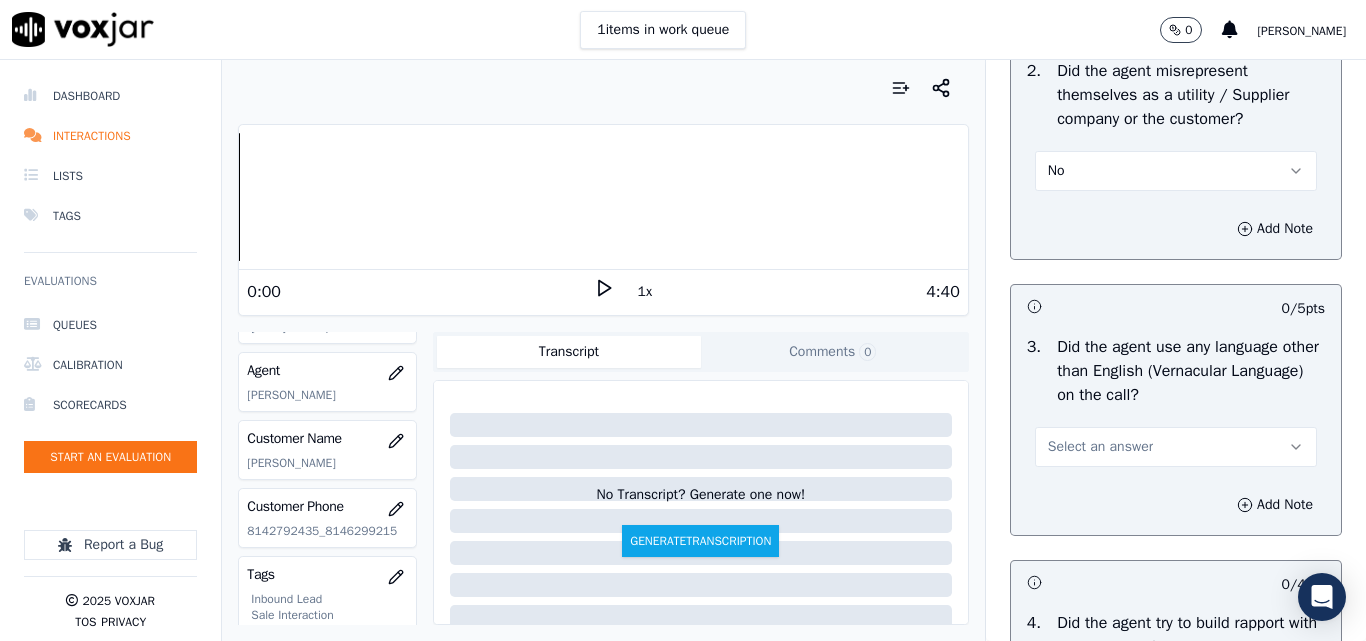 scroll, scrollTop: 3100, scrollLeft: 0, axis: vertical 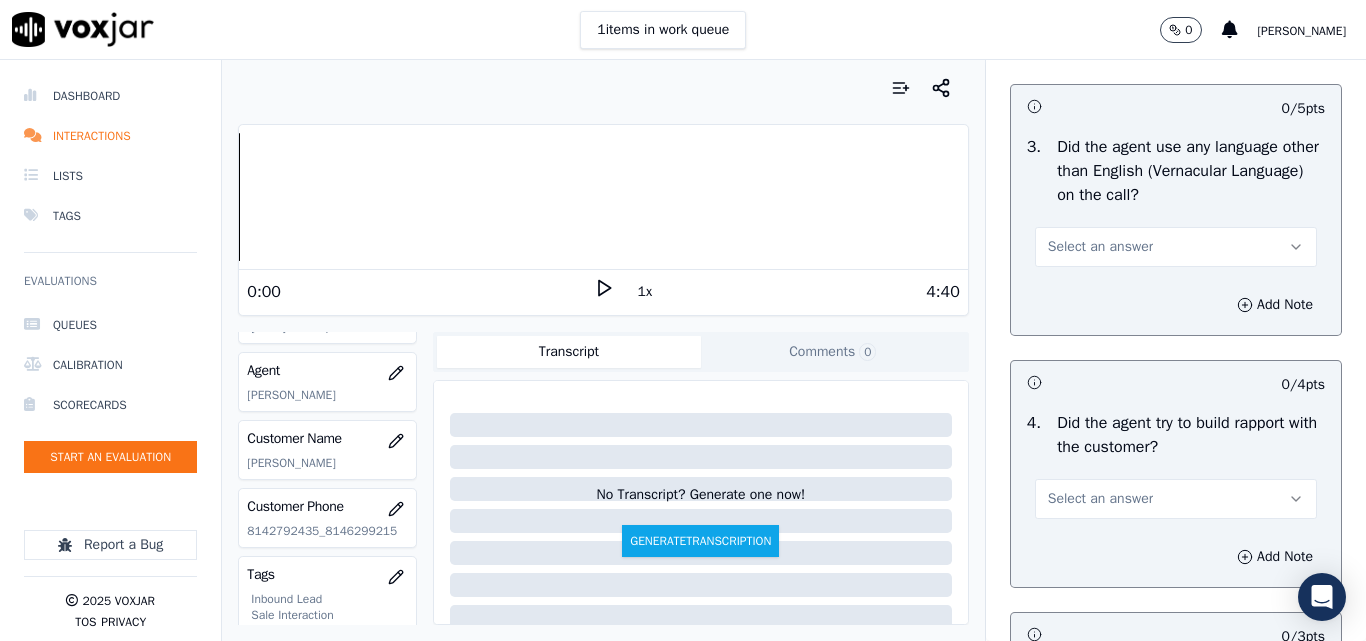 click on "Select an answer" at bounding box center (1100, 247) 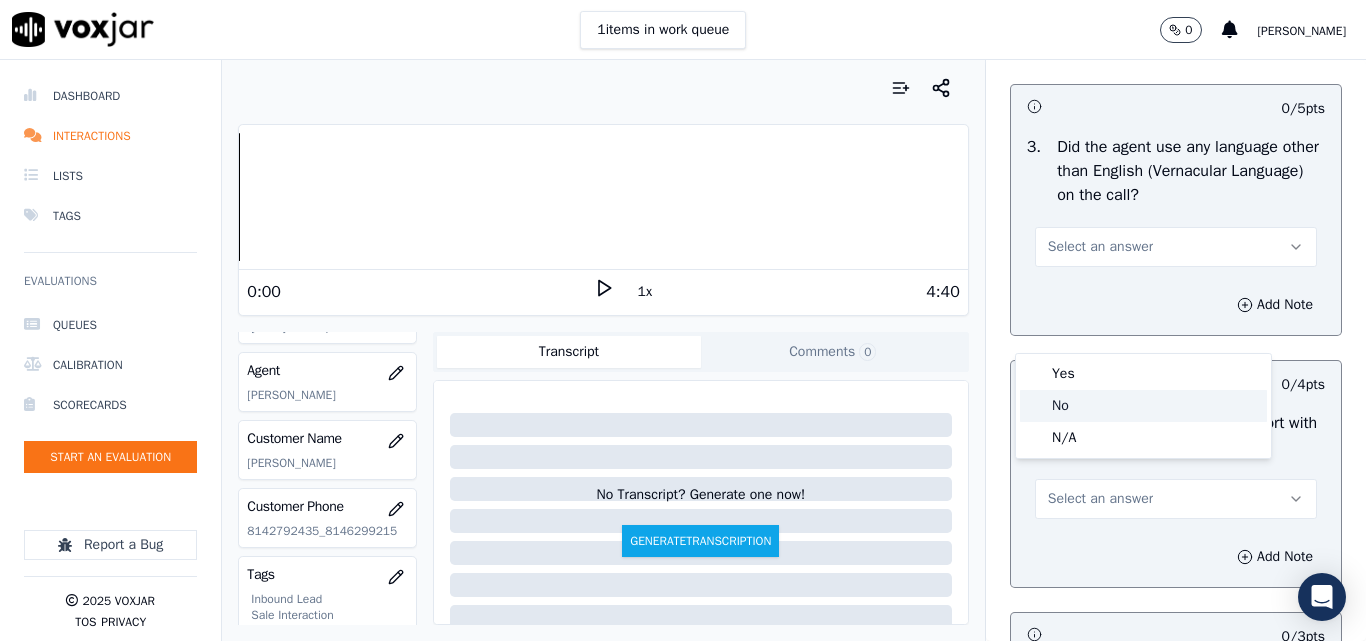click on "No" 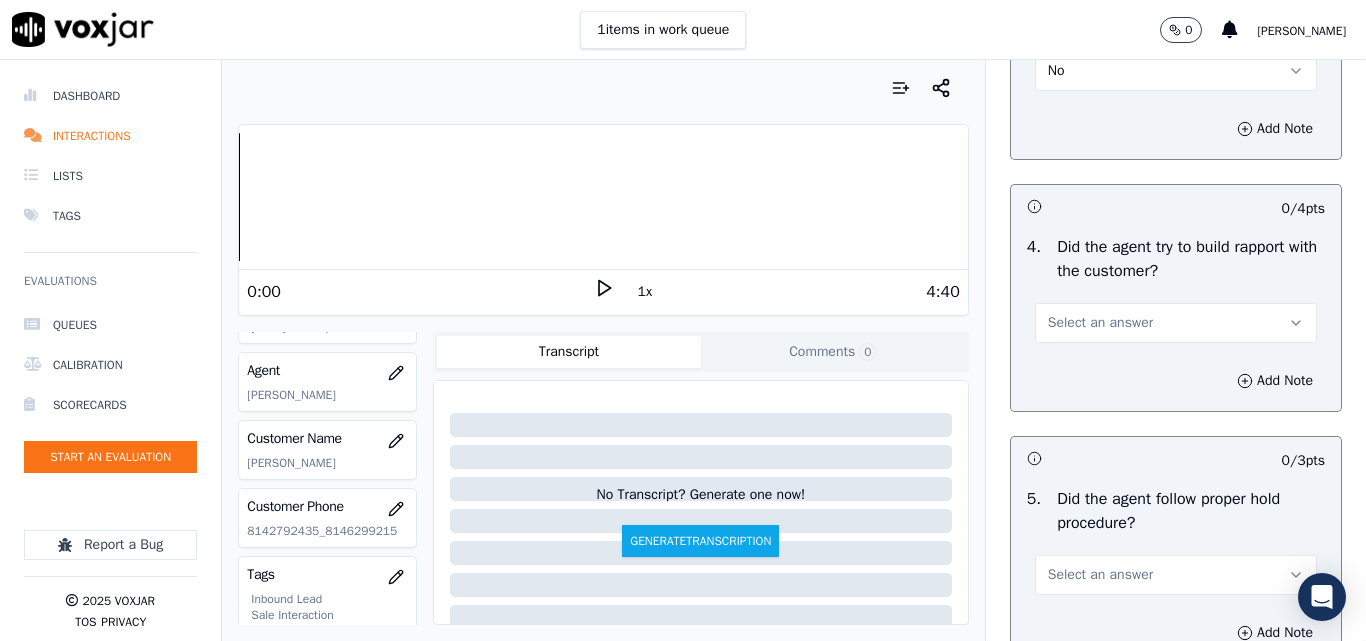 scroll, scrollTop: 3400, scrollLeft: 0, axis: vertical 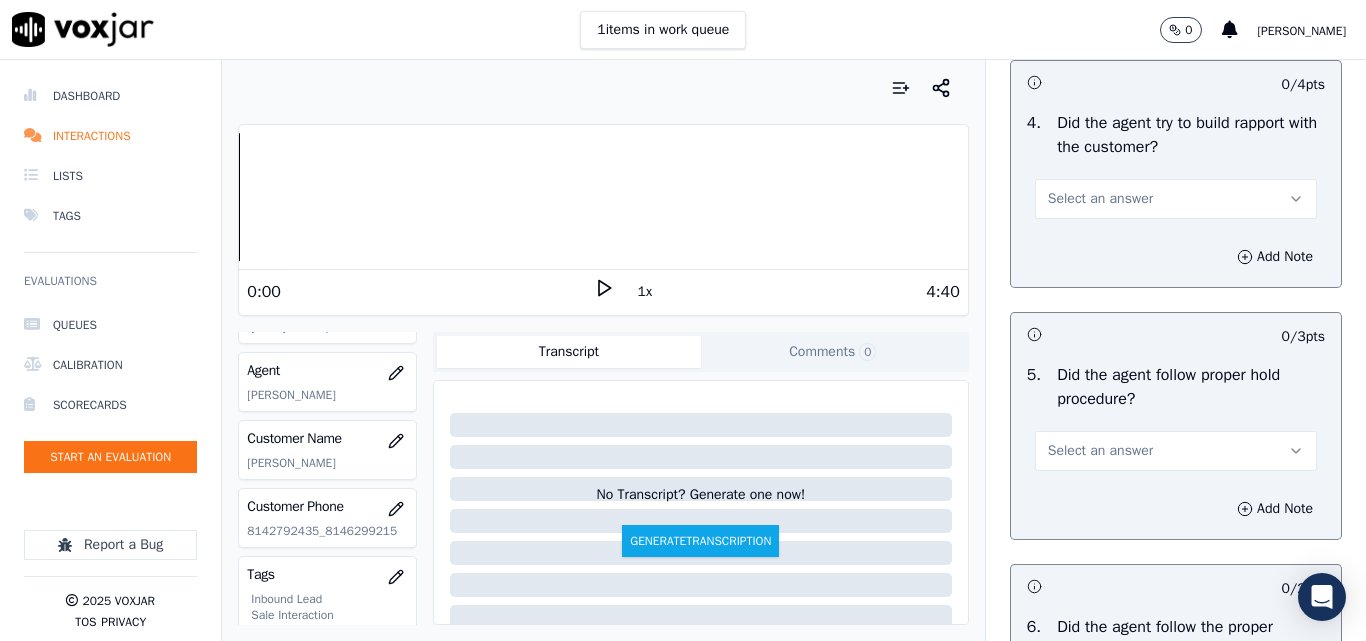 click on "Select an answer" at bounding box center (1100, 199) 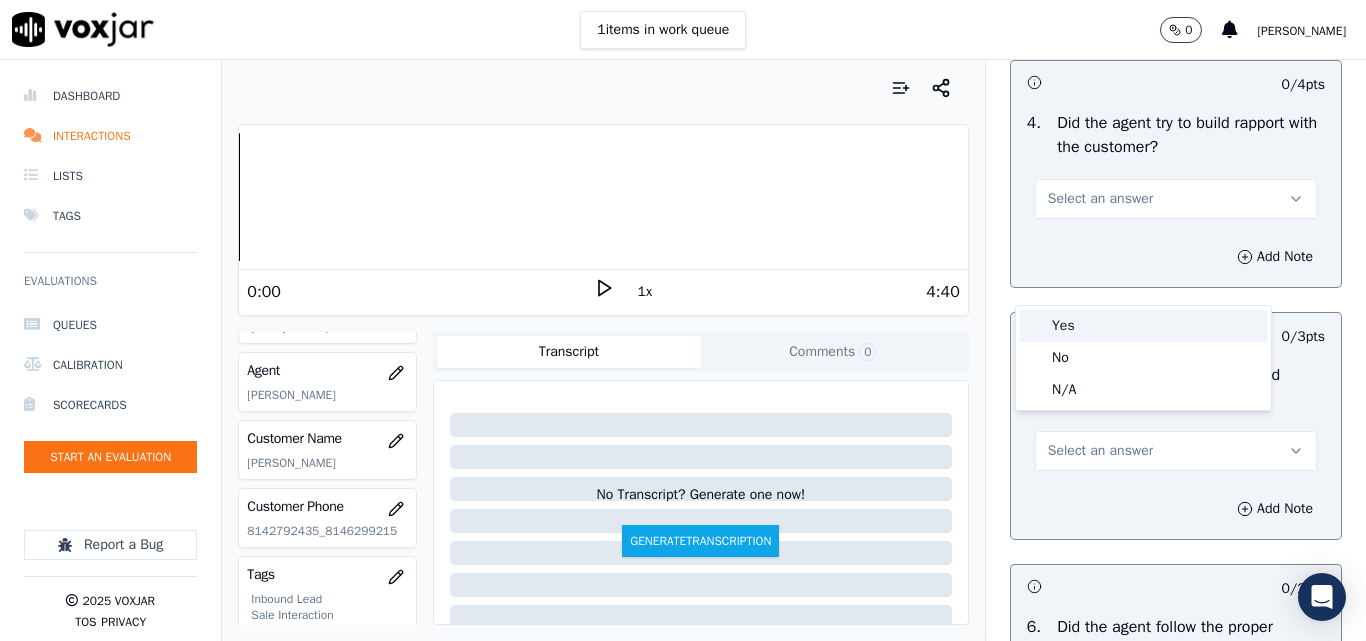 click on "Yes" at bounding box center (1143, 326) 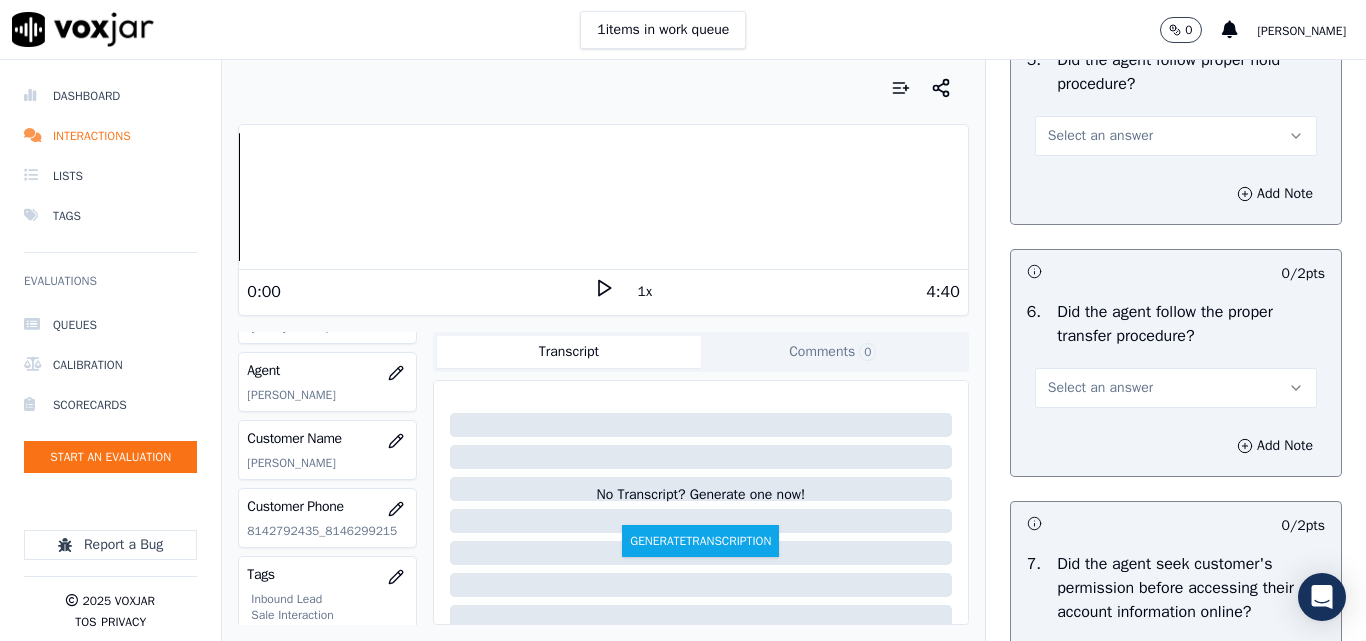 scroll, scrollTop: 3600, scrollLeft: 0, axis: vertical 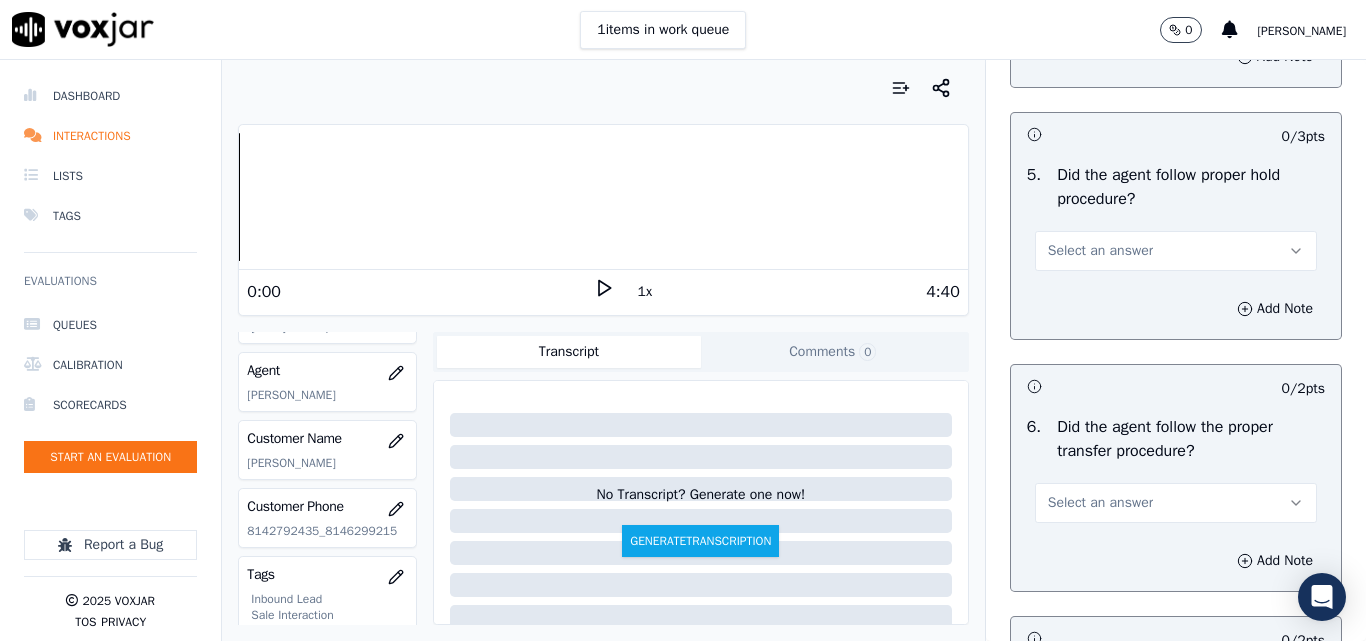 click on "Select an answer" at bounding box center [1100, 251] 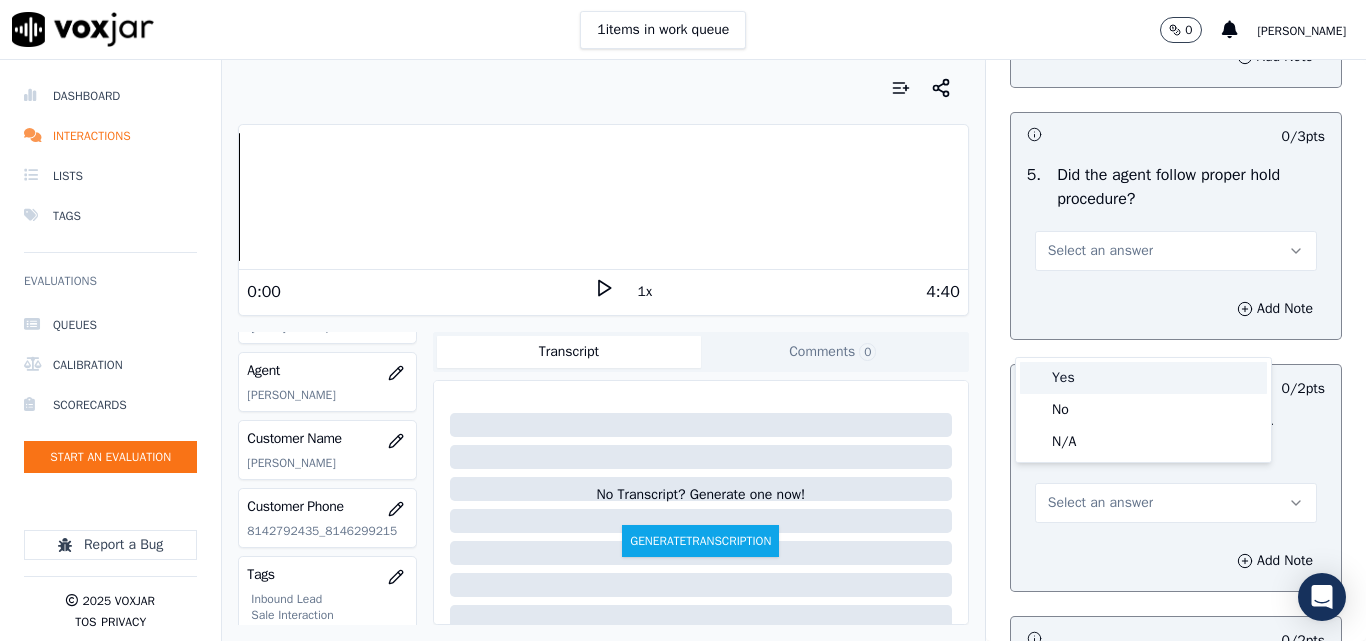 click on "Yes" at bounding box center [1143, 378] 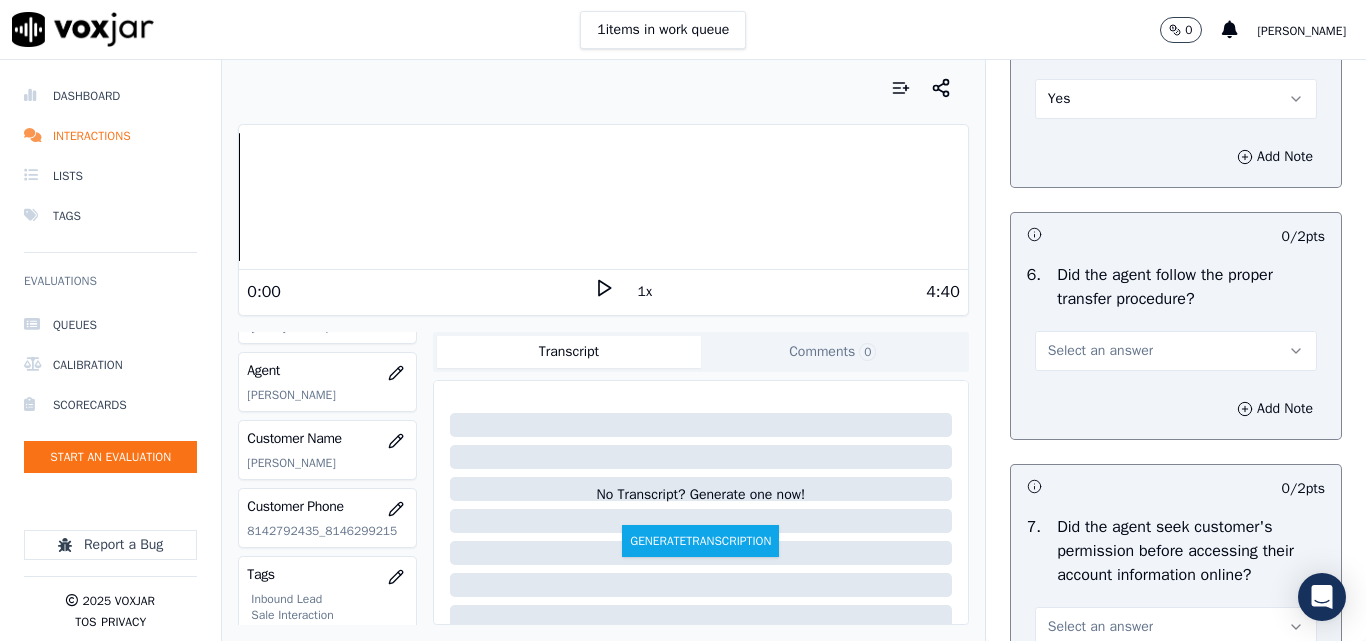 scroll, scrollTop: 3900, scrollLeft: 0, axis: vertical 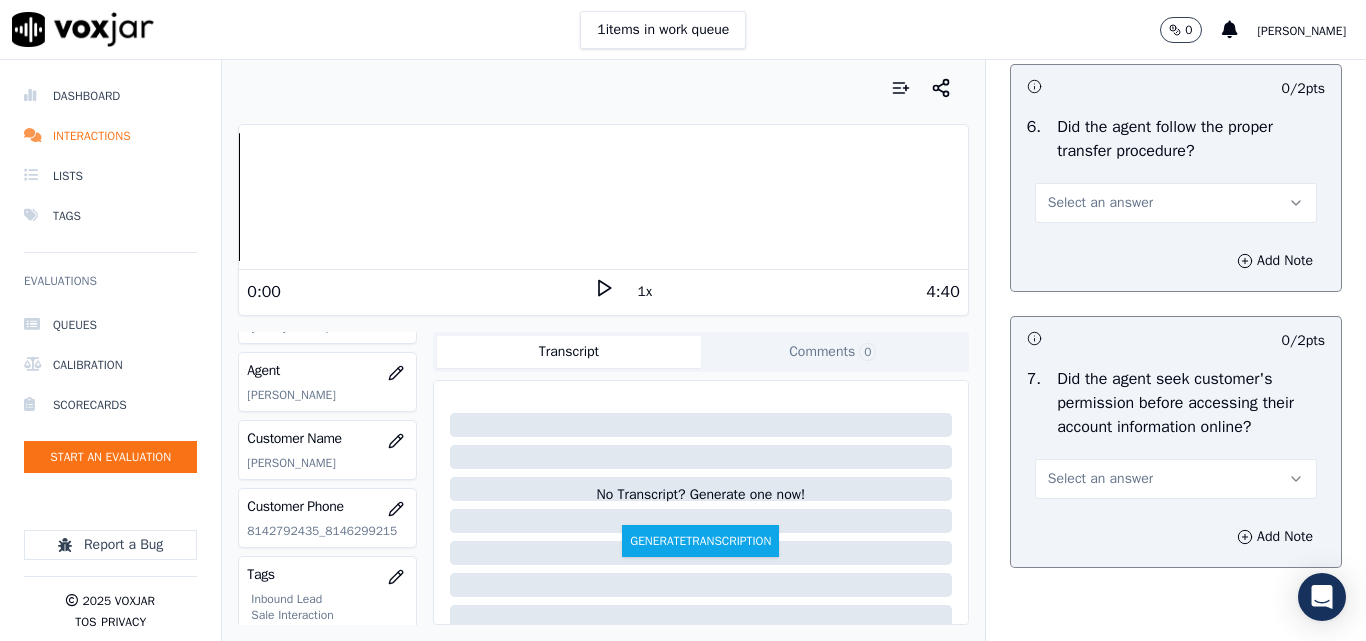 click on "Select an answer" at bounding box center [1100, 203] 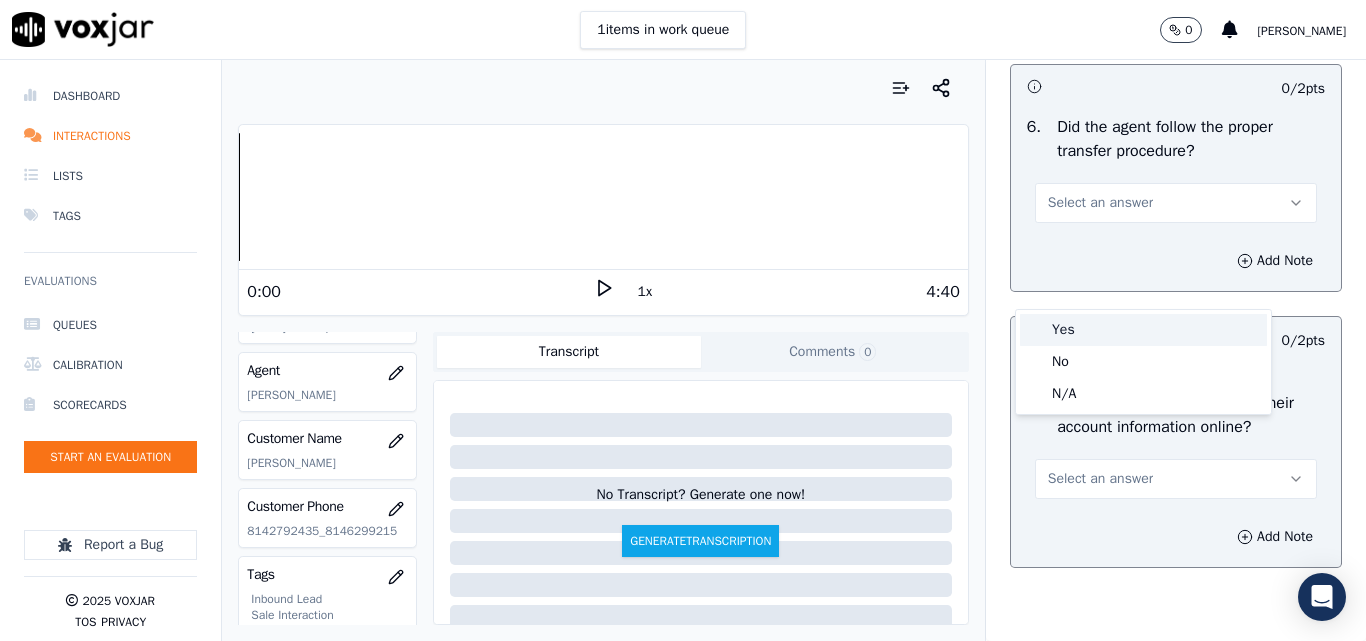 click on "Yes" at bounding box center (1143, 330) 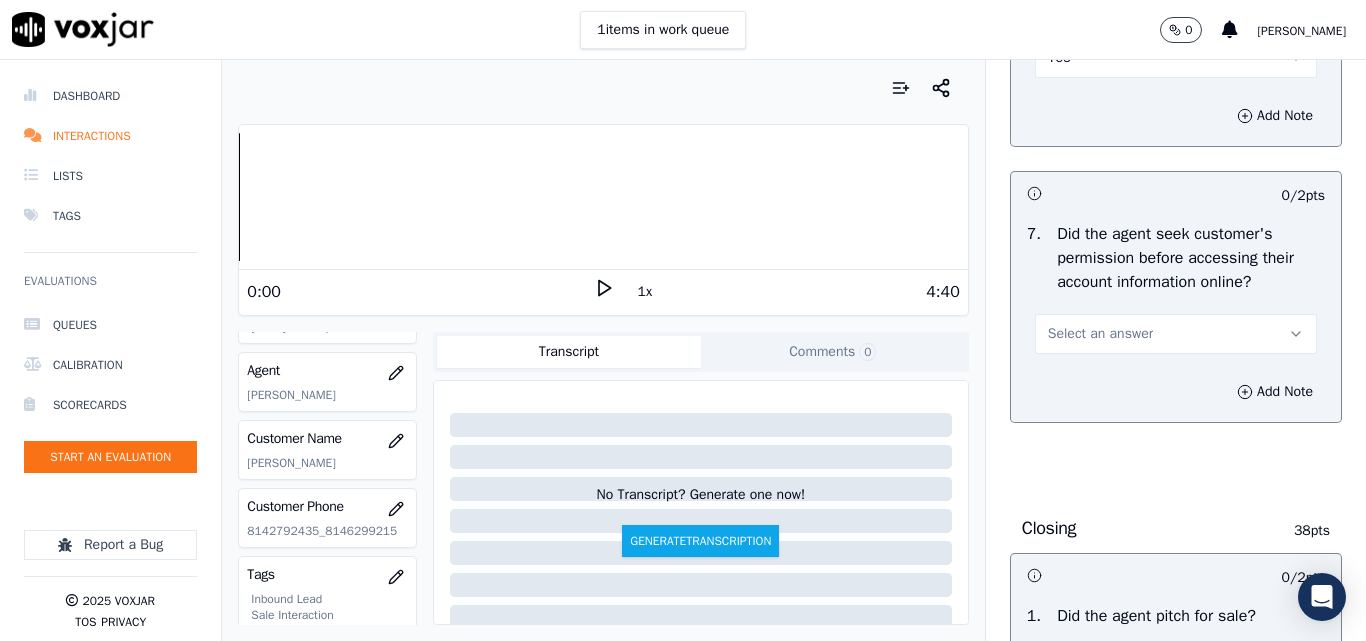 scroll, scrollTop: 4200, scrollLeft: 0, axis: vertical 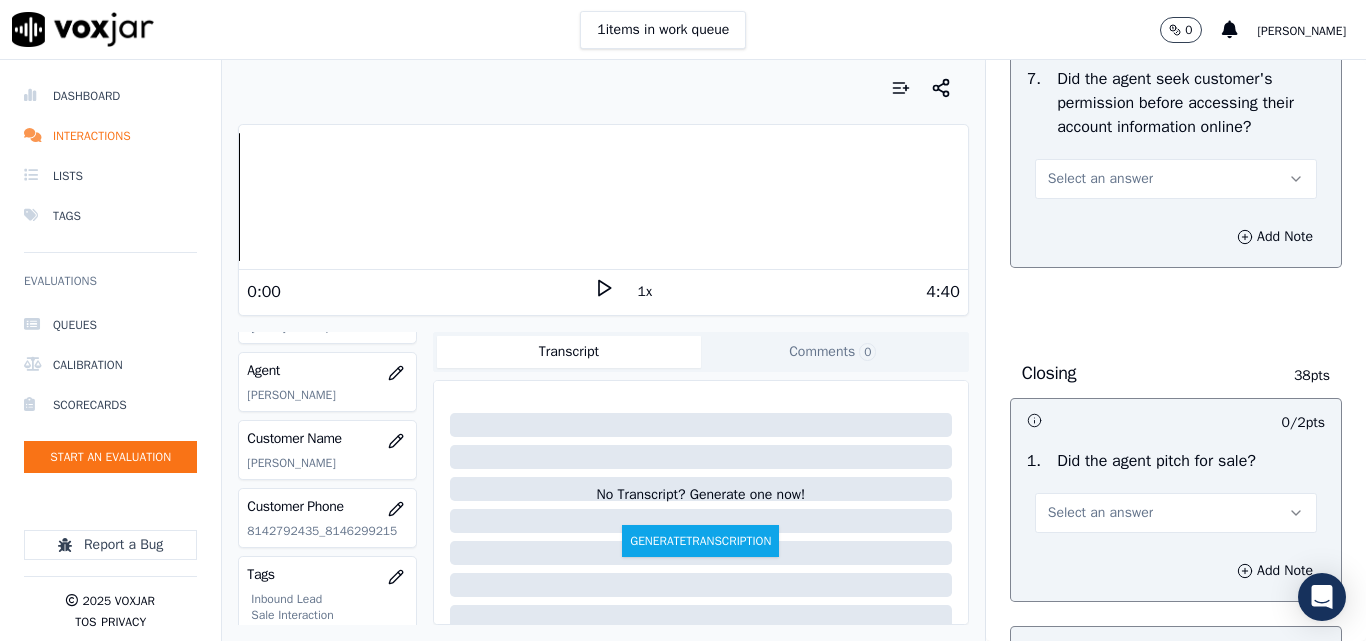 click on "Select an answer" at bounding box center (1100, 179) 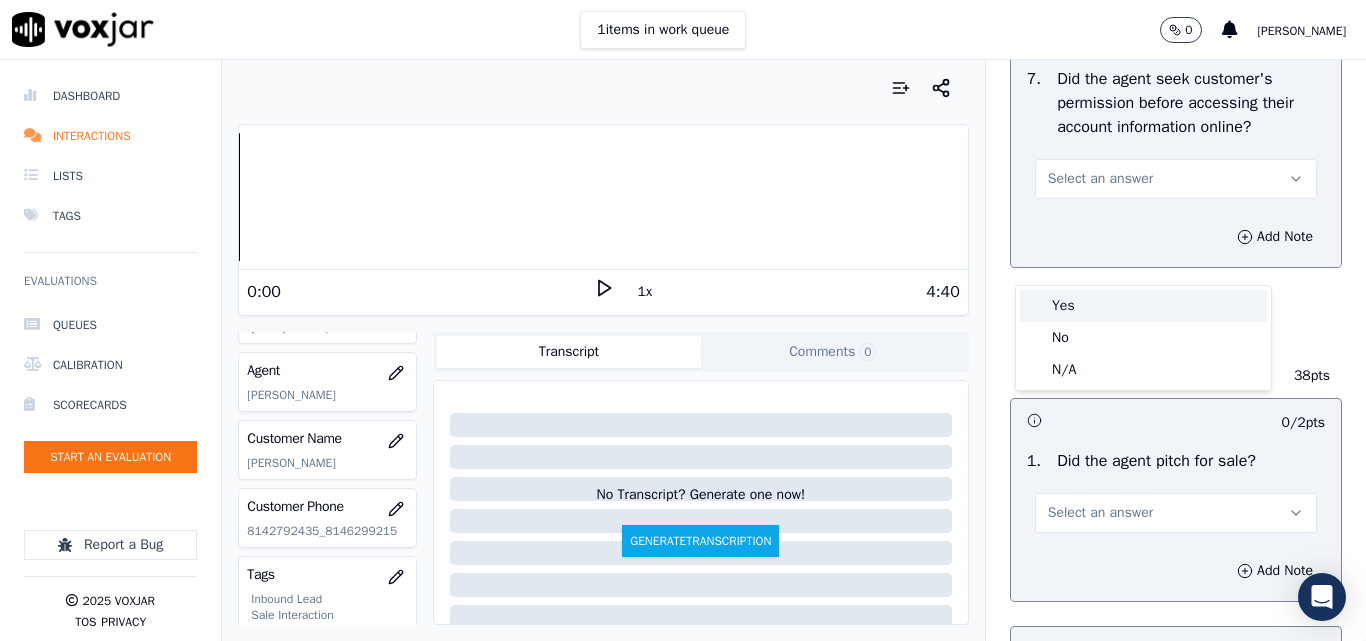 click on "Yes" at bounding box center [1143, 306] 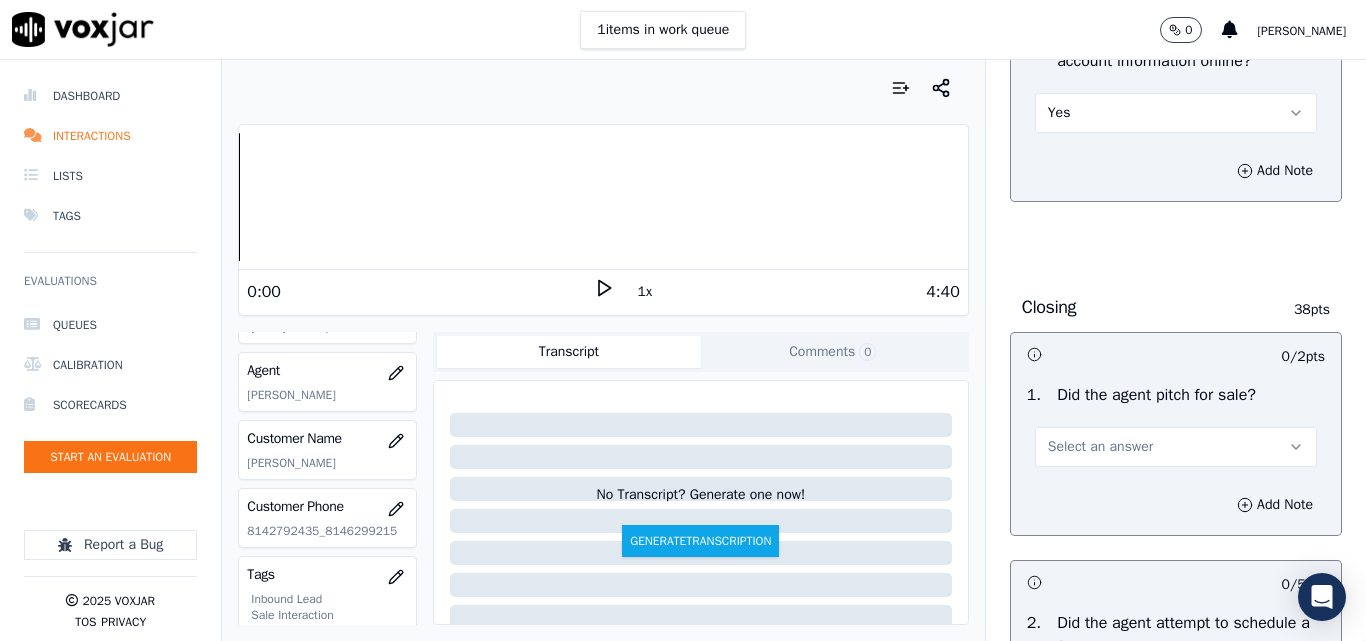 scroll, scrollTop: 4300, scrollLeft: 0, axis: vertical 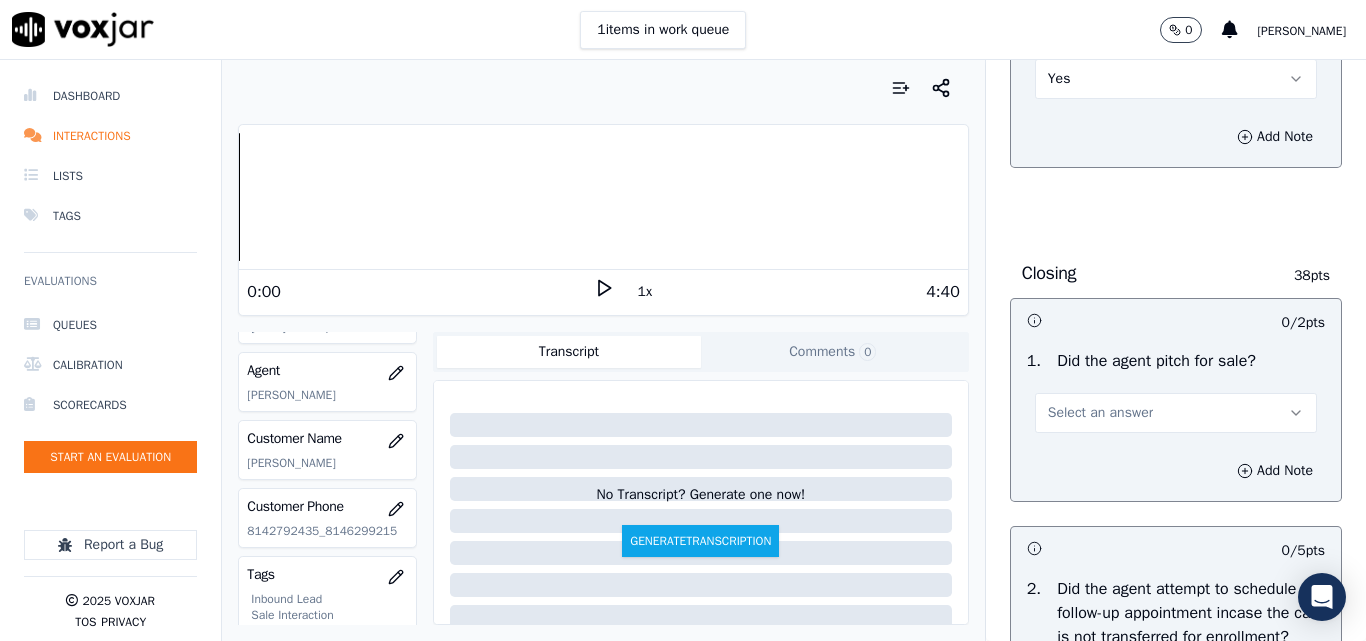 click on "Yes" at bounding box center [1176, 79] 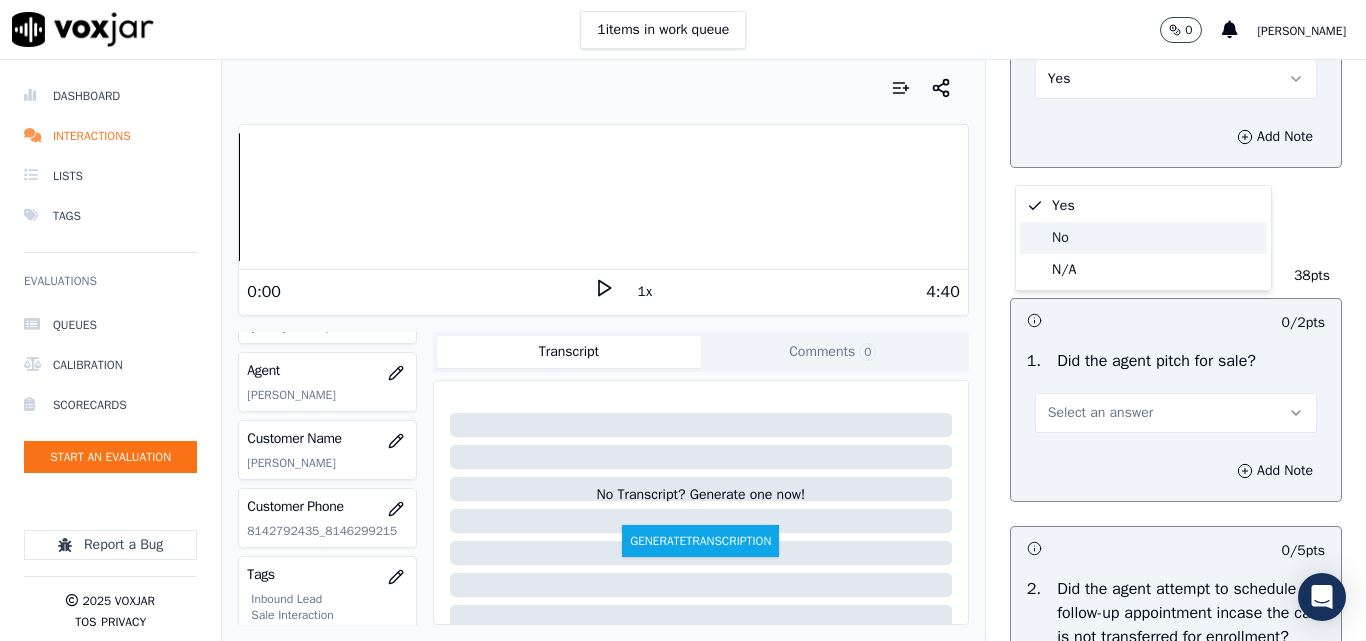 click on "No" 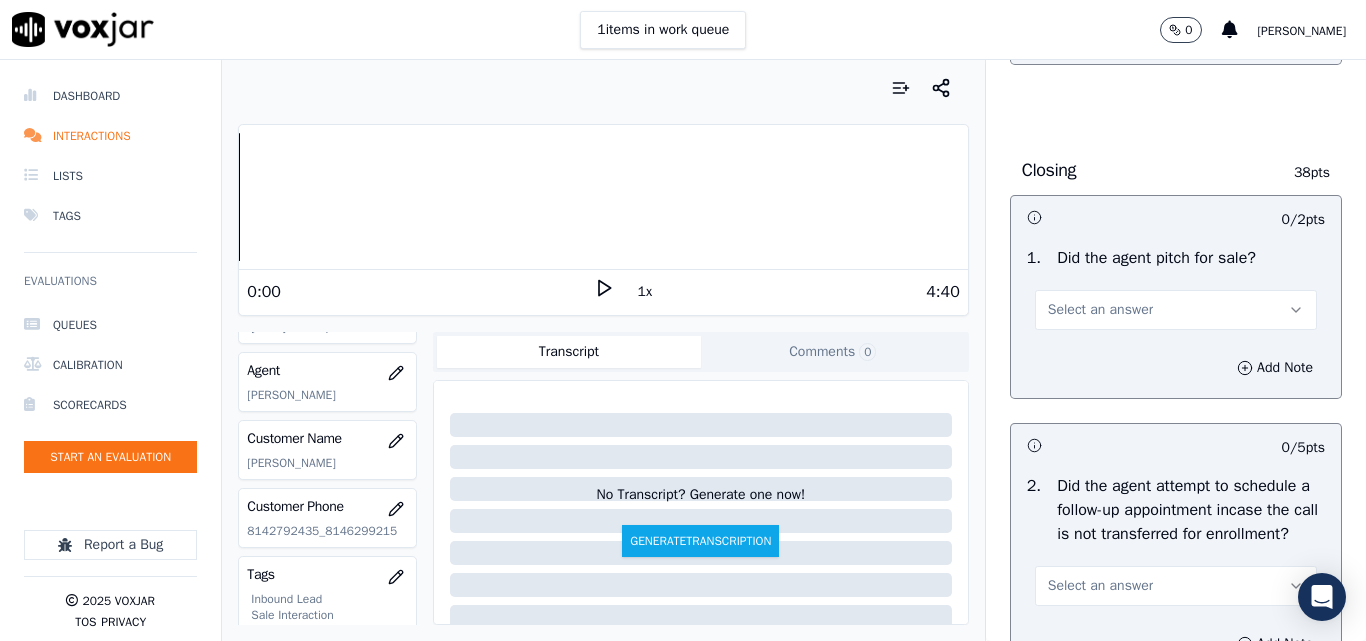 scroll, scrollTop: 4500, scrollLeft: 0, axis: vertical 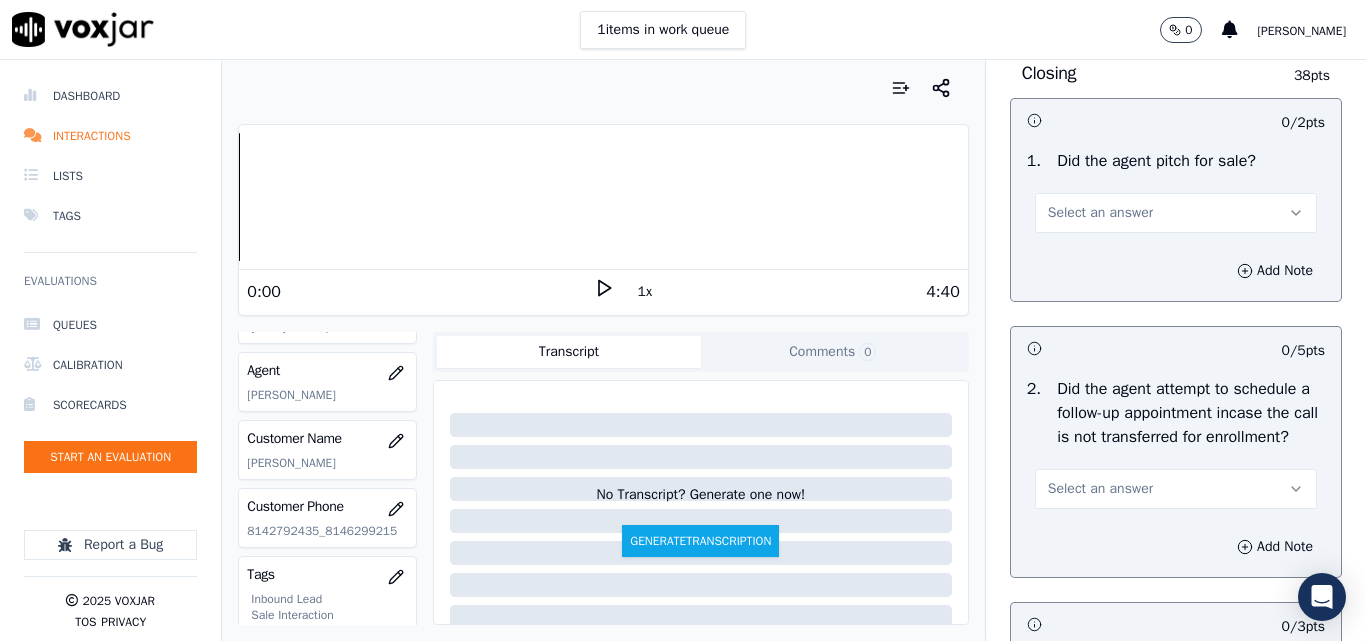 click on "Select an answer" at bounding box center [1100, 213] 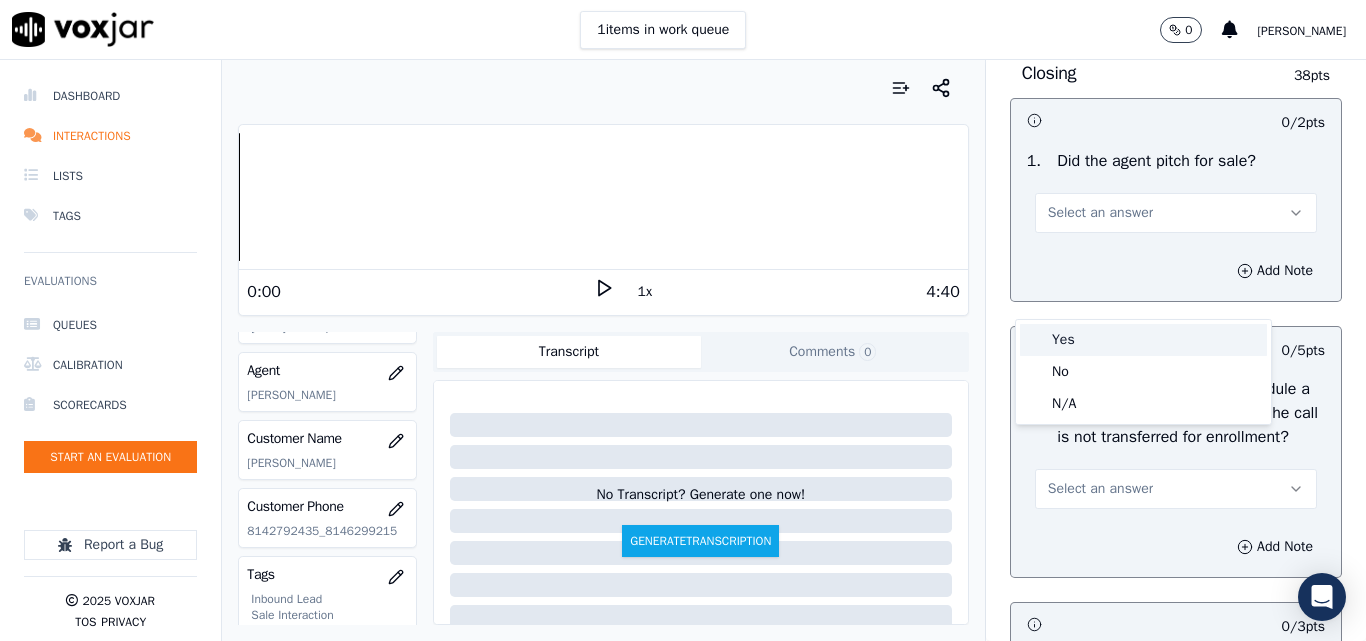 click on "Yes" at bounding box center (1143, 340) 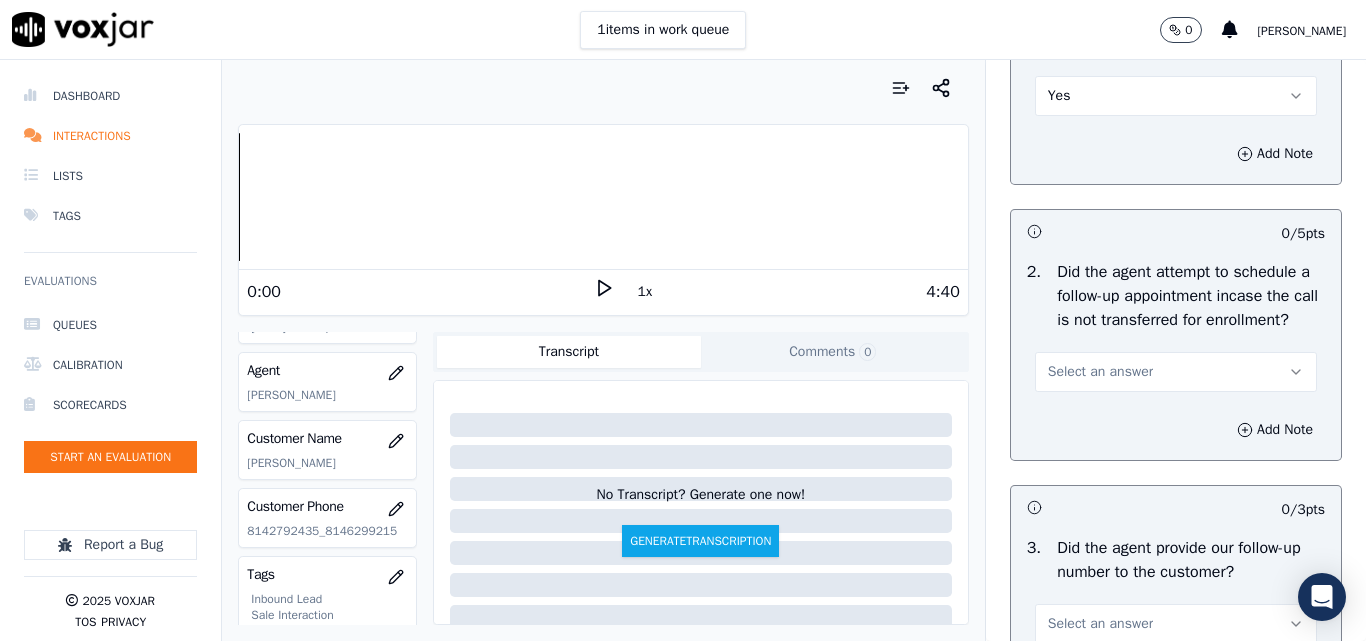 scroll, scrollTop: 4800, scrollLeft: 0, axis: vertical 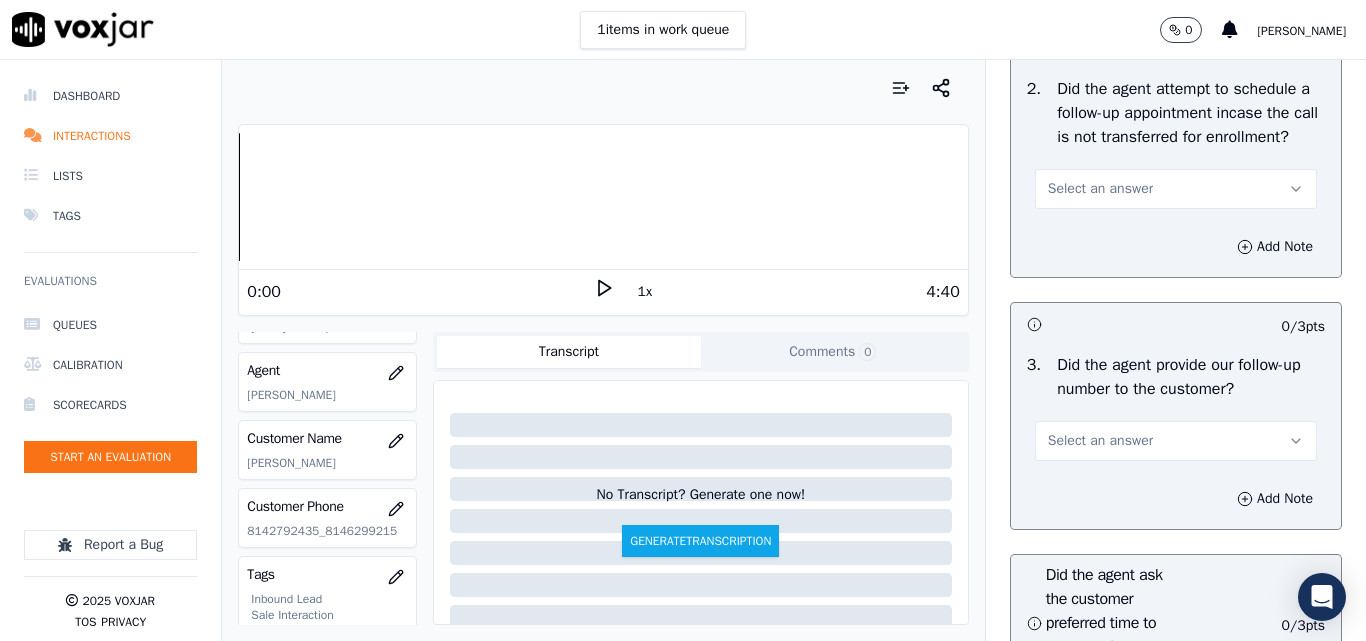 click on "Select an answer" at bounding box center (1100, 189) 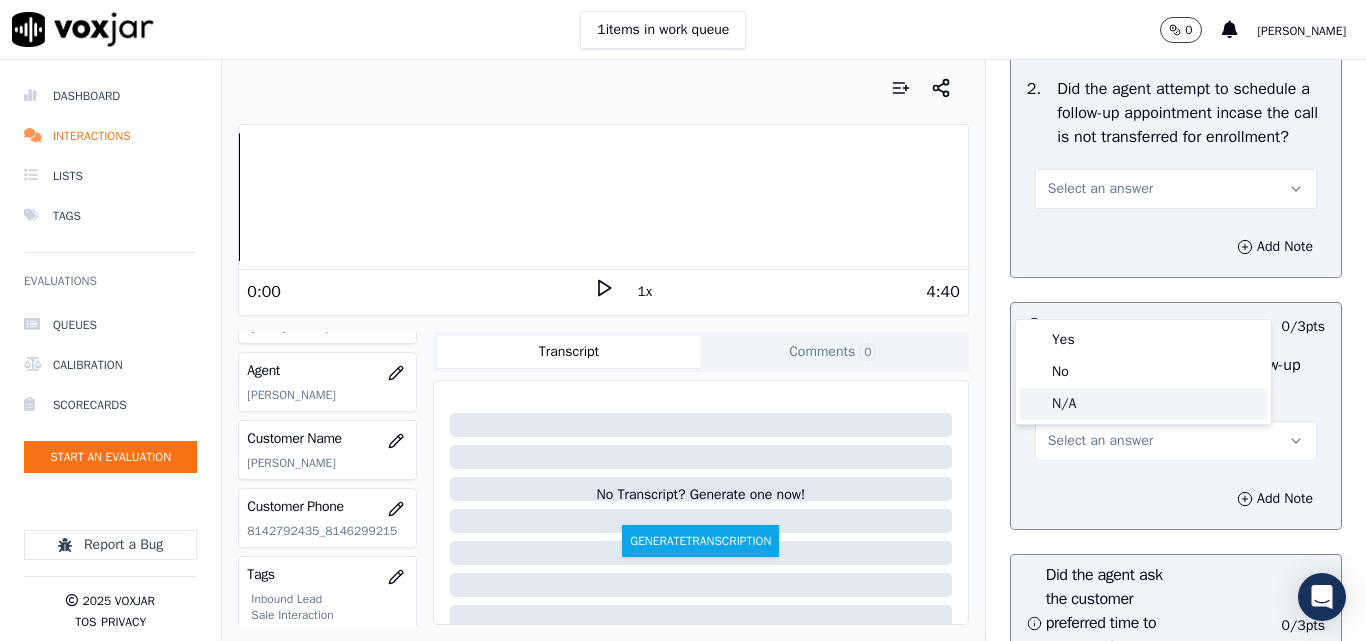 click on "N/A" 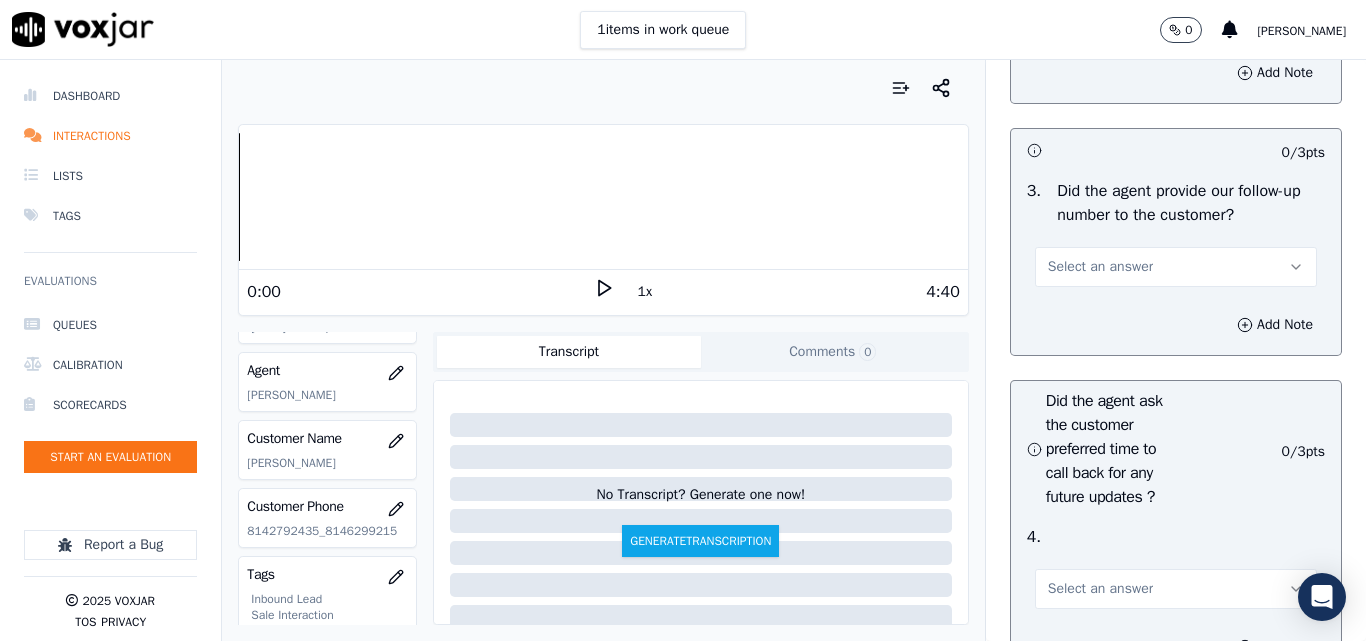 scroll, scrollTop: 5100, scrollLeft: 0, axis: vertical 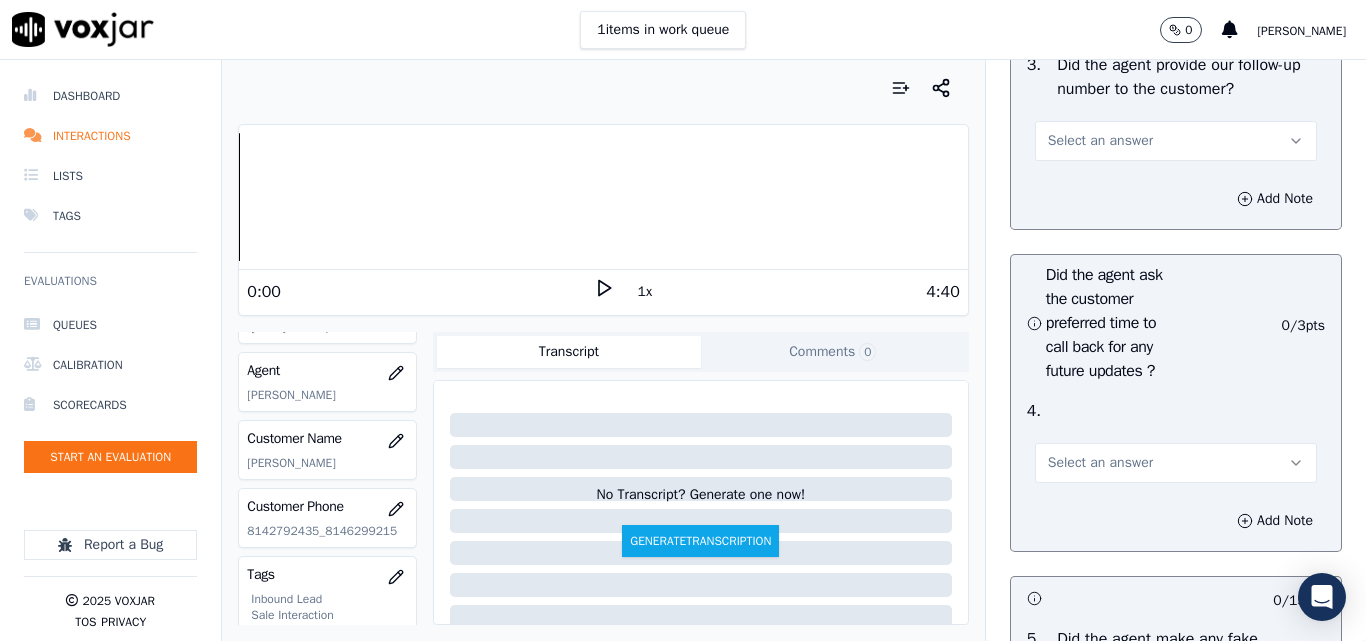 click on "Select an answer" at bounding box center (1100, 141) 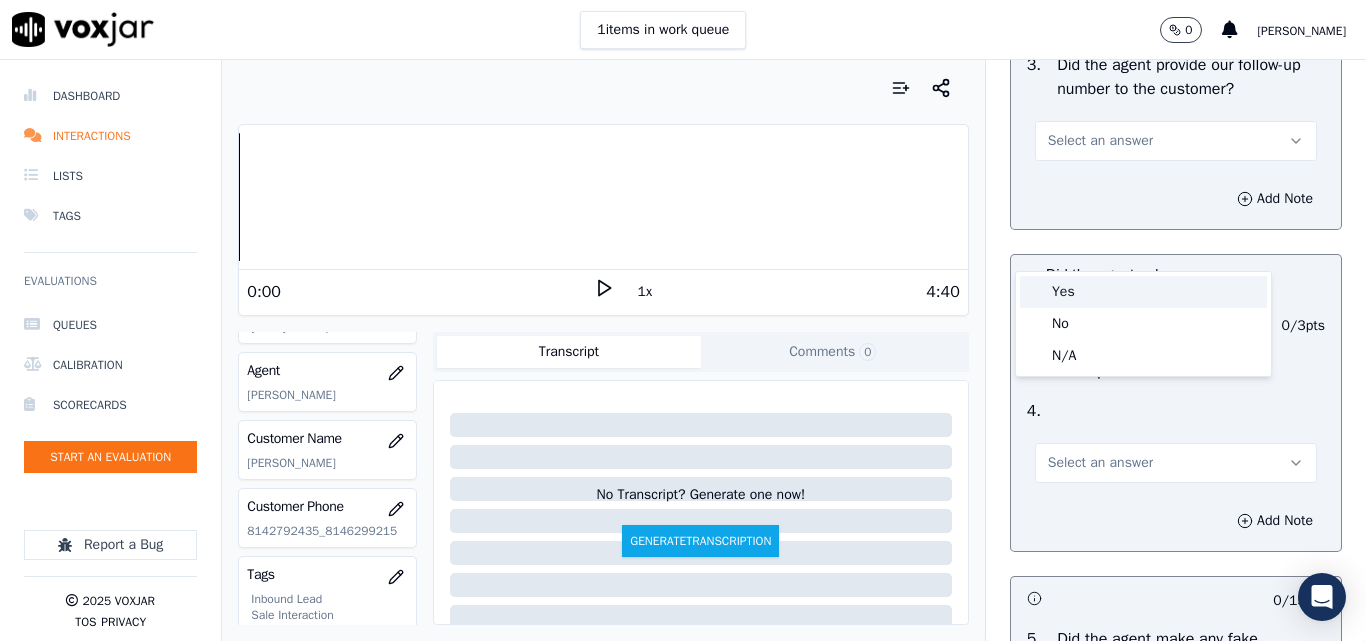 click on "Yes" at bounding box center [1143, 292] 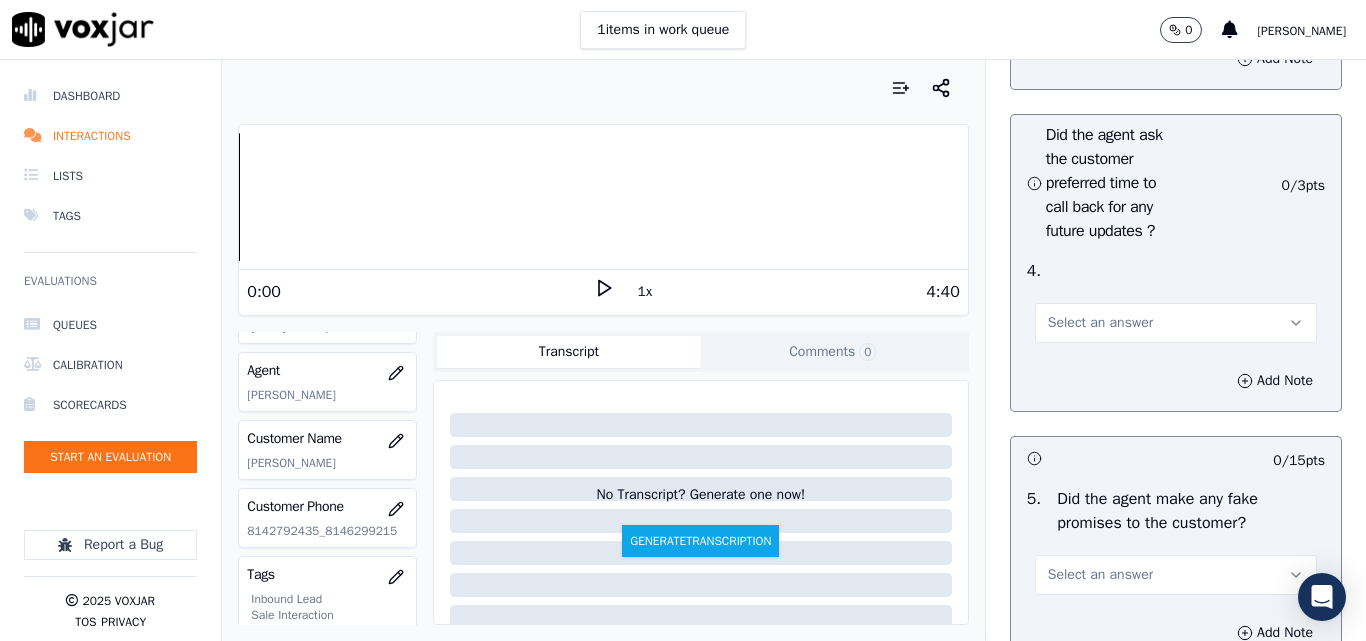 scroll, scrollTop: 5400, scrollLeft: 0, axis: vertical 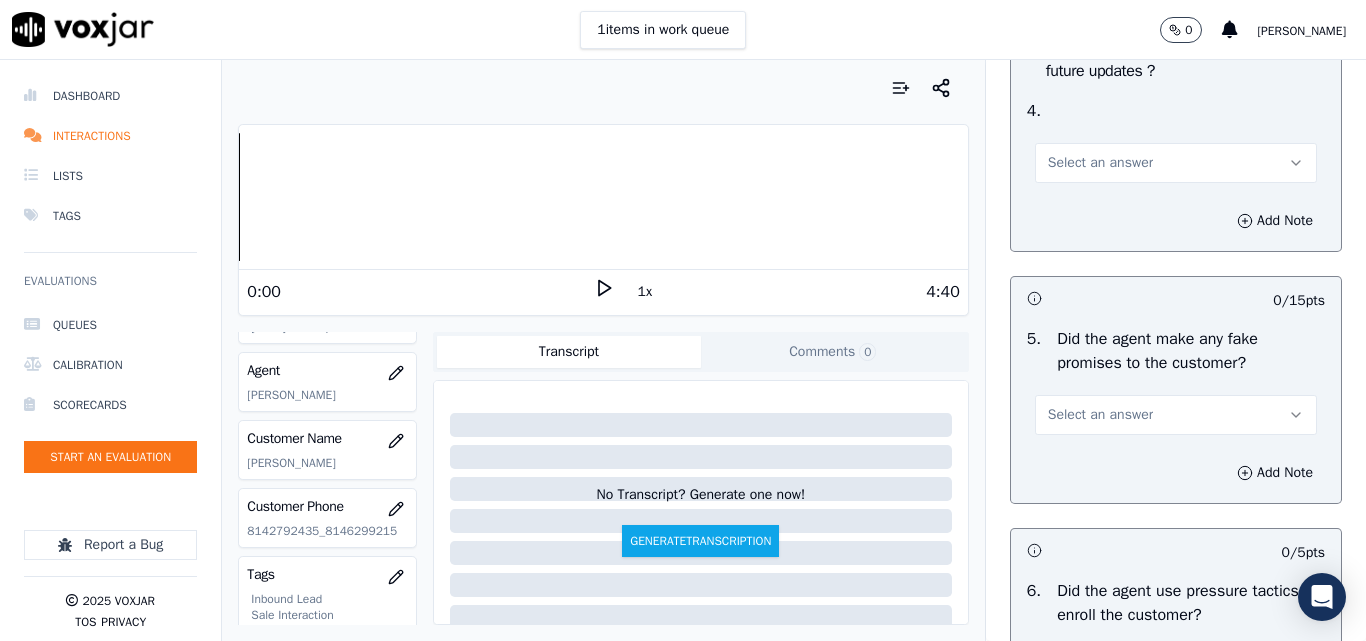 drag, startPoint x: 1065, startPoint y: 262, endPoint x: 1068, endPoint y: 288, distance: 26.172504 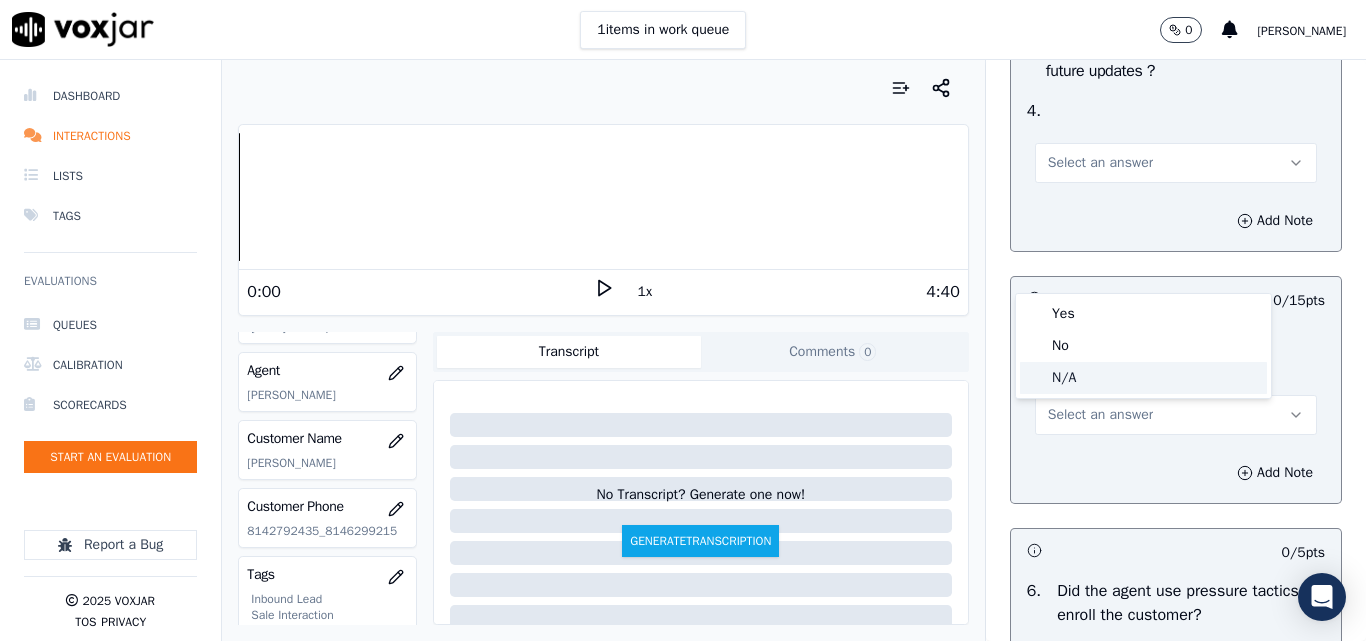 click on "N/A" 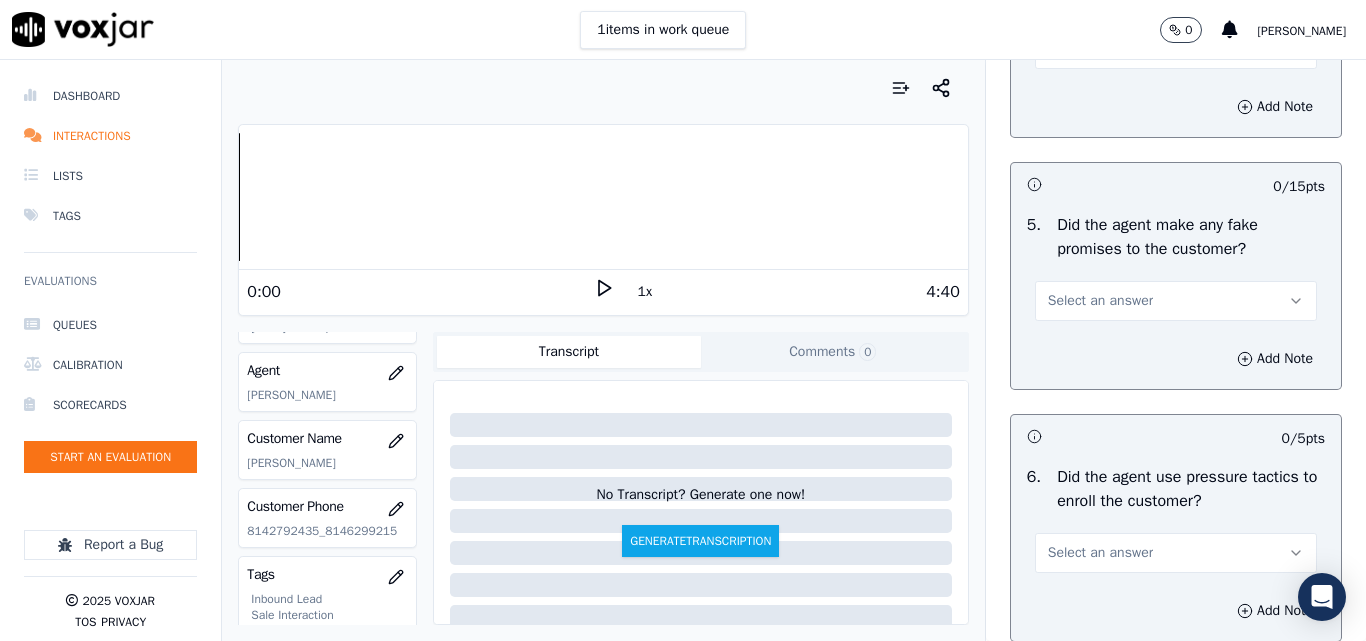 scroll, scrollTop: 5600, scrollLeft: 0, axis: vertical 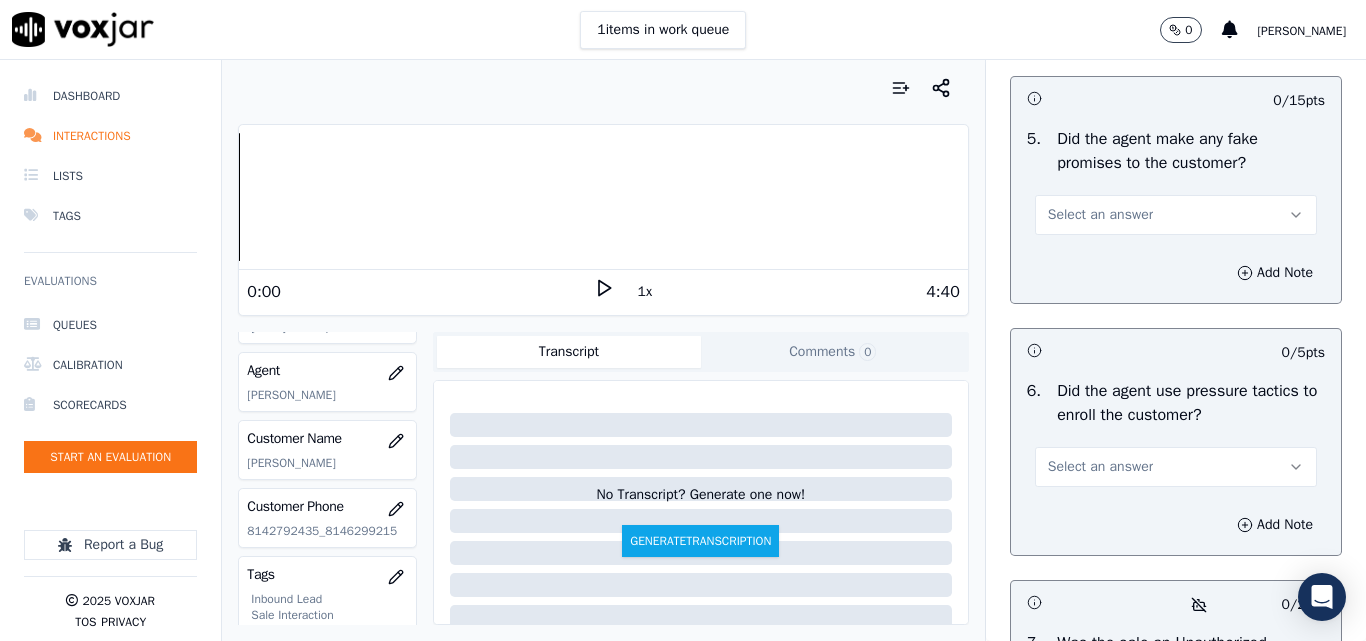 click on "Select an answer" at bounding box center (1100, 215) 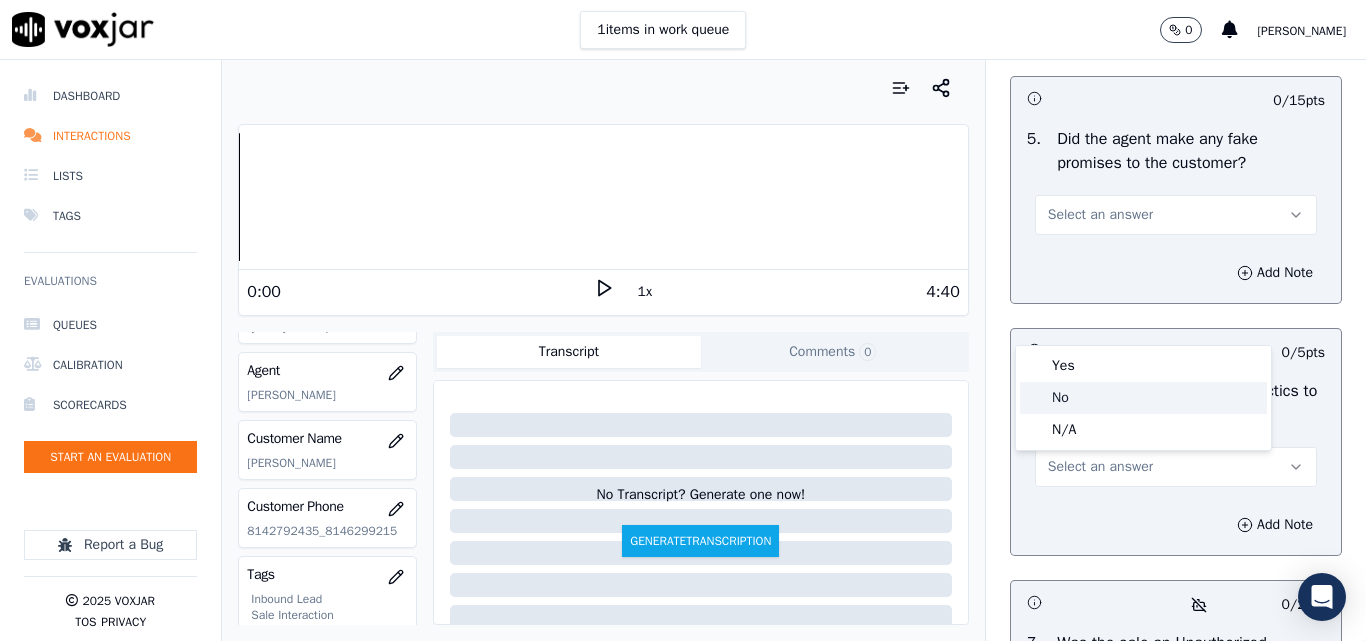 click on "No" 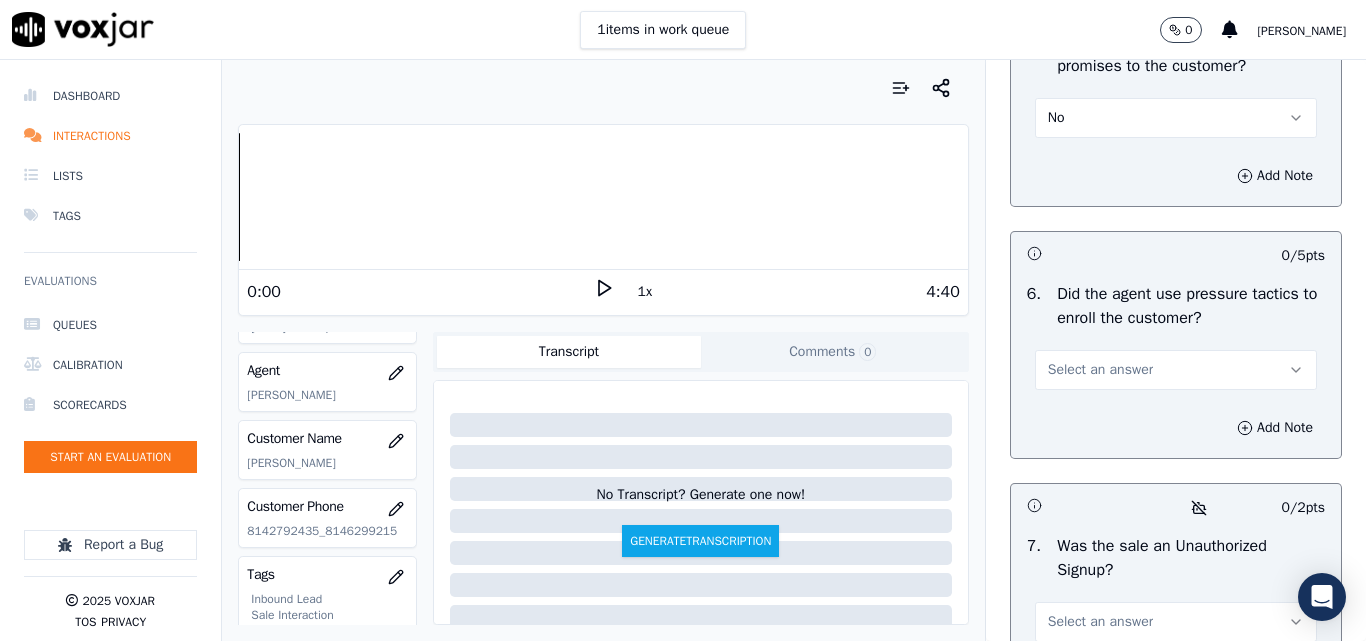 scroll, scrollTop: 5800, scrollLeft: 0, axis: vertical 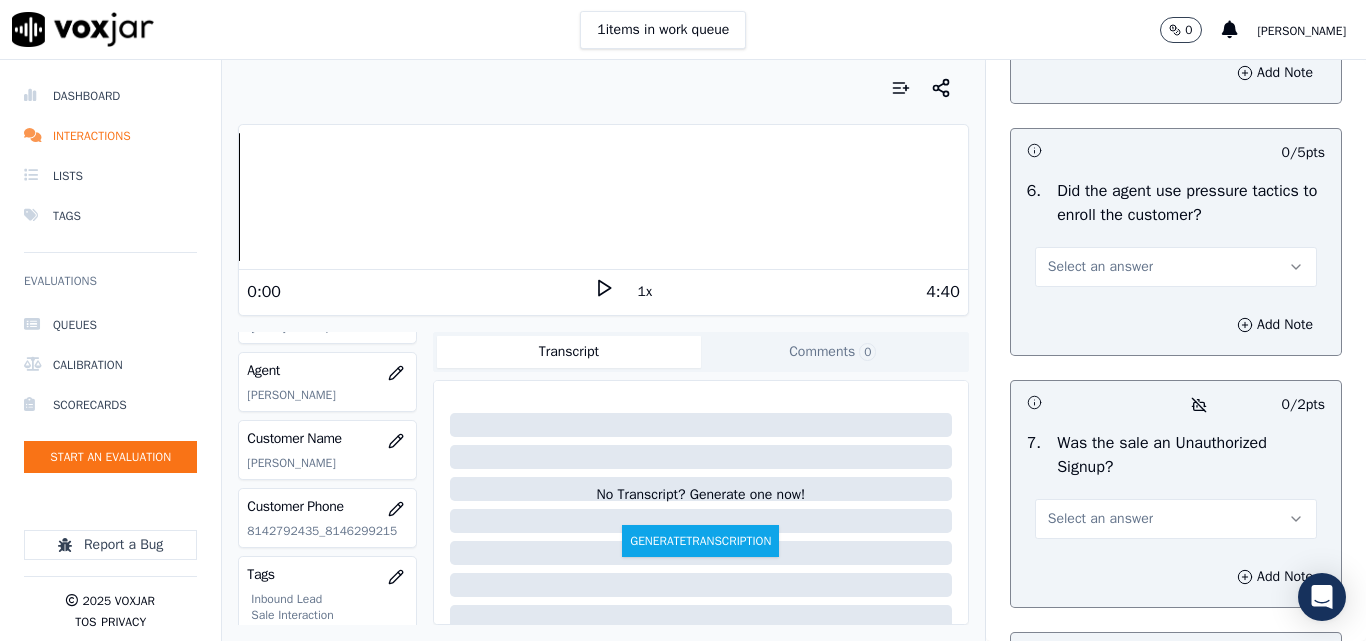 click on "Select an answer" at bounding box center [1100, 267] 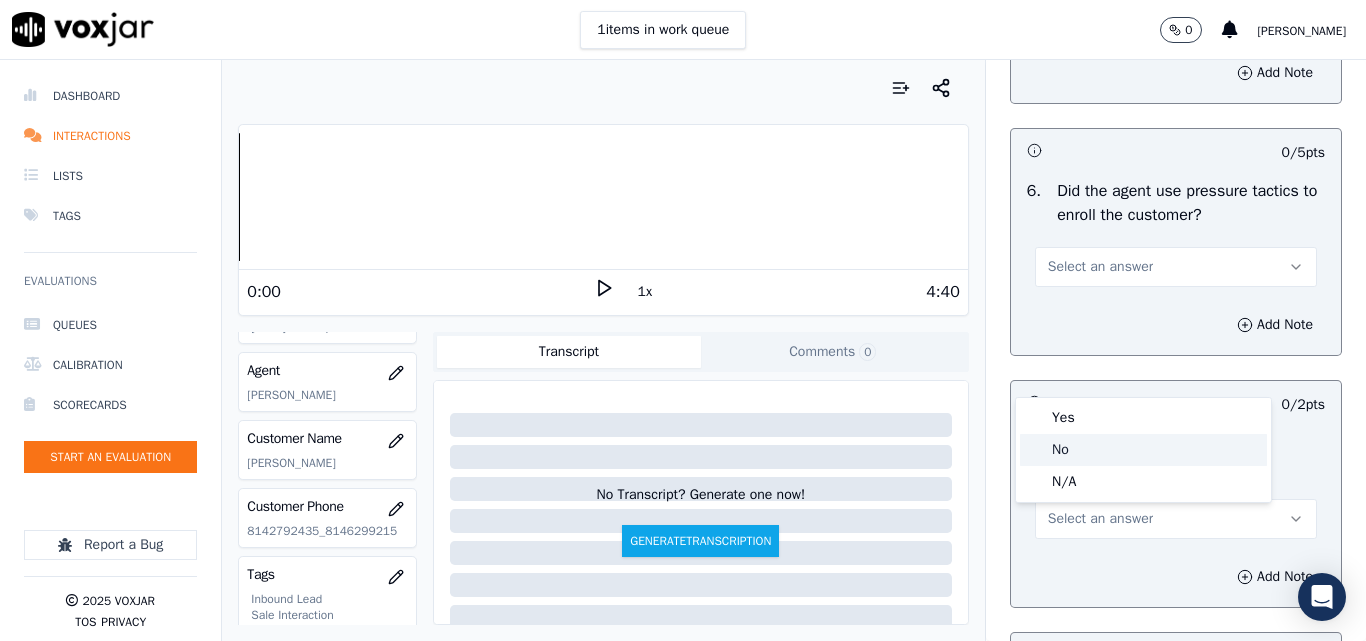 click on "No" 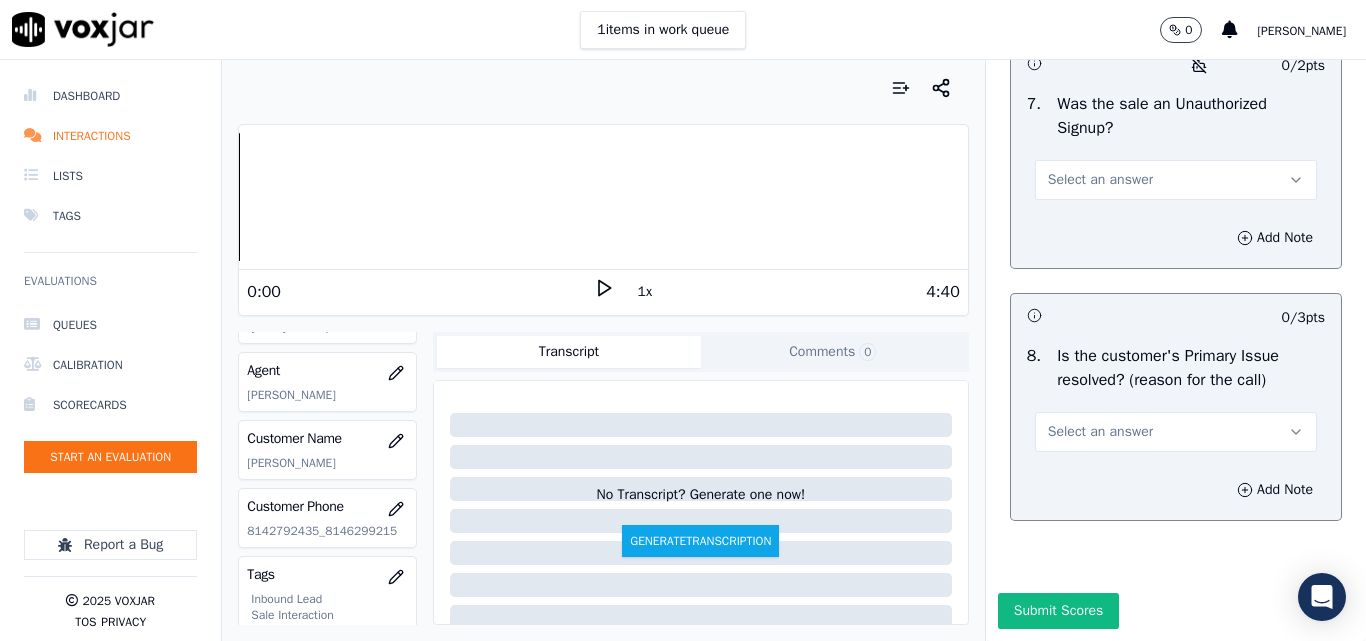 scroll, scrollTop: 6200, scrollLeft: 0, axis: vertical 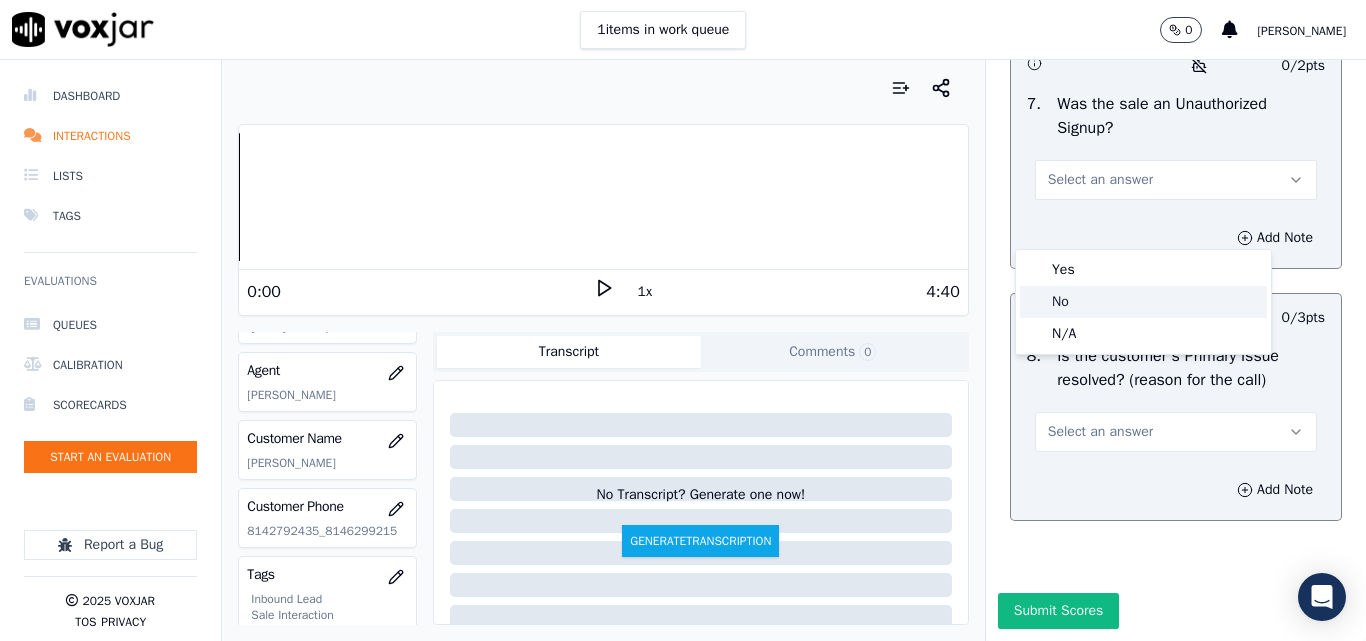 click on "No" 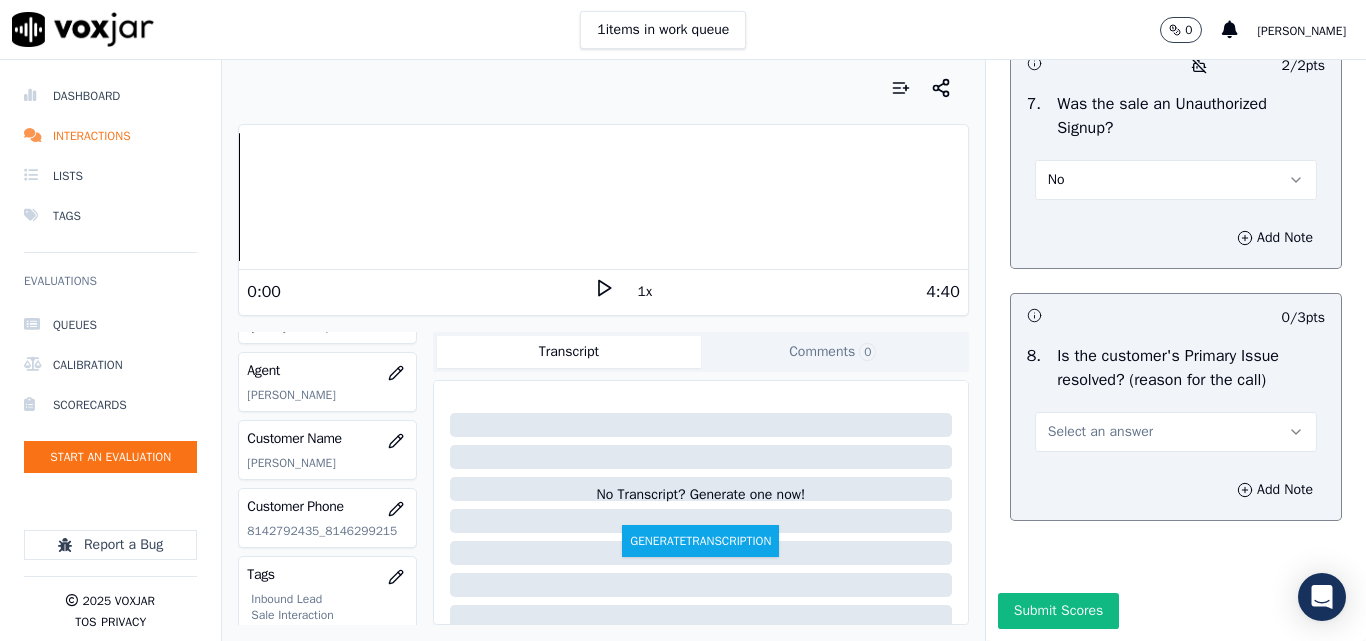 scroll, scrollTop: 6290, scrollLeft: 0, axis: vertical 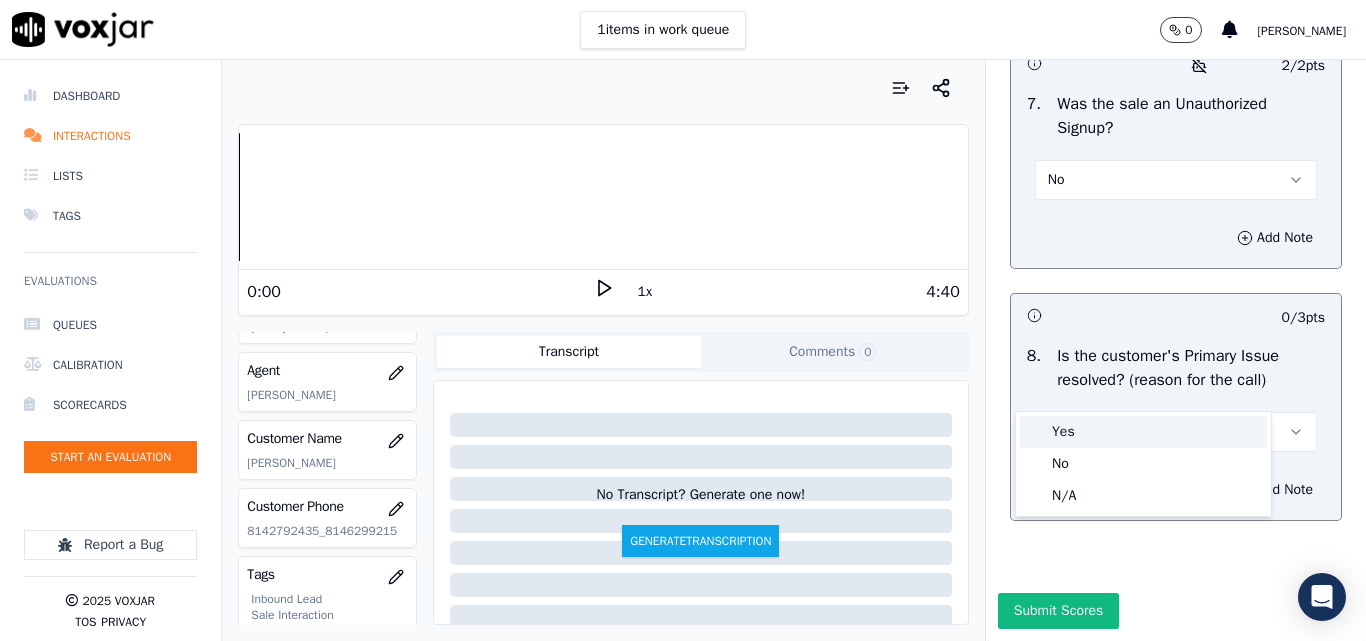 click on "Yes" at bounding box center (1143, 432) 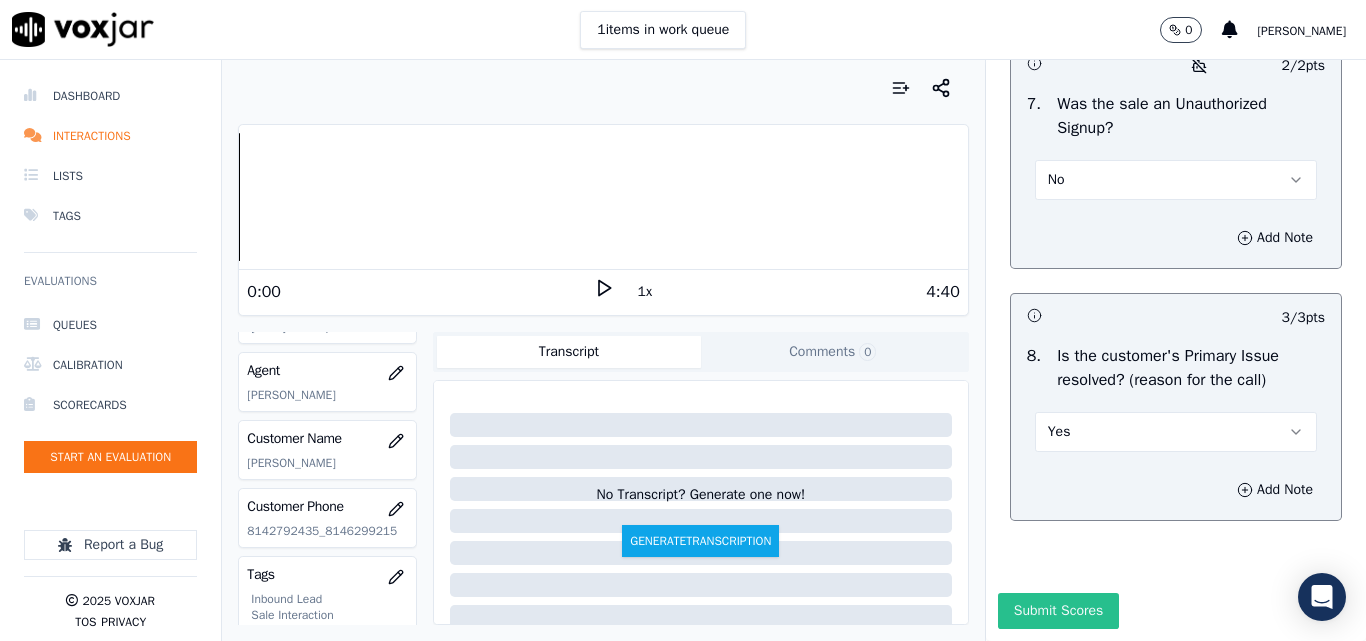 click on "Submit Scores" at bounding box center [1058, 611] 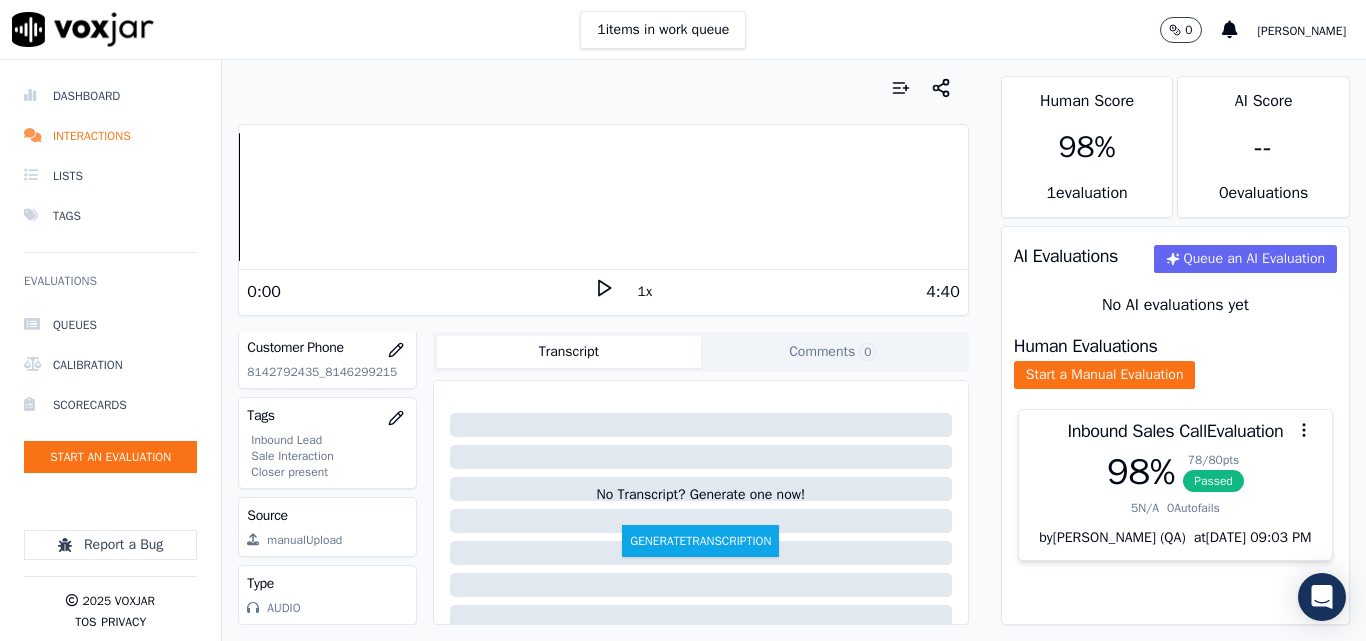 scroll, scrollTop: 204, scrollLeft: 0, axis: vertical 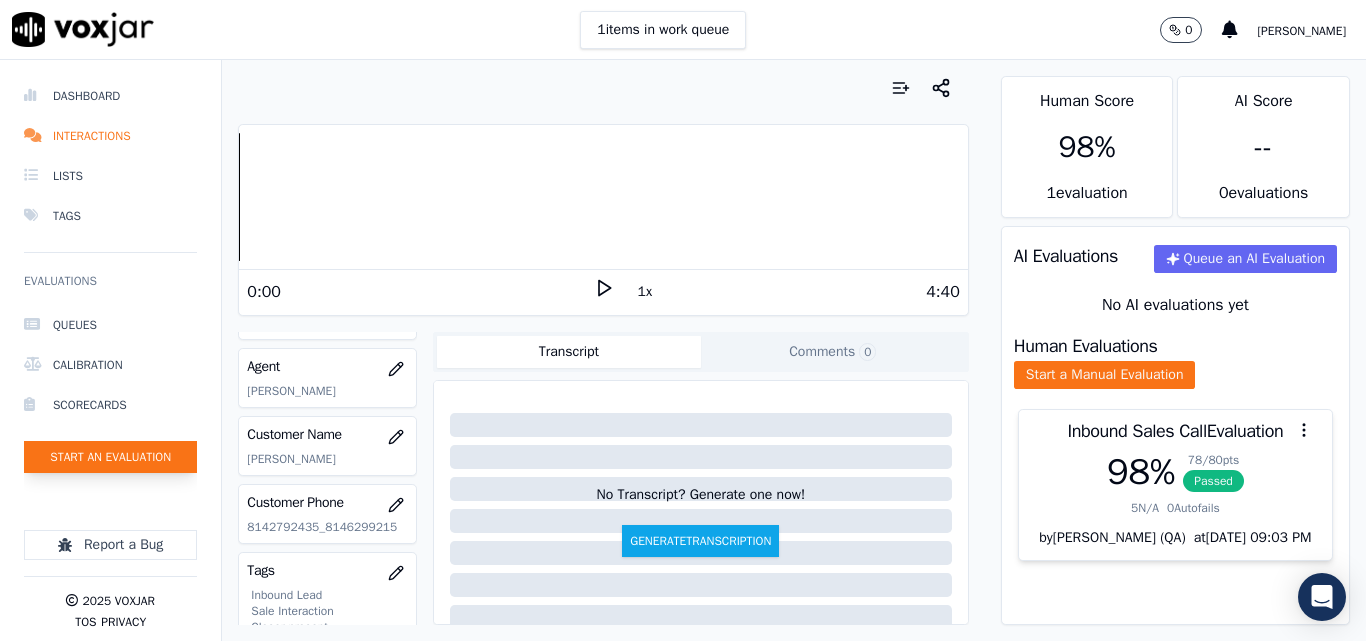 click on "Start an Evaluation" 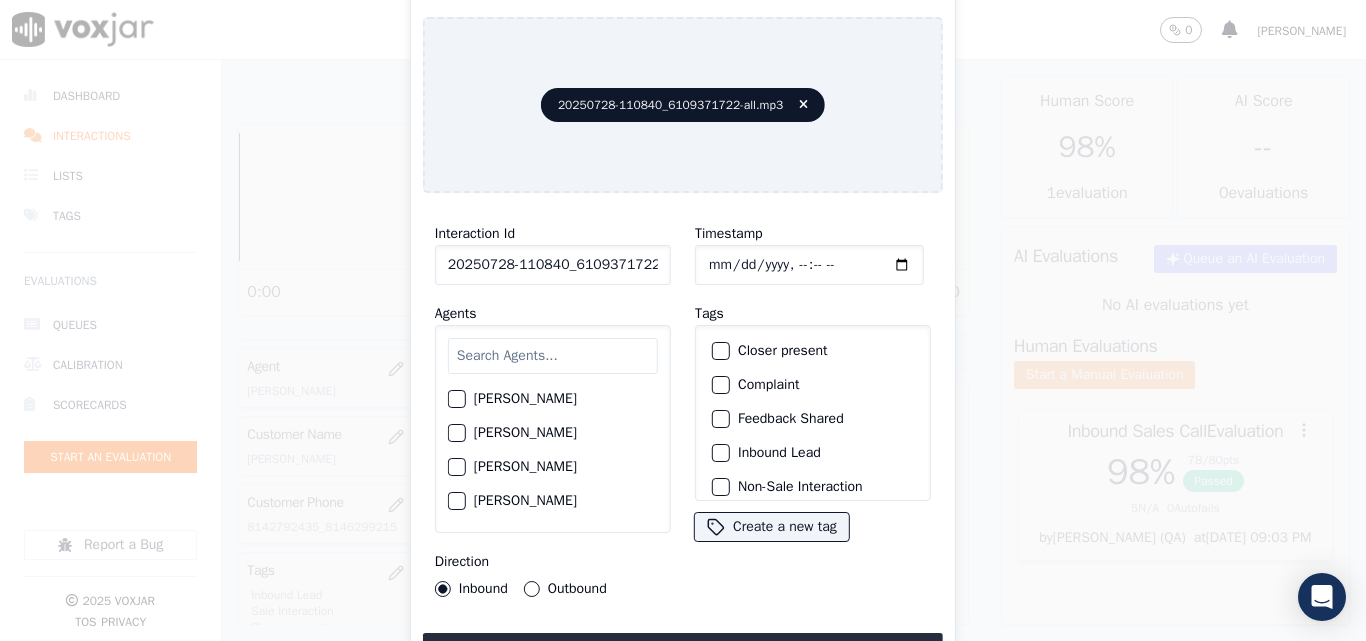 scroll, scrollTop: 0, scrollLeft: 40, axis: horizontal 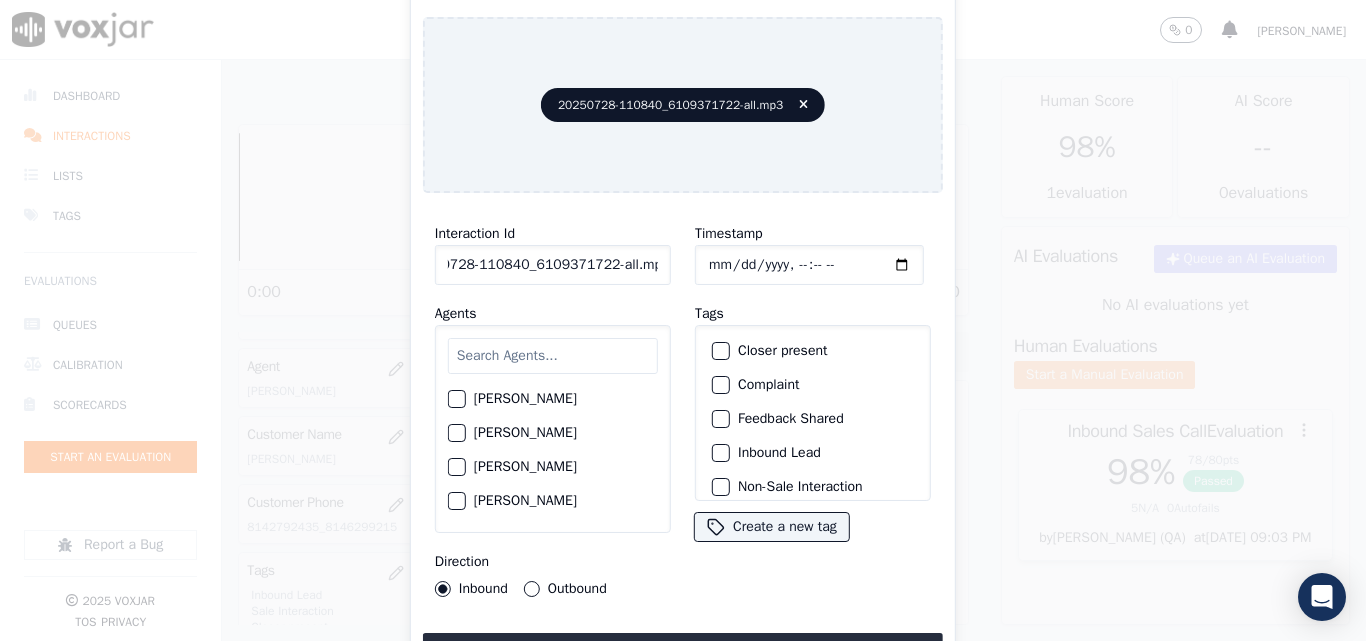 drag, startPoint x: 639, startPoint y: 259, endPoint x: 748, endPoint y: 273, distance: 109.89541 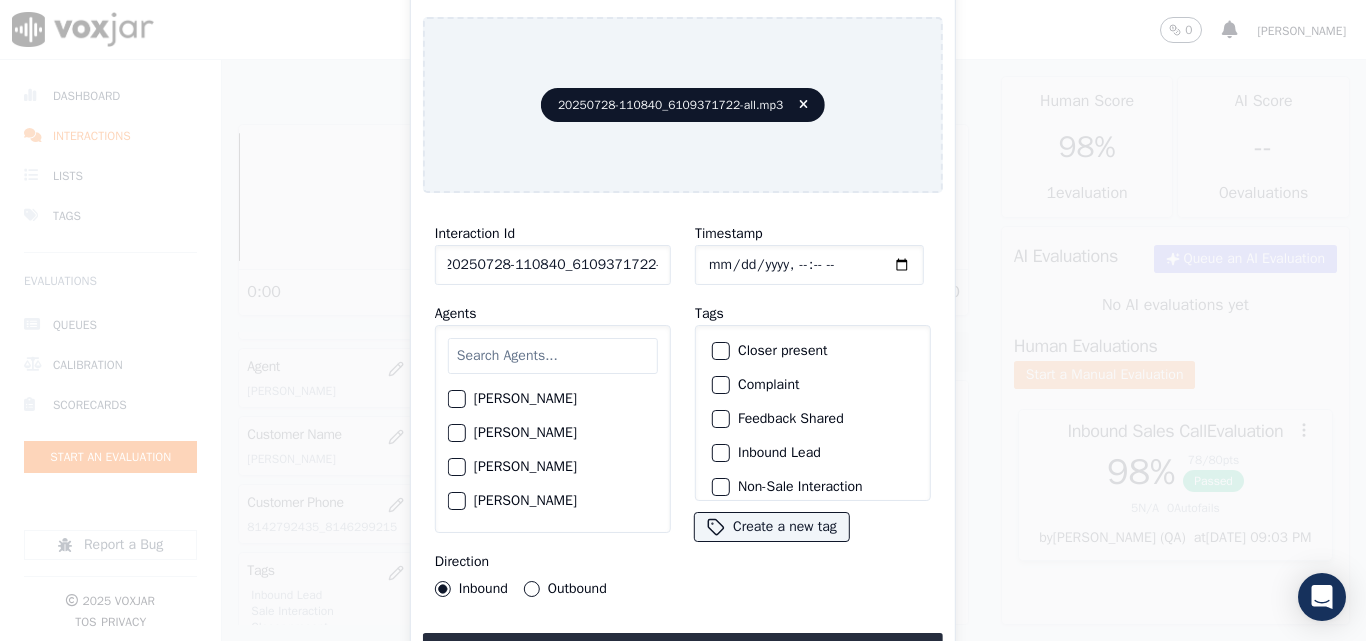 scroll, scrollTop: 0, scrollLeft: 11, axis: horizontal 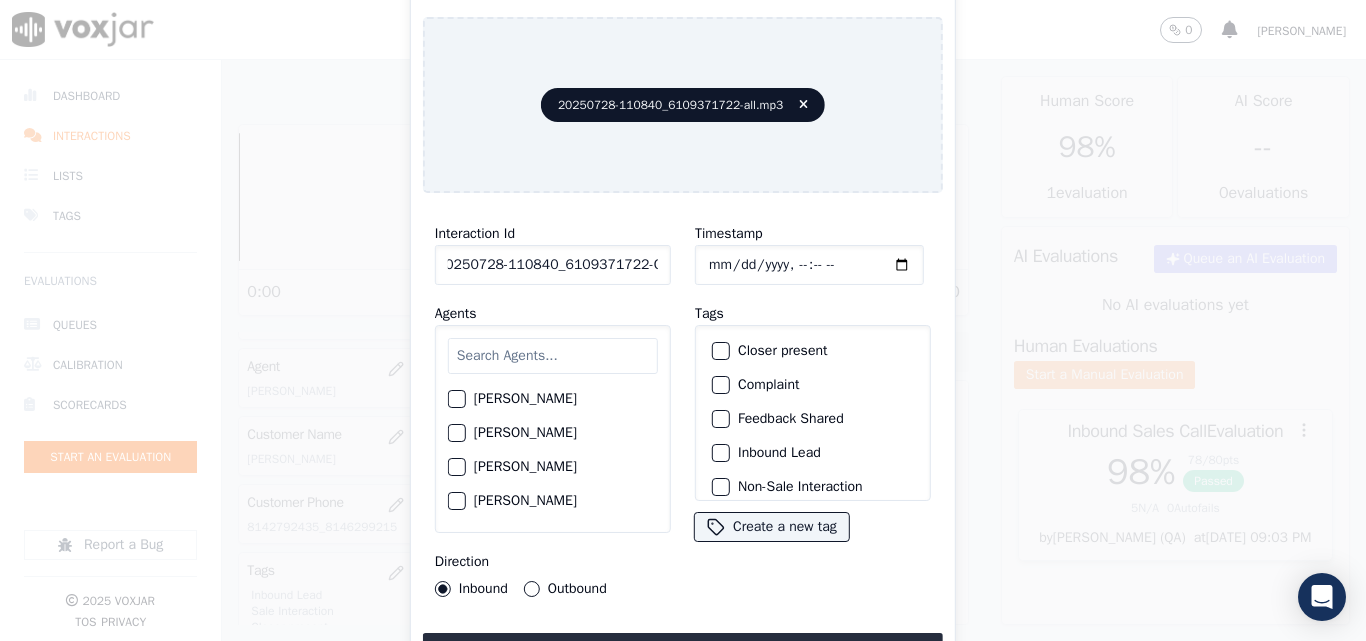 type on "20250728-110840_6109371722-C1" 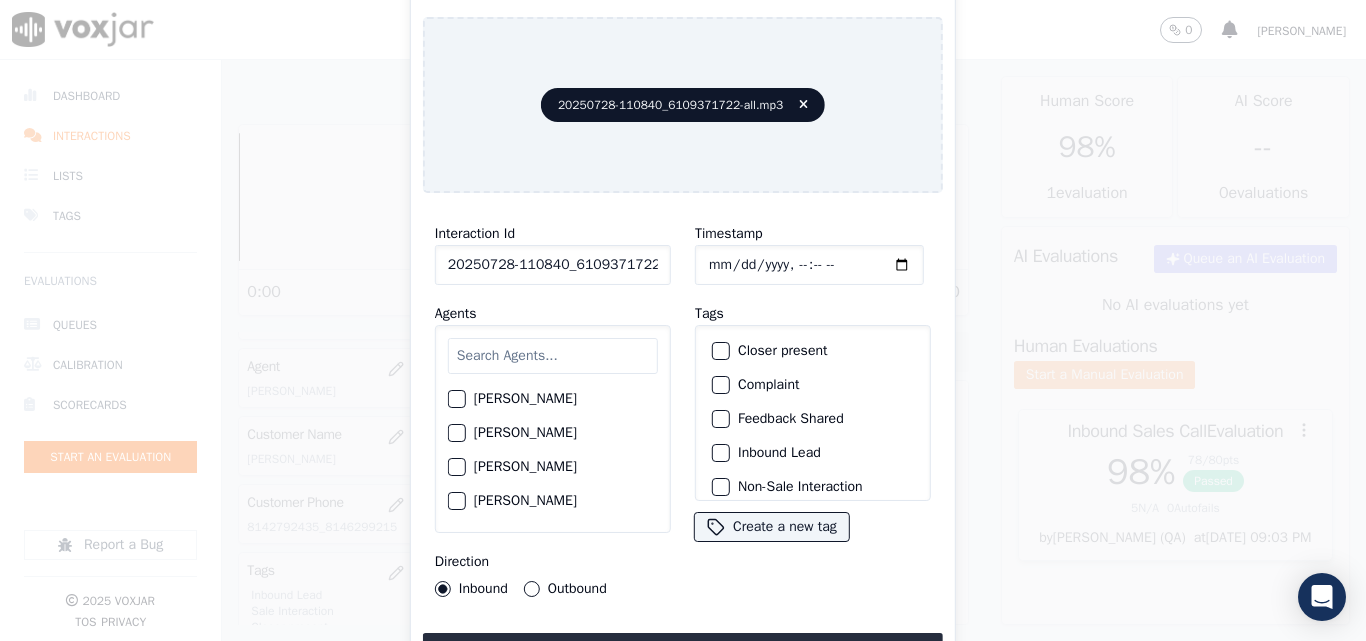 type on "[DATE]T15:40" 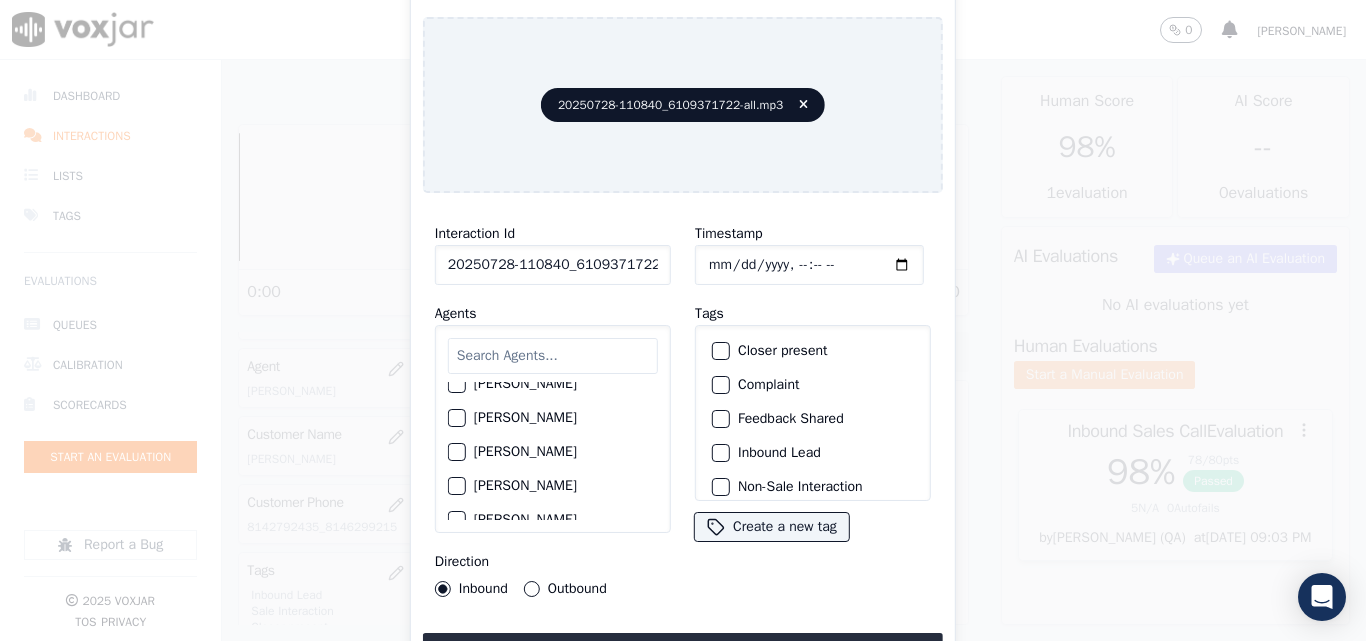 scroll, scrollTop: 900, scrollLeft: 0, axis: vertical 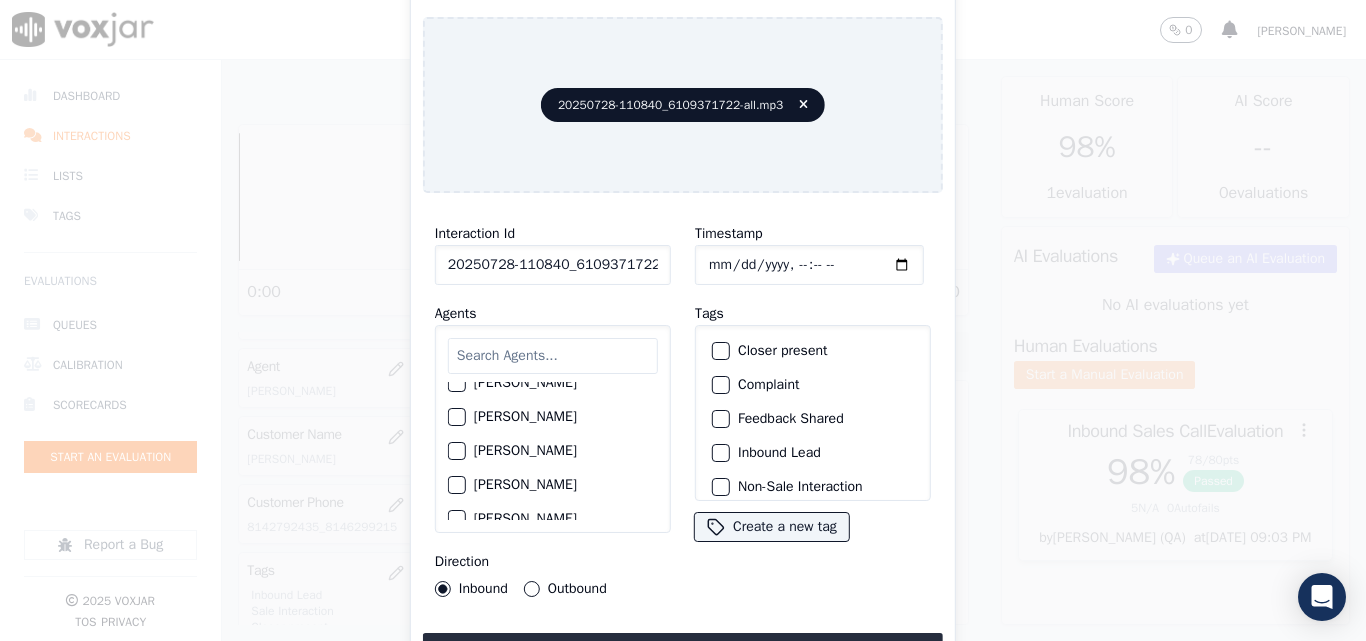 click on "[PERSON_NAME]" 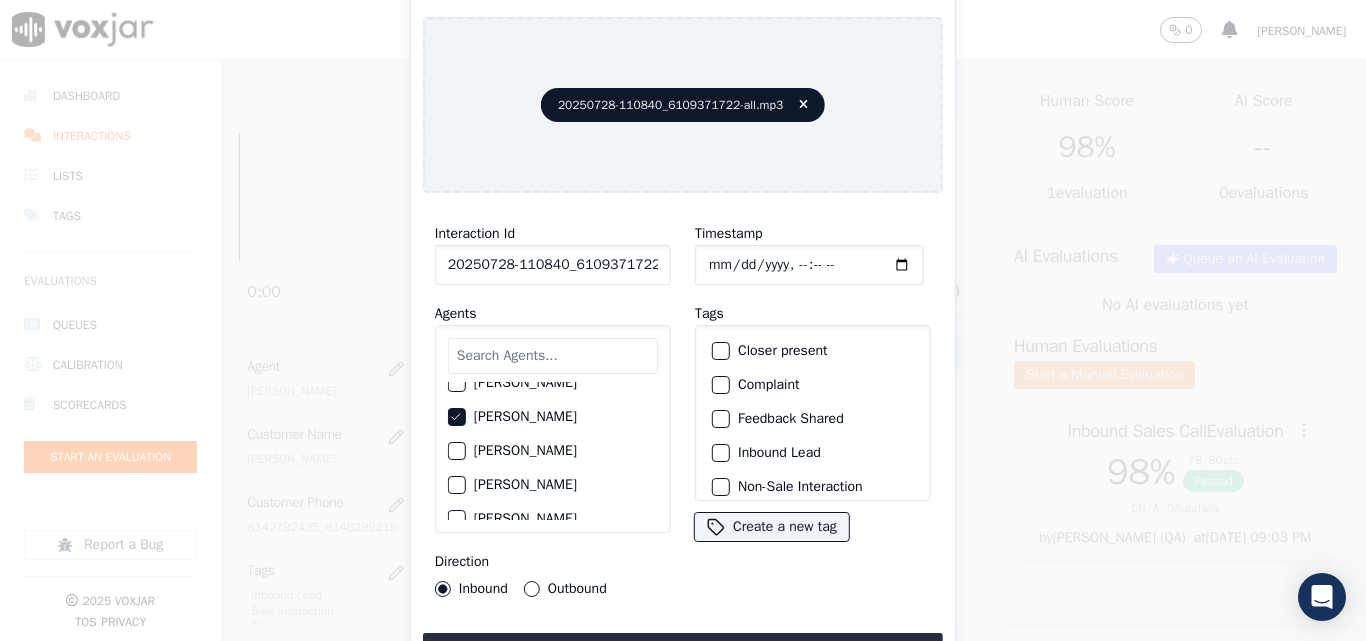 click at bounding box center (720, 351) 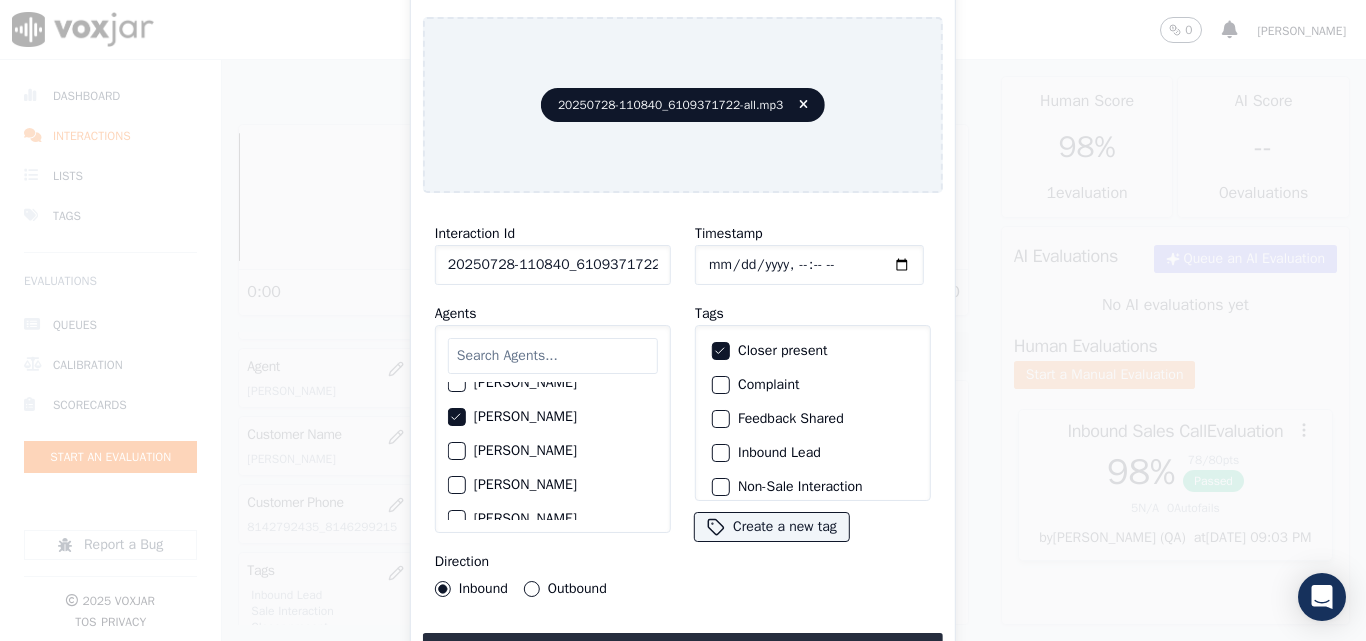 click 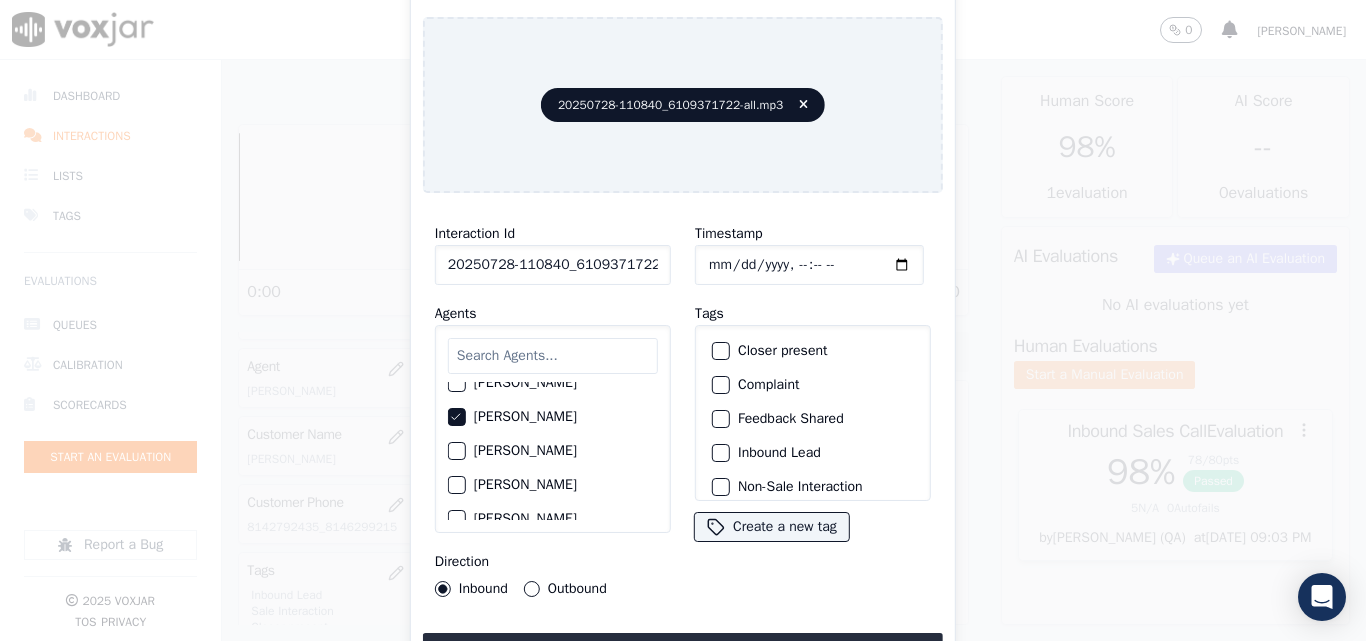 click at bounding box center (720, 453) 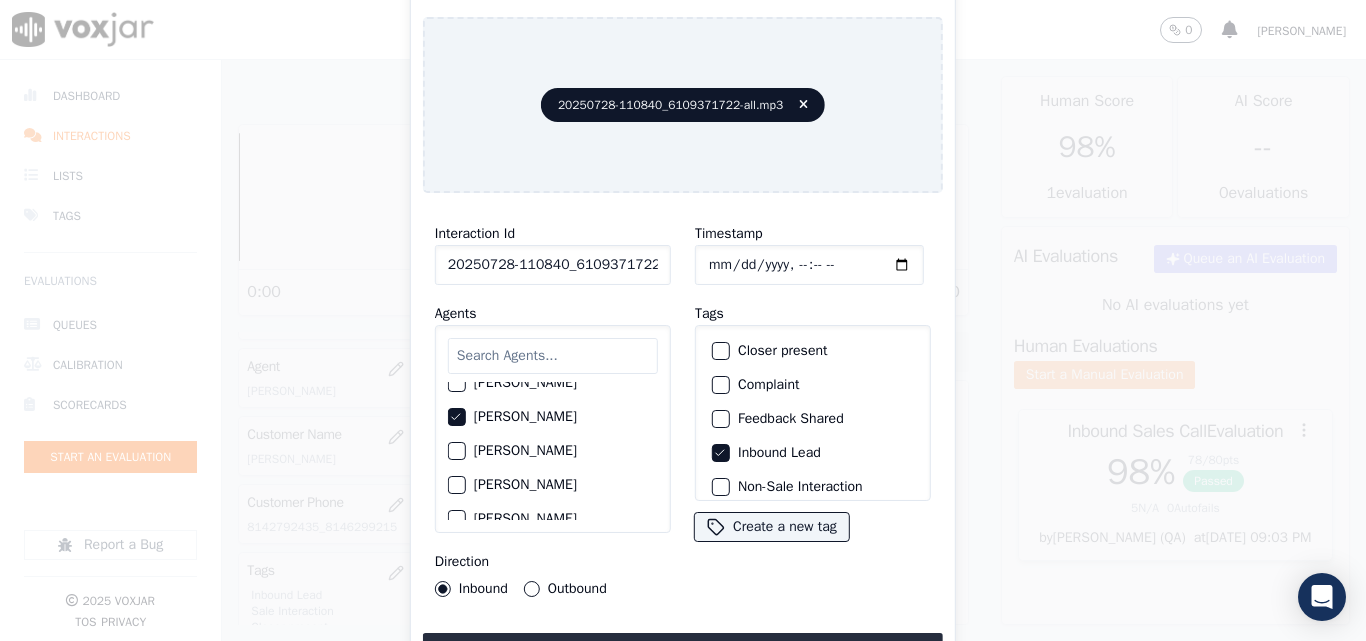 drag, startPoint x: 423, startPoint y: 324, endPoint x: 422, endPoint y: 335, distance: 11.045361 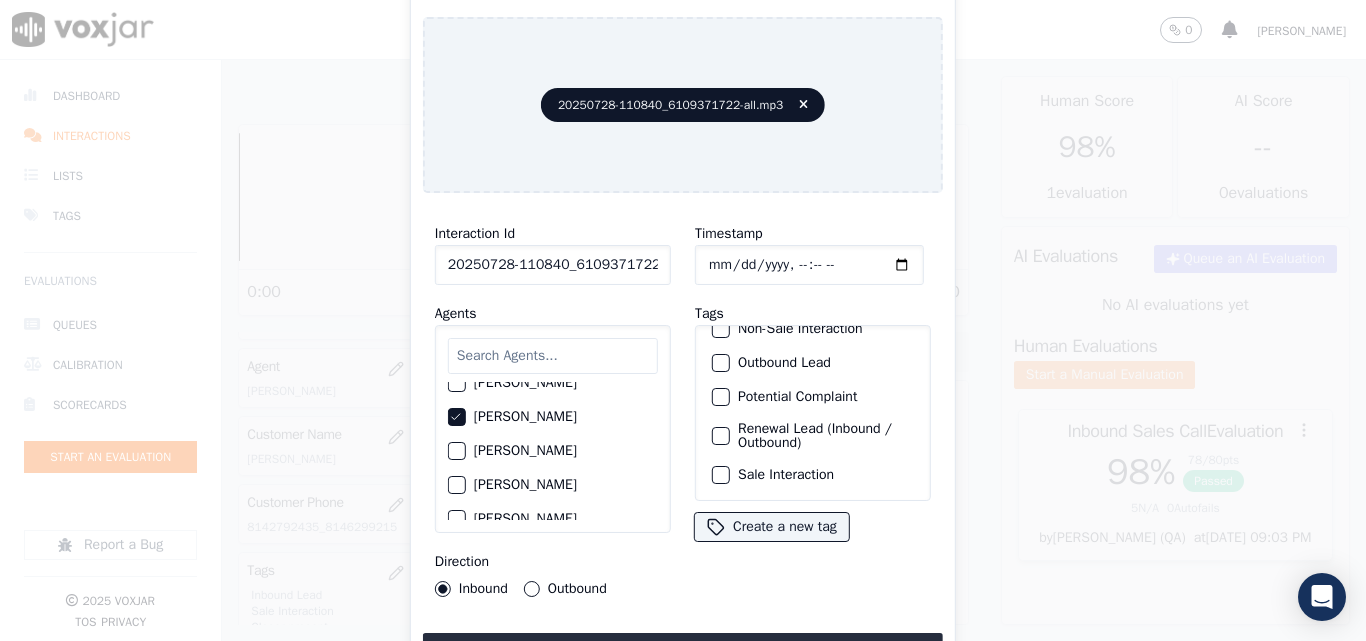 scroll, scrollTop: 173, scrollLeft: 0, axis: vertical 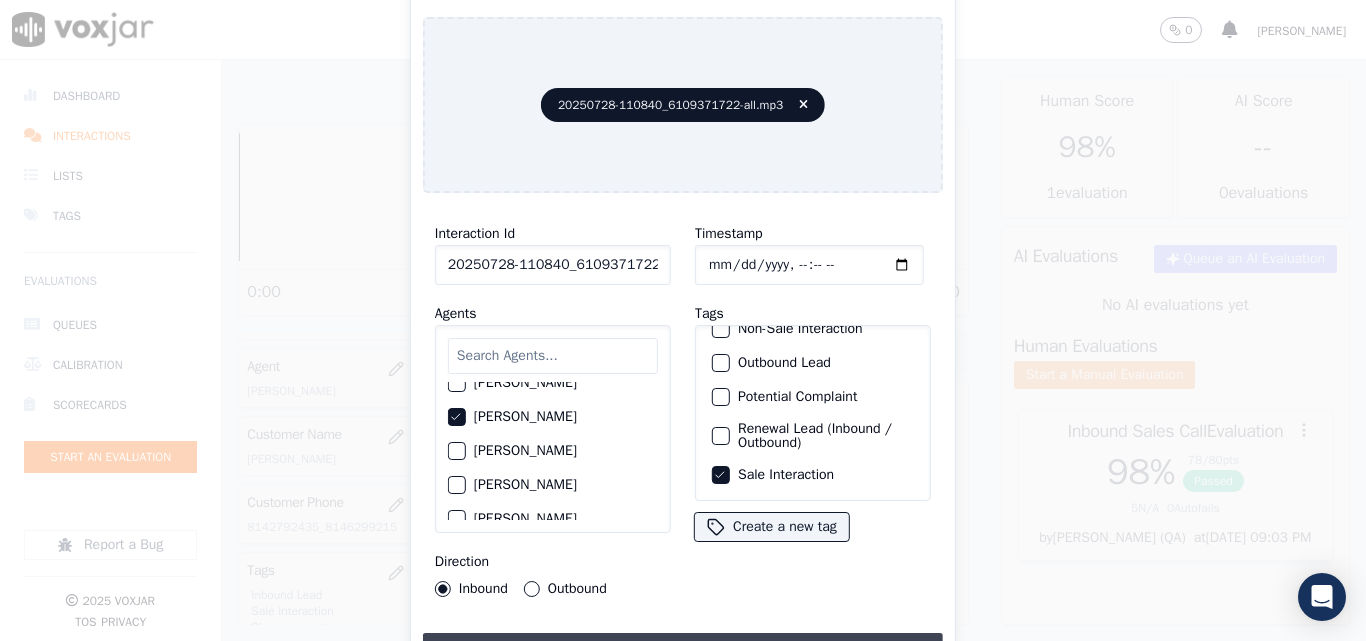 click on "Upload interaction to start evaluation" at bounding box center (683, 651) 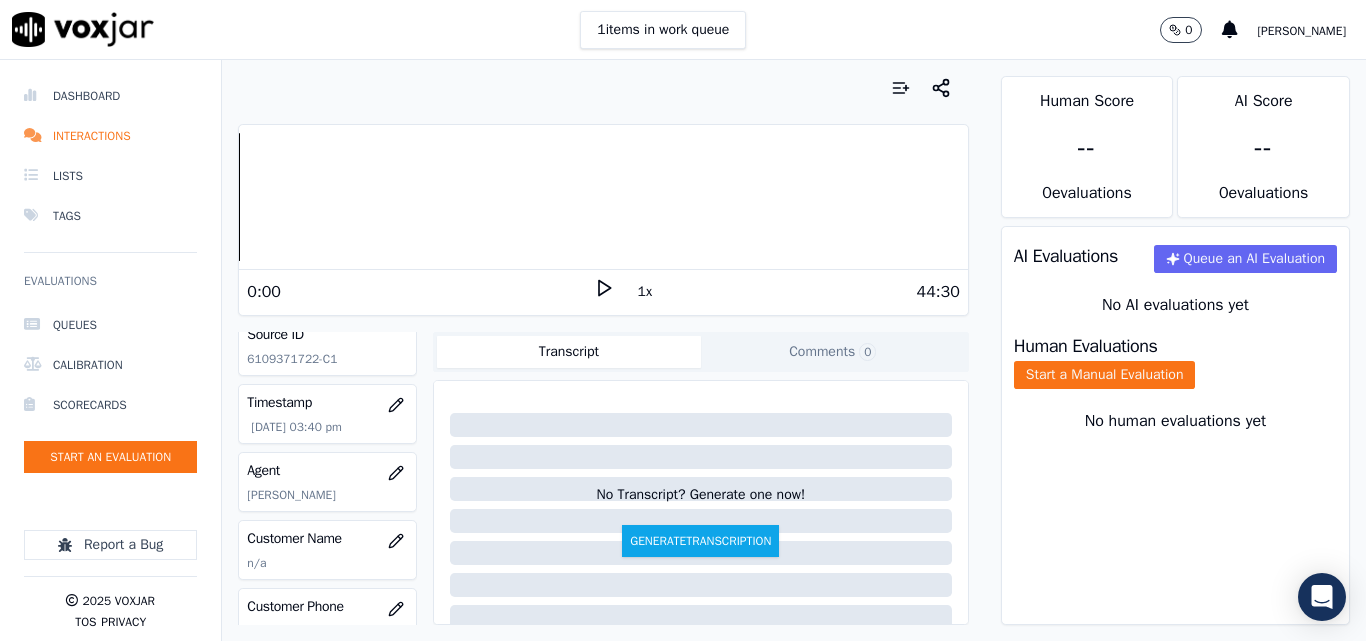 scroll, scrollTop: 300, scrollLeft: 0, axis: vertical 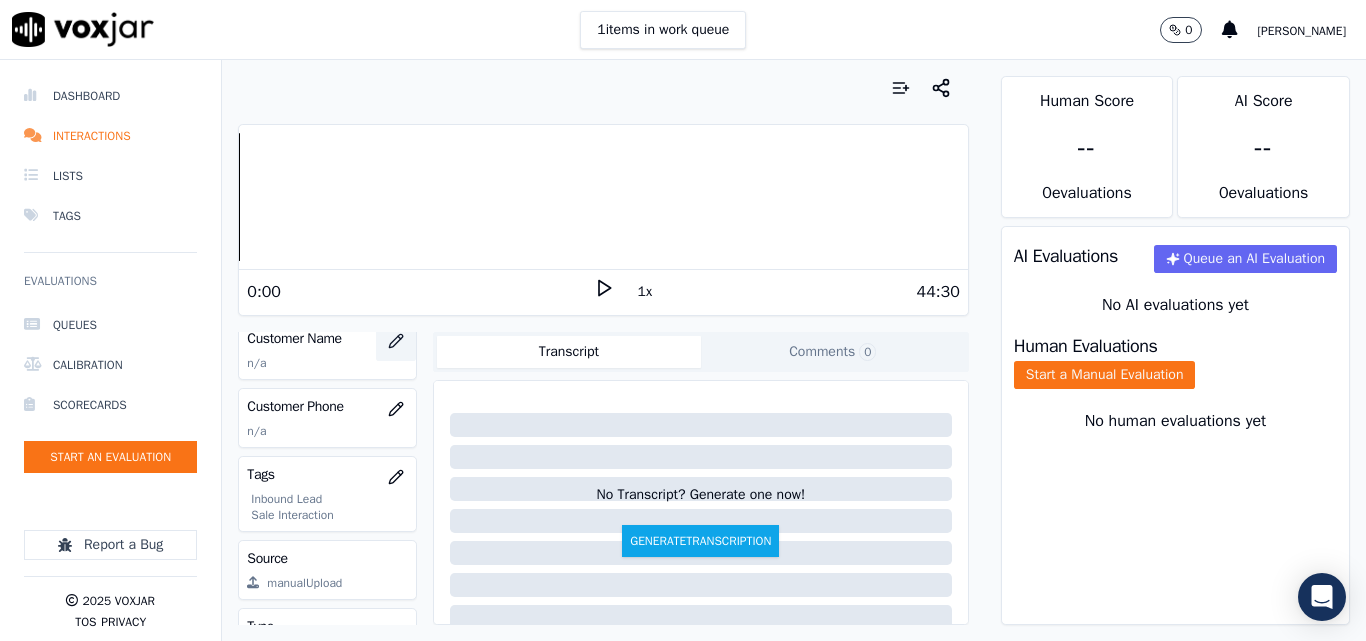 click 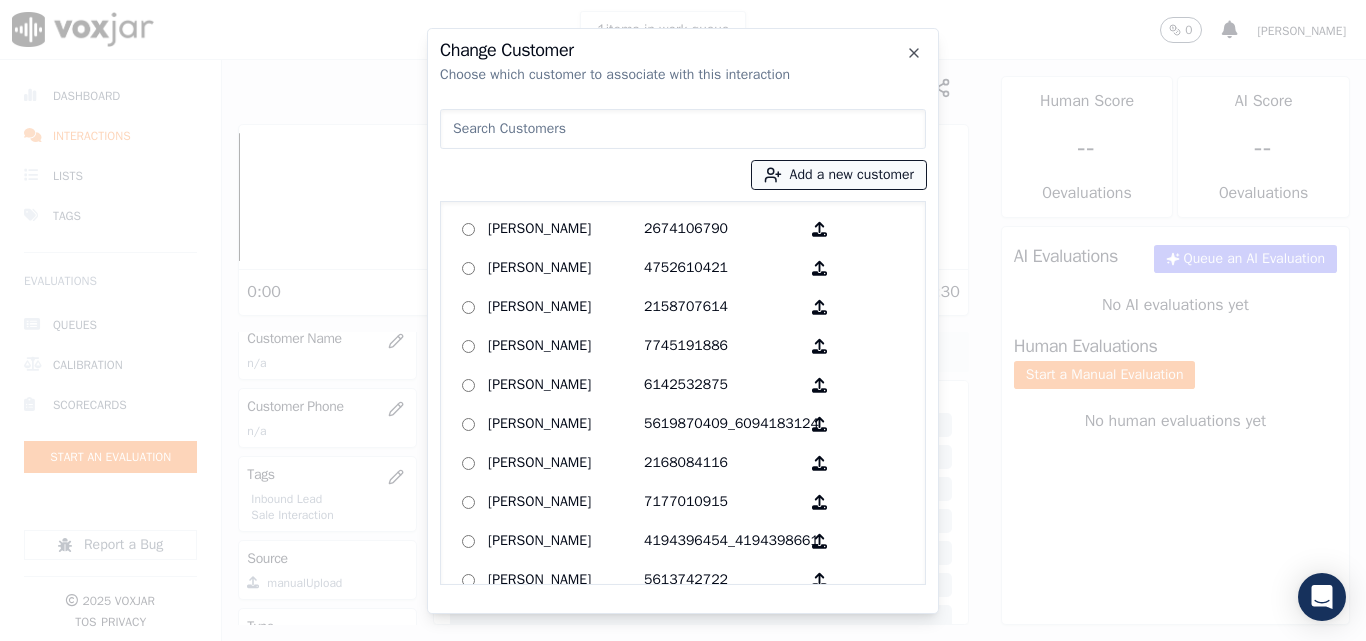 click on "Add a new customer" at bounding box center [839, 175] 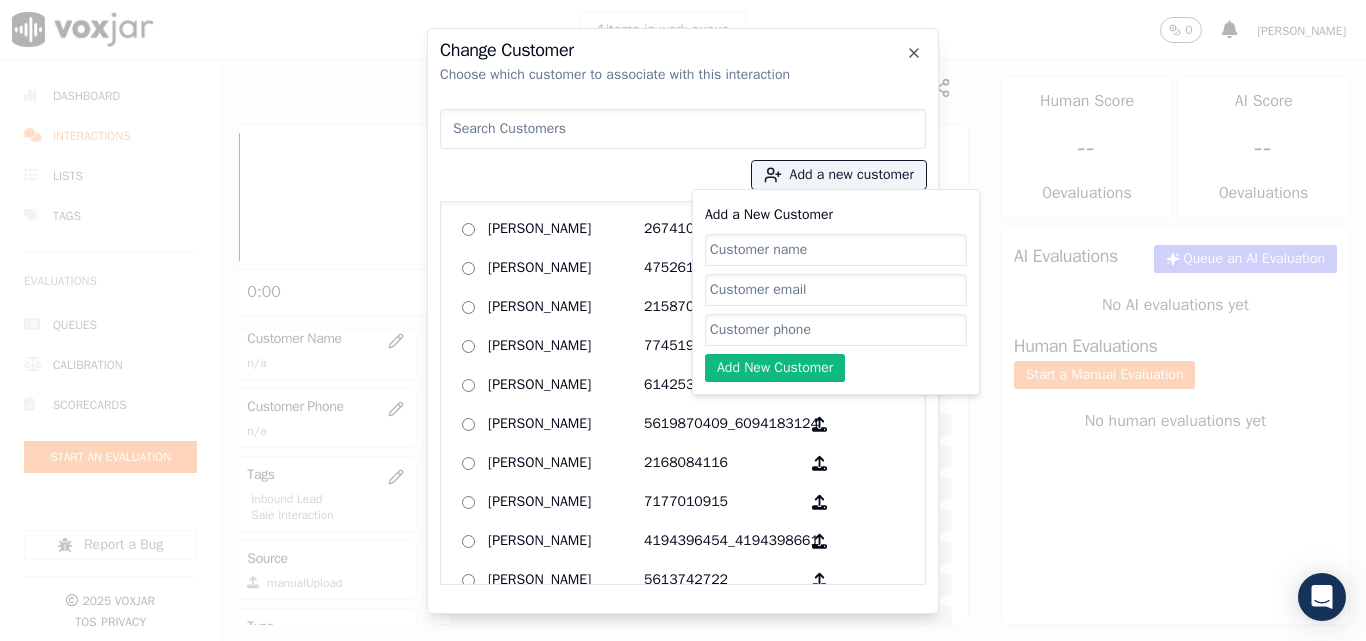click on "Add a New Customer" 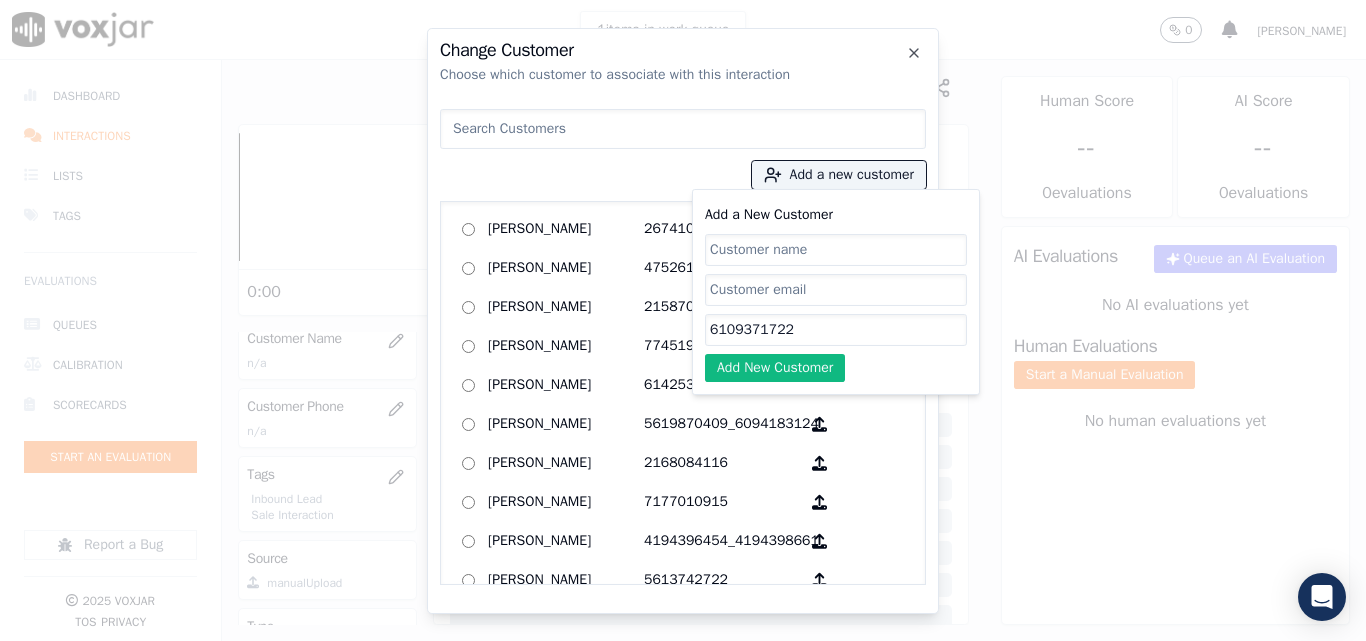 click at bounding box center [683, 129] 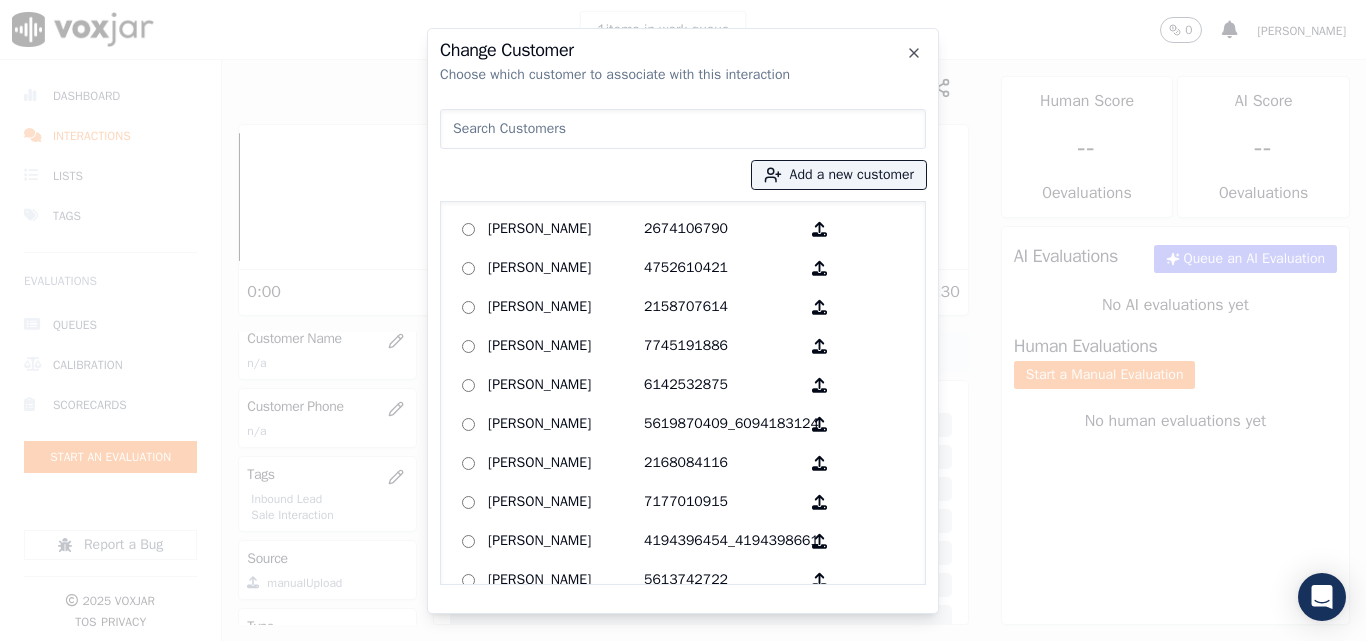 click at bounding box center (683, 129) 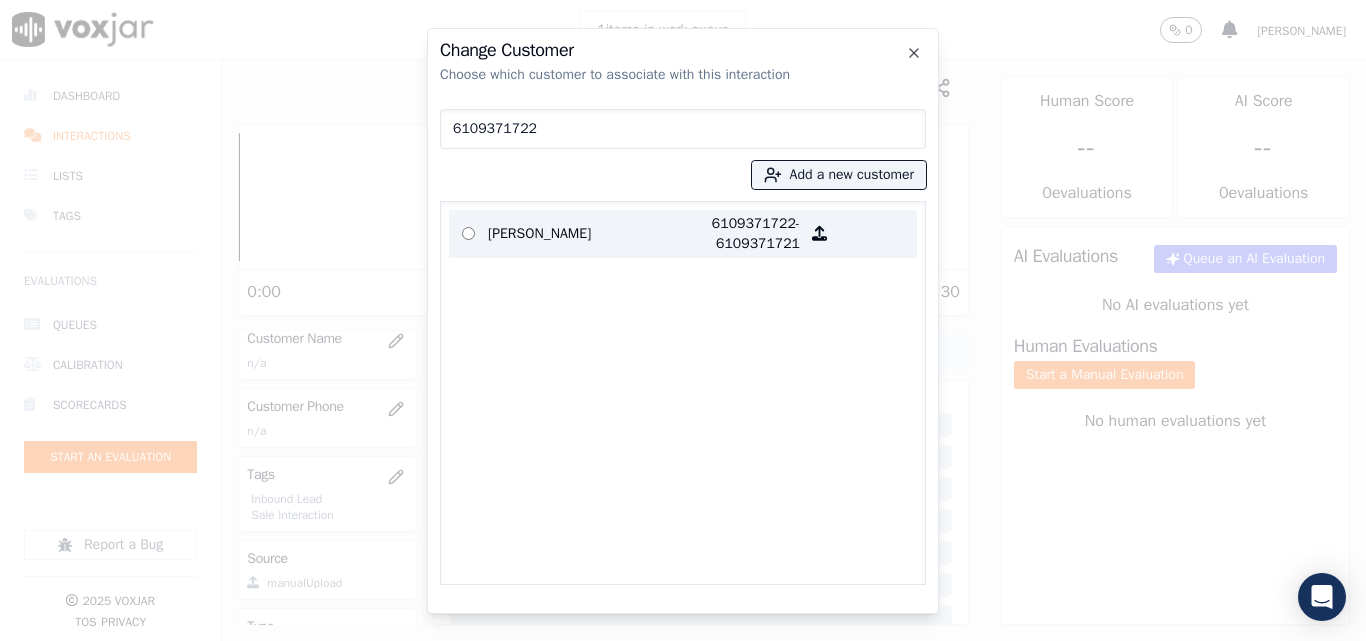 type on "6109371722" 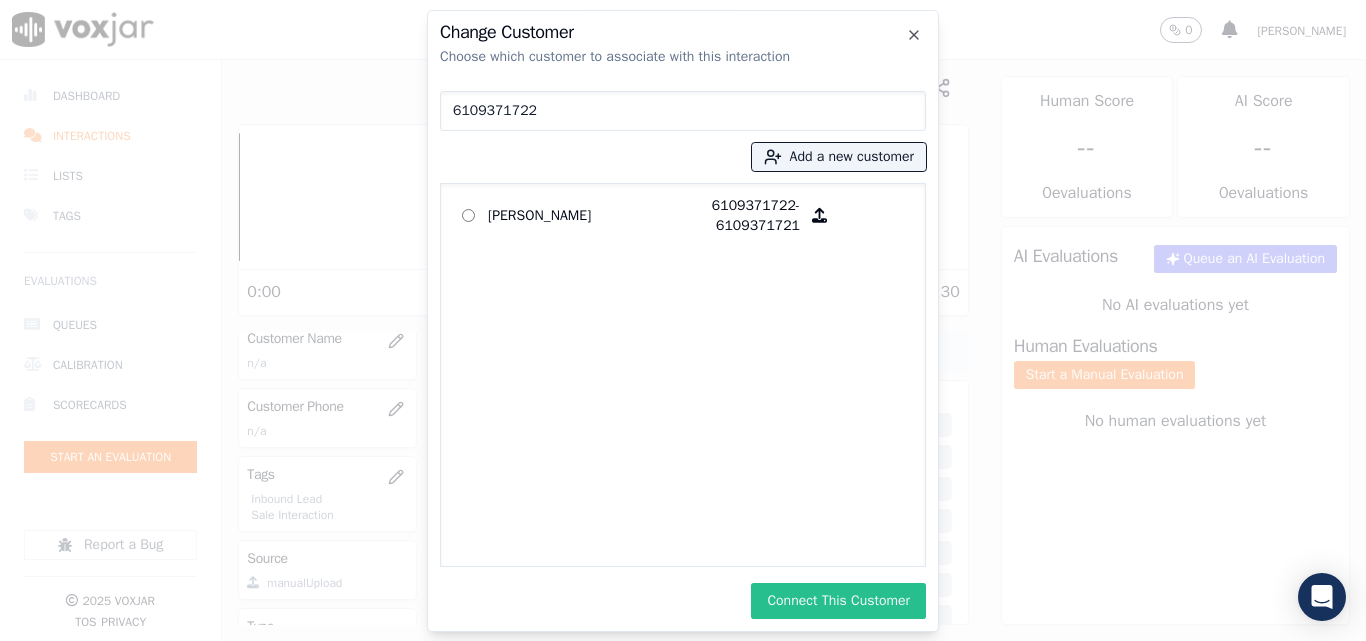 click on "Connect This Customer" at bounding box center [838, 601] 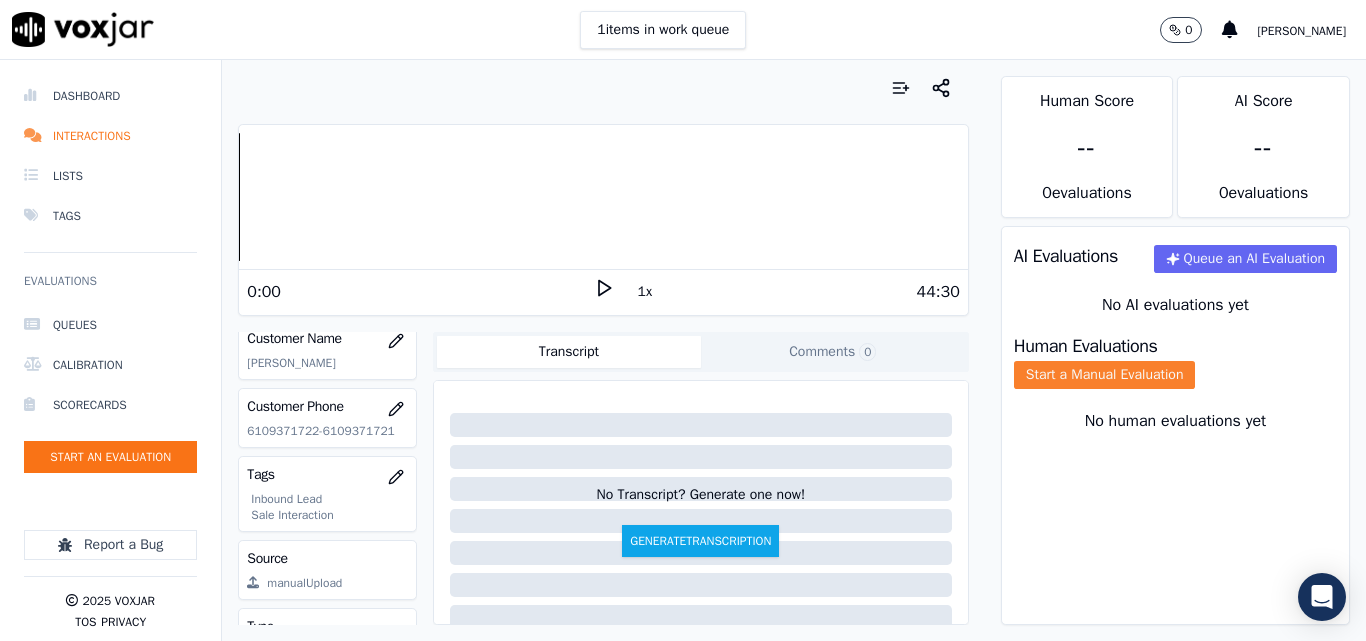 click on "Start a Manual Evaluation" 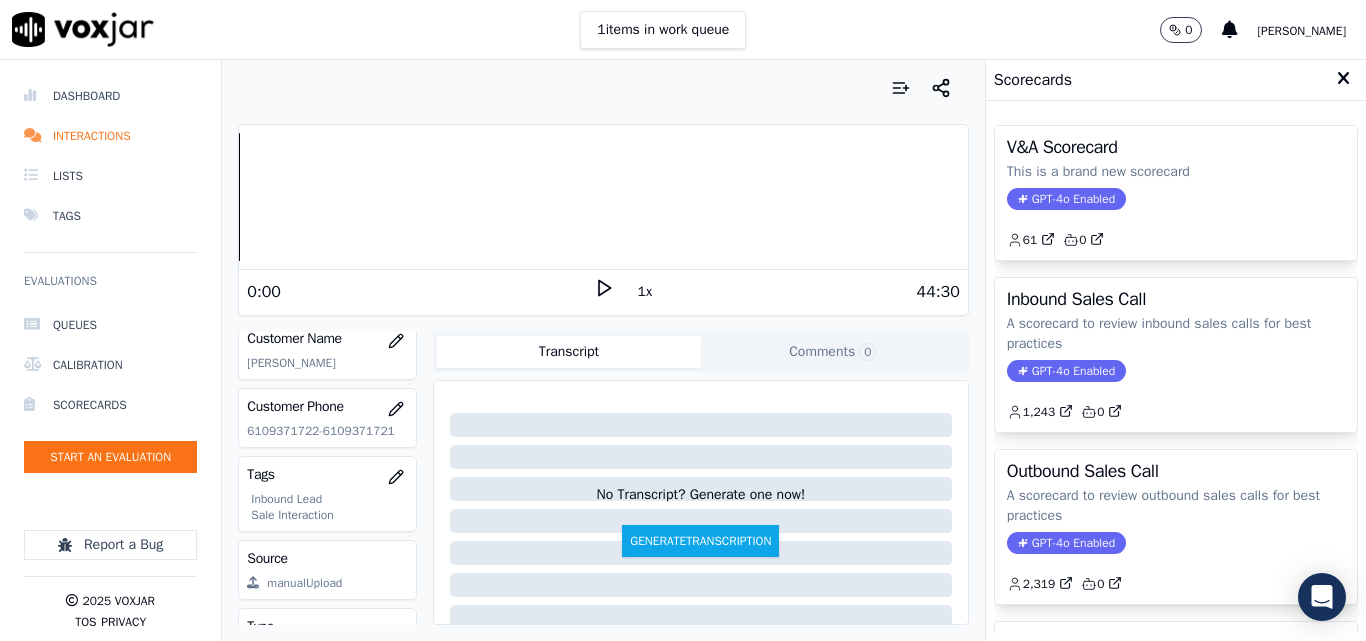 click on "GPT-4o Enabled" 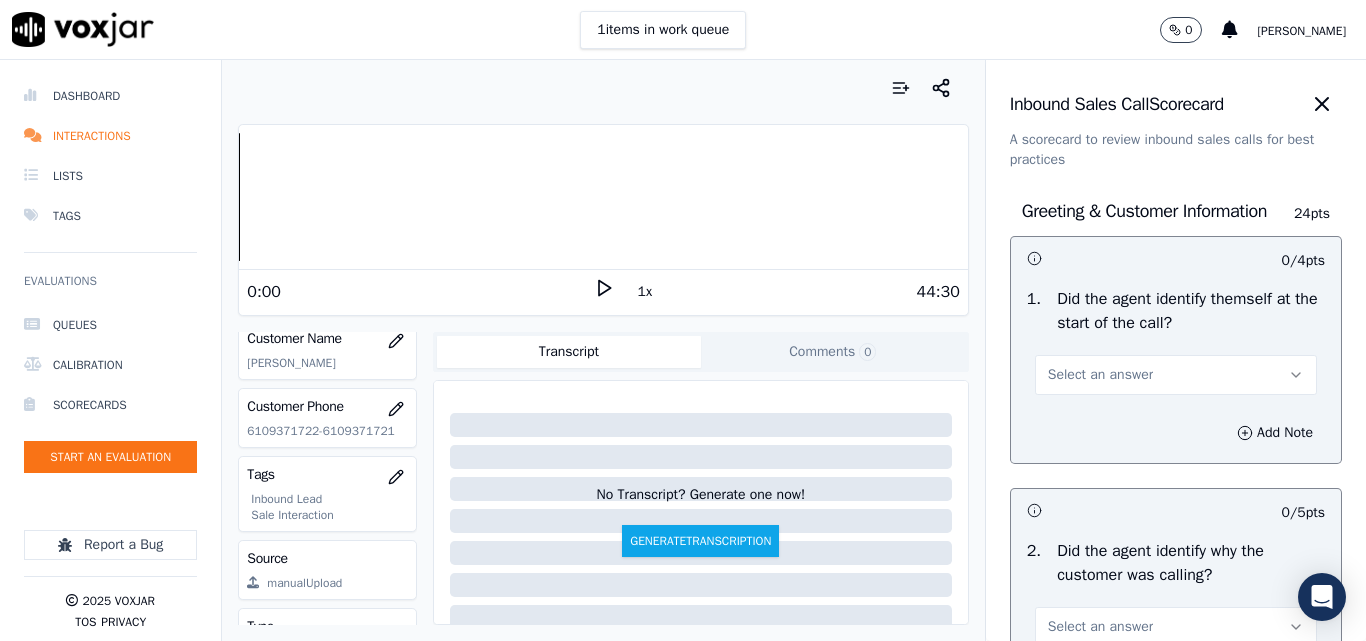 click on "Select an answer" at bounding box center (1176, 375) 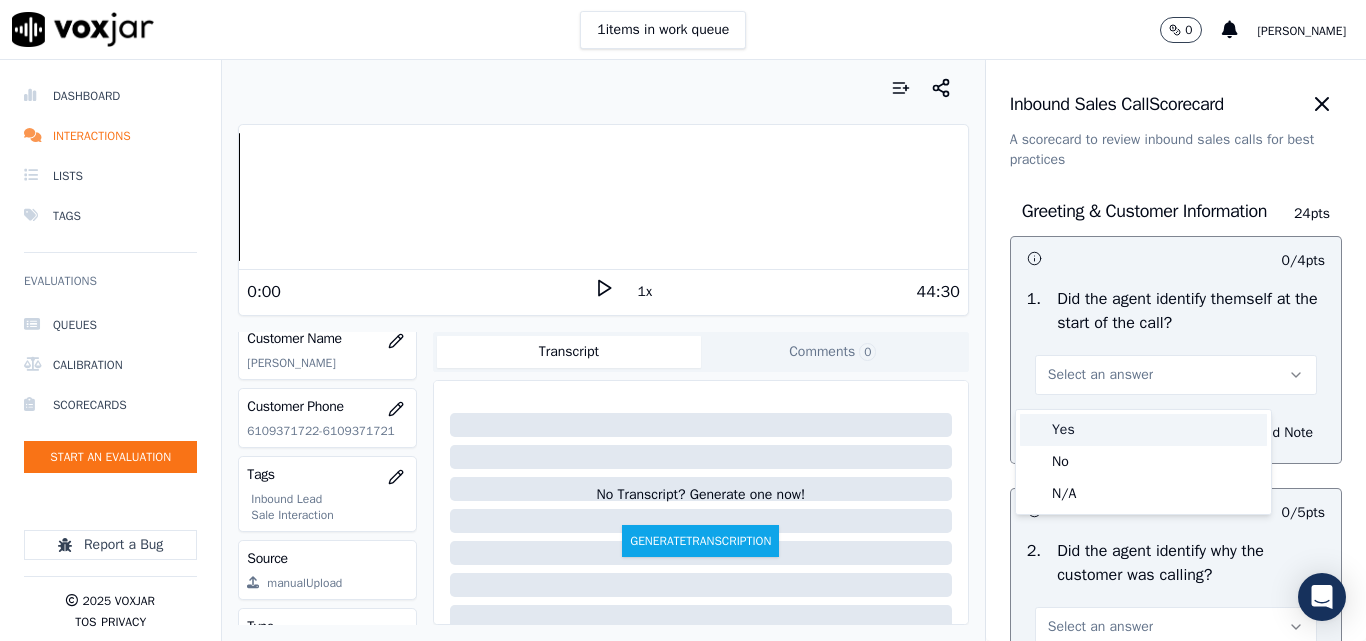 click on "Yes" at bounding box center (1143, 430) 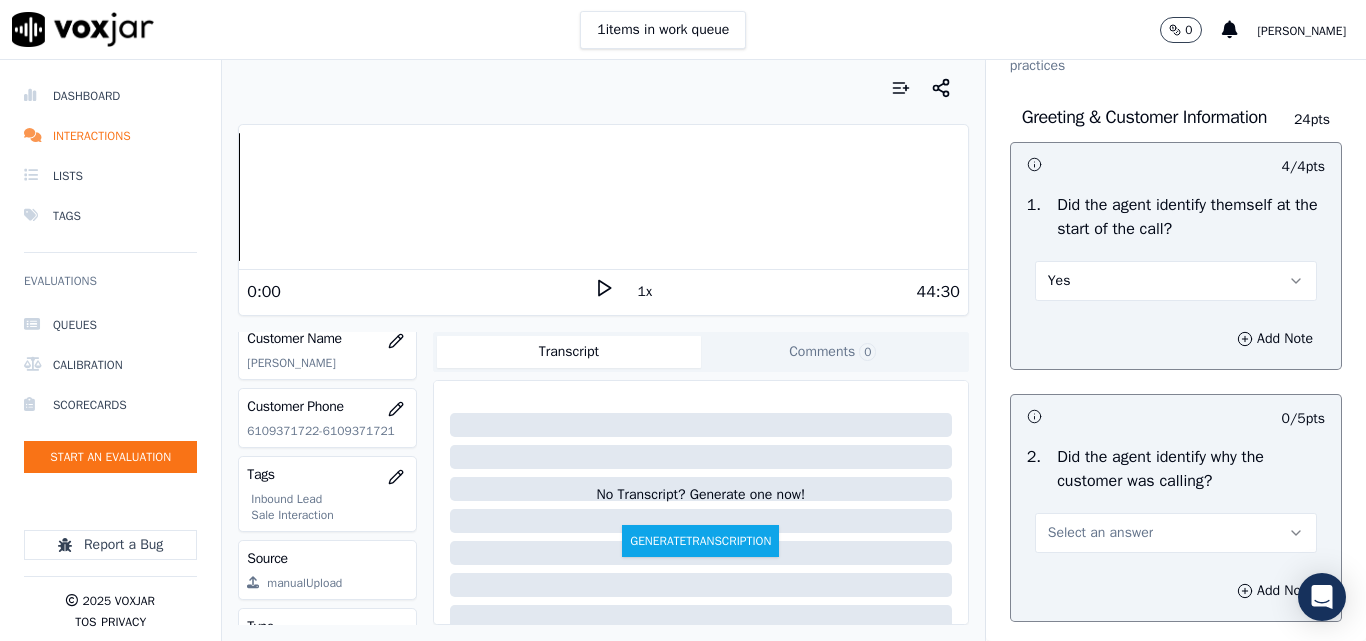 scroll, scrollTop: 300, scrollLeft: 0, axis: vertical 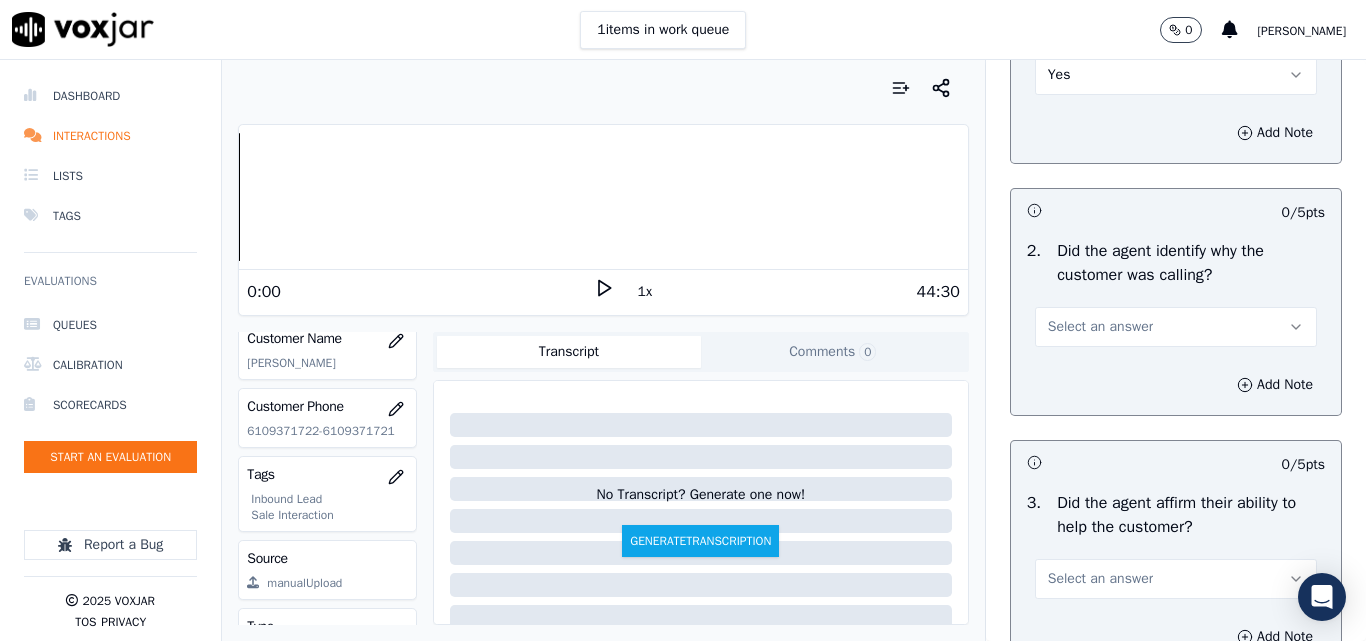 click on "Select an answer" at bounding box center (1100, 327) 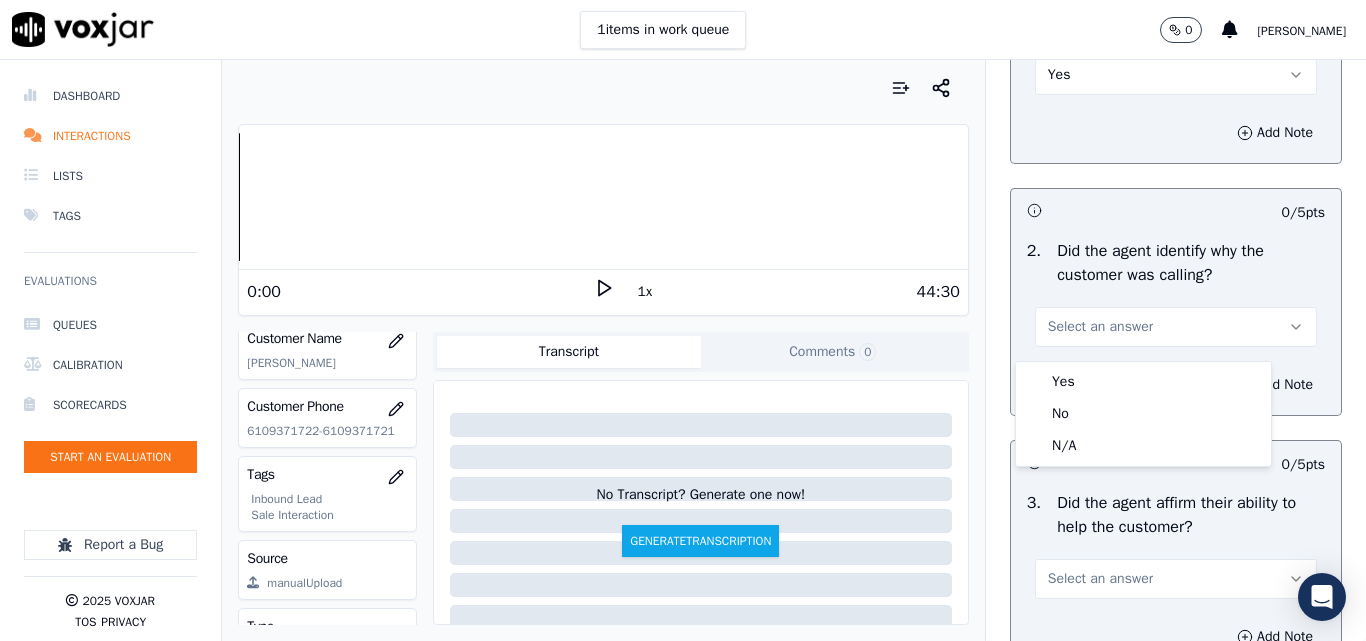 click on "Yes" at bounding box center [1143, 382] 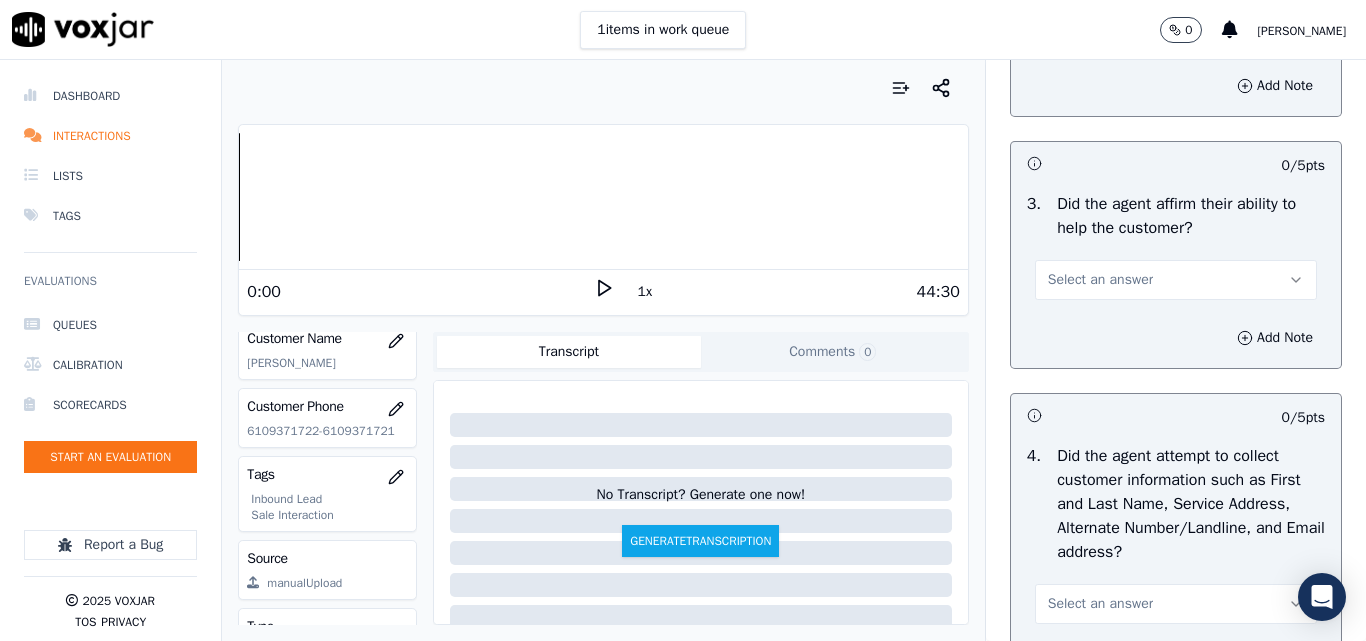 scroll, scrollTop: 600, scrollLeft: 0, axis: vertical 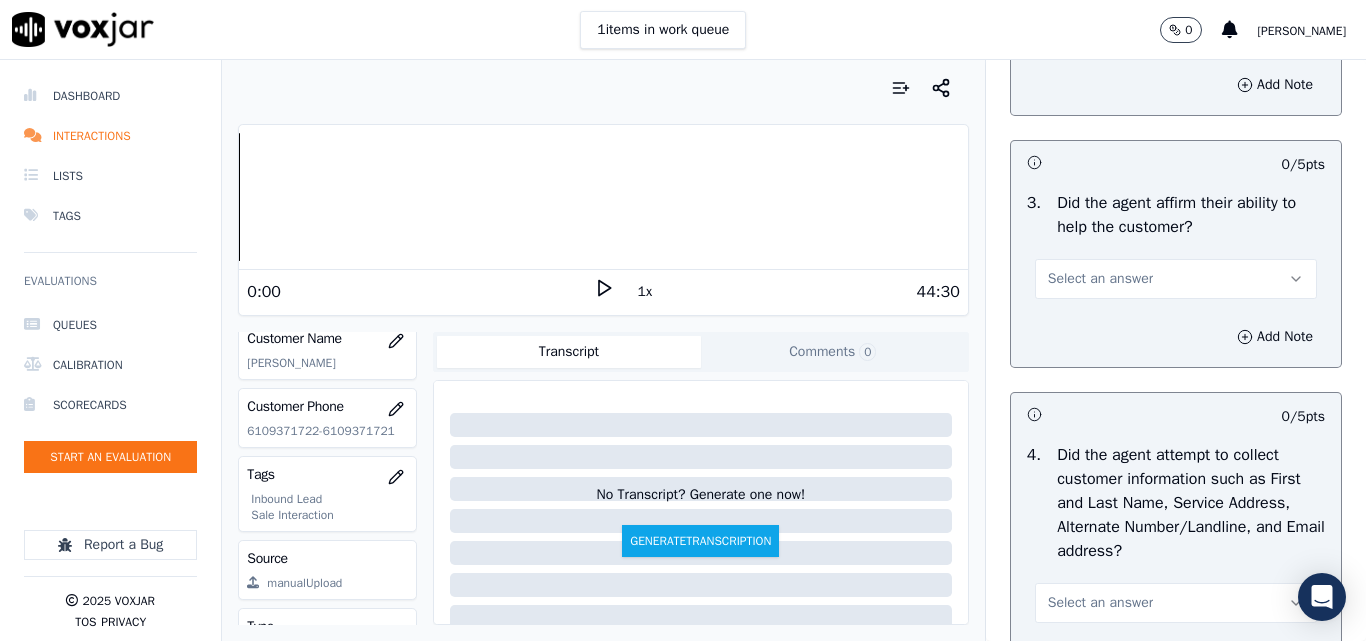 click on "Select an answer" at bounding box center [1176, 279] 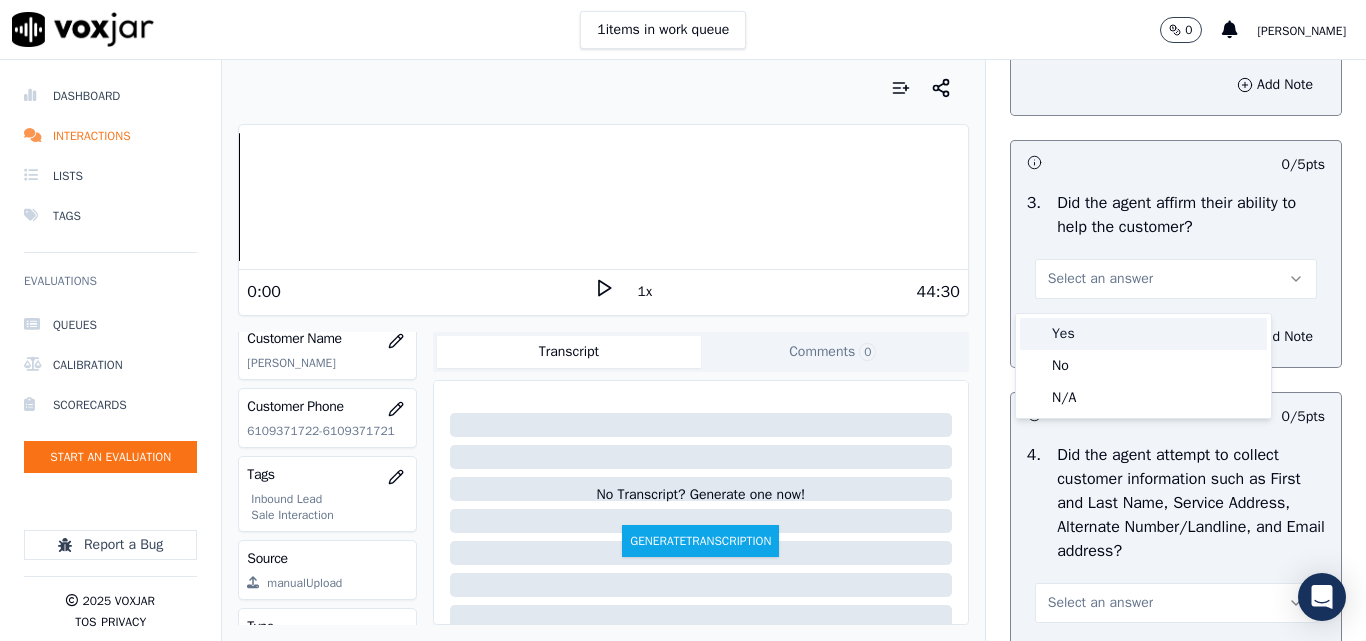 click on "Yes" at bounding box center (1143, 334) 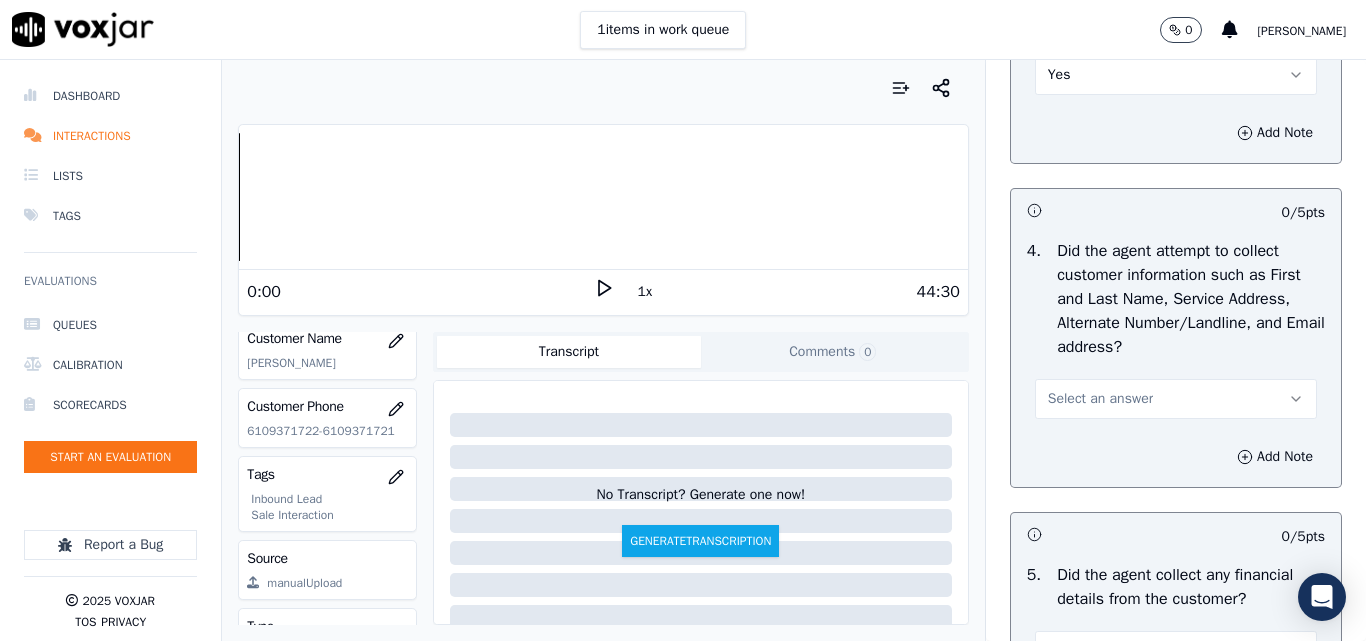 scroll, scrollTop: 900, scrollLeft: 0, axis: vertical 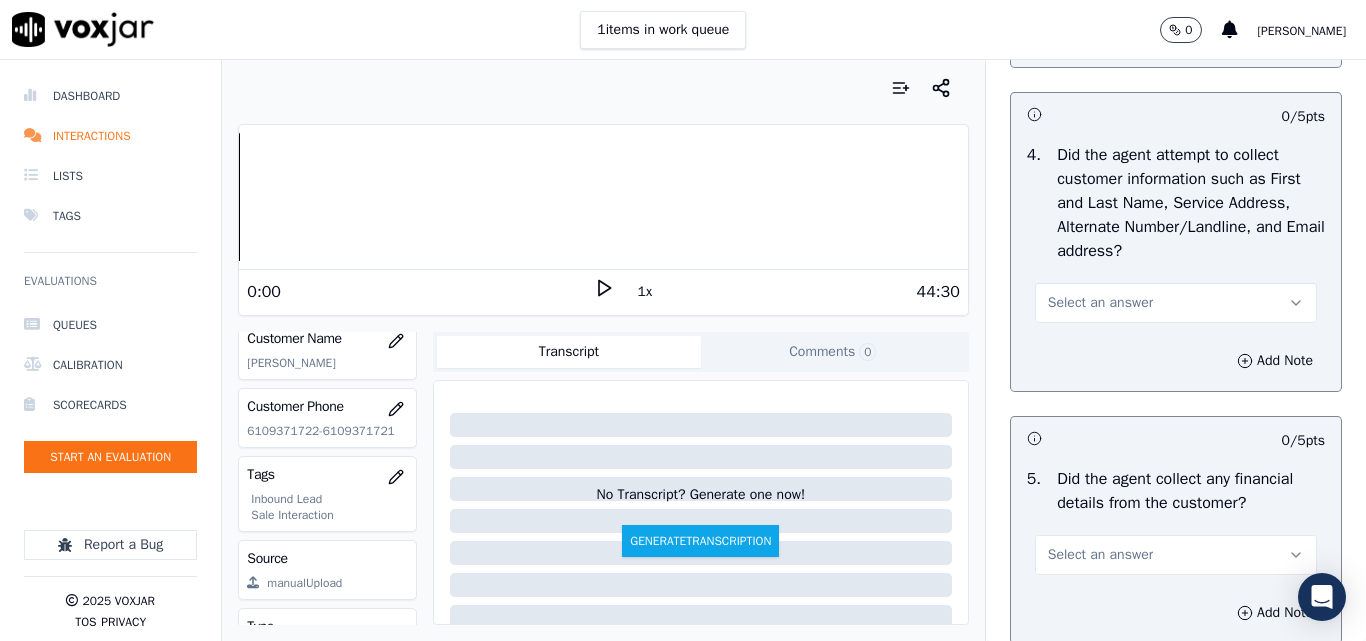 click on "Select an answer" at bounding box center [1100, 303] 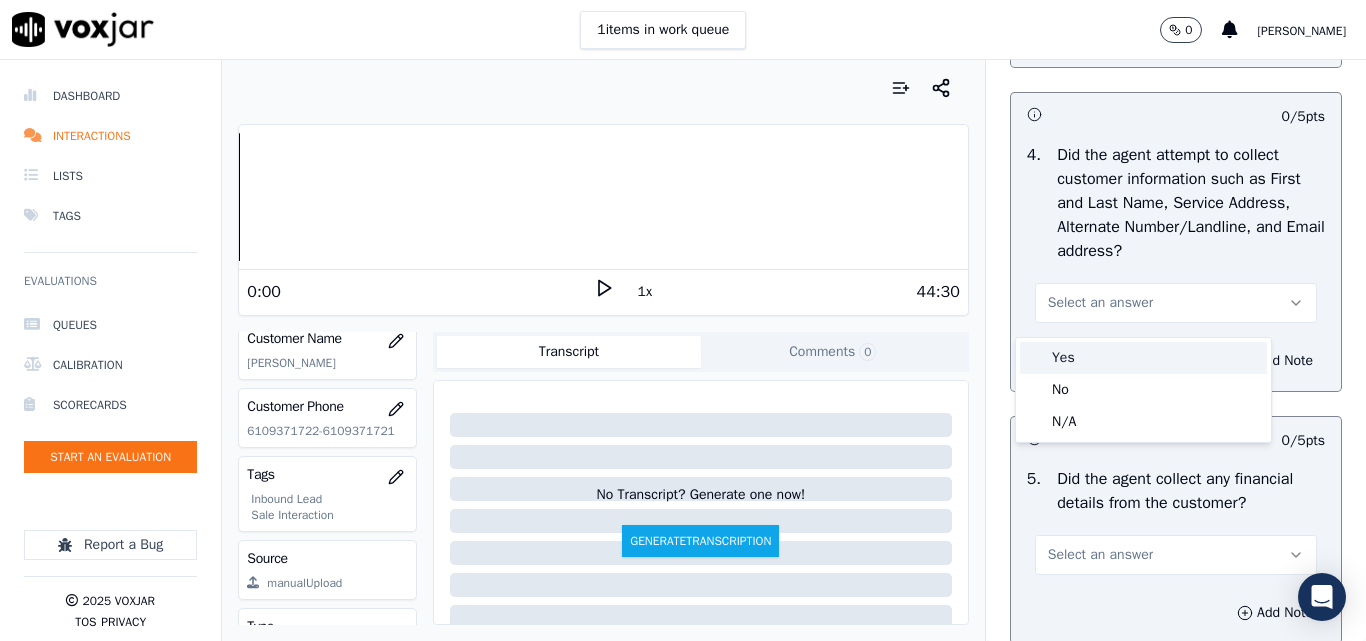 click on "Yes" at bounding box center [1143, 358] 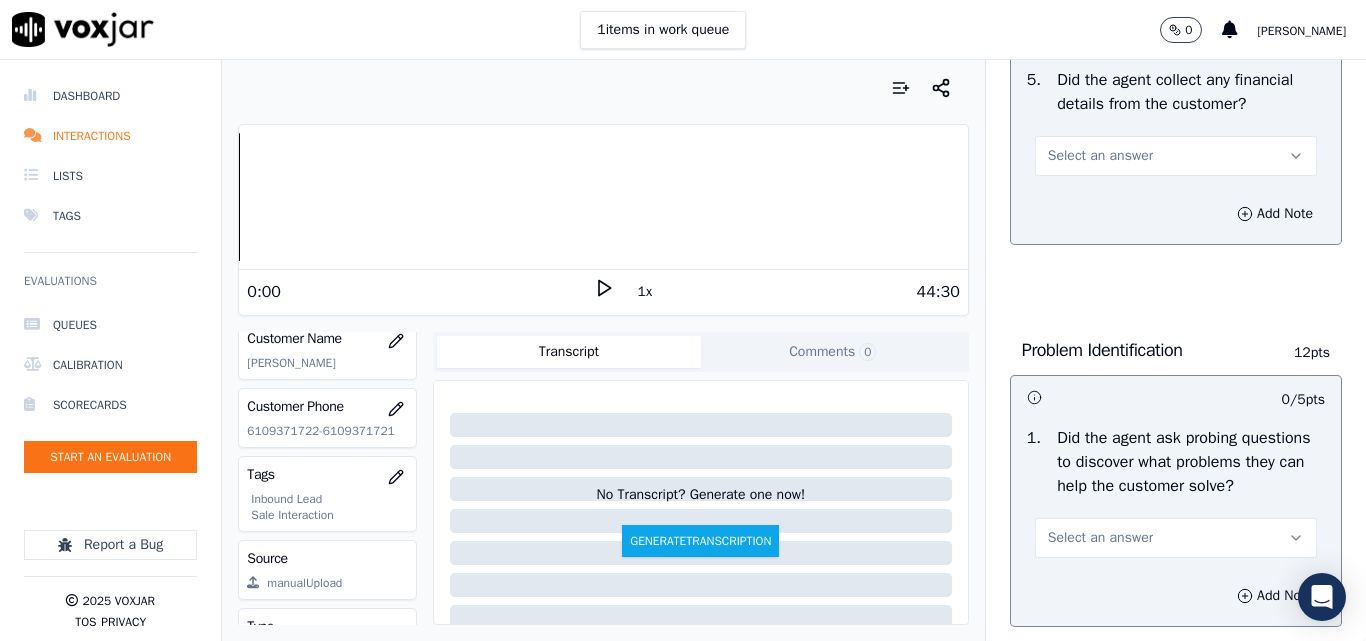 scroll, scrollTop: 1300, scrollLeft: 0, axis: vertical 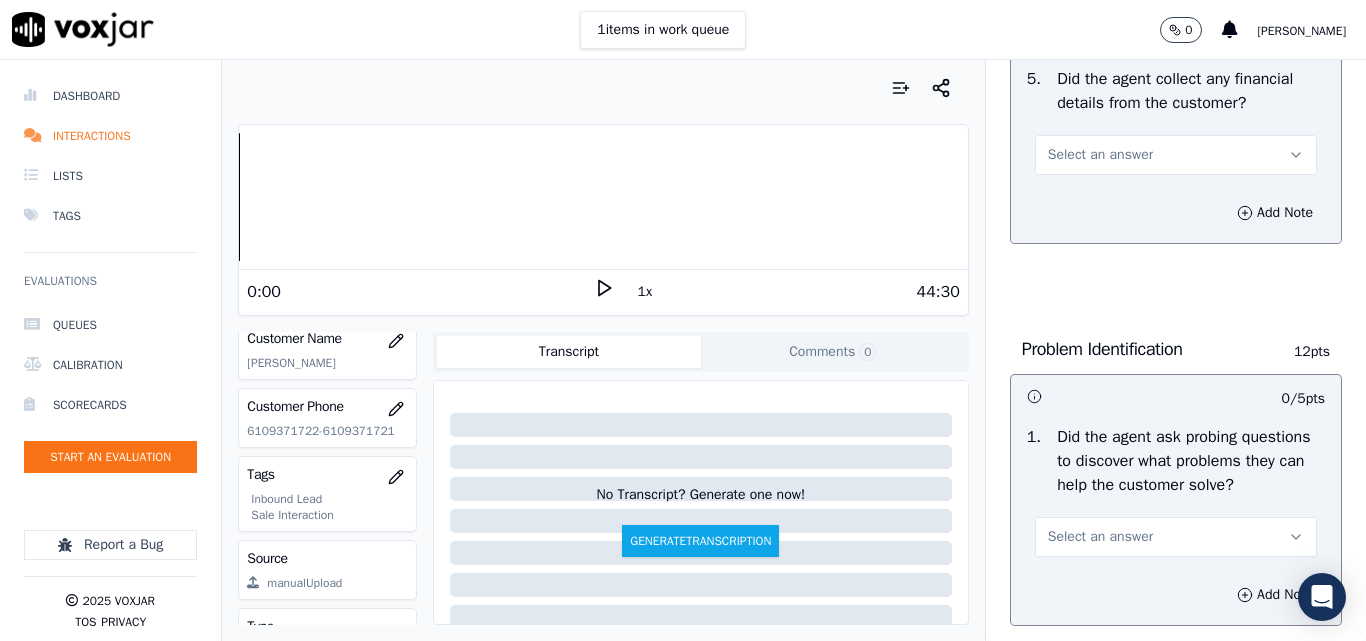 click on "Select an answer" at bounding box center [1100, 155] 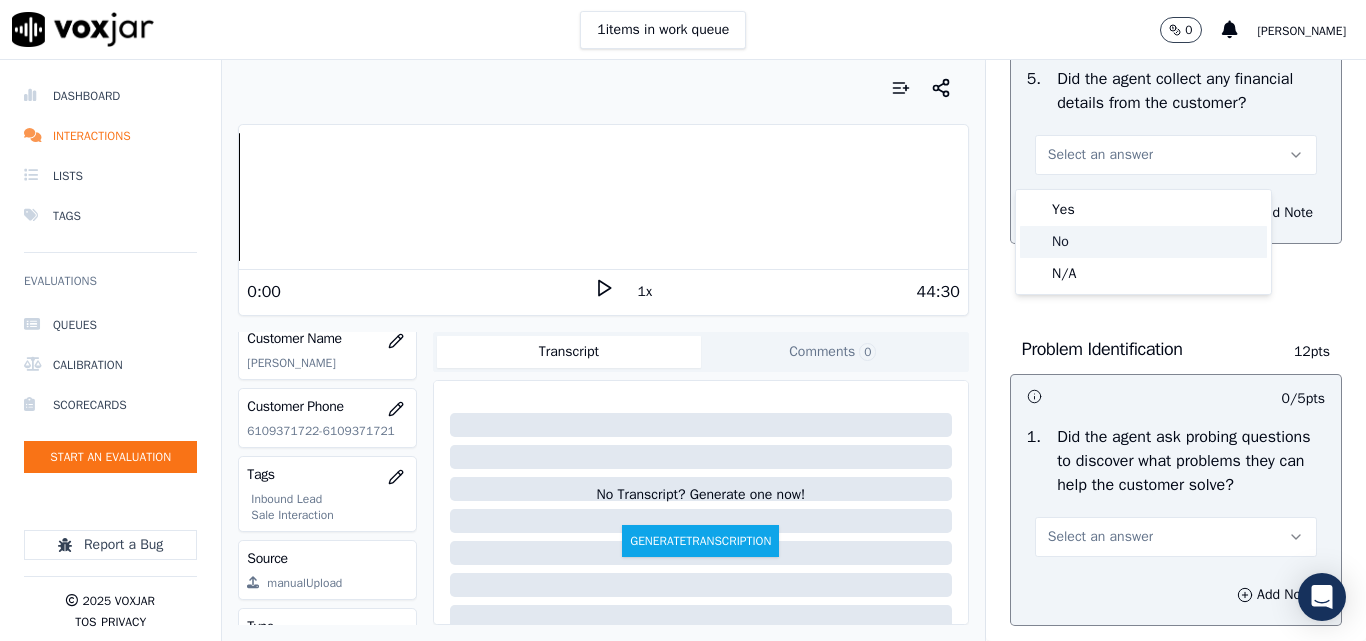 click on "No" 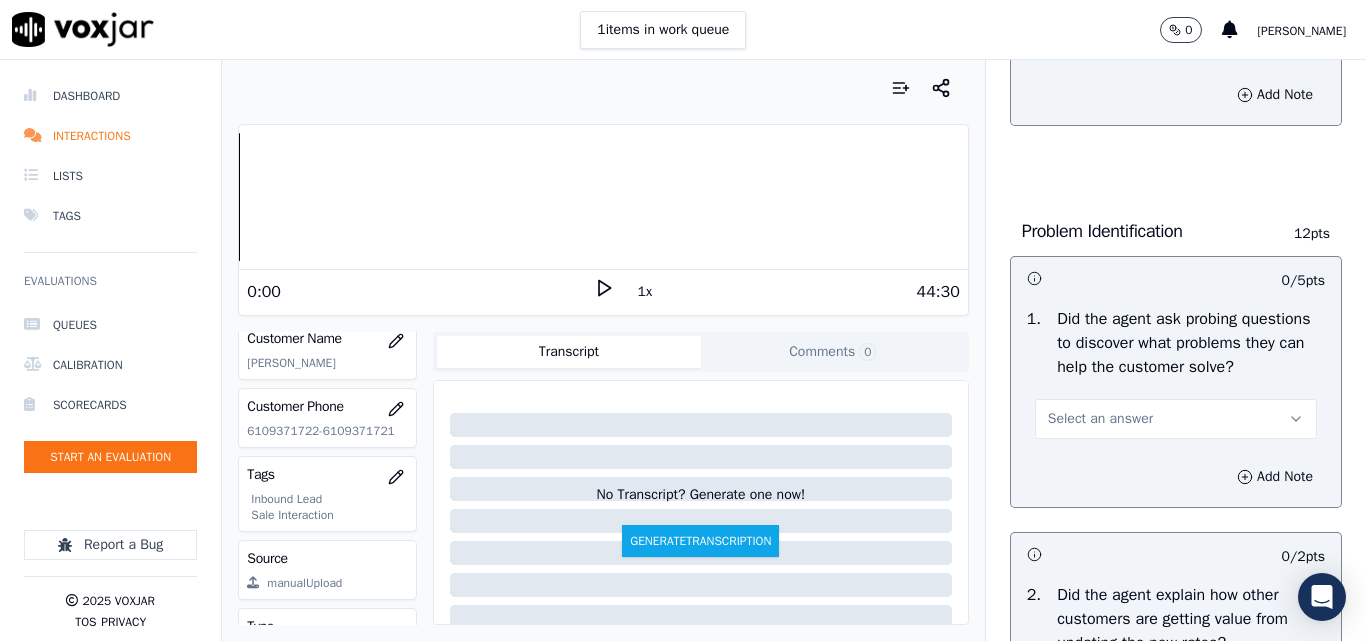 scroll, scrollTop: 1500, scrollLeft: 0, axis: vertical 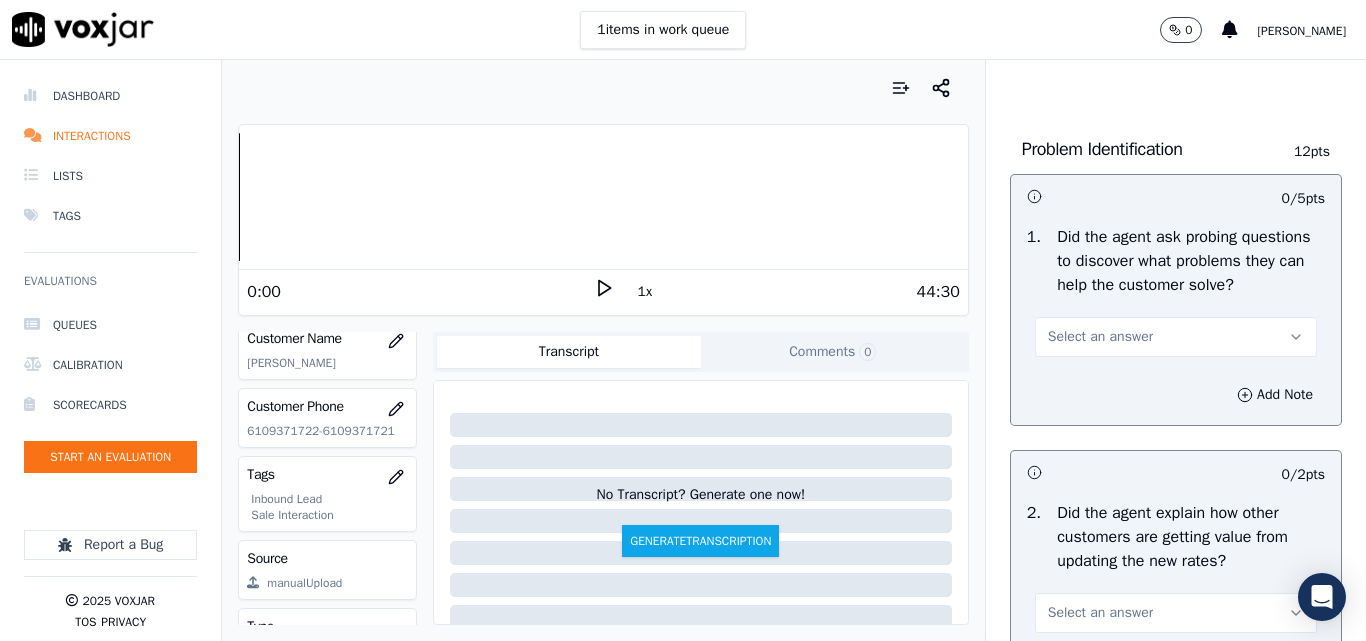 click on "Select an answer" at bounding box center (1100, 337) 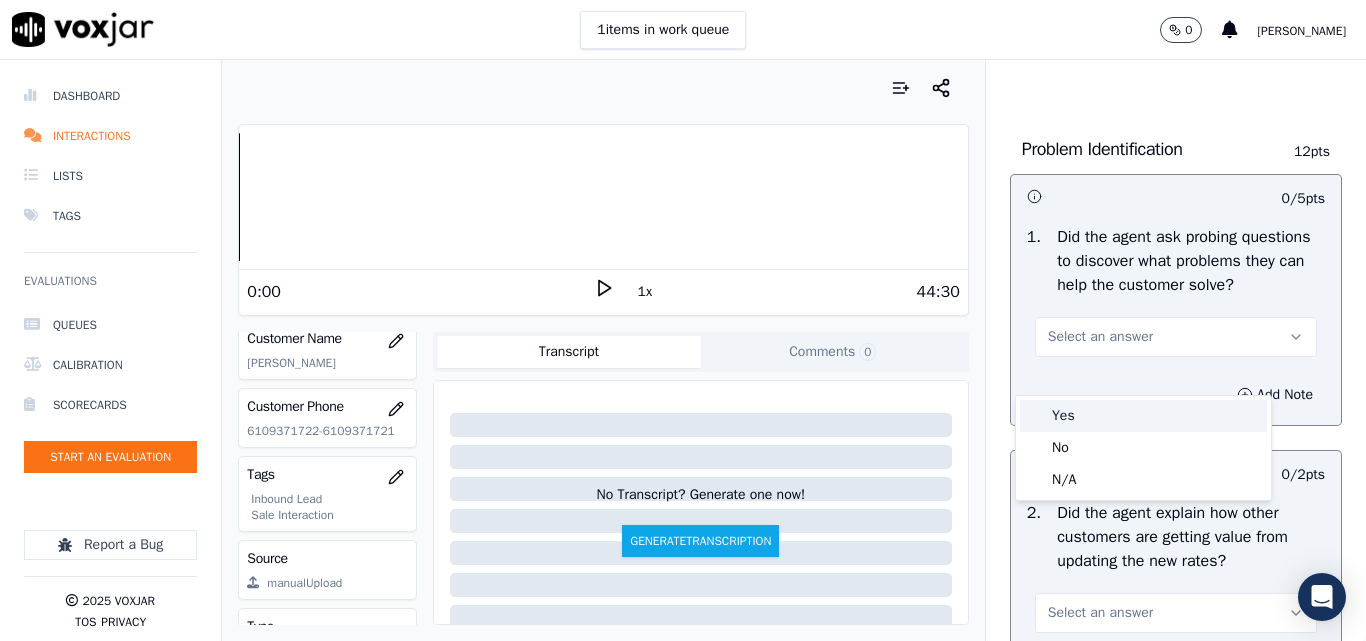 click on "Yes" at bounding box center [1143, 416] 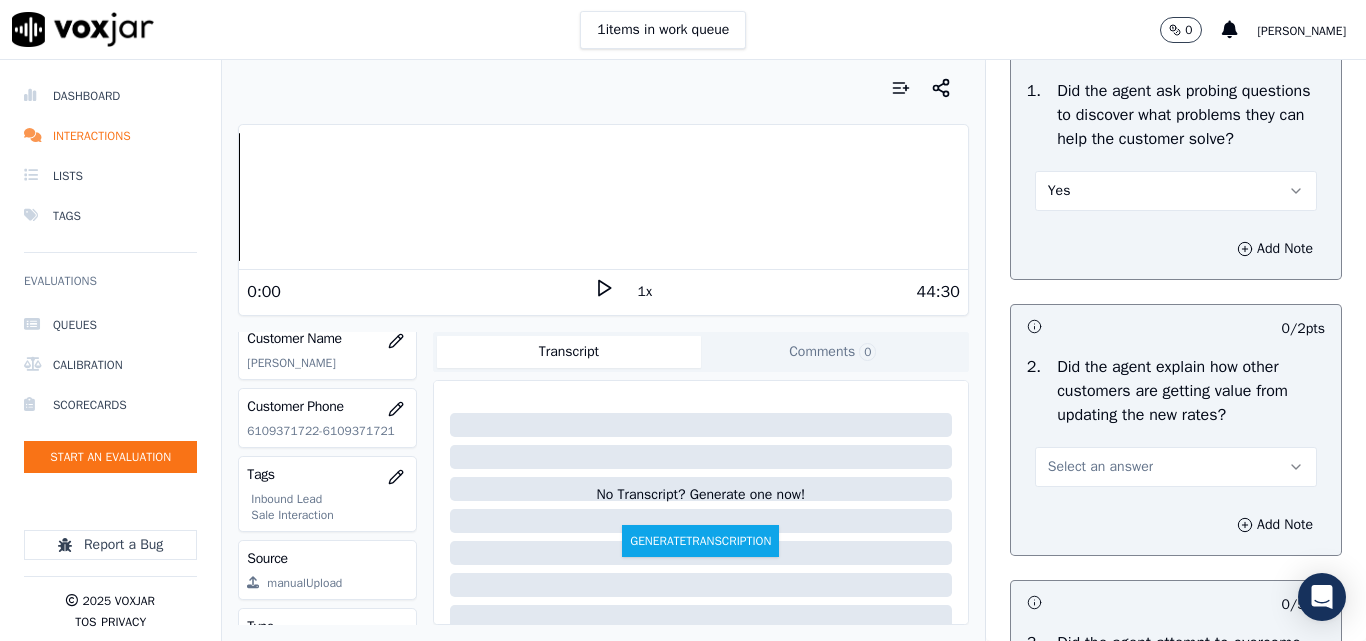 scroll, scrollTop: 1800, scrollLeft: 0, axis: vertical 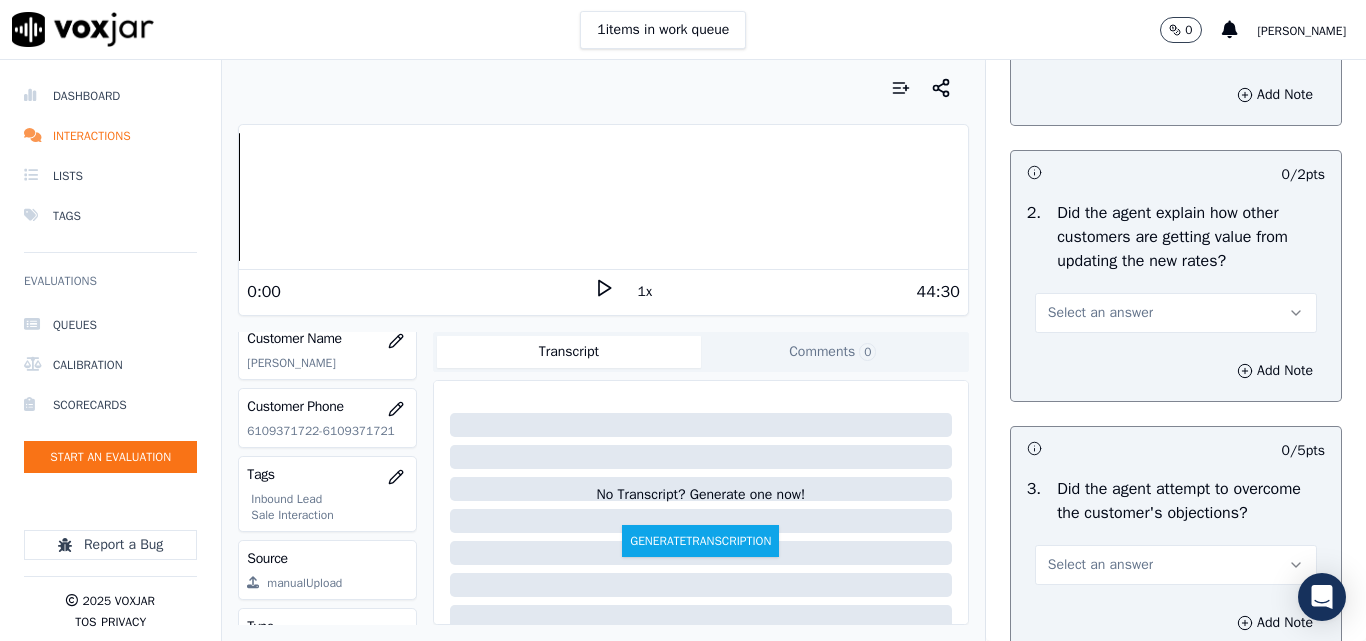 click on "Select an answer" at bounding box center (1100, 313) 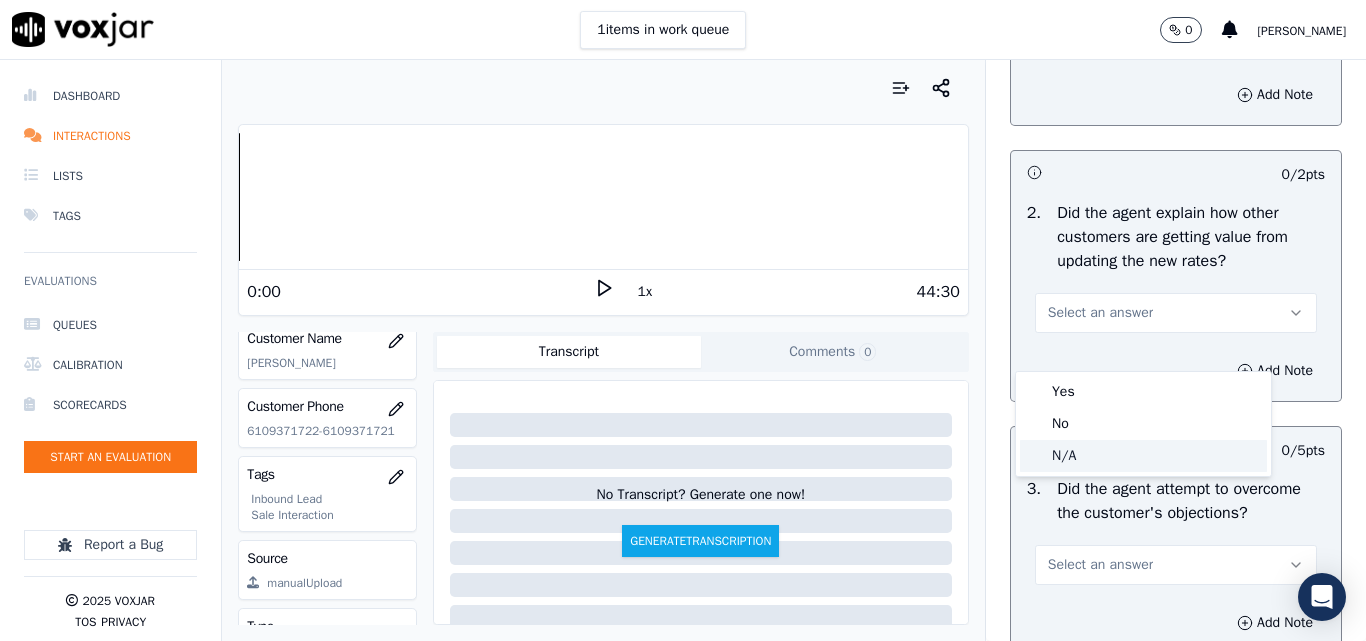 click on "N/A" 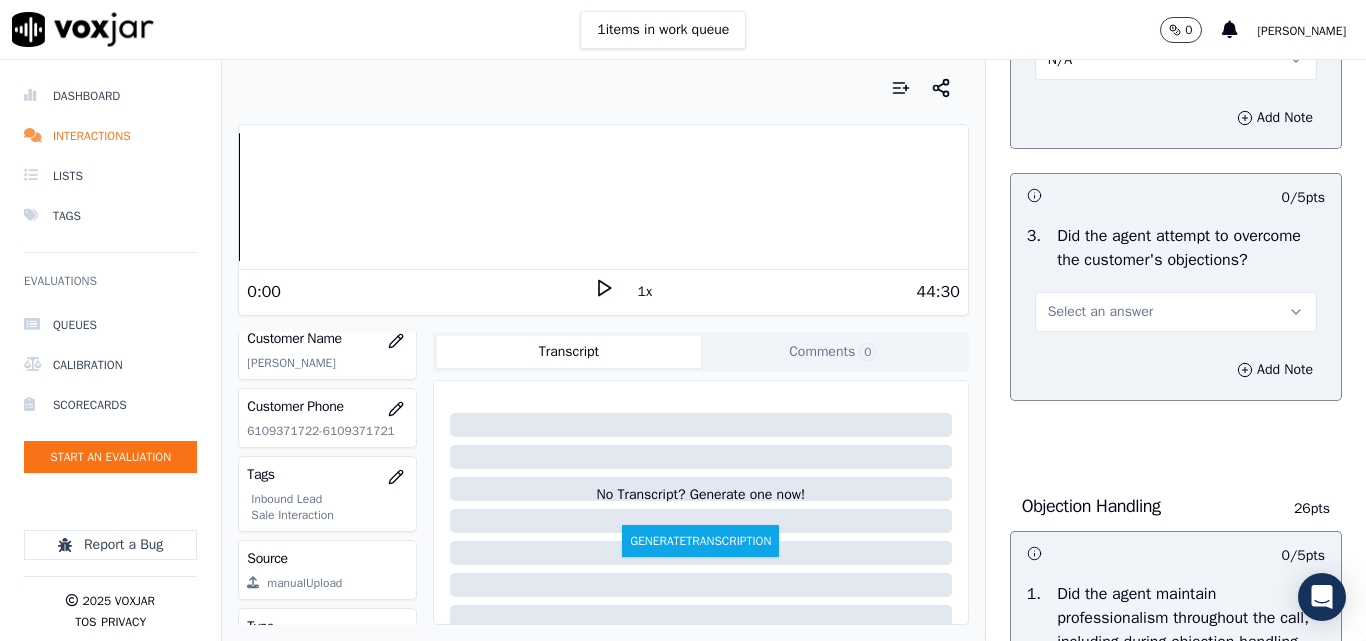 scroll, scrollTop: 2100, scrollLeft: 0, axis: vertical 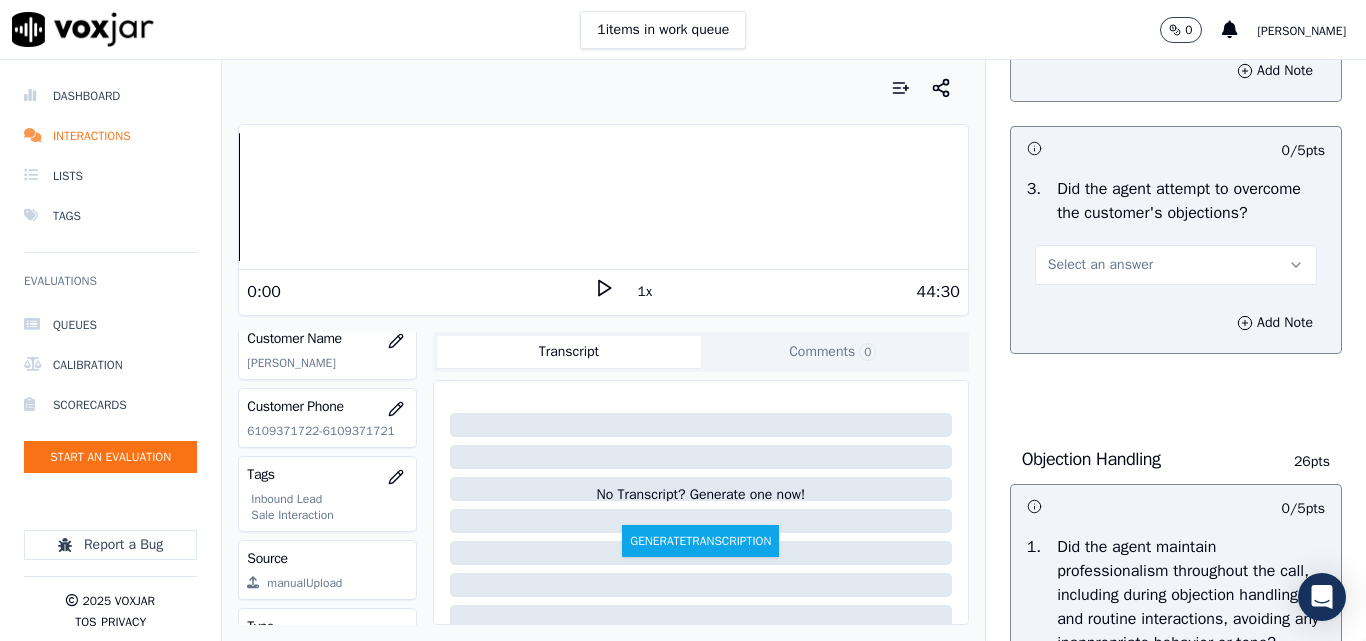 click on "Select an answer" at bounding box center (1100, 265) 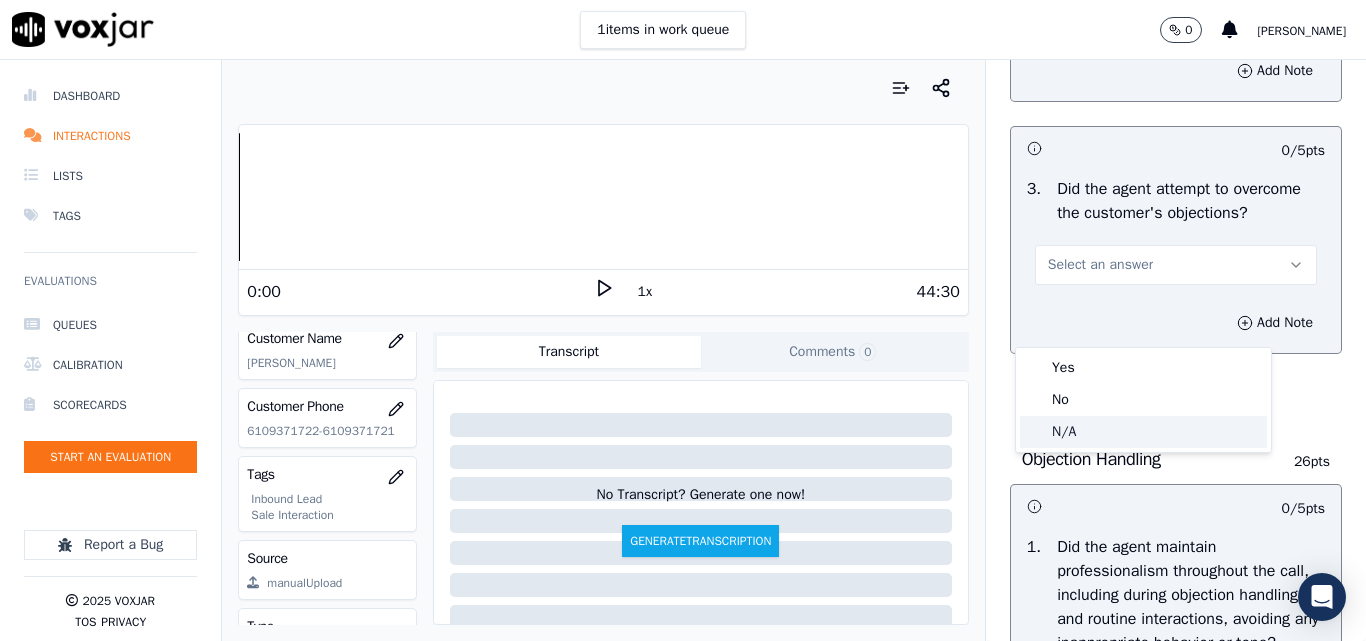 click on "N/A" 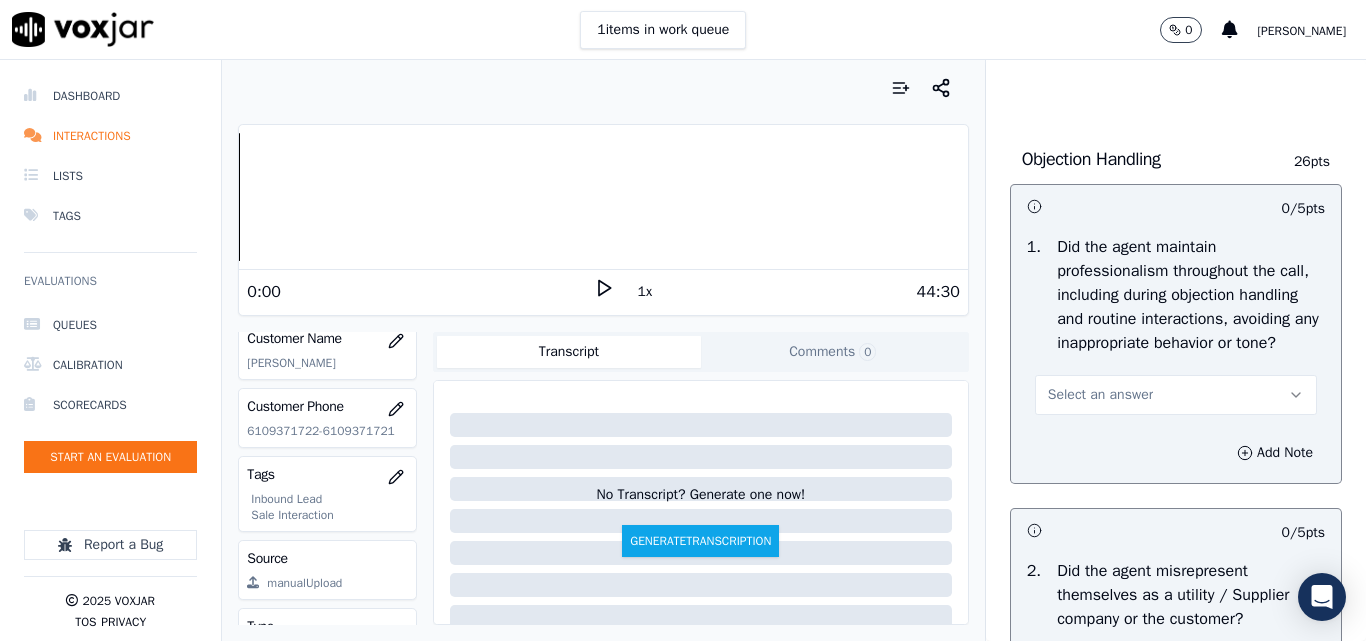 scroll, scrollTop: 2600, scrollLeft: 0, axis: vertical 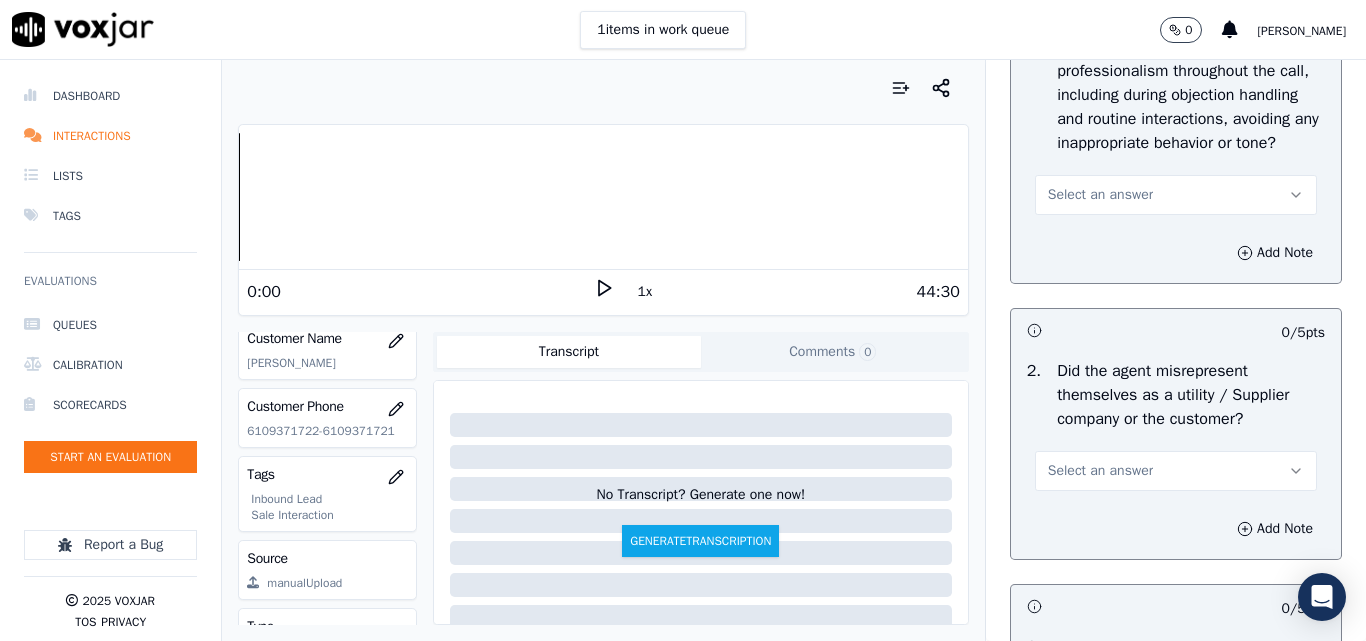 click on "Select an answer" at bounding box center [1100, 195] 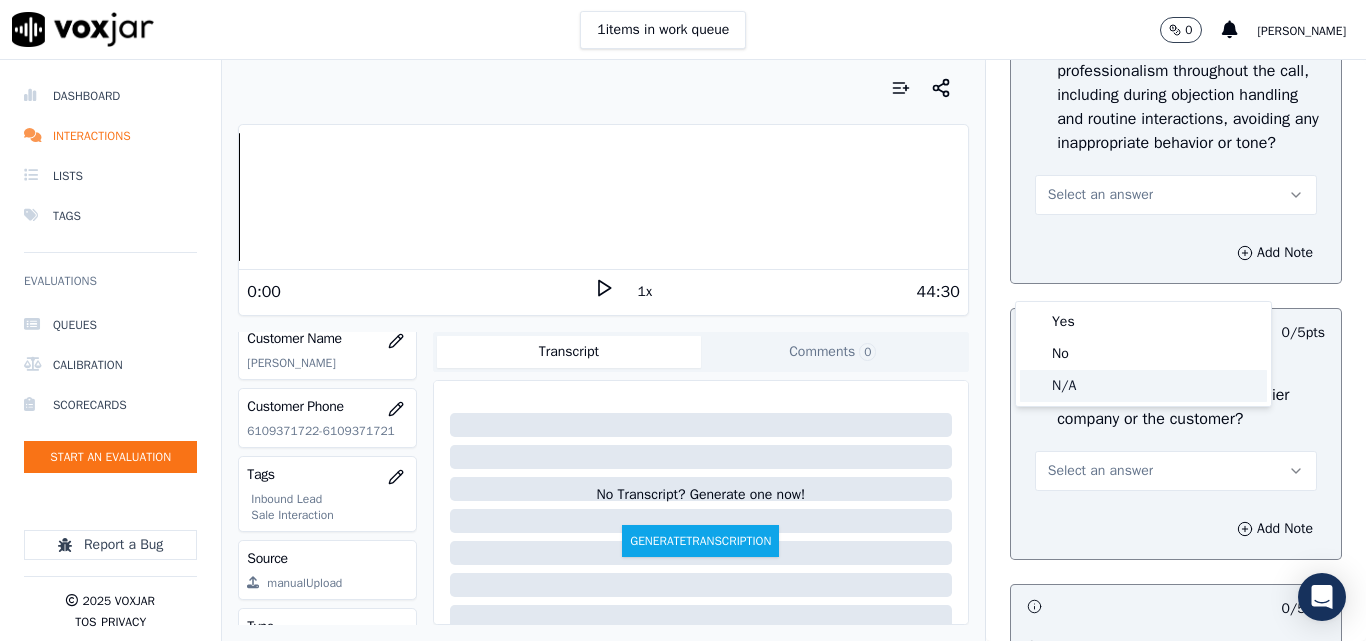 click on "N/A" 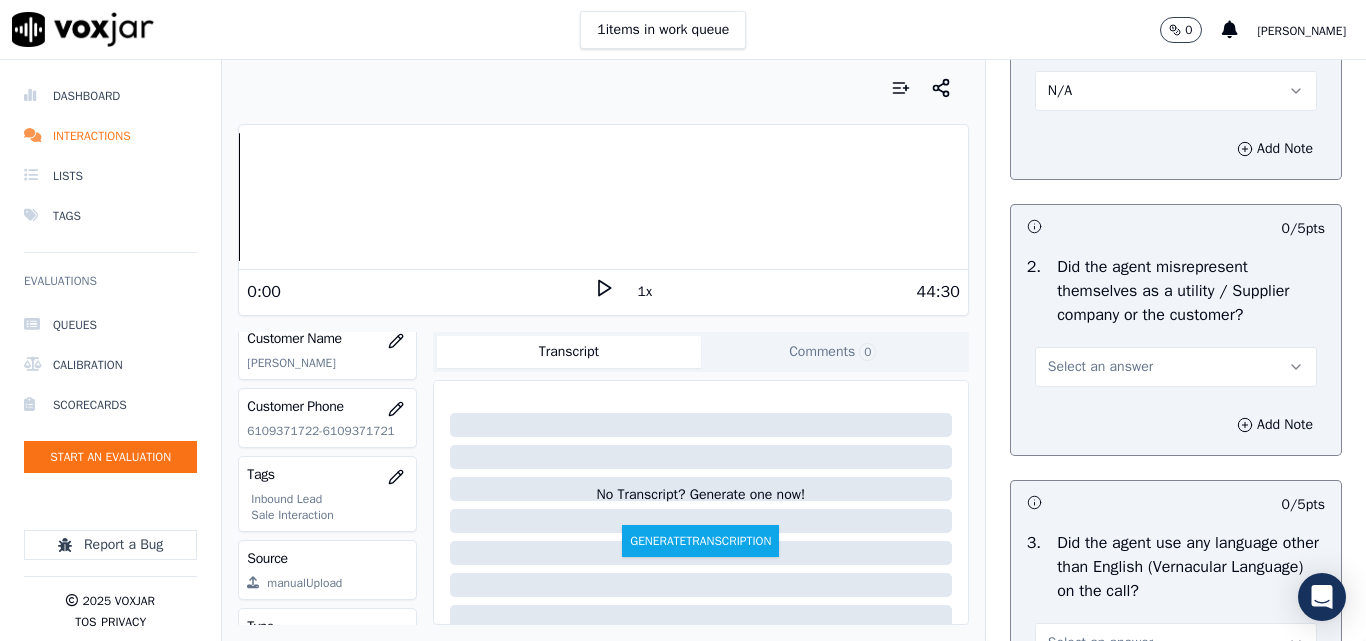 scroll, scrollTop: 2800, scrollLeft: 0, axis: vertical 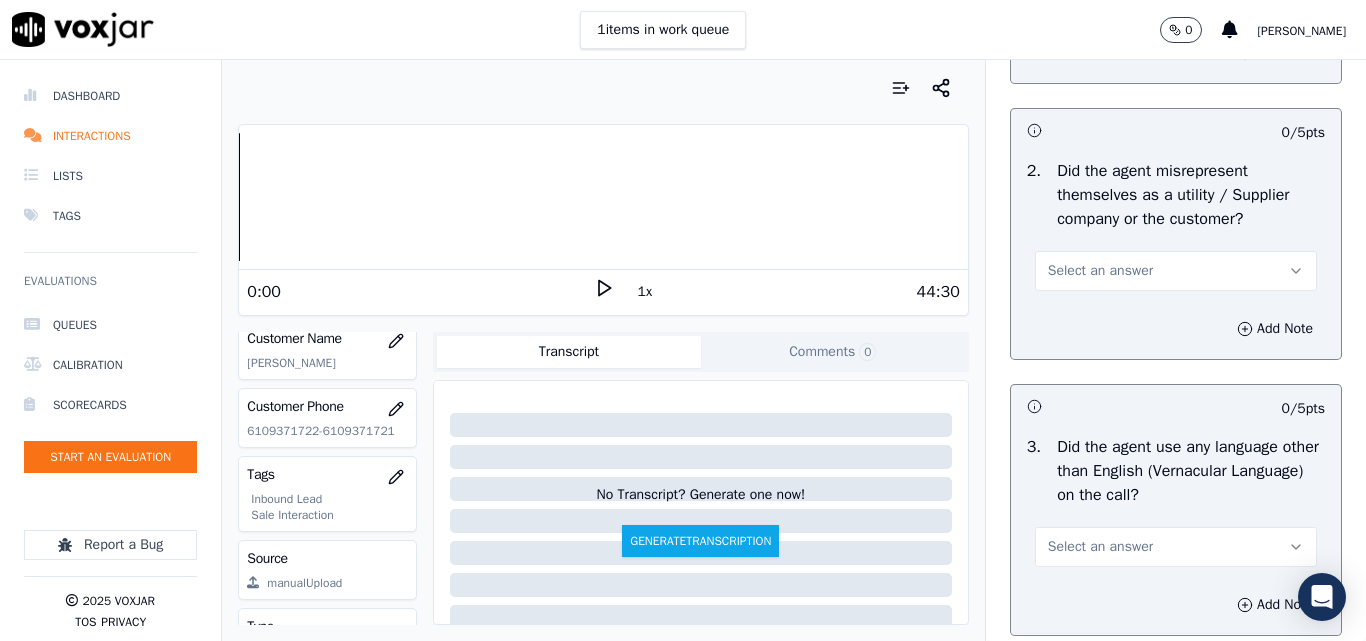 click on "Select an answer" at bounding box center (1100, 271) 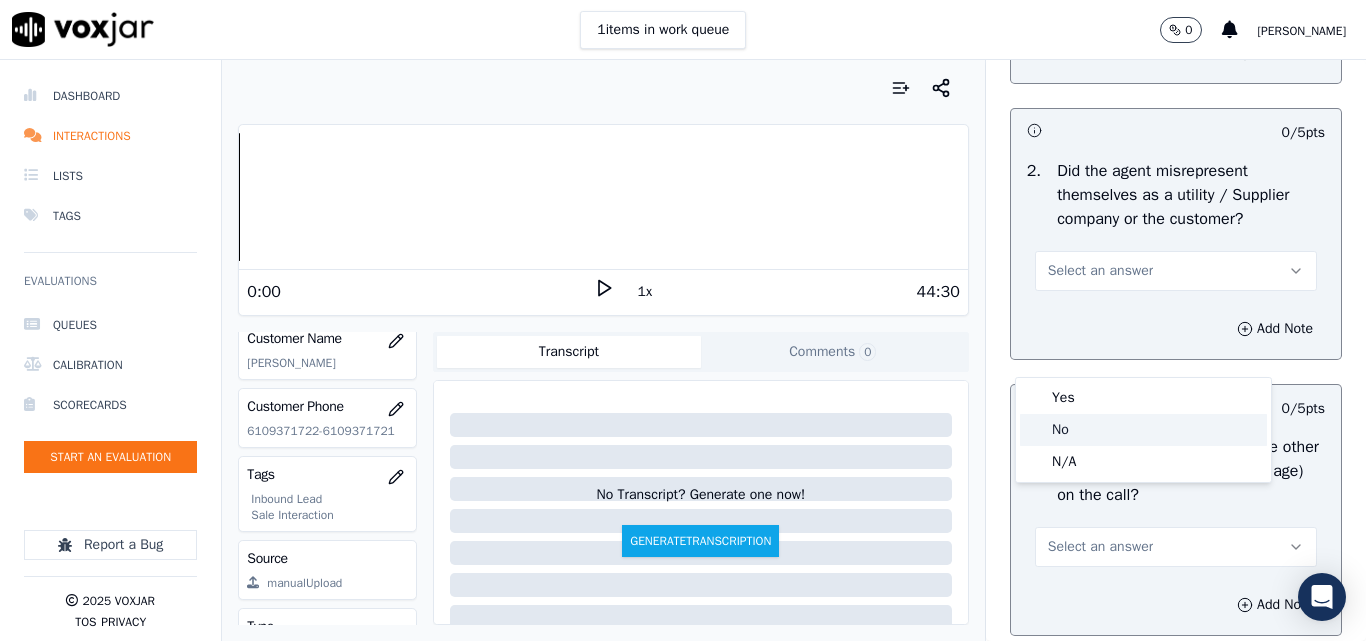 click on "No" 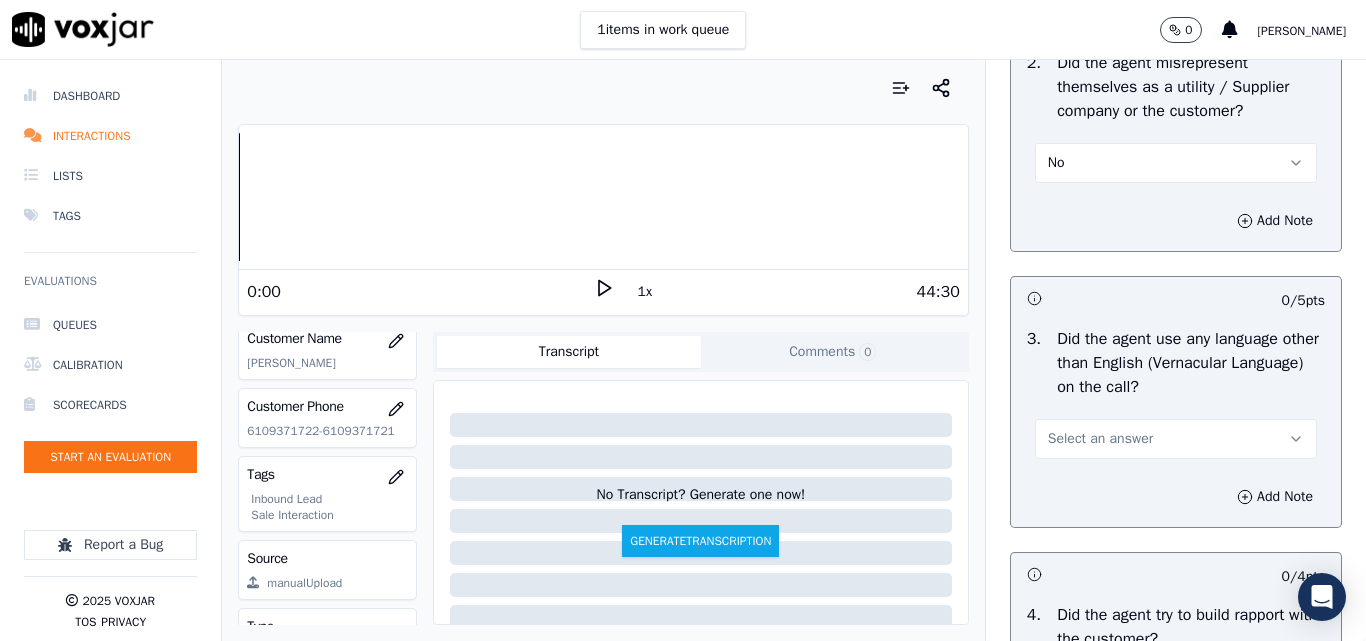 scroll, scrollTop: 3100, scrollLeft: 0, axis: vertical 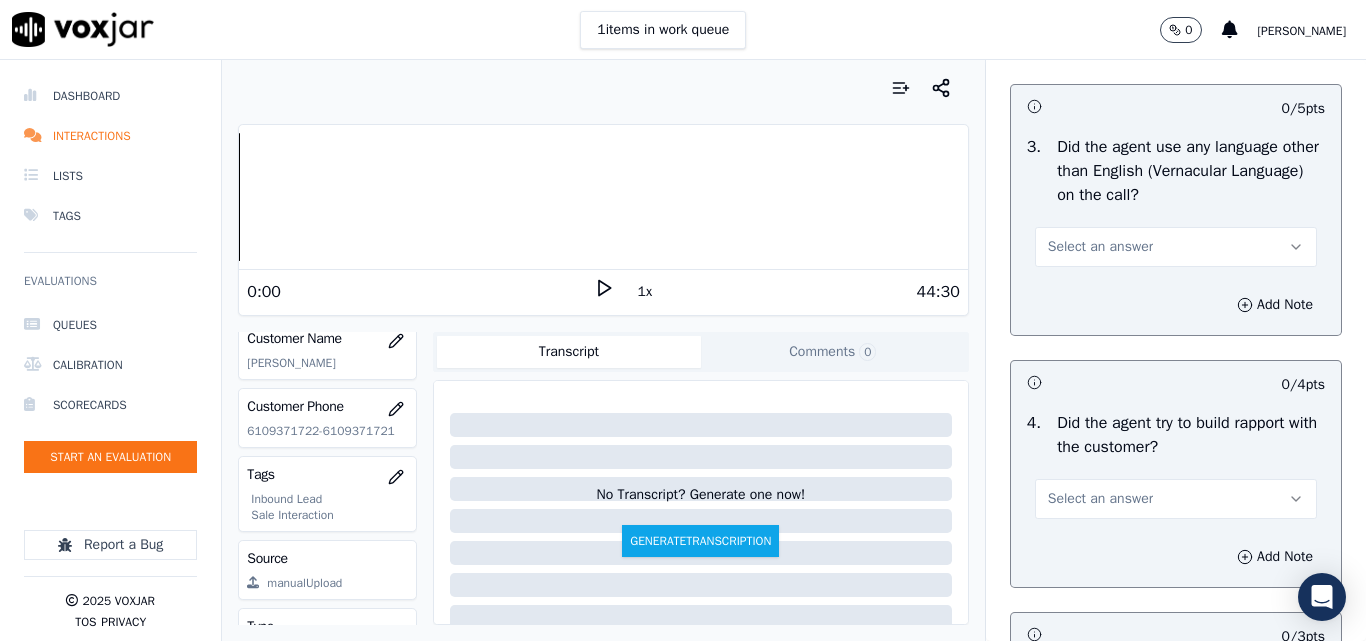 click on "Select an answer" at bounding box center (1176, 247) 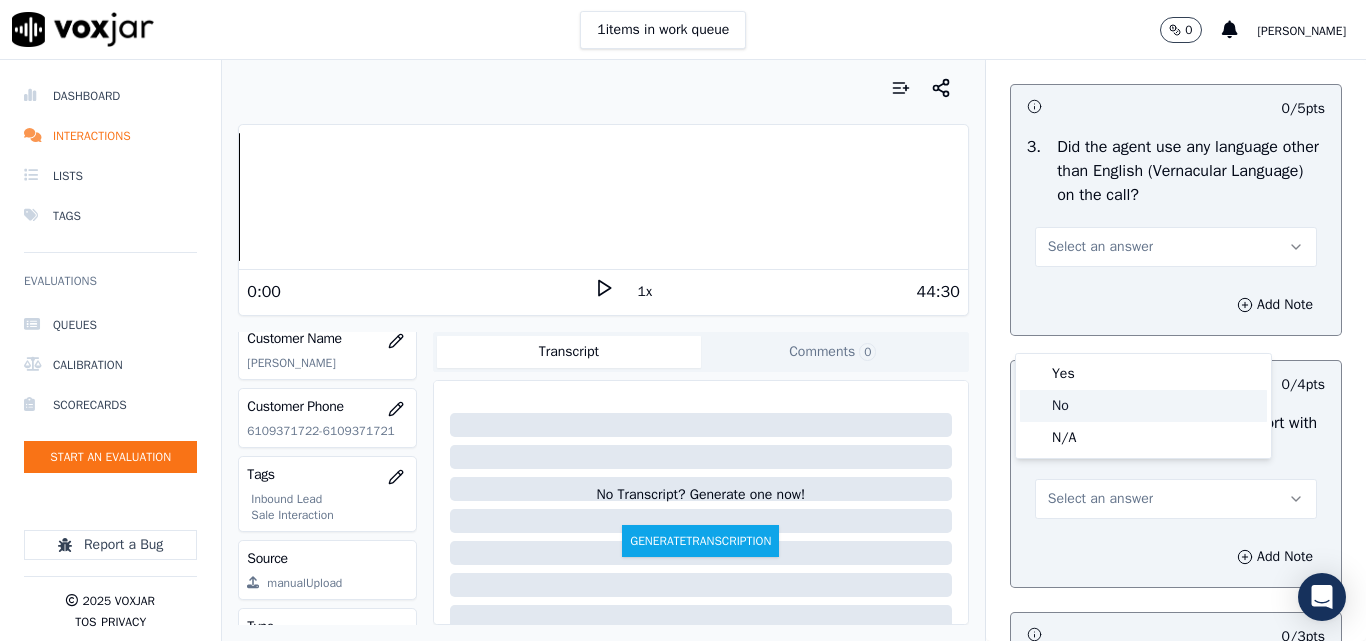 click on "No" 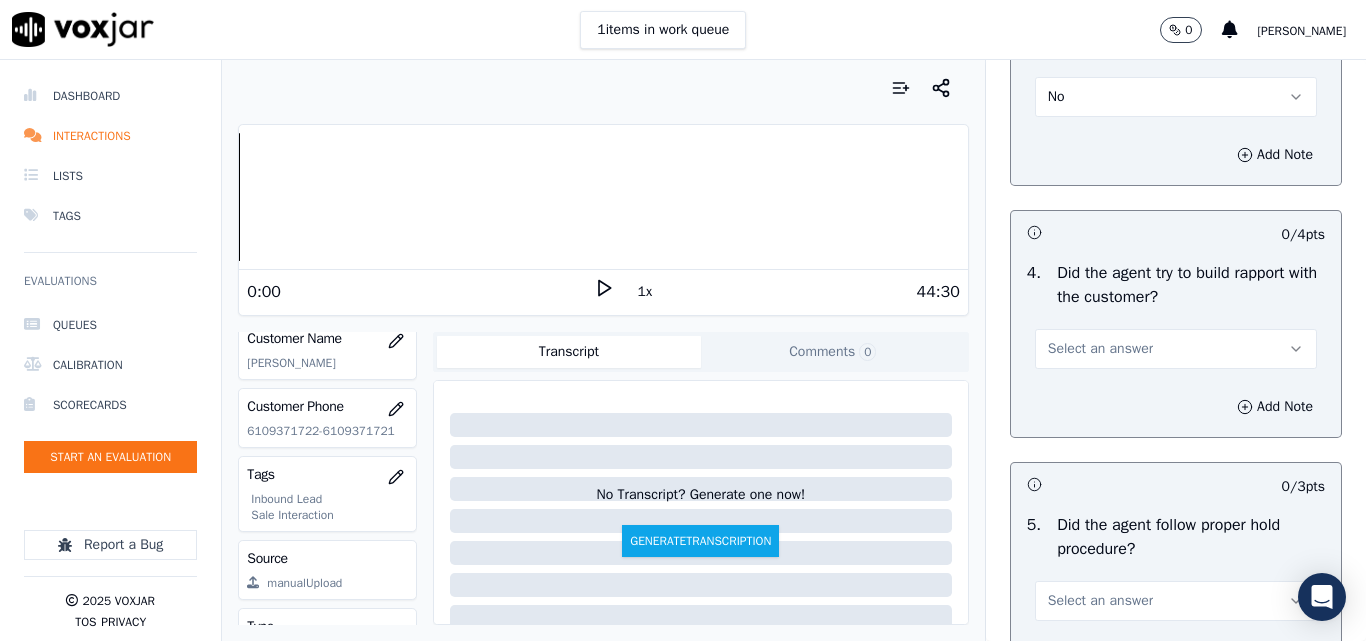 scroll, scrollTop: 3400, scrollLeft: 0, axis: vertical 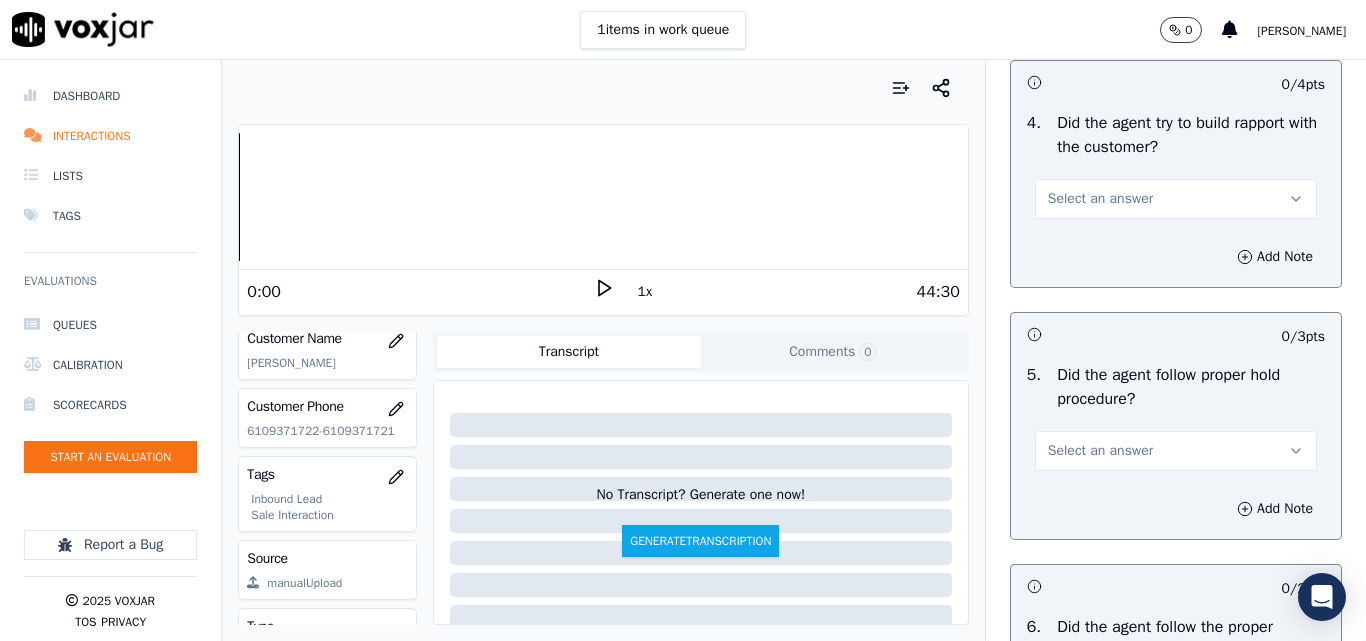 click on "Select an answer" at bounding box center [1100, 199] 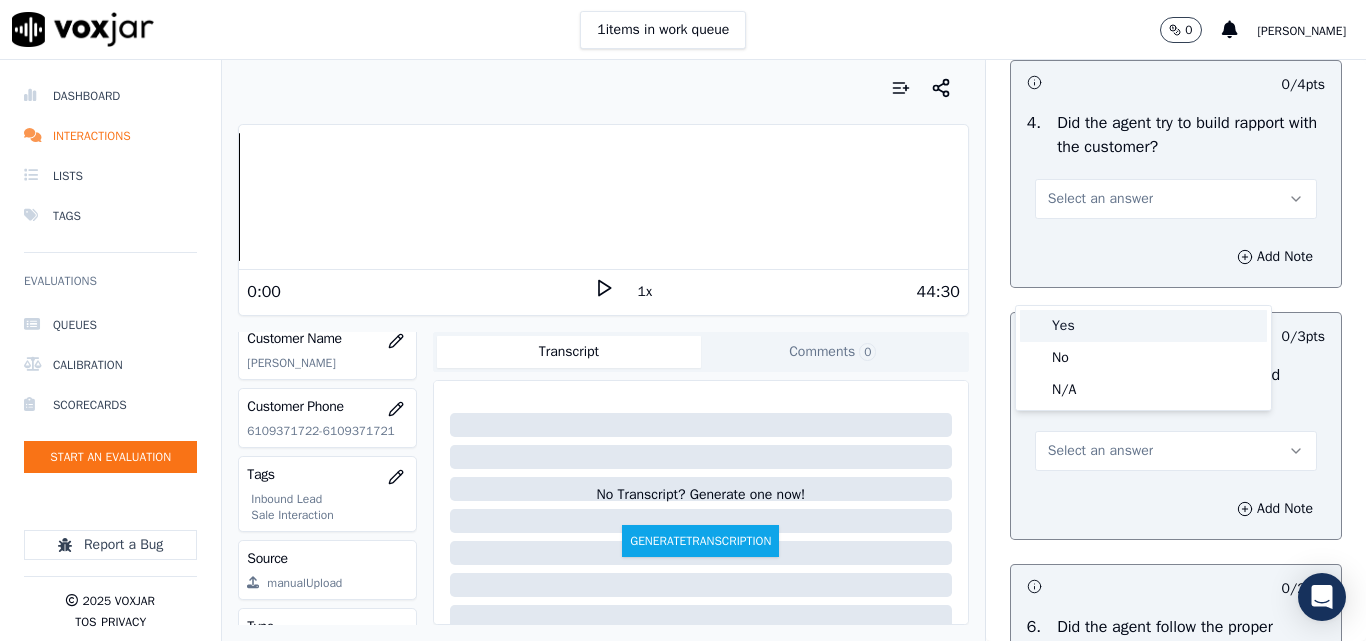 click on "Yes" at bounding box center (1143, 326) 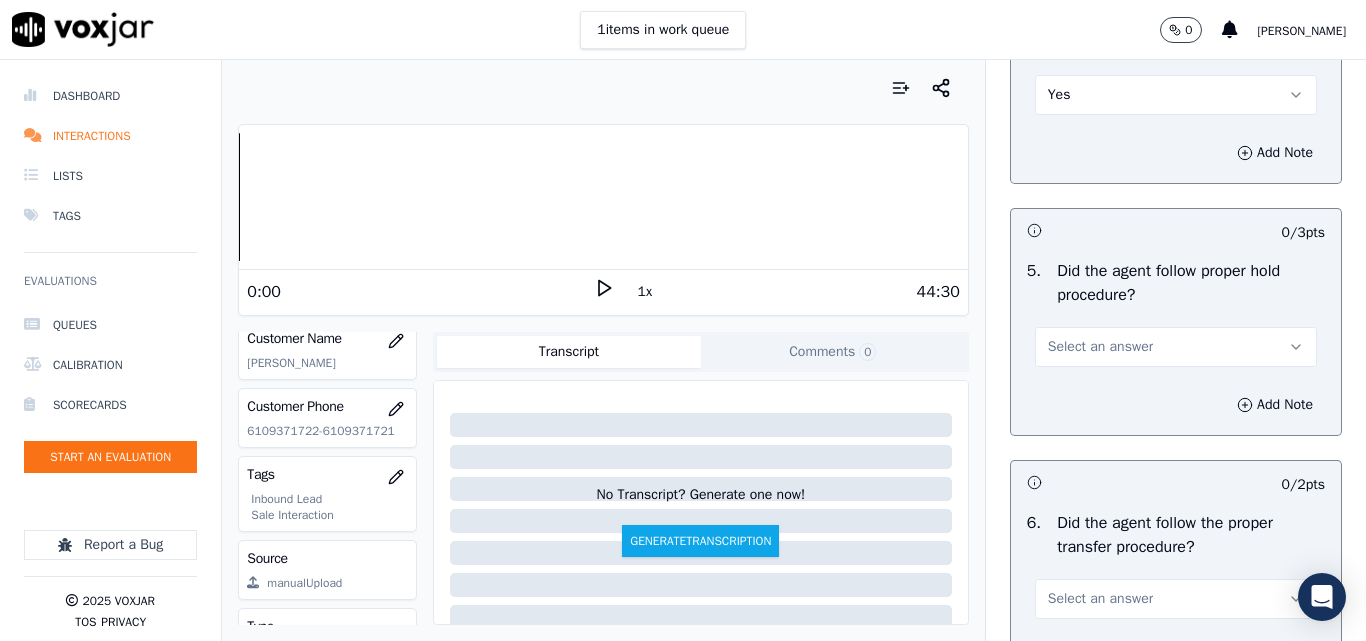 scroll, scrollTop: 3600, scrollLeft: 0, axis: vertical 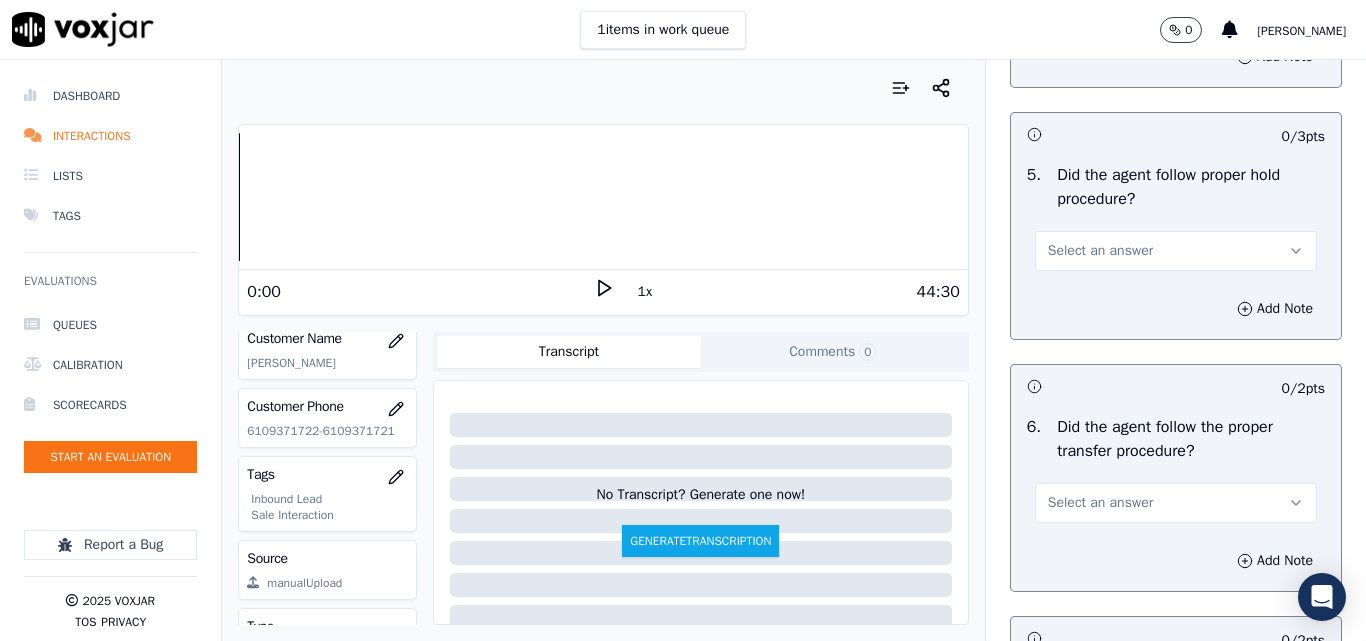 click on "Select an answer" at bounding box center (1100, 251) 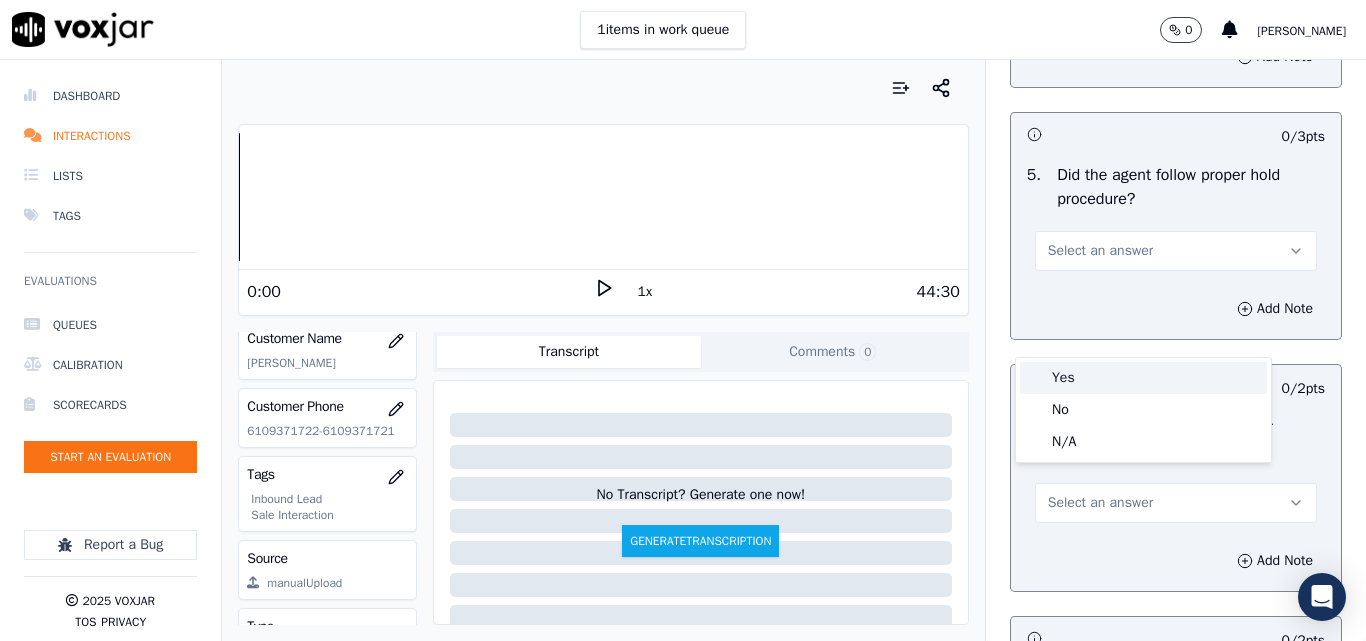 click on "Yes" at bounding box center [1143, 378] 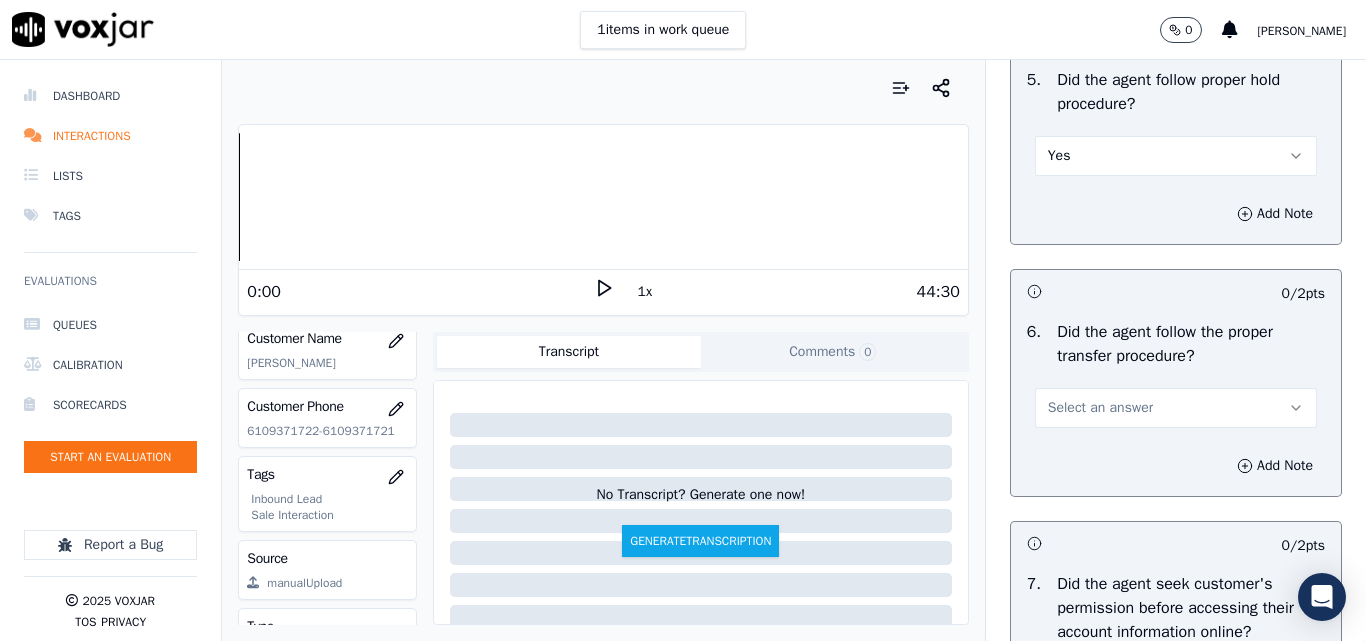 scroll, scrollTop: 3900, scrollLeft: 0, axis: vertical 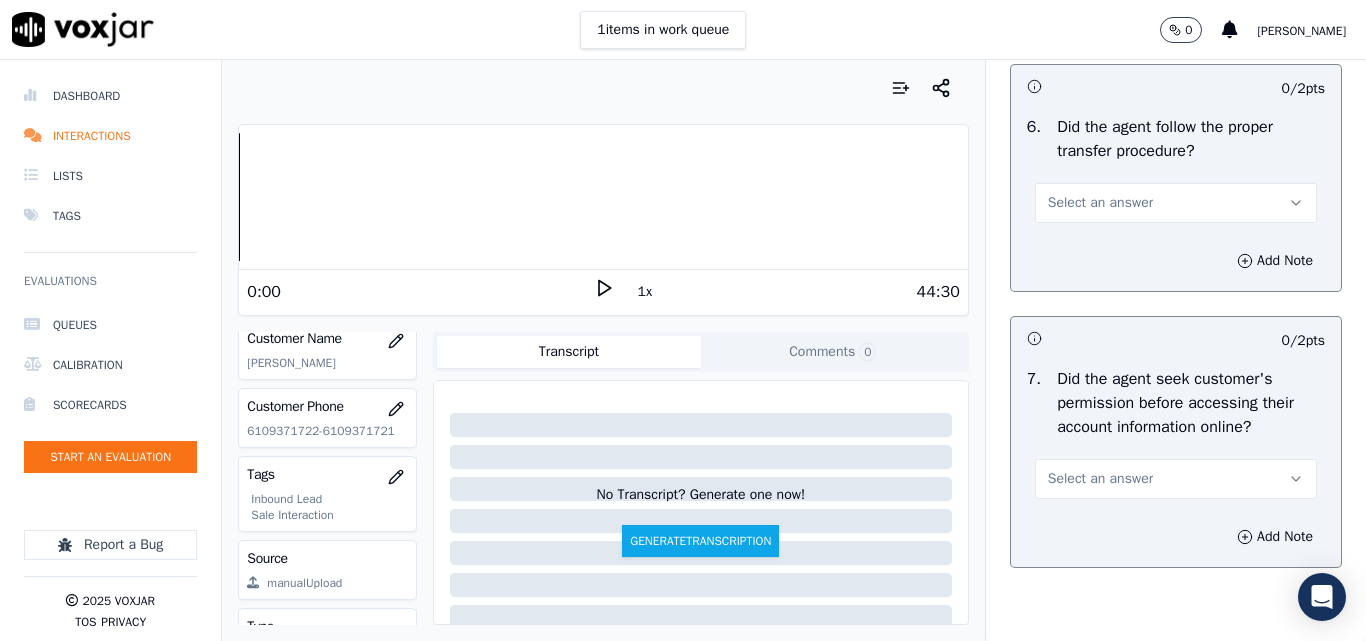 click on "Select an answer" at bounding box center [1100, 203] 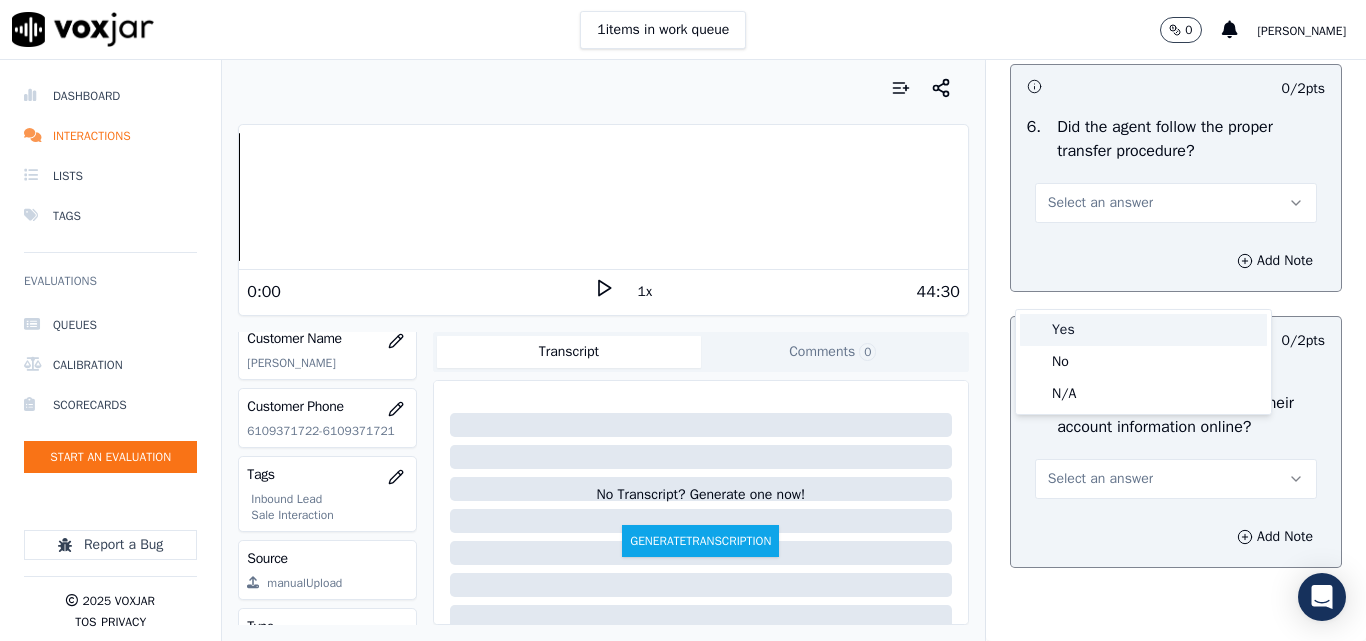 click on "Yes" at bounding box center [1143, 330] 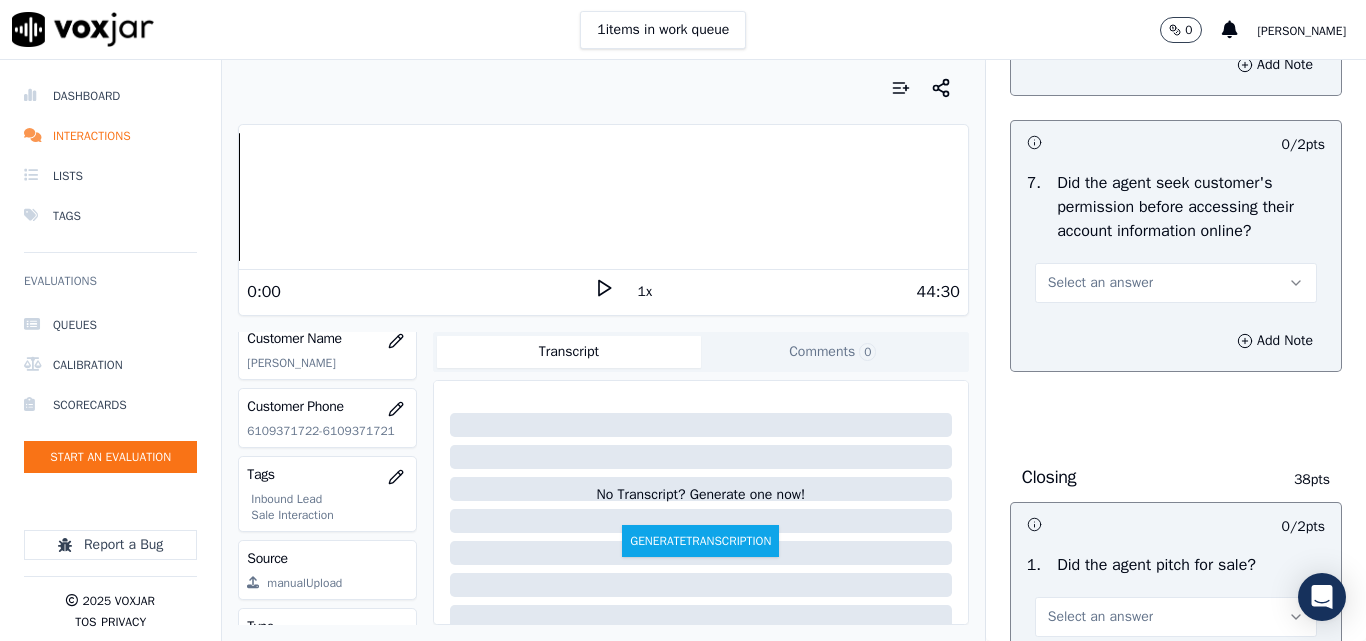 scroll, scrollTop: 4100, scrollLeft: 0, axis: vertical 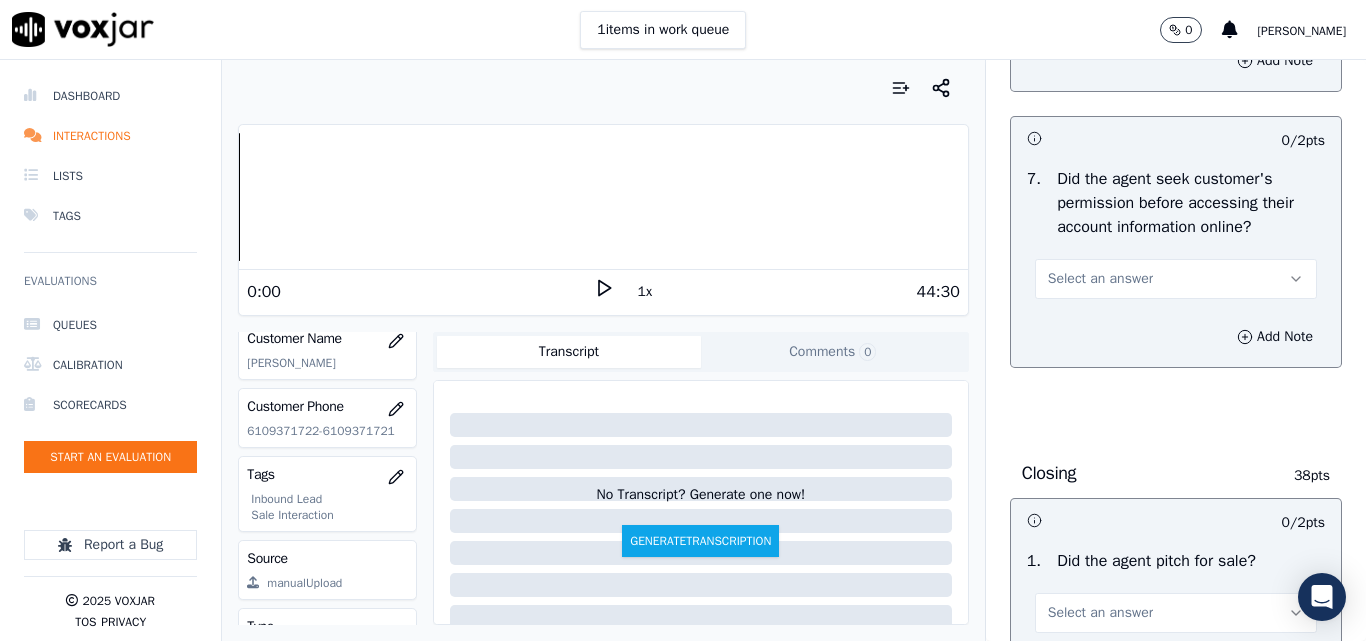 click on "Select an answer" at bounding box center (1100, 279) 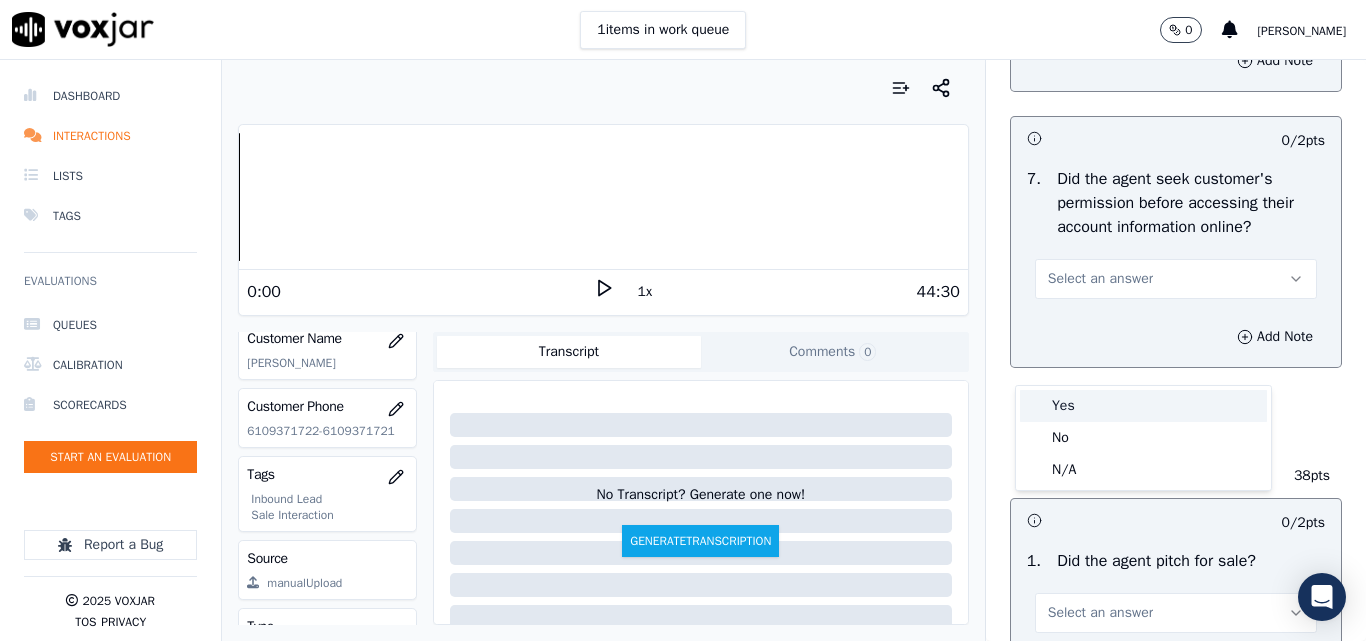click on "Yes" at bounding box center (1143, 406) 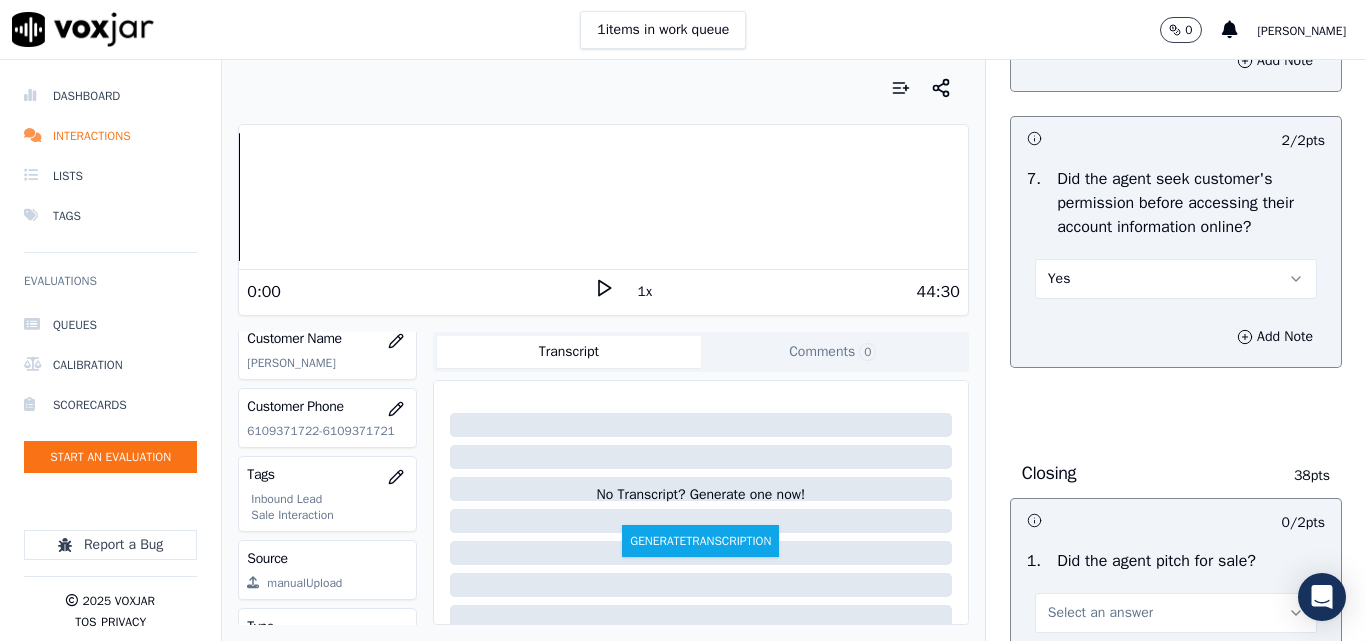 click on "Yes" at bounding box center (1176, 279) 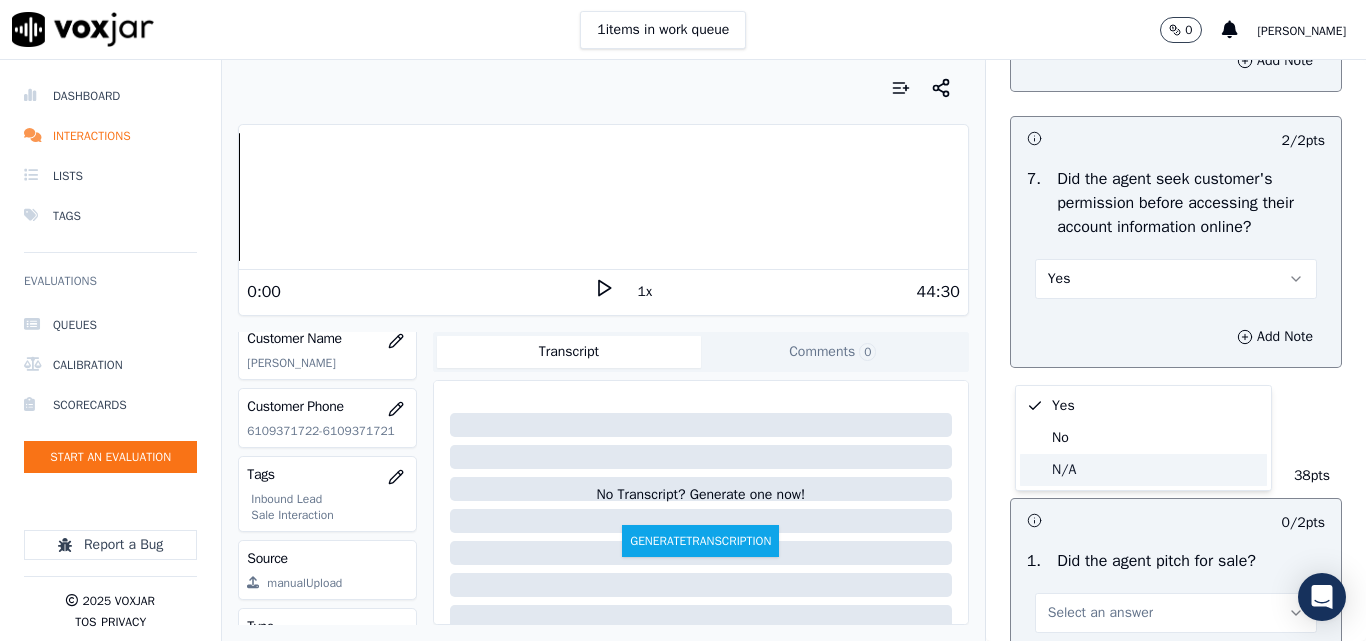 click on "N/A" 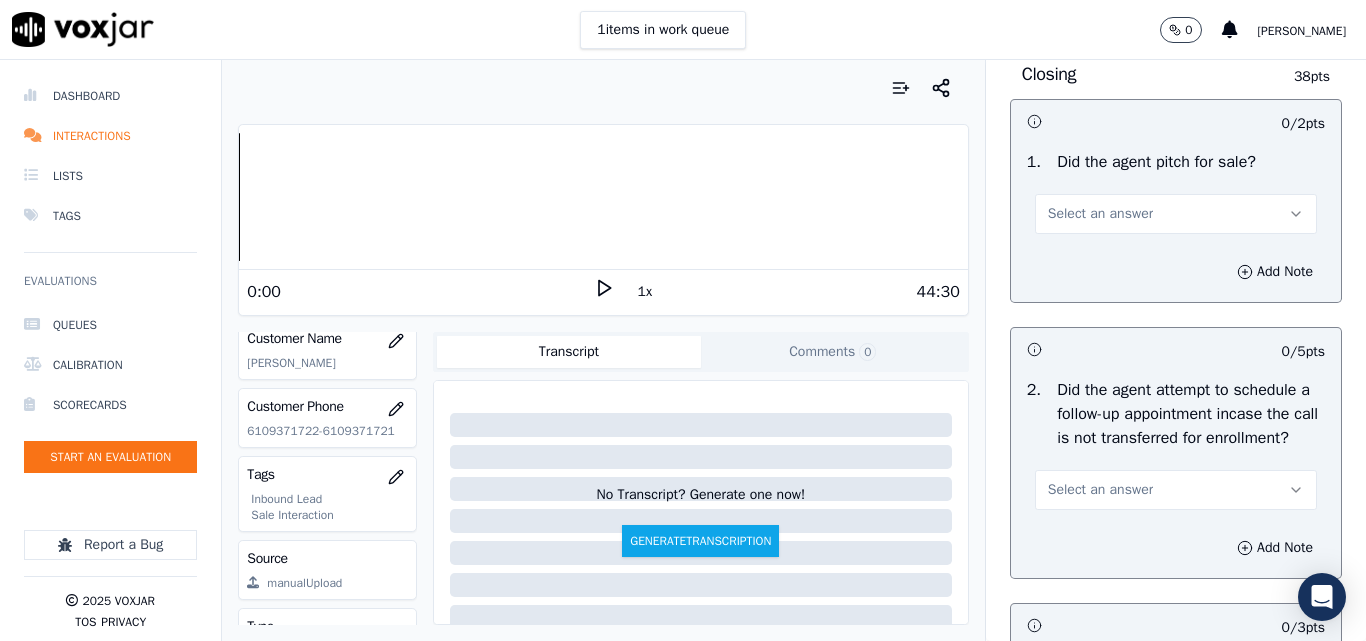 scroll, scrollTop: 4500, scrollLeft: 0, axis: vertical 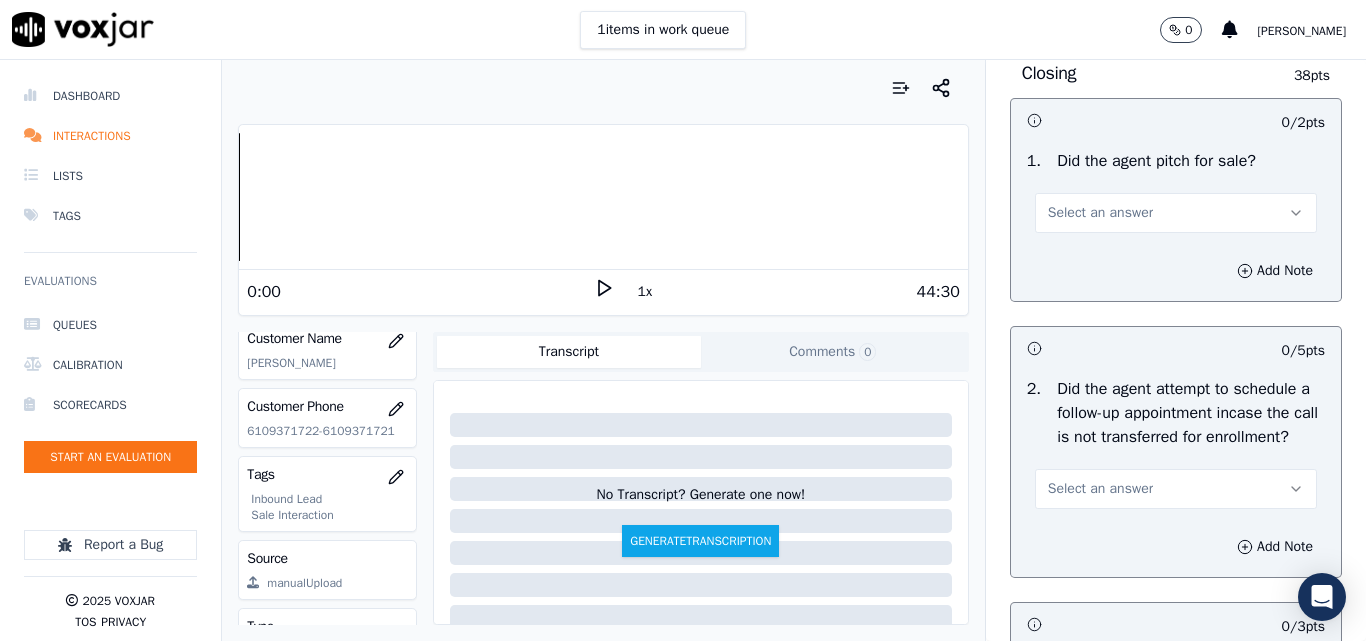 click on "Select an answer" at bounding box center (1176, 213) 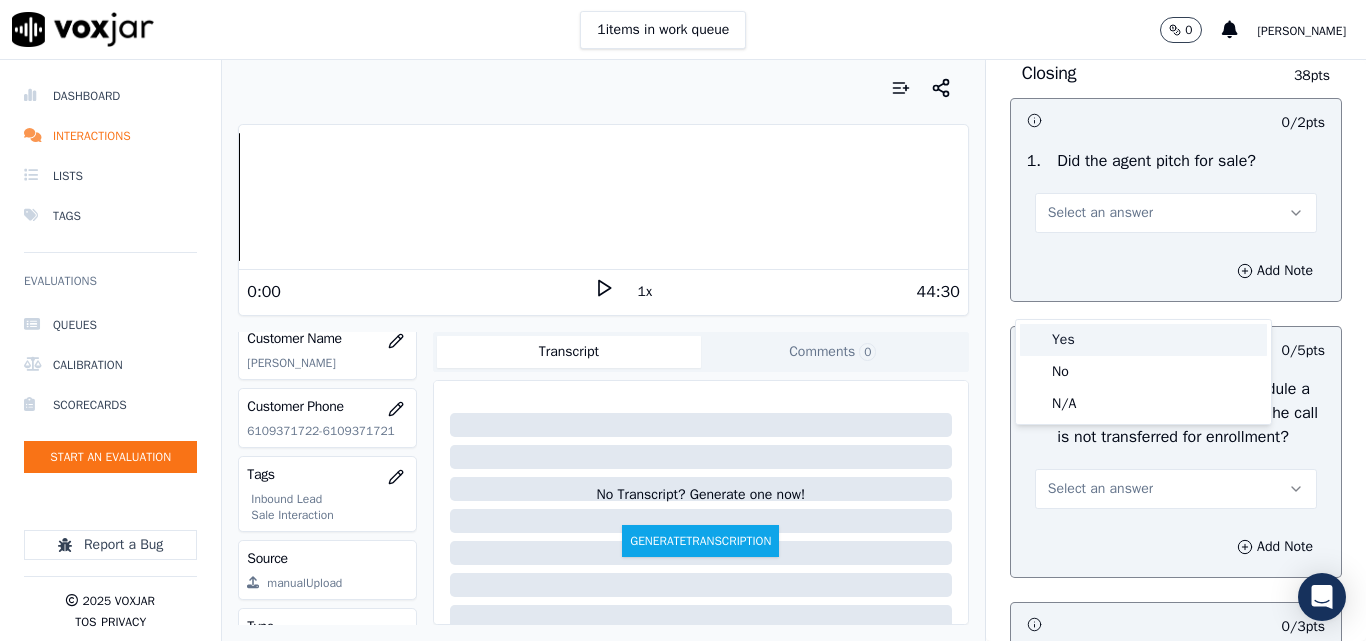 click on "Yes" at bounding box center [1143, 340] 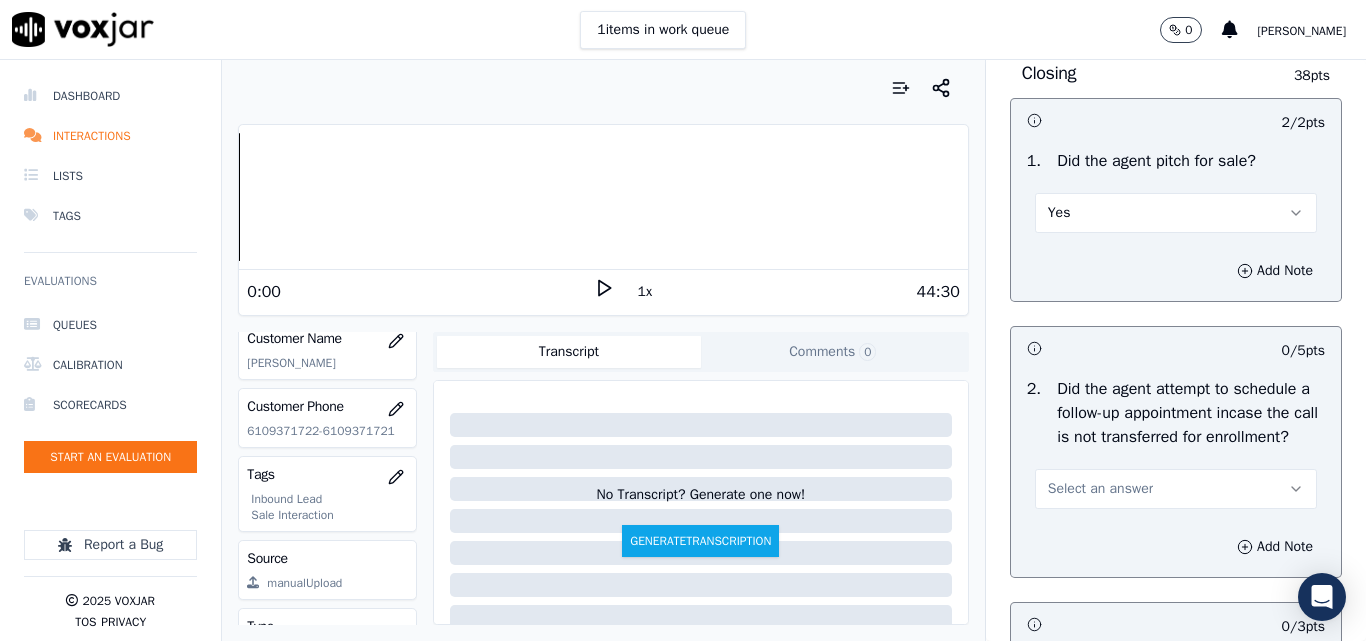 scroll, scrollTop: 4800, scrollLeft: 0, axis: vertical 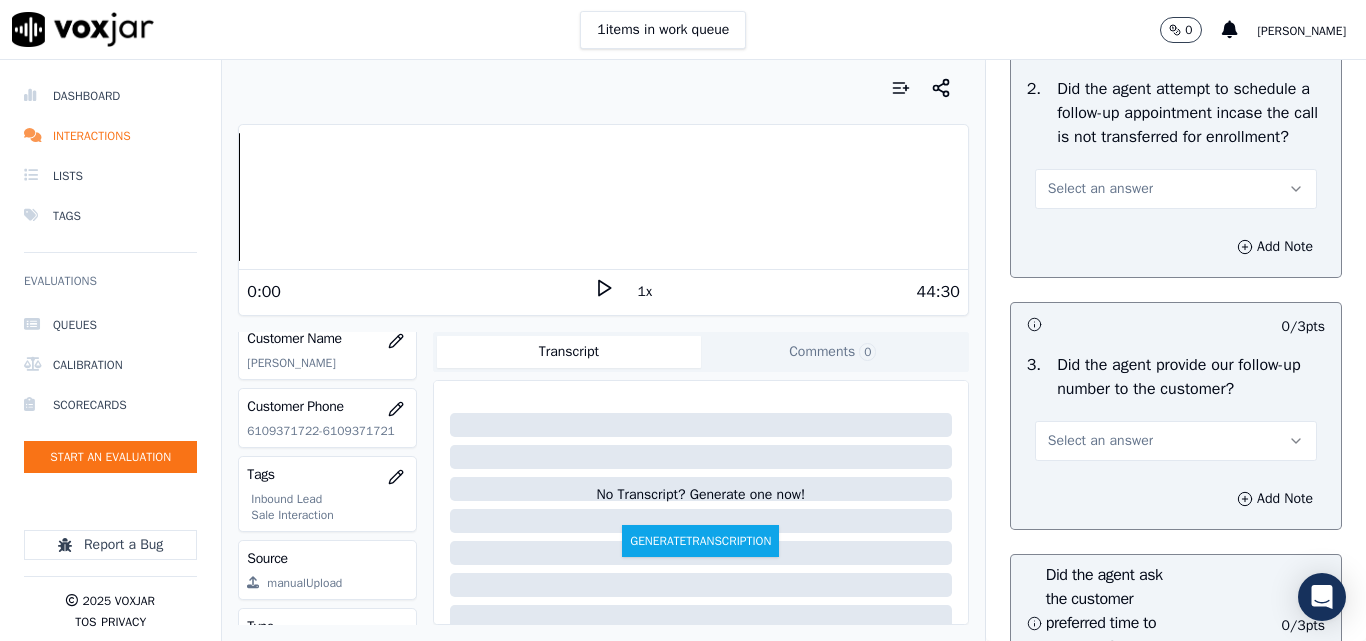 click on "Select an answer" at bounding box center [1100, 189] 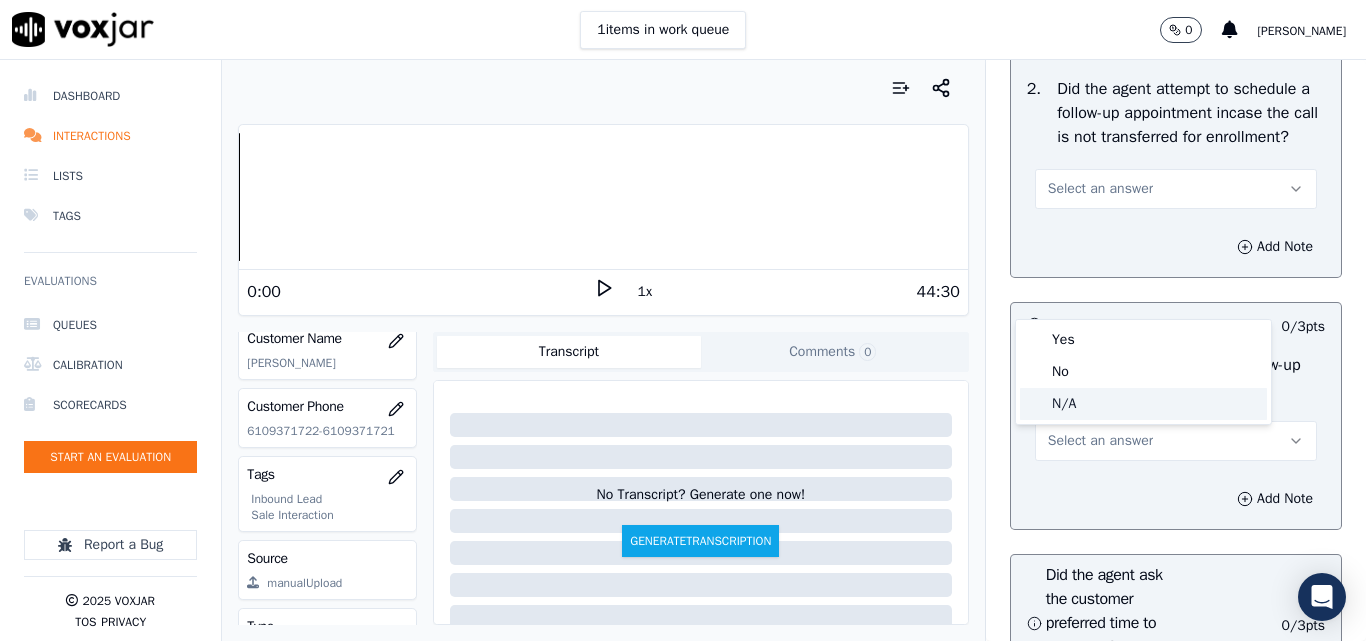 click on "N/A" 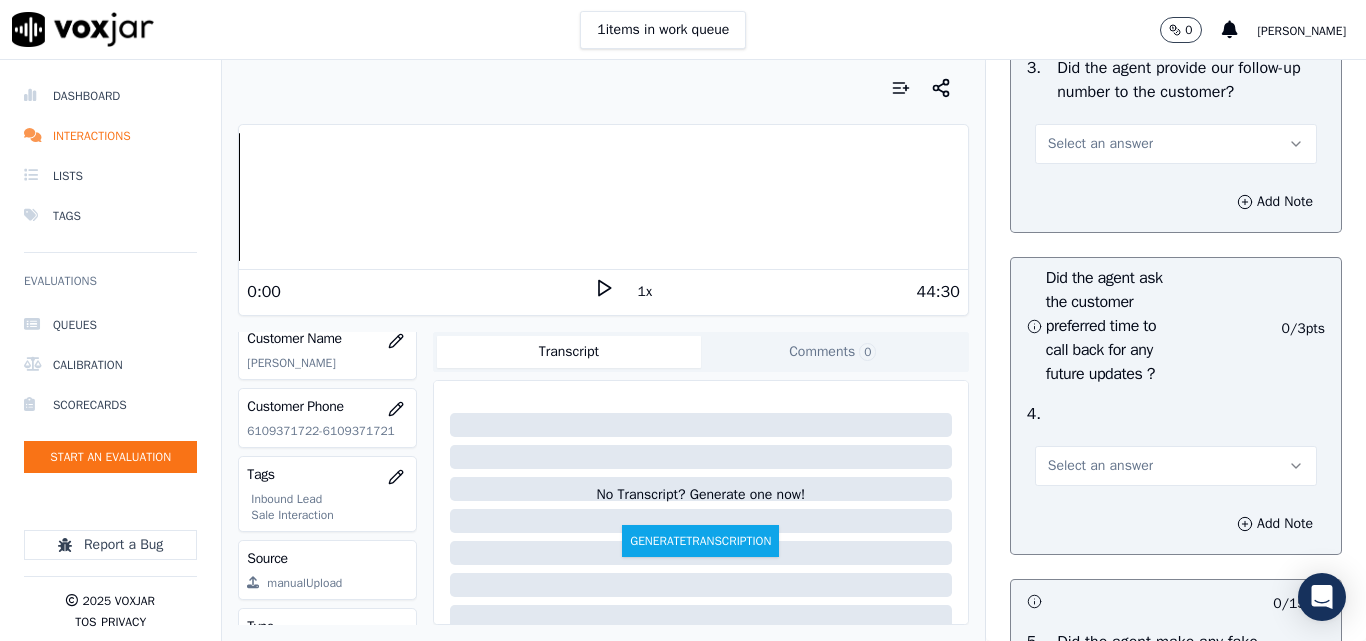 scroll, scrollTop: 5100, scrollLeft: 0, axis: vertical 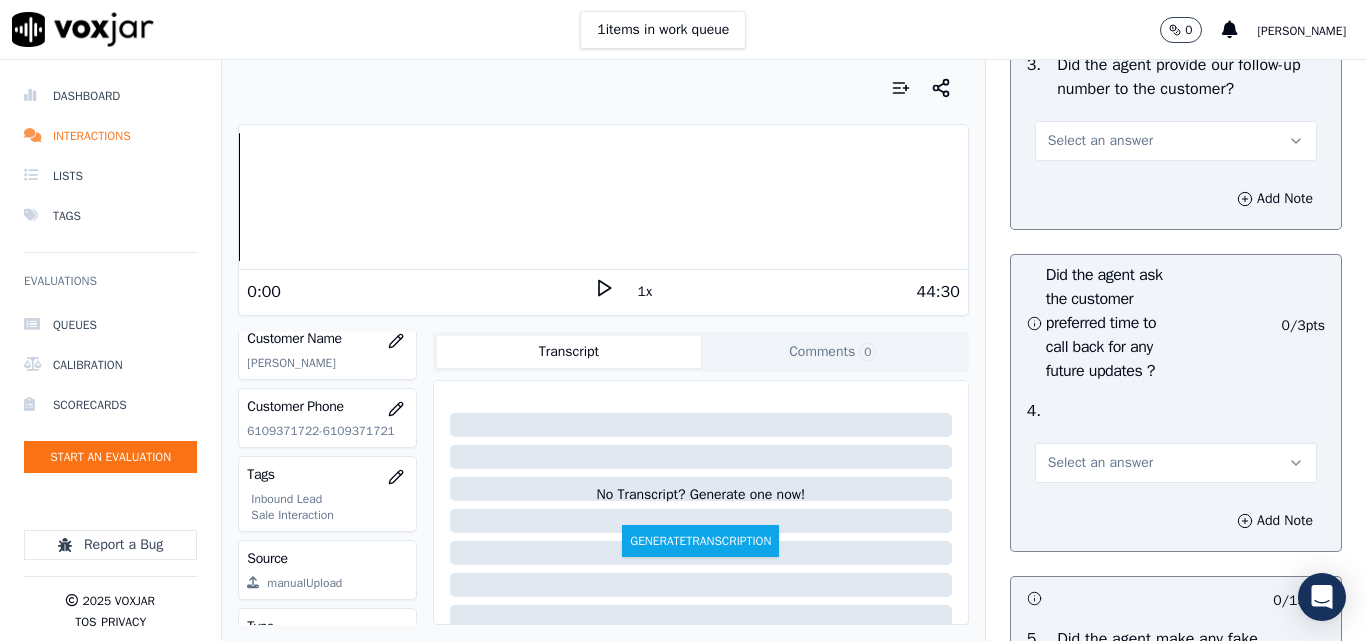 click on "Select an answer" at bounding box center (1176, 141) 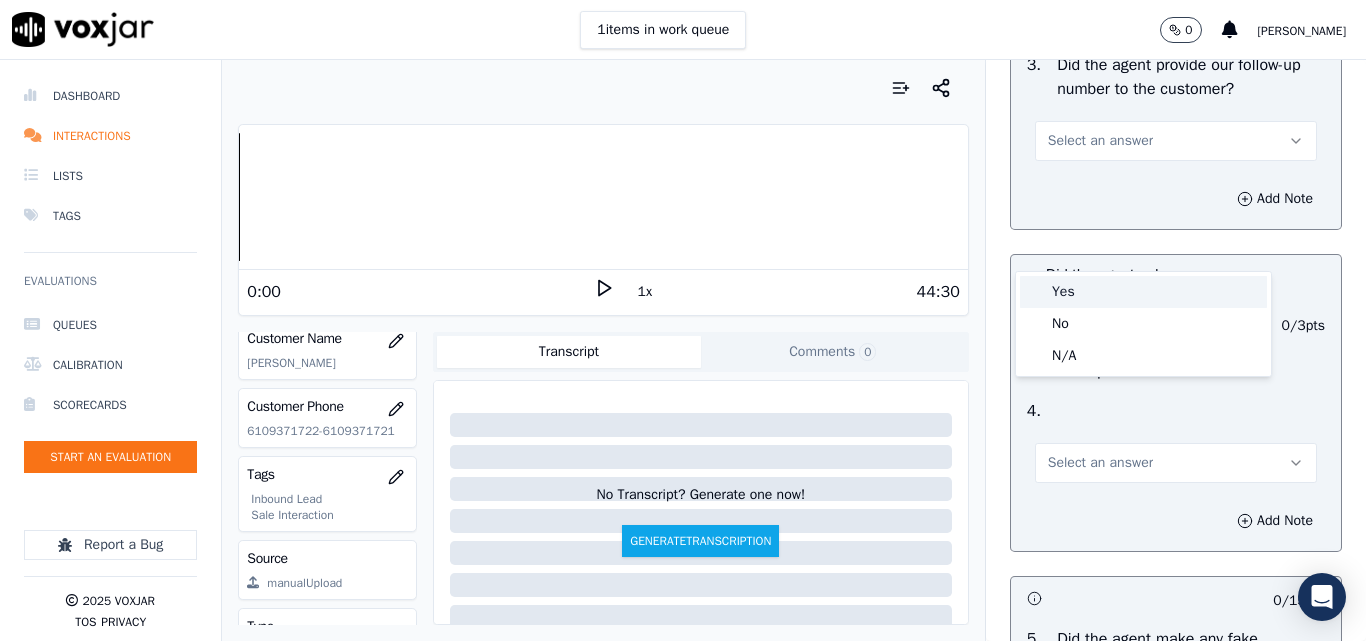 click on "Yes" at bounding box center [1143, 292] 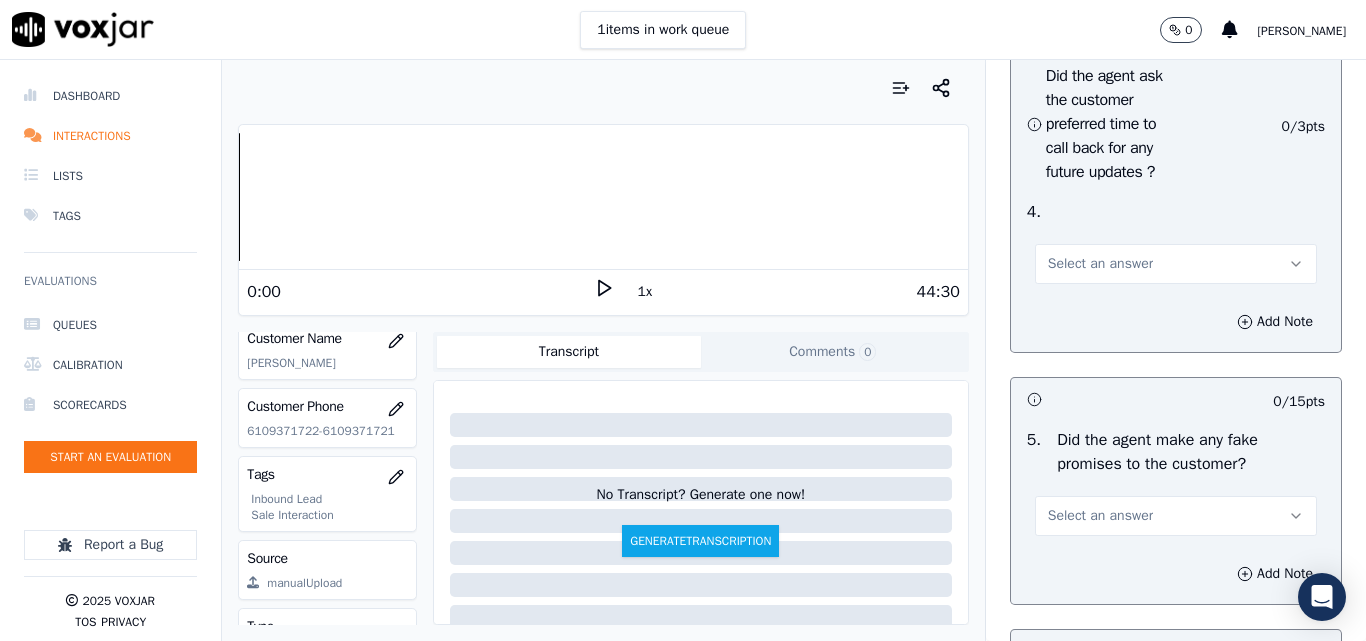scroll, scrollTop: 5300, scrollLeft: 0, axis: vertical 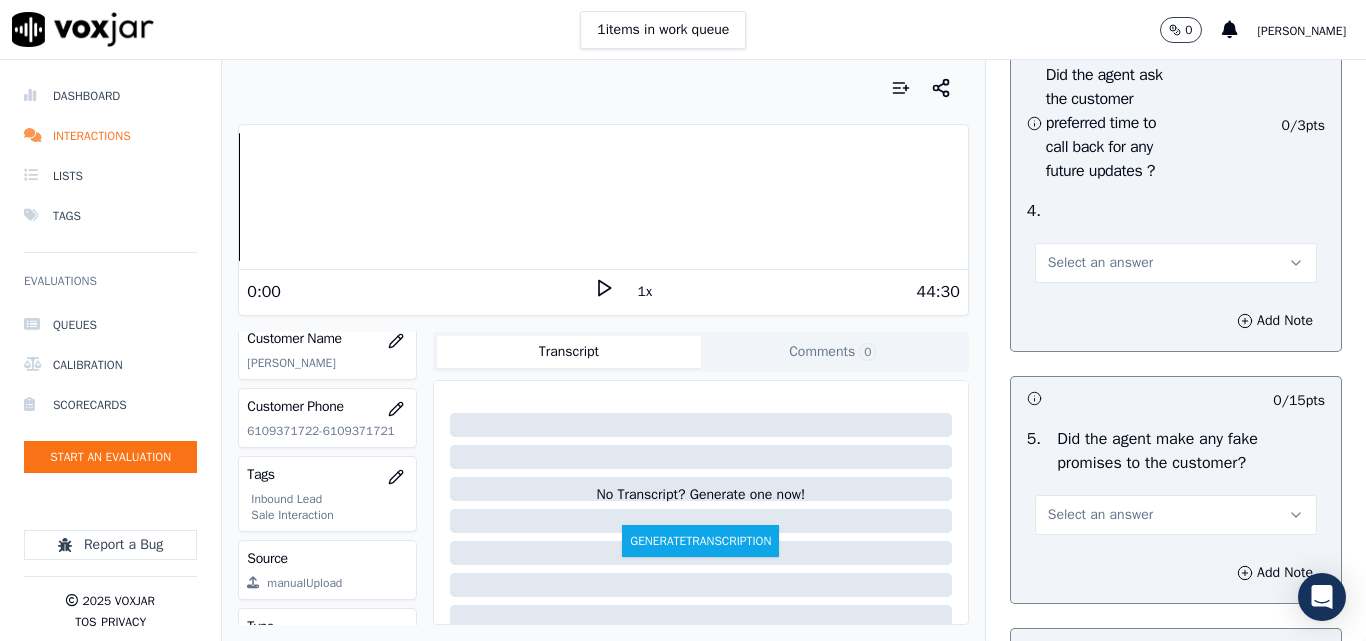 click on "Select an answer" at bounding box center (1100, 263) 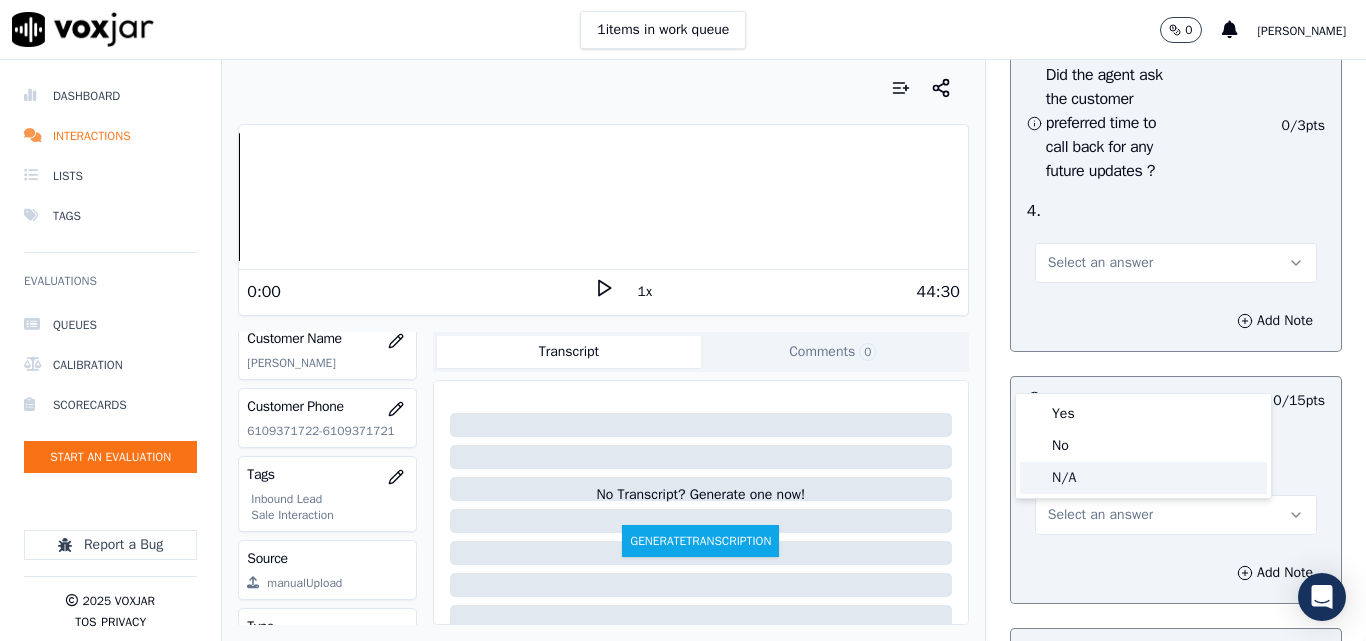 click on "N/A" 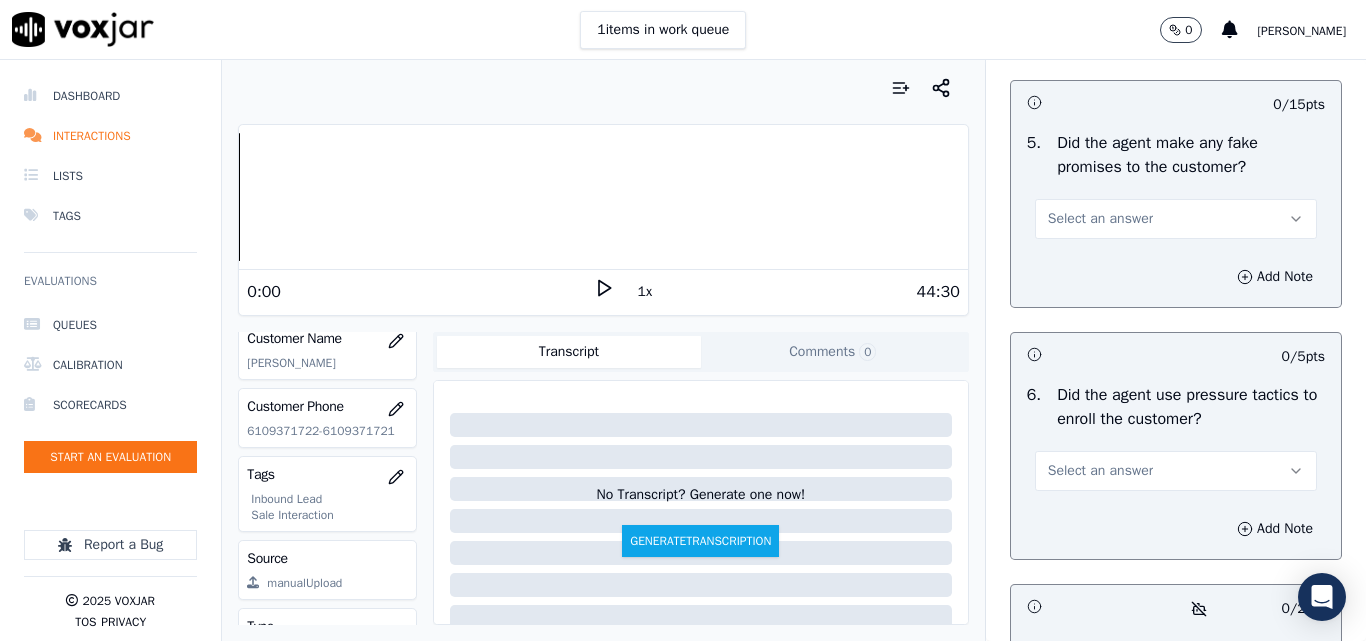 scroll, scrollTop: 5600, scrollLeft: 0, axis: vertical 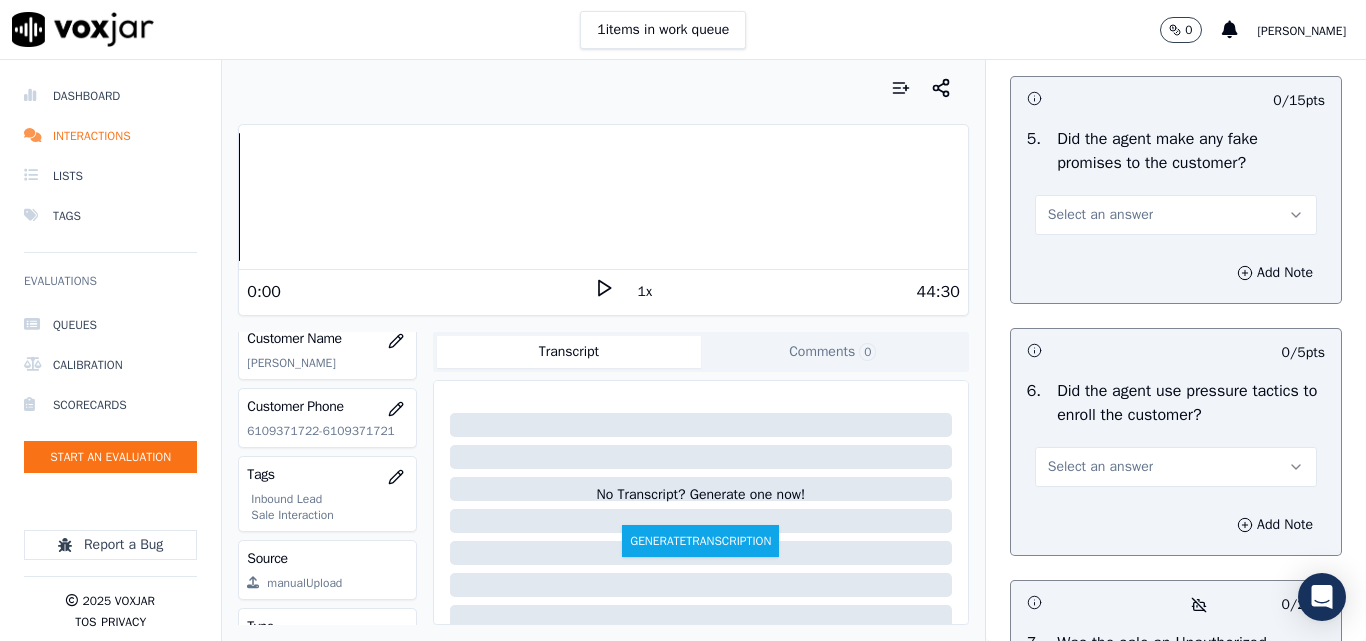 click on "Select an answer" at bounding box center (1100, 215) 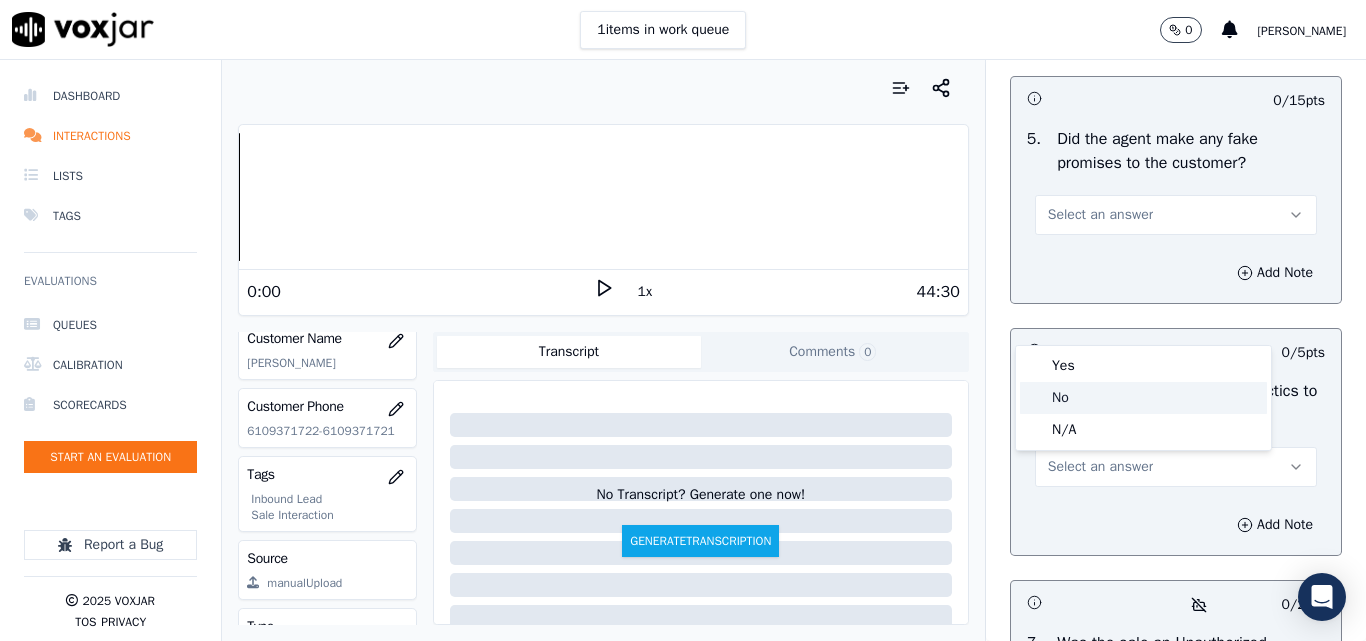 click on "No" 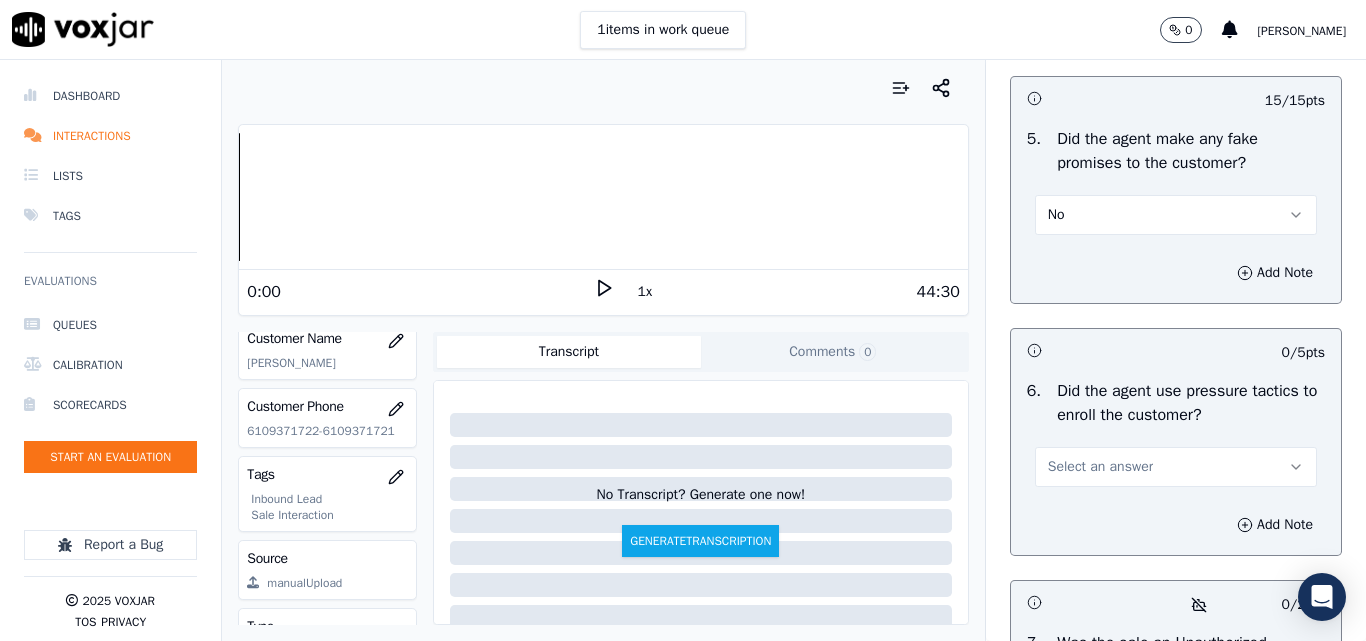 scroll, scrollTop: 6000, scrollLeft: 0, axis: vertical 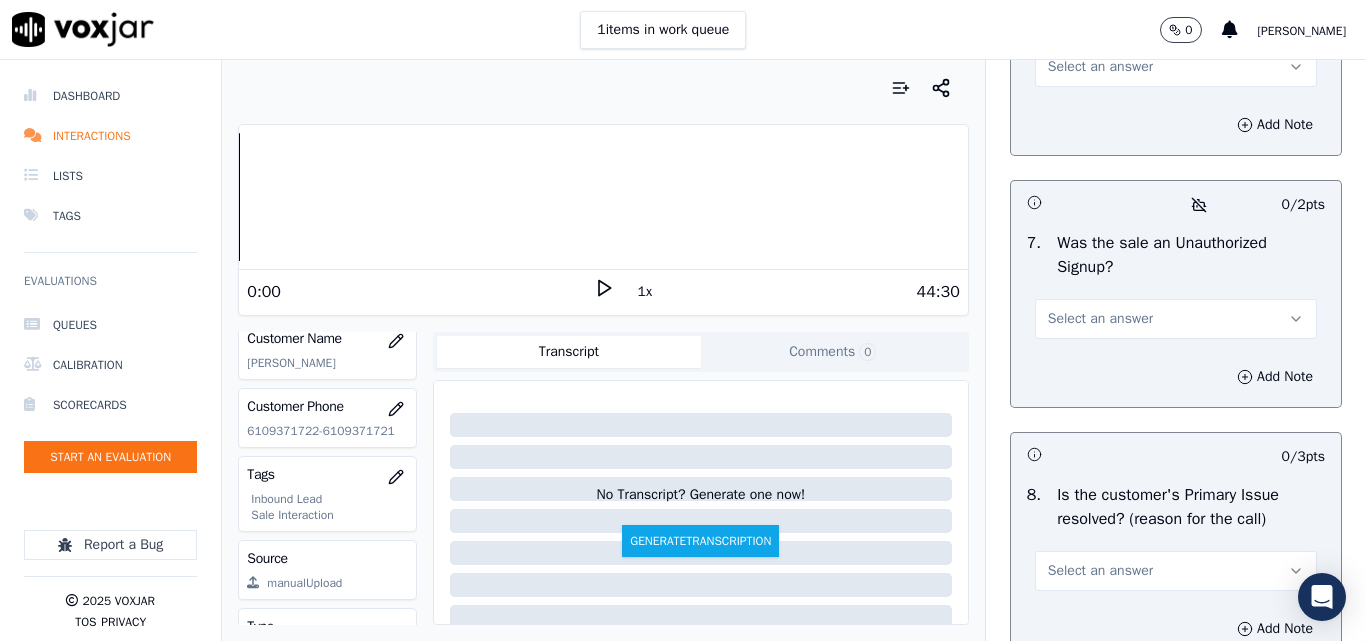 click on "Select an answer" at bounding box center (1100, 67) 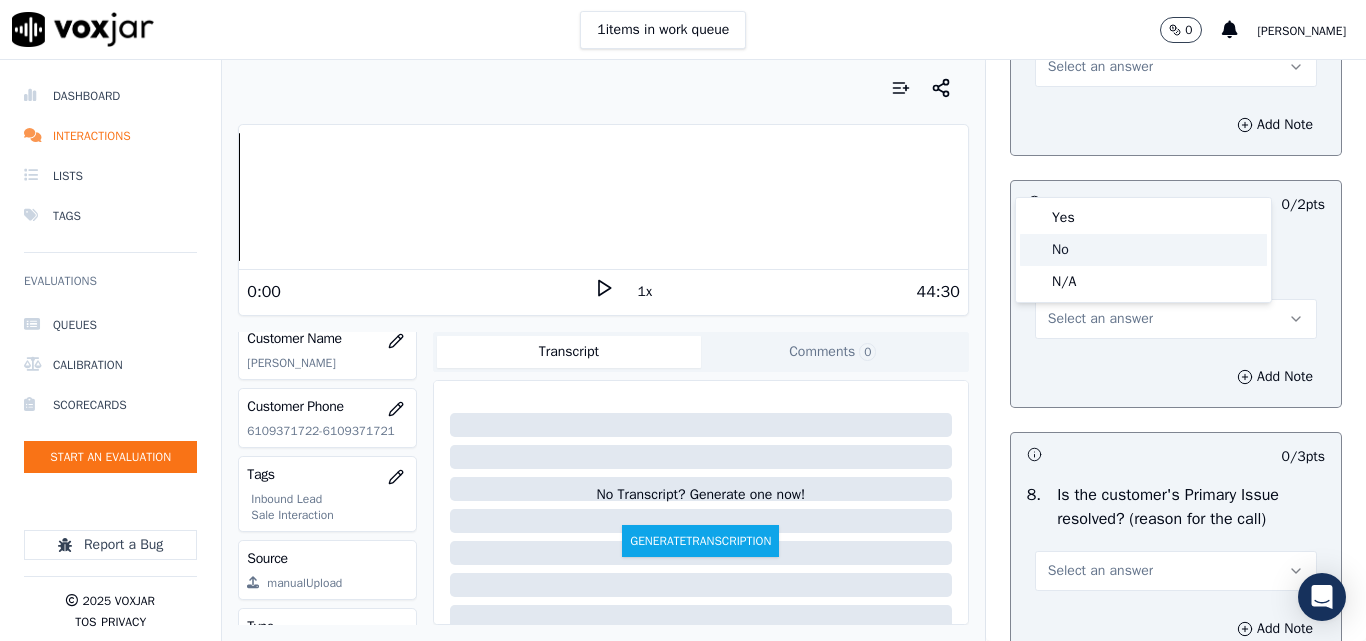 click on "No" 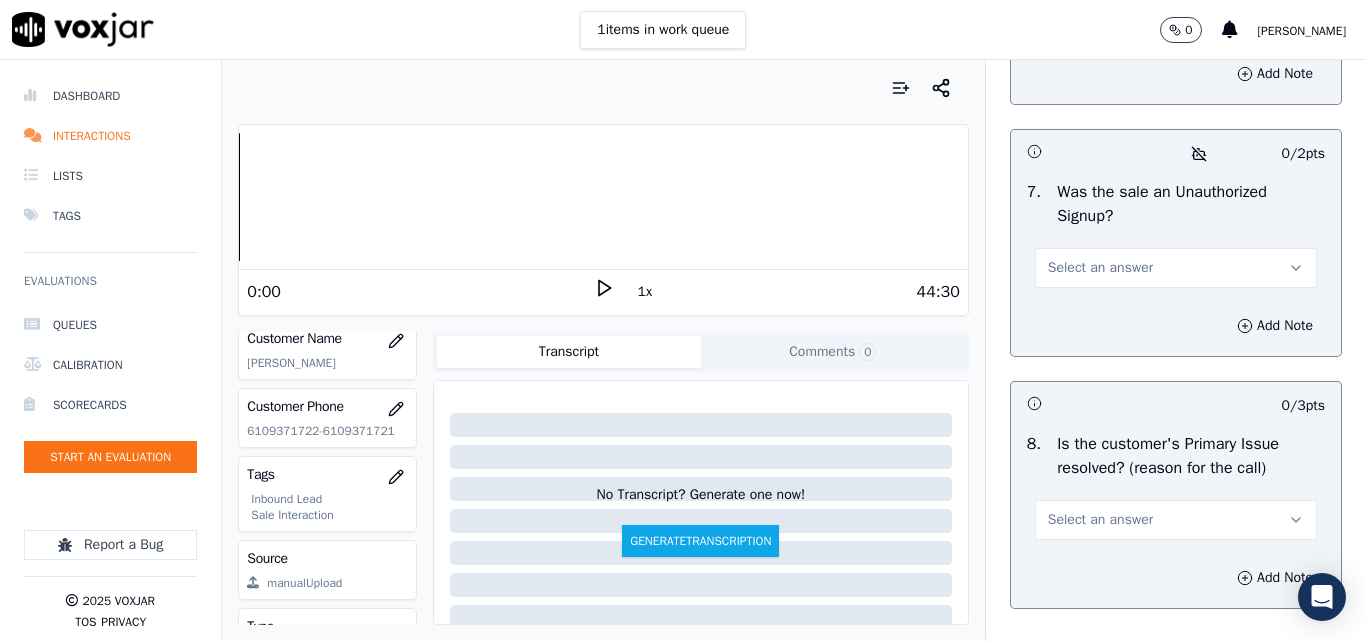 scroll, scrollTop: 6100, scrollLeft: 0, axis: vertical 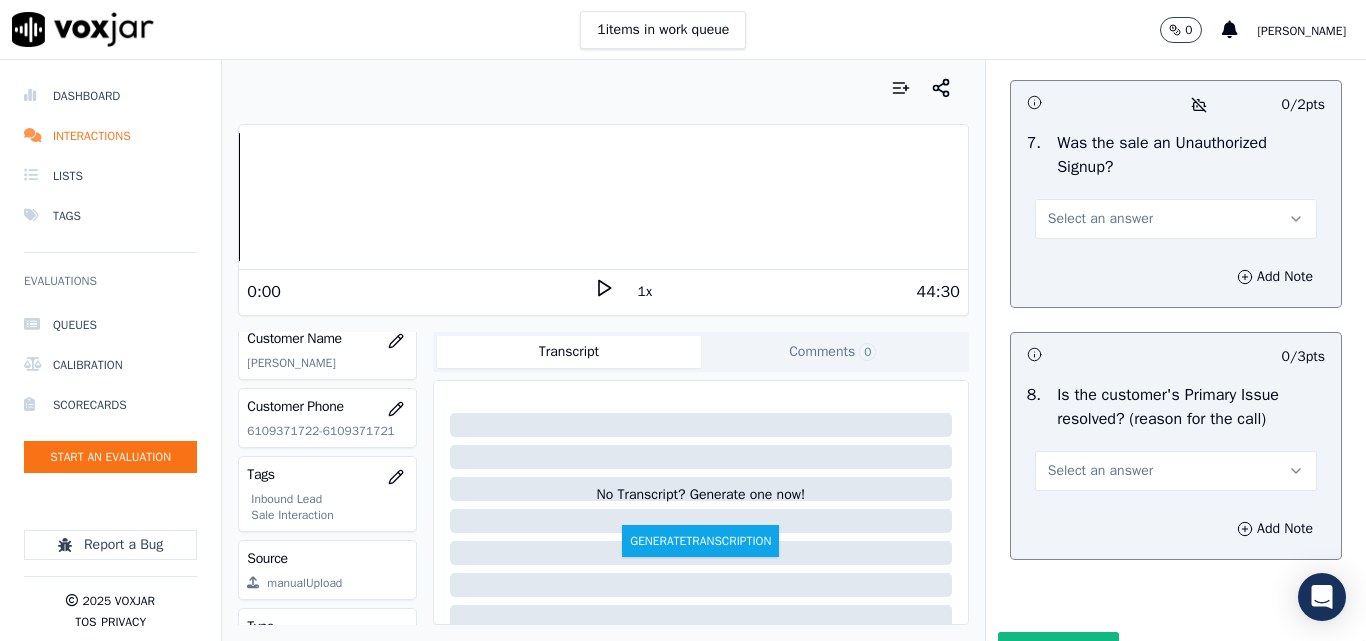 click on "Select an answer" at bounding box center (1100, 219) 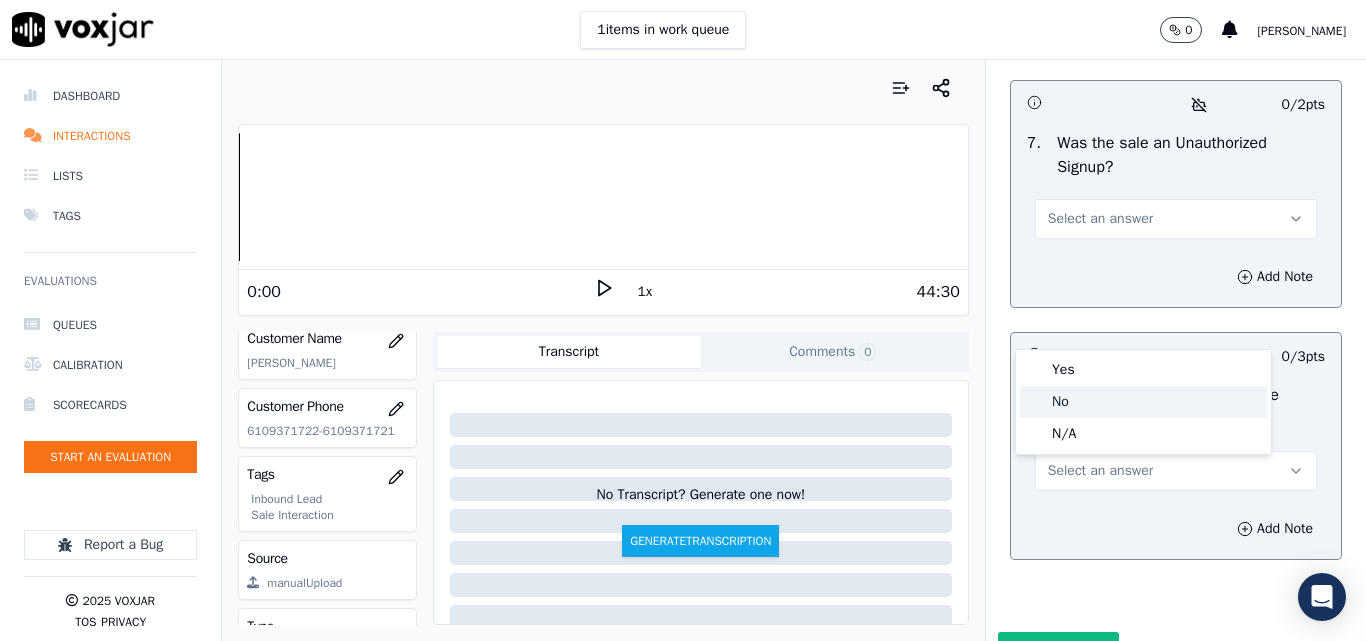 click on "No" 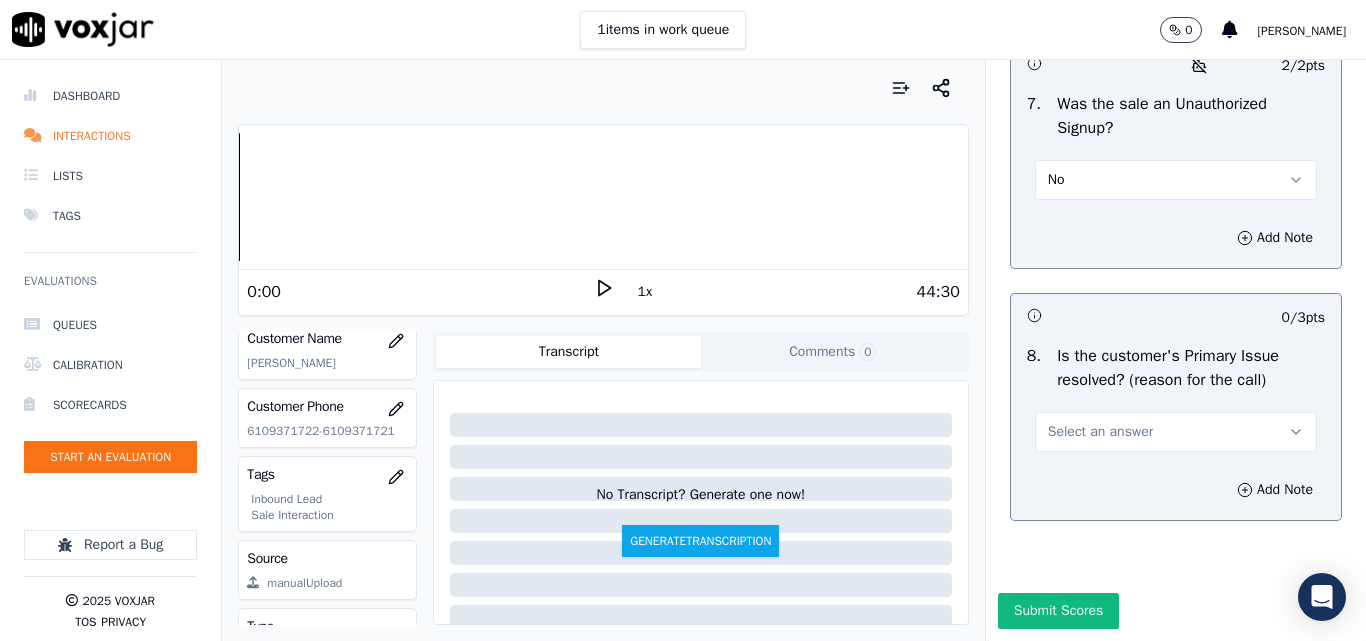 scroll, scrollTop: 6290, scrollLeft: 0, axis: vertical 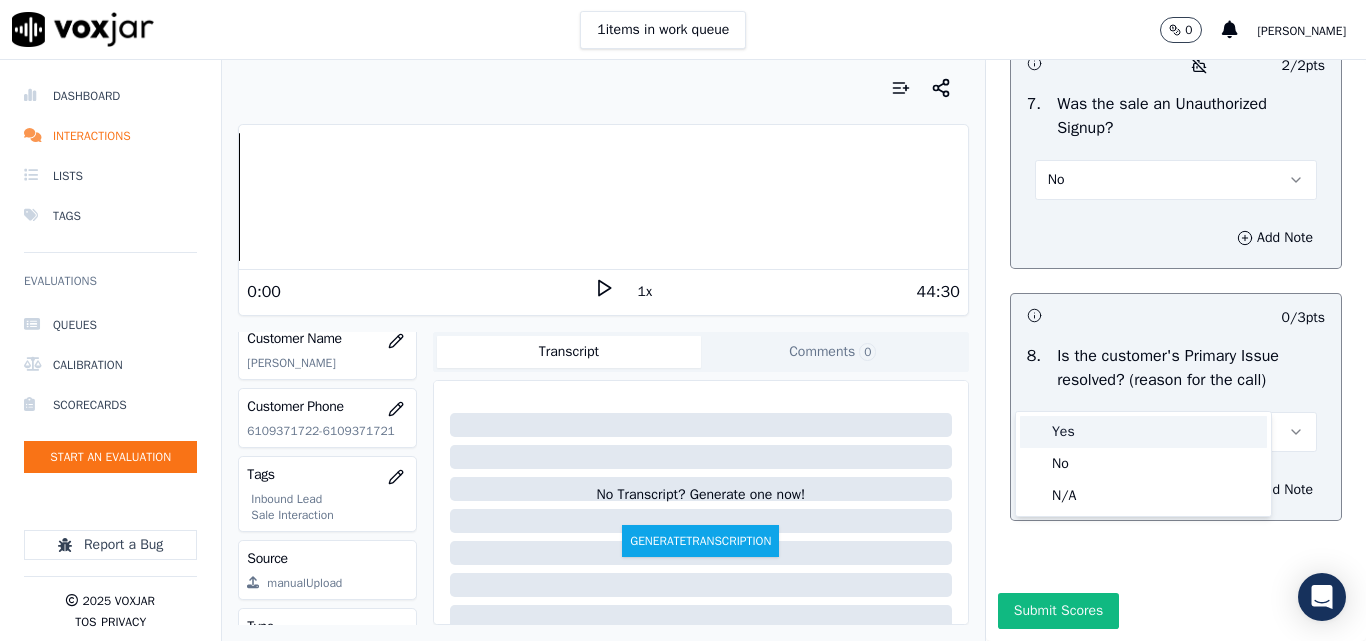 click on "Yes" at bounding box center (1143, 432) 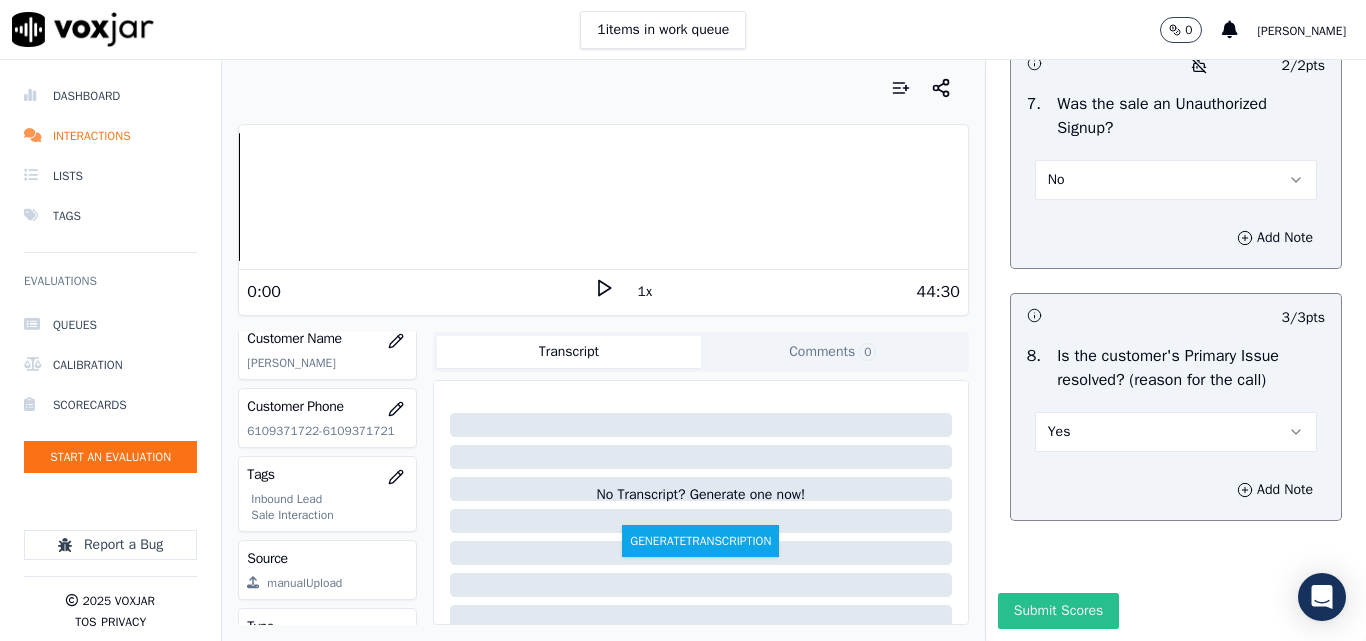 click on "Submit Scores" at bounding box center [1058, 611] 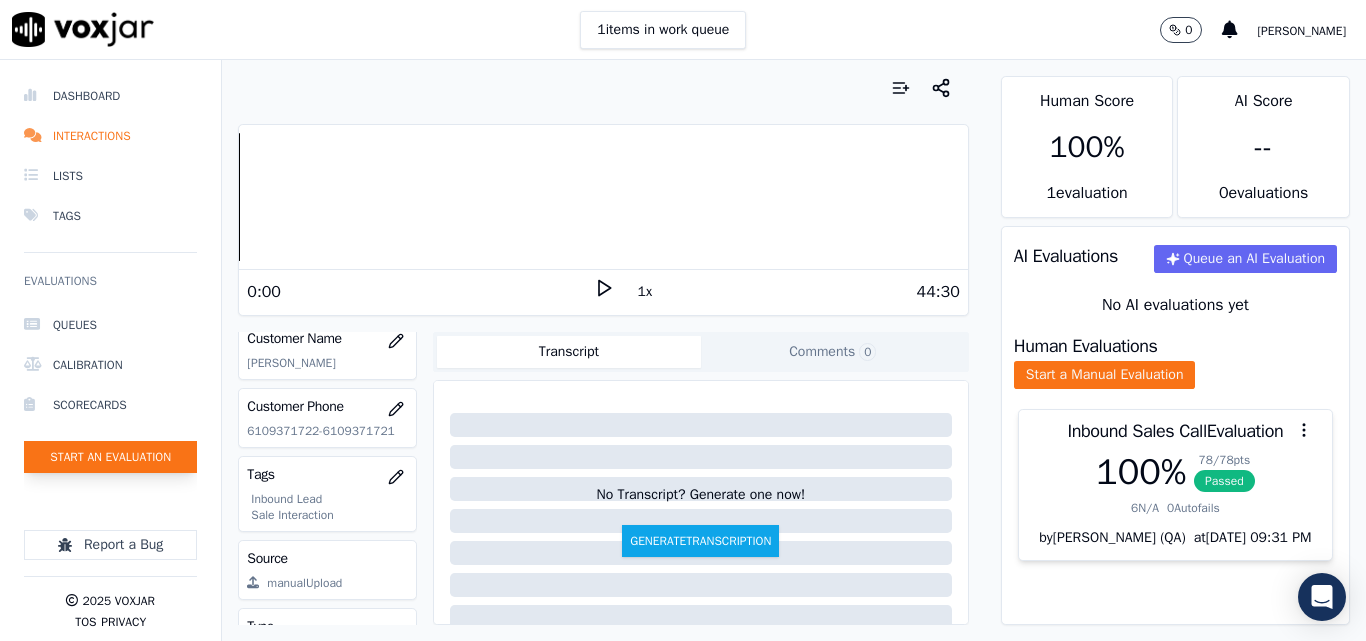 click on "Start an Evaluation" 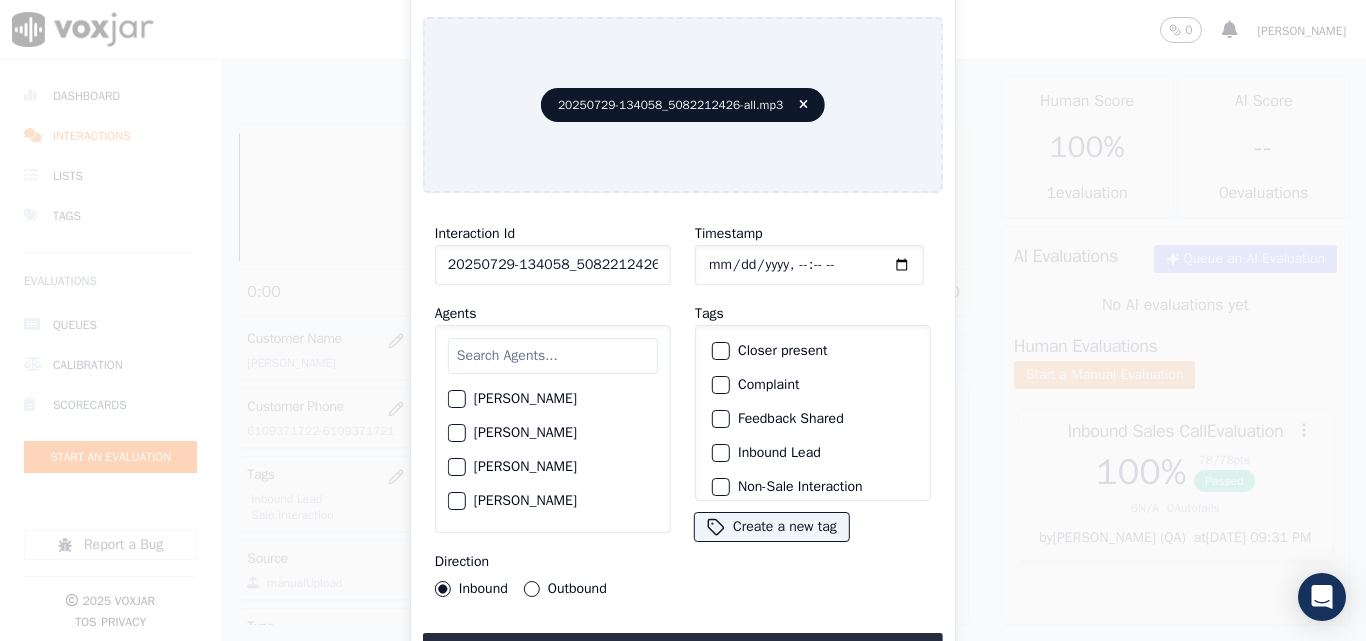 scroll, scrollTop: 0, scrollLeft: 40, axis: horizontal 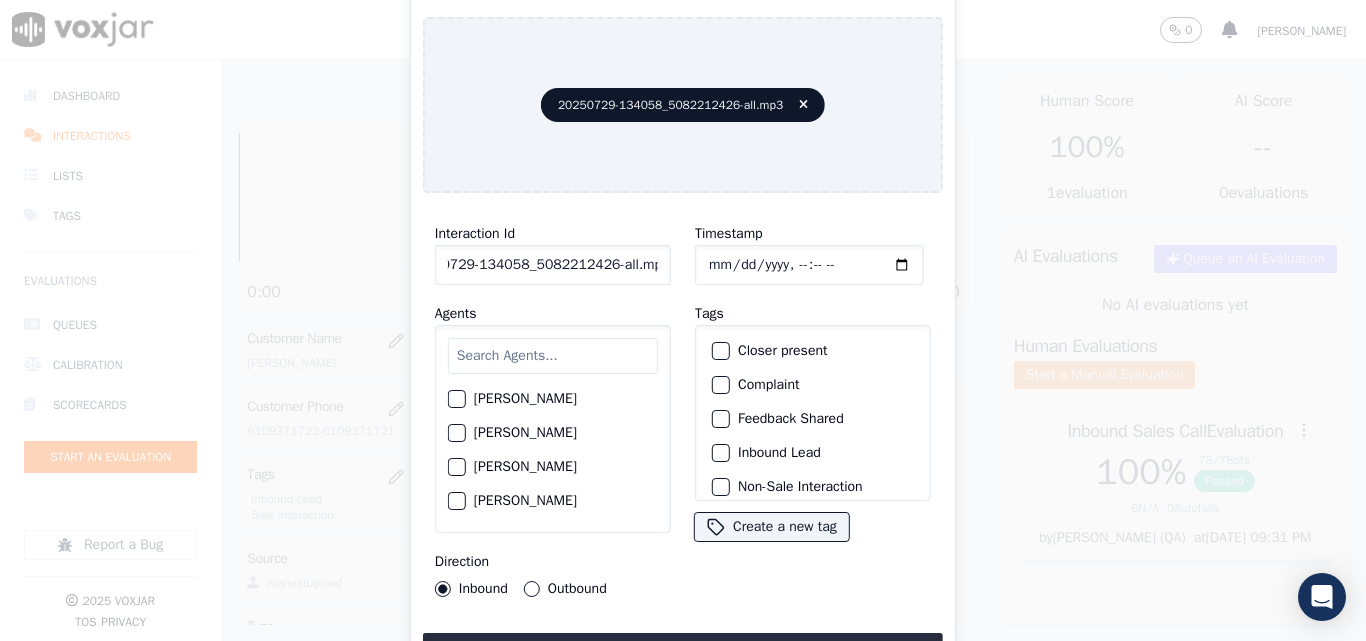 drag, startPoint x: 643, startPoint y: 261, endPoint x: 771, endPoint y: 272, distance: 128.47179 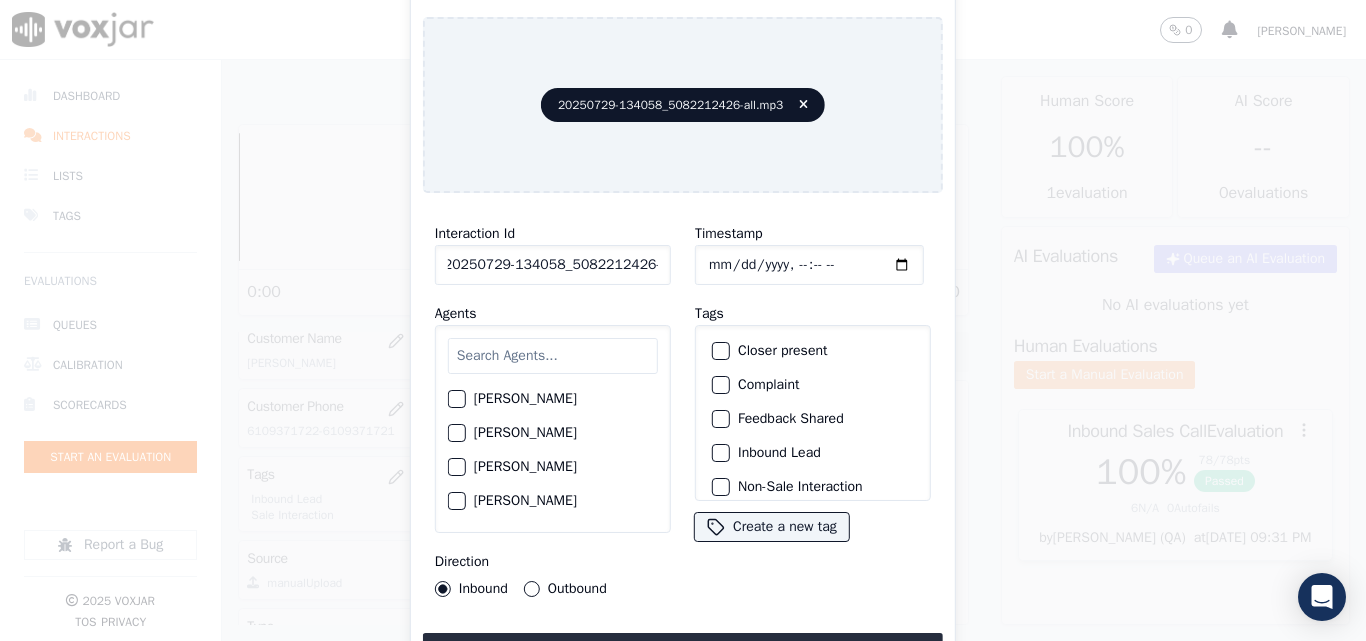 scroll, scrollTop: 0, scrollLeft: 11, axis: horizontal 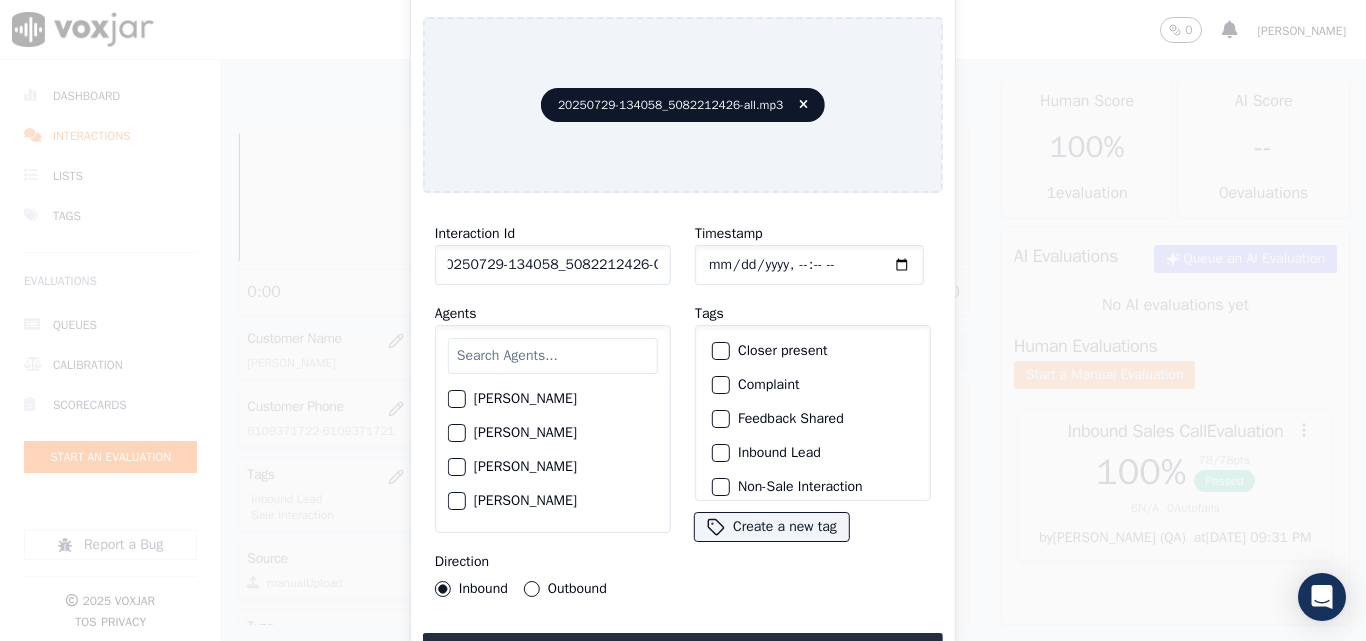 type on "20250729-134058_5082212426-C1" 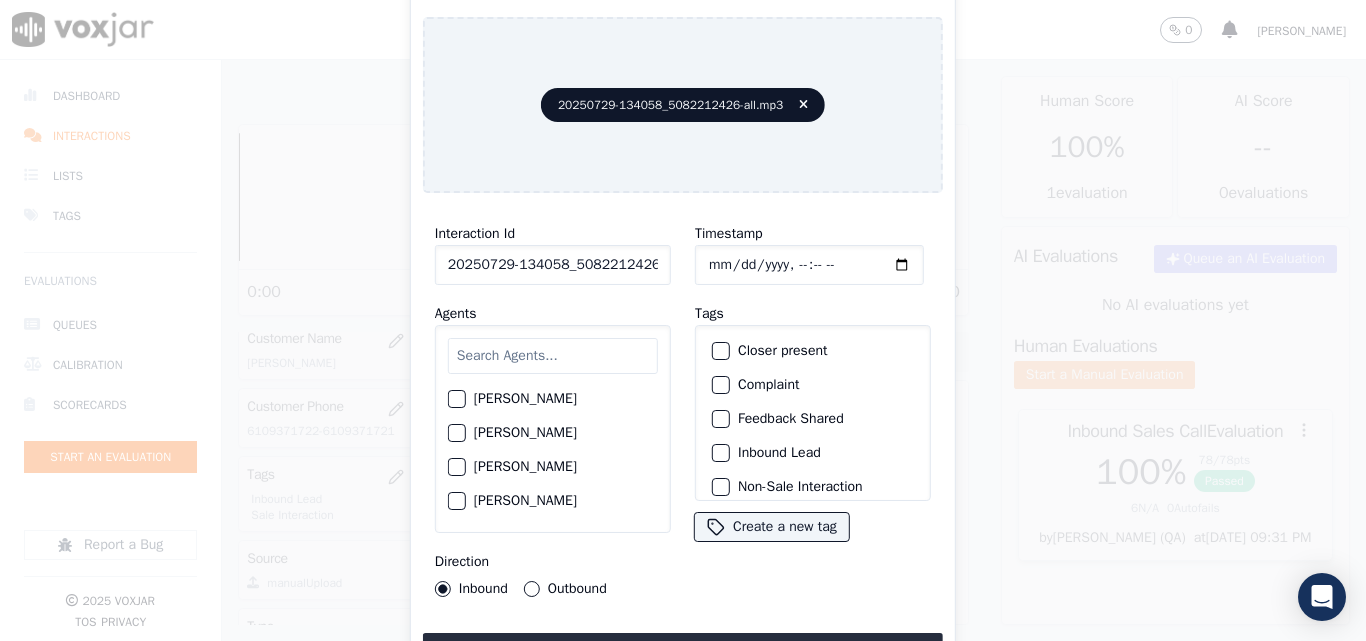 type on "[DATE]T16:06" 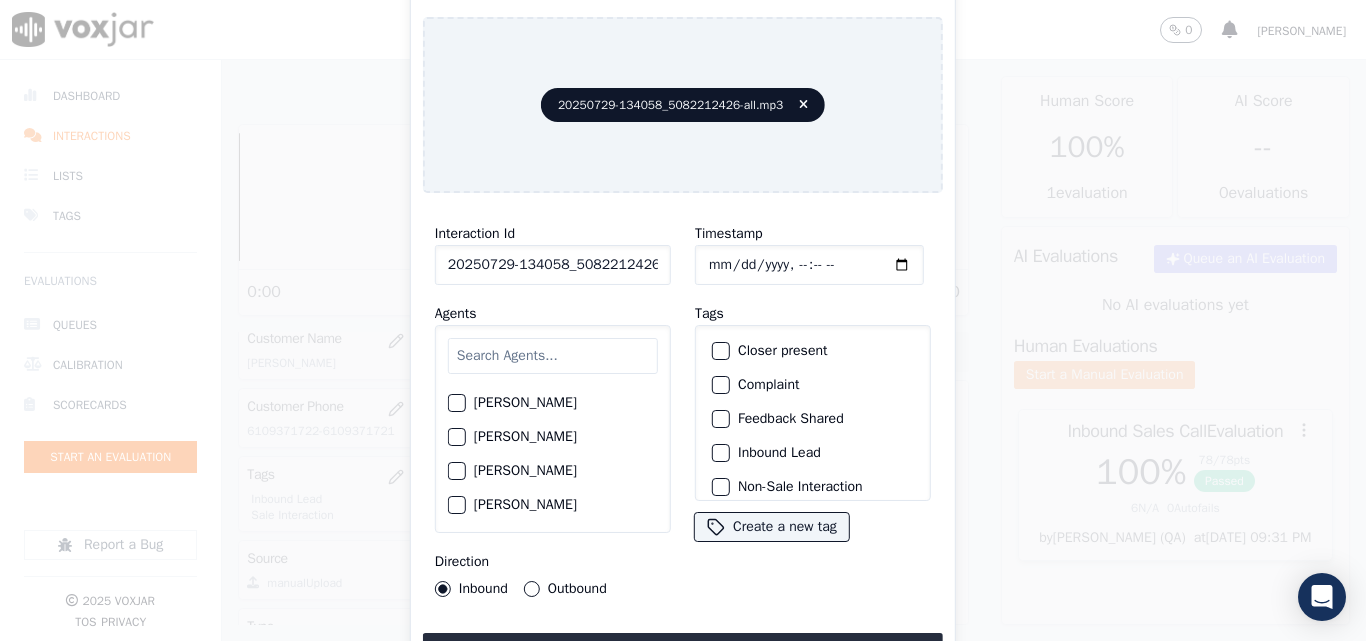 scroll, scrollTop: 100, scrollLeft: 0, axis: vertical 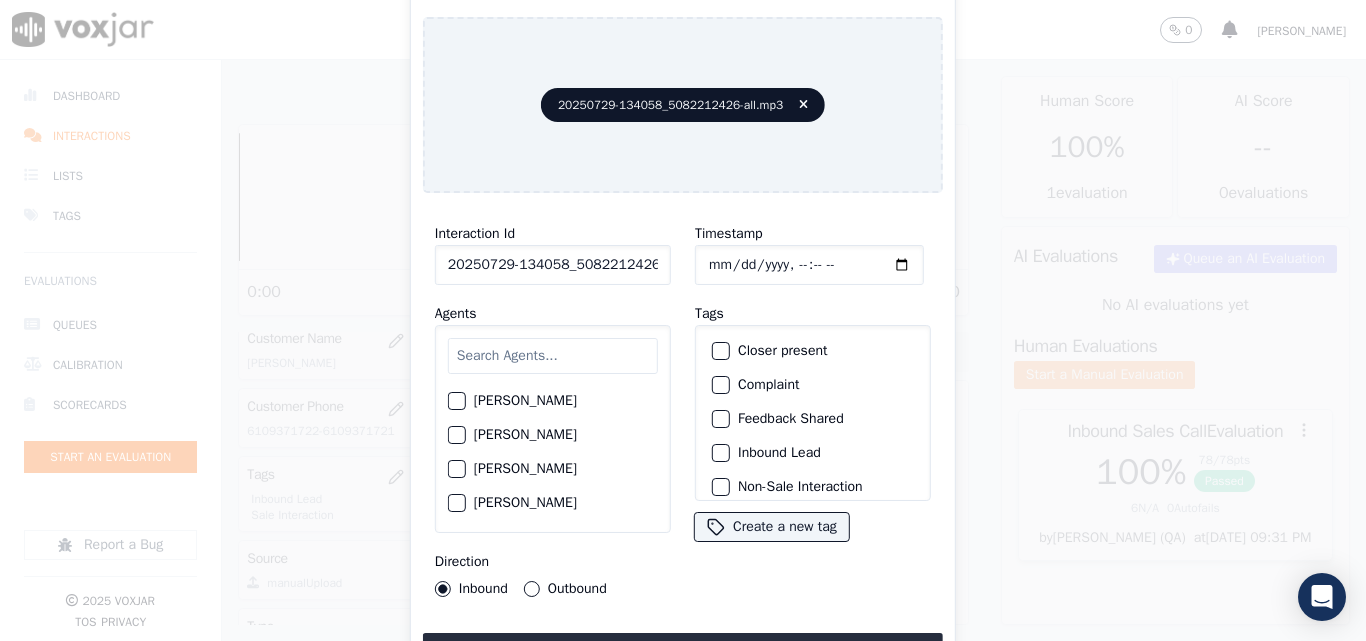 click on "[PERSON_NAME]" 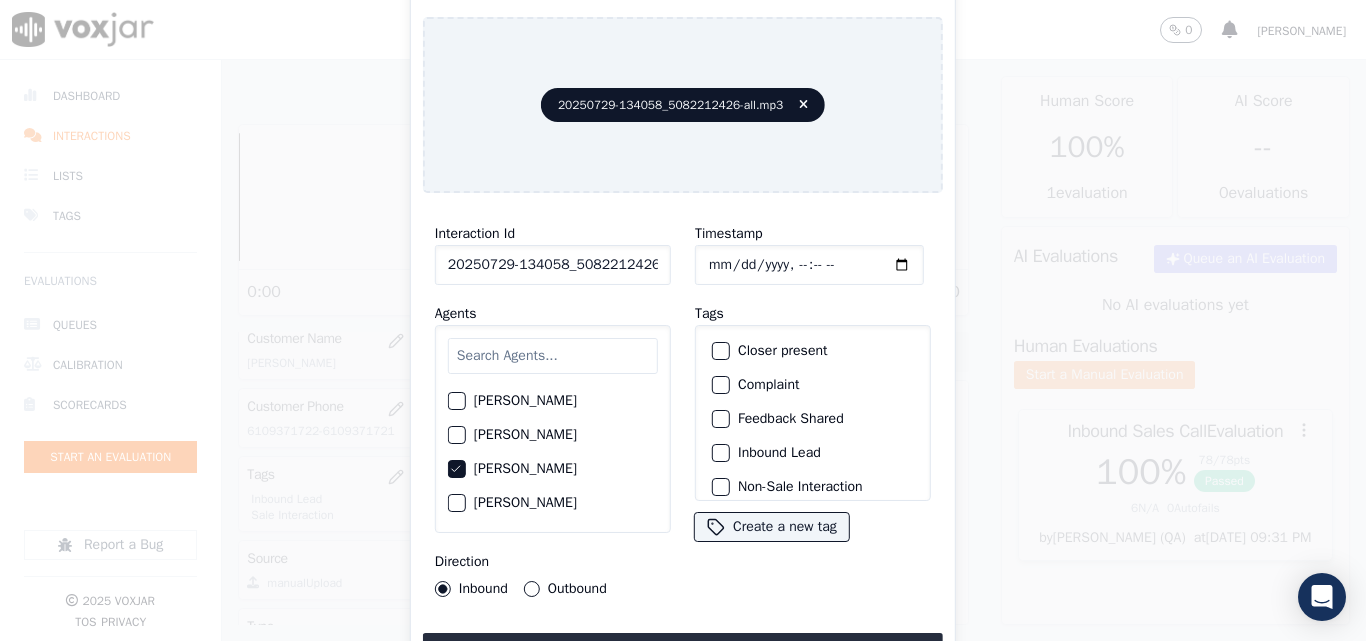 click on "Closer present" 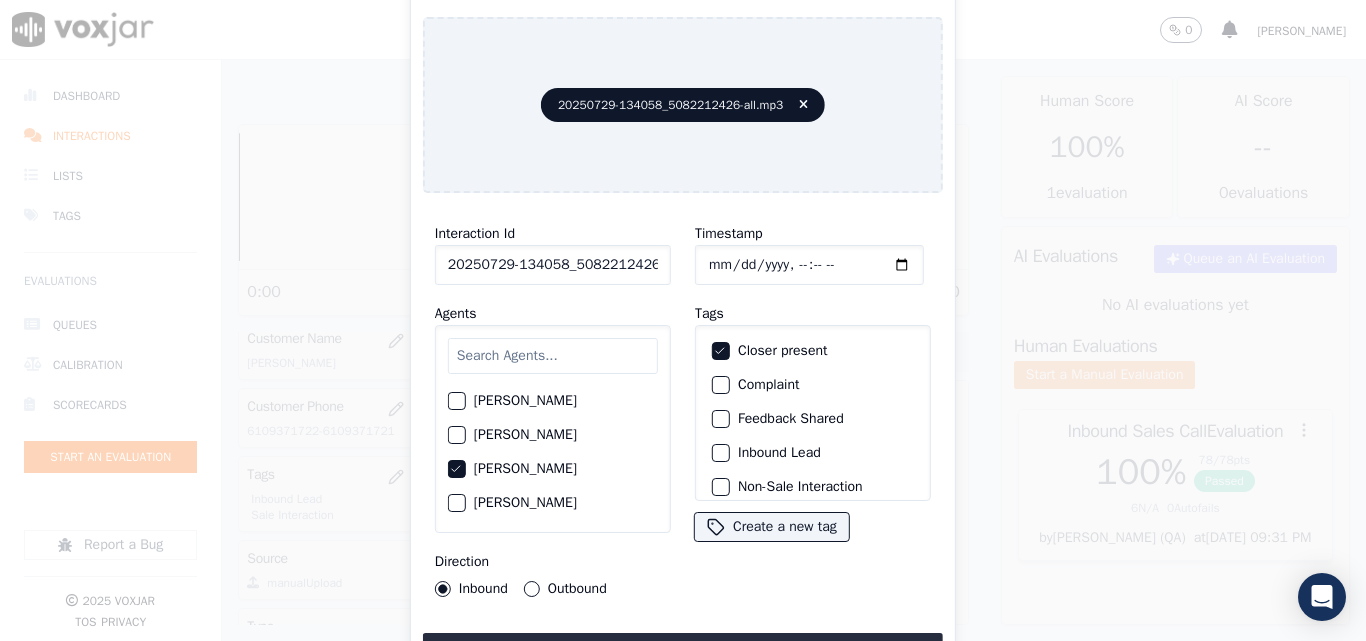 click on "Inbound Lead" at bounding box center (721, 453) 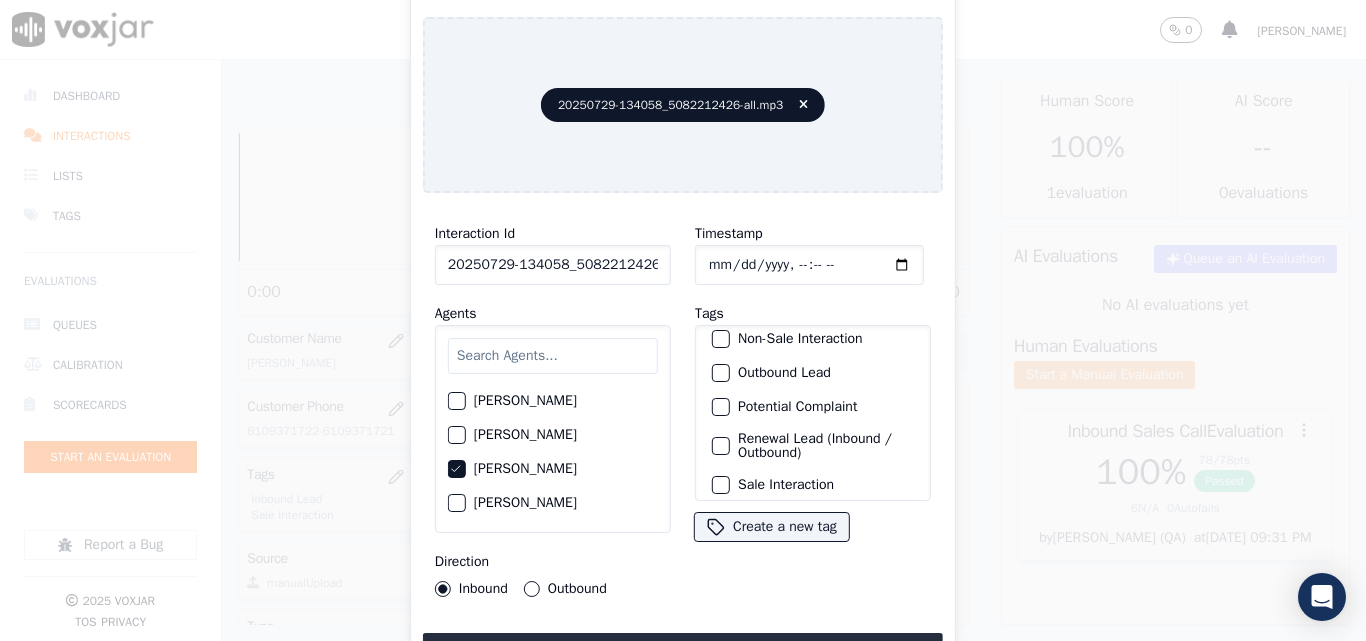 scroll, scrollTop: 173, scrollLeft: 0, axis: vertical 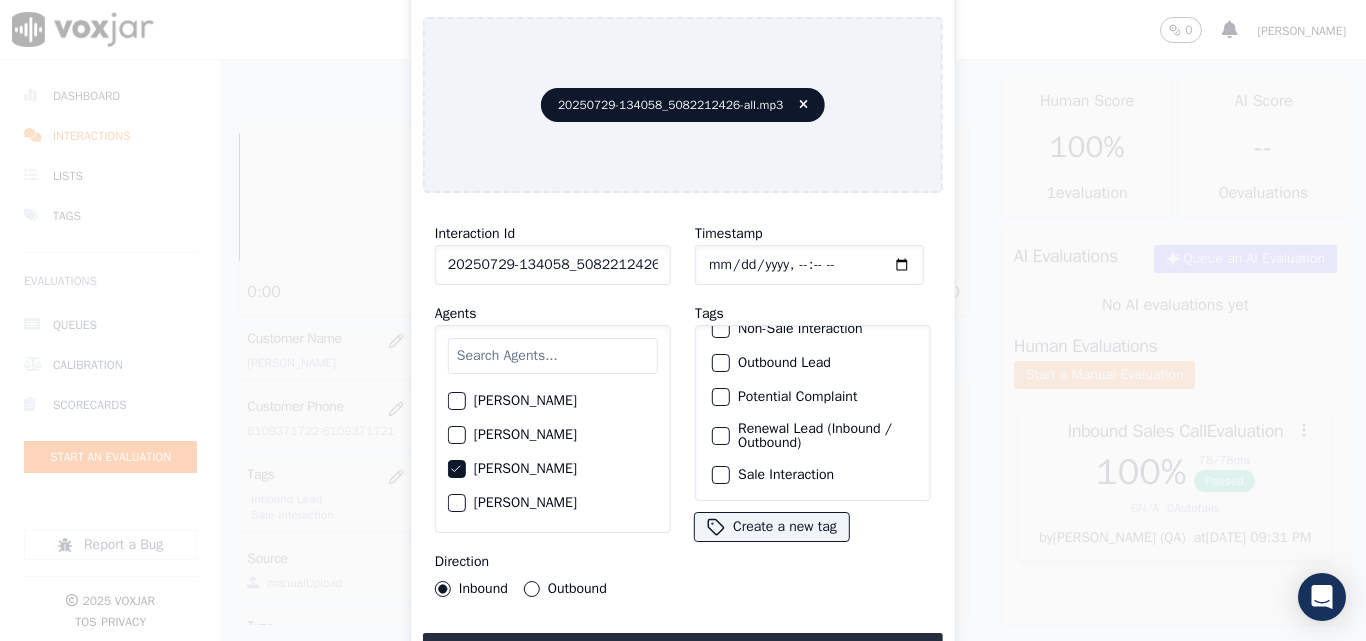 click at bounding box center (720, 475) 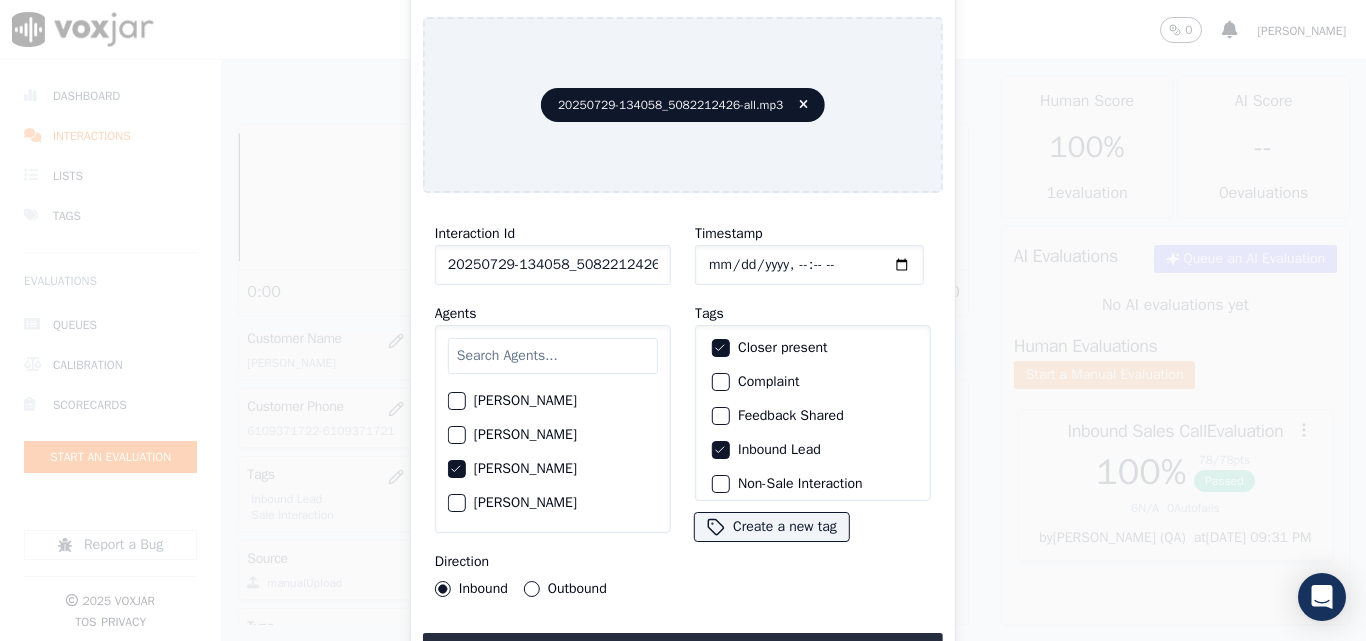 scroll, scrollTop: 0, scrollLeft: 0, axis: both 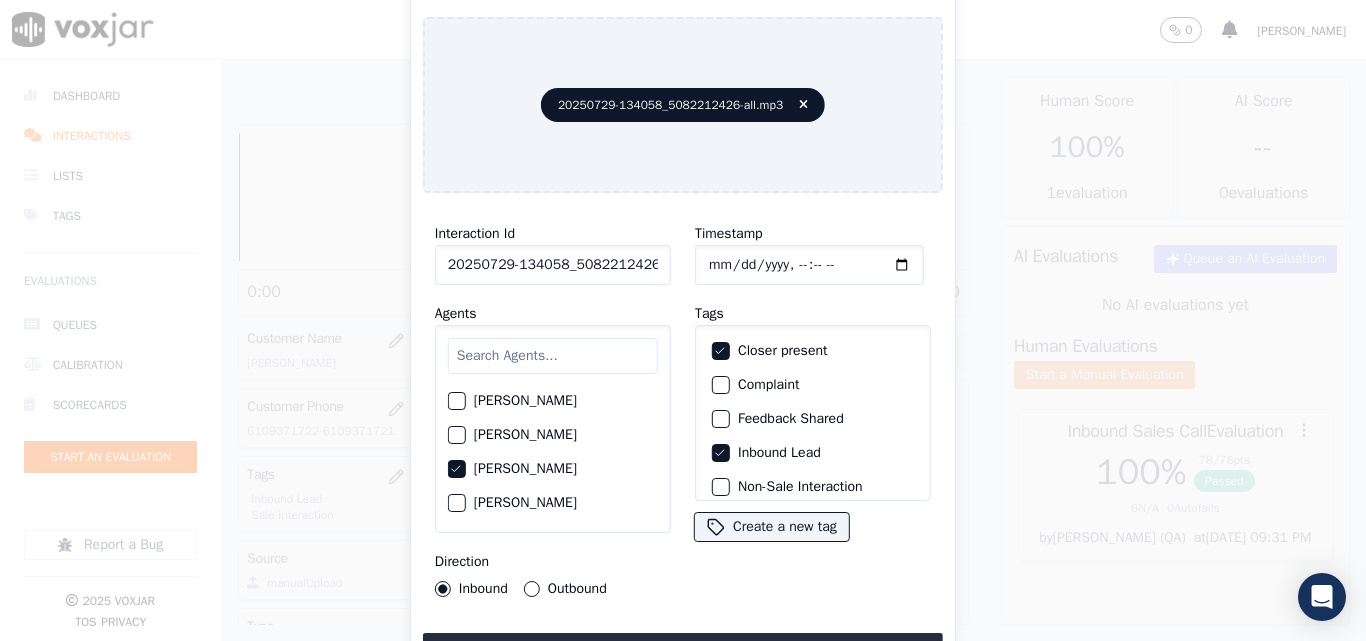 click at bounding box center [720, 453] 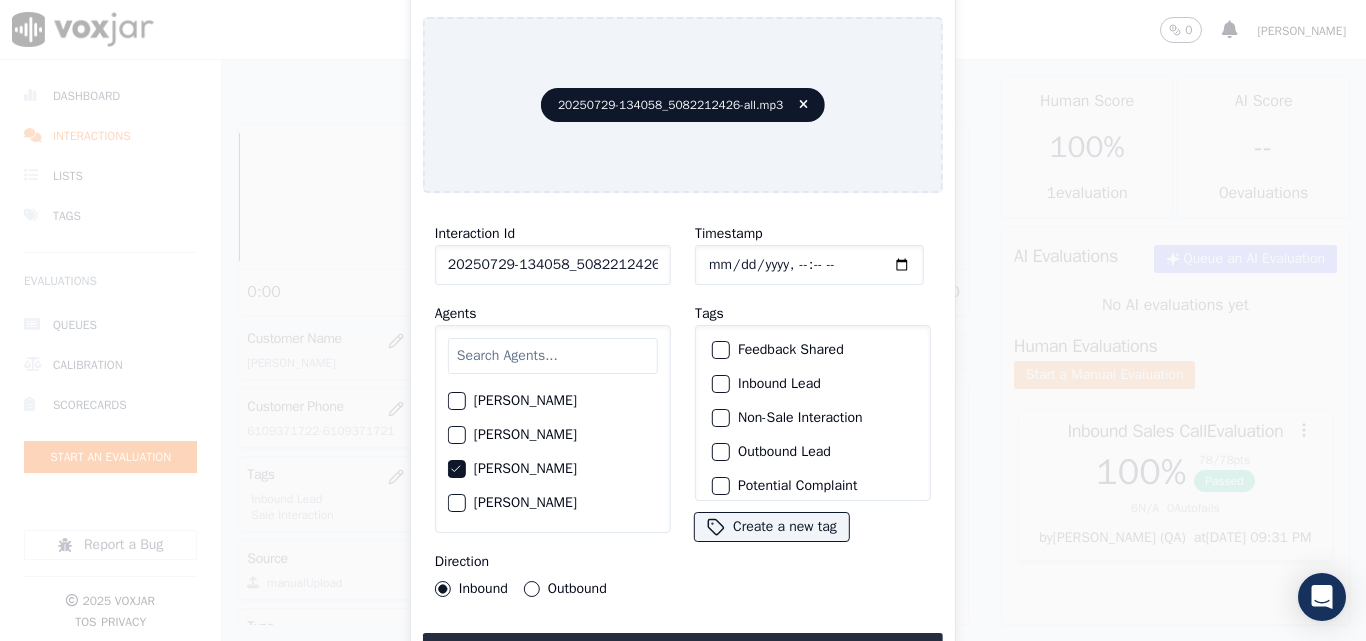 scroll, scrollTop: 173, scrollLeft: 0, axis: vertical 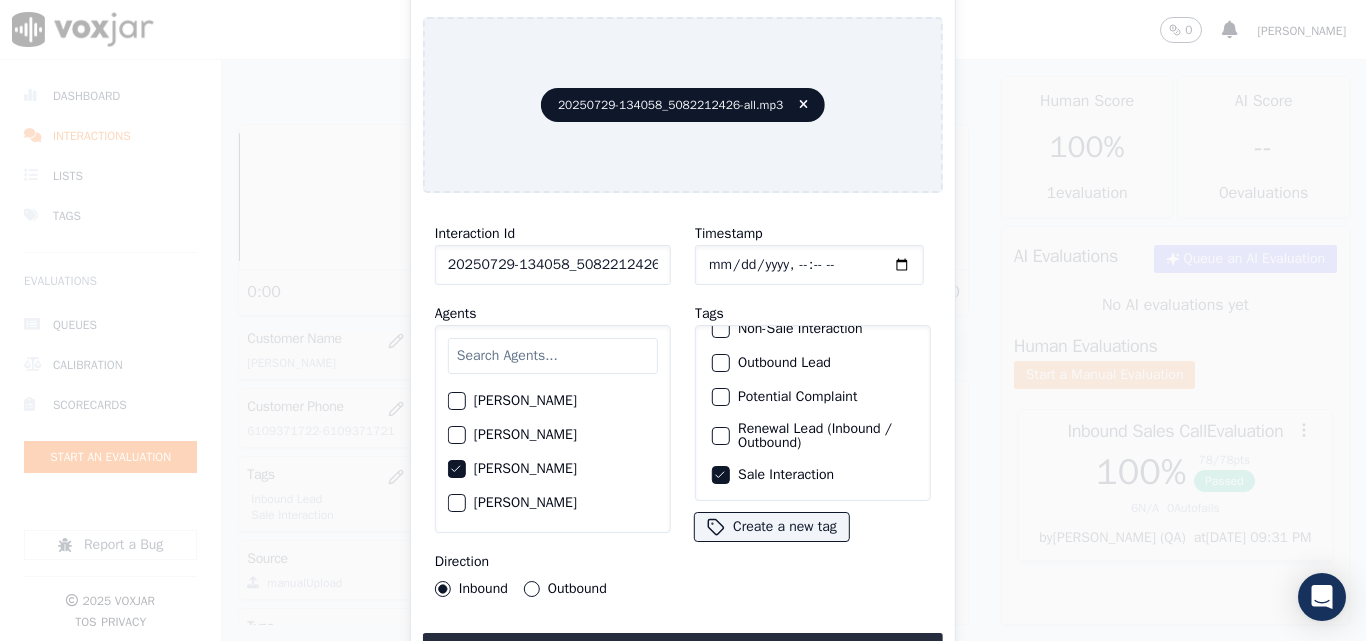 click at bounding box center [720, 436] 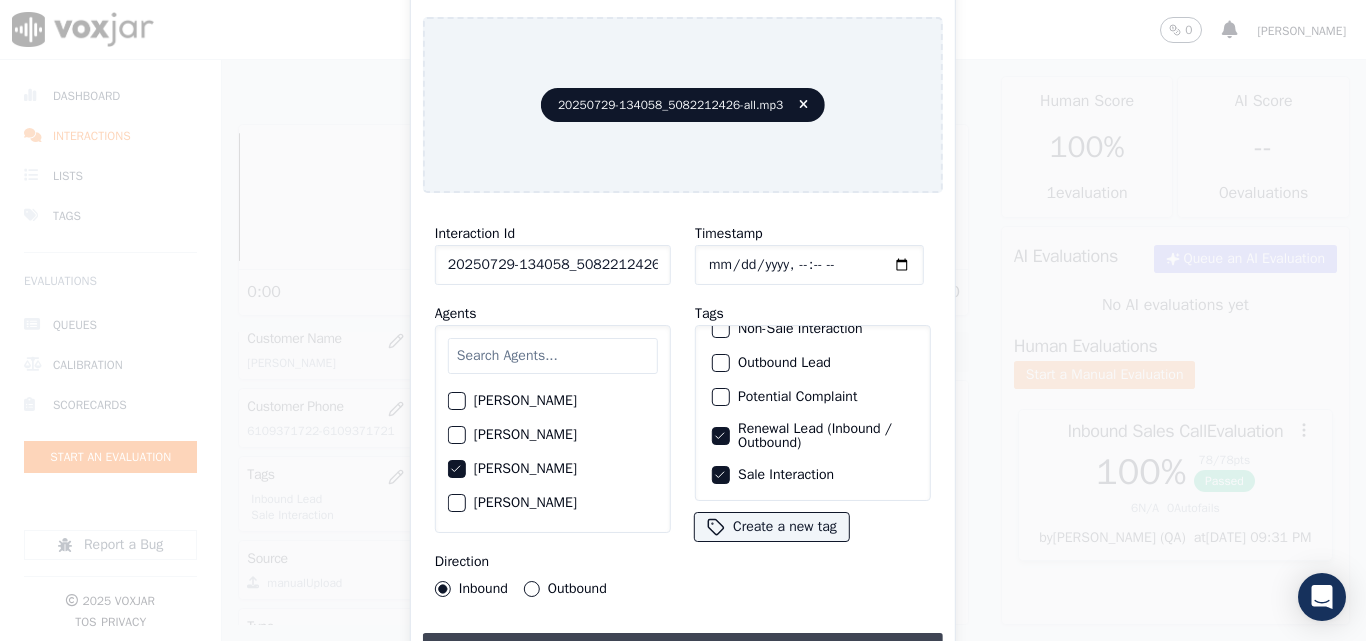 click on "Upload interaction to start evaluation" at bounding box center [683, 651] 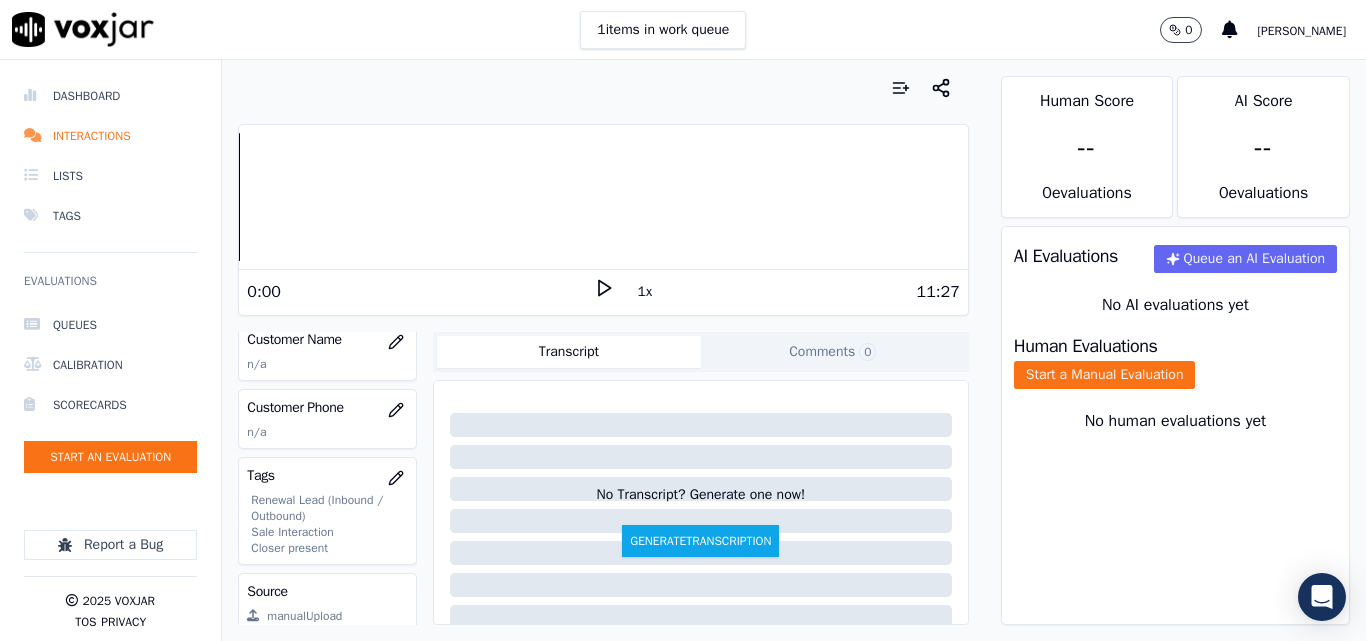 scroll, scrollTop: 300, scrollLeft: 0, axis: vertical 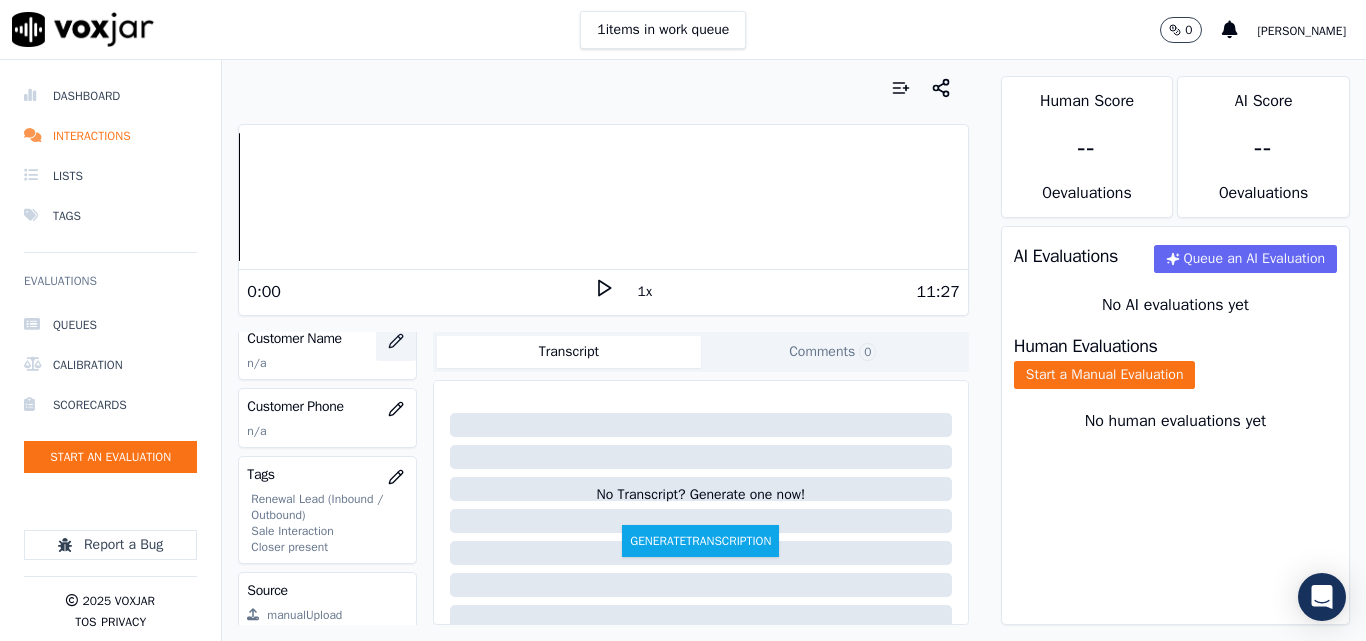 click 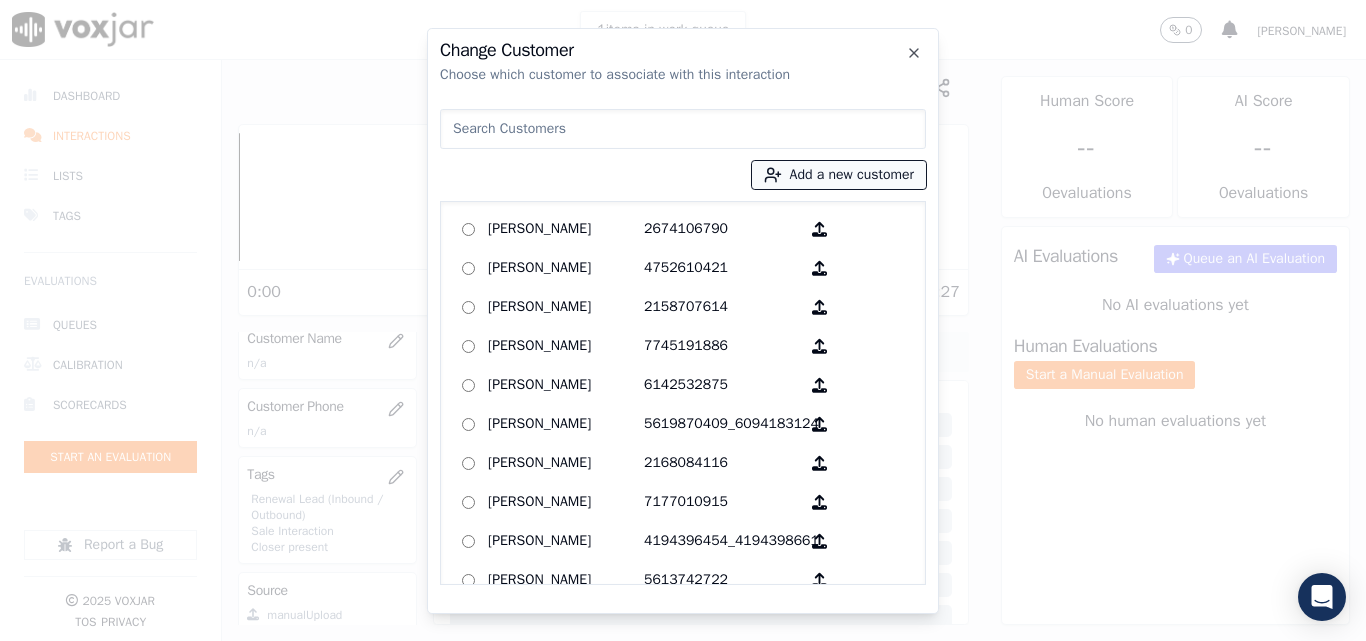 click 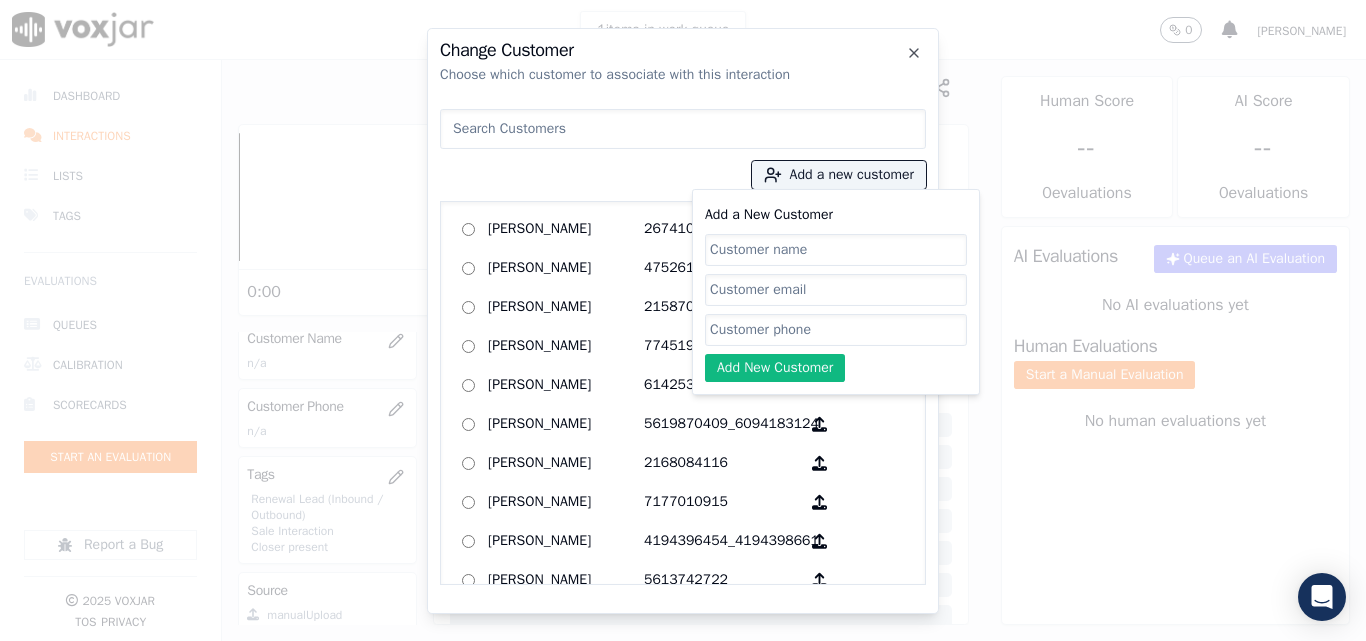 click on "Add a New Customer" 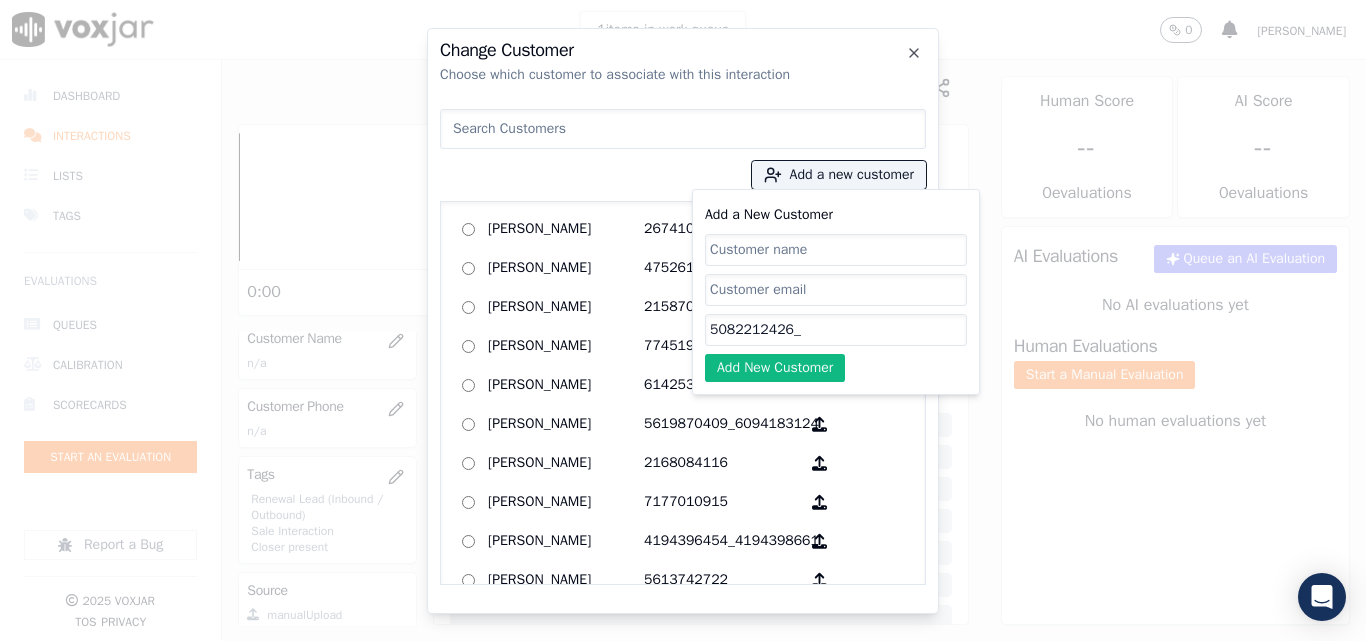 paste on "7742307015" 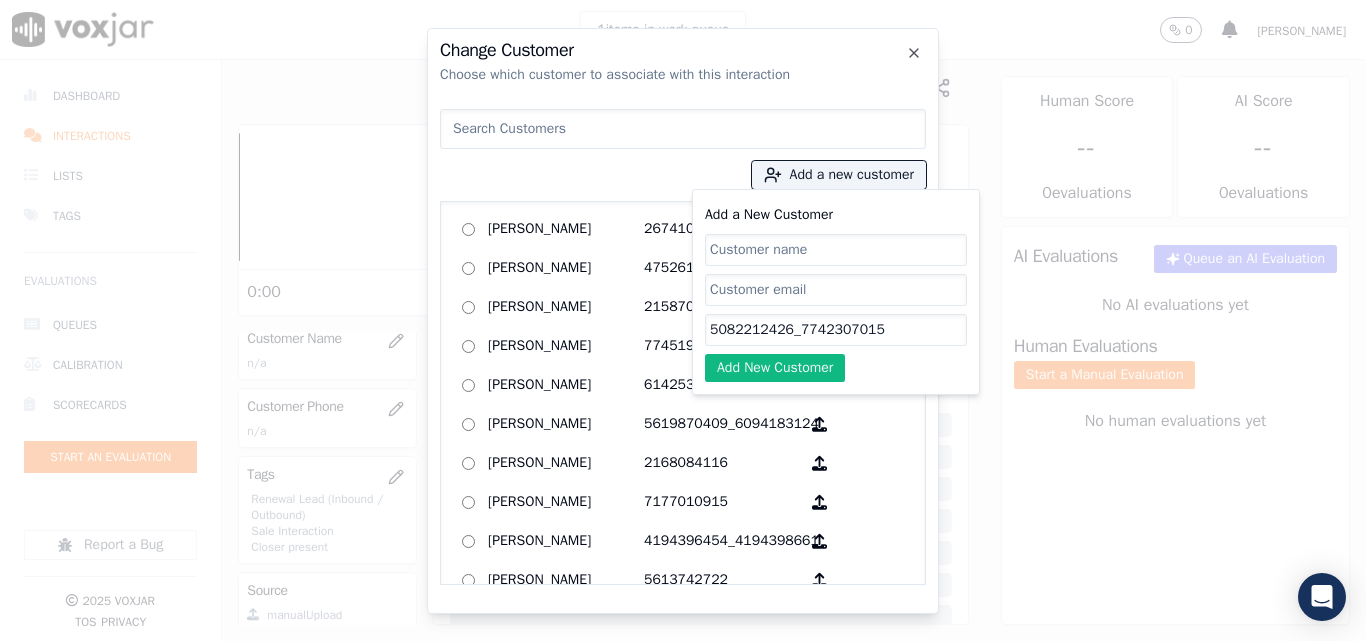 type on "5082212426_7742307015" 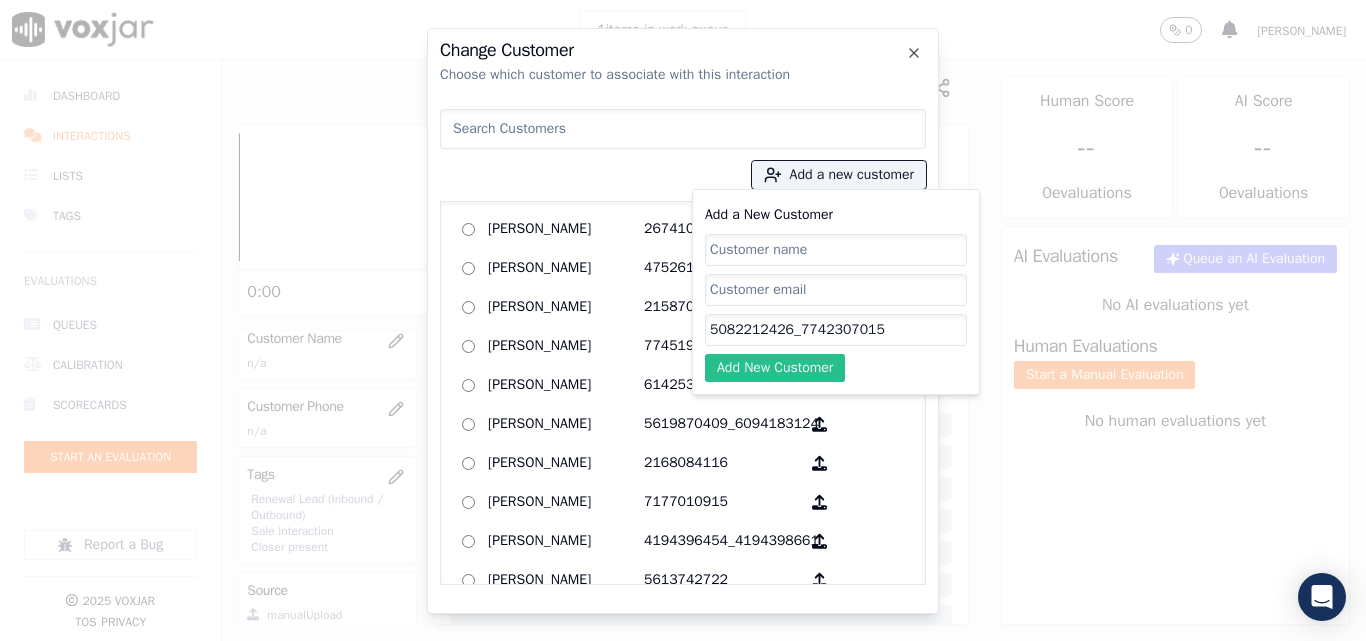 paste on "[PERSON_NAME]" 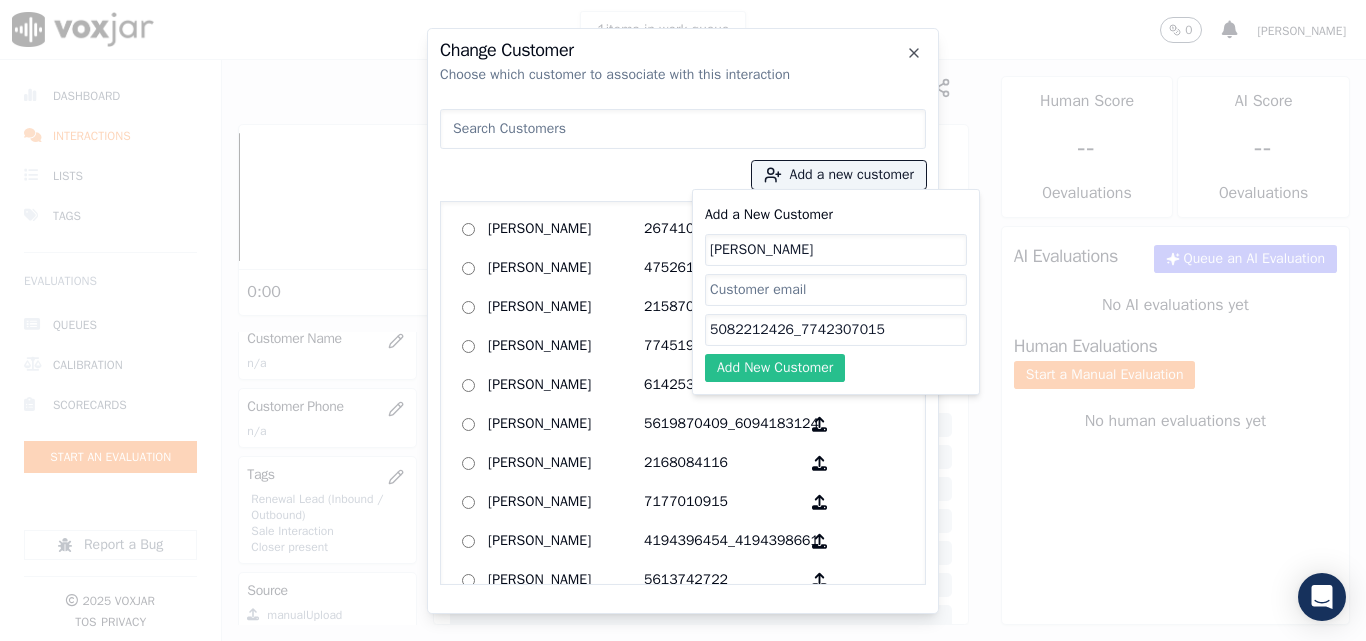 type on "[PERSON_NAME]" 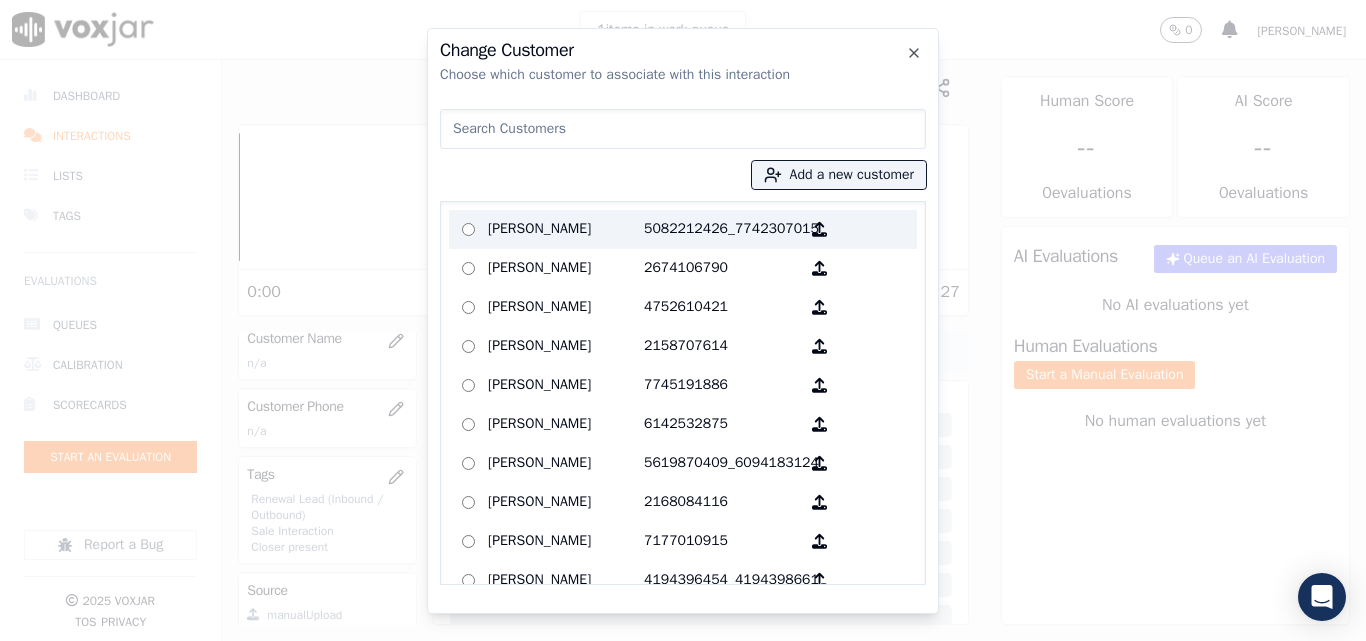 click on "[PERSON_NAME]" at bounding box center [566, 229] 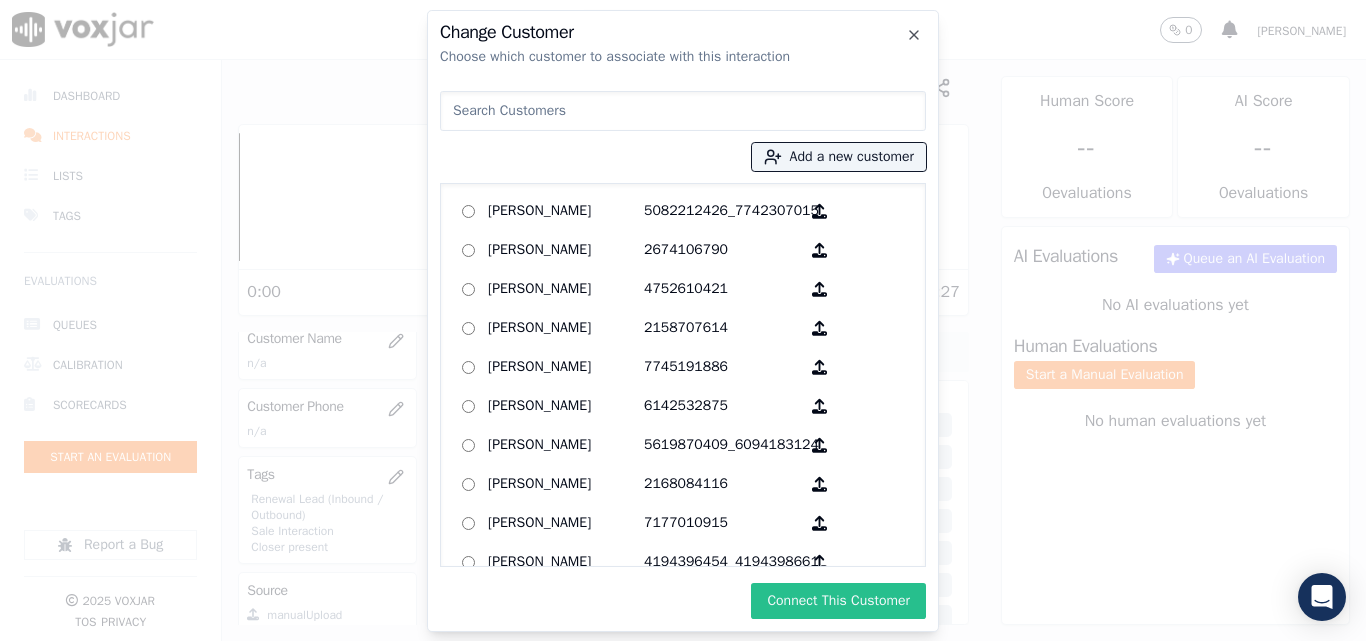 click on "Connect This Customer" at bounding box center (838, 601) 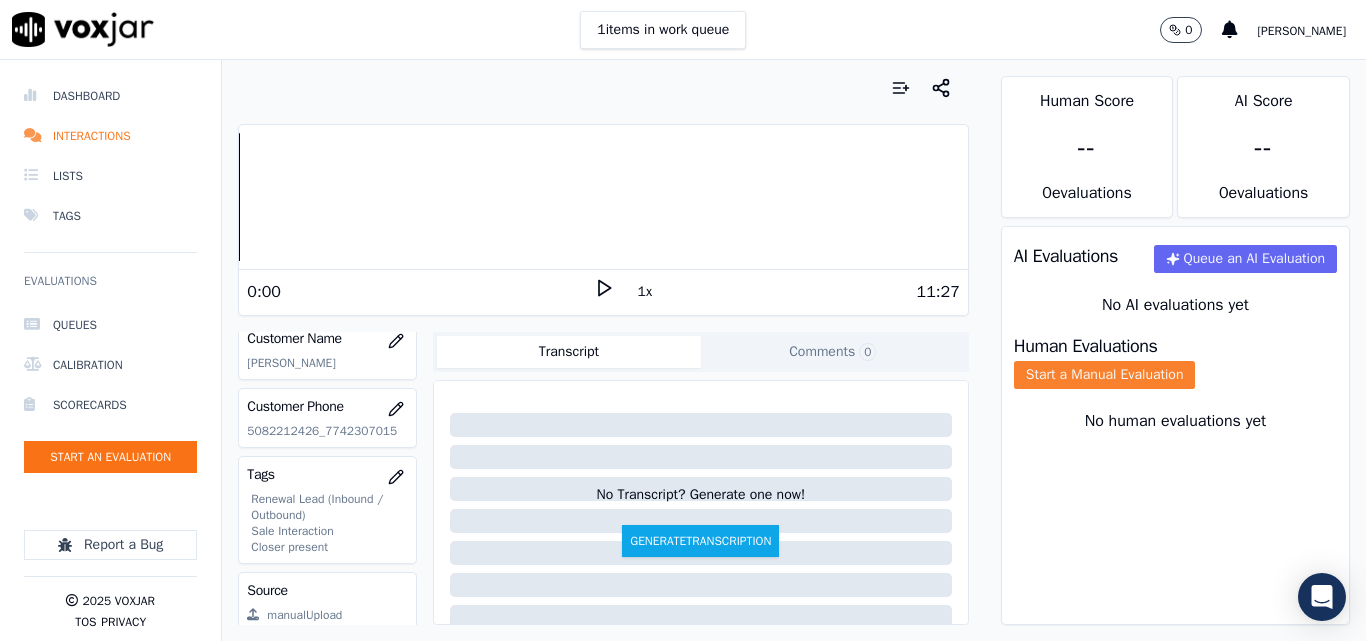 click on "Start a Manual Evaluation" 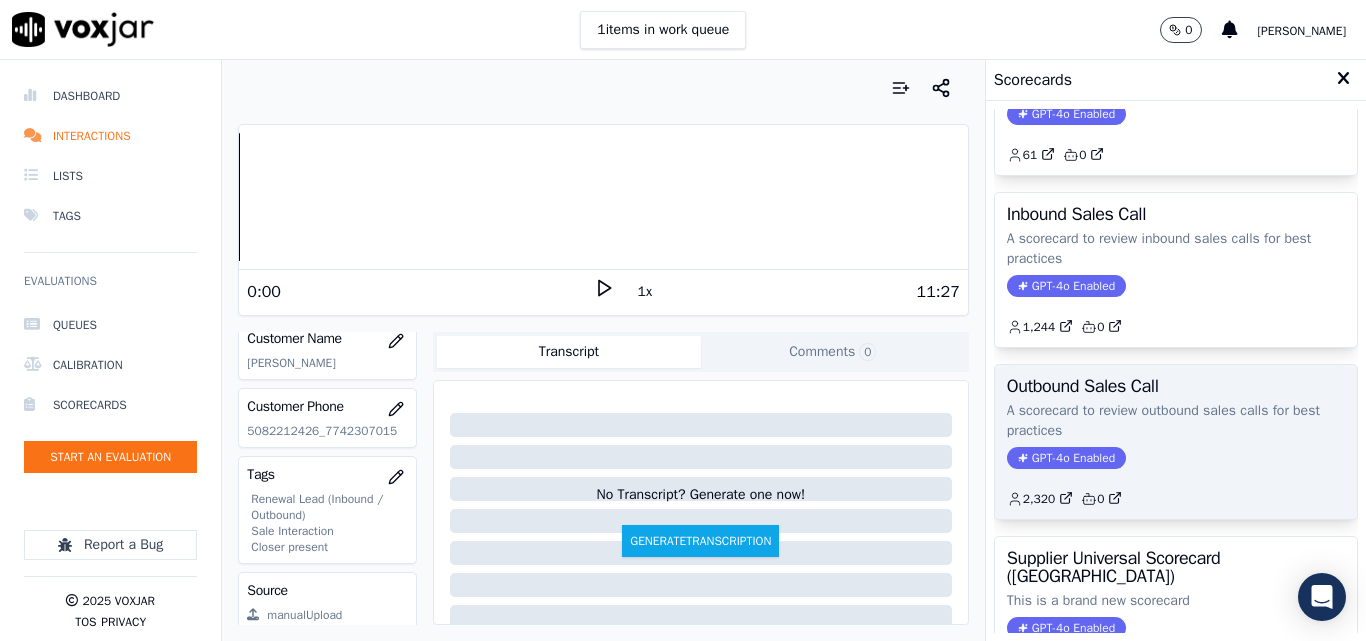 scroll, scrollTop: 200, scrollLeft: 0, axis: vertical 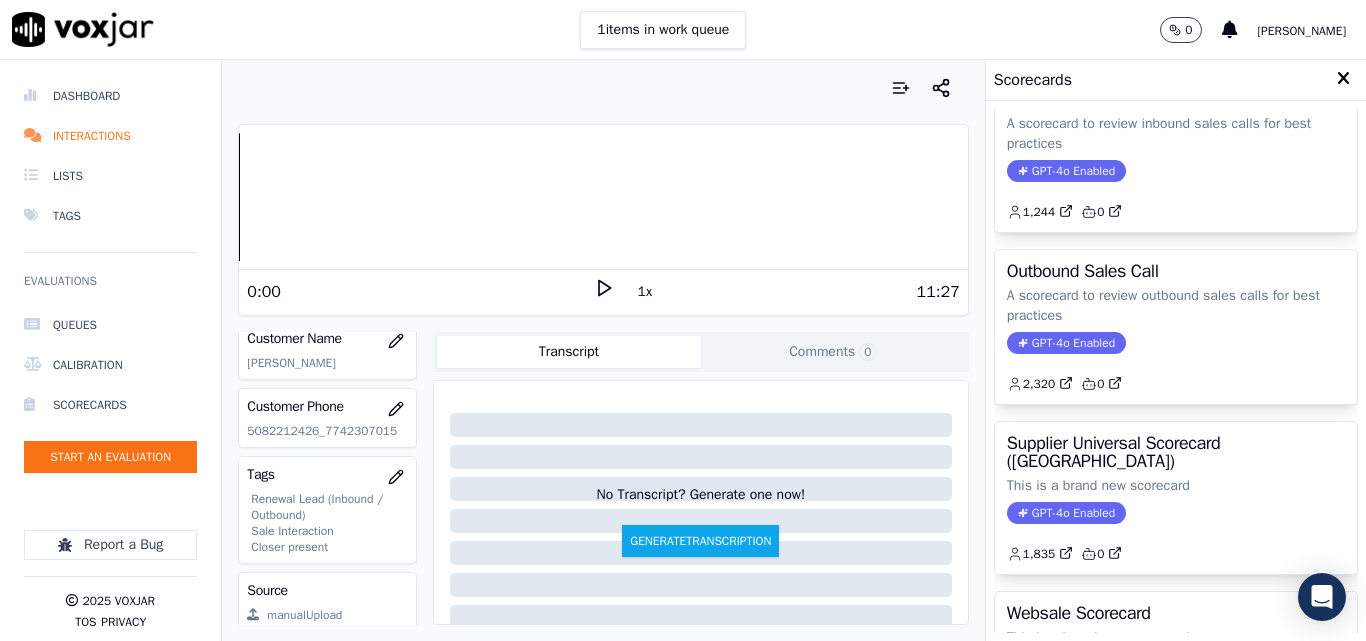 click on "A scorecard to review outbound sales calls for best practices" 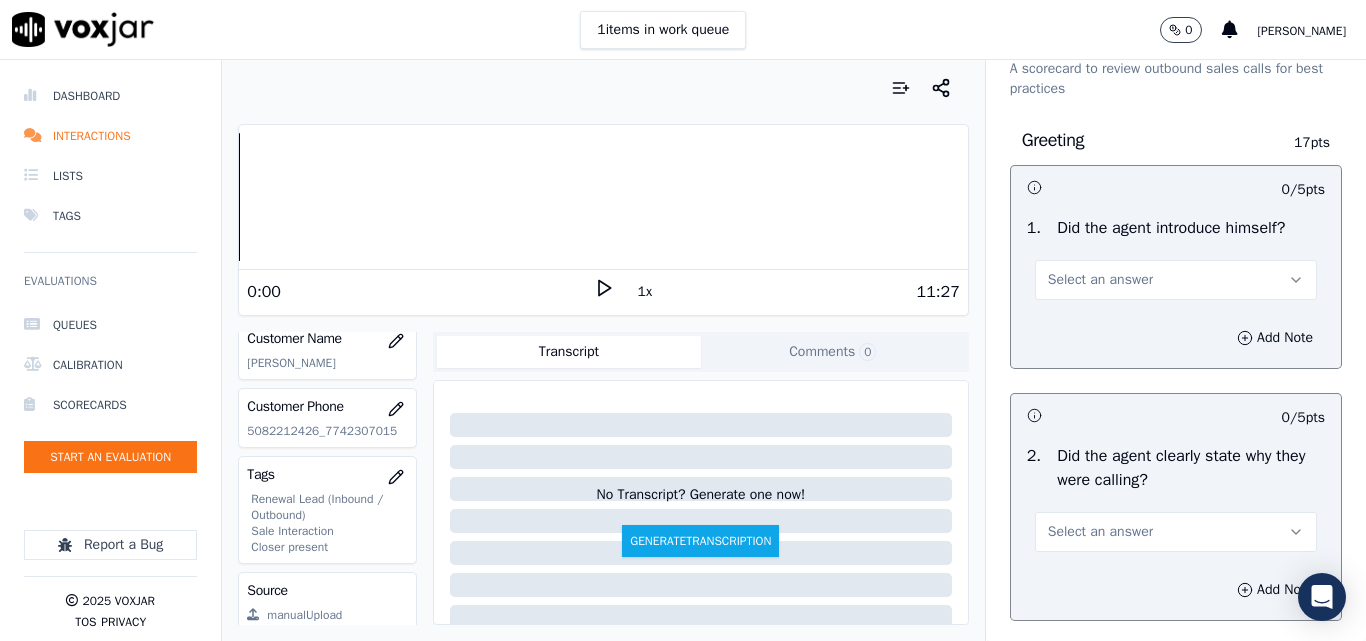 scroll, scrollTop: 100, scrollLeft: 0, axis: vertical 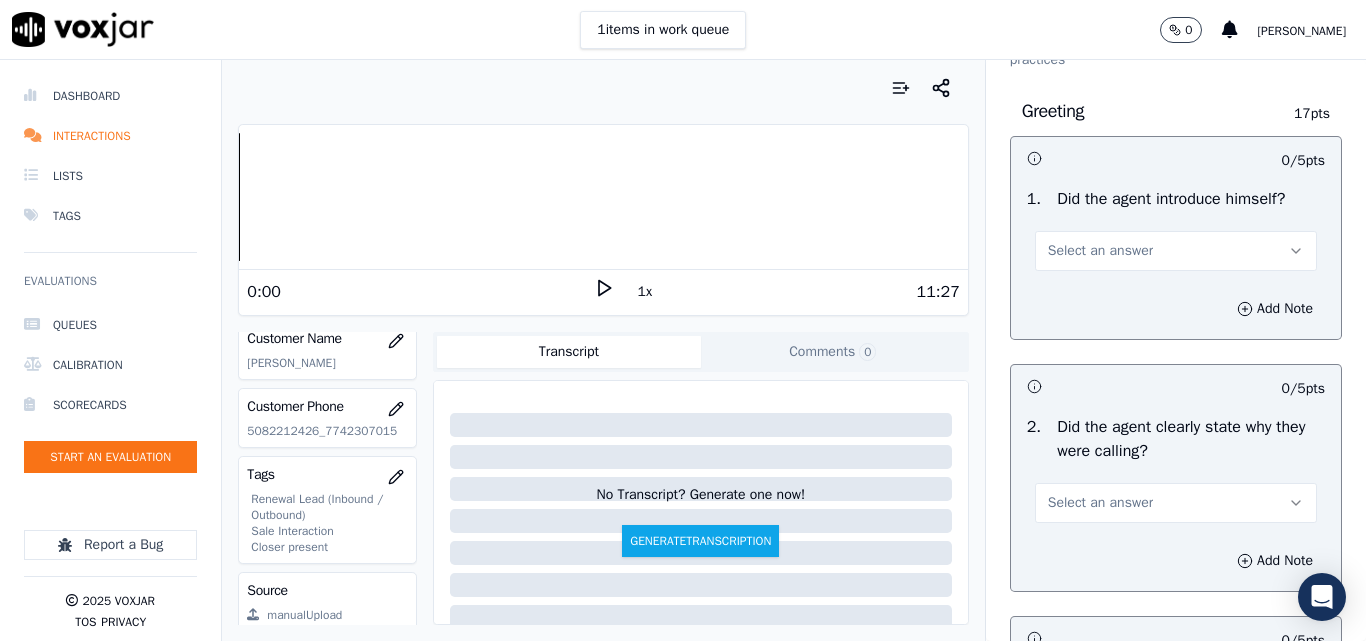 click on "Select an answer" at bounding box center (1100, 251) 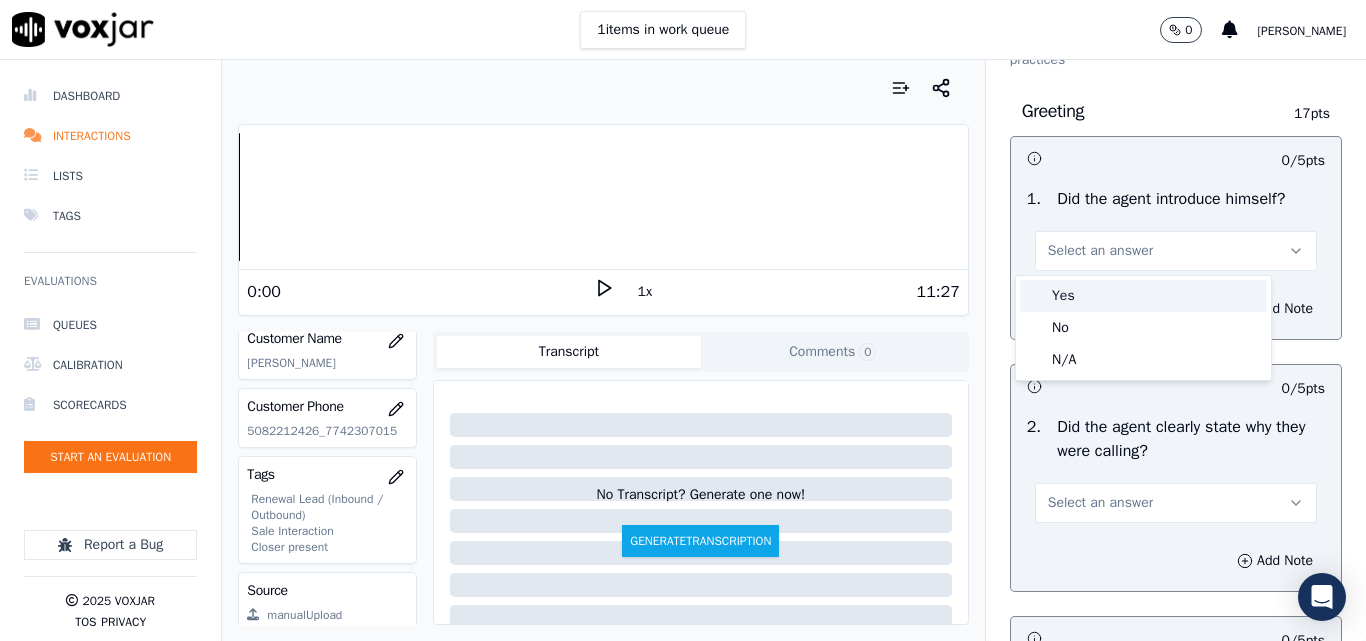 click on "Yes" at bounding box center (1143, 296) 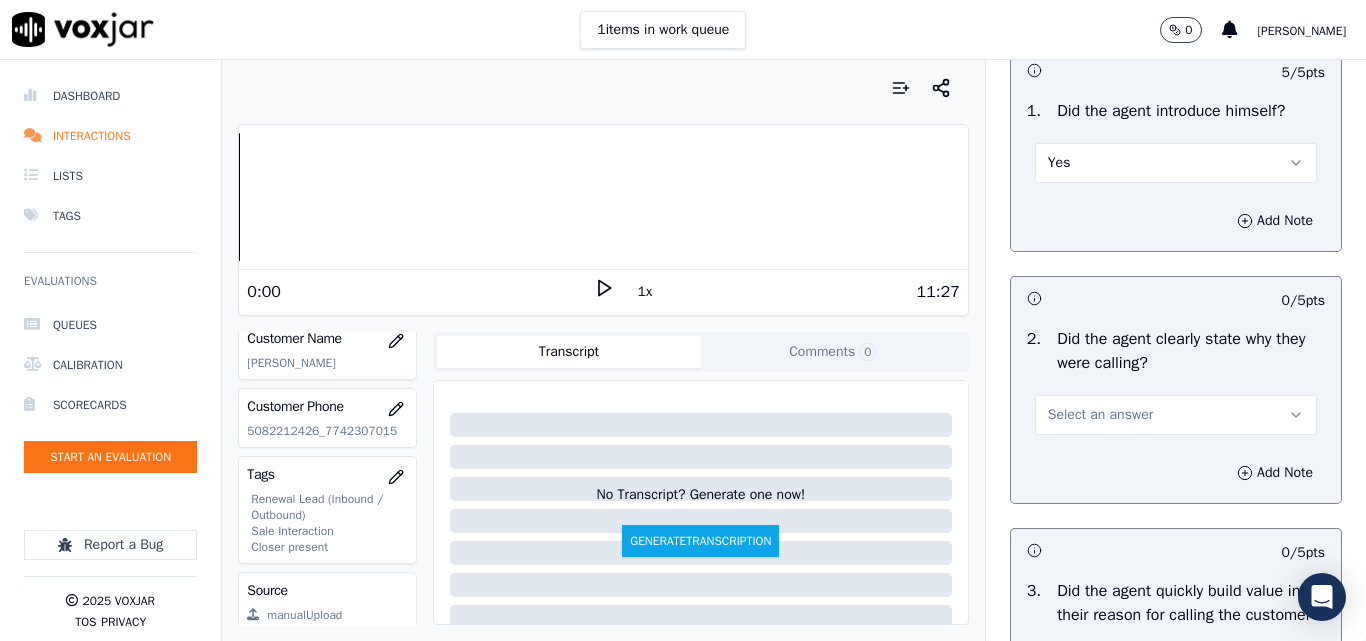 scroll, scrollTop: 200, scrollLeft: 0, axis: vertical 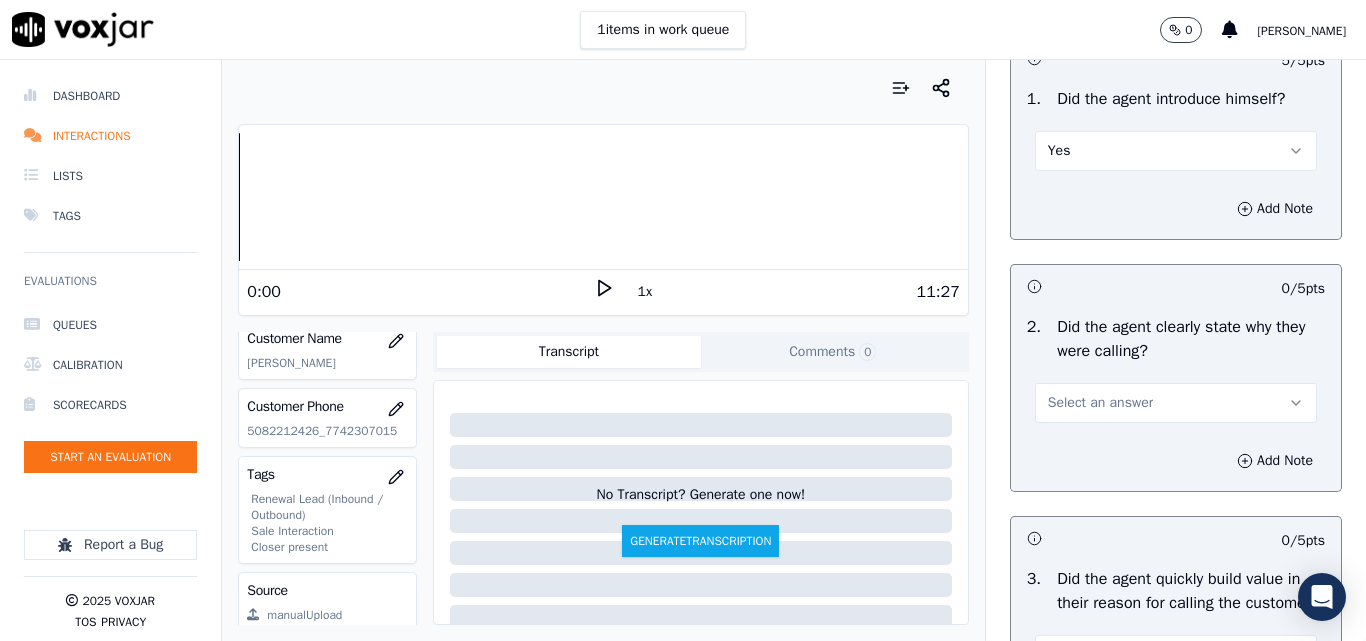 click on "Select an answer" at bounding box center (1176, 403) 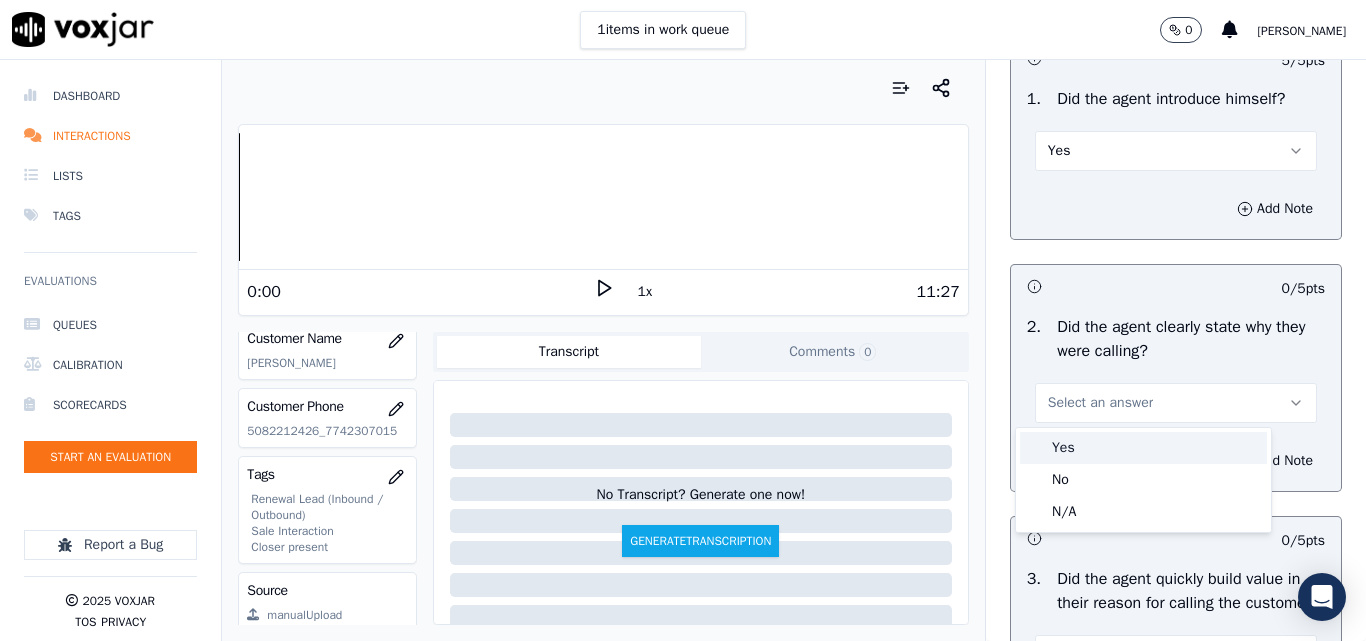 drag, startPoint x: 1065, startPoint y: 453, endPoint x: 1074, endPoint y: 447, distance: 10.816654 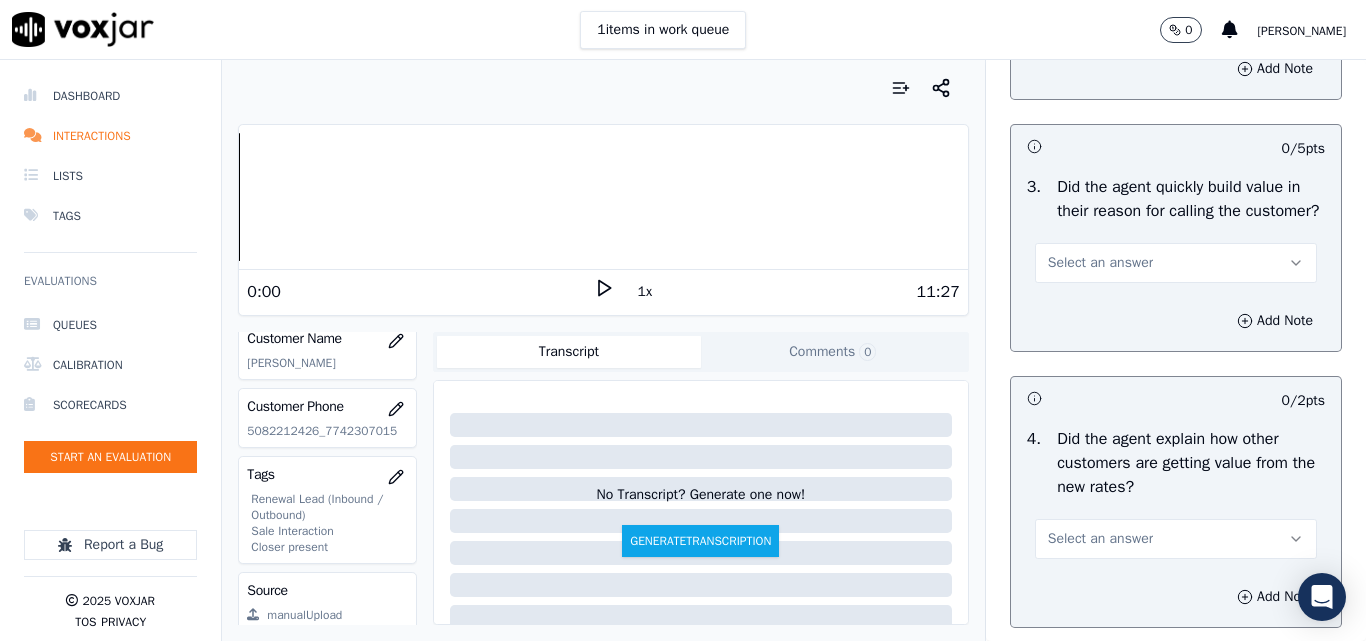 scroll, scrollTop: 600, scrollLeft: 0, axis: vertical 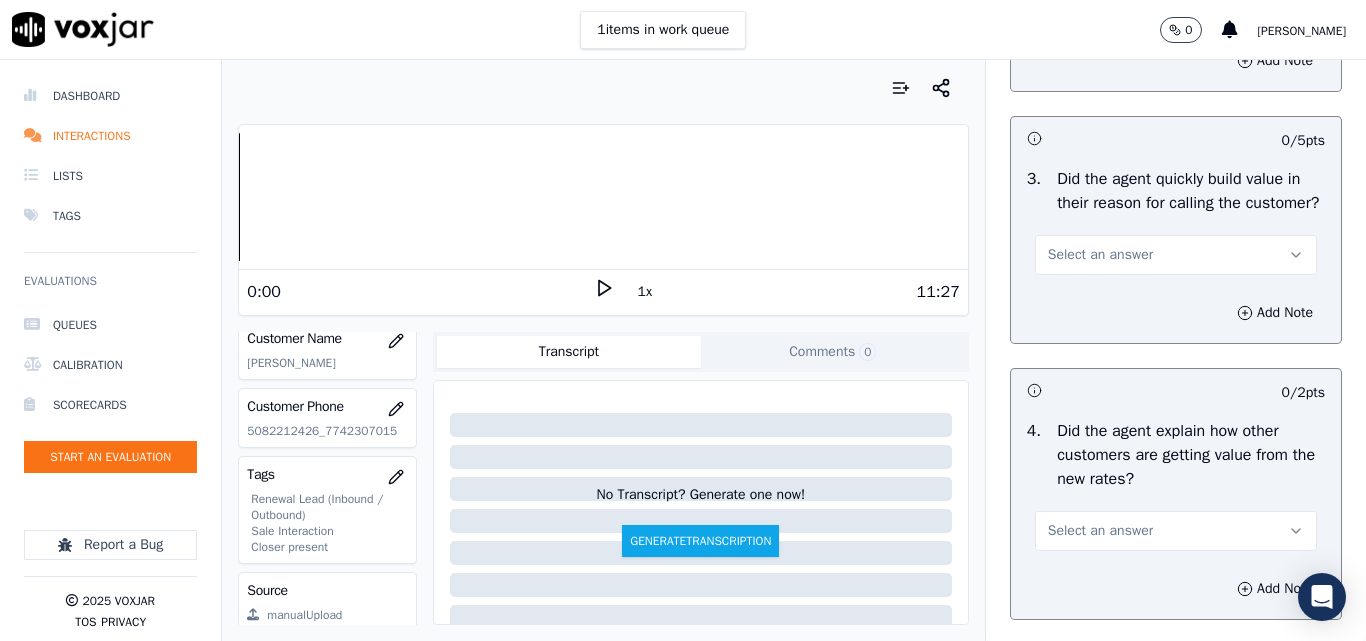 click on "Select an answer" at bounding box center (1100, 255) 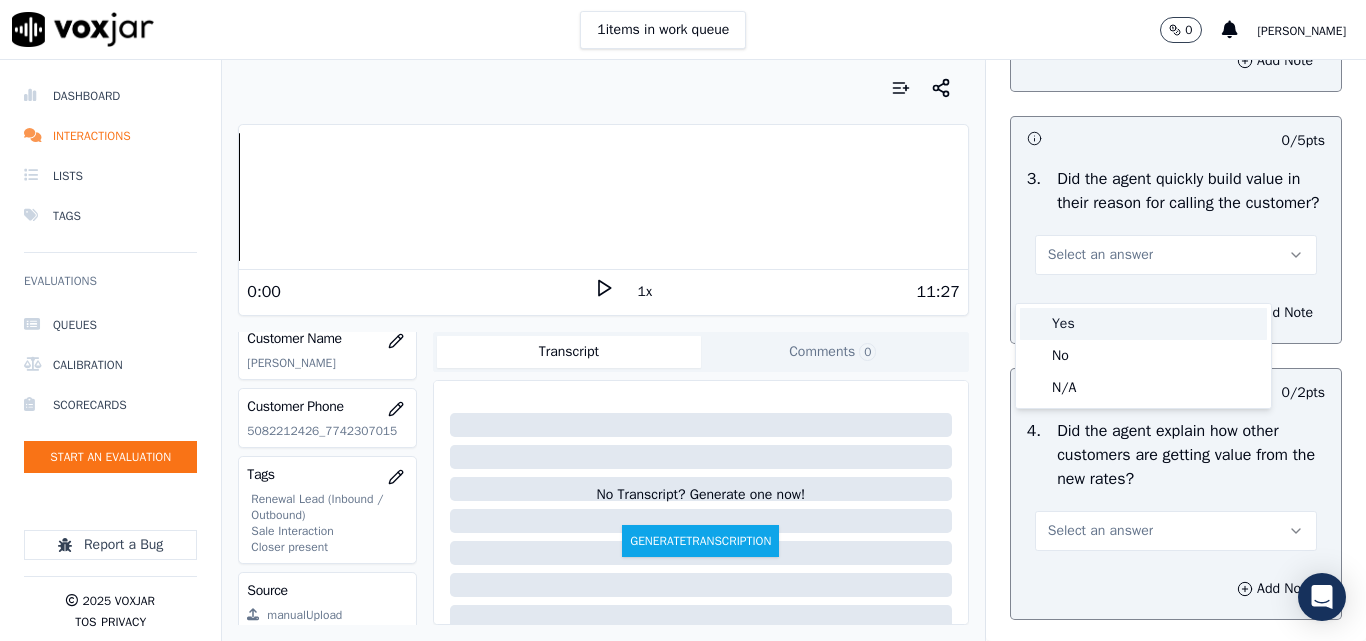 click on "Yes" at bounding box center [1143, 324] 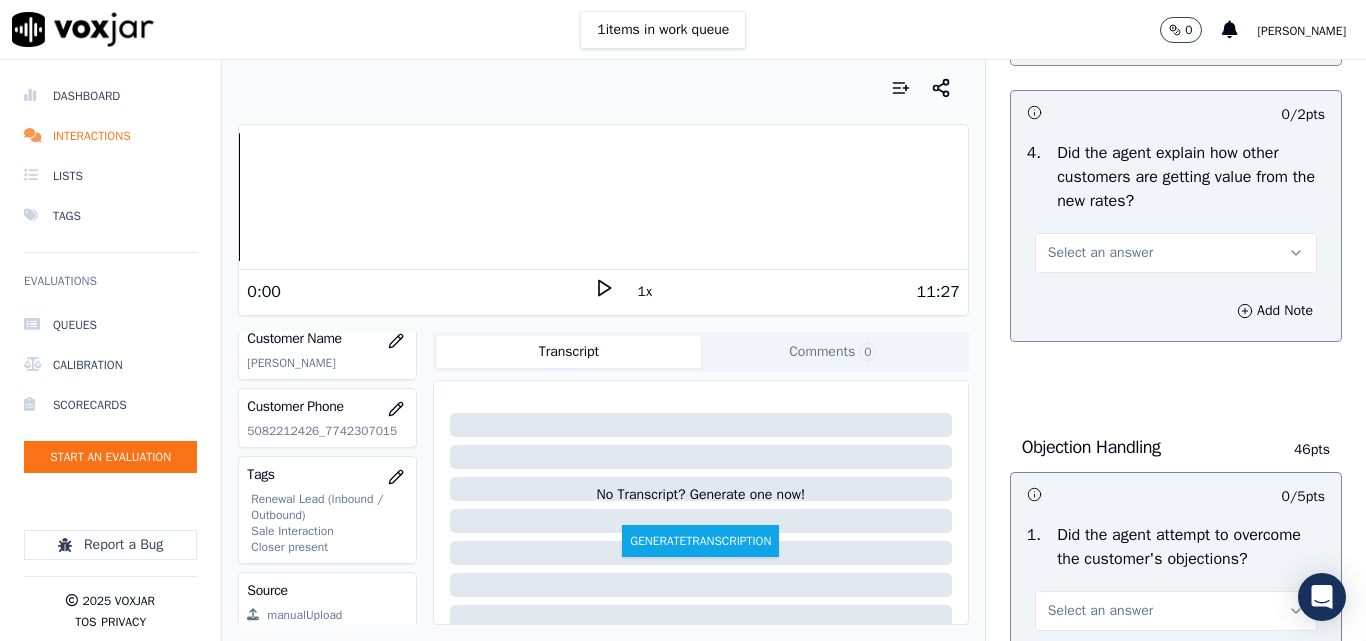 scroll, scrollTop: 900, scrollLeft: 0, axis: vertical 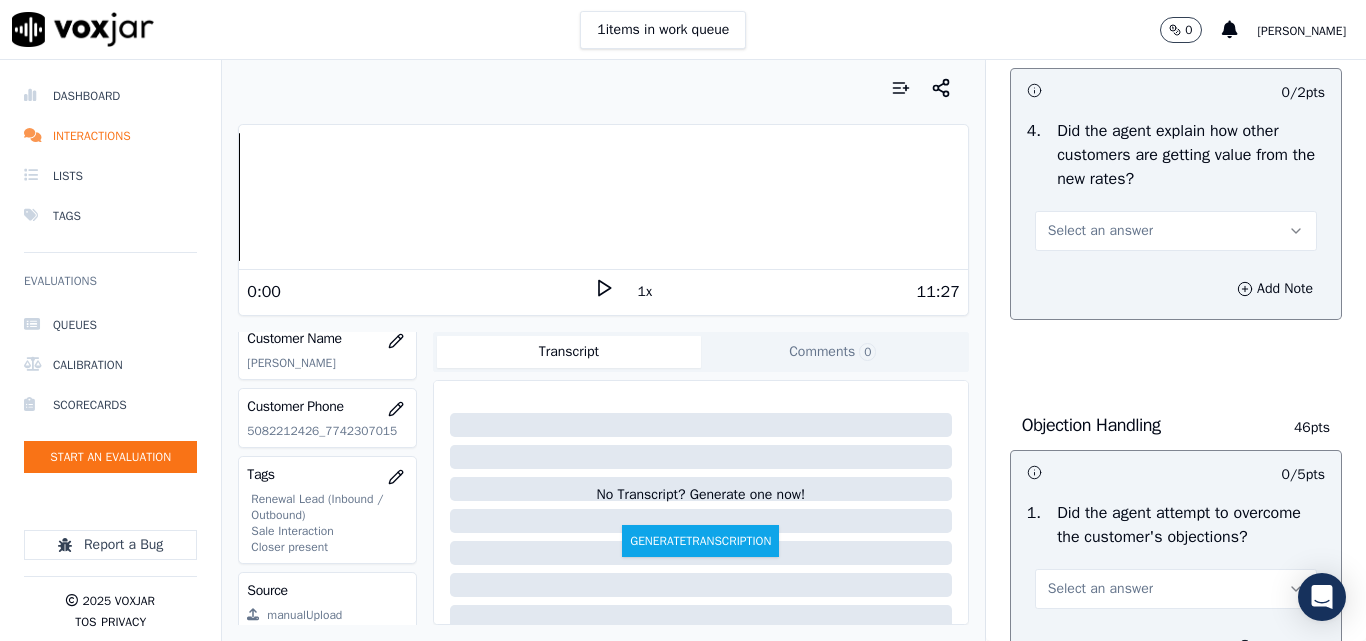 click on "Select an answer" at bounding box center (1100, 231) 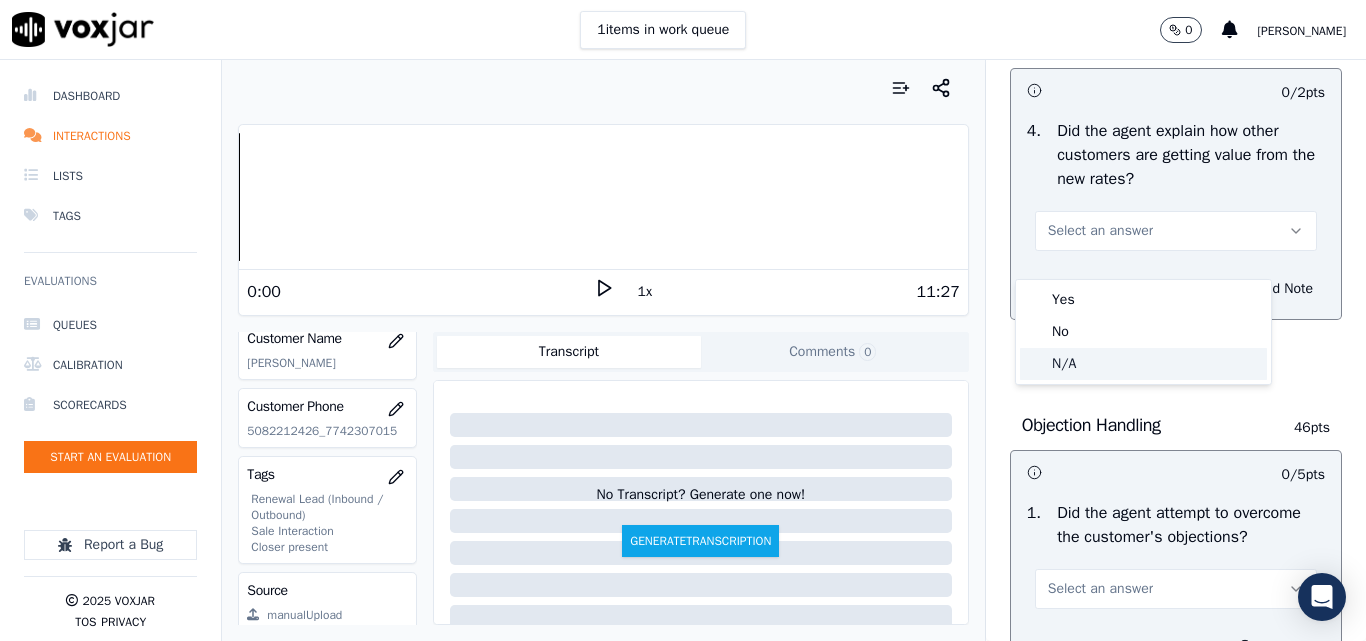 drag, startPoint x: 1076, startPoint y: 359, endPoint x: 1091, endPoint y: 360, distance: 15.033297 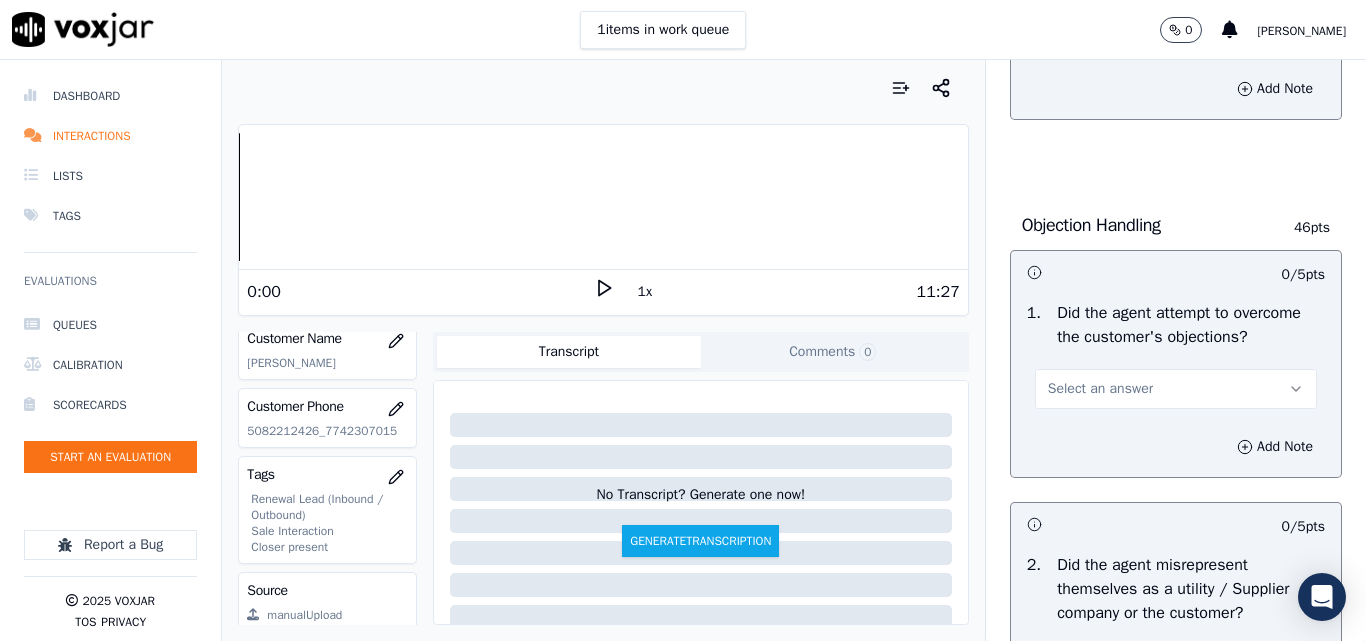 scroll, scrollTop: 1200, scrollLeft: 0, axis: vertical 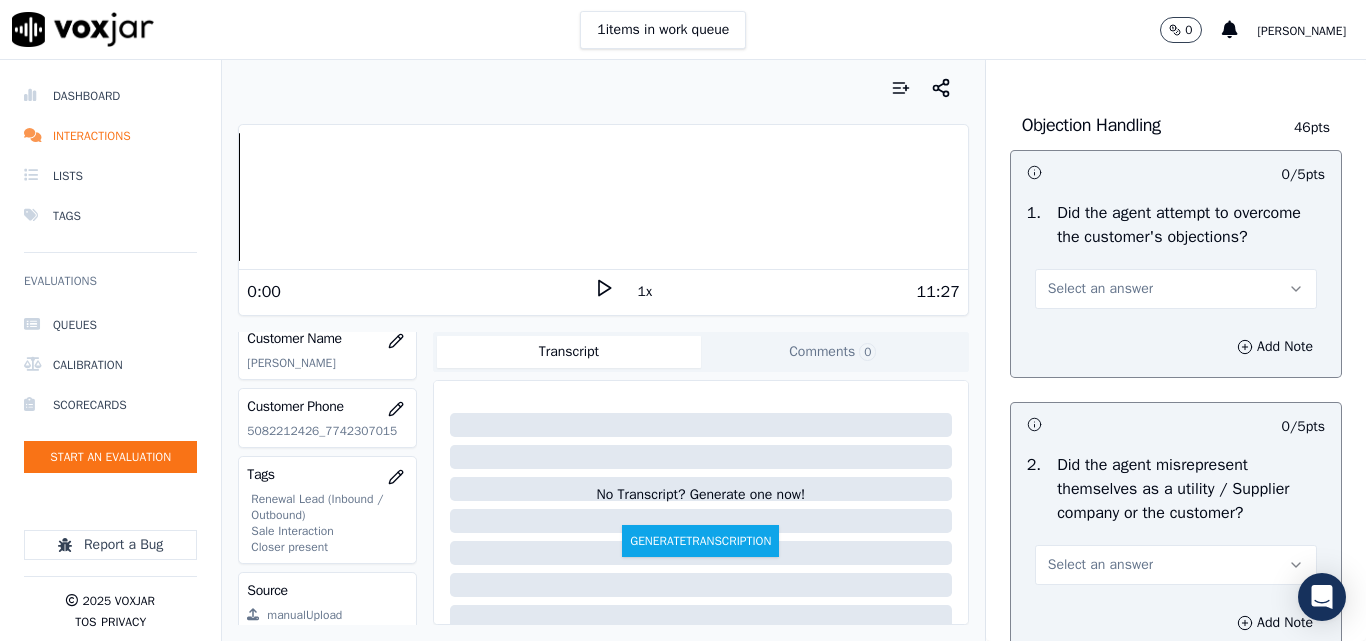 click on "Select an answer" at bounding box center [1176, 289] 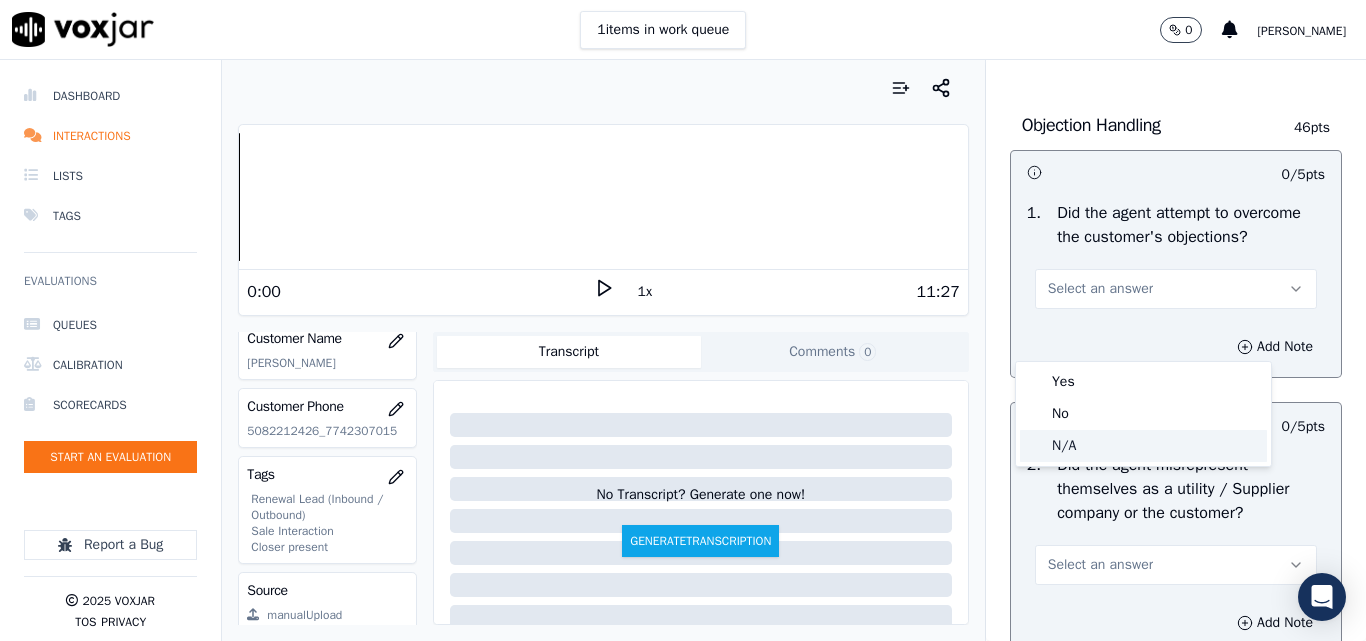 click on "N/A" 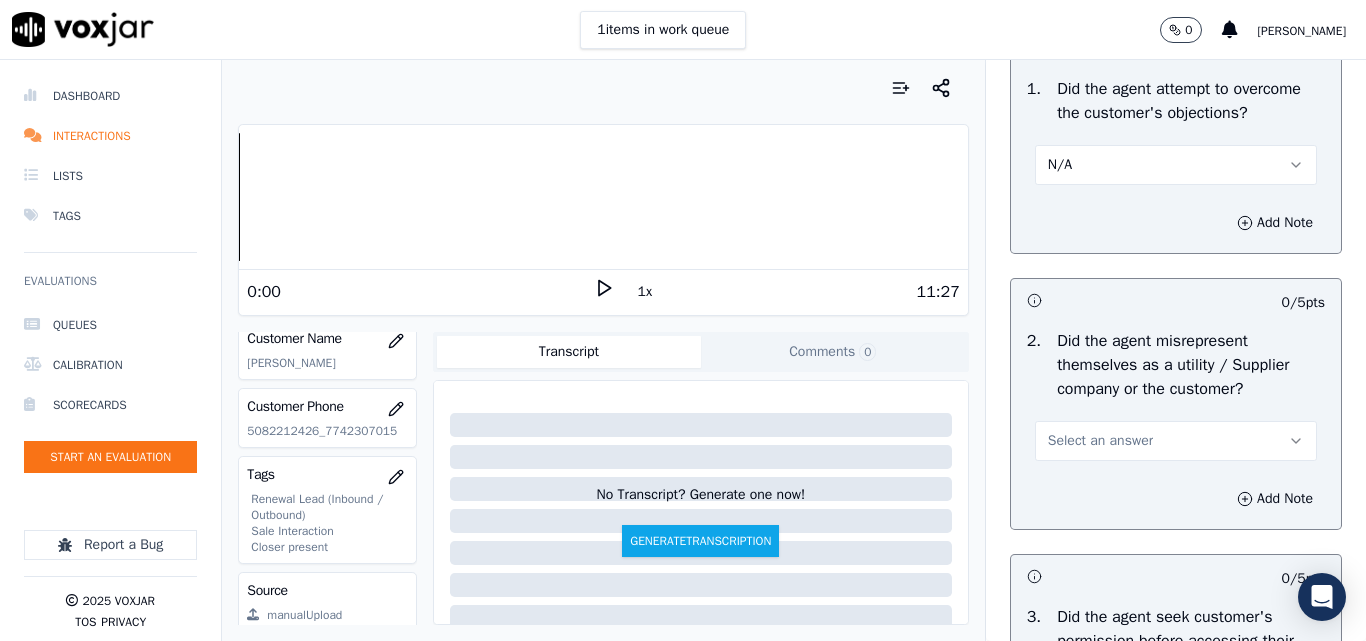 scroll, scrollTop: 1500, scrollLeft: 0, axis: vertical 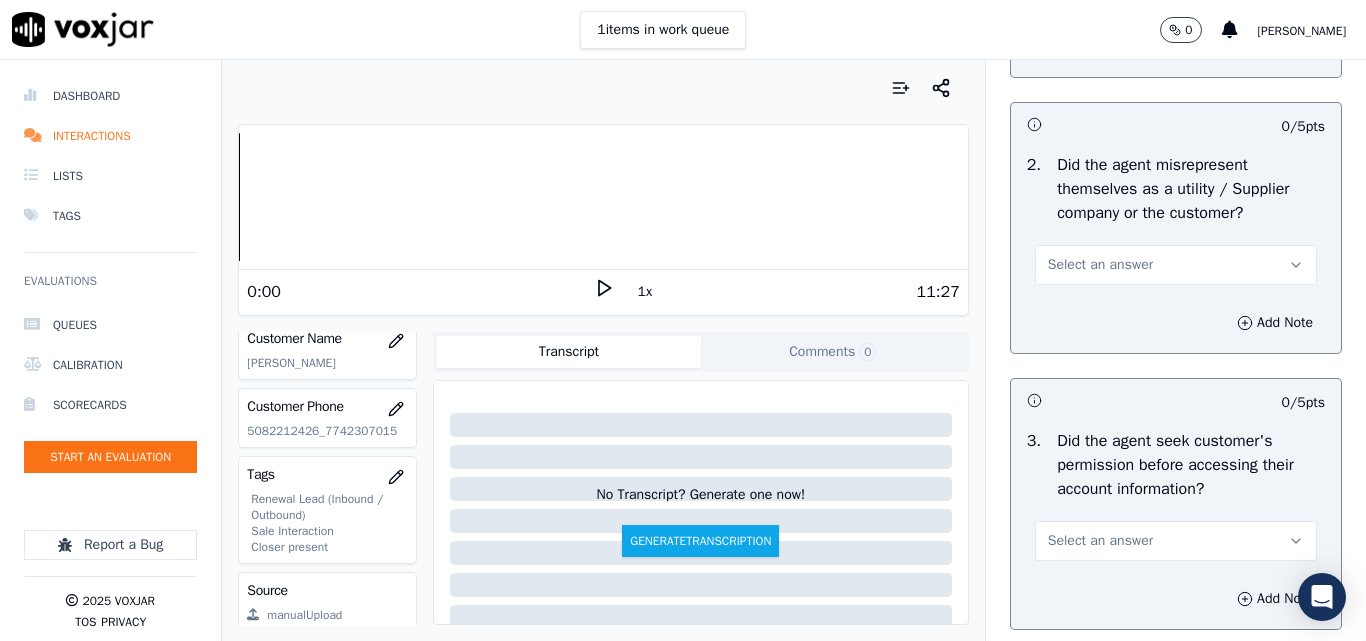 click on "Select an answer" at bounding box center [1100, 265] 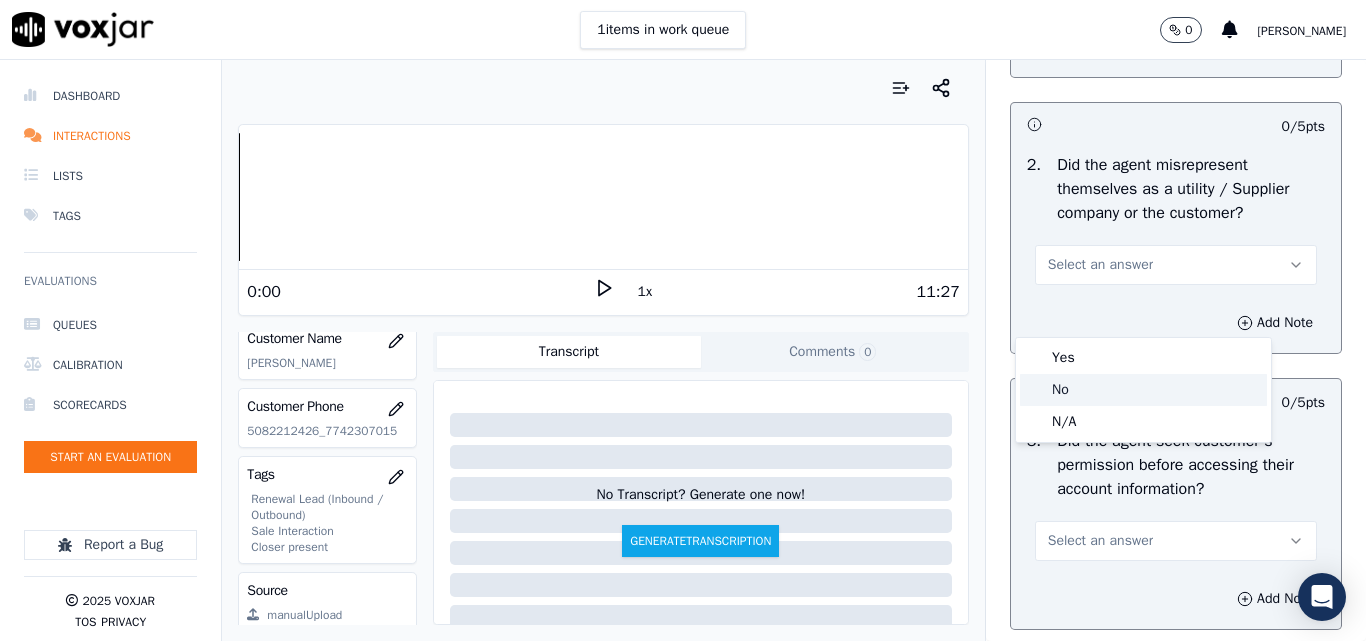 click on "No" 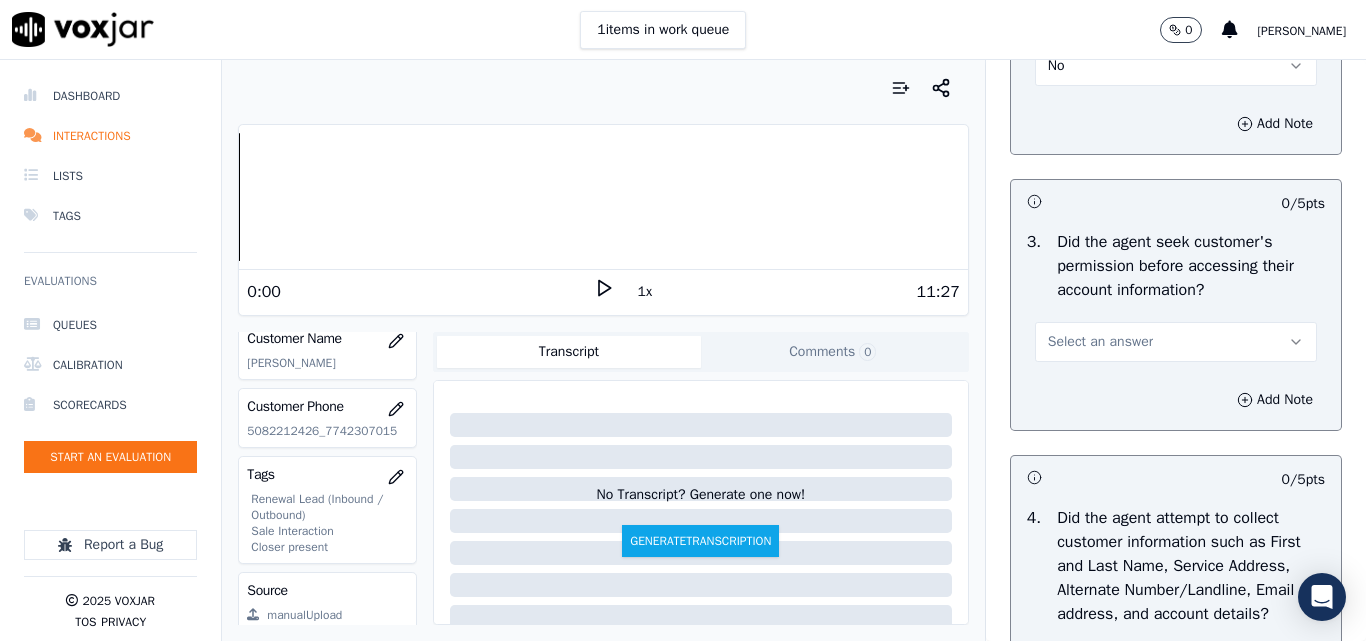 scroll, scrollTop: 1700, scrollLeft: 0, axis: vertical 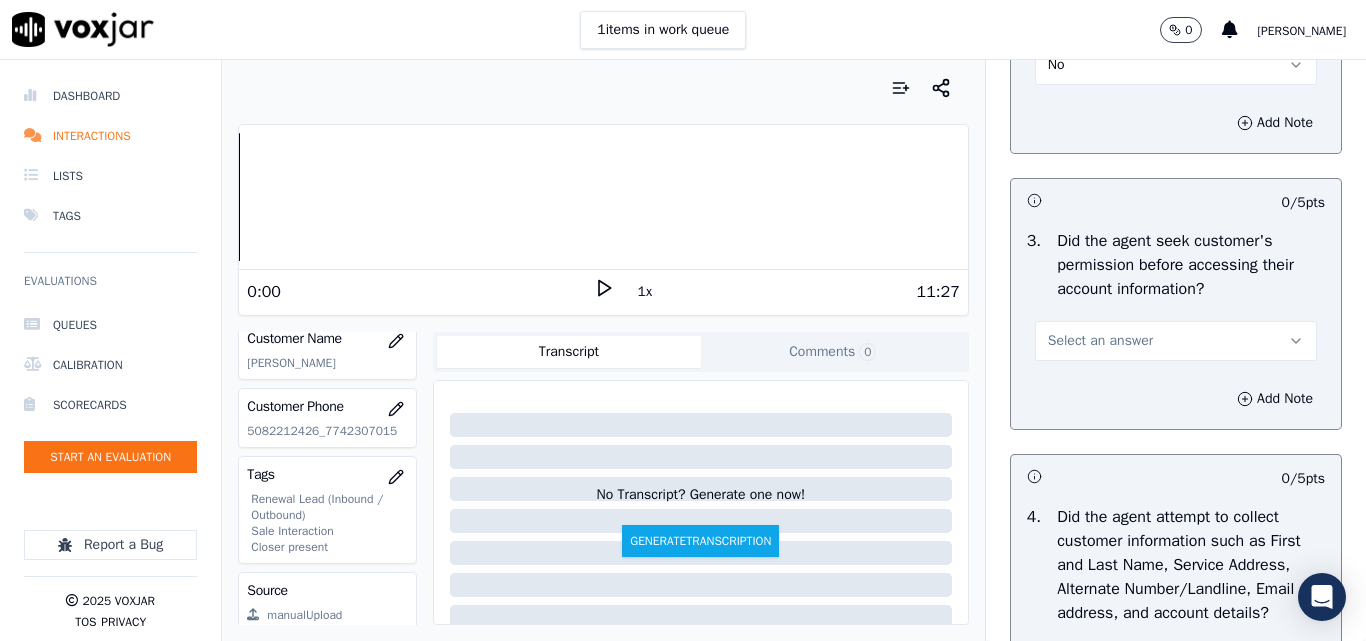 click on "Select an answer" at bounding box center [1176, 341] 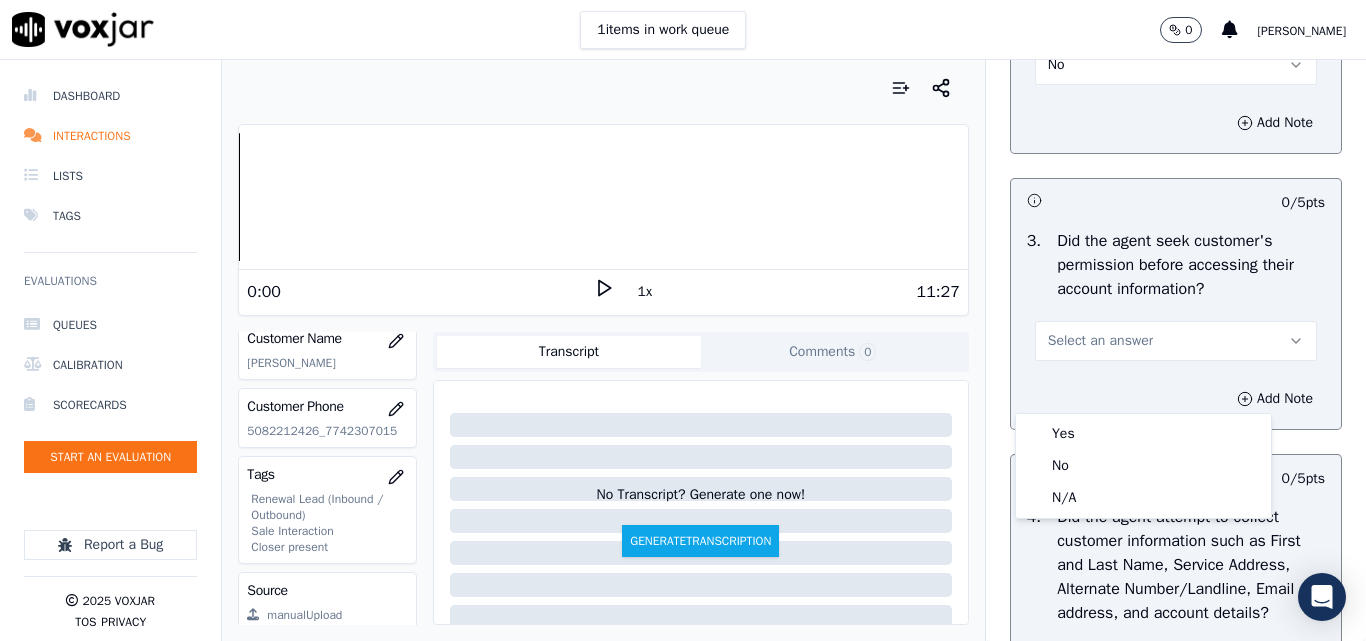 type 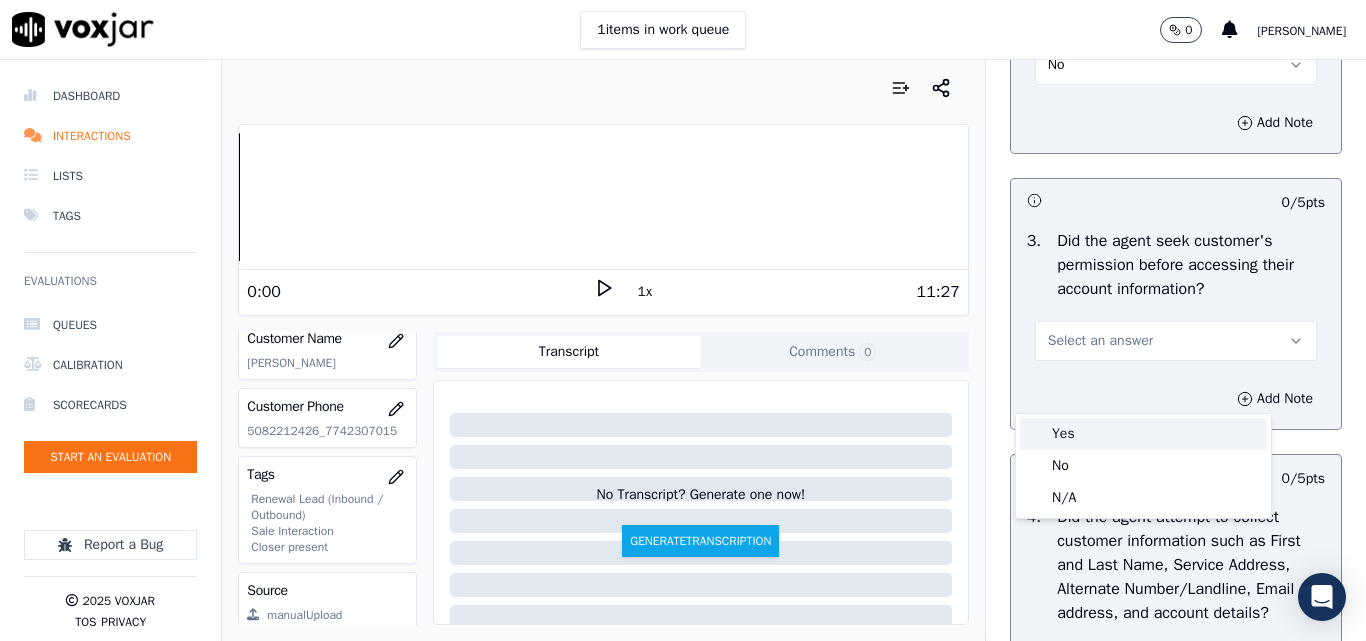 click on "Yes" at bounding box center [1143, 434] 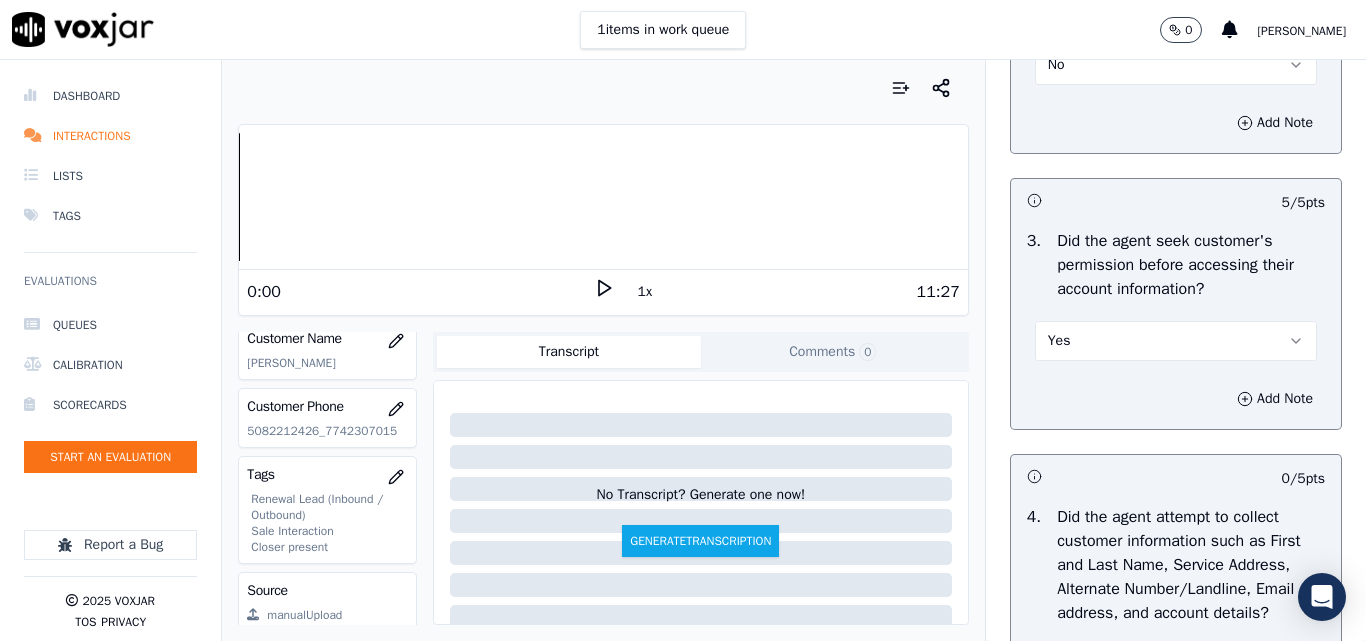 click on "Yes" at bounding box center [1176, 341] 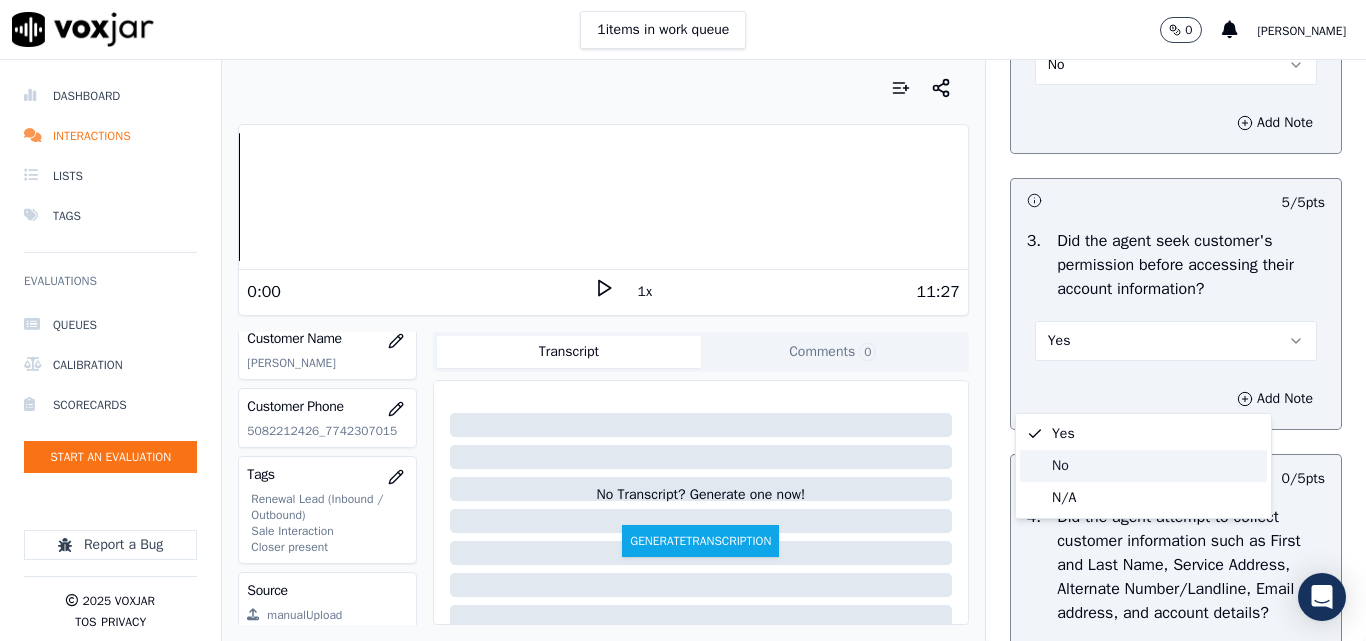 click on "No" 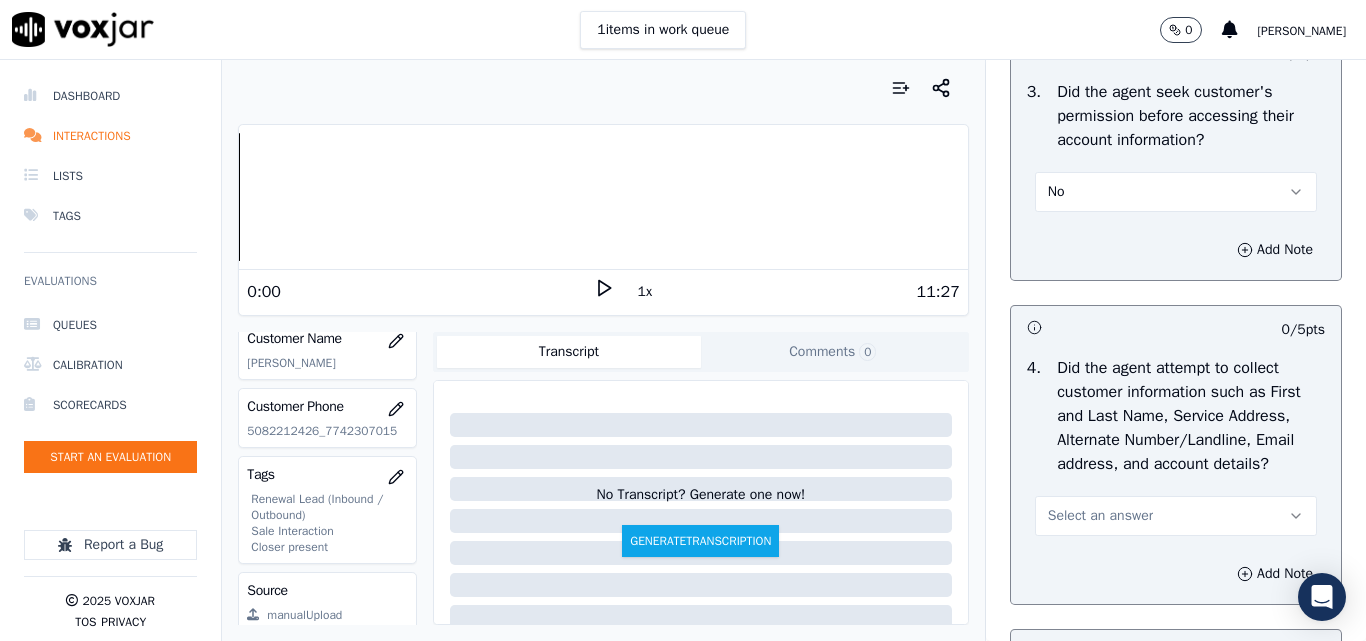 scroll, scrollTop: 2000, scrollLeft: 0, axis: vertical 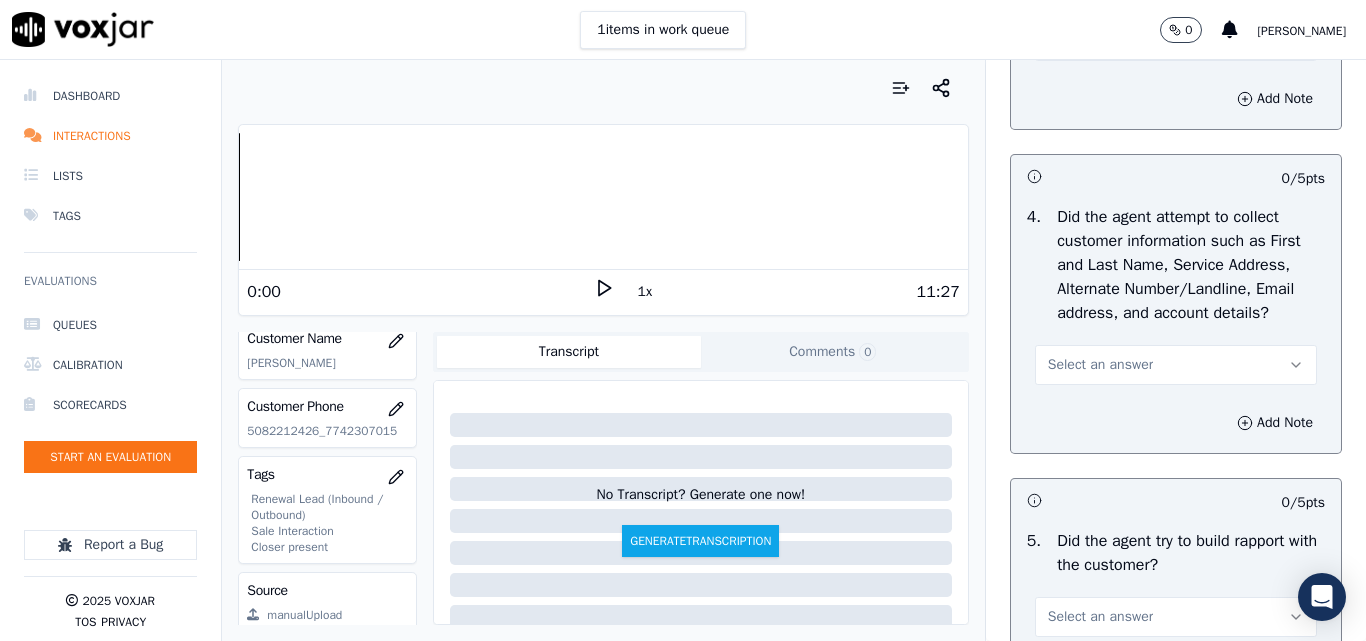 click on "Select an answer" at bounding box center [1100, 365] 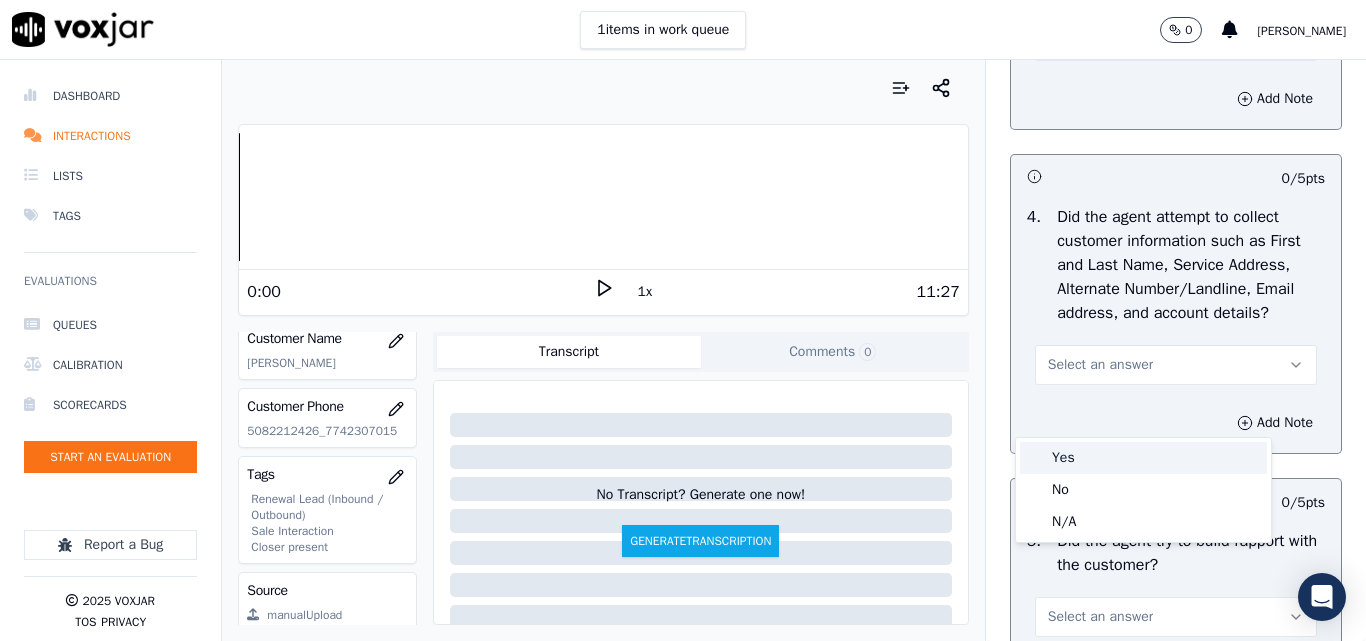 click on "Yes" at bounding box center (1143, 458) 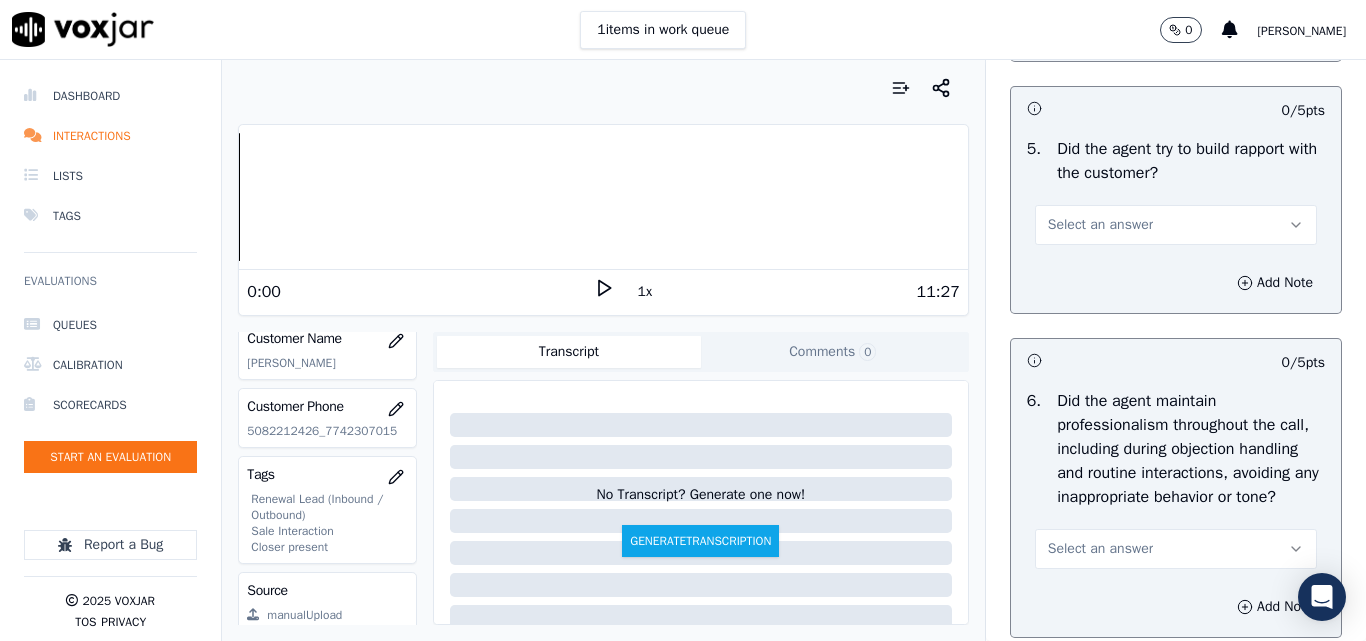 scroll, scrollTop: 2400, scrollLeft: 0, axis: vertical 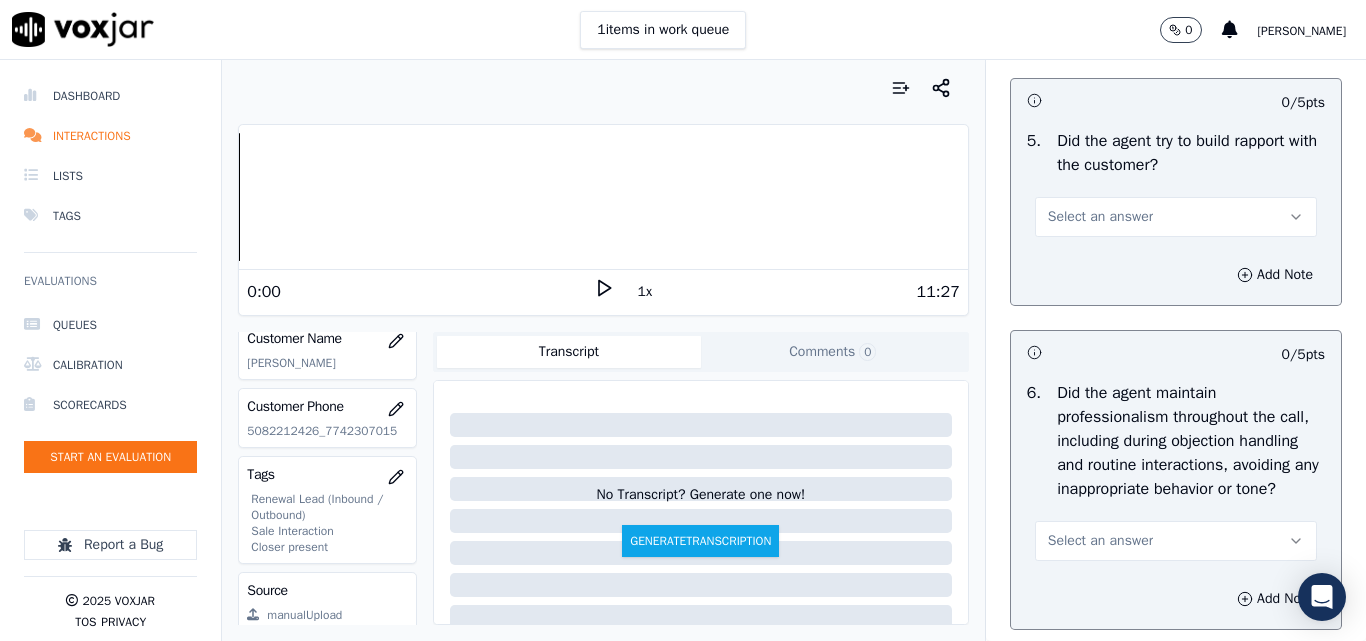 click on "Select an answer" at bounding box center (1176, 217) 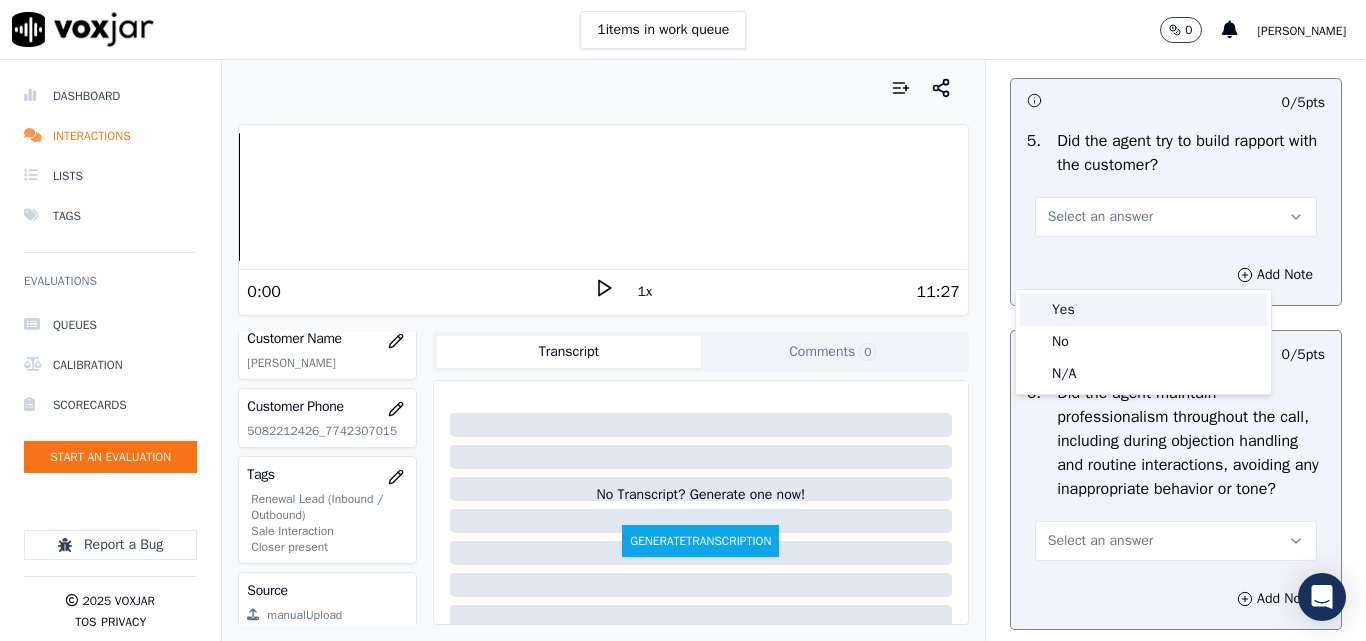 drag, startPoint x: 1069, startPoint y: 305, endPoint x: 1103, endPoint y: 275, distance: 45.343136 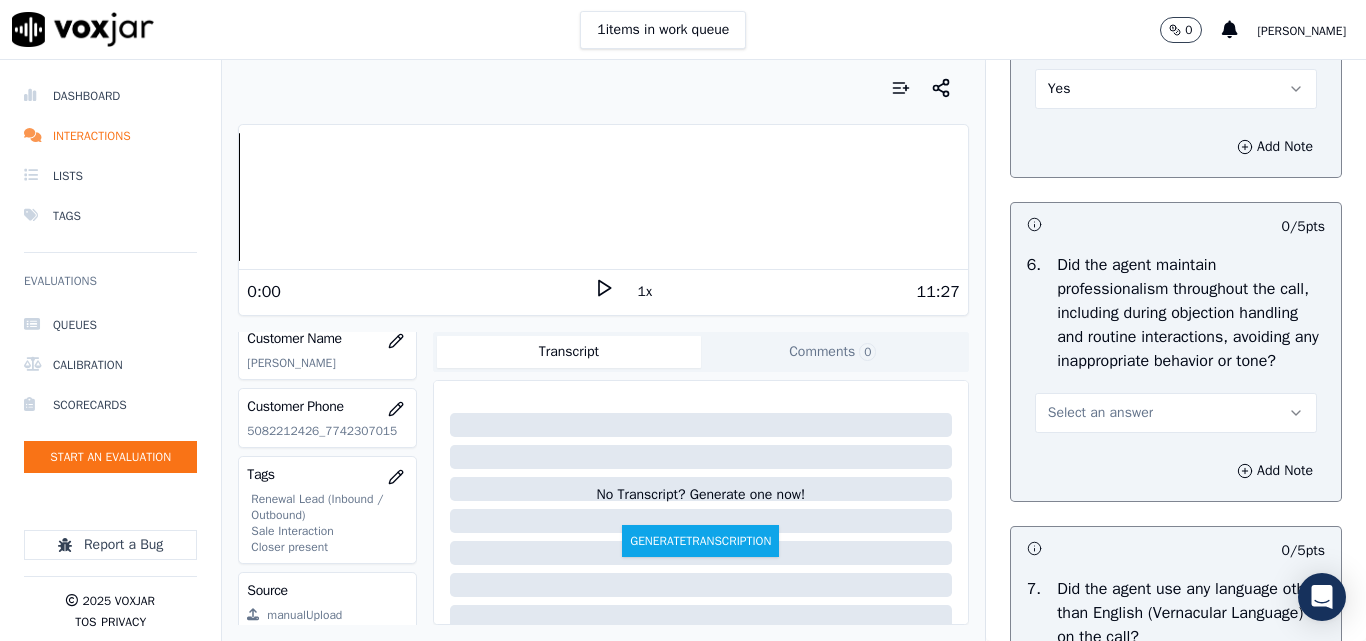 scroll, scrollTop: 2600, scrollLeft: 0, axis: vertical 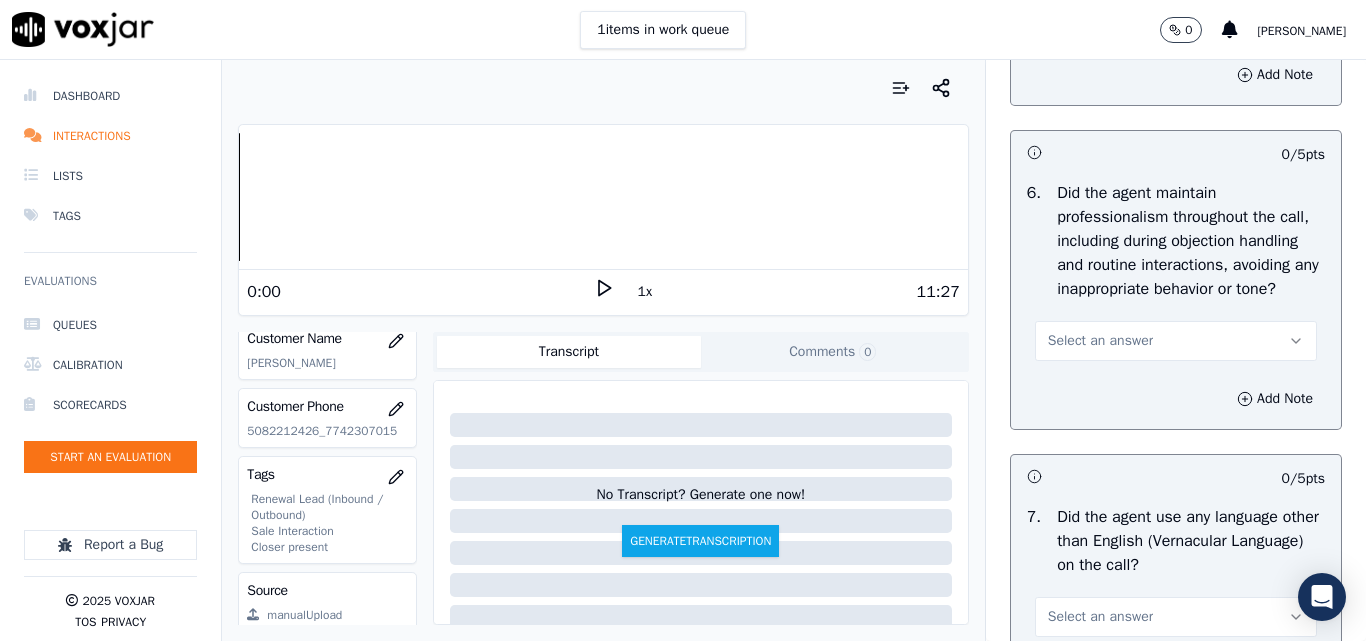 drag, startPoint x: 1069, startPoint y: 409, endPoint x: 1069, endPoint y: 423, distance: 14 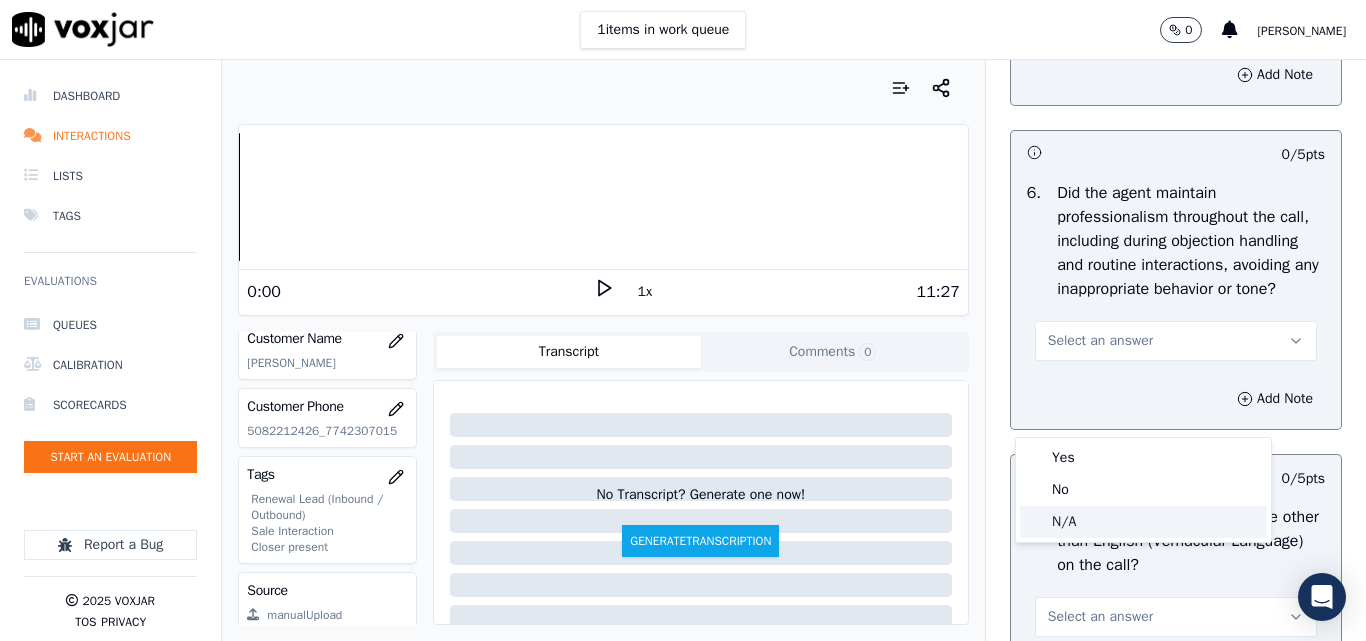 click on "N/A" 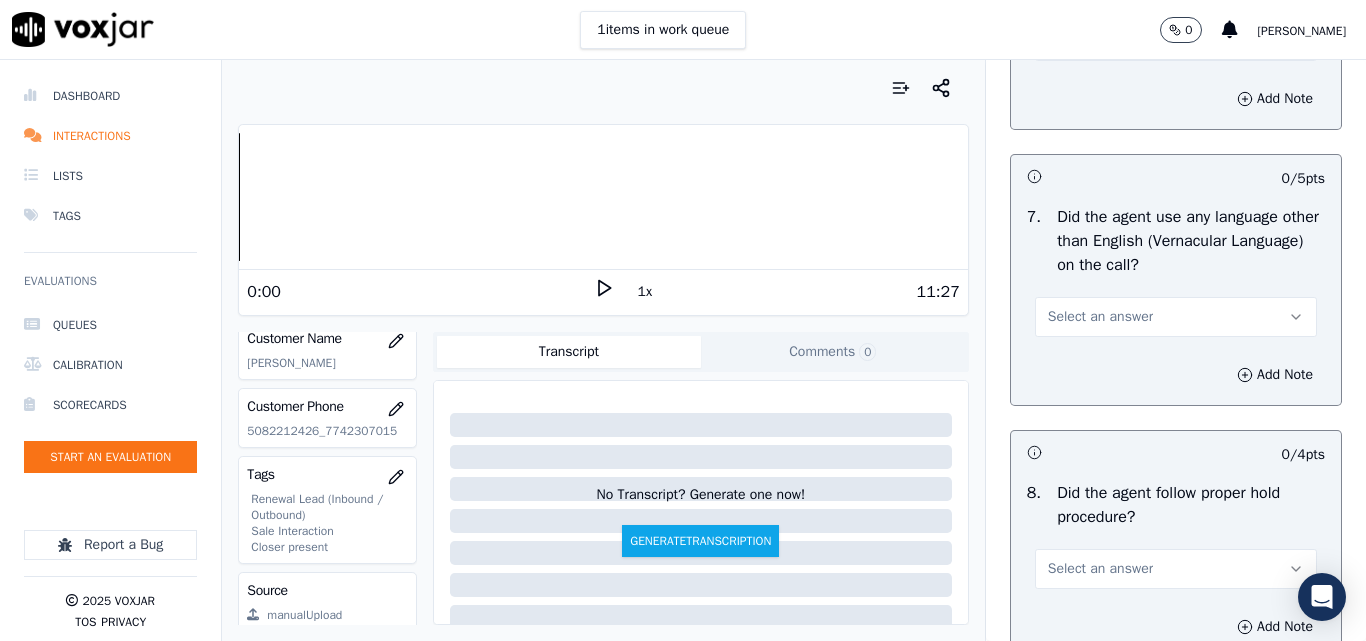 scroll, scrollTop: 3000, scrollLeft: 0, axis: vertical 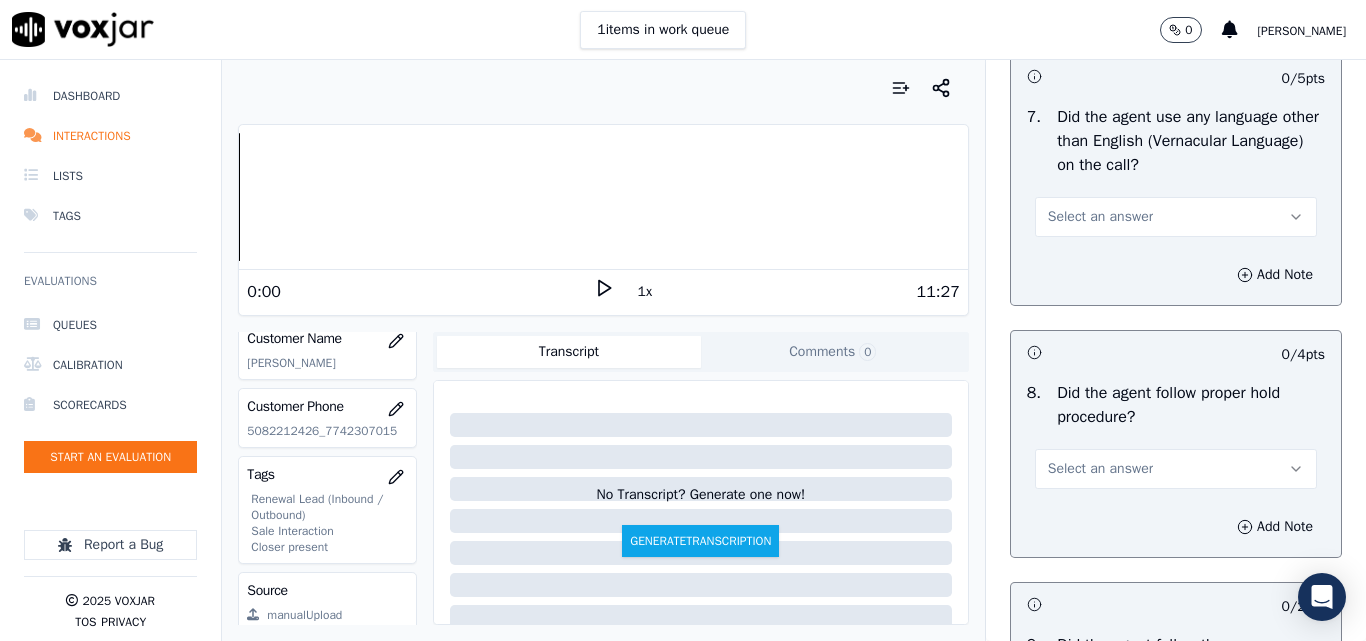 click on "Select an answer" at bounding box center [1100, 217] 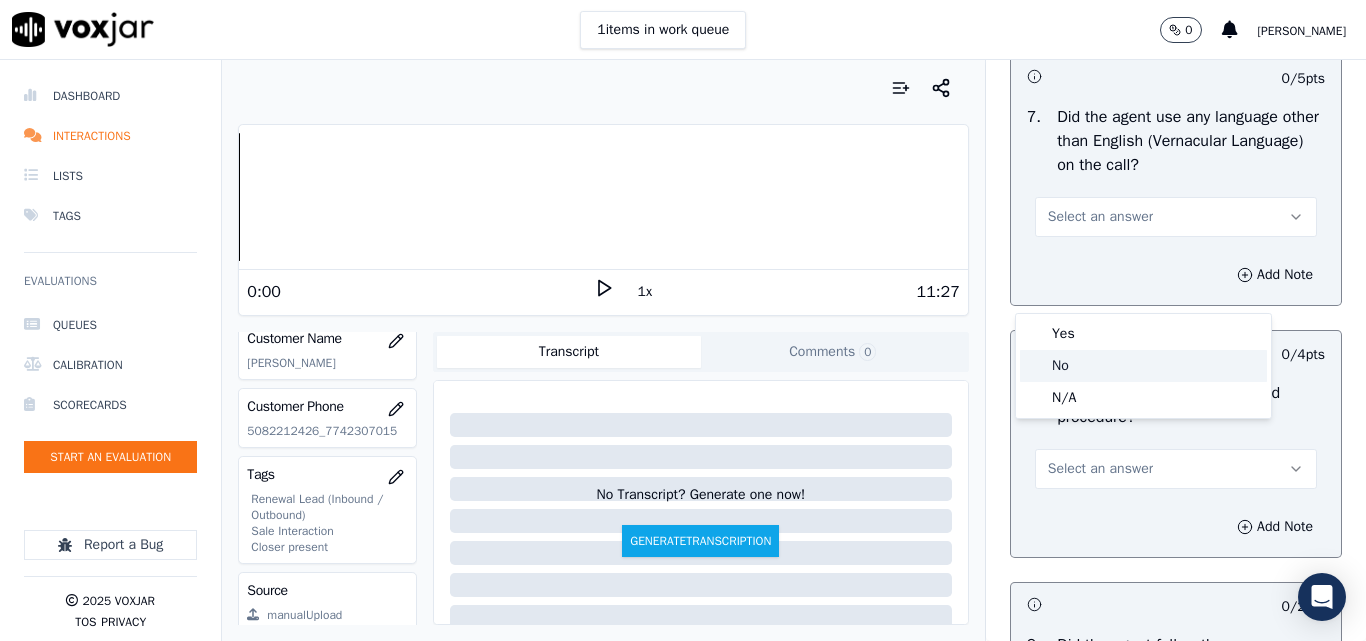 click on "No" 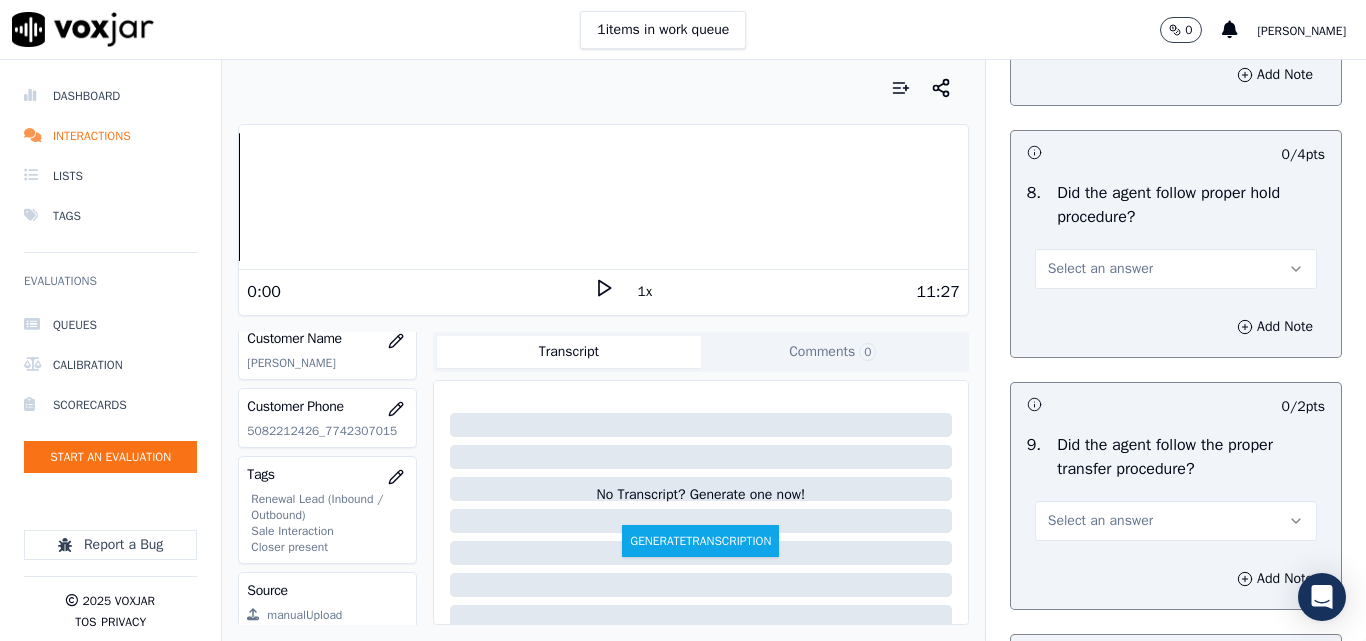 scroll, scrollTop: 3300, scrollLeft: 0, axis: vertical 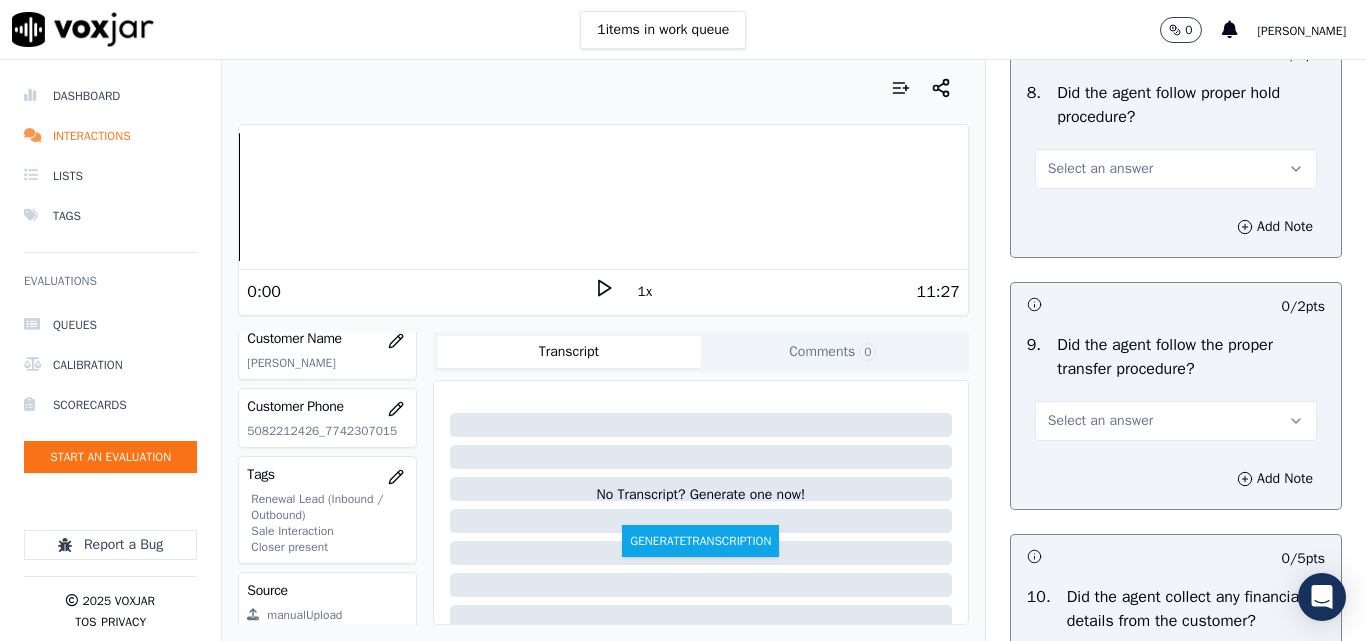 click on "Select an answer" at bounding box center [1100, 169] 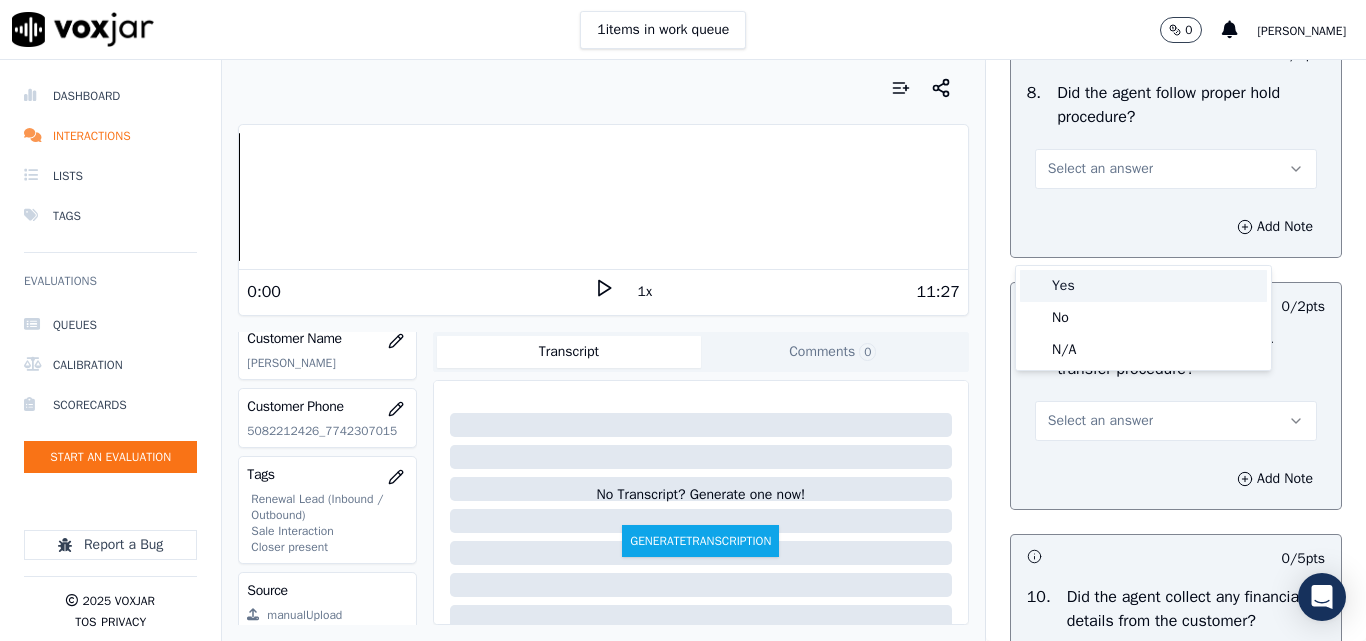 click on "Yes" at bounding box center (1143, 286) 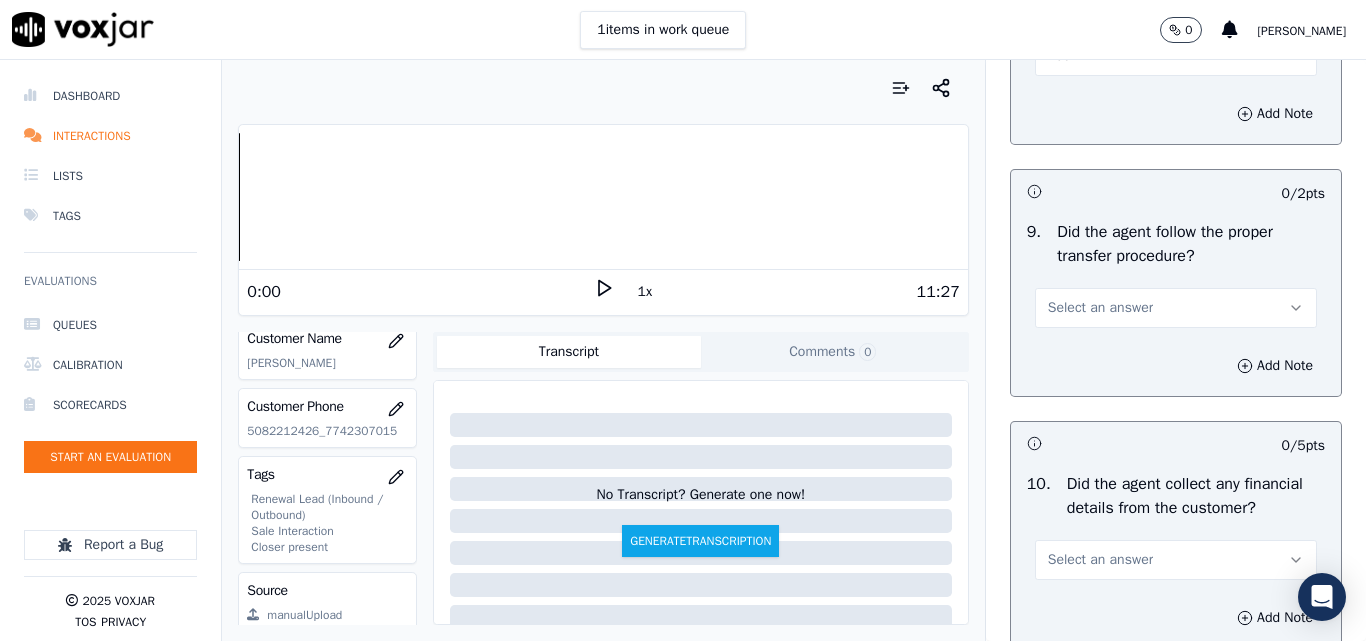scroll, scrollTop: 3500, scrollLeft: 0, axis: vertical 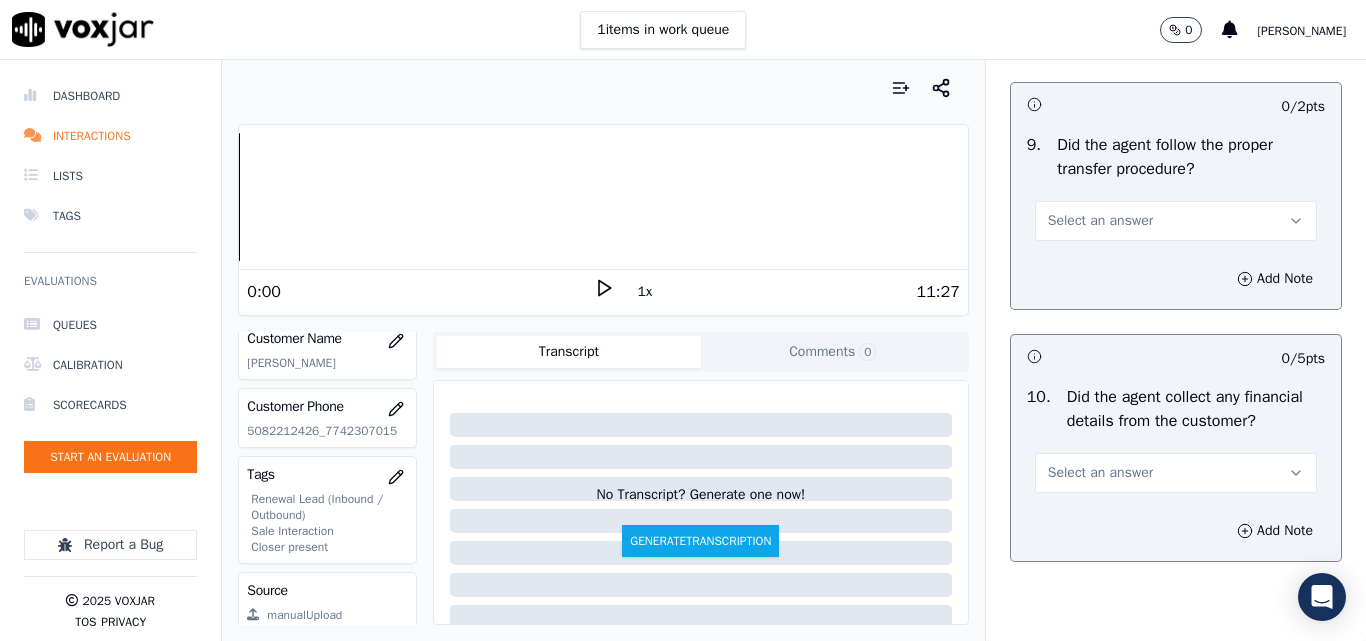 click on "Select an answer" at bounding box center [1100, 221] 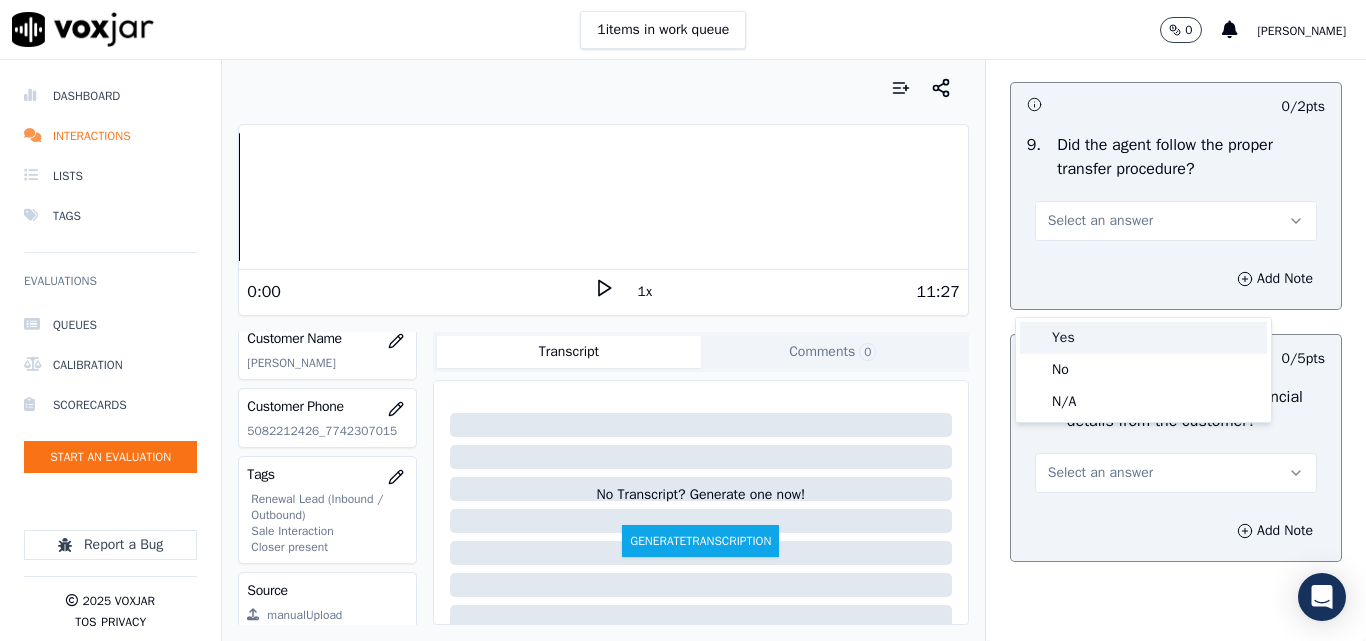 click on "Yes" at bounding box center [1143, 338] 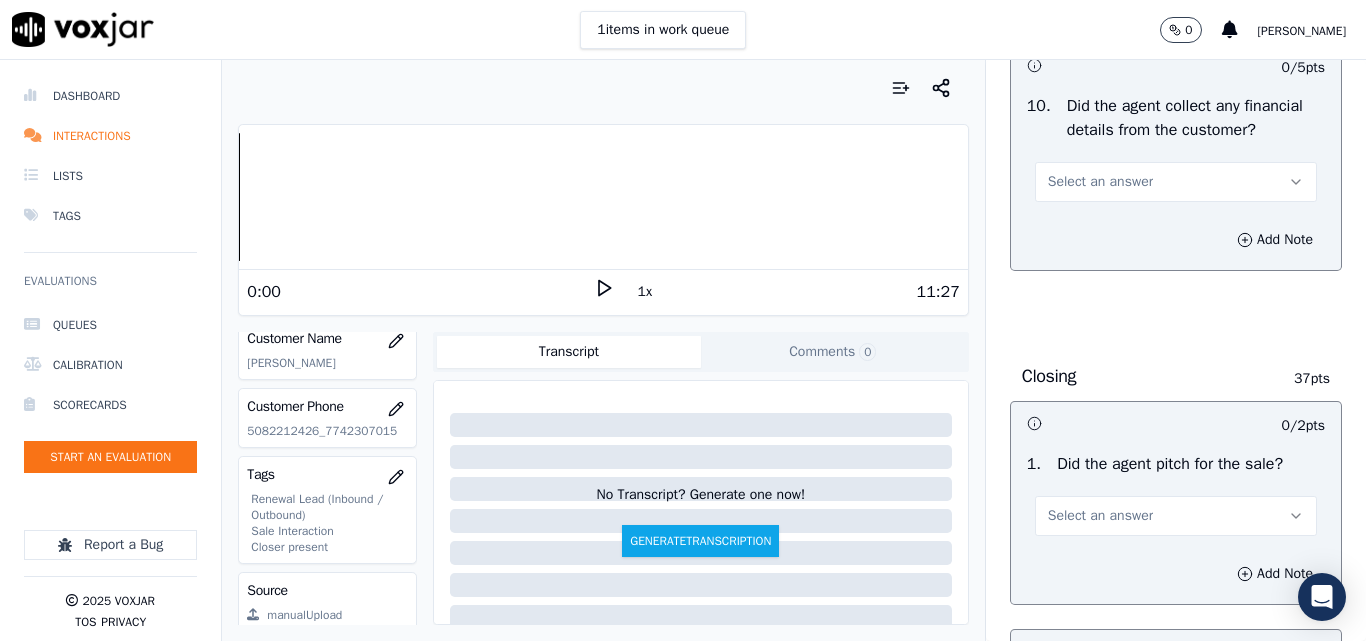 scroll, scrollTop: 3800, scrollLeft: 0, axis: vertical 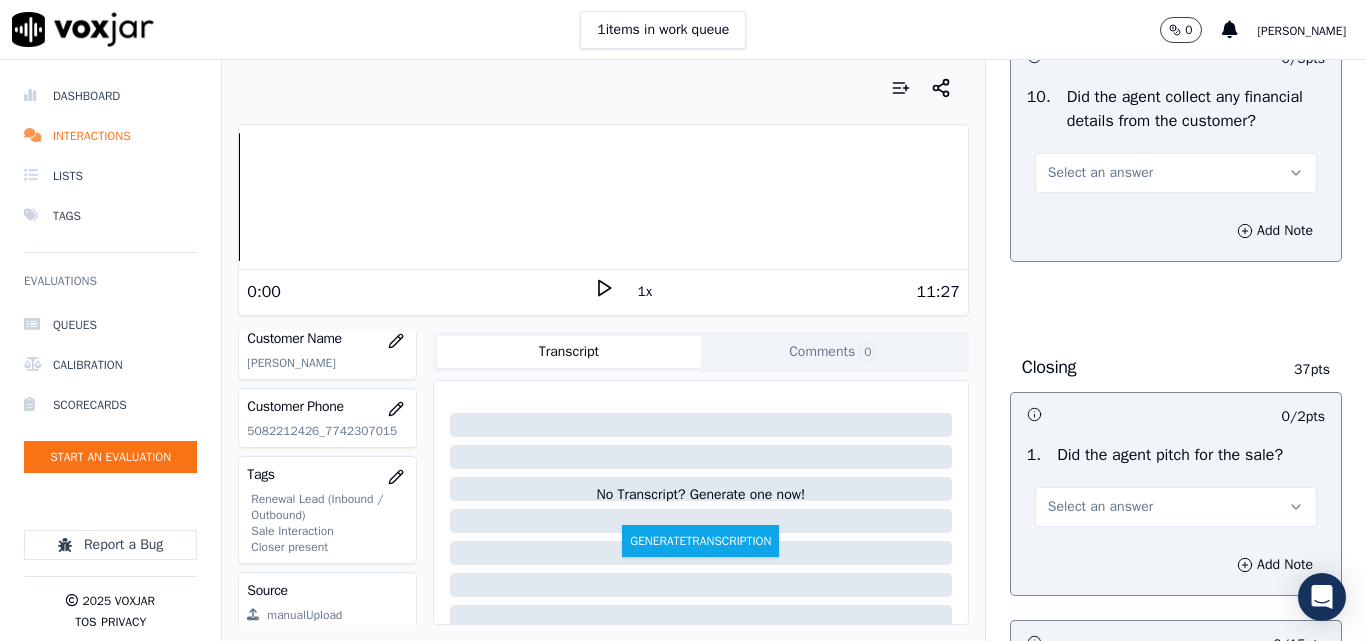 click on "Select an answer" at bounding box center (1100, 173) 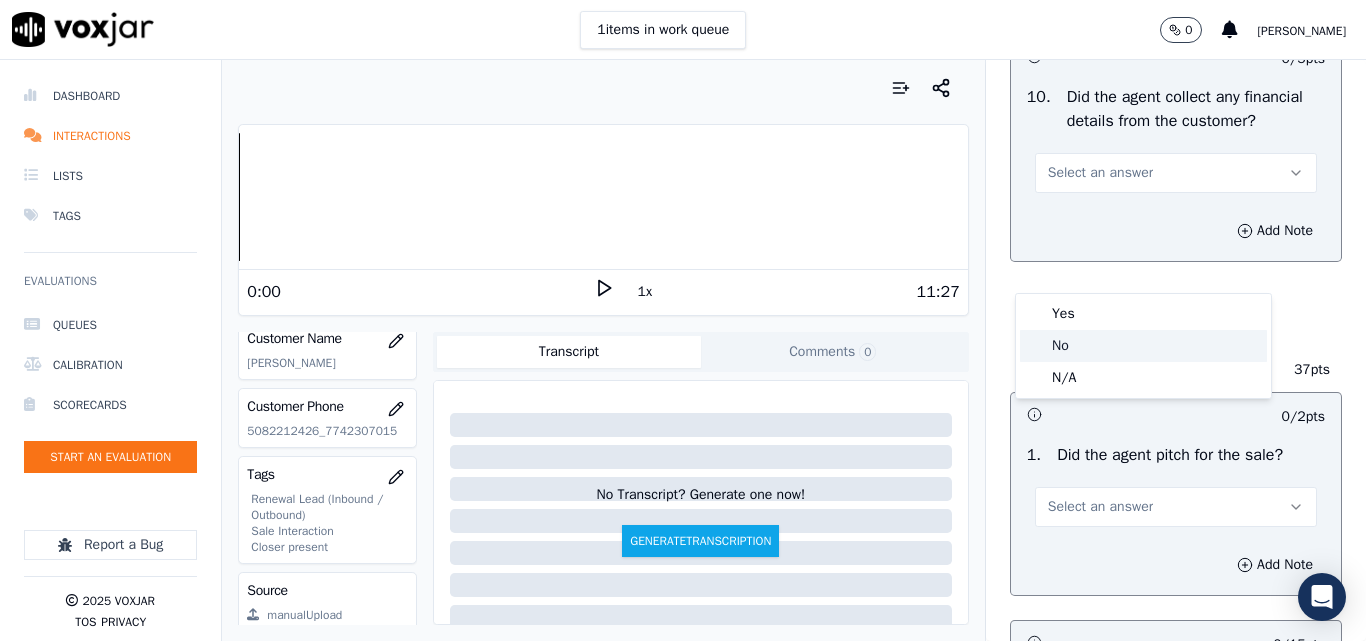 click on "No" 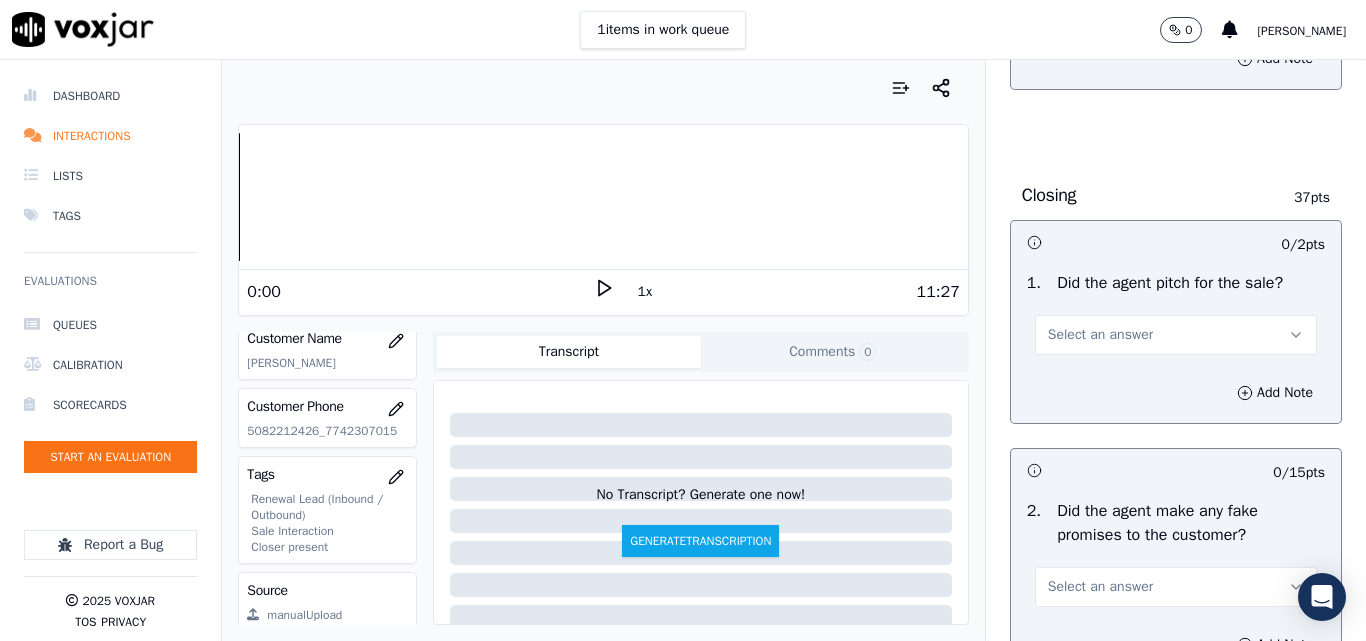 scroll, scrollTop: 4200, scrollLeft: 0, axis: vertical 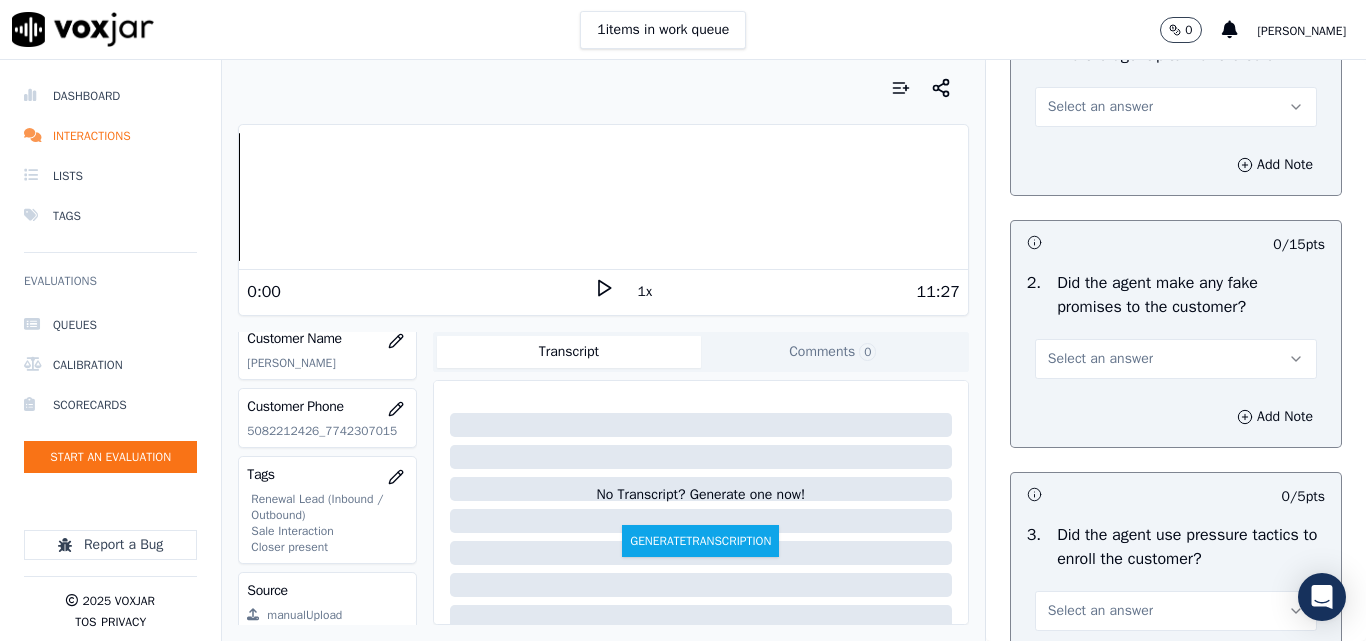 click on "Select an answer" at bounding box center (1100, 107) 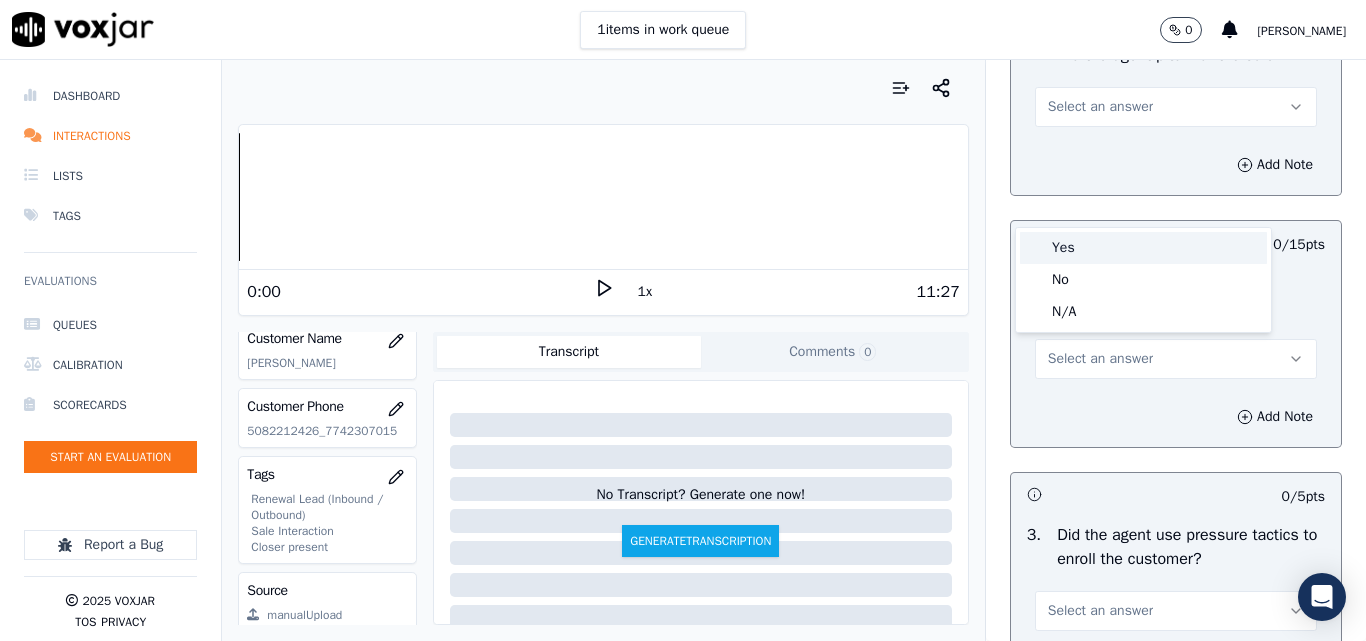 click on "Yes" at bounding box center [1143, 248] 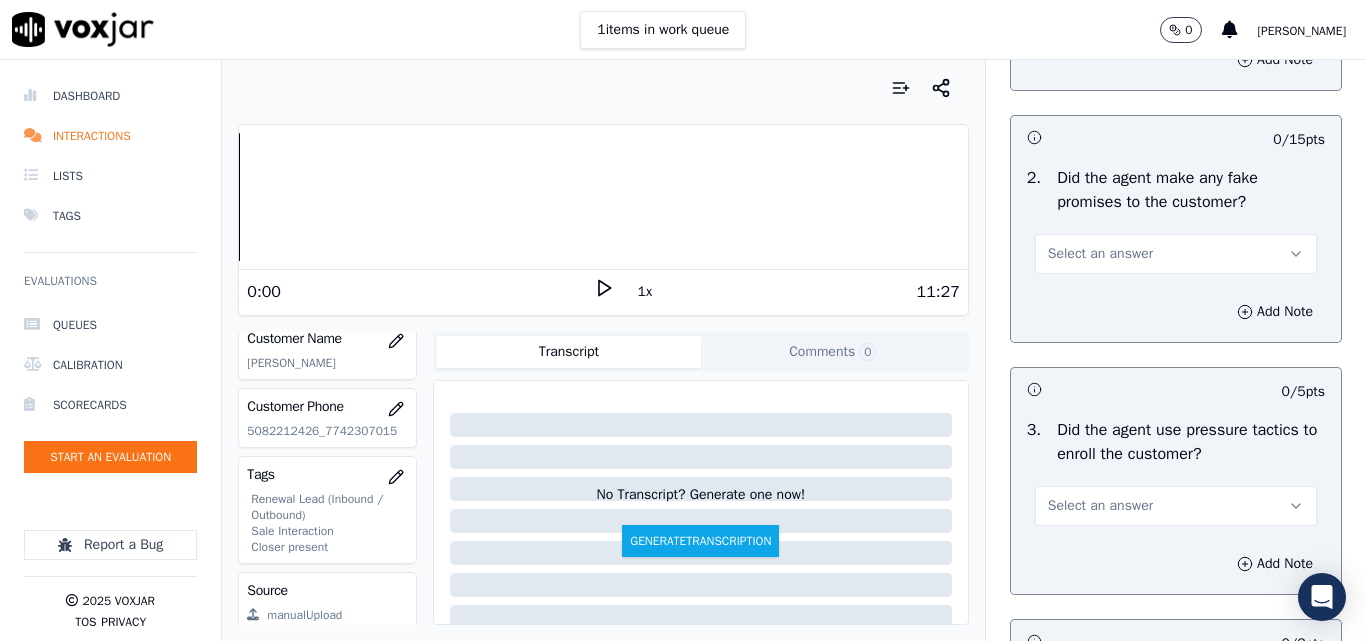 scroll, scrollTop: 4400, scrollLeft: 0, axis: vertical 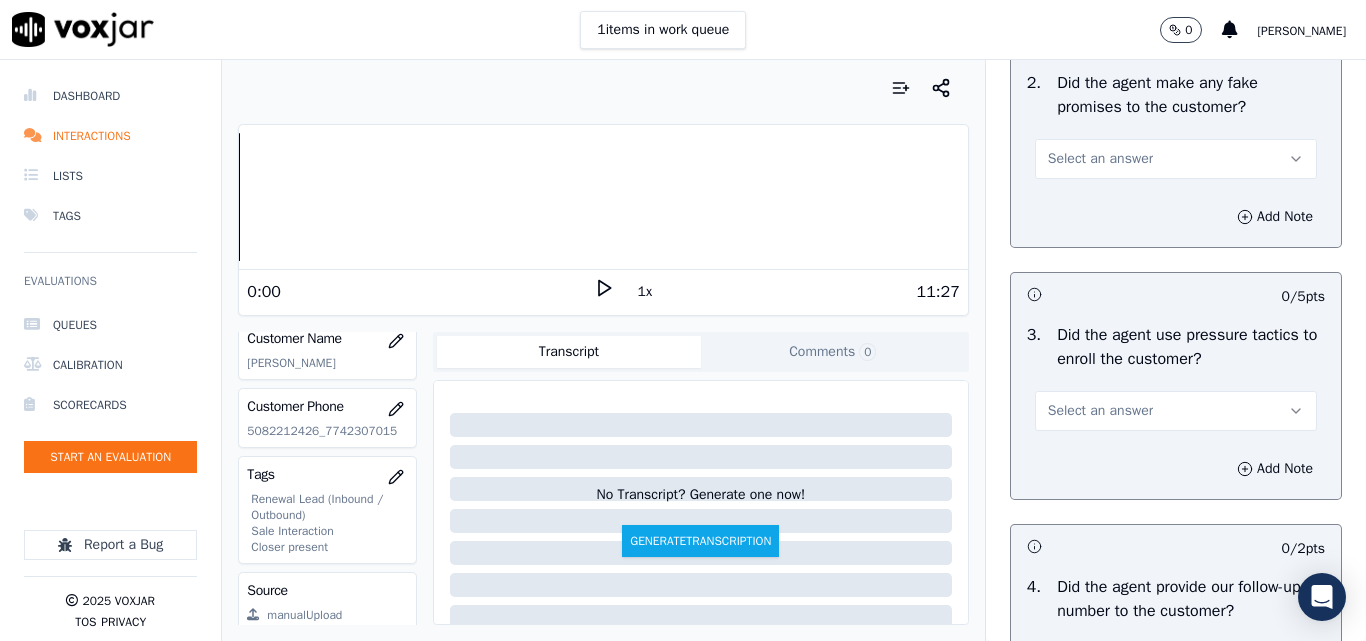 click on "Select an answer" at bounding box center (1100, 159) 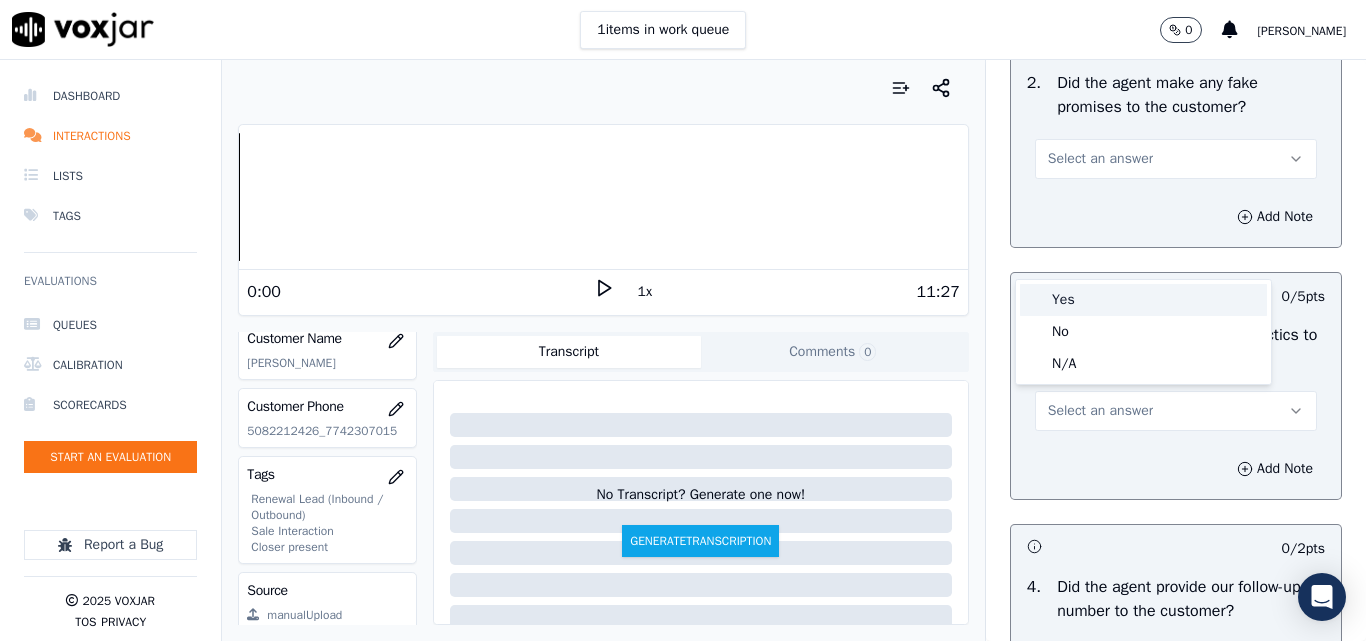 click on "Yes" at bounding box center [1143, 300] 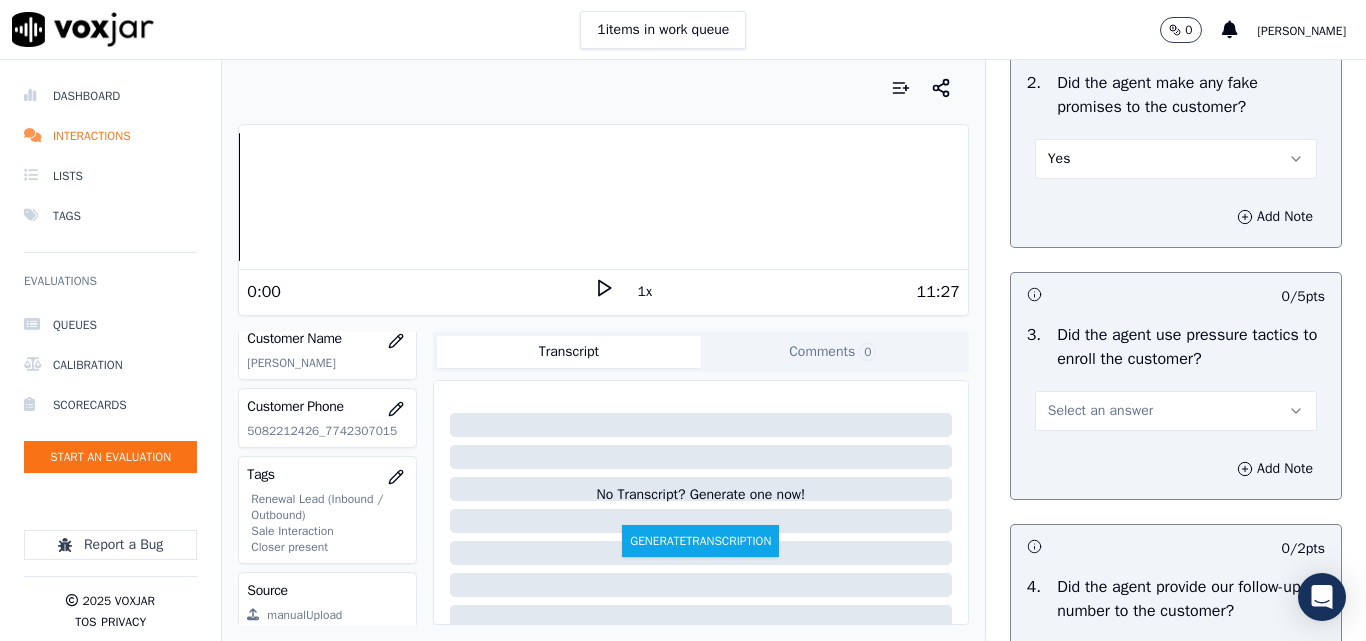 click on "Yes" at bounding box center [1176, 159] 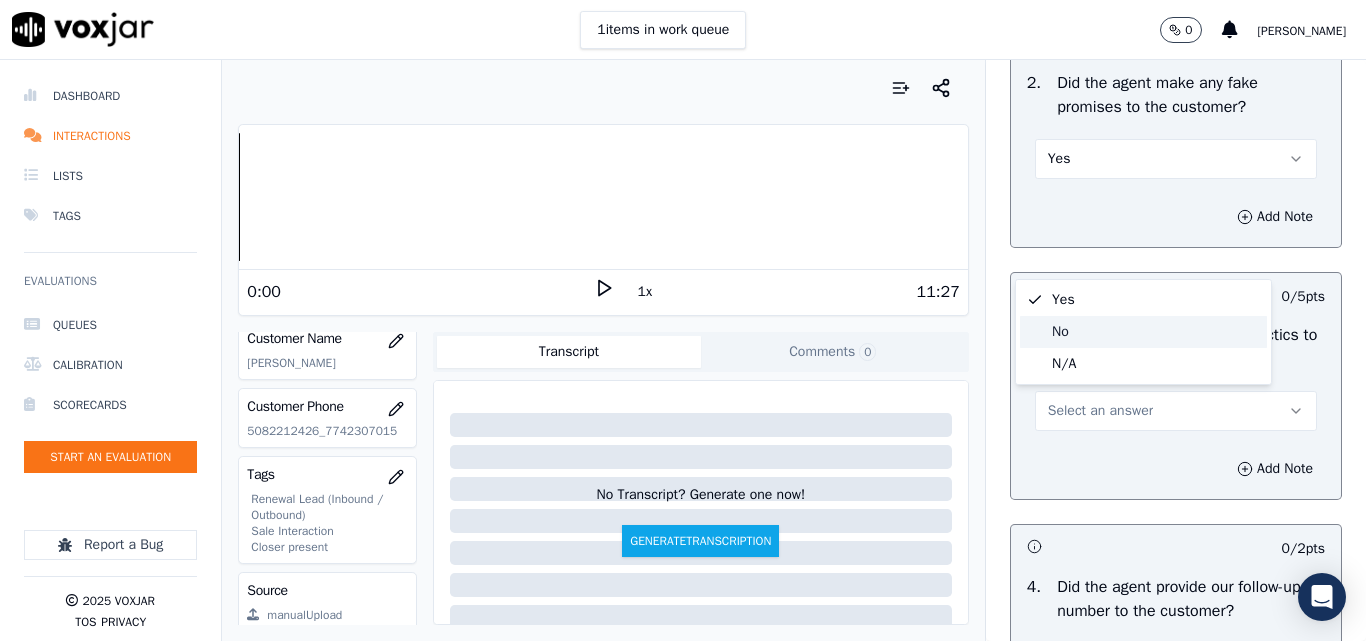 click on "No" 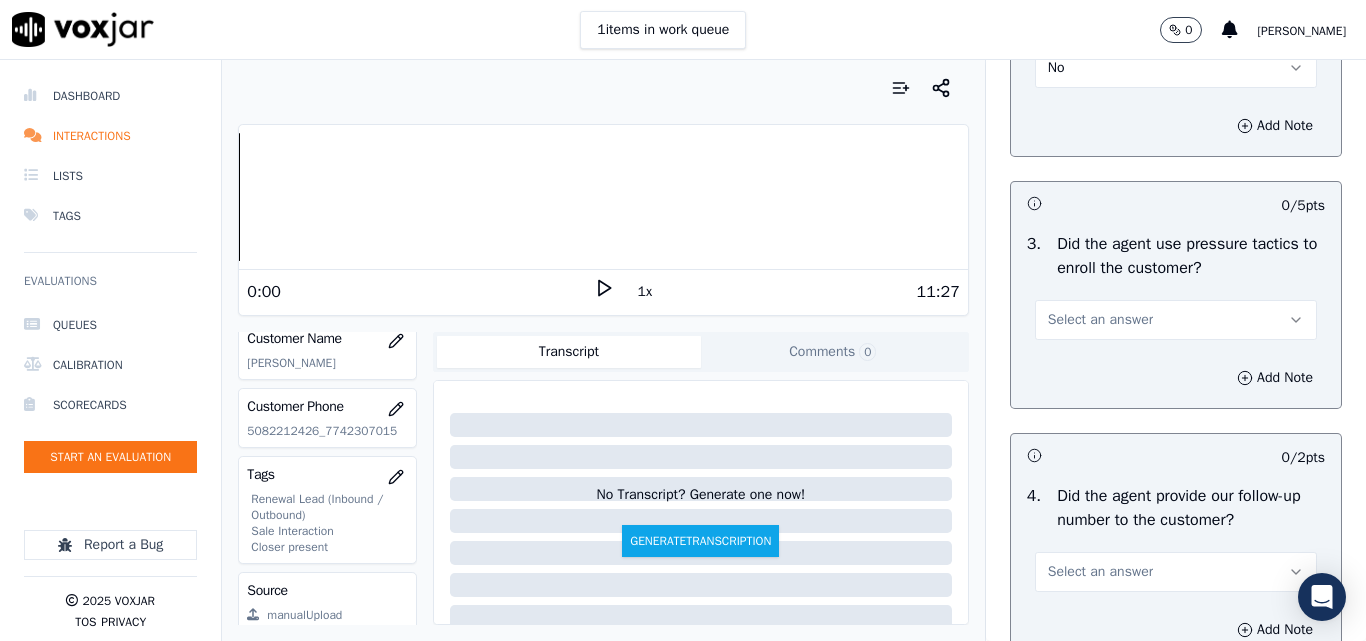 scroll, scrollTop: 4600, scrollLeft: 0, axis: vertical 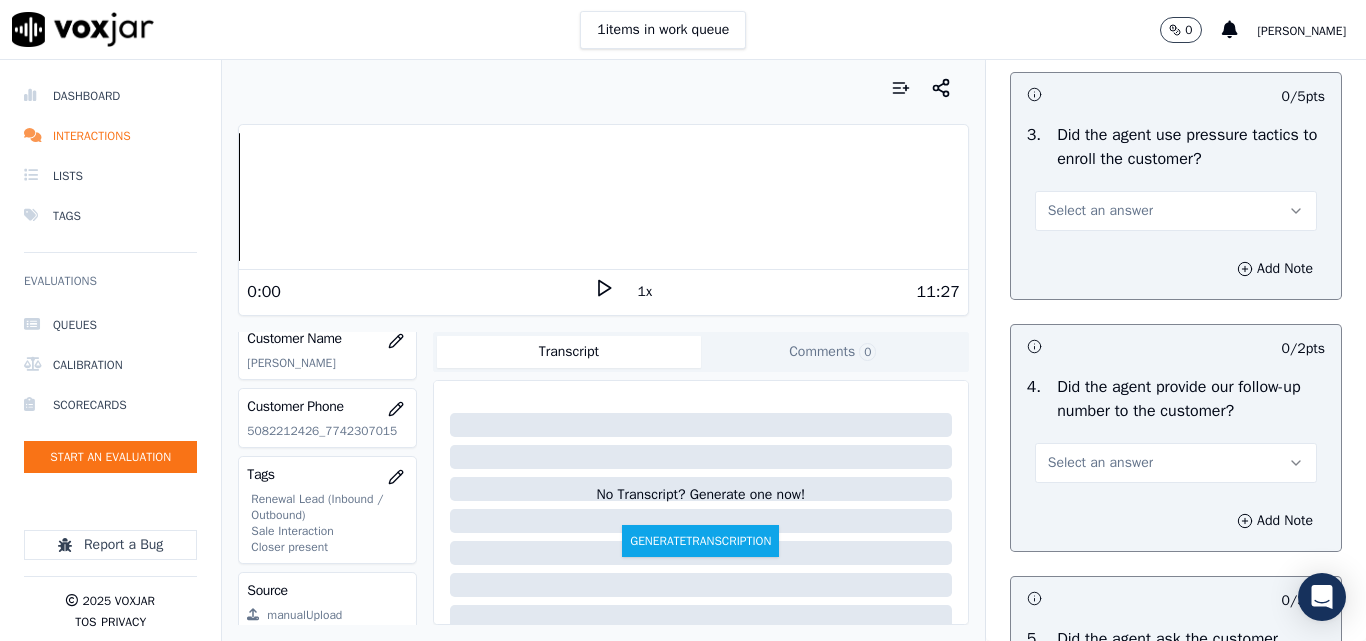 click on "Select an answer" at bounding box center (1100, 211) 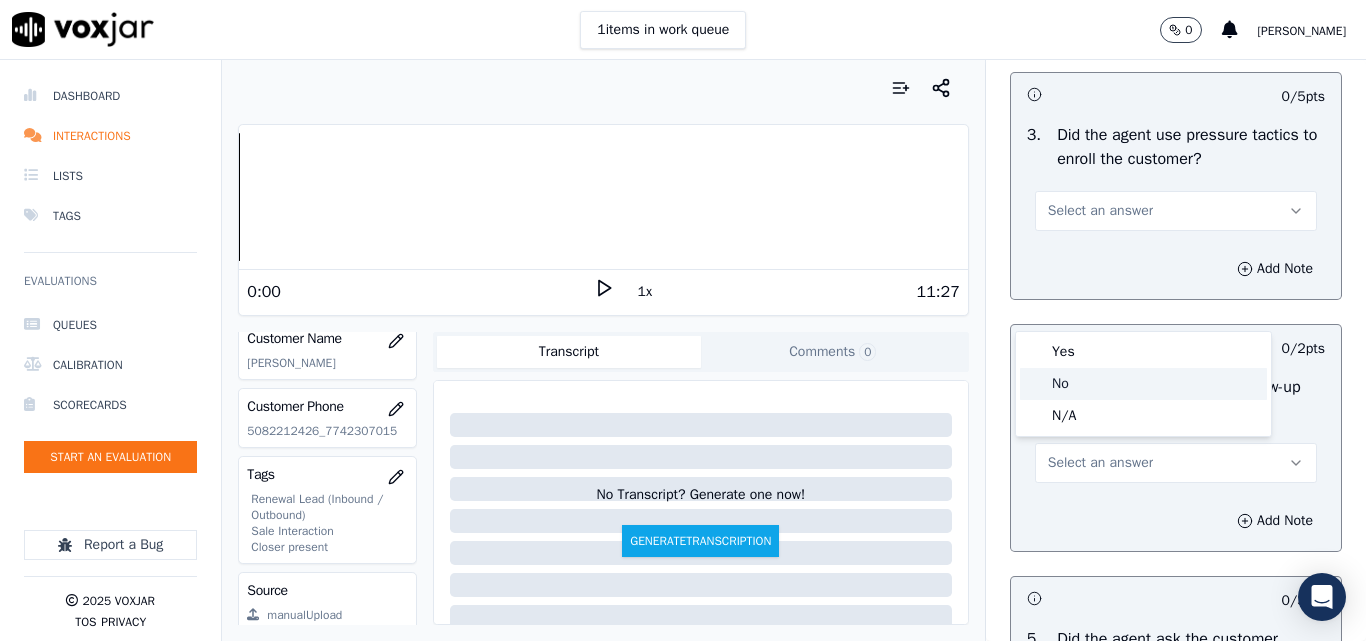 drag, startPoint x: 1072, startPoint y: 388, endPoint x: 1082, endPoint y: 382, distance: 11.661903 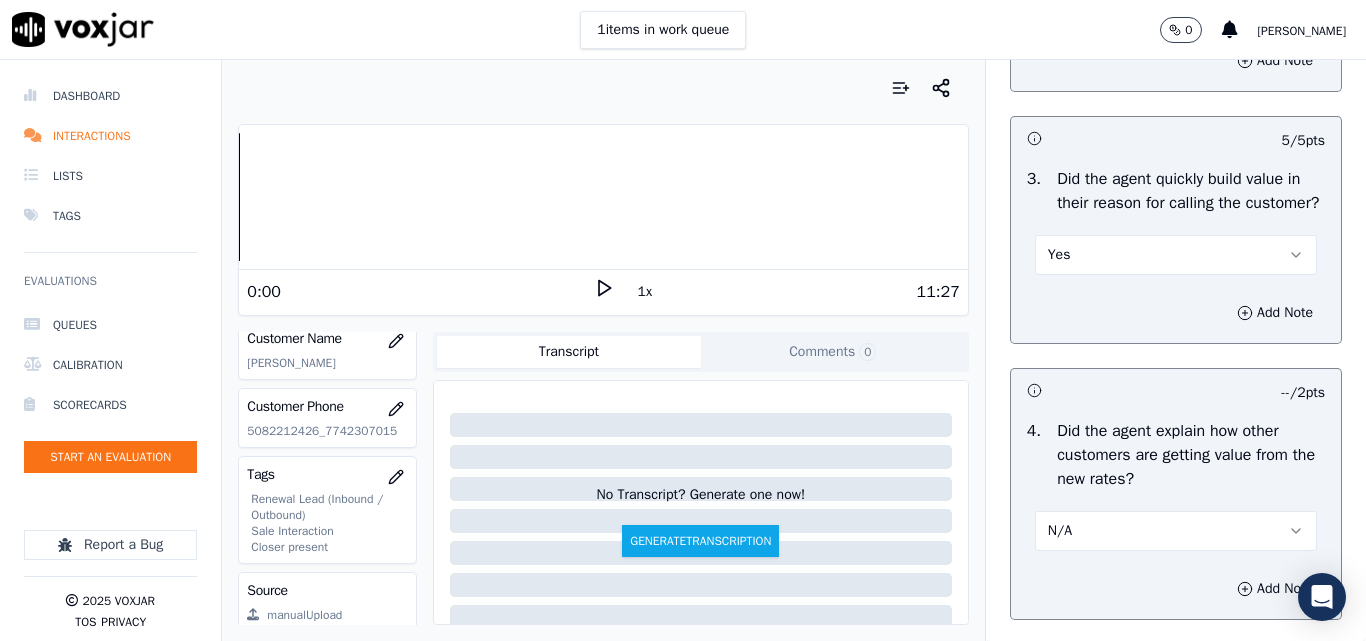 scroll, scrollTop: 800, scrollLeft: 0, axis: vertical 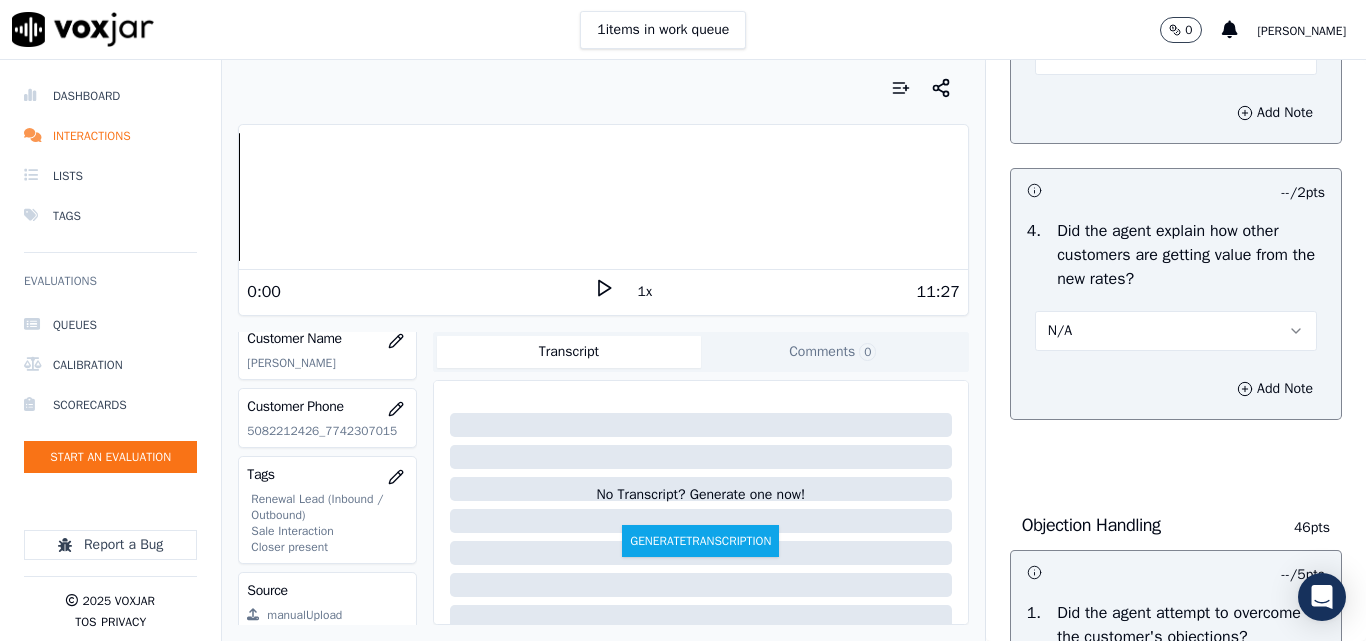 click on "N/A" at bounding box center [1060, 331] 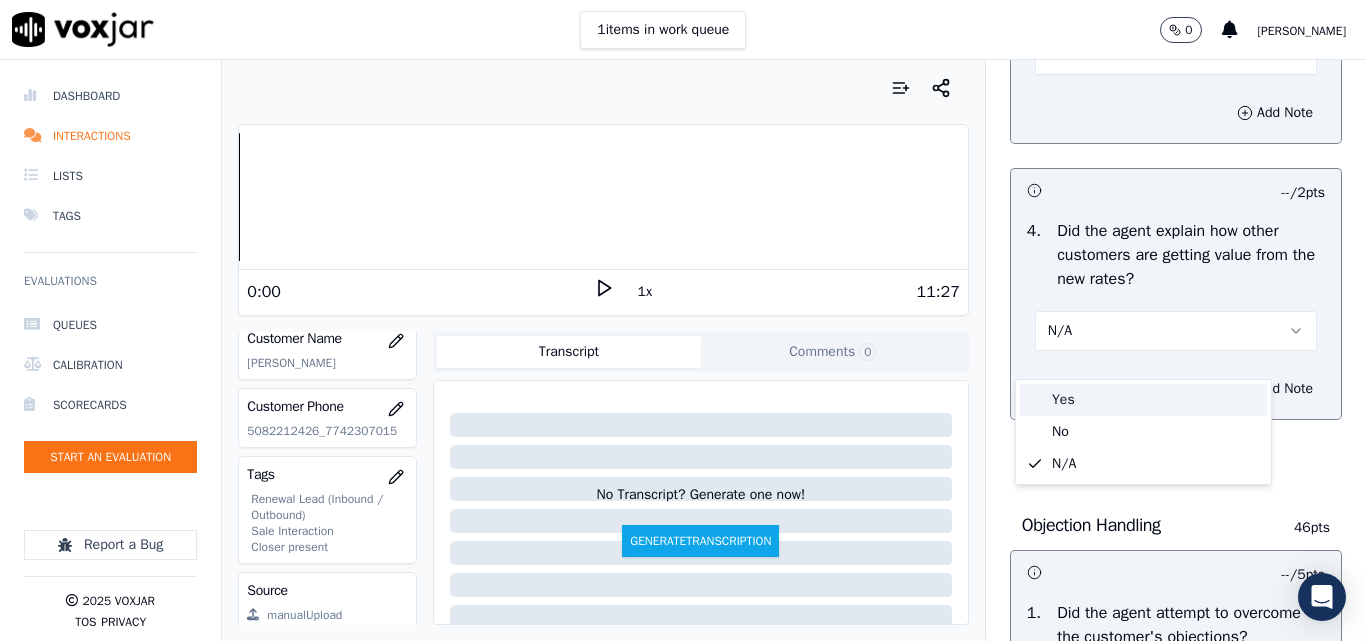 click on "Yes" at bounding box center (1143, 400) 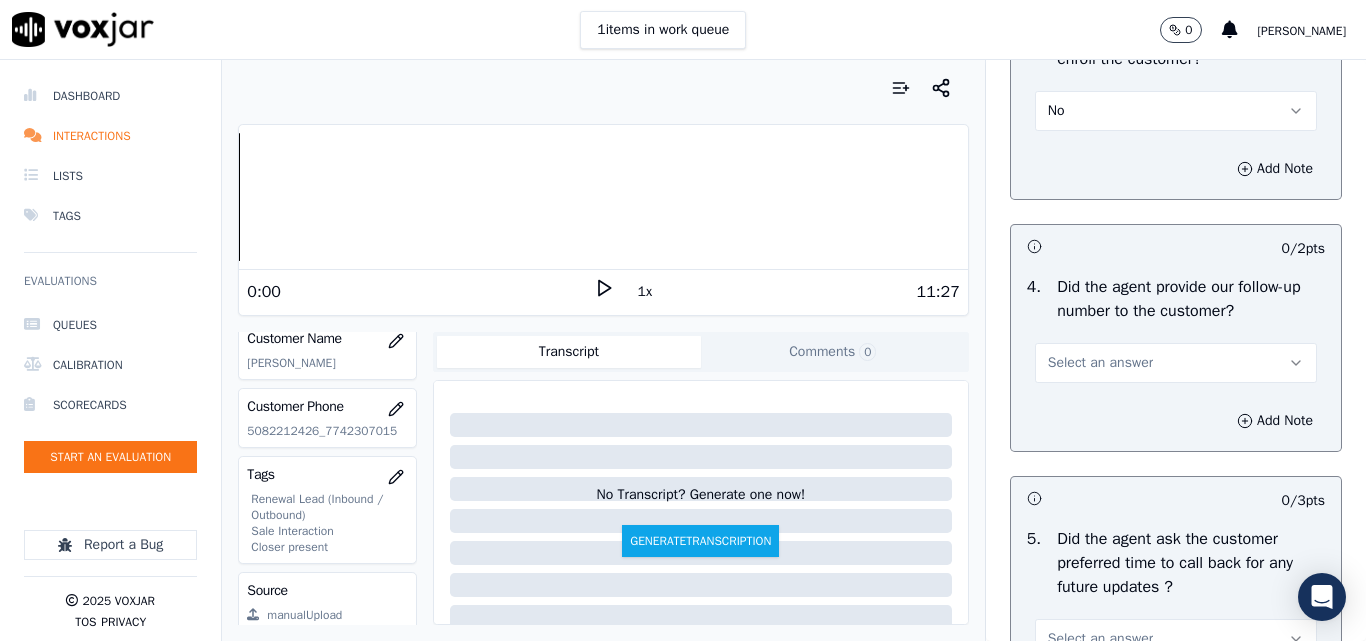 scroll, scrollTop: 4800, scrollLeft: 0, axis: vertical 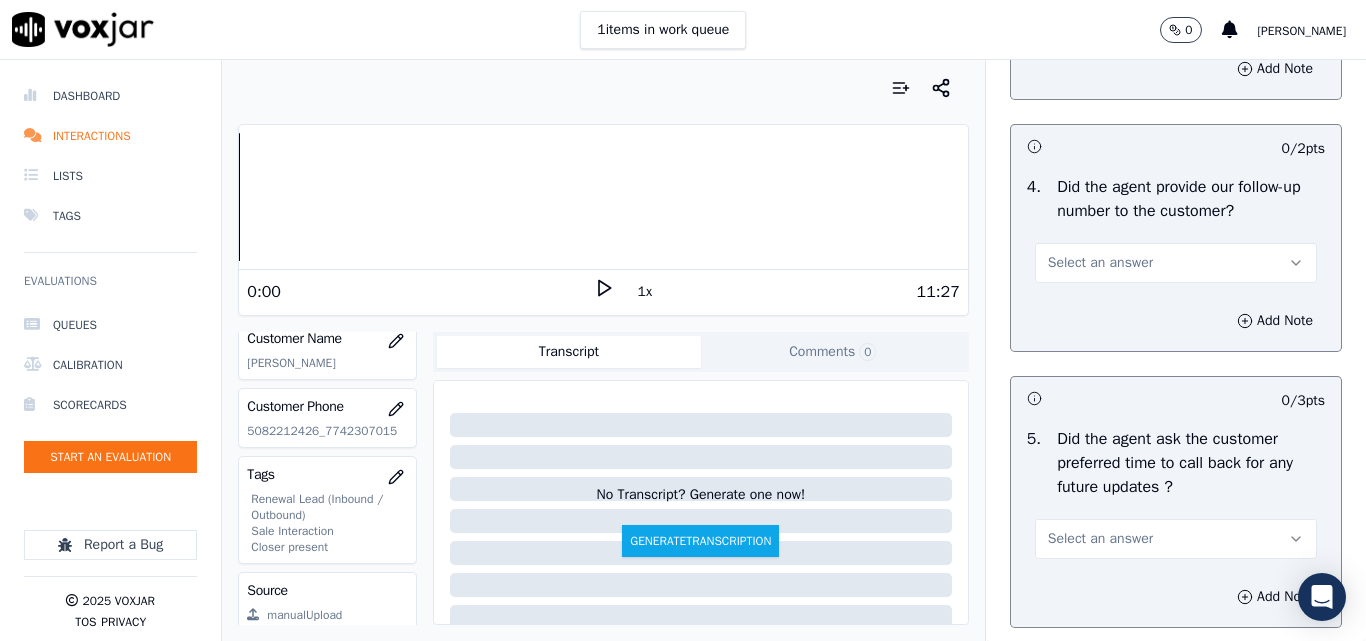 click on "Select an answer" at bounding box center [1100, 263] 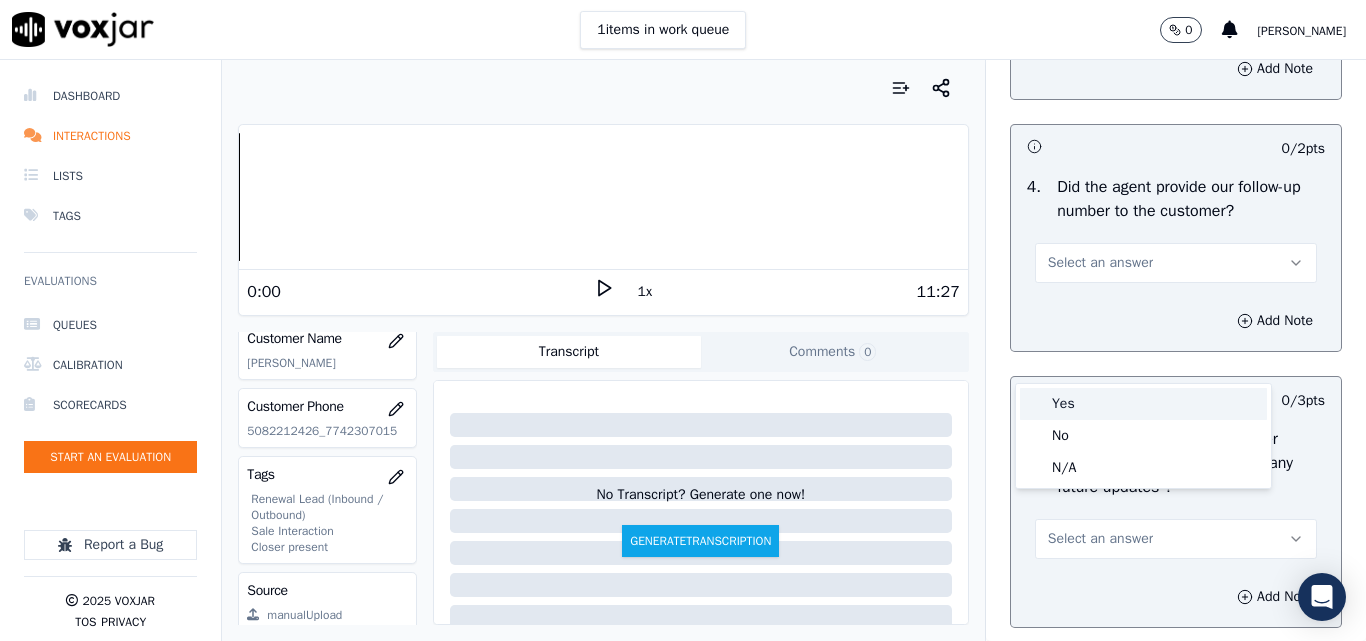 click on "Yes" at bounding box center (1143, 404) 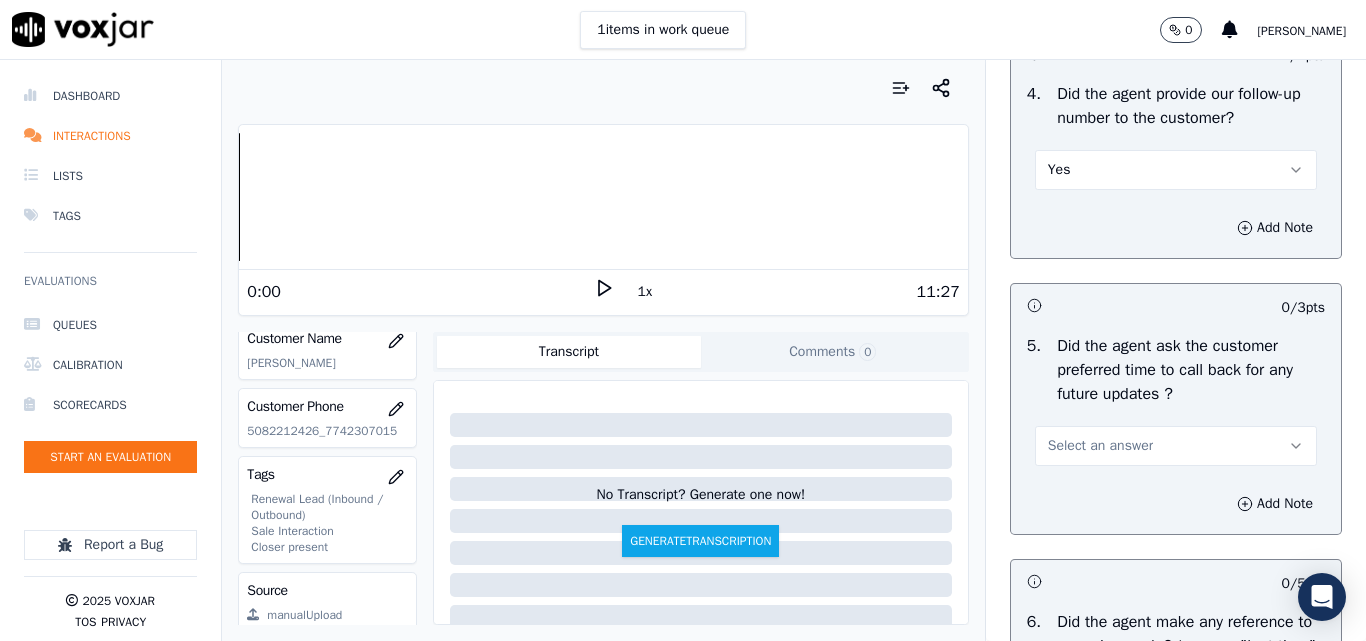 scroll, scrollTop: 5000, scrollLeft: 0, axis: vertical 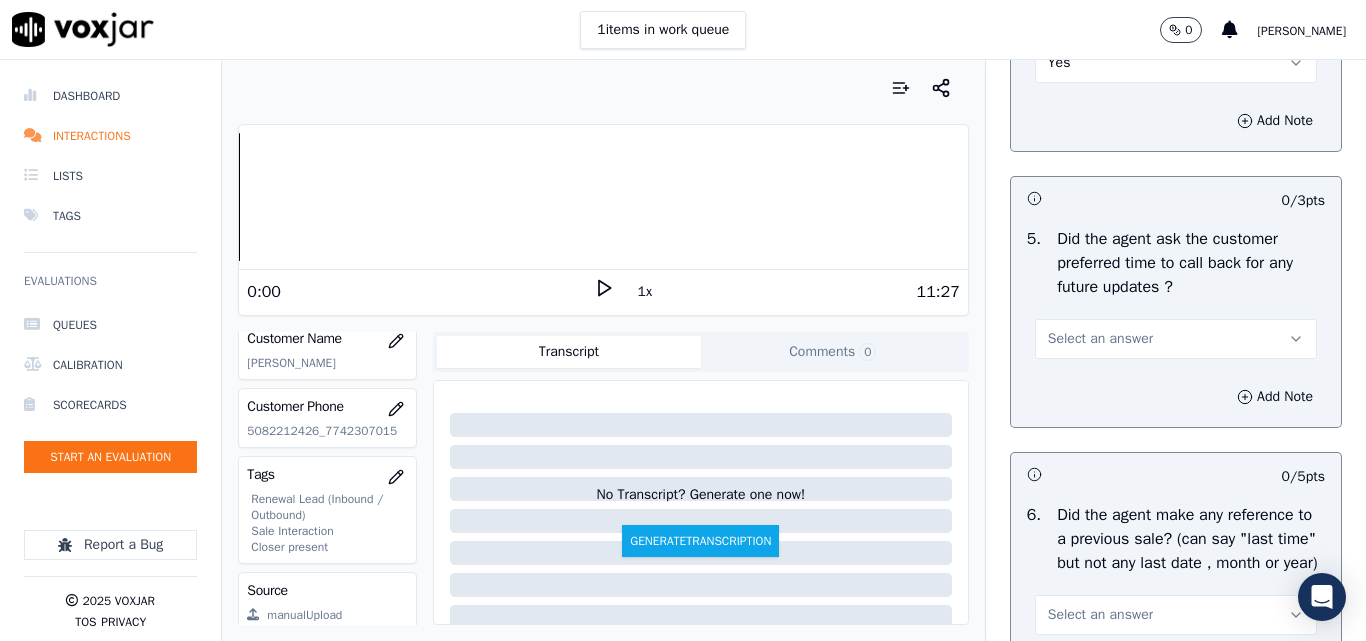 drag, startPoint x: 1099, startPoint y: 432, endPoint x: 1104, endPoint y: 452, distance: 20.615528 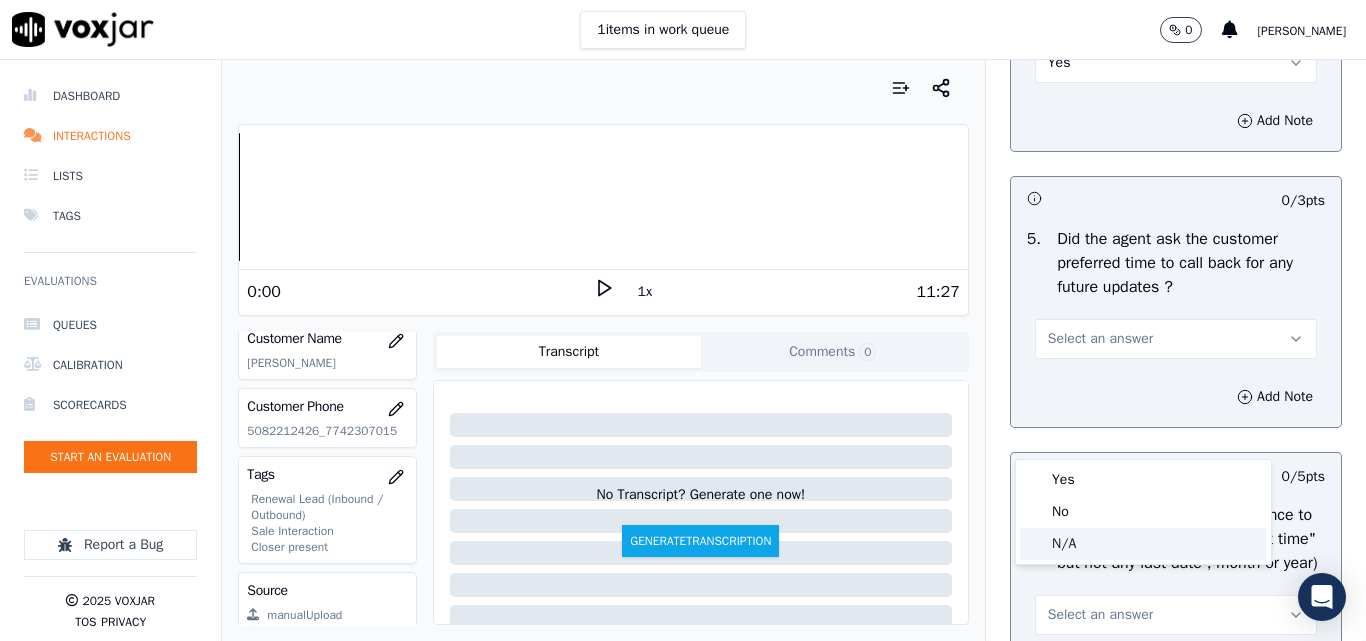 click on "N/A" 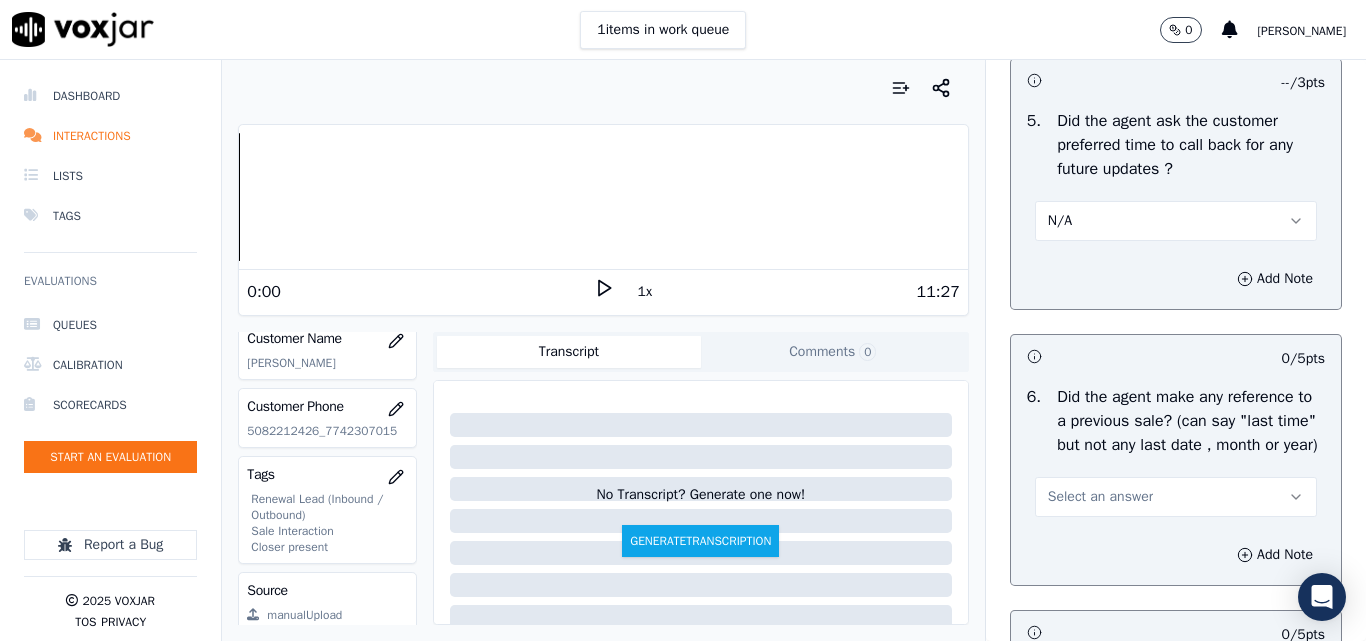 scroll, scrollTop: 5300, scrollLeft: 0, axis: vertical 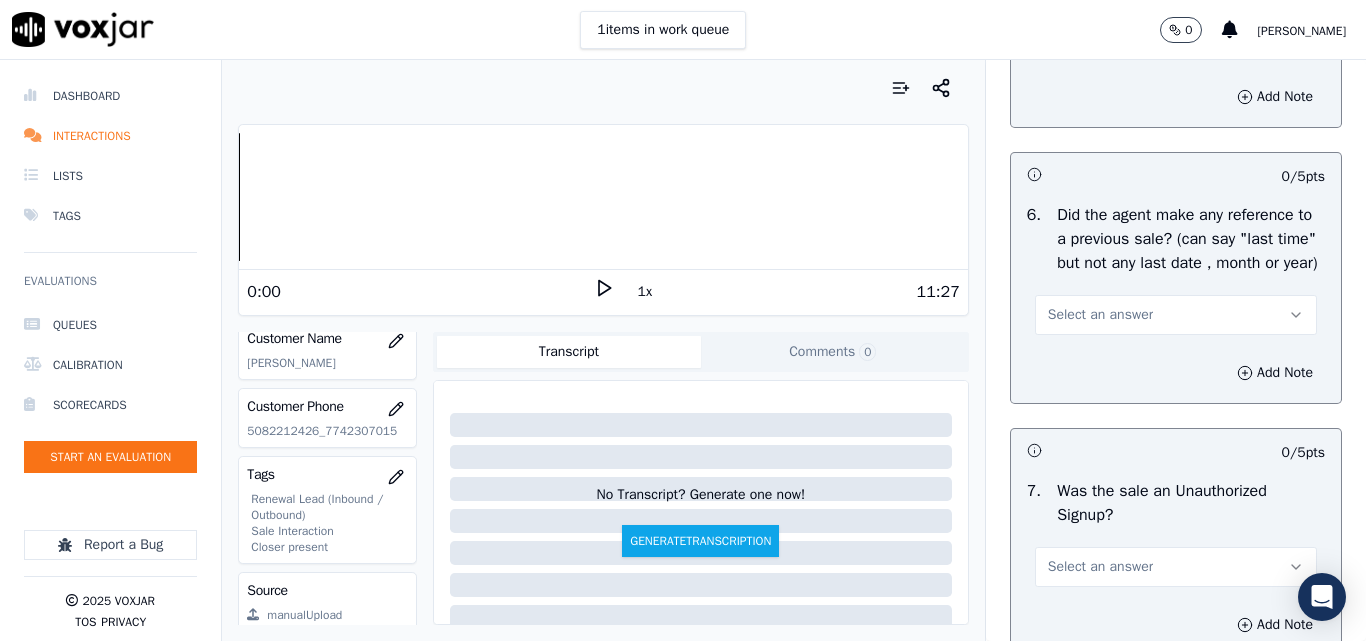 click on "Select an answer" at bounding box center [1100, 315] 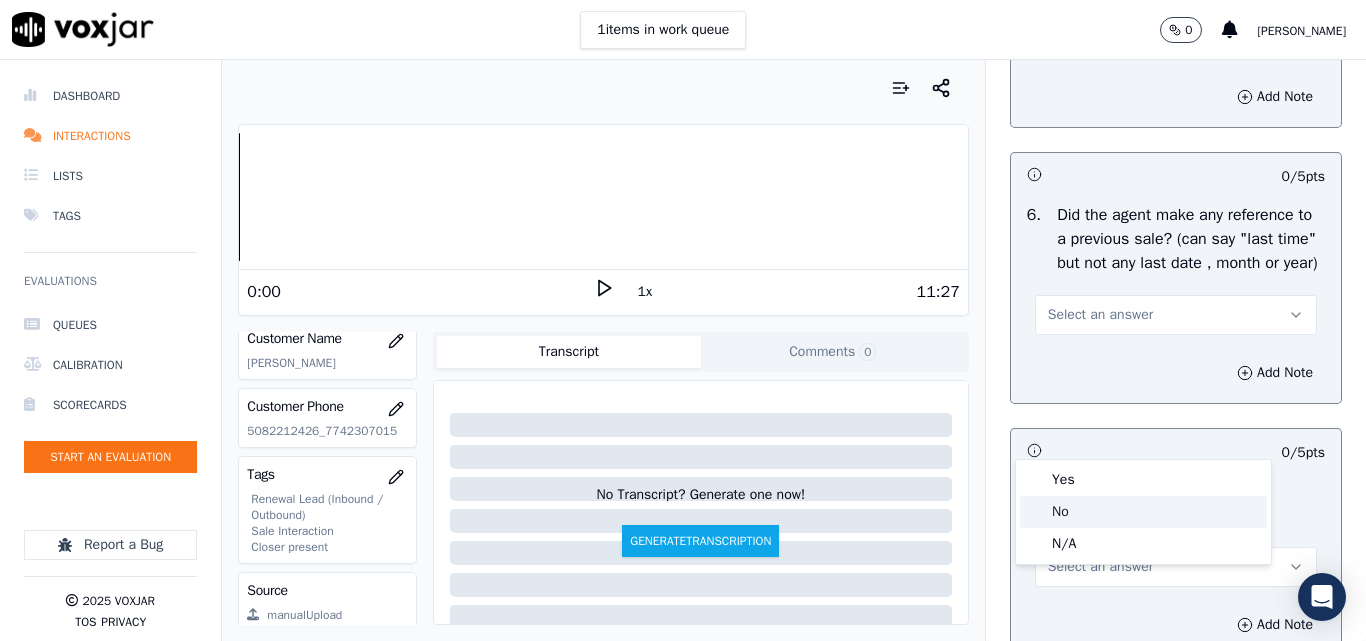 click on "No" 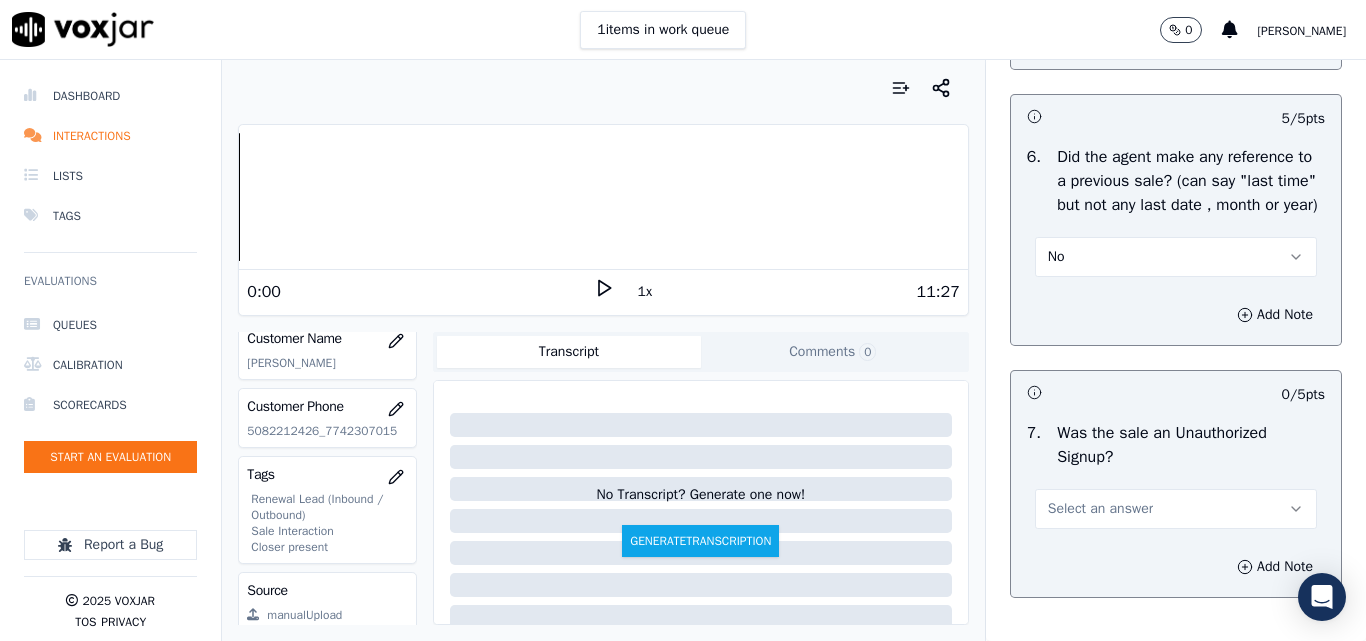 scroll, scrollTop: 5500, scrollLeft: 0, axis: vertical 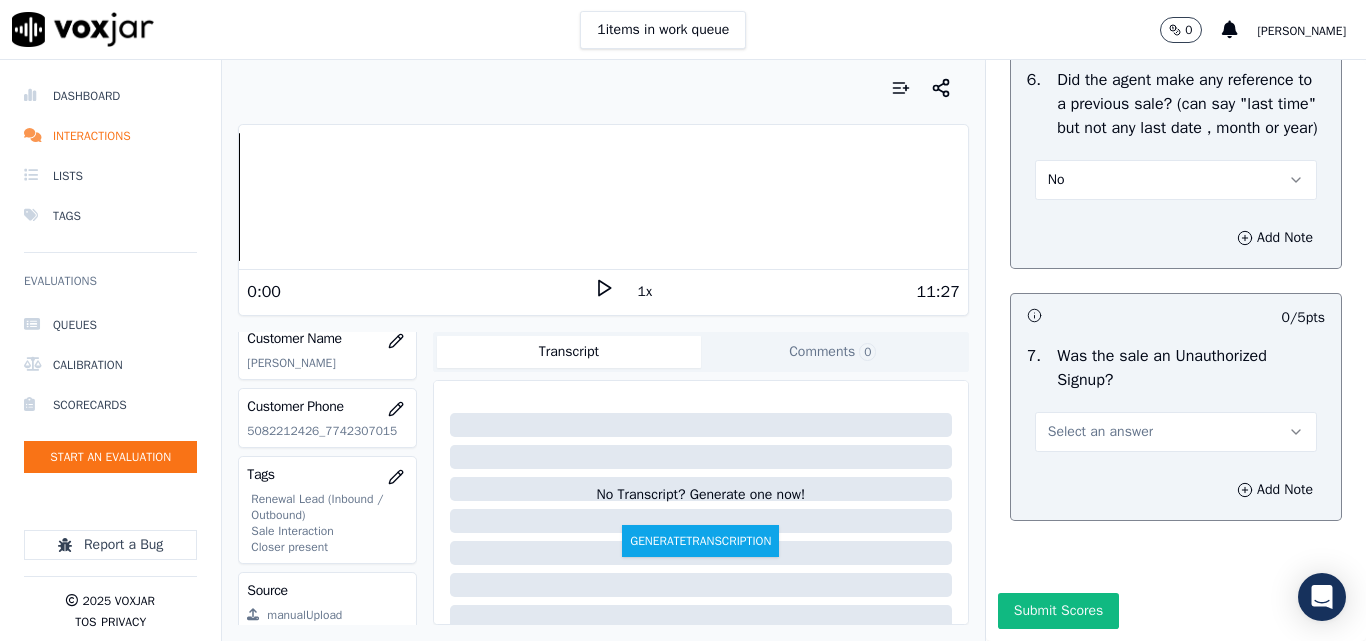 click on "Select an answer" at bounding box center [1100, 432] 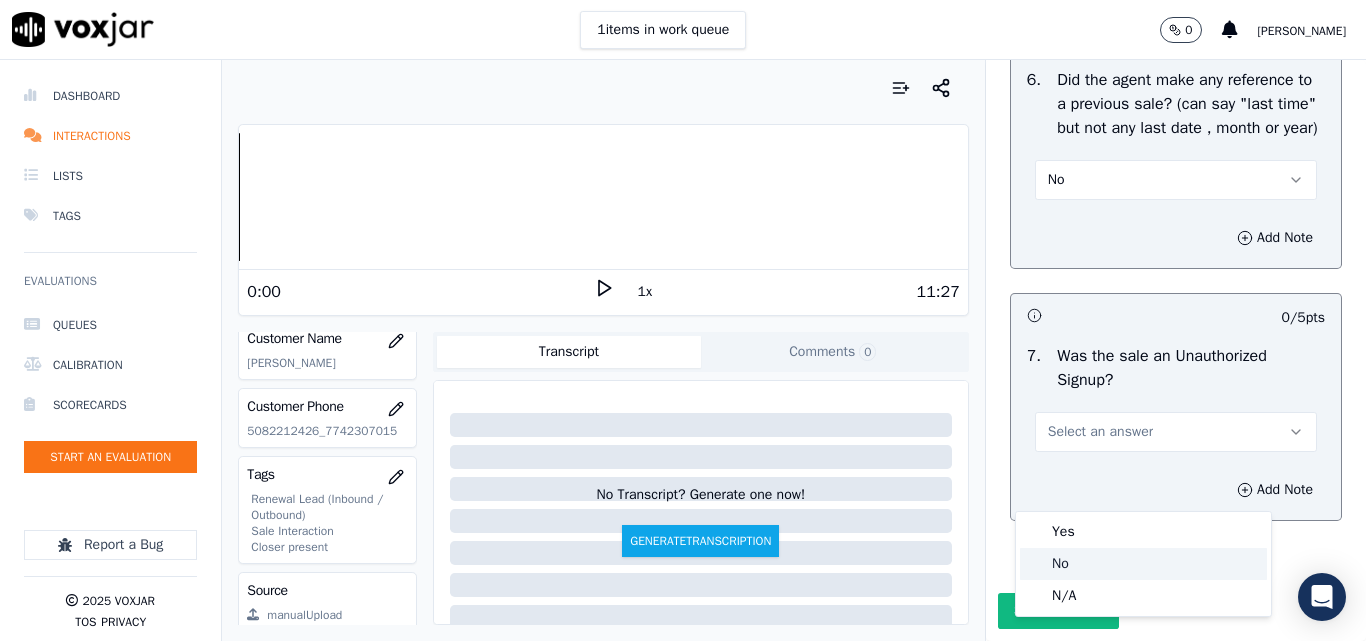 click on "No" 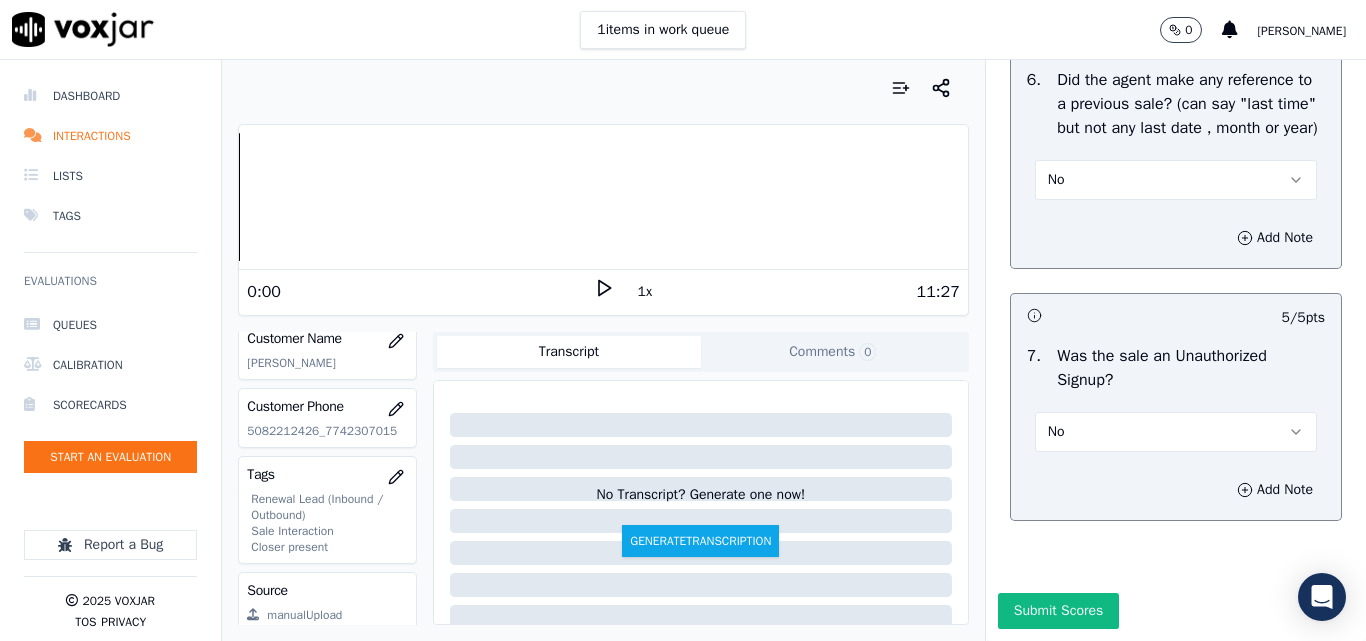 scroll, scrollTop: 5600, scrollLeft: 0, axis: vertical 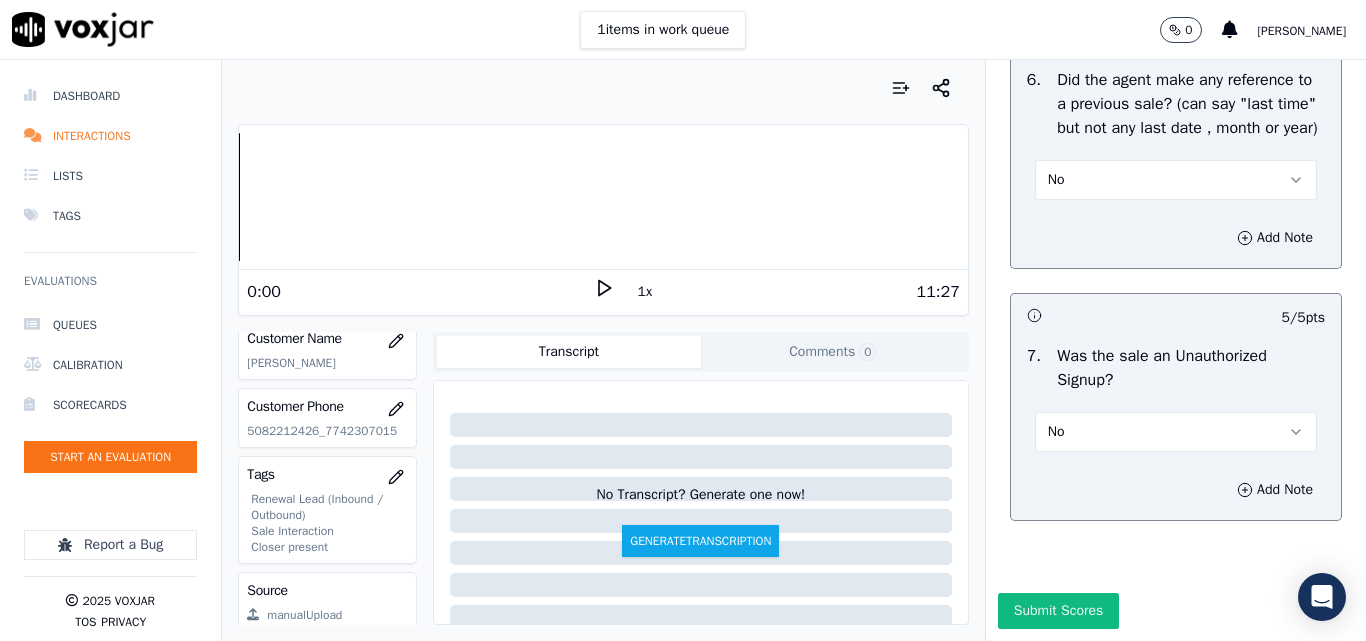drag, startPoint x: 1042, startPoint y: 557, endPoint x: 1048, endPoint y: 573, distance: 17.088007 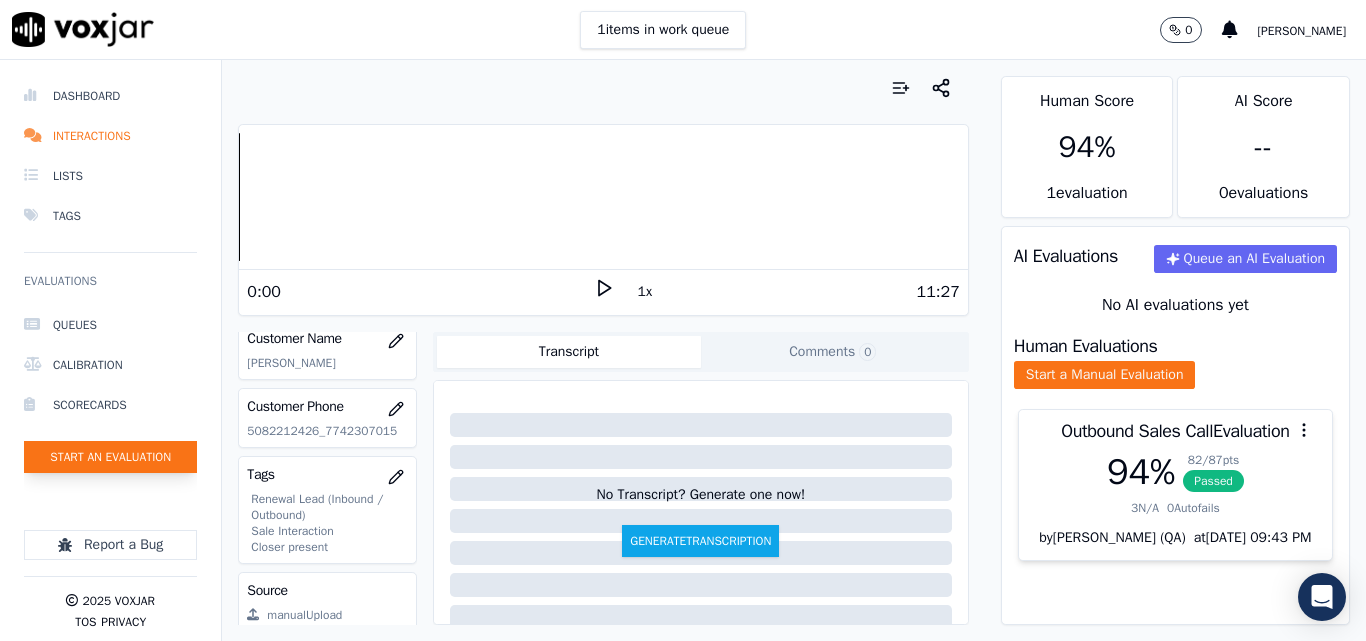 click on "Start an Evaluation" 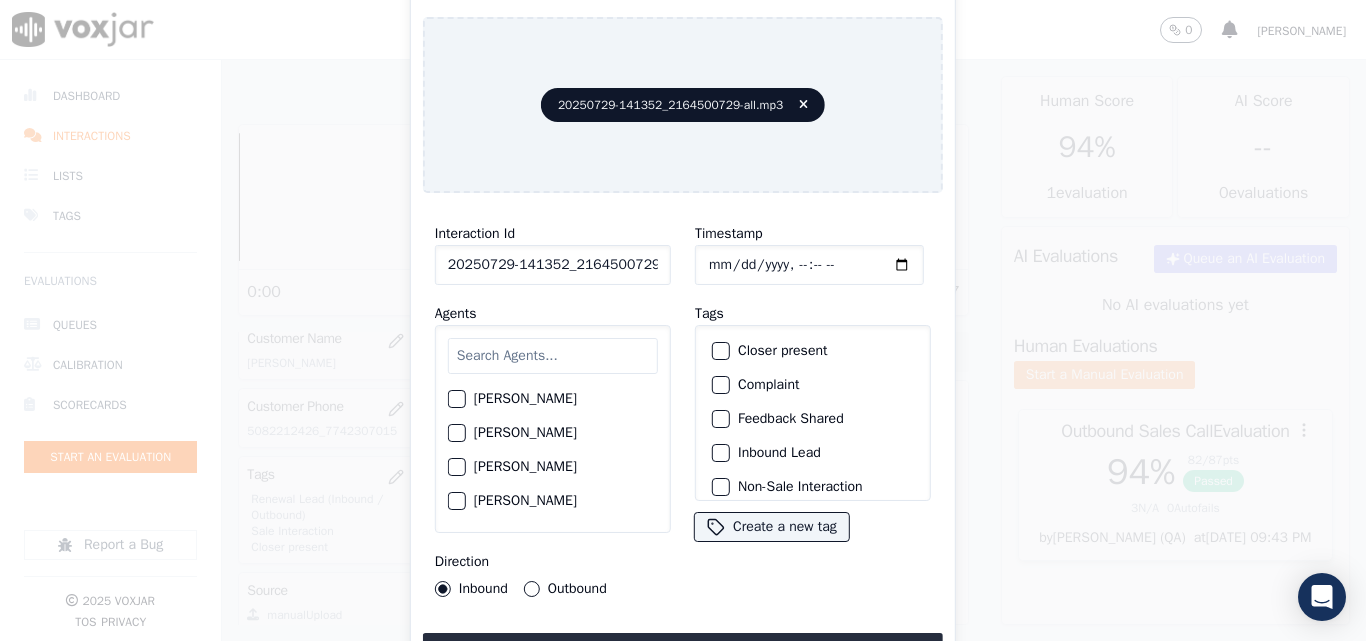 scroll, scrollTop: 0, scrollLeft: 40, axis: horizontal 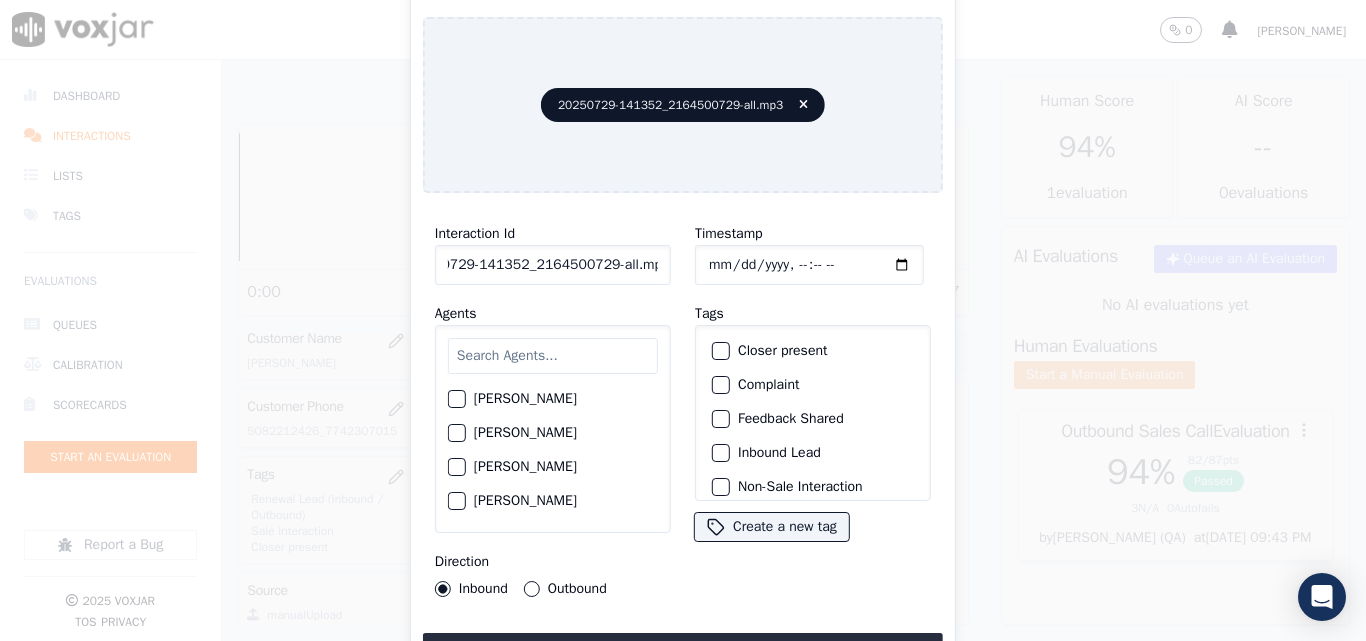 drag, startPoint x: 640, startPoint y: 256, endPoint x: 932, endPoint y: 274, distance: 292.55426 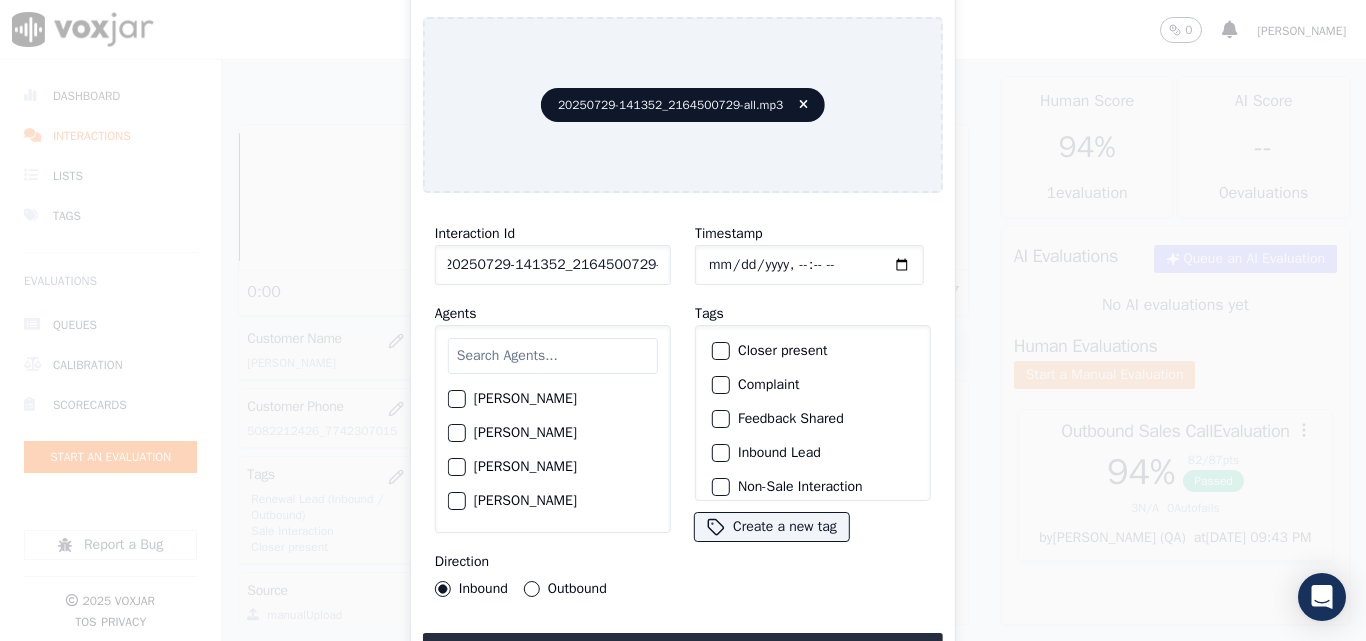 scroll, scrollTop: 0, scrollLeft: 11, axis: horizontal 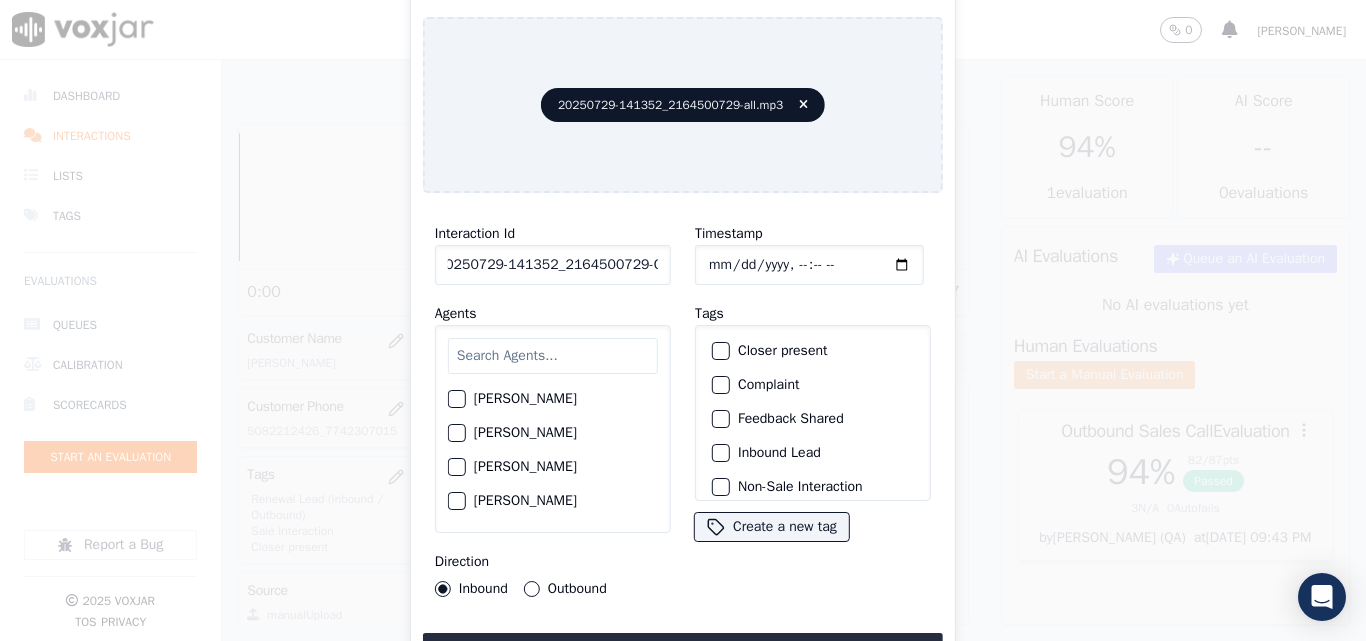 type on "20250729-141352_2164500729-C1" 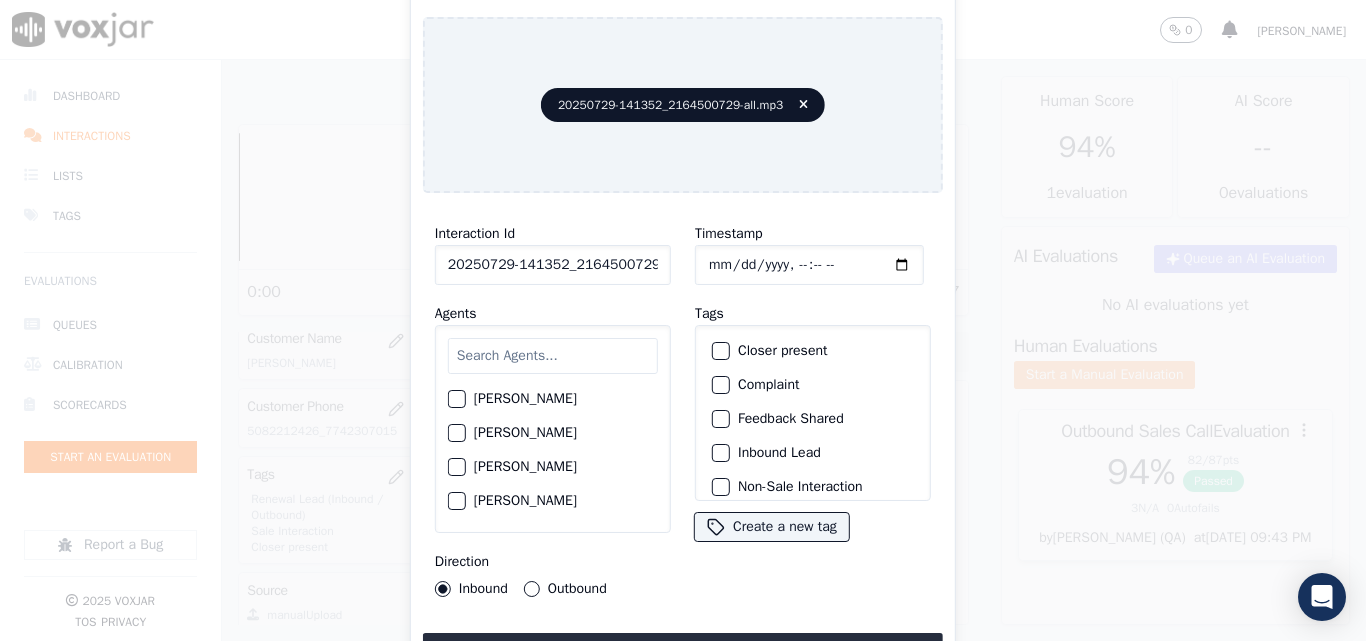 type on "[DATE]T16:22" 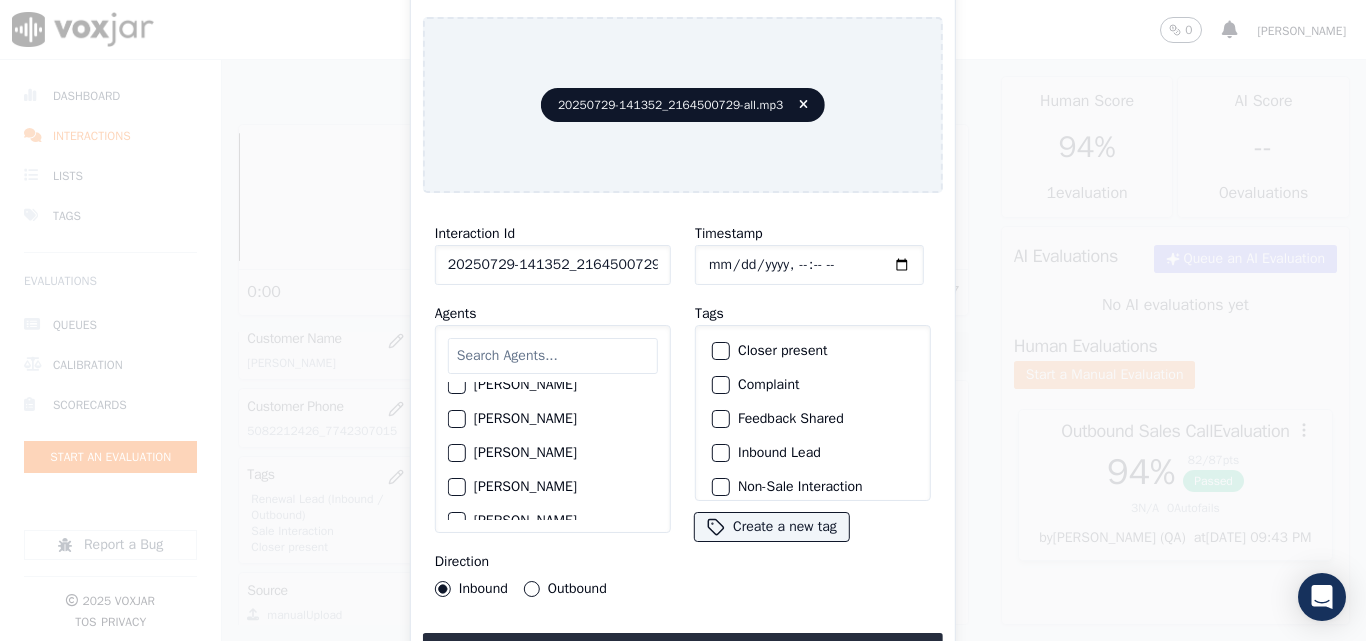 scroll, scrollTop: 1100, scrollLeft: 0, axis: vertical 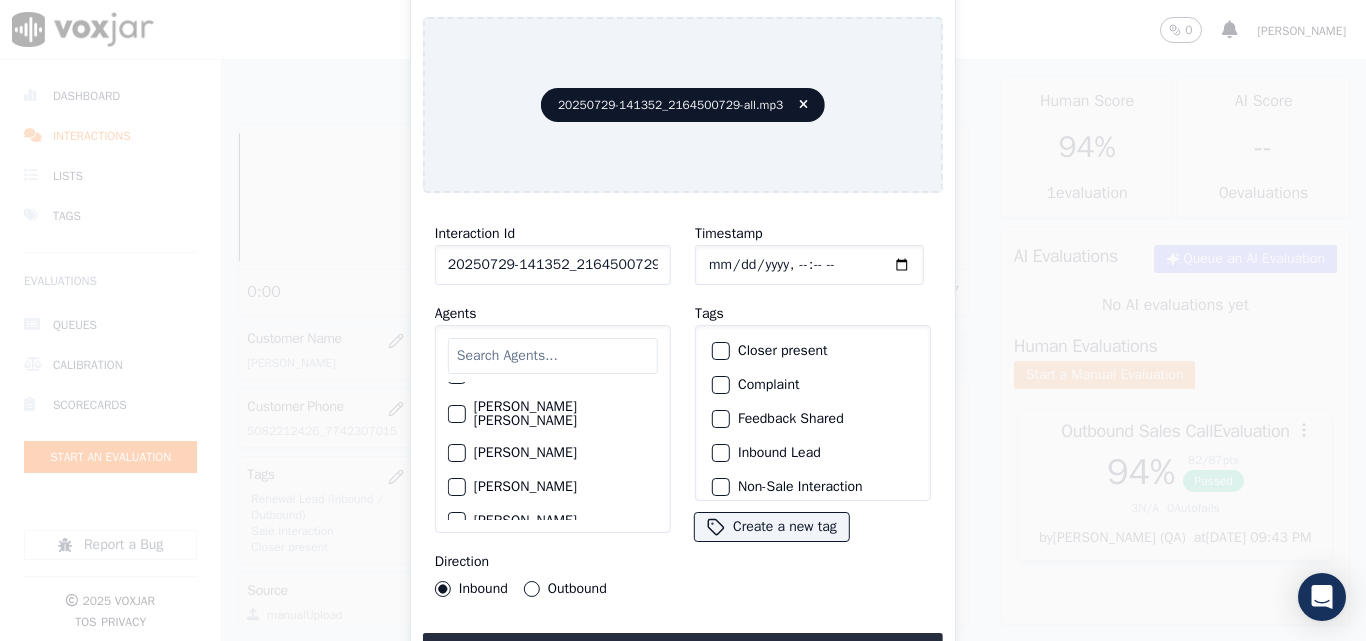 click on "[PERSON_NAME]" 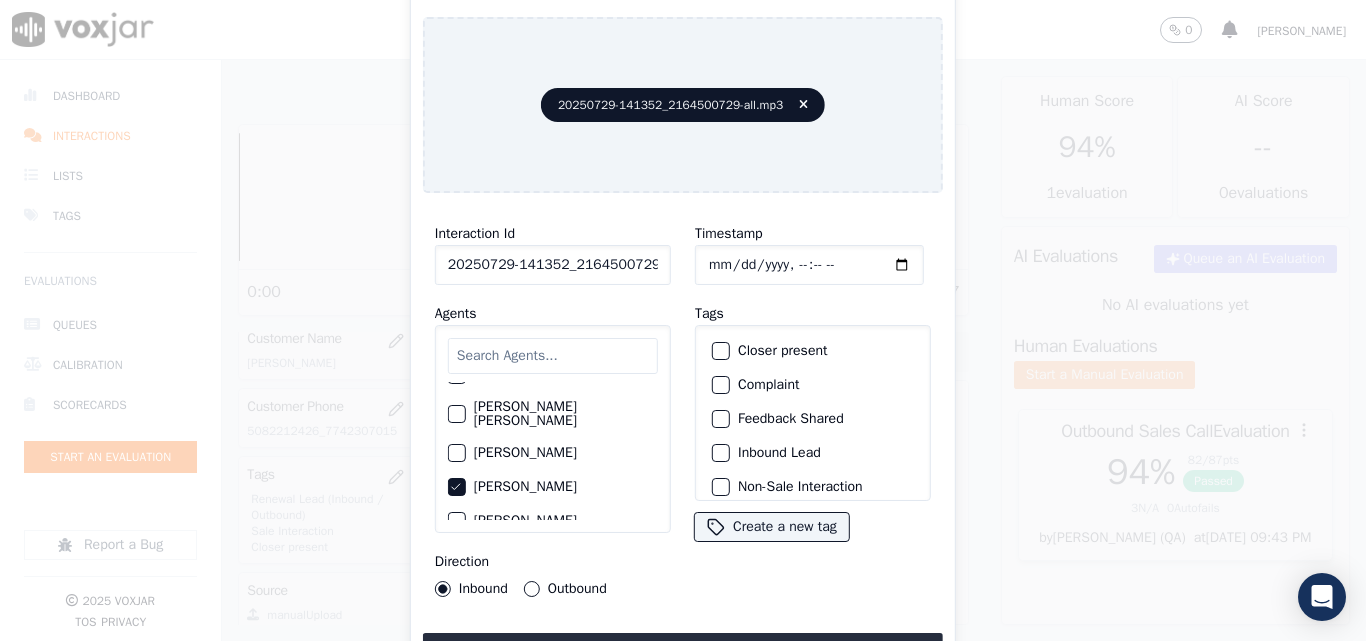 click on "Closer present" 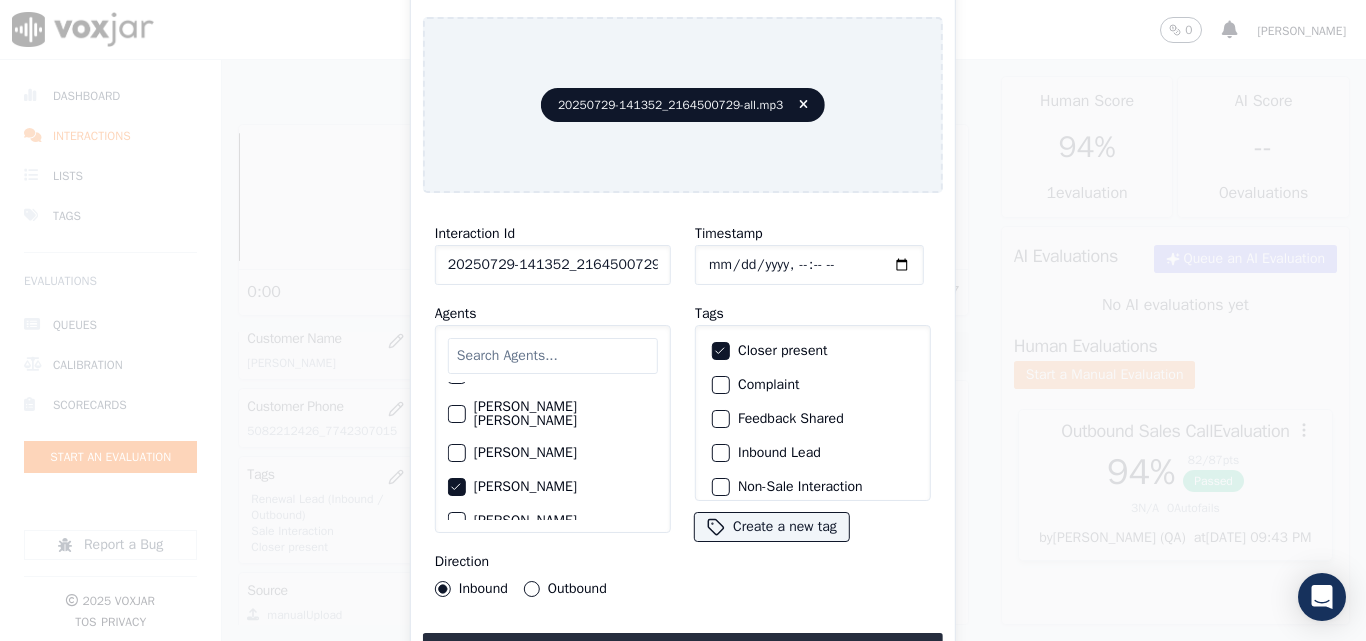 click 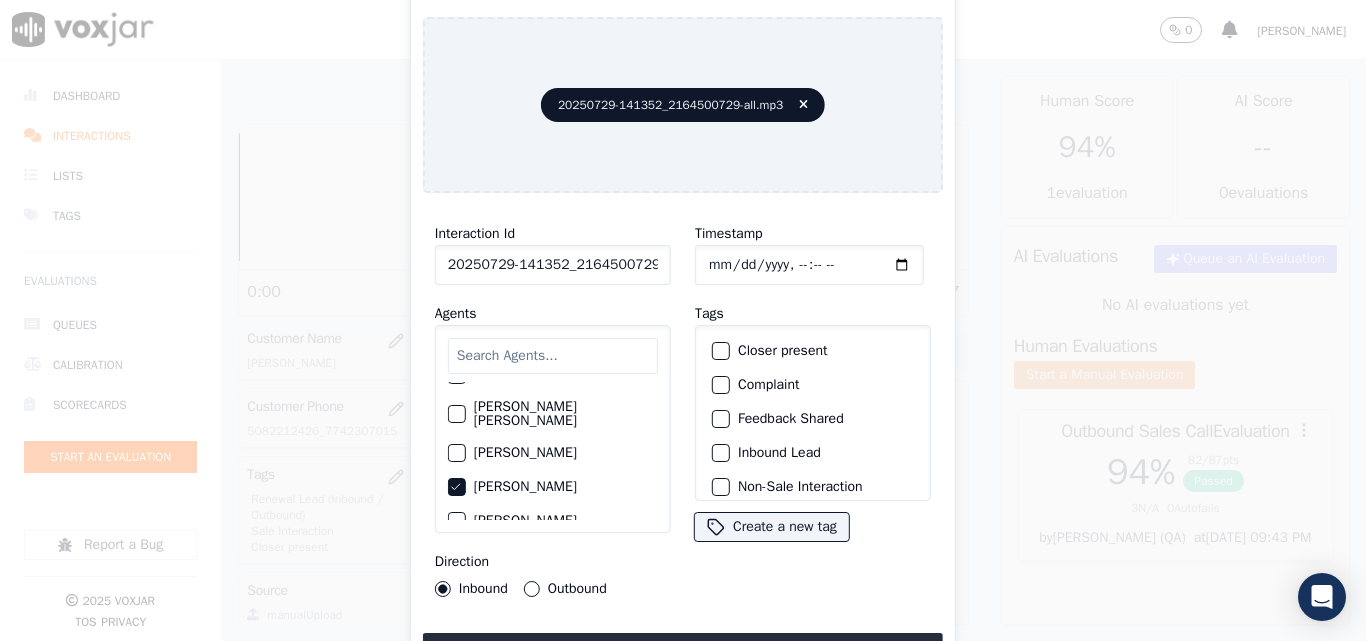 click on "Inbound Lead" at bounding box center (813, 453) 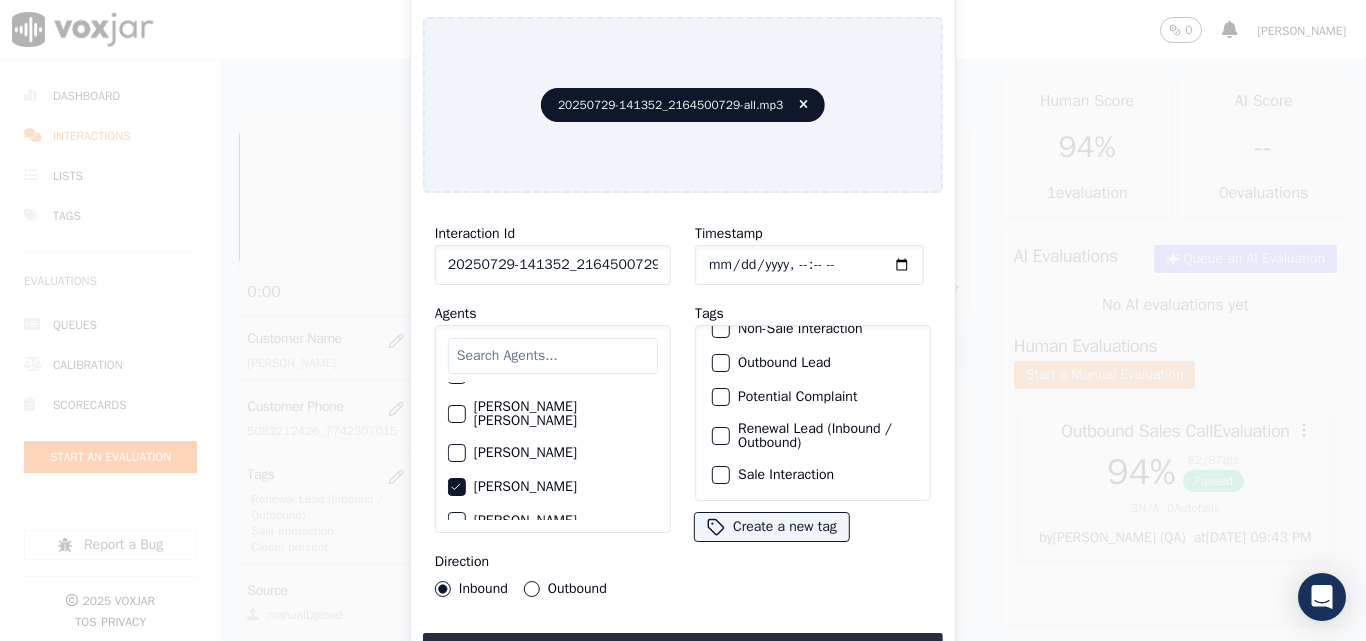 scroll, scrollTop: 173, scrollLeft: 0, axis: vertical 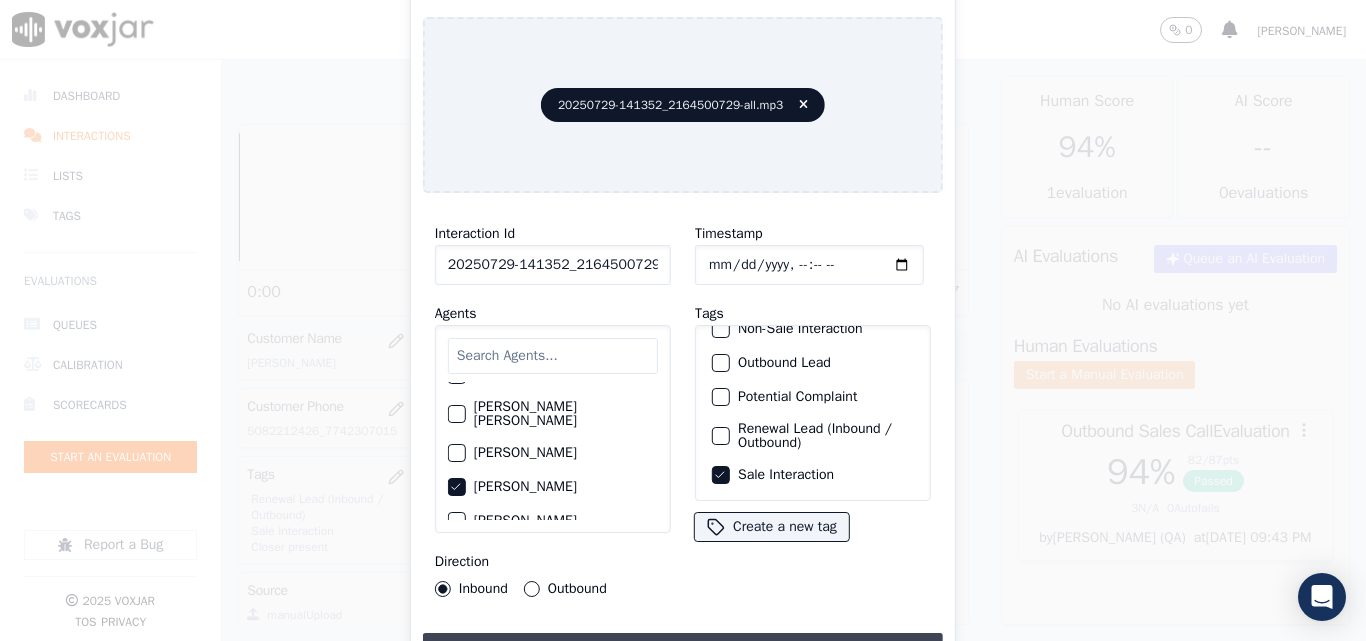 click on "Upload interaction to start evaluation" at bounding box center [683, 651] 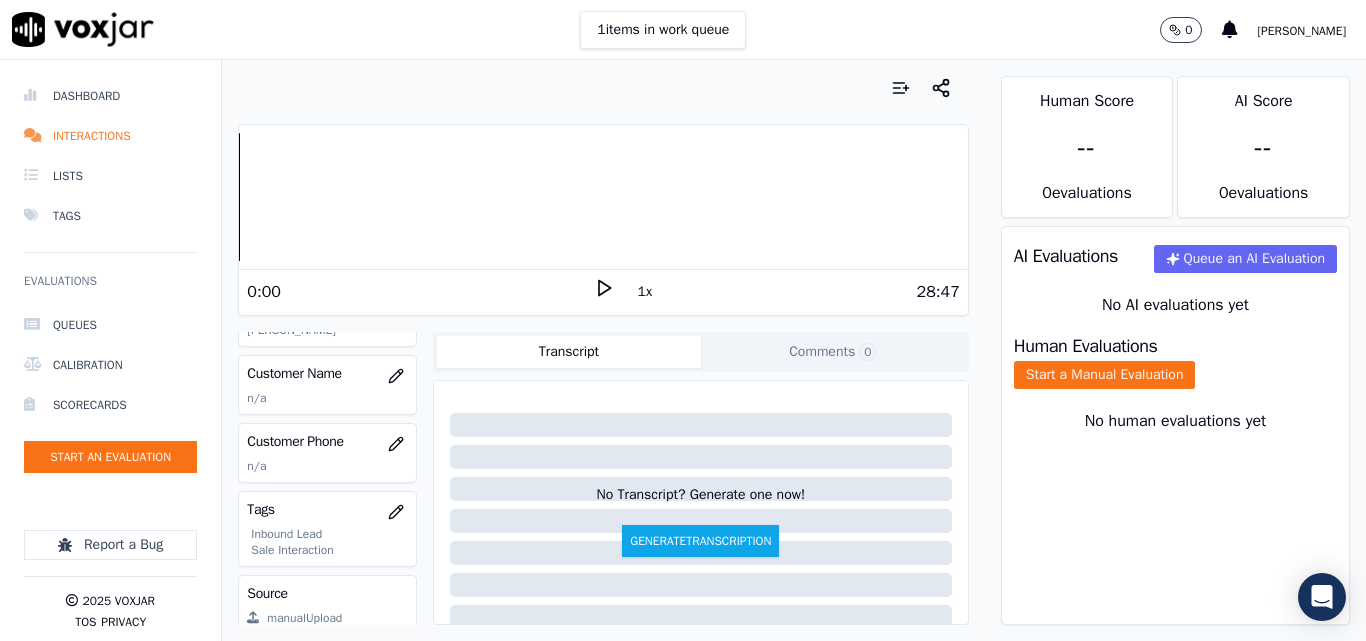 scroll, scrollTop: 300, scrollLeft: 0, axis: vertical 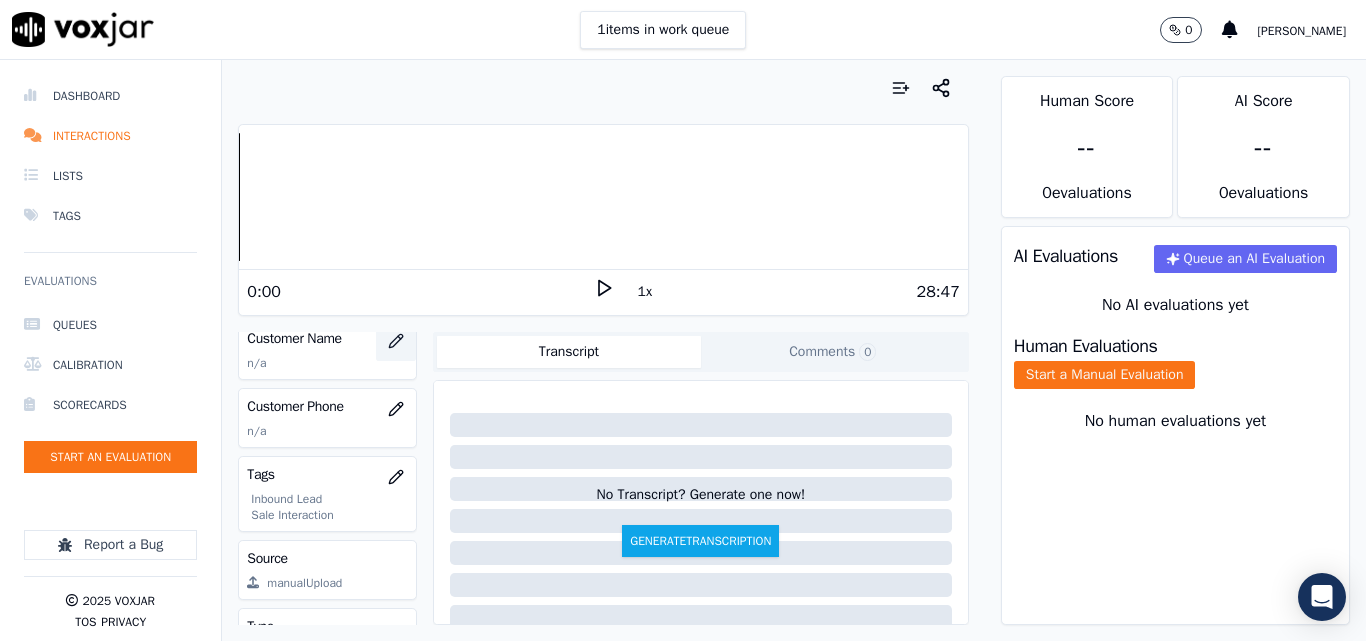 click 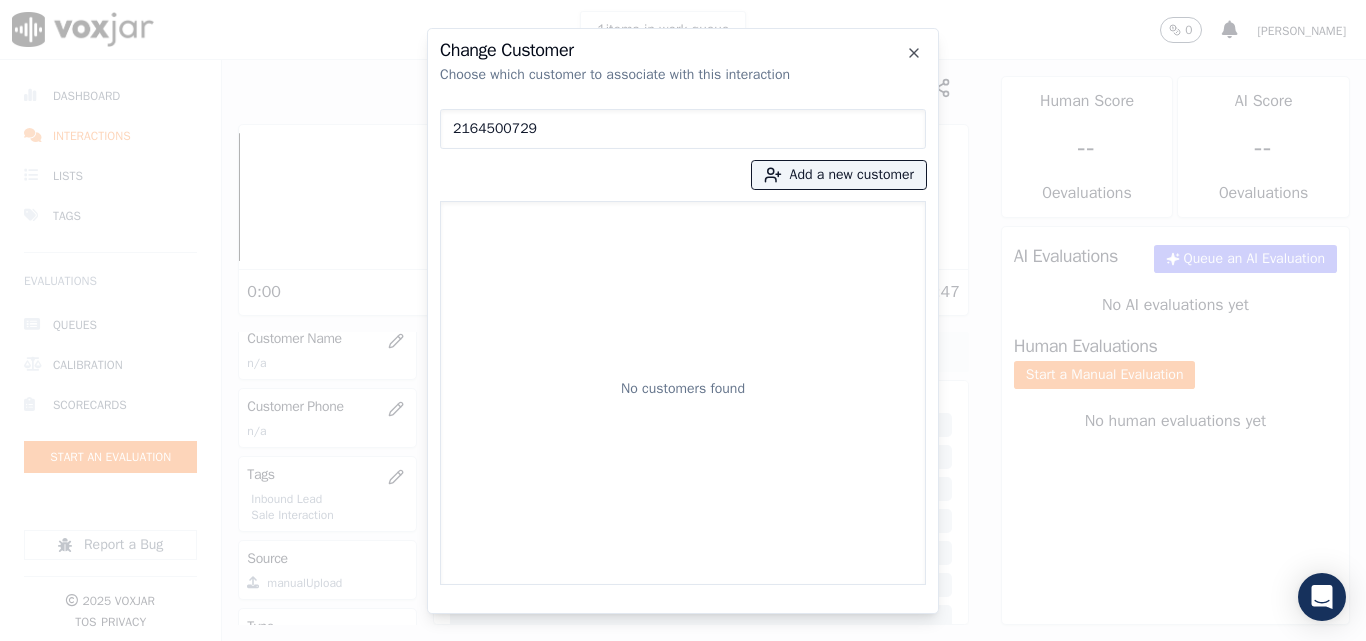 type on "2164500729" 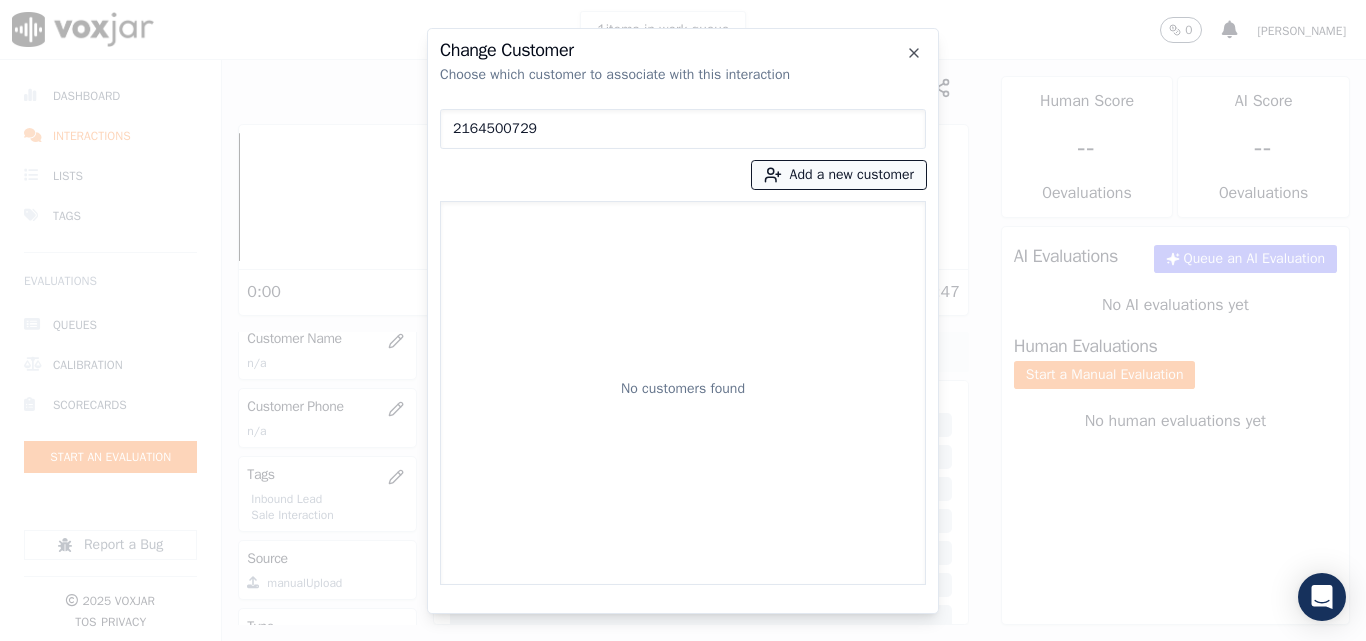 click on "Add a new customer" at bounding box center (839, 175) 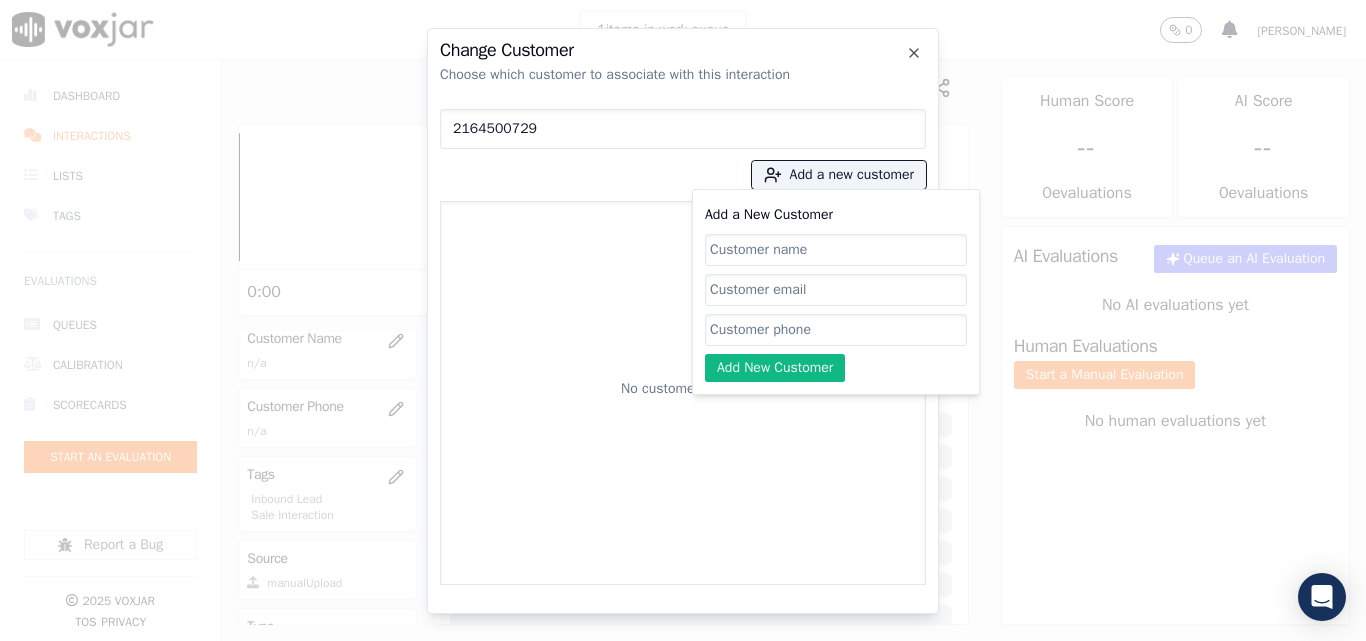 click on "Add a New Customer" 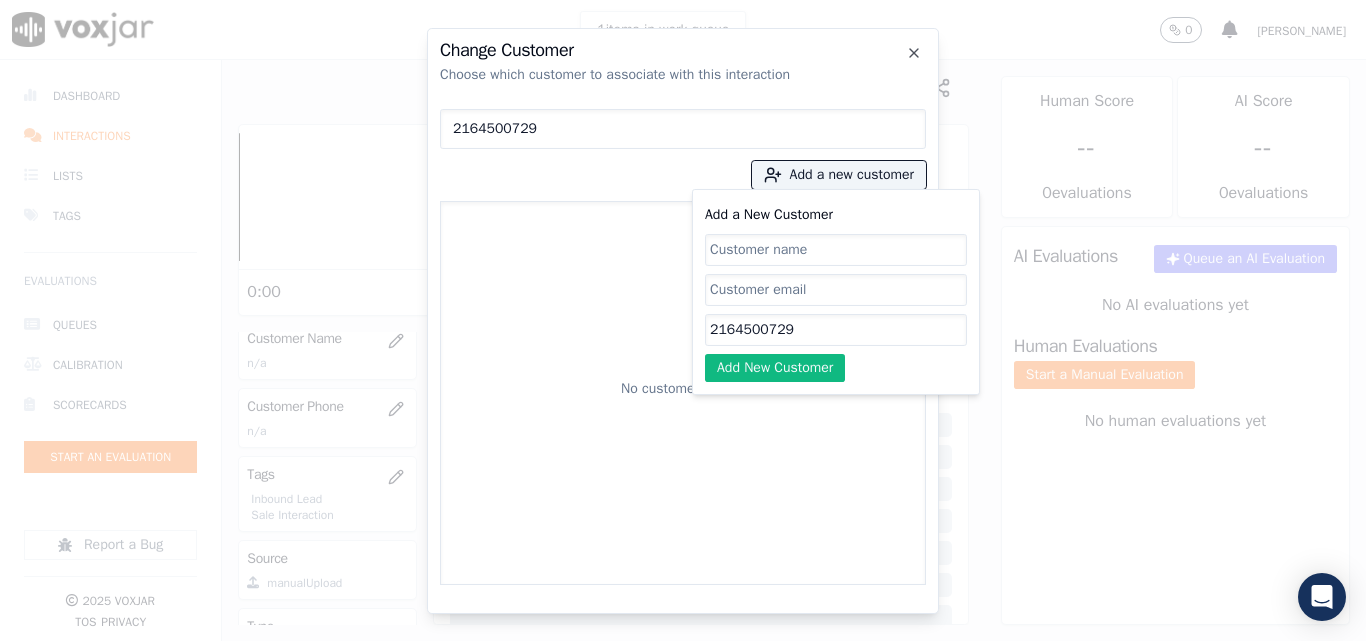 type on "2164500729" 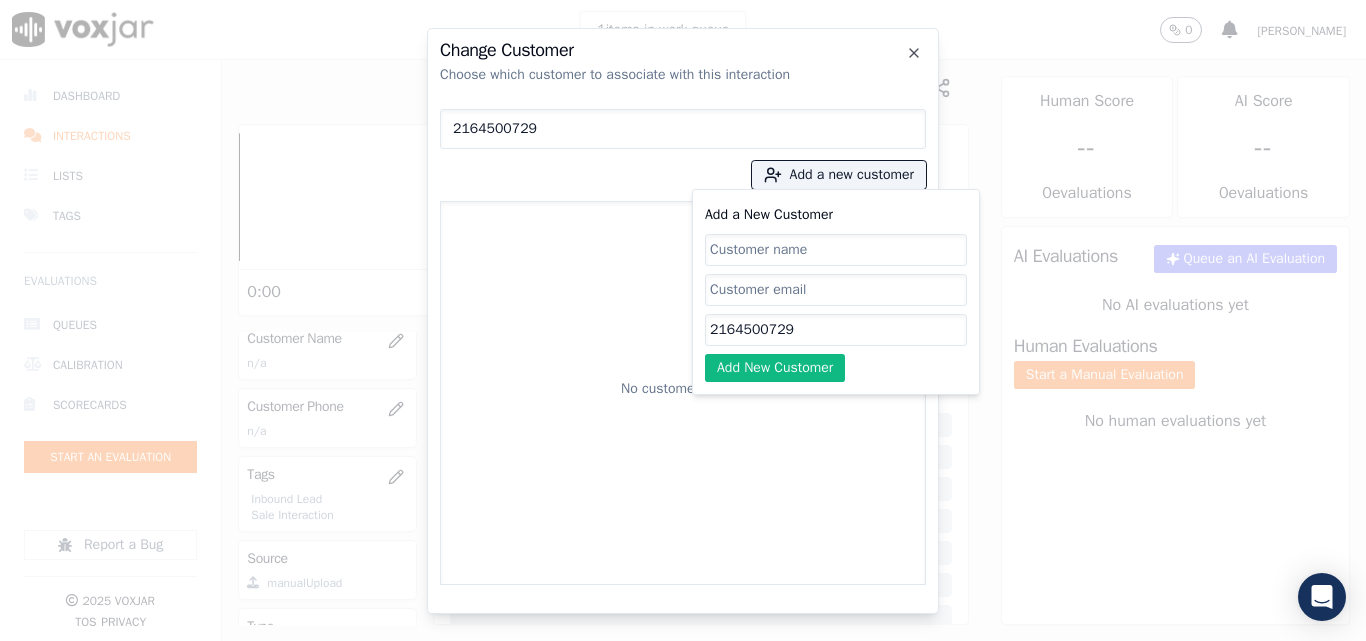 paste on "[PERSON_NAME]" 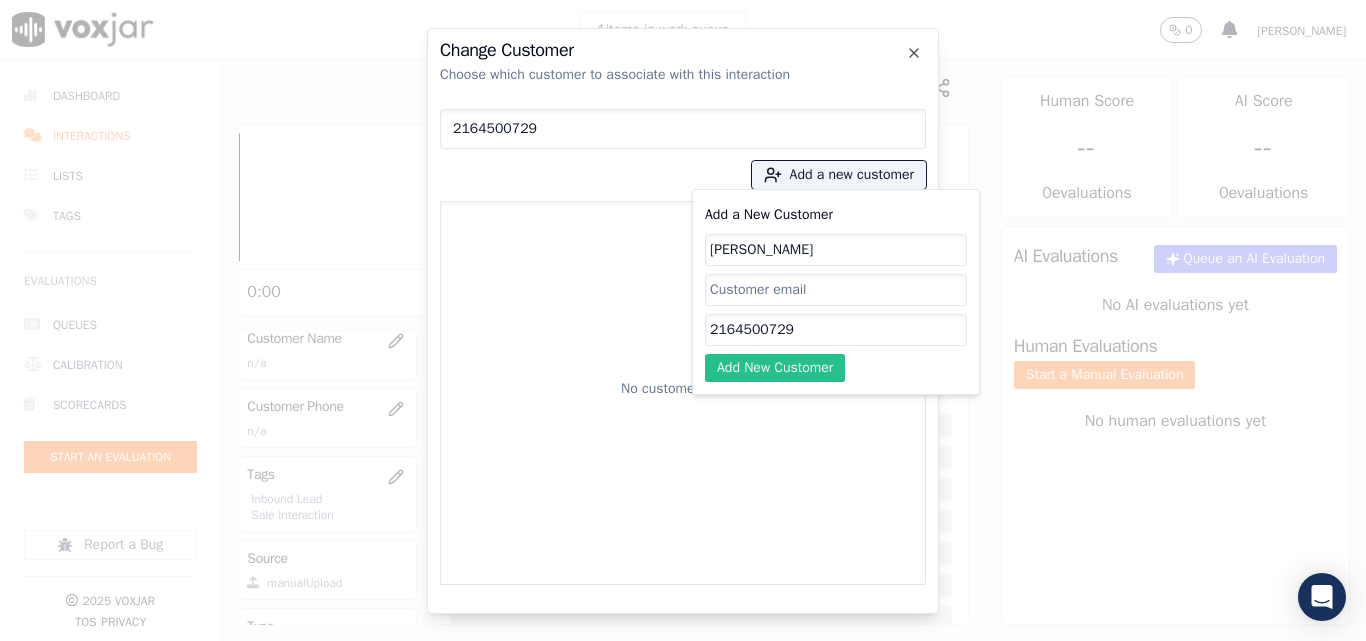 type on "[PERSON_NAME]" 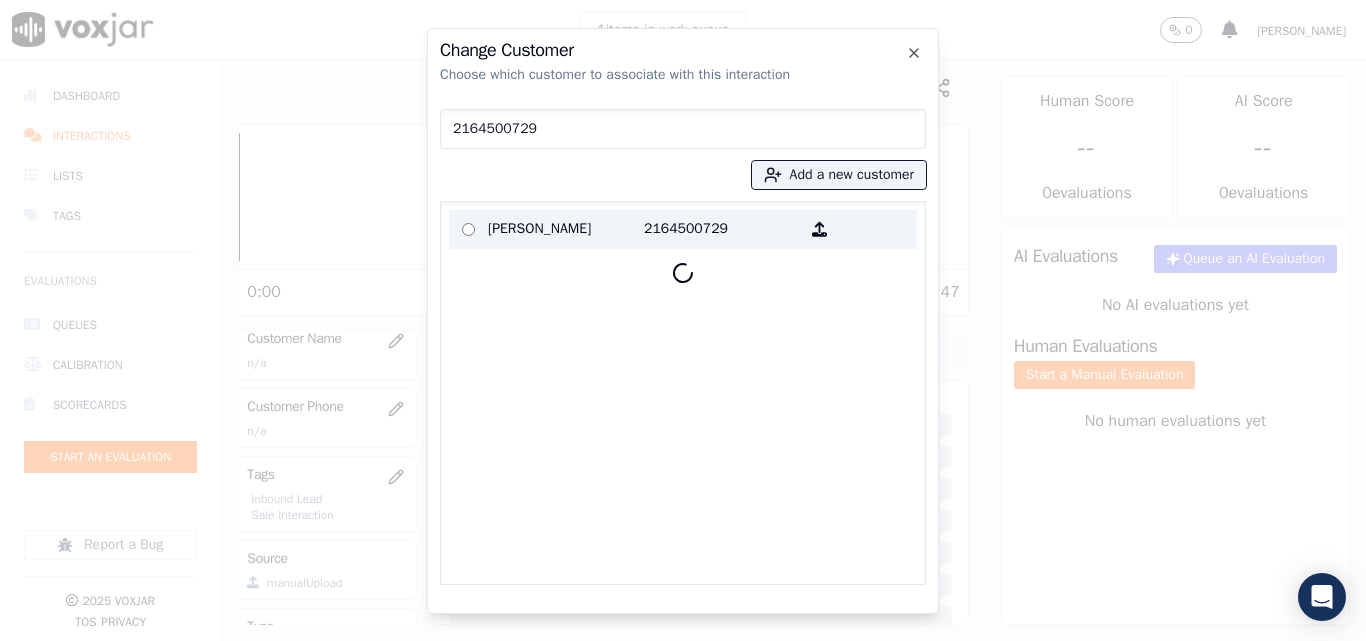 click on "[PERSON_NAME]" at bounding box center (566, 229) 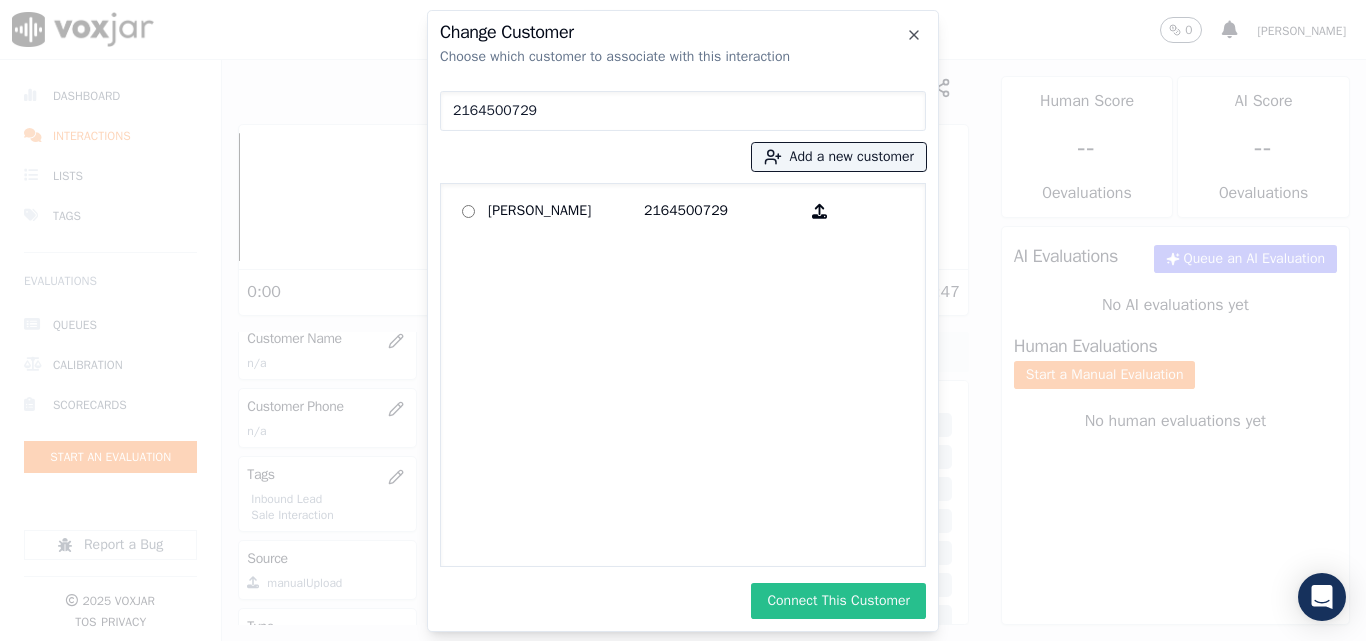 click on "Connect This Customer" at bounding box center [838, 601] 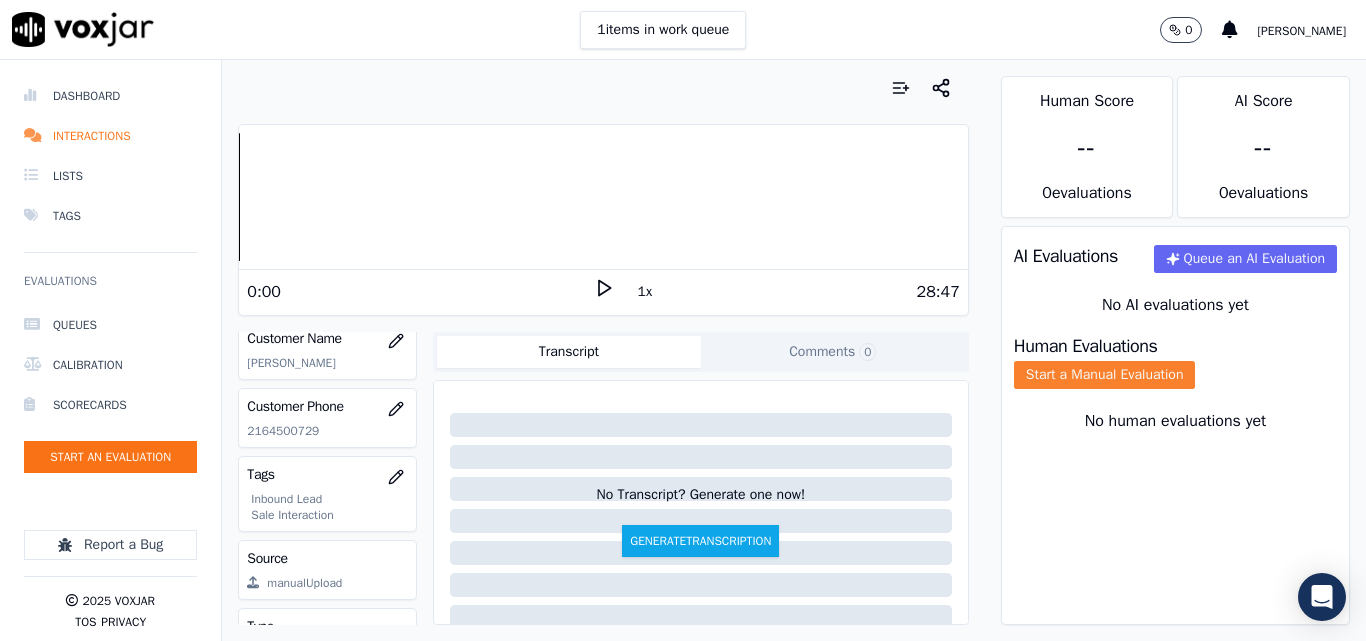 click on "Start a Manual Evaluation" 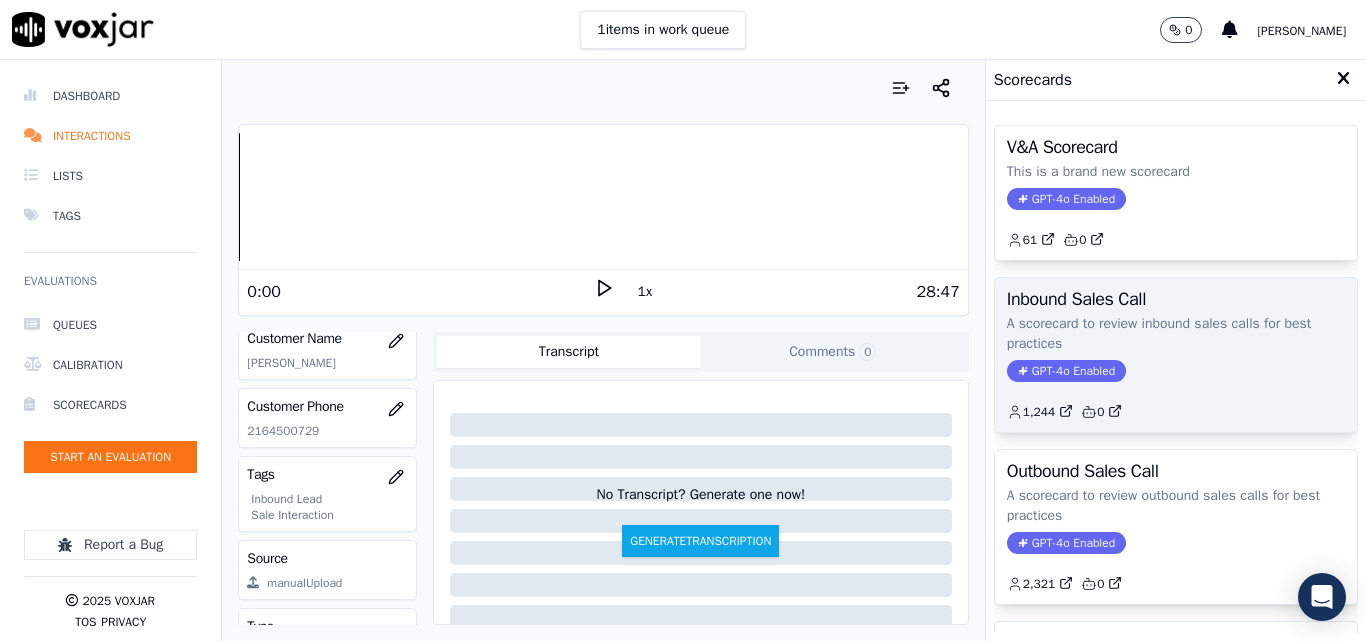 click on "Inbound Sales Call   A scorecard to review inbound sales calls for best practices     GPT-4o Enabled       1,244         0" at bounding box center [1176, 355] 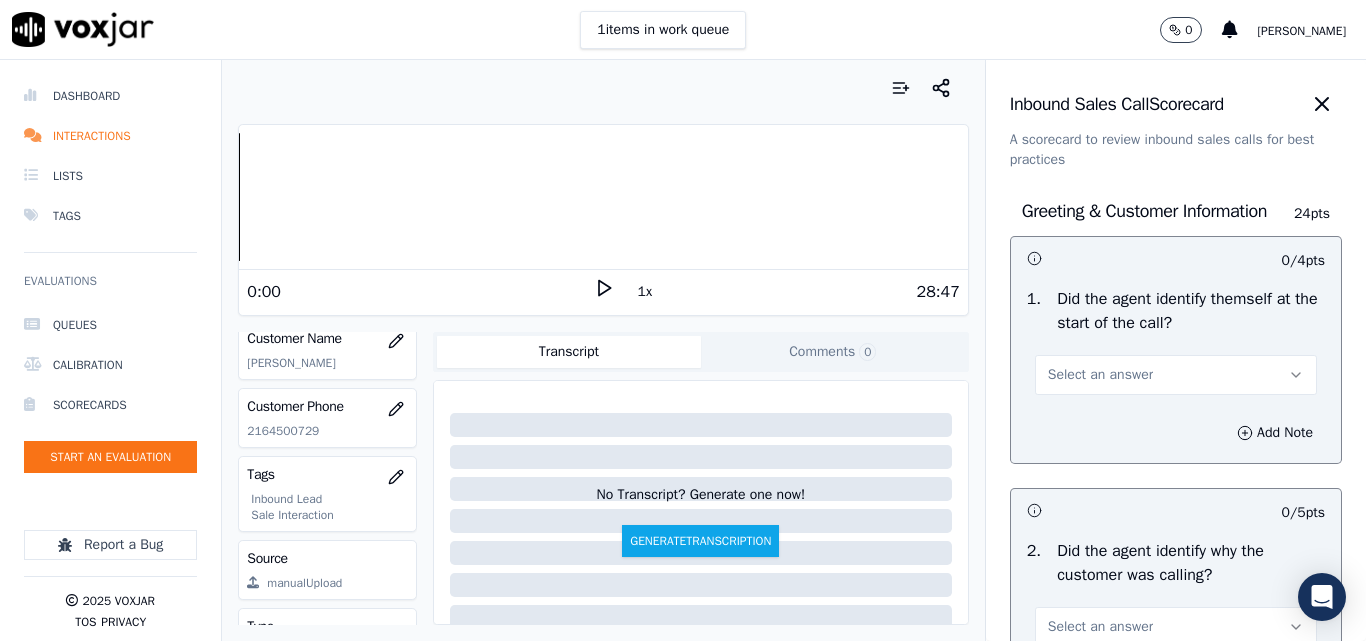click on "Select an answer" at bounding box center [1100, 375] 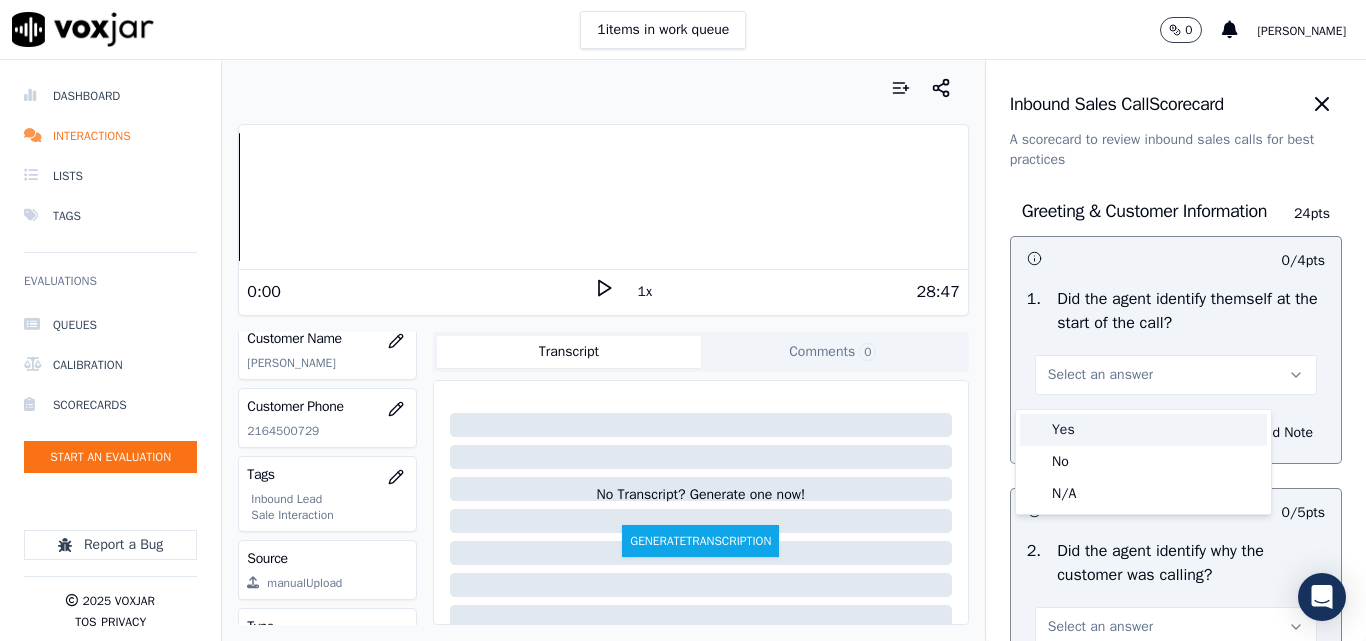 click on "Yes" at bounding box center (1143, 430) 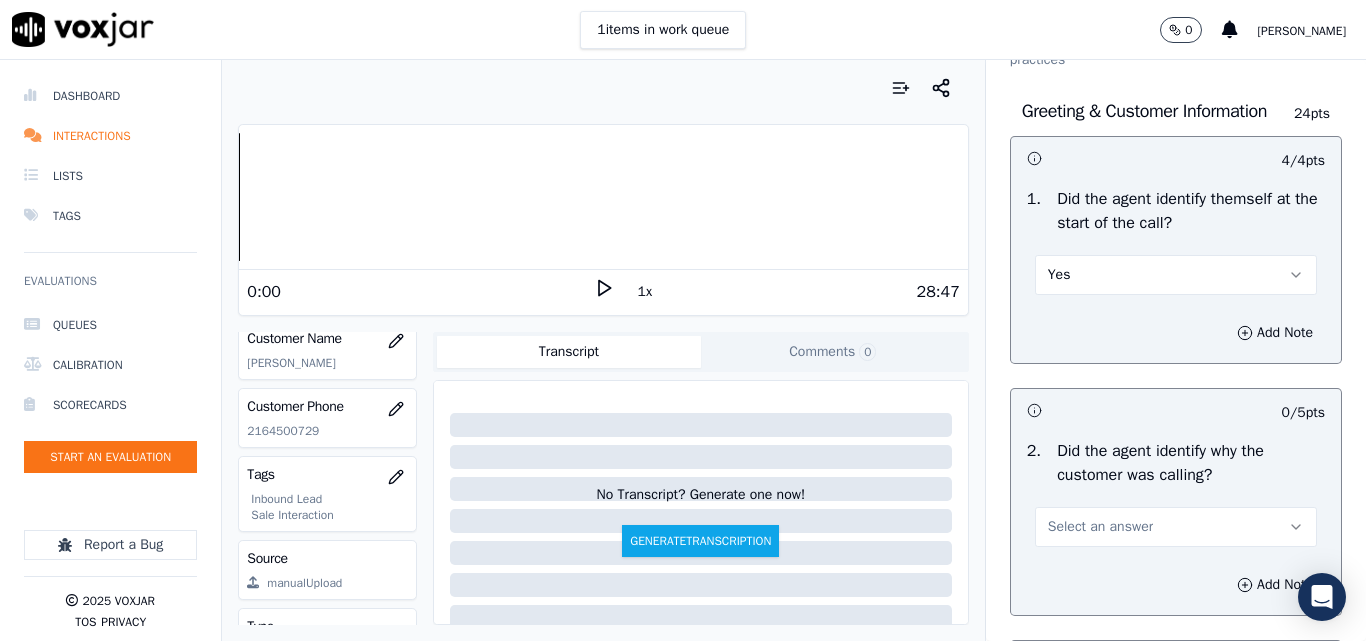 scroll, scrollTop: 200, scrollLeft: 0, axis: vertical 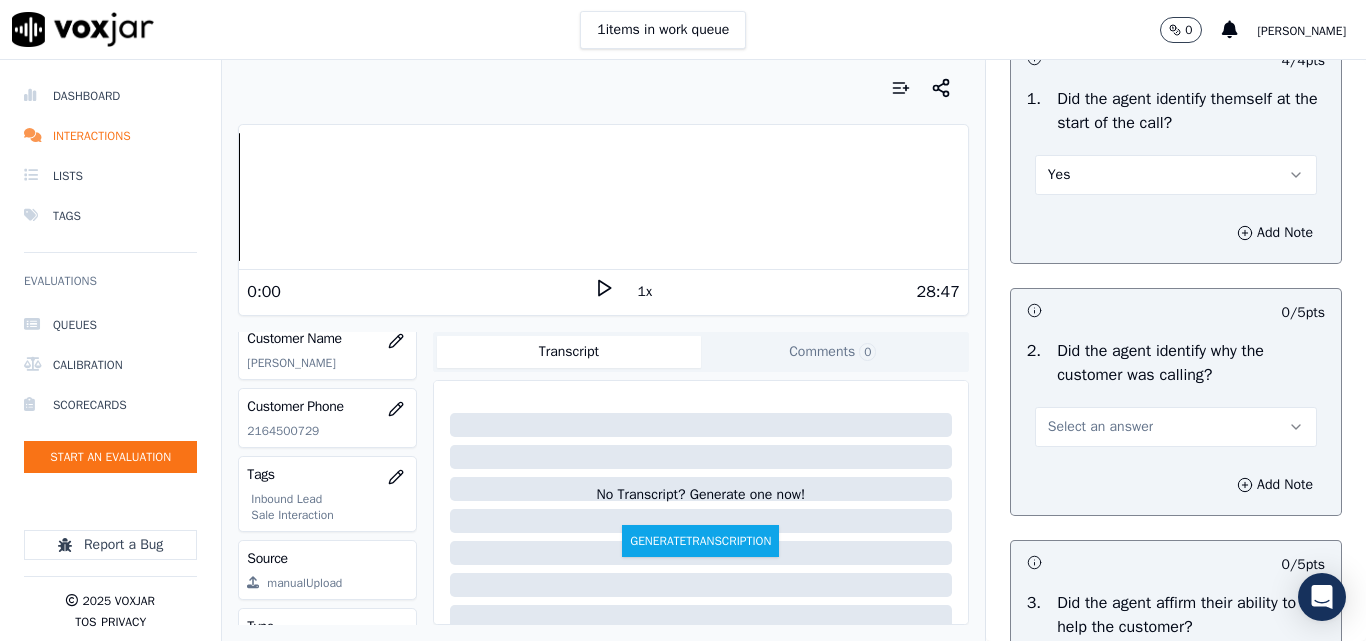 drag, startPoint x: 1065, startPoint y: 439, endPoint x: 1066, endPoint y: 454, distance: 15.033297 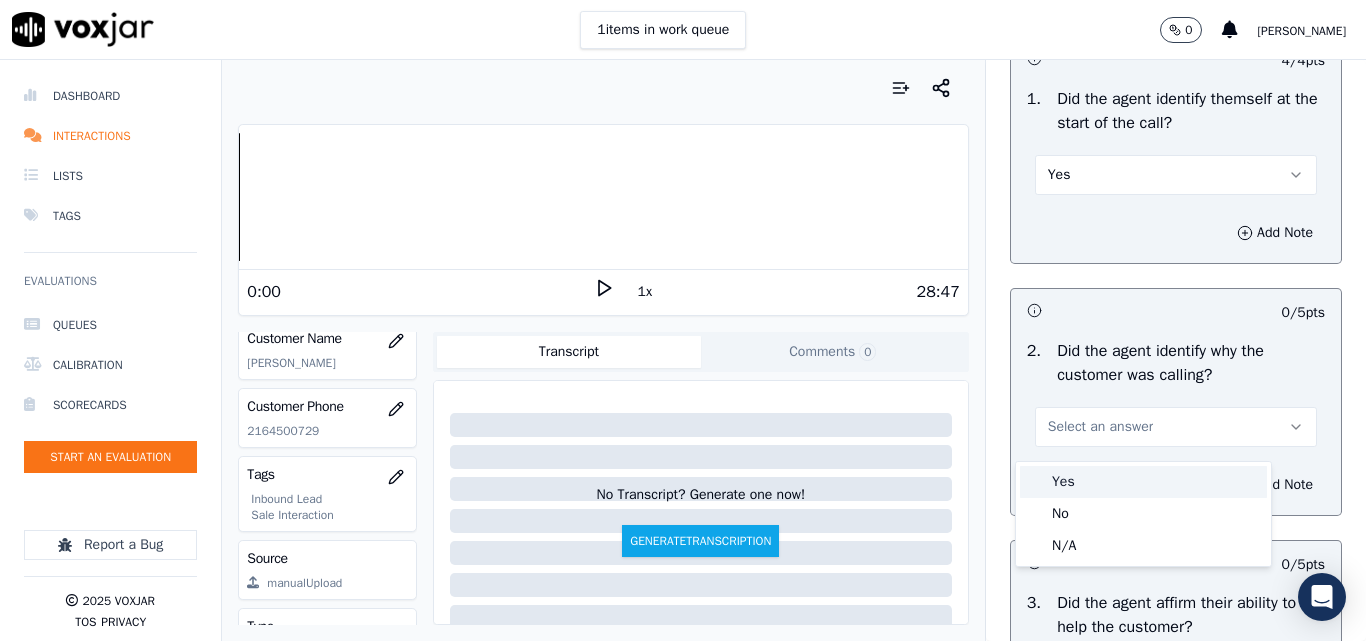 click on "Yes" at bounding box center (1143, 482) 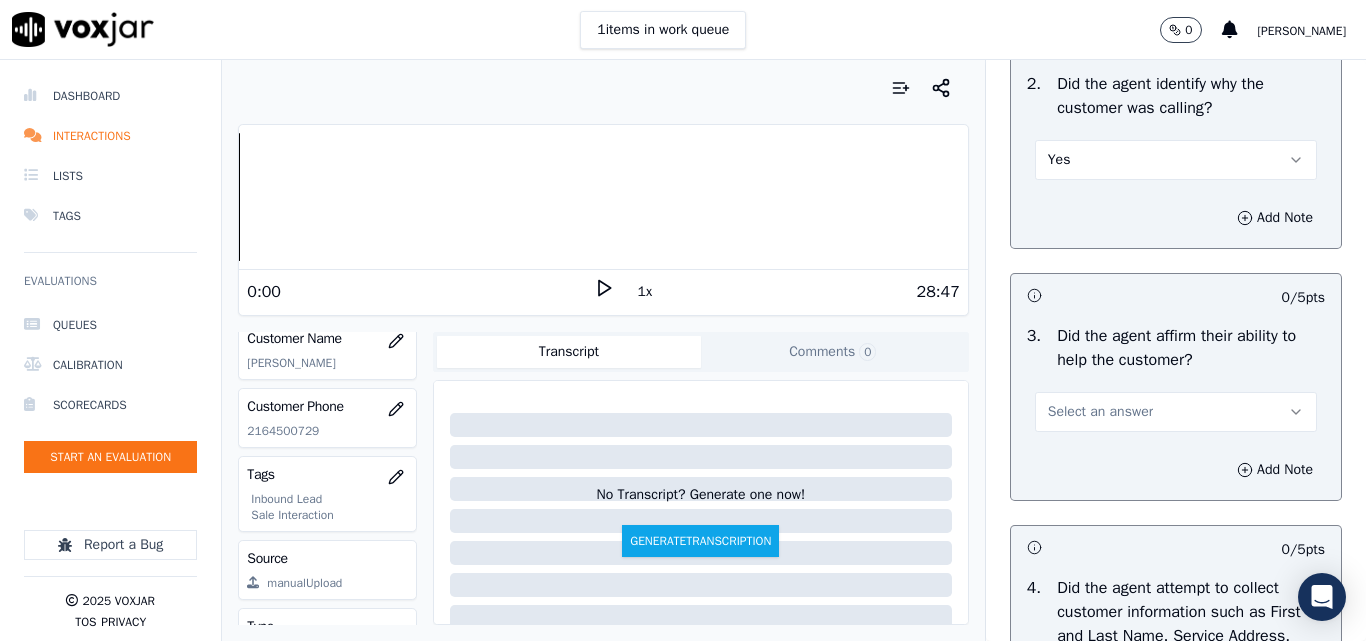 scroll, scrollTop: 500, scrollLeft: 0, axis: vertical 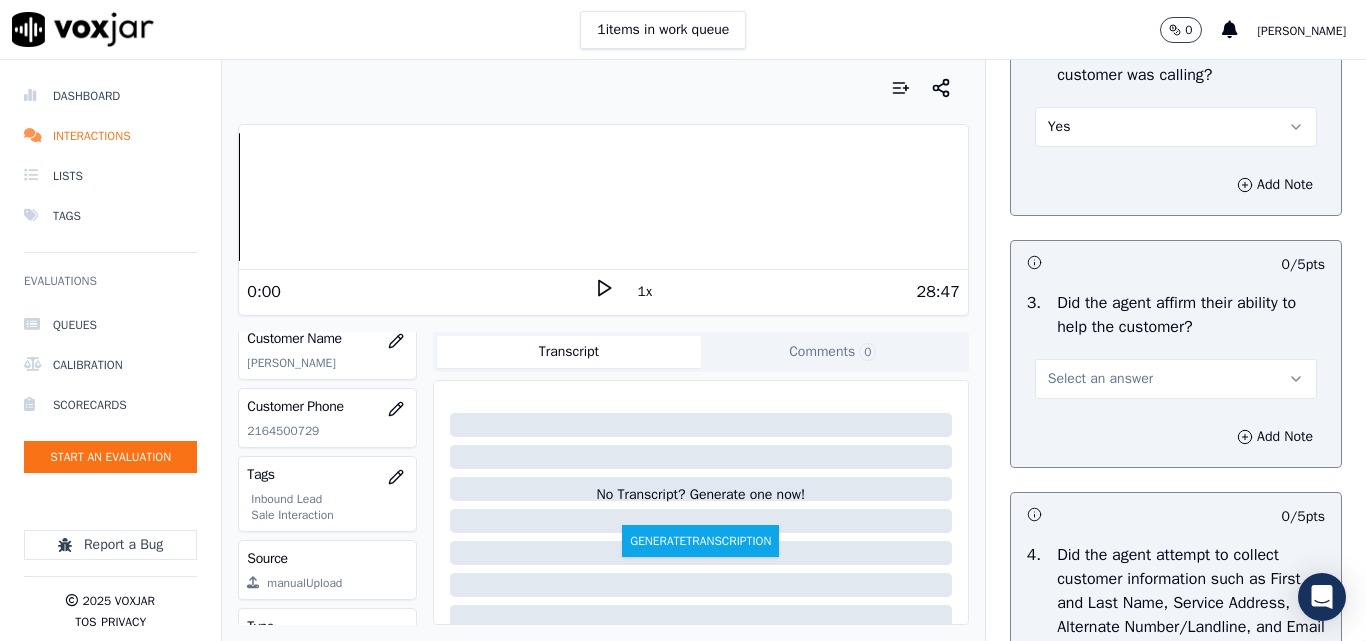 click on "Select an answer" at bounding box center (1100, 379) 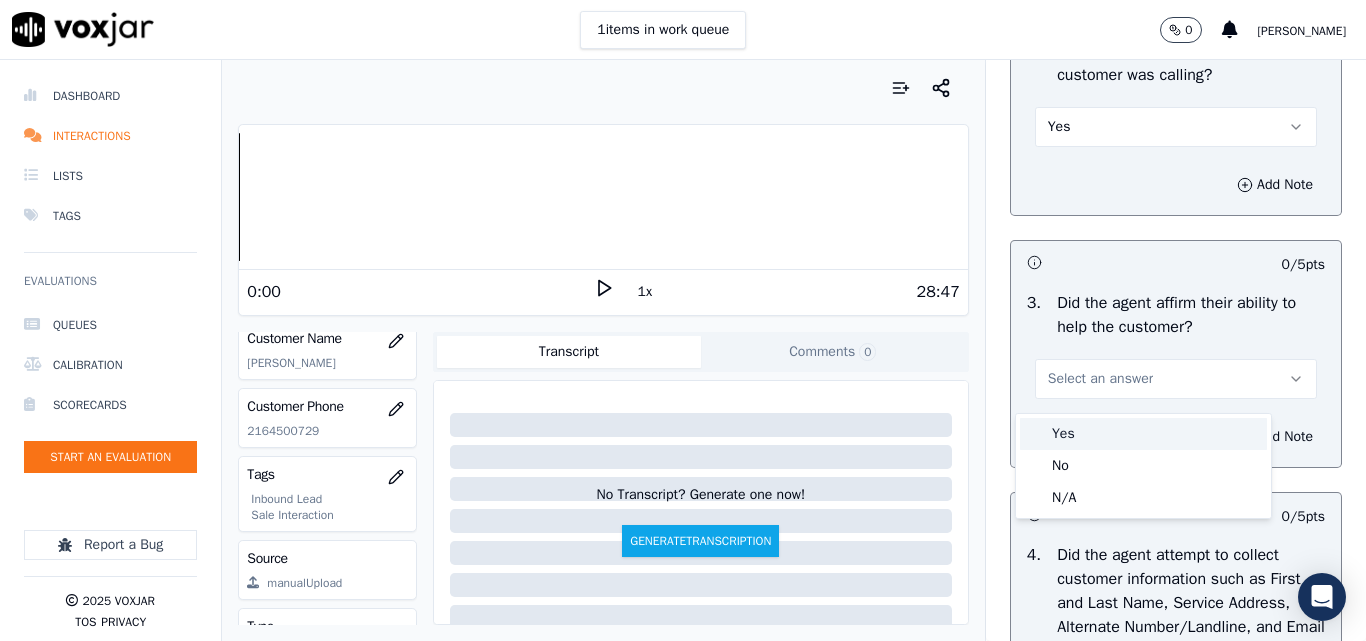 click on "Yes" at bounding box center (1143, 434) 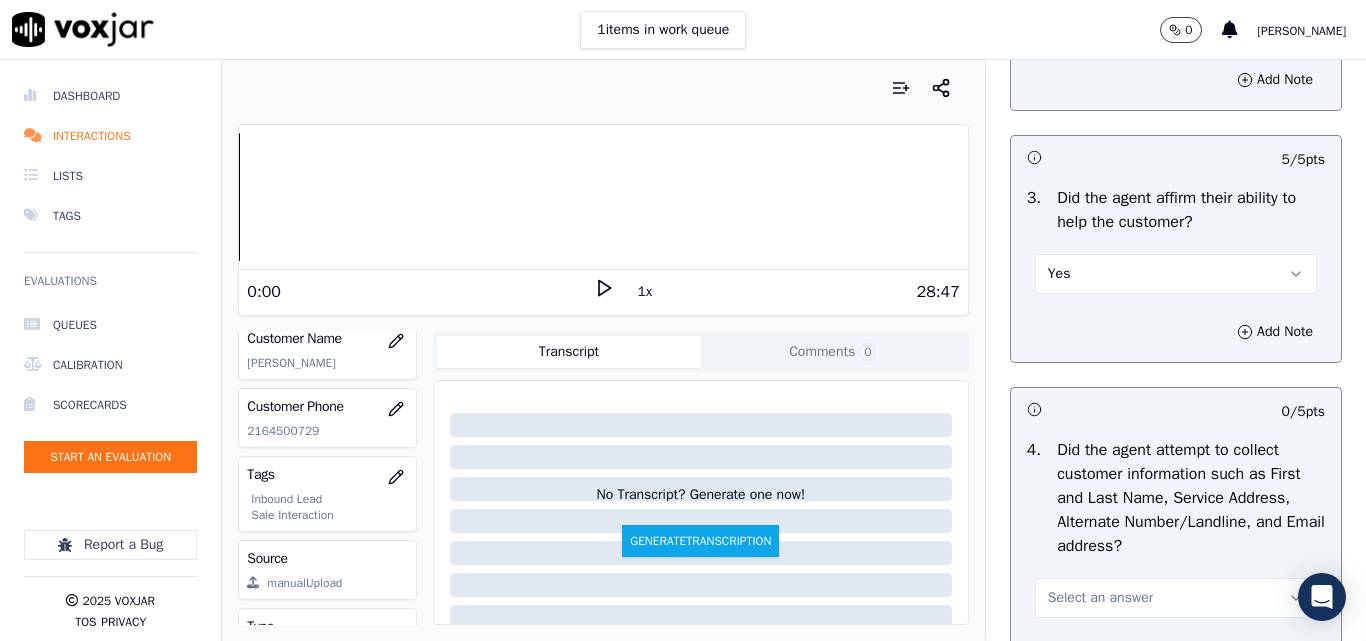 scroll, scrollTop: 700, scrollLeft: 0, axis: vertical 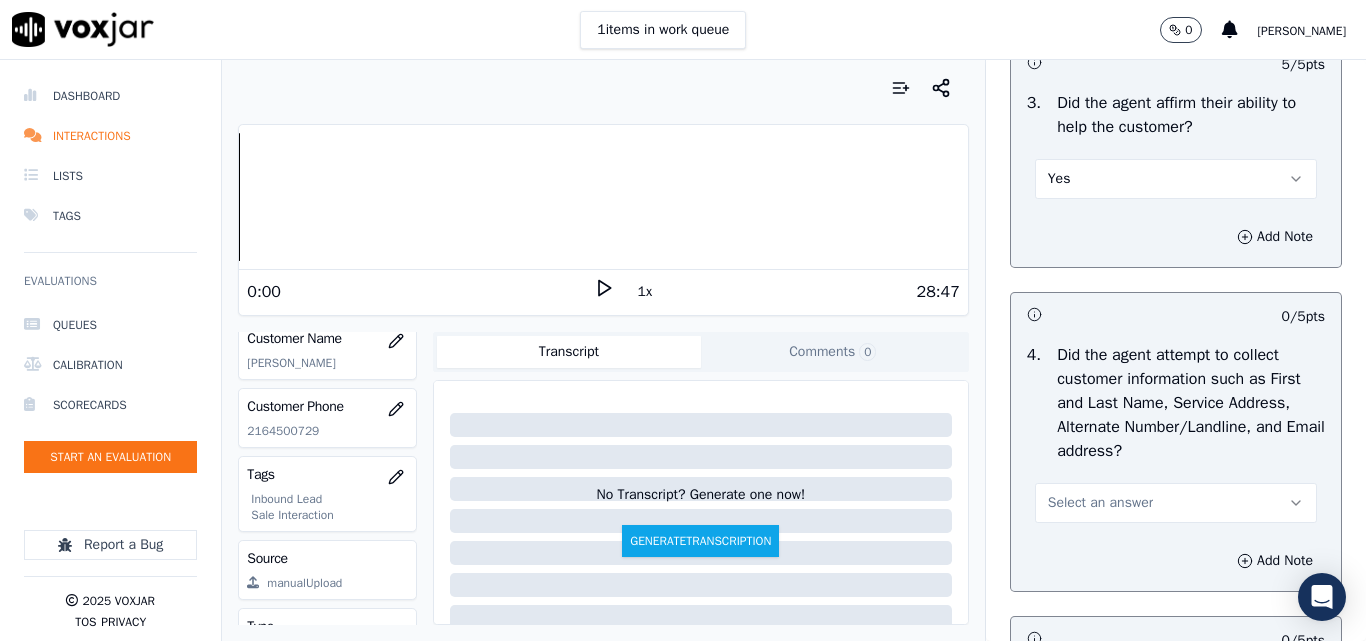 click on "Select an answer" at bounding box center [1100, 503] 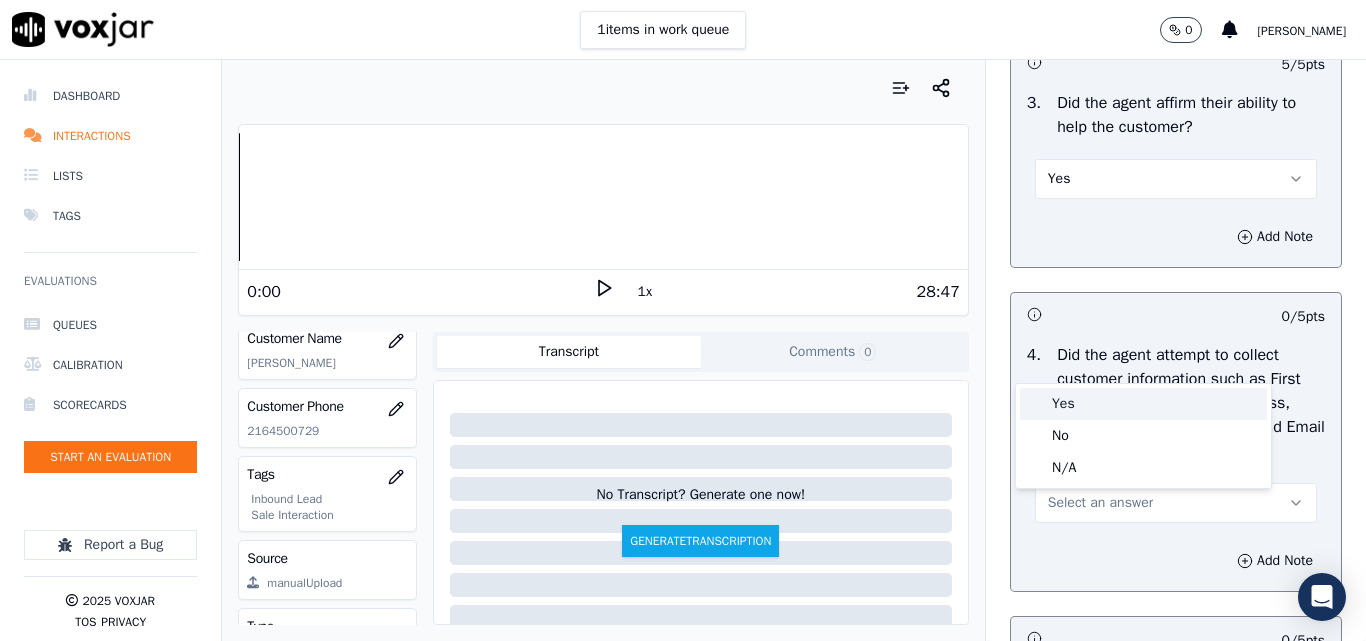 click on "Yes" at bounding box center (1143, 404) 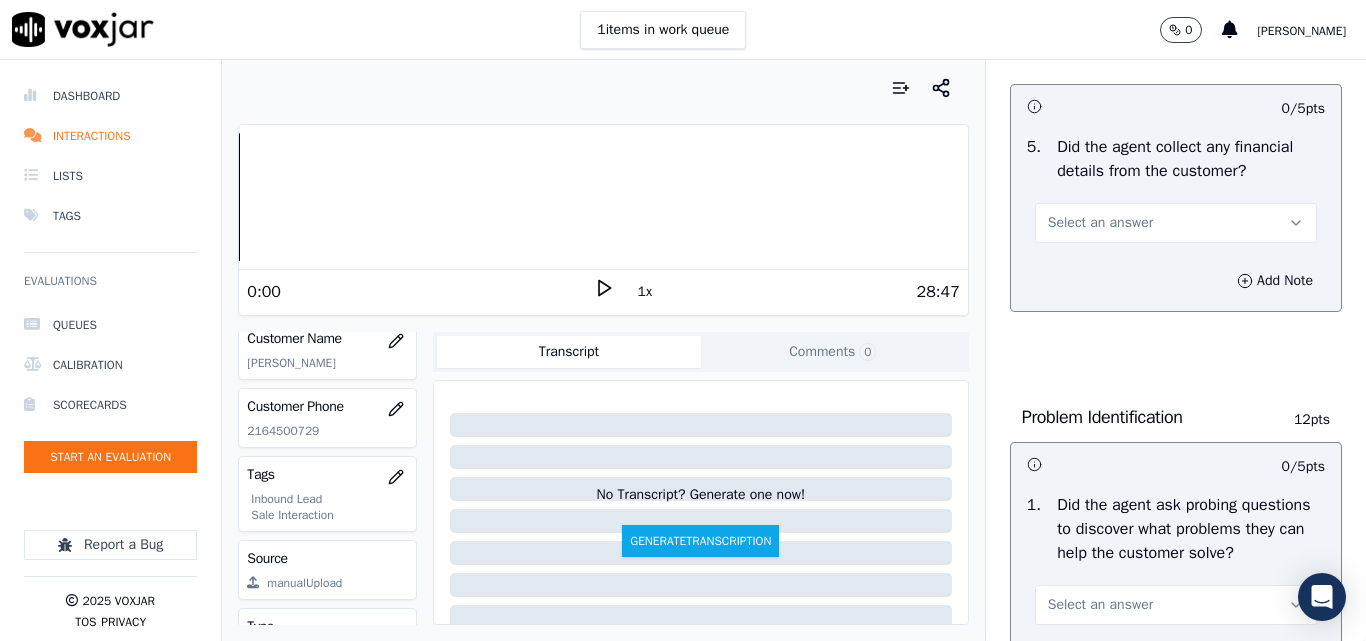 scroll, scrollTop: 1300, scrollLeft: 0, axis: vertical 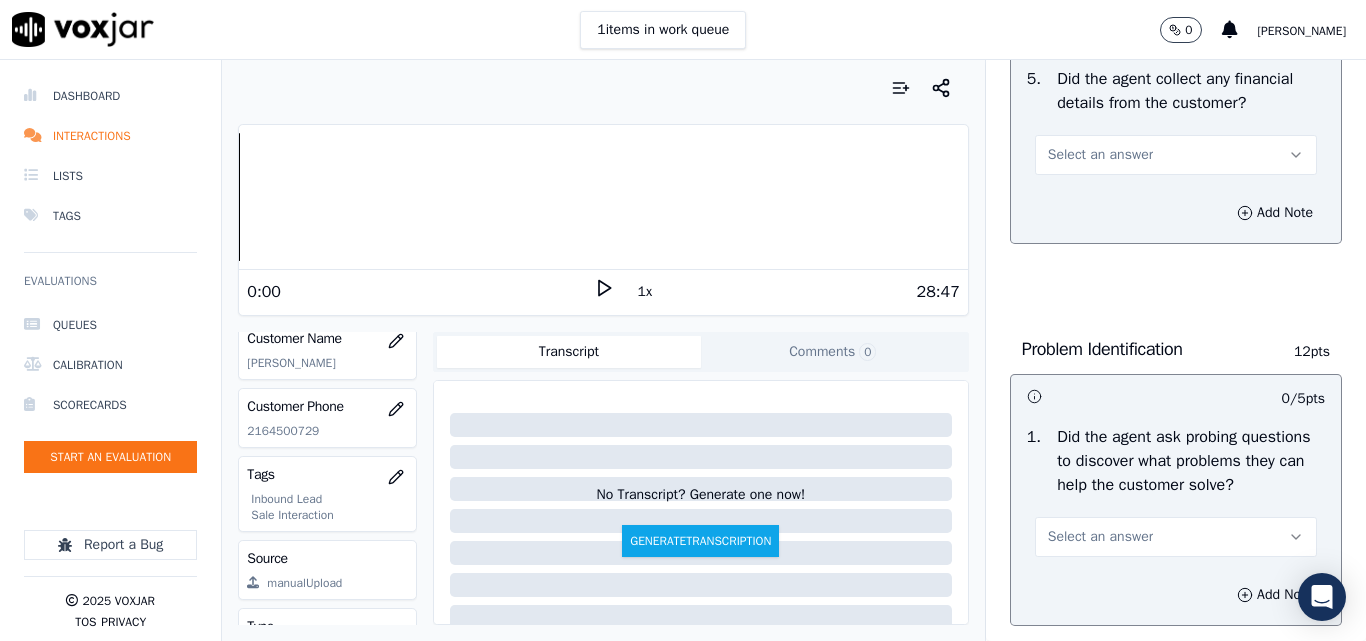 click on "Select an answer" at bounding box center [1176, 155] 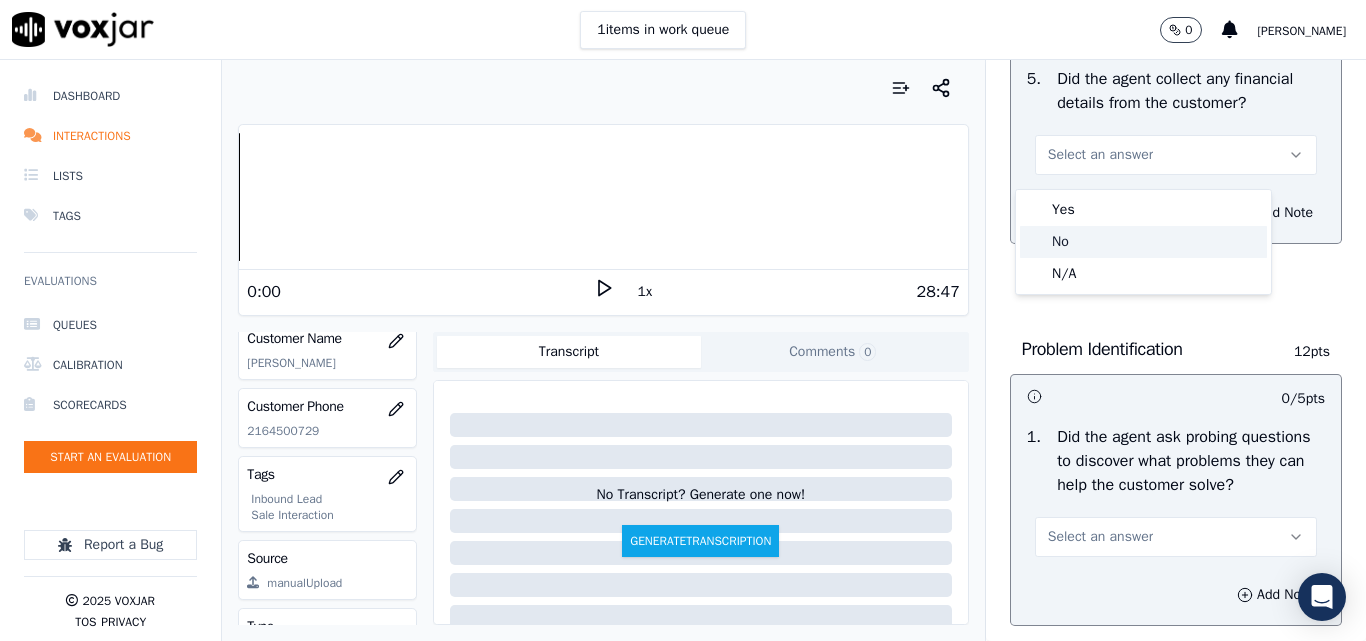 click on "No" 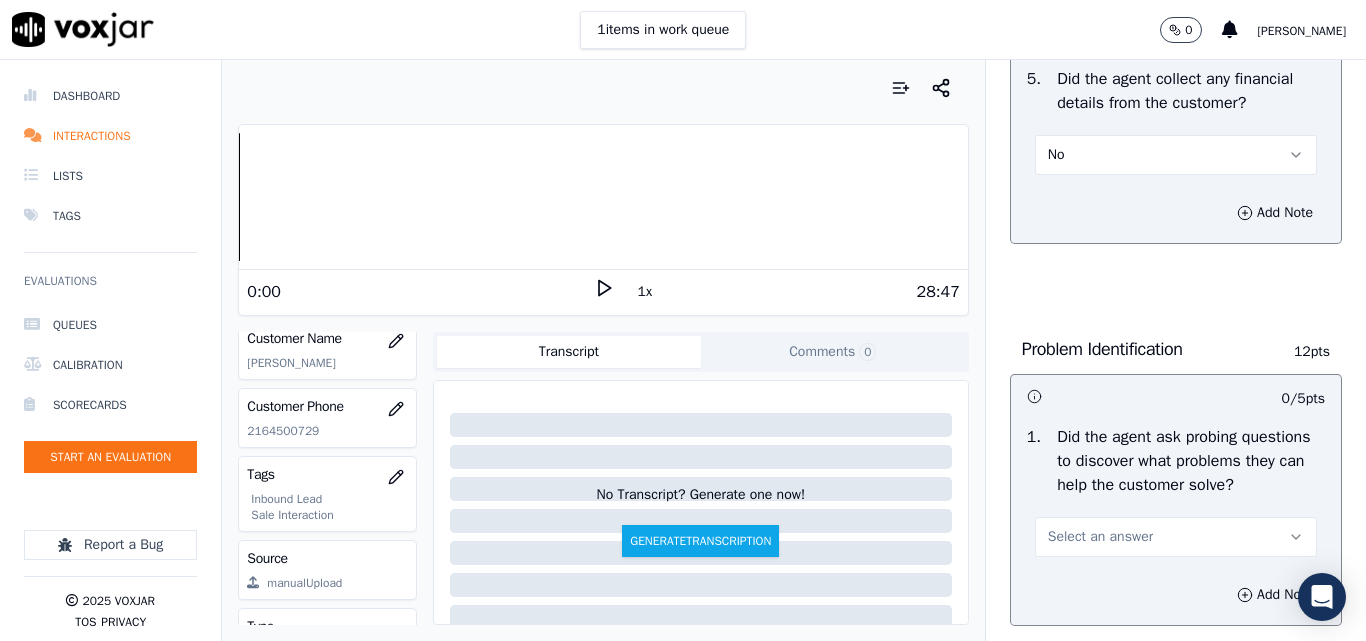scroll, scrollTop: 1500, scrollLeft: 0, axis: vertical 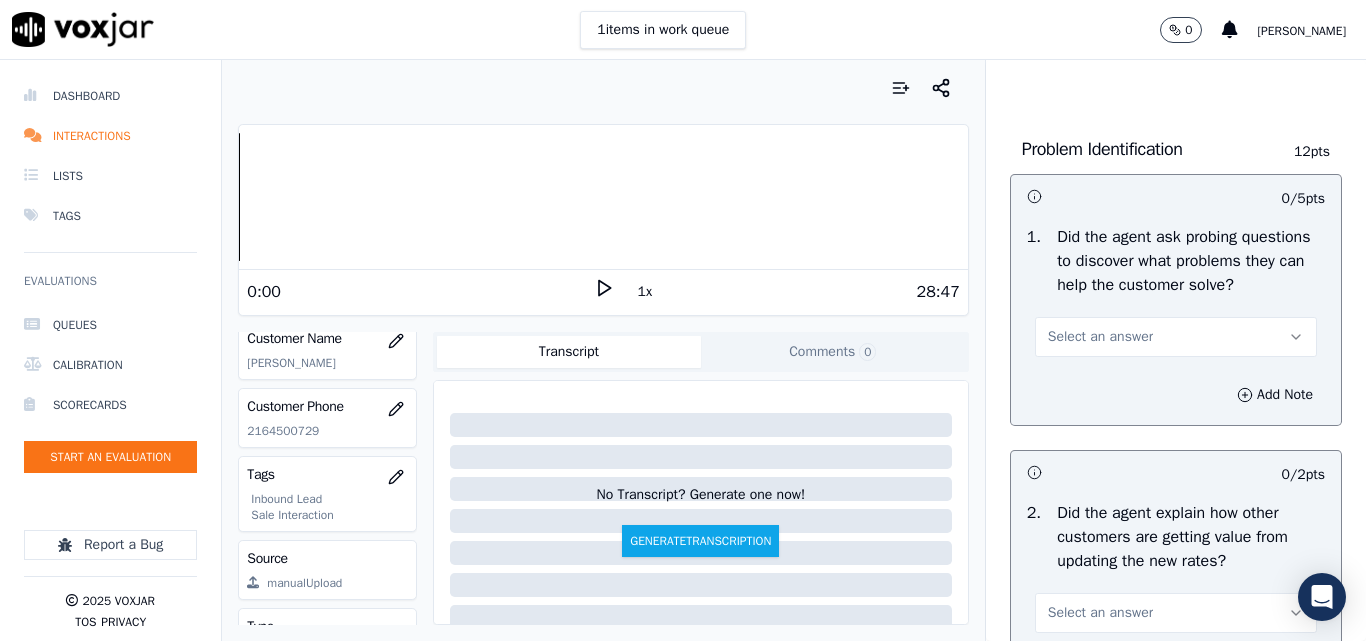 click on "Select an answer" at bounding box center [1100, 337] 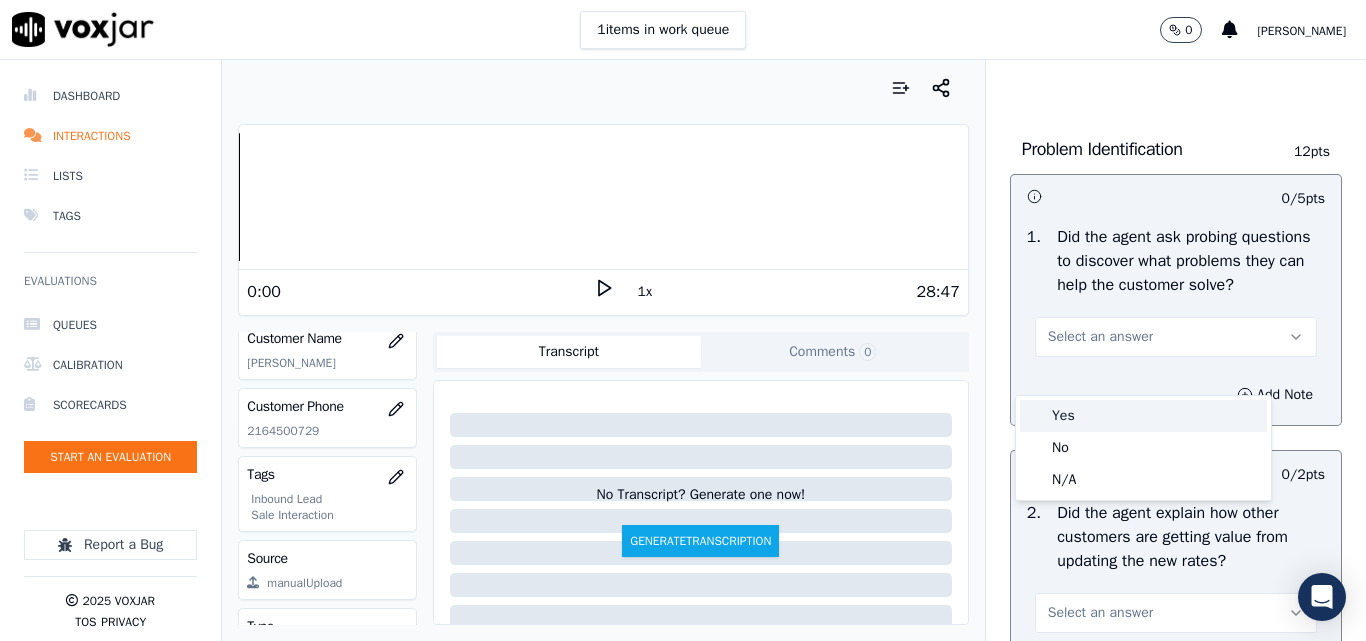 click on "Yes" at bounding box center [1143, 416] 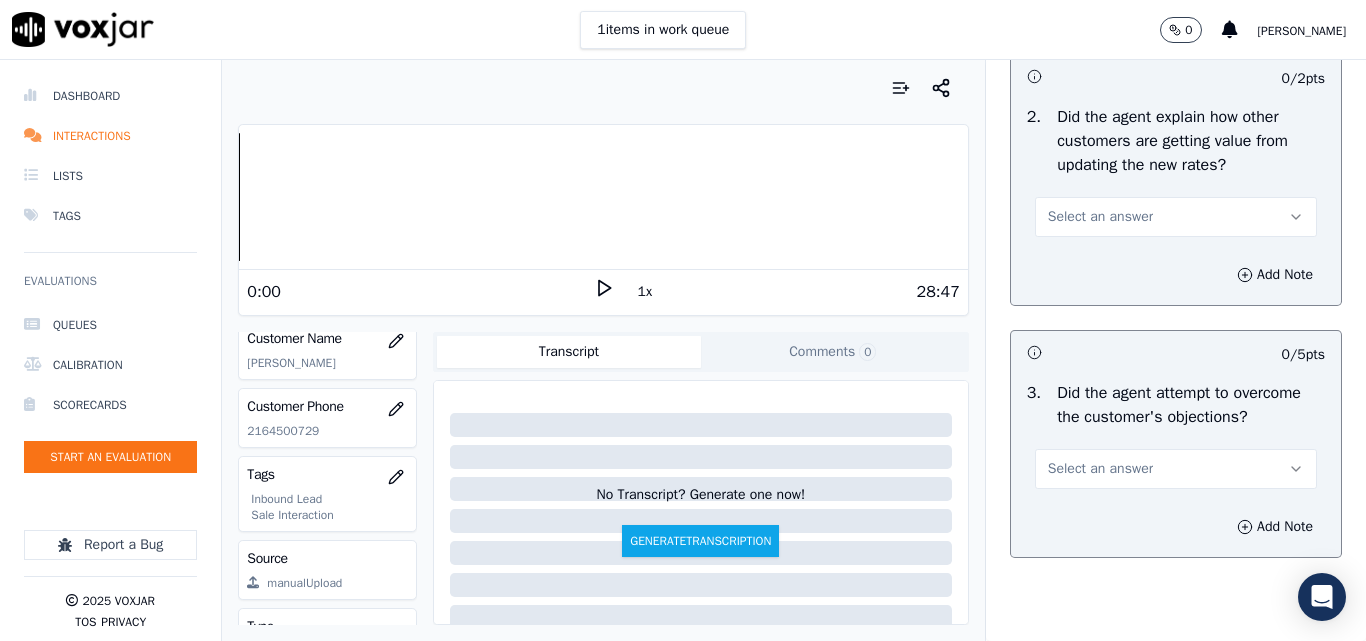 scroll, scrollTop: 1900, scrollLeft: 0, axis: vertical 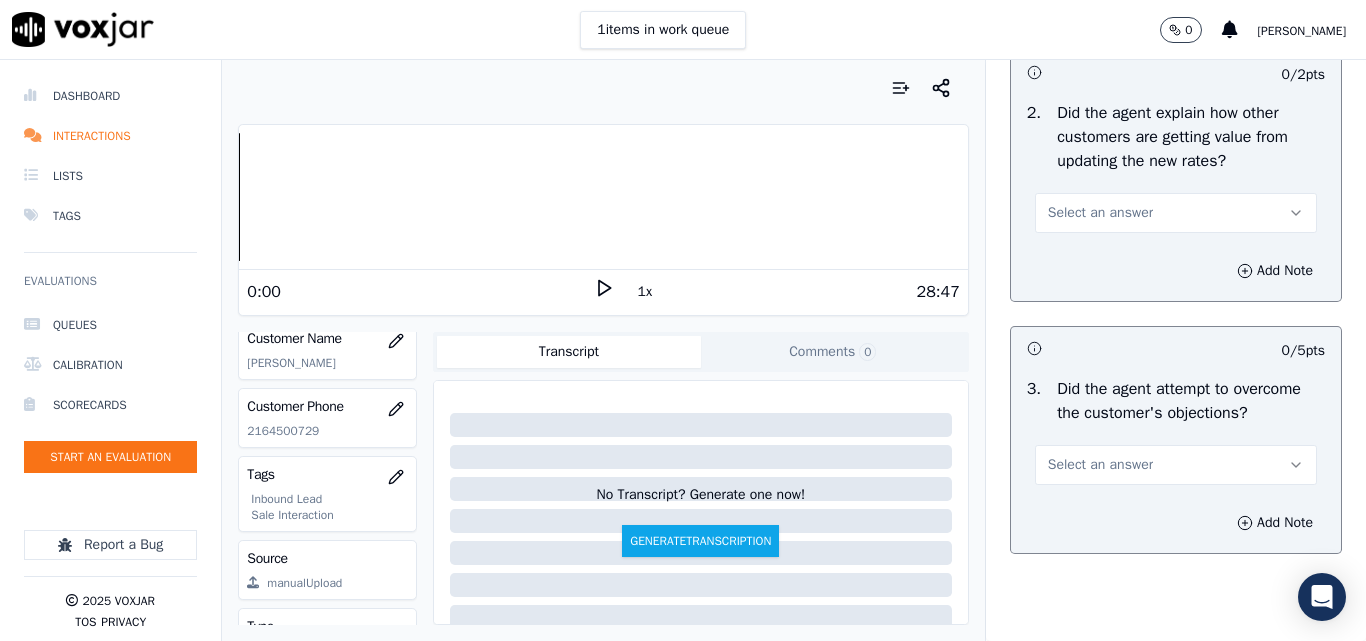 click on "Select an answer" at bounding box center [1100, 213] 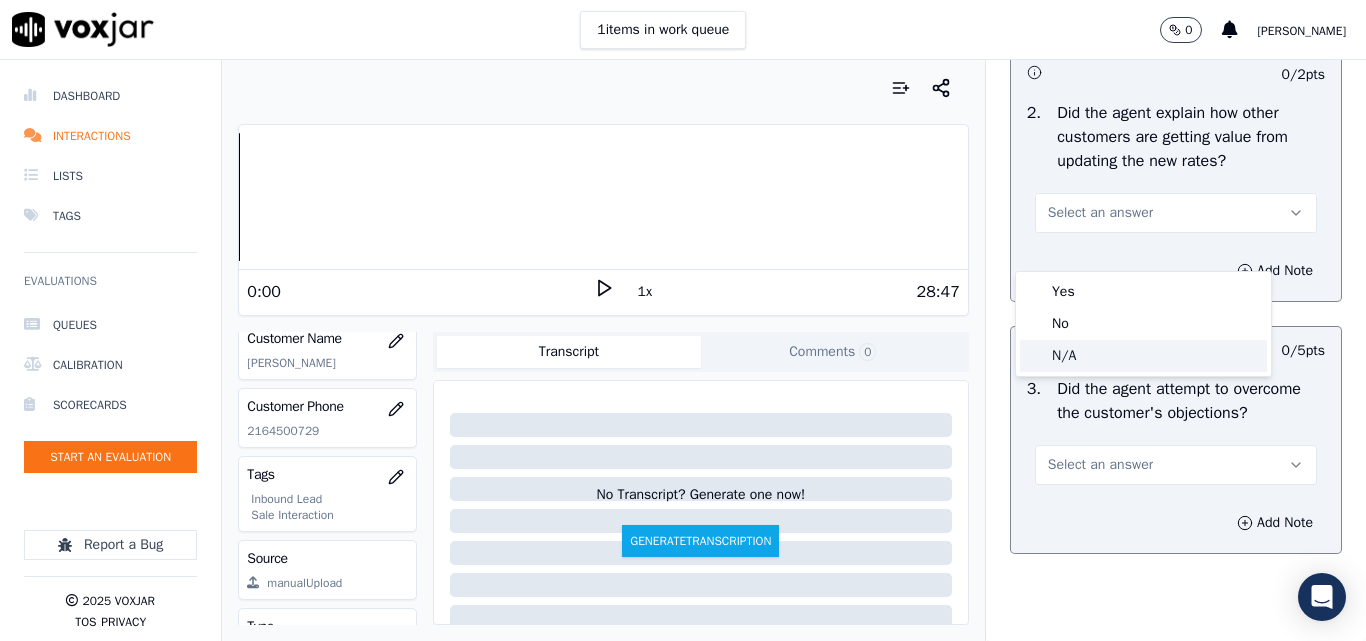 click on "N/A" 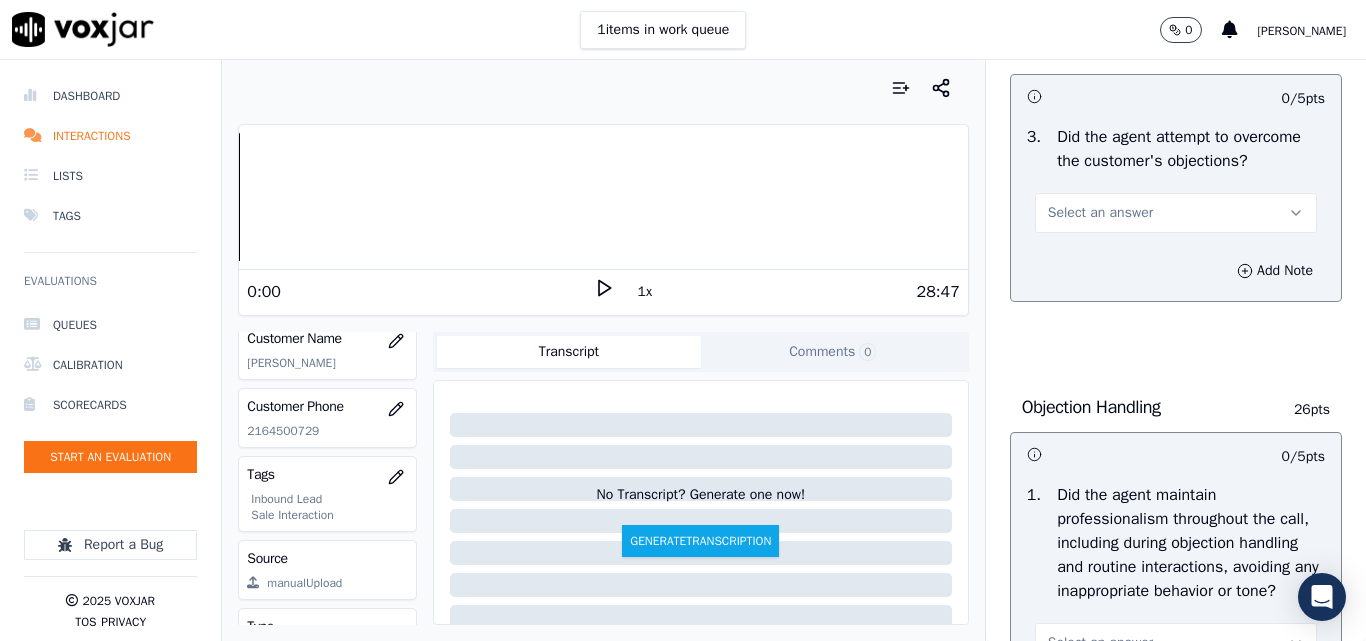 scroll, scrollTop: 2200, scrollLeft: 0, axis: vertical 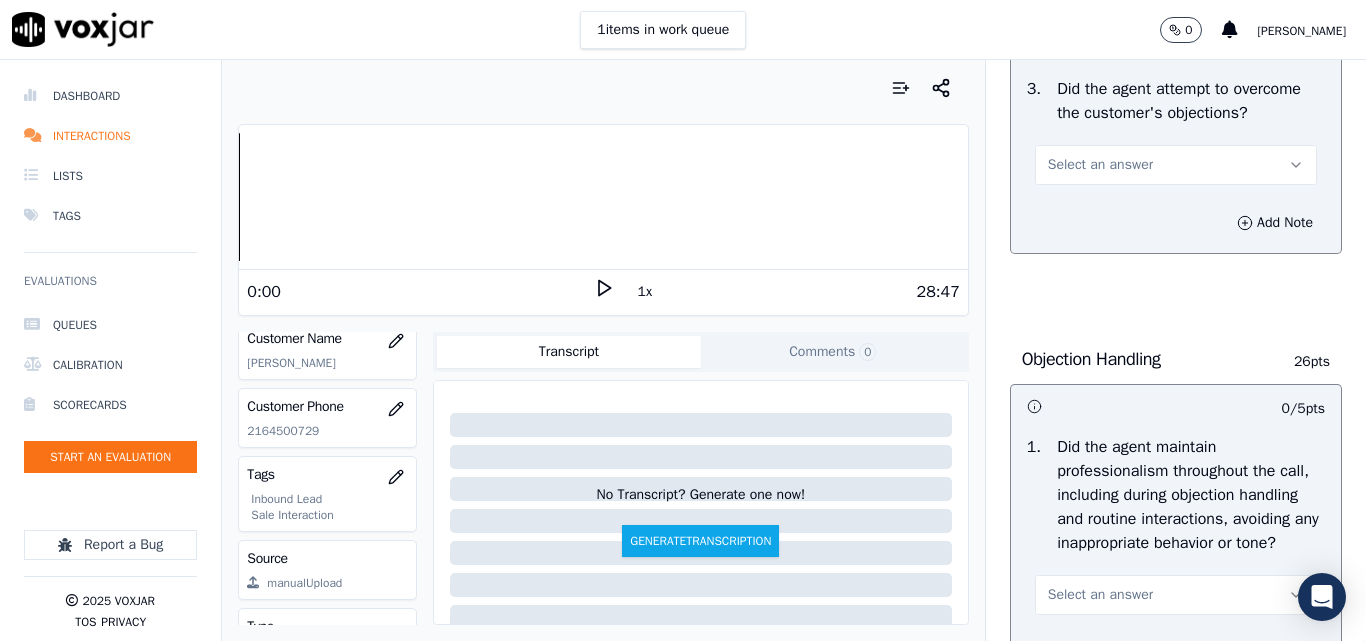 click on "Select an answer" at bounding box center [1100, 165] 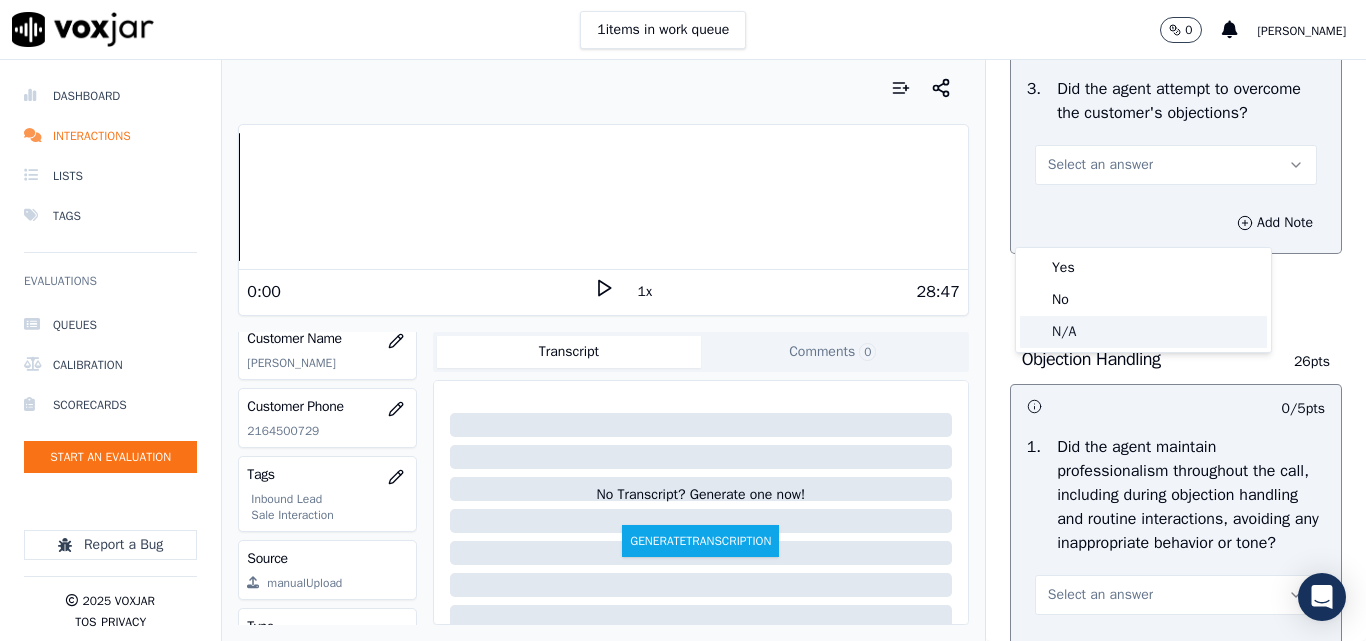 click on "N/A" 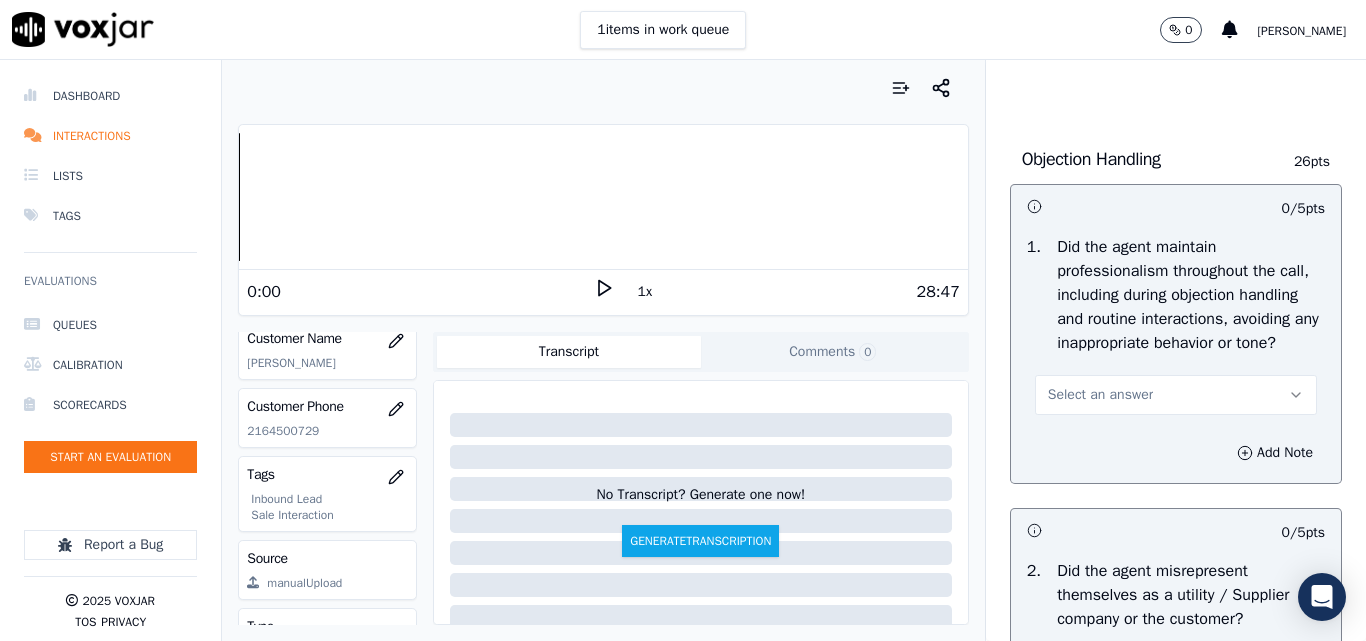 scroll, scrollTop: 2600, scrollLeft: 0, axis: vertical 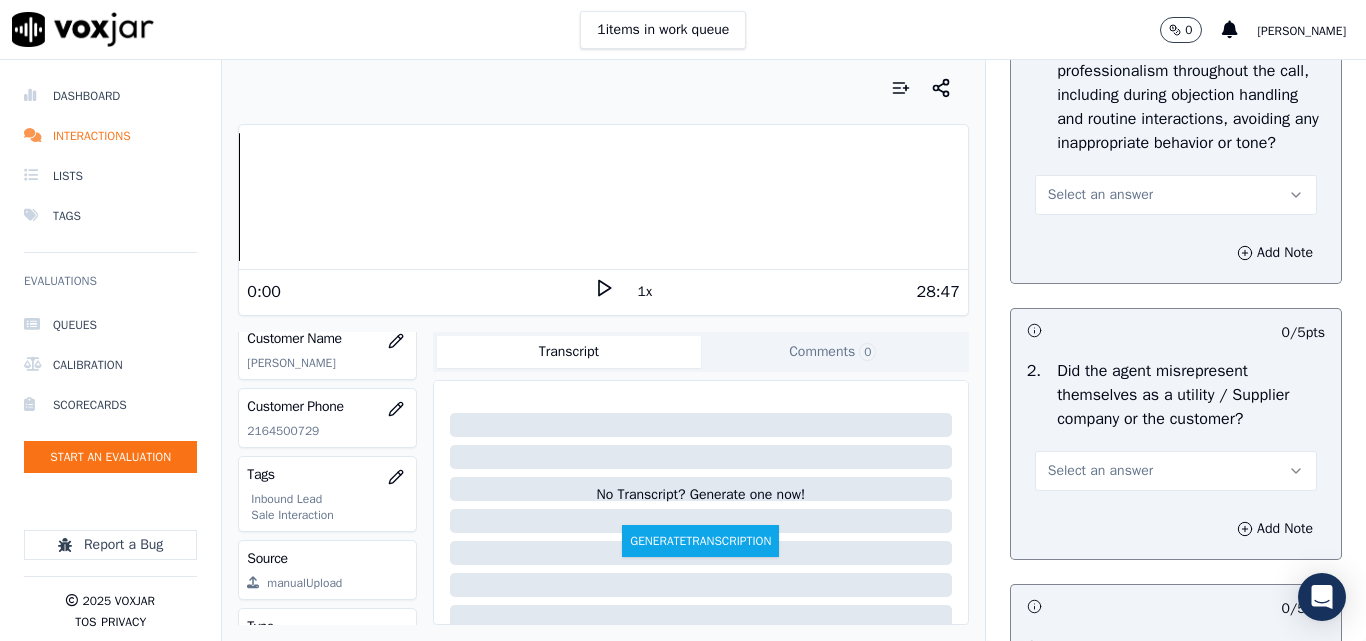 click on "Select an answer" at bounding box center [1100, 195] 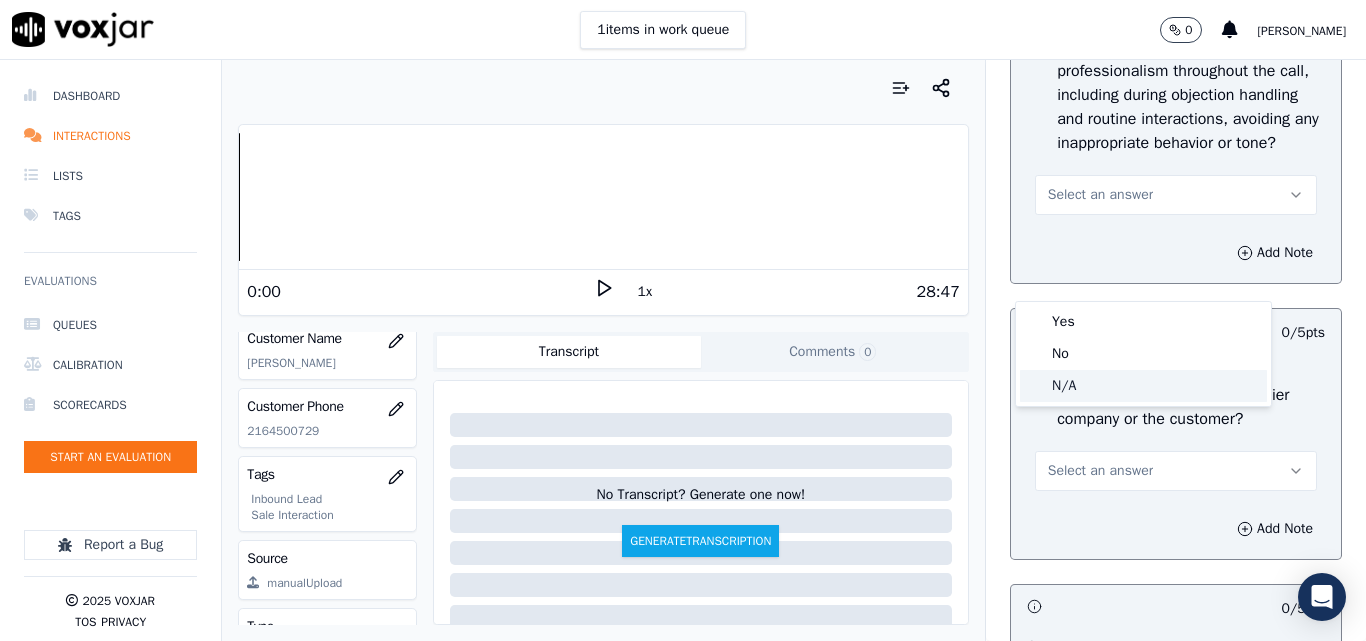 click on "N/A" 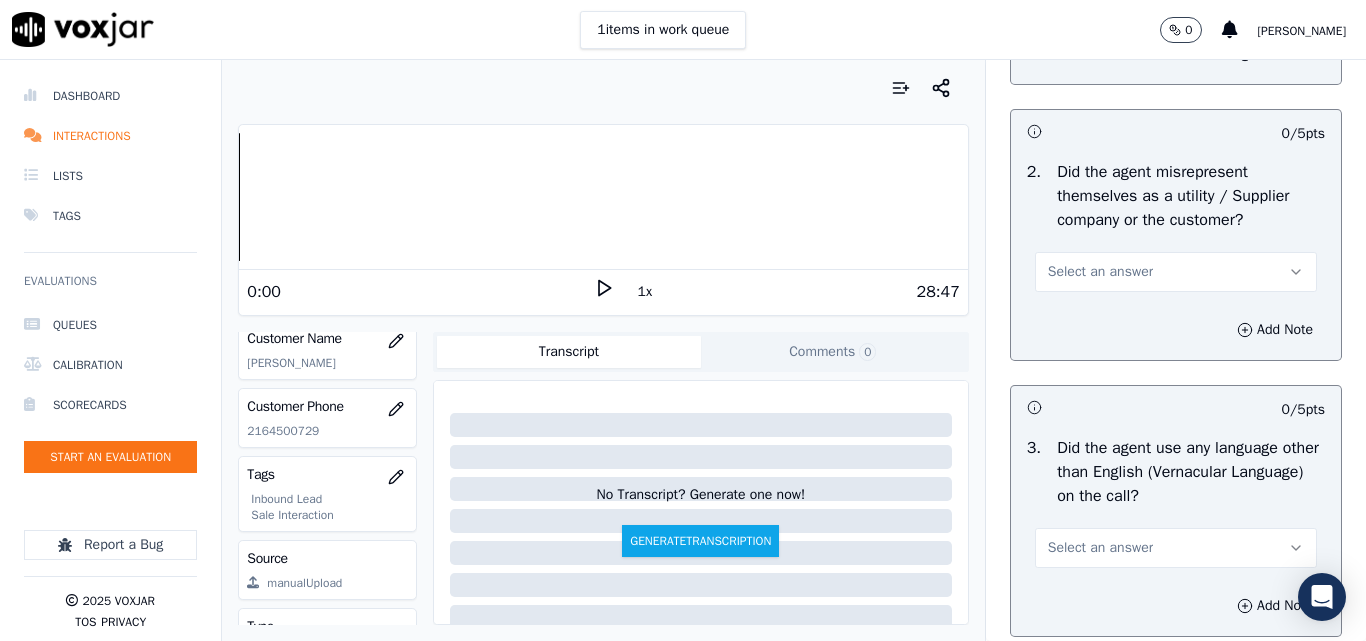 scroll, scrollTop: 2800, scrollLeft: 0, axis: vertical 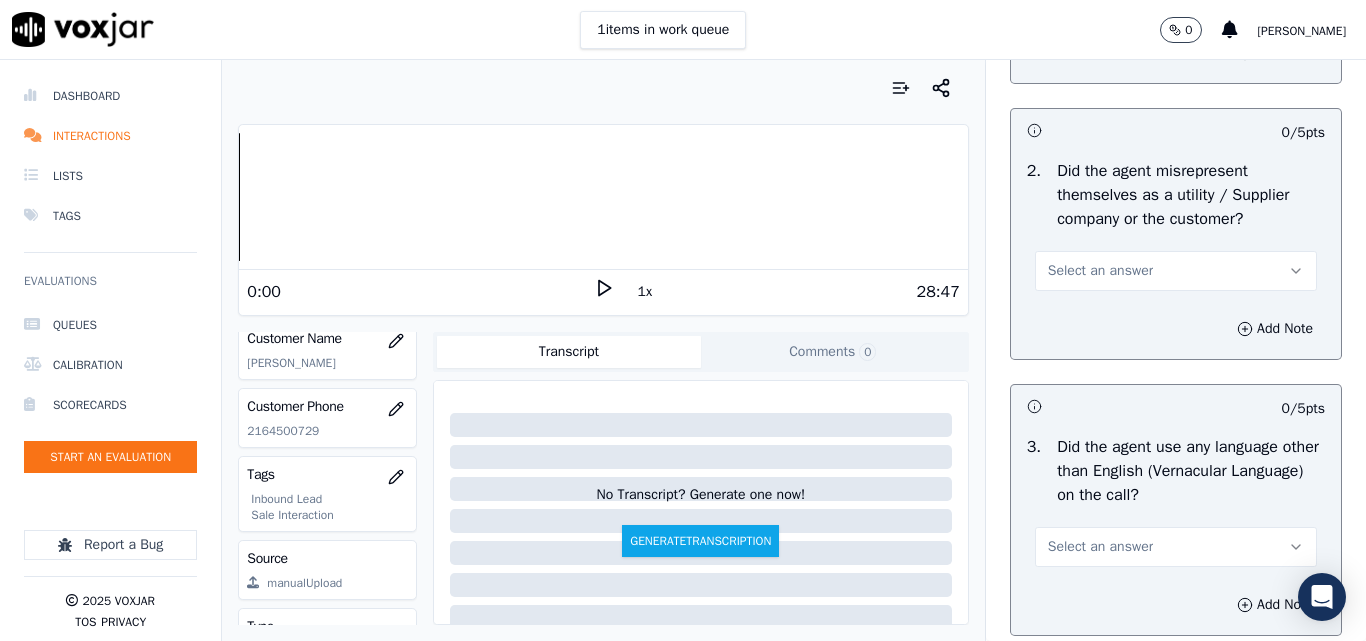 click on "Select an answer" at bounding box center [1100, 271] 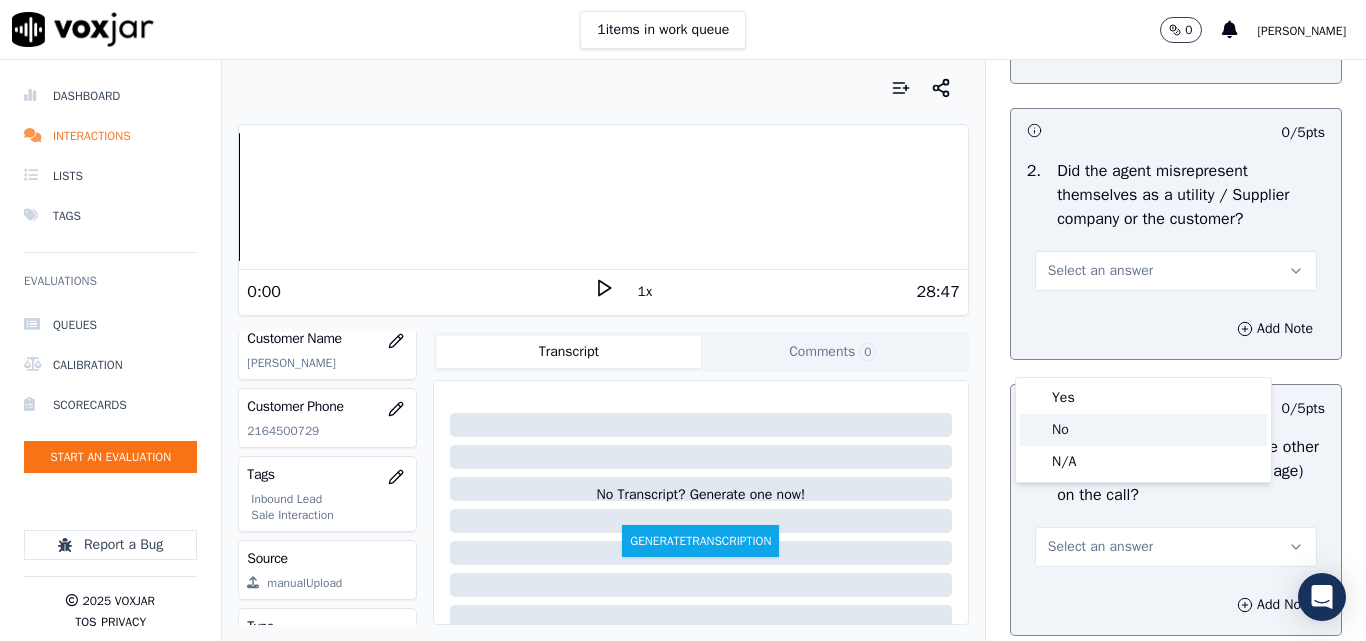 click on "No" 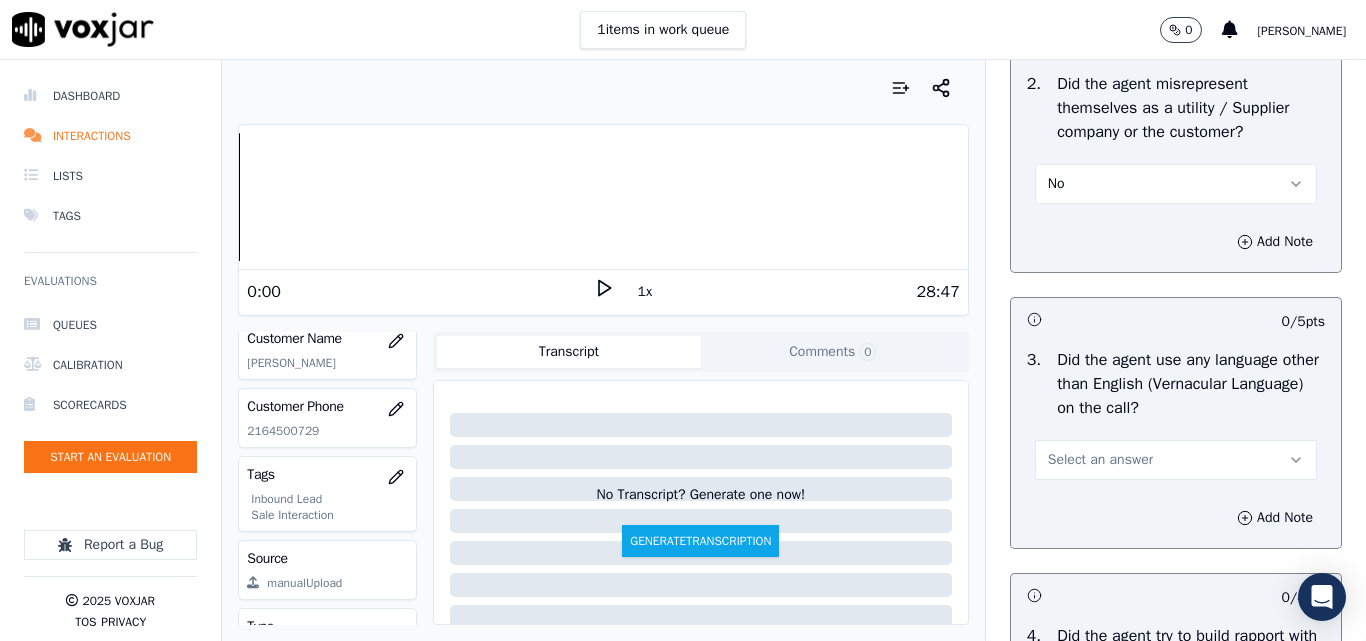 scroll, scrollTop: 3000, scrollLeft: 0, axis: vertical 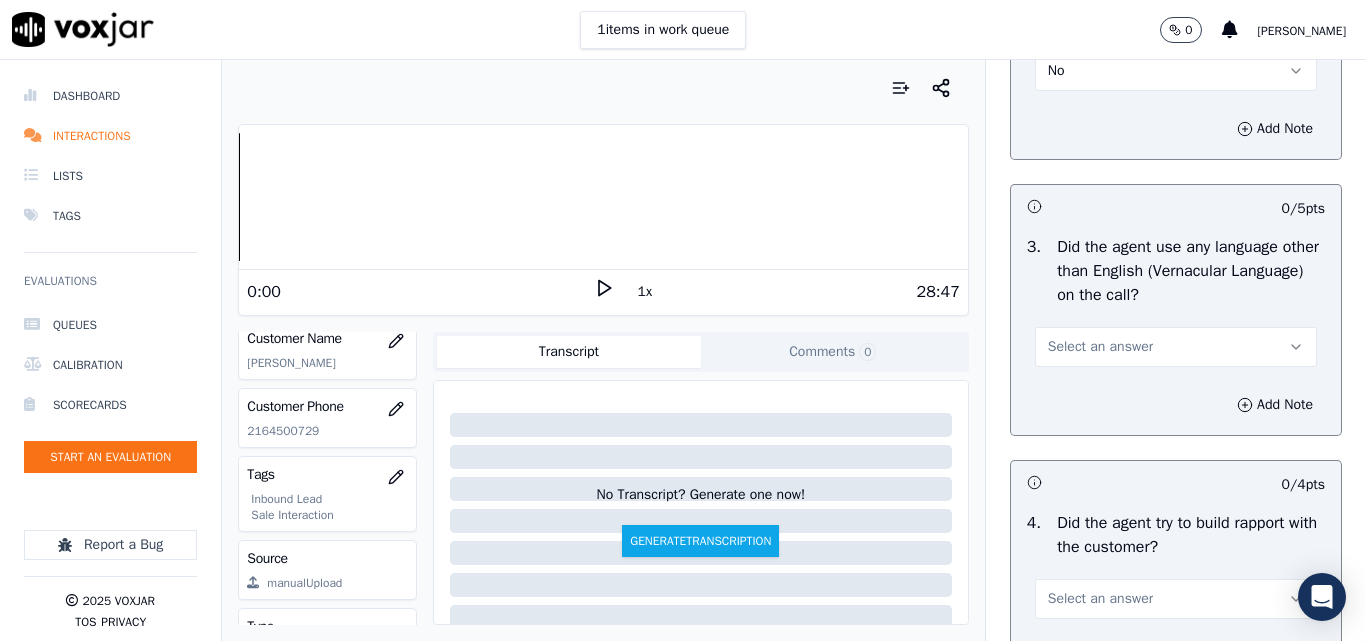 click on "Select an answer" at bounding box center (1176, 347) 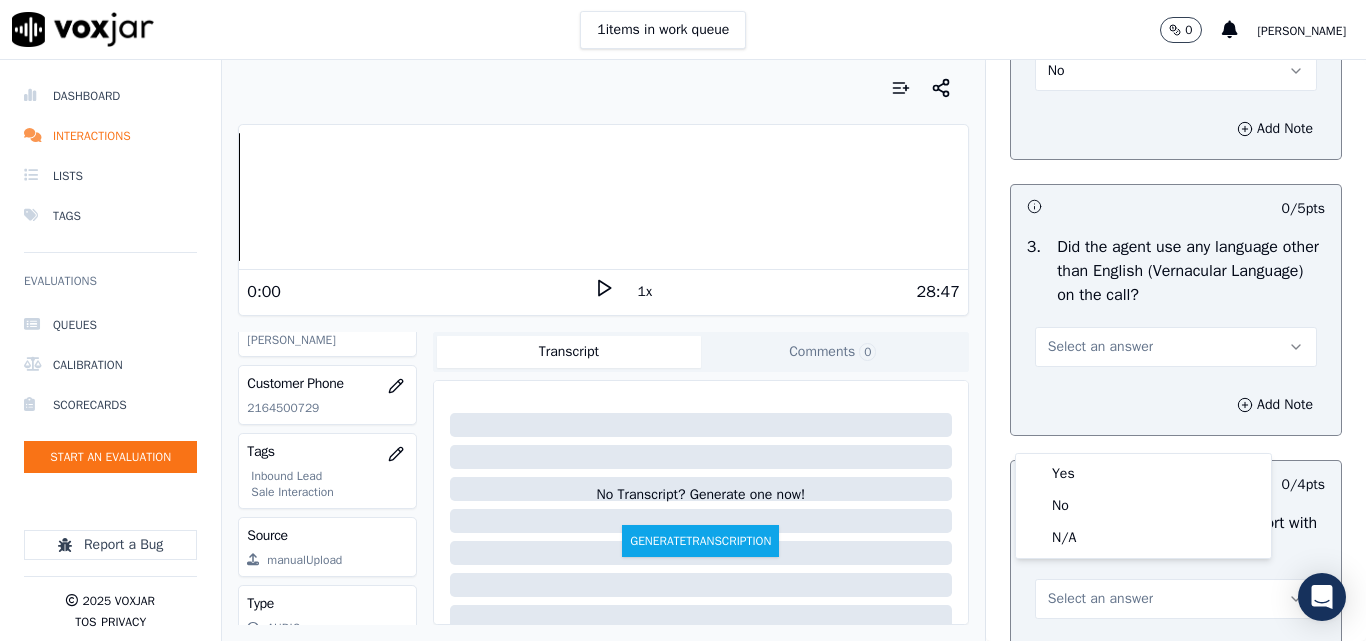 scroll, scrollTop: 288, scrollLeft: 0, axis: vertical 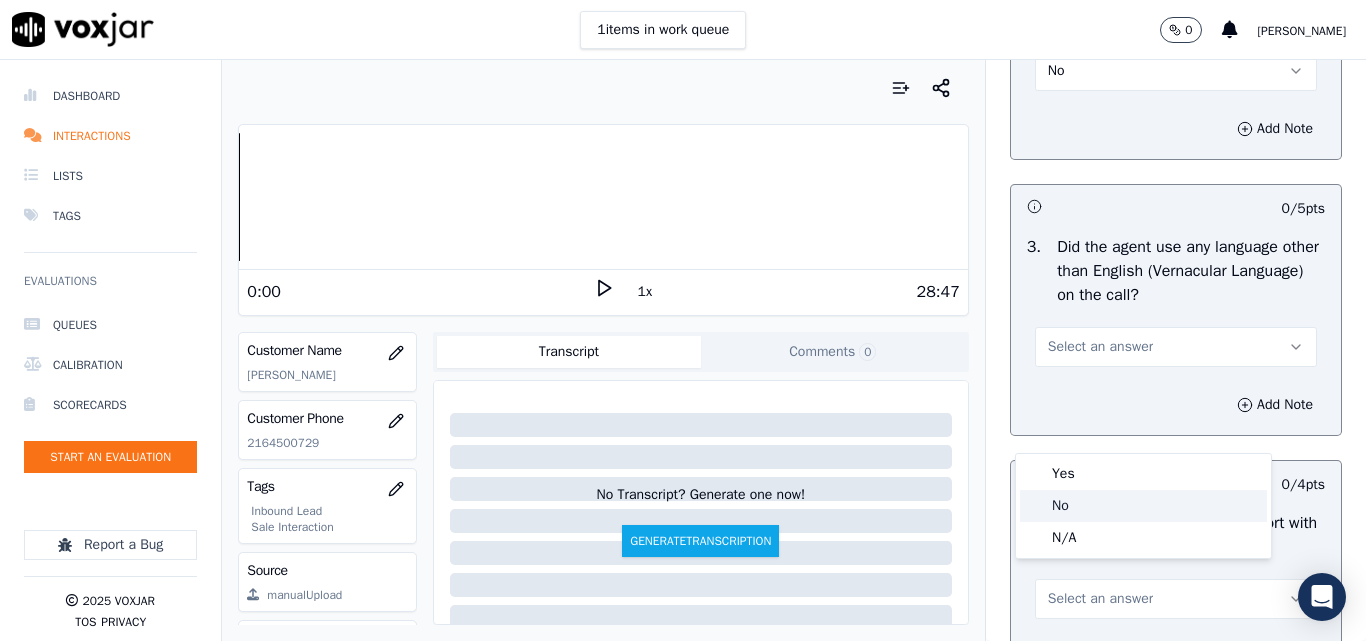 click on "No" 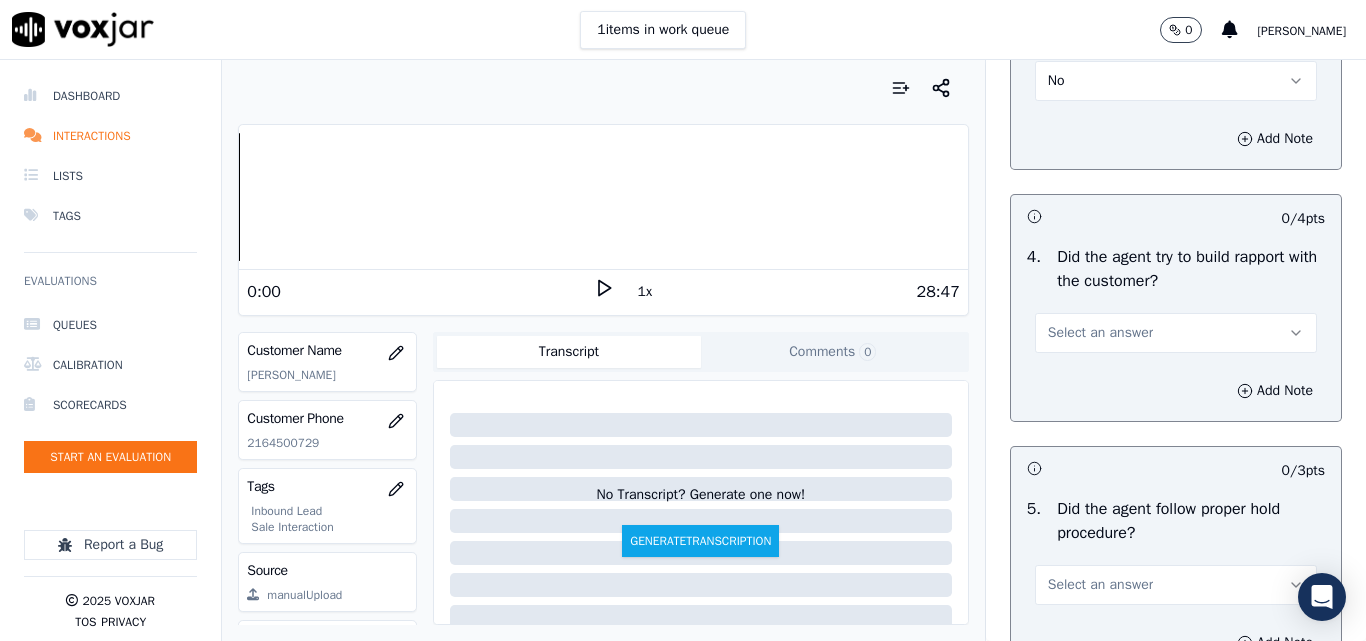 scroll, scrollTop: 3300, scrollLeft: 0, axis: vertical 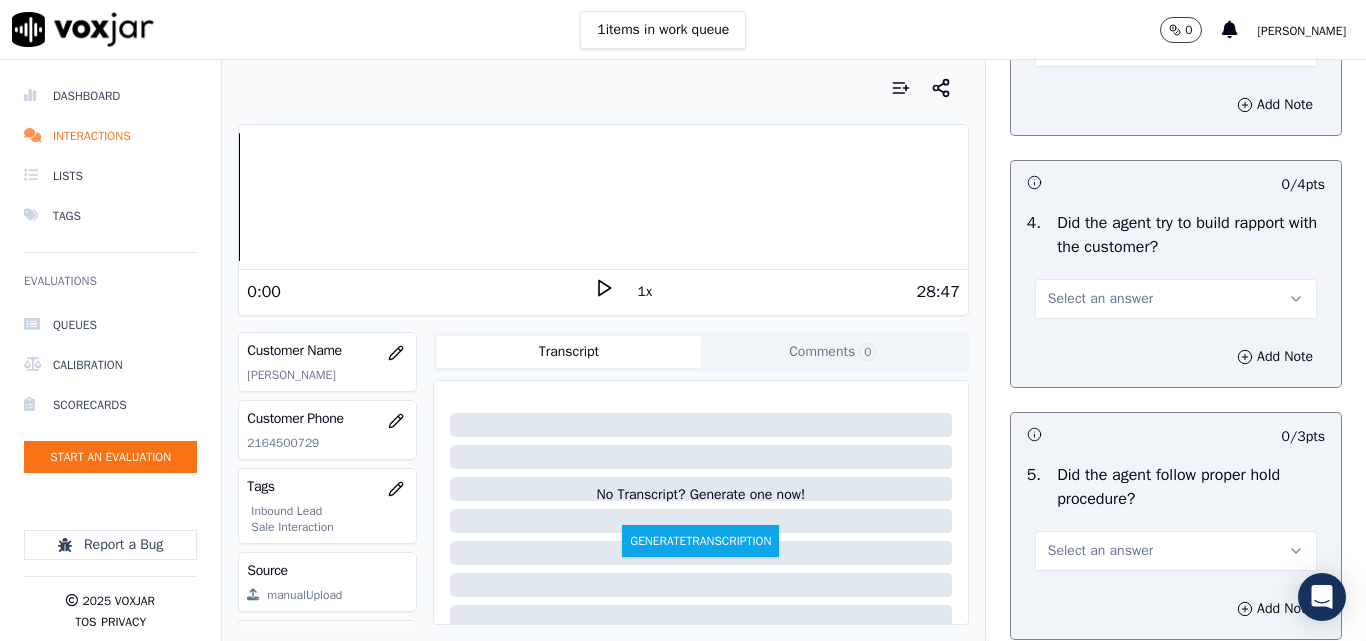 click on "Select an answer" at bounding box center [1100, 299] 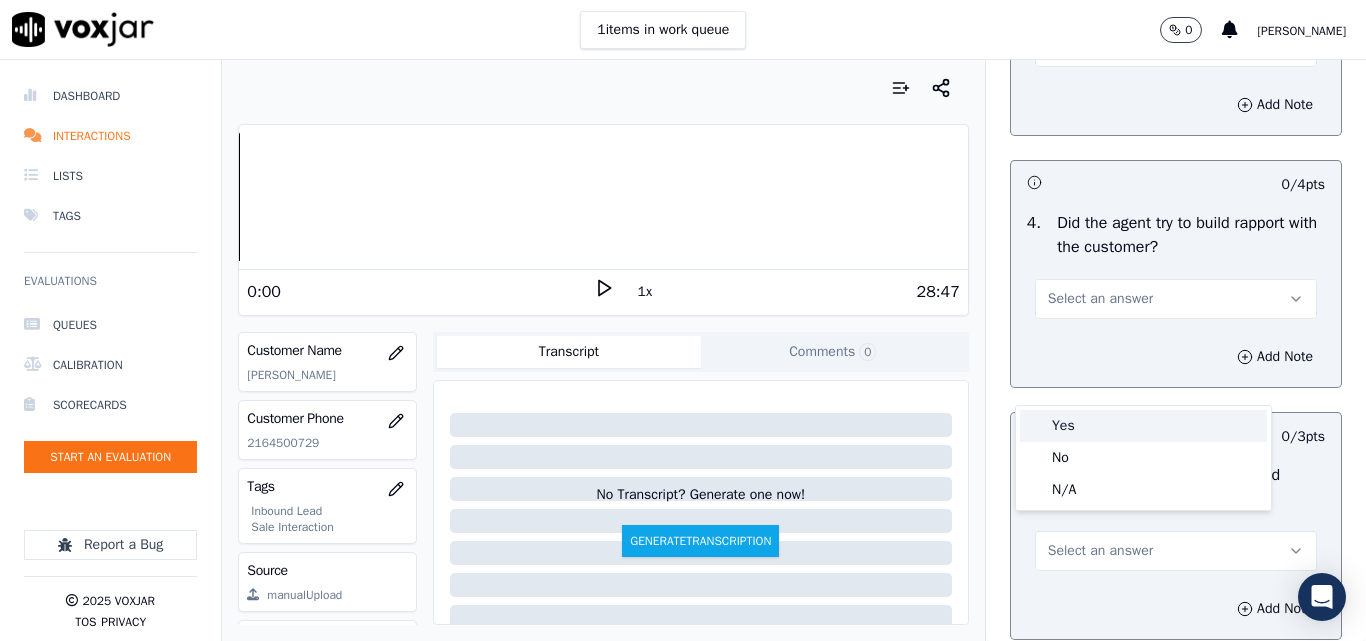 click on "Yes" at bounding box center (1143, 426) 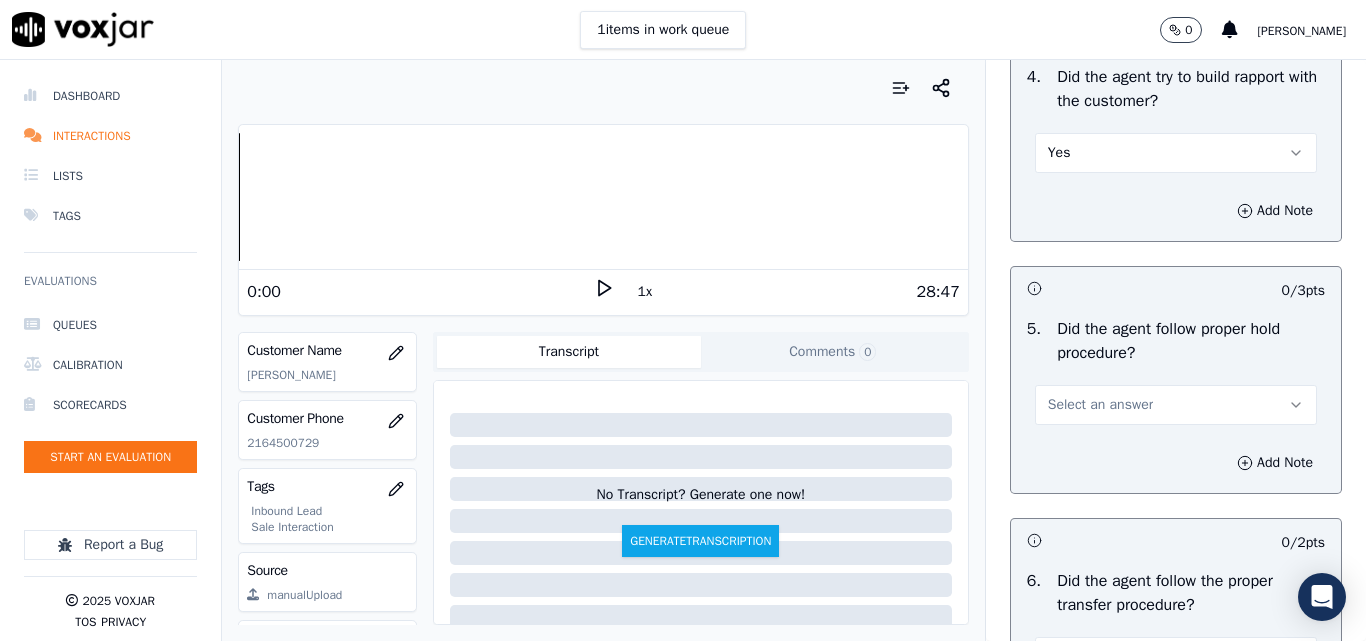 scroll, scrollTop: 3600, scrollLeft: 0, axis: vertical 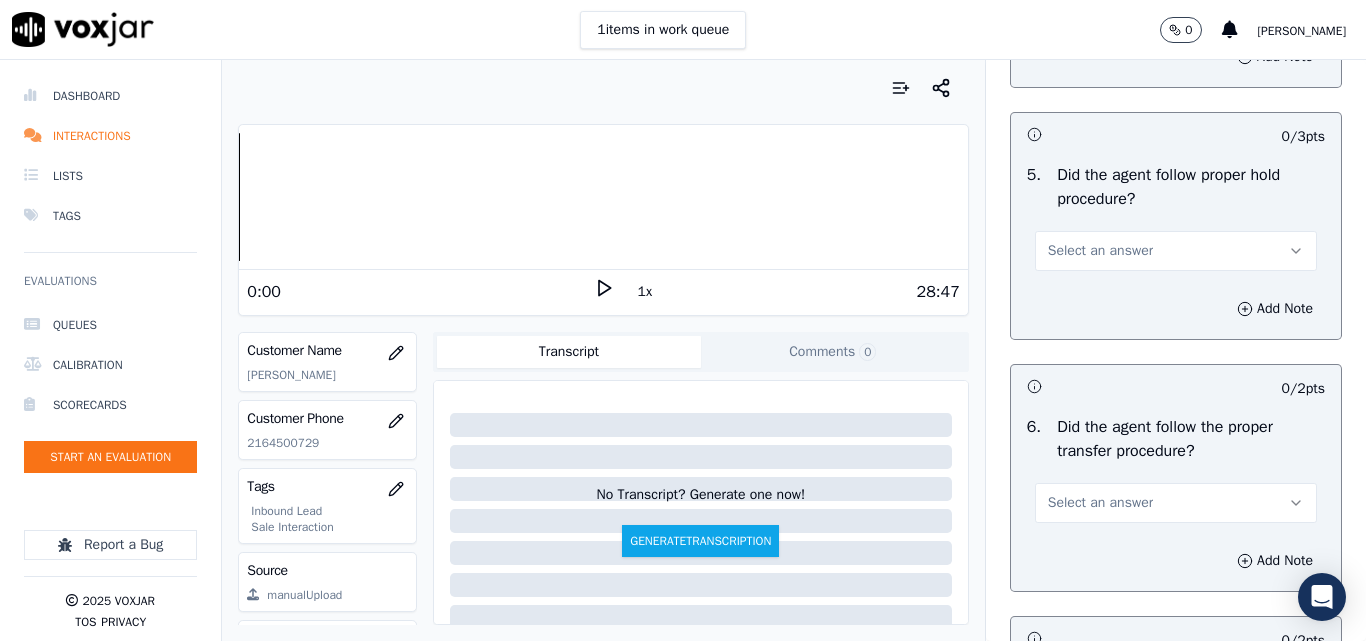 drag, startPoint x: 1066, startPoint y: 337, endPoint x: 1074, endPoint y: 350, distance: 15.264338 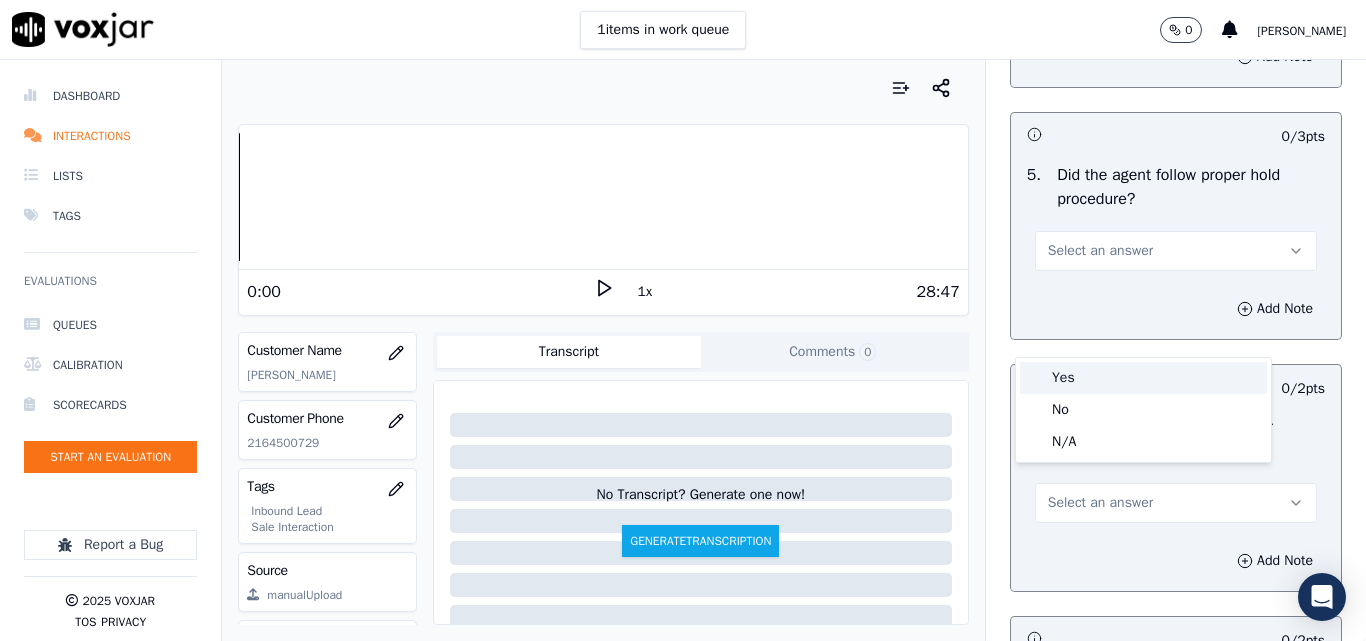 drag, startPoint x: 1085, startPoint y: 379, endPoint x: 1097, endPoint y: 342, distance: 38.8973 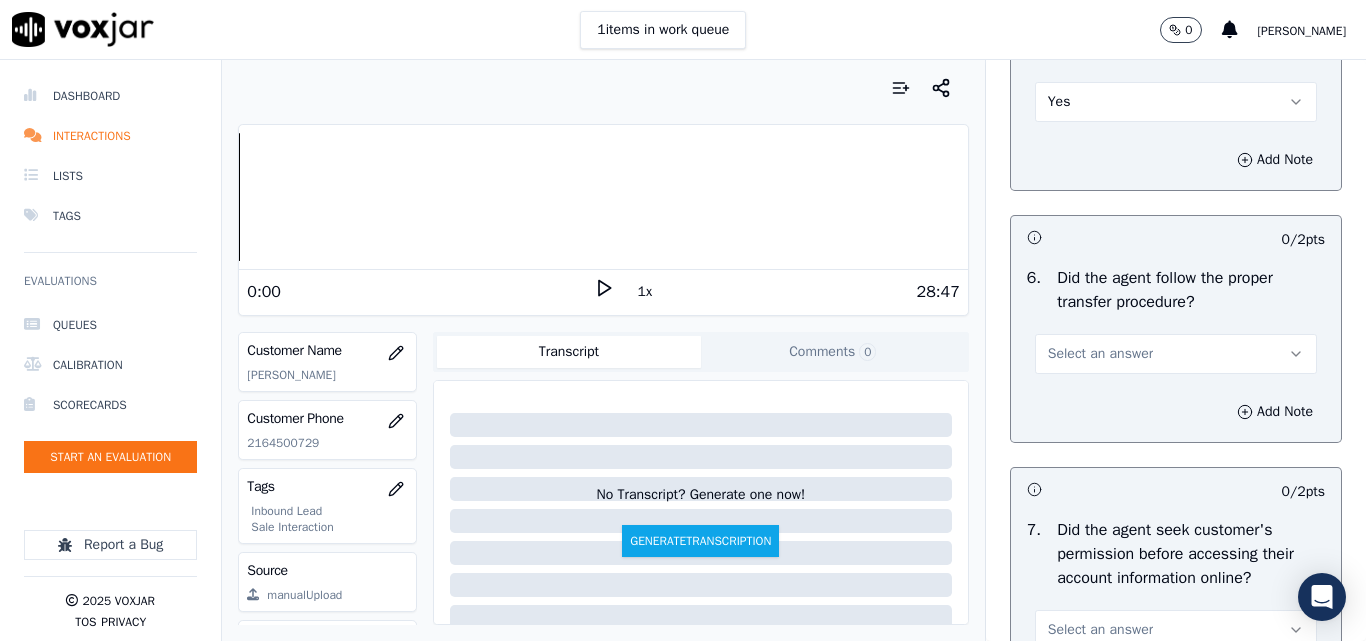 scroll, scrollTop: 3900, scrollLeft: 0, axis: vertical 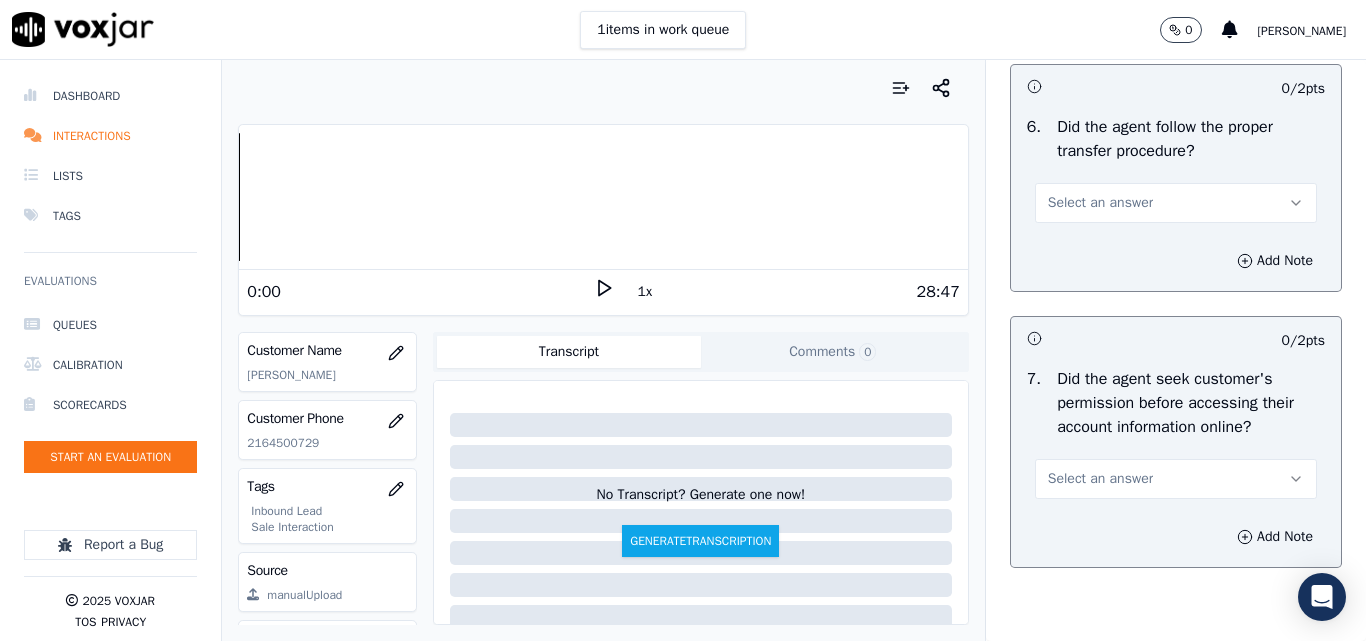 click on "Select an answer" at bounding box center [1100, 203] 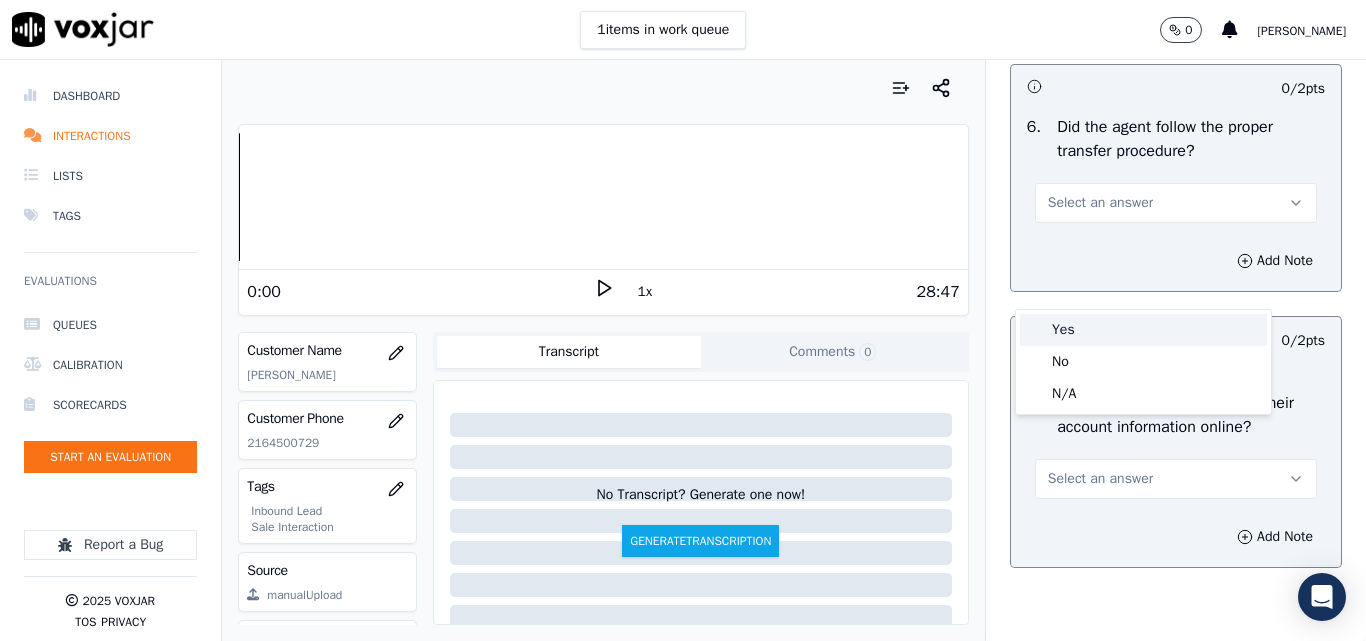 click on "Yes" at bounding box center (1143, 330) 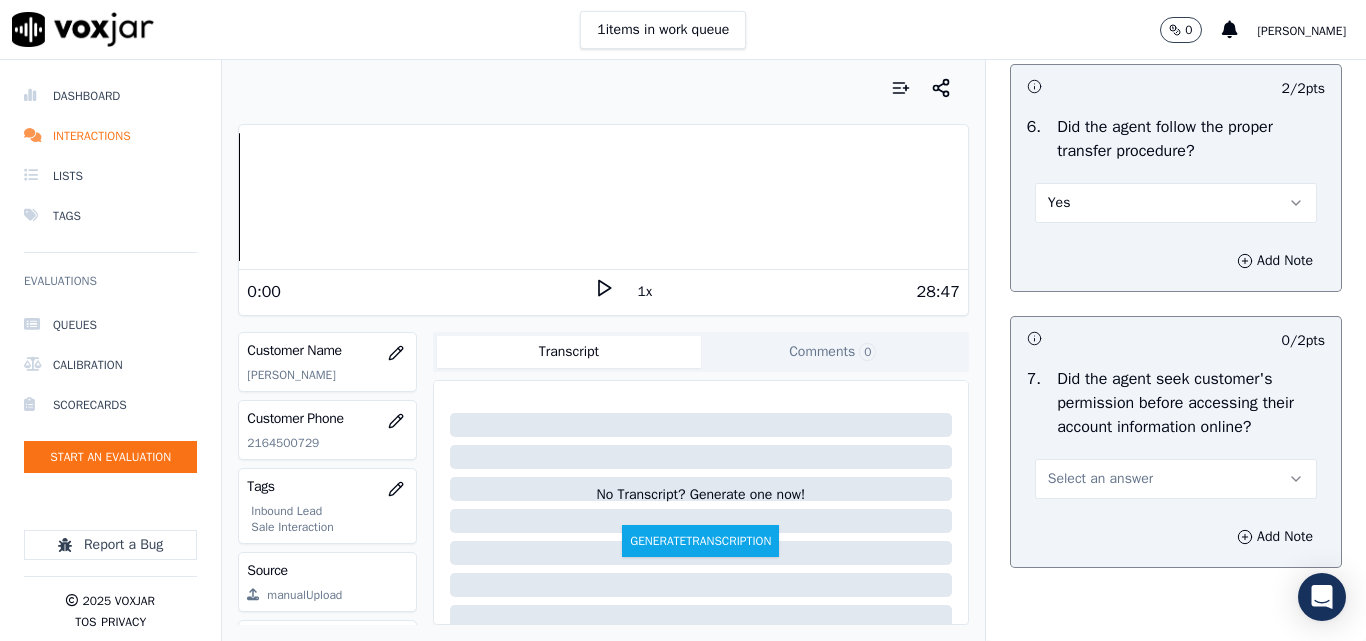 scroll, scrollTop: 4100, scrollLeft: 0, axis: vertical 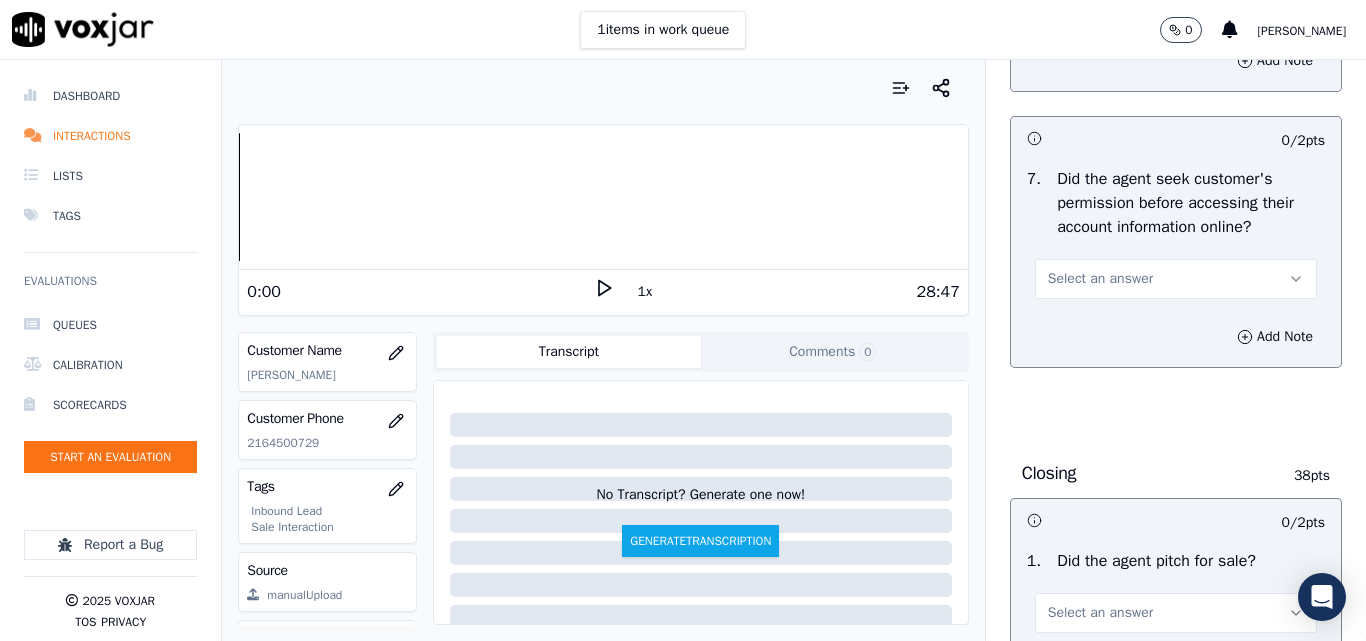 click on "Select an answer" at bounding box center [1176, 279] 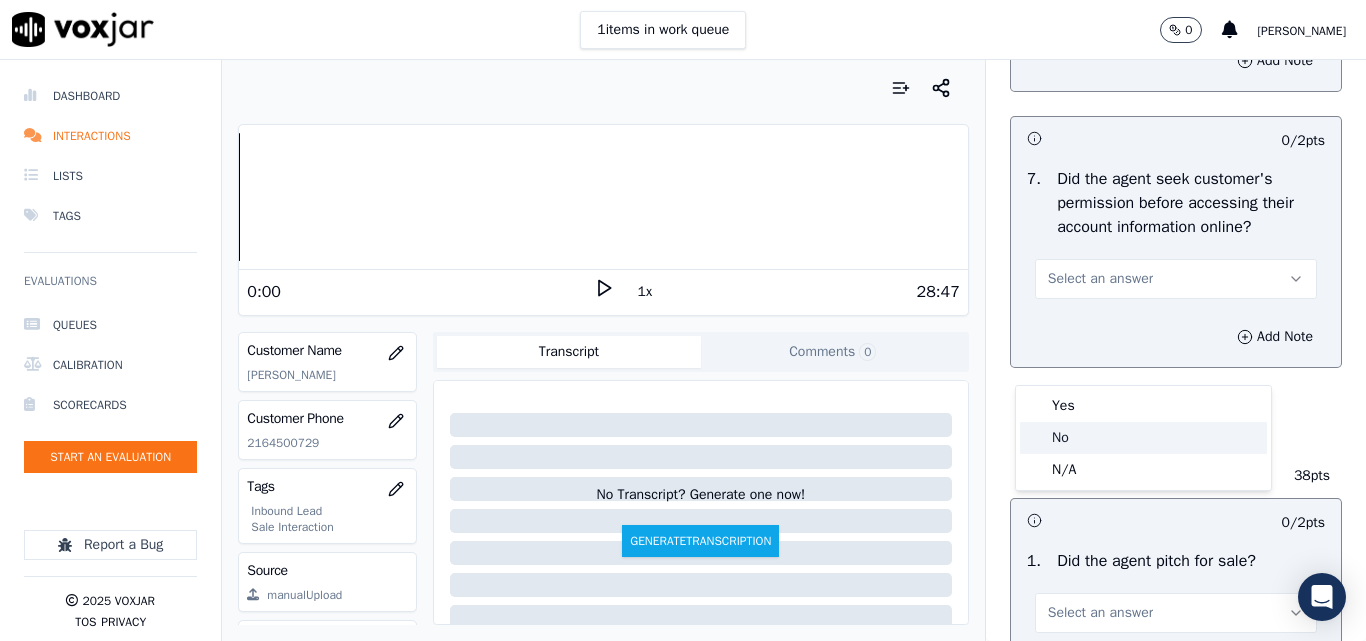 click on "No" 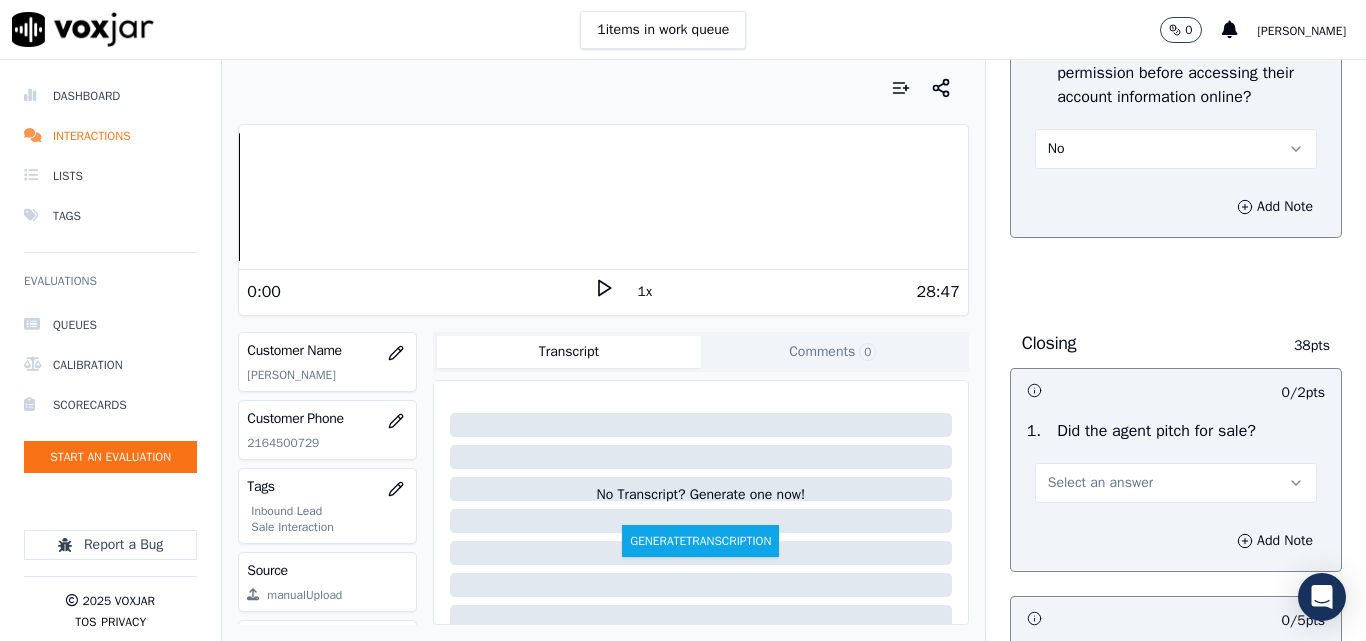 scroll, scrollTop: 4400, scrollLeft: 0, axis: vertical 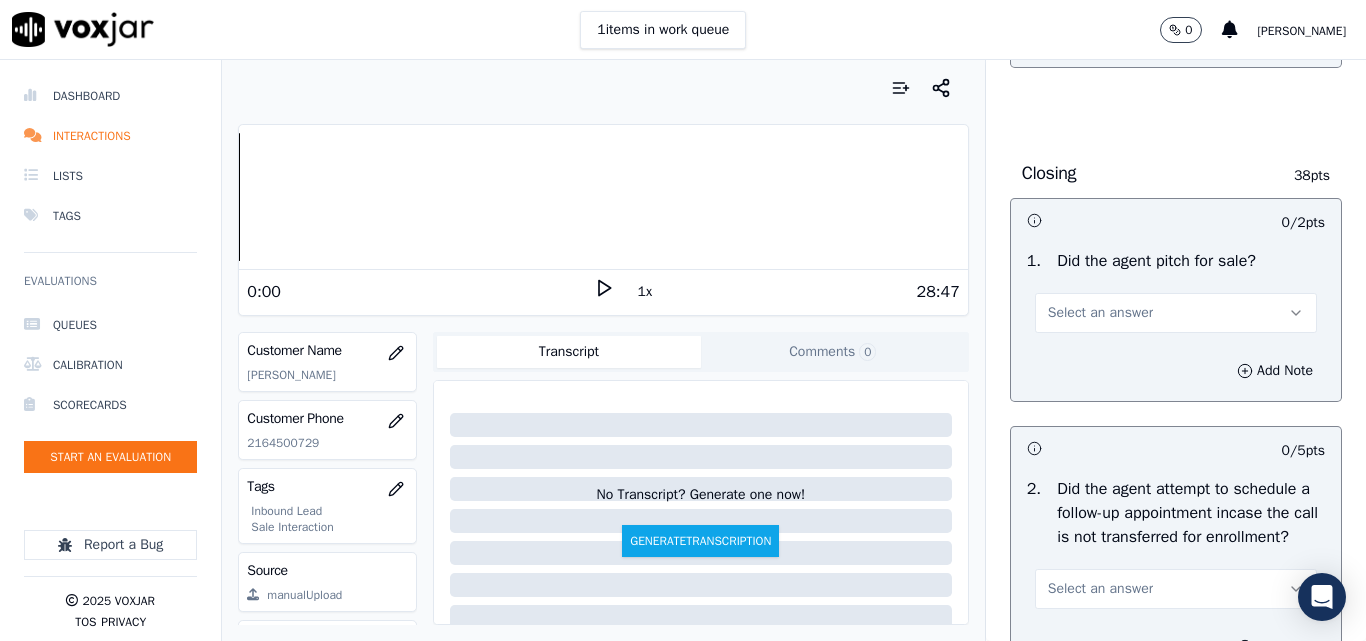 click on "Select an answer" at bounding box center (1176, 313) 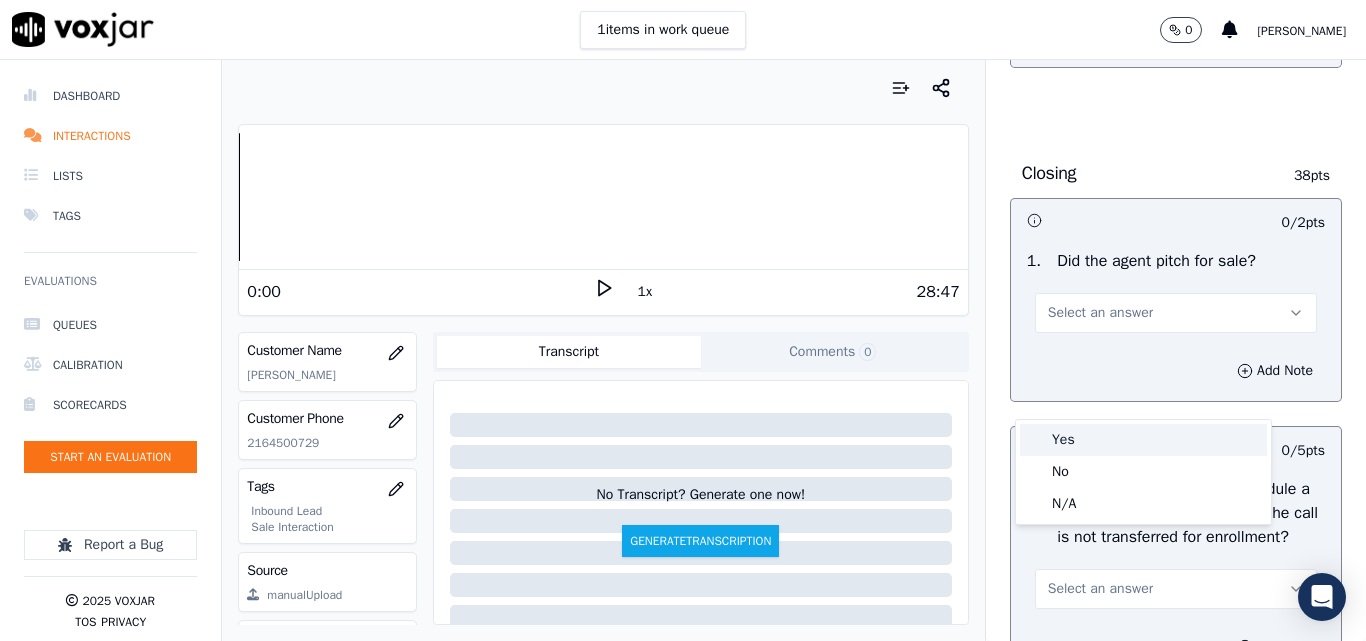 click on "Yes" at bounding box center [1143, 440] 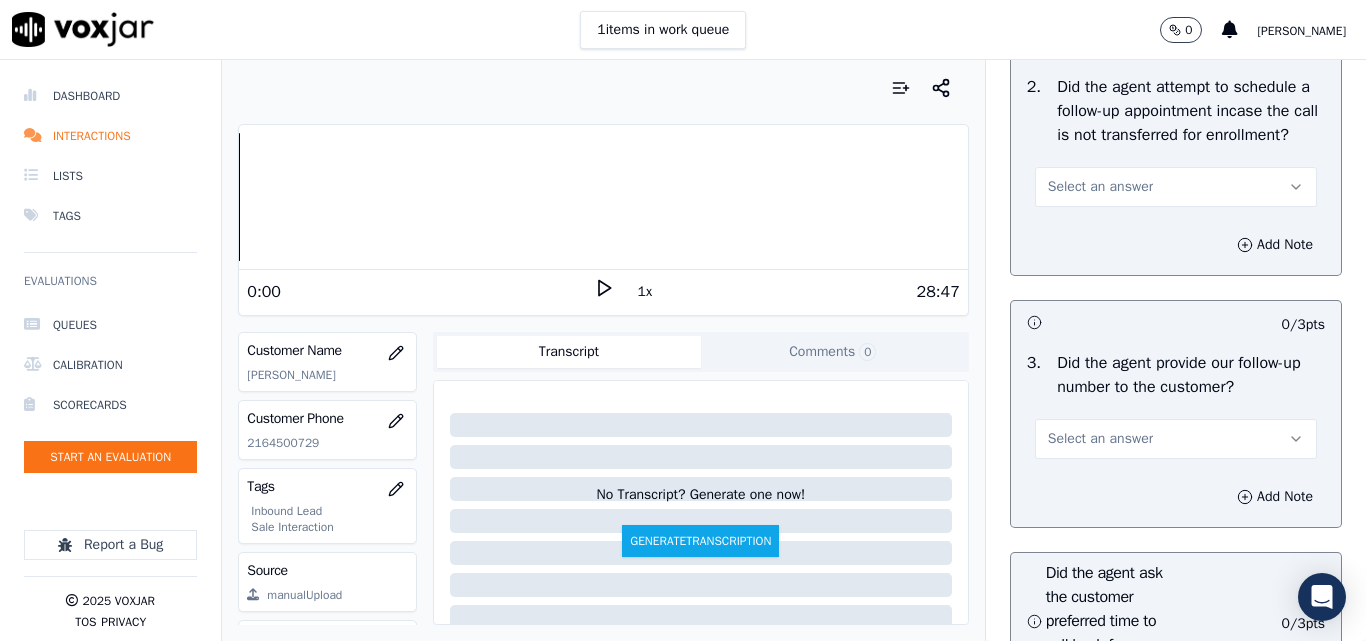 scroll, scrollTop: 5000, scrollLeft: 0, axis: vertical 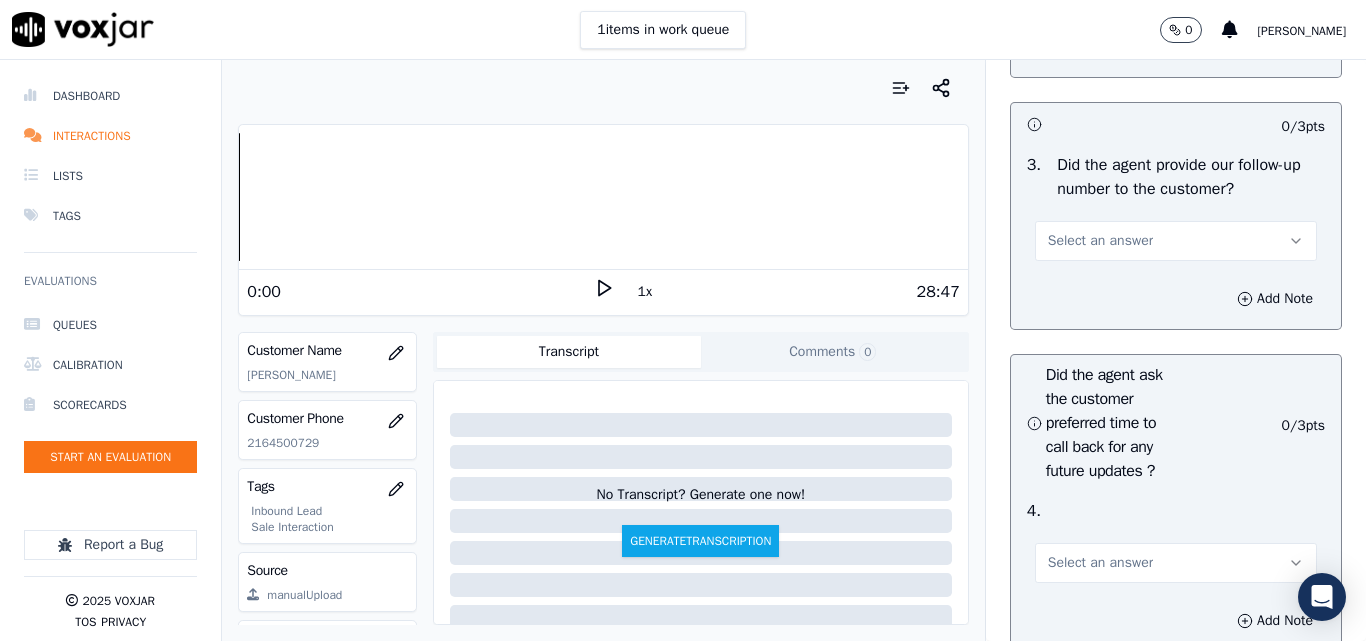 click on "Select an answer" at bounding box center [1100, -11] 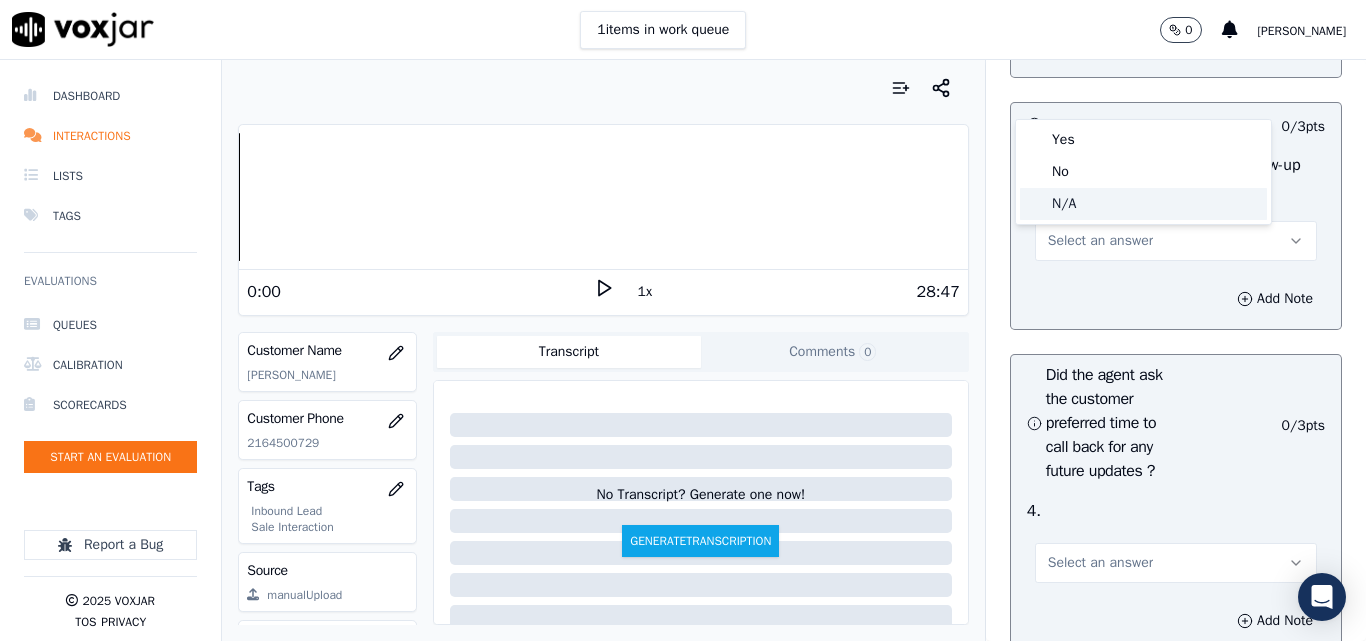 click on "N/A" 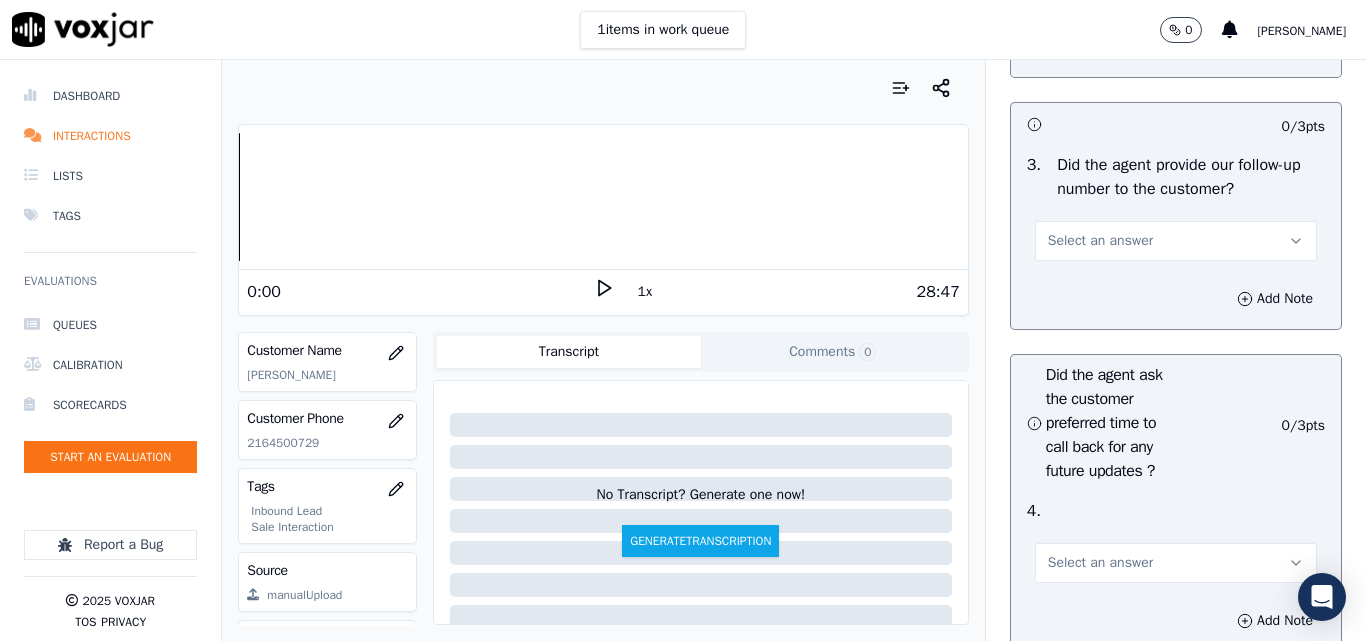 click on "Select an answer" at bounding box center (1100, 241) 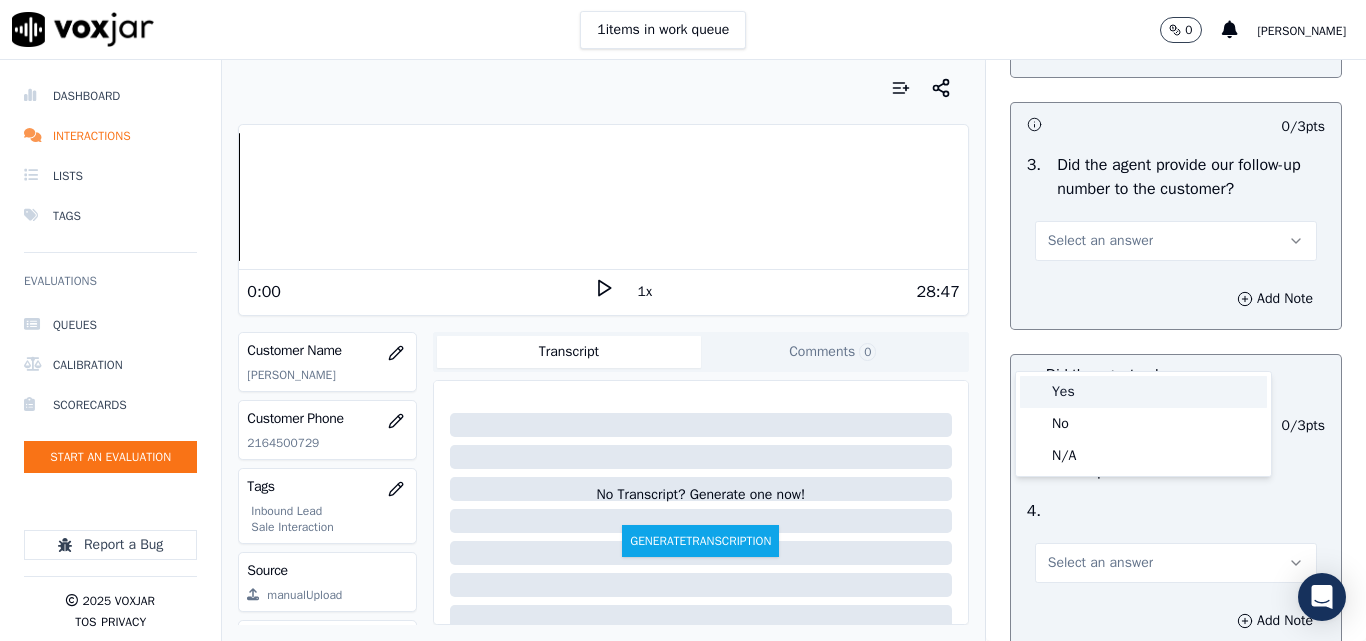 click on "Yes" at bounding box center (1143, 392) 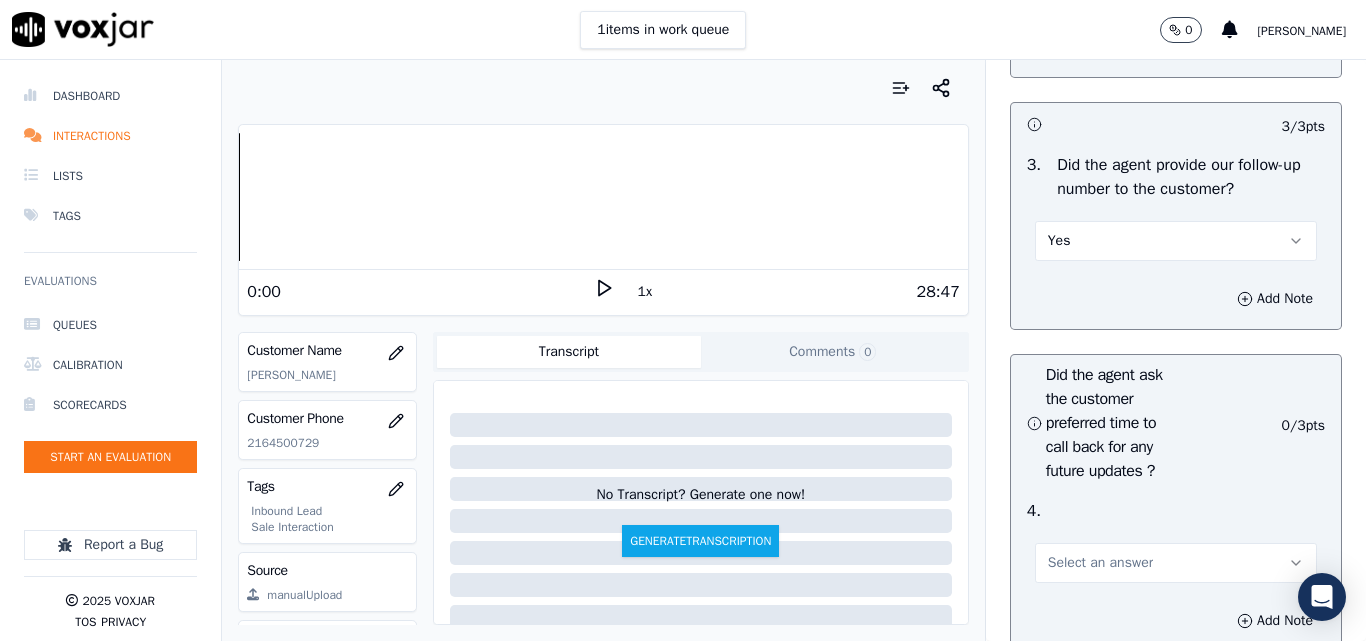 scroll, scrollTop: 5300, scrollLeft: 0, axis: vertical 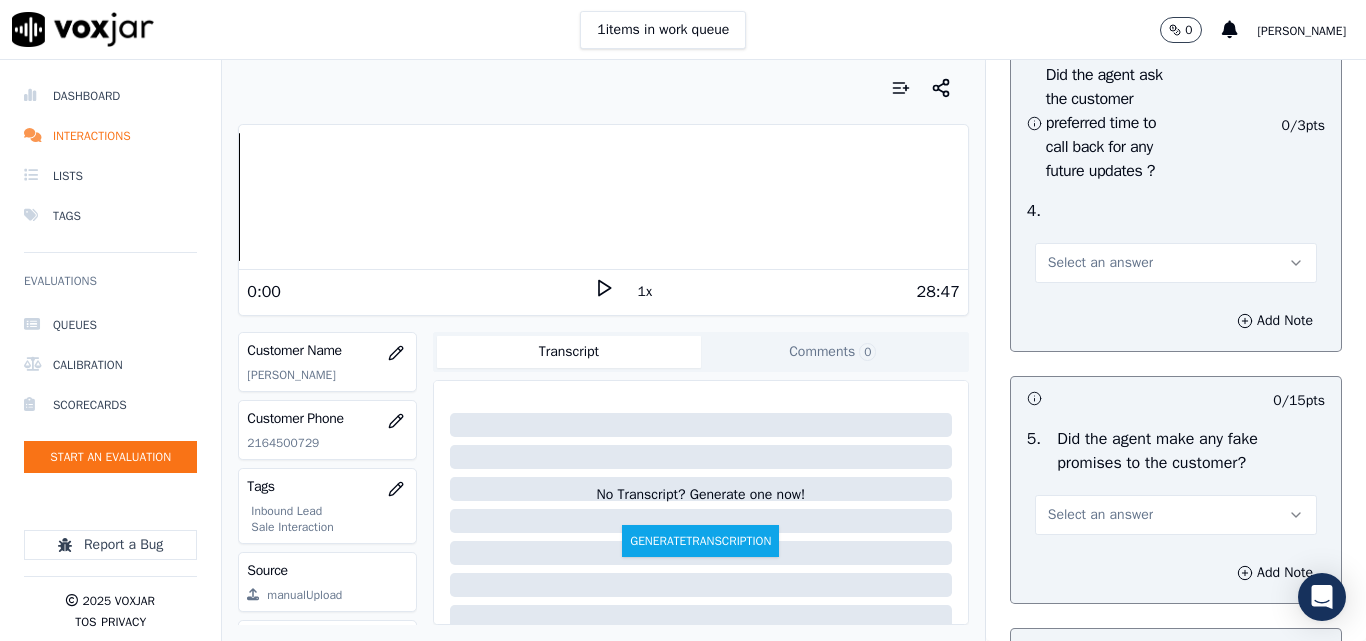 click on "Select an answer" at bounding box center (1100, 263) 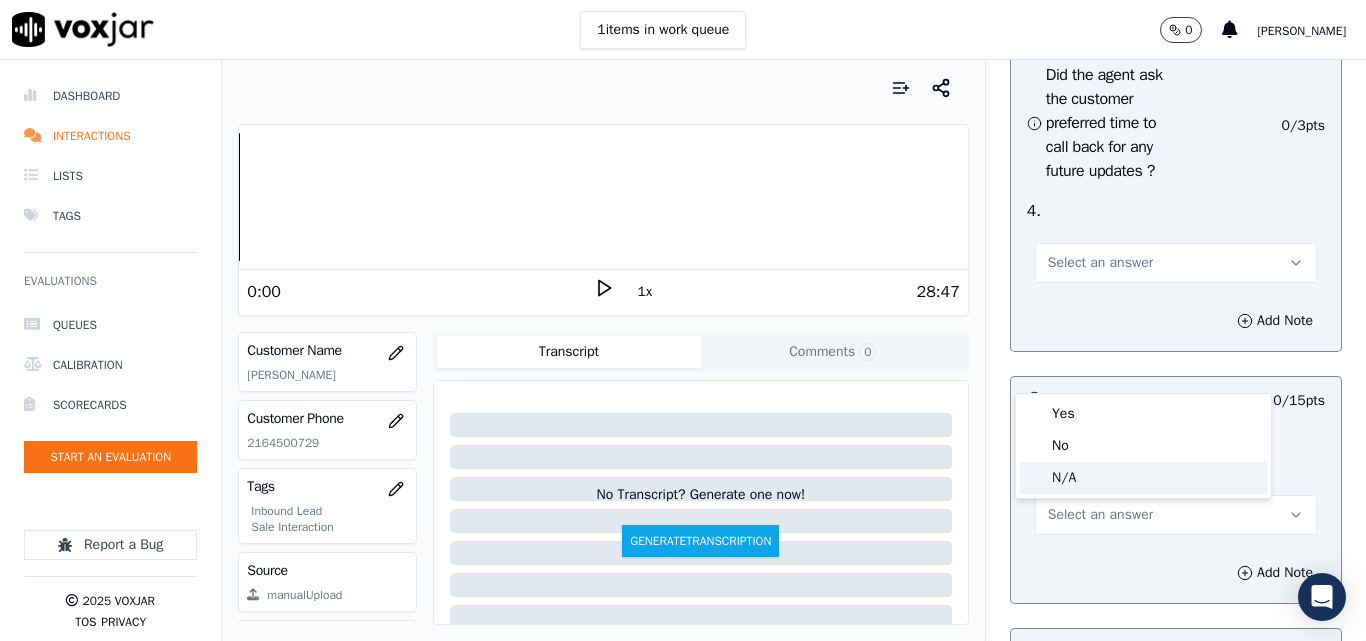 click on "N/A" 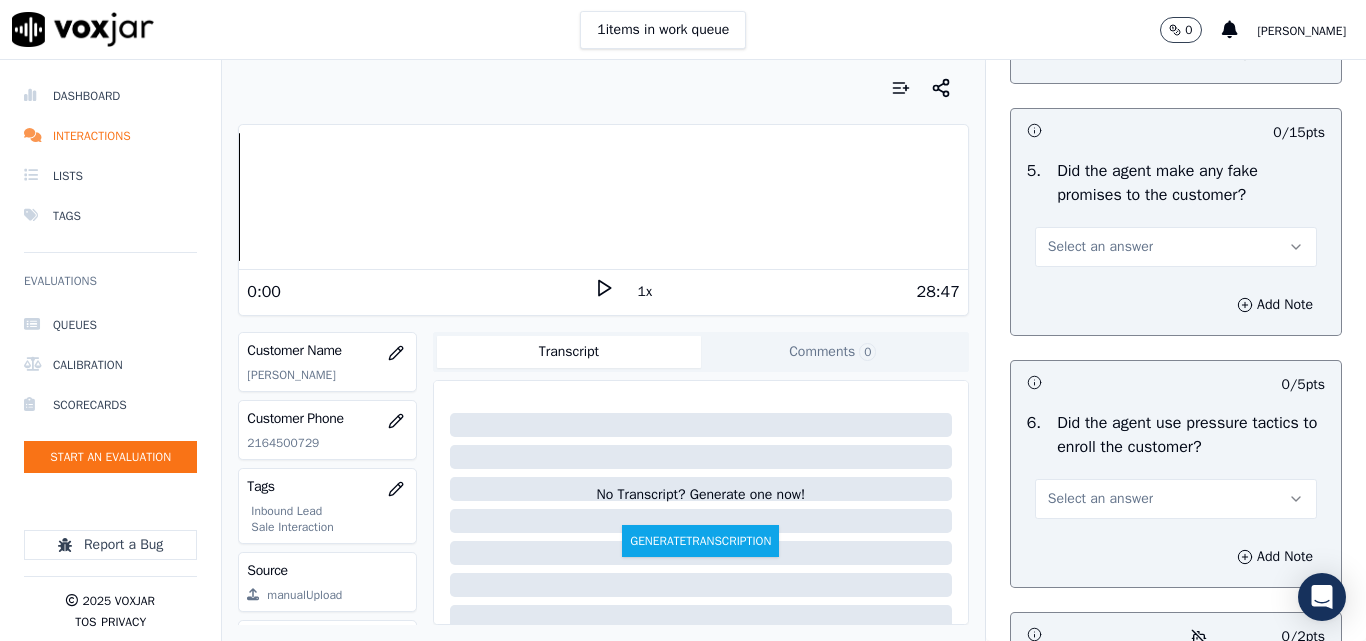 scroll, scrollTop: 5600, scrollLeft: 0, axis: vertical 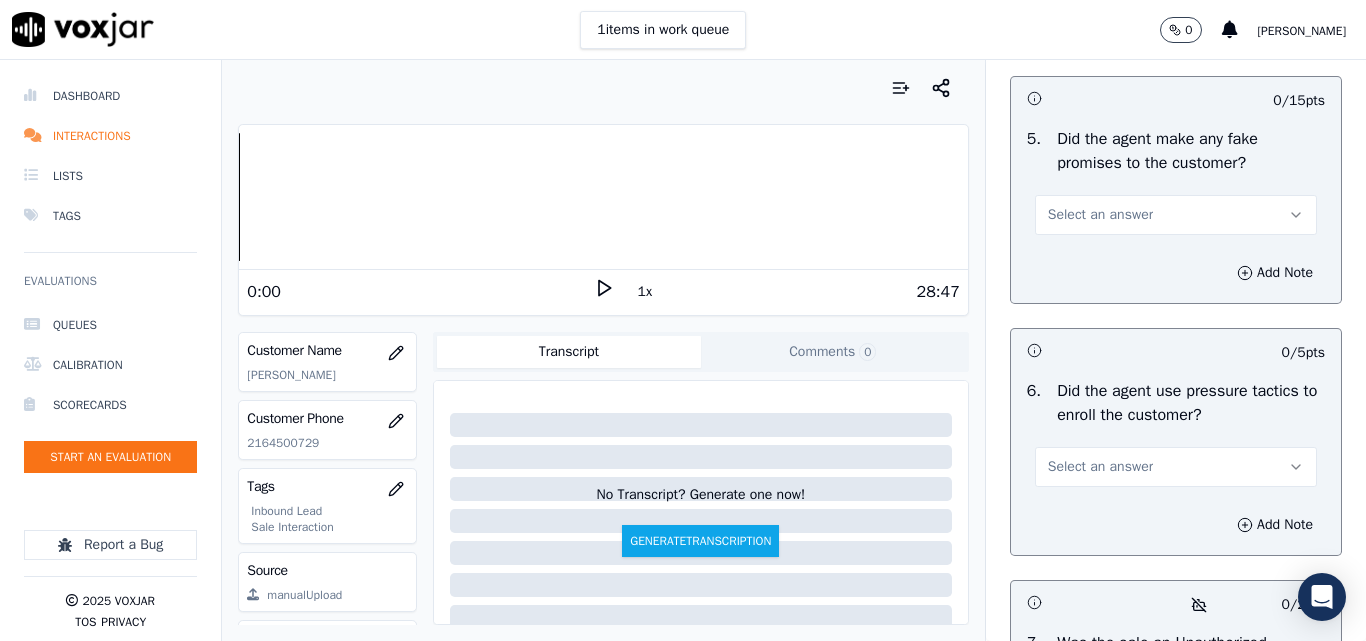 click on "Select an answer" at bounding box center (1100, 215) 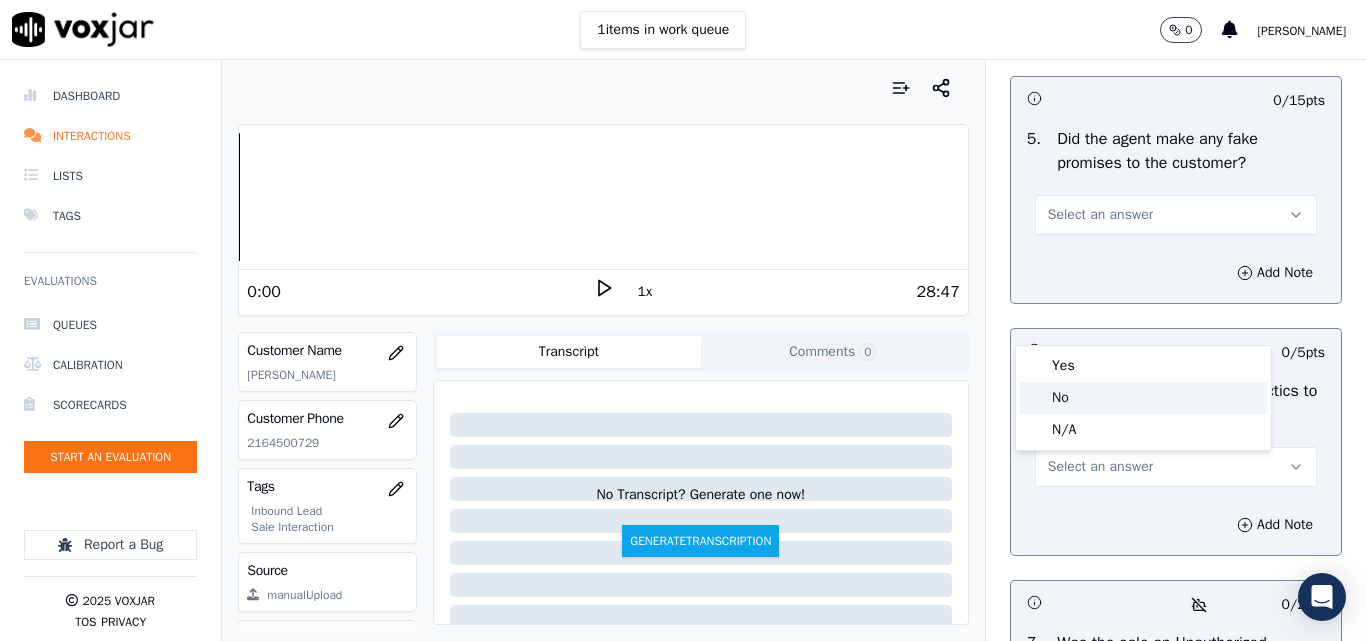 click on "No" 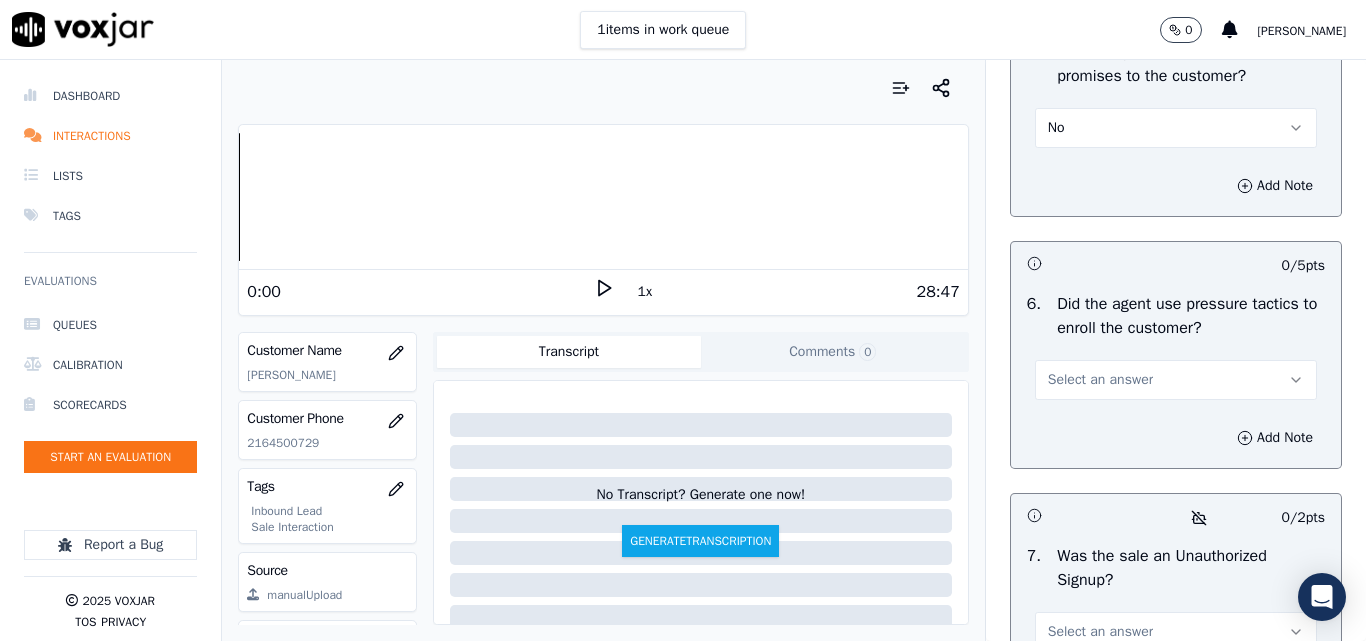 scroll, scrollTop: 5800, scrollLeft: 0, axis: vertical 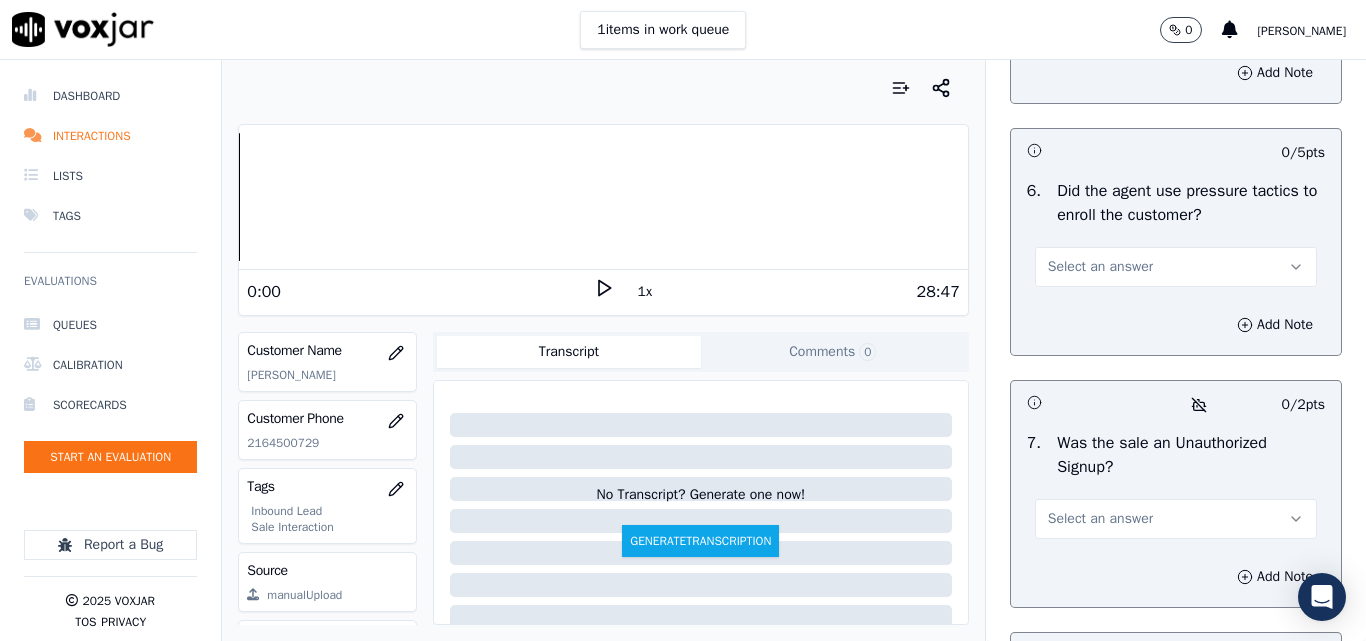 click on "Select an answer" at bounding box center (1100, 267) 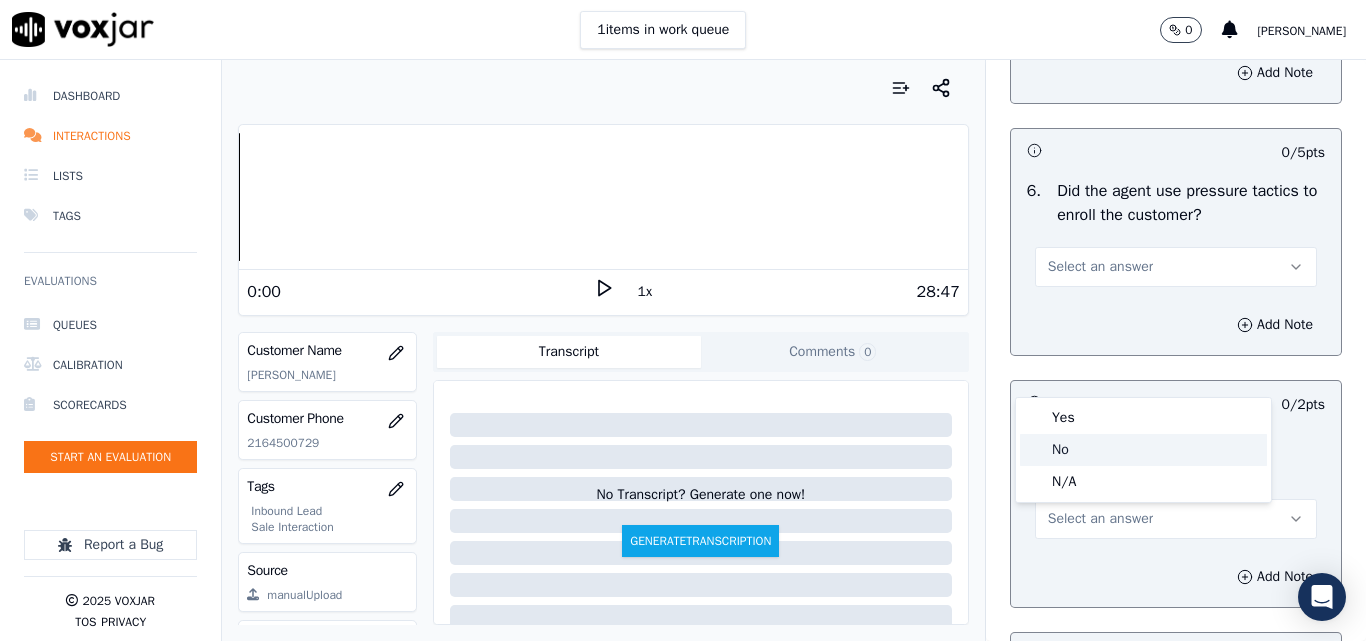 click on "No" 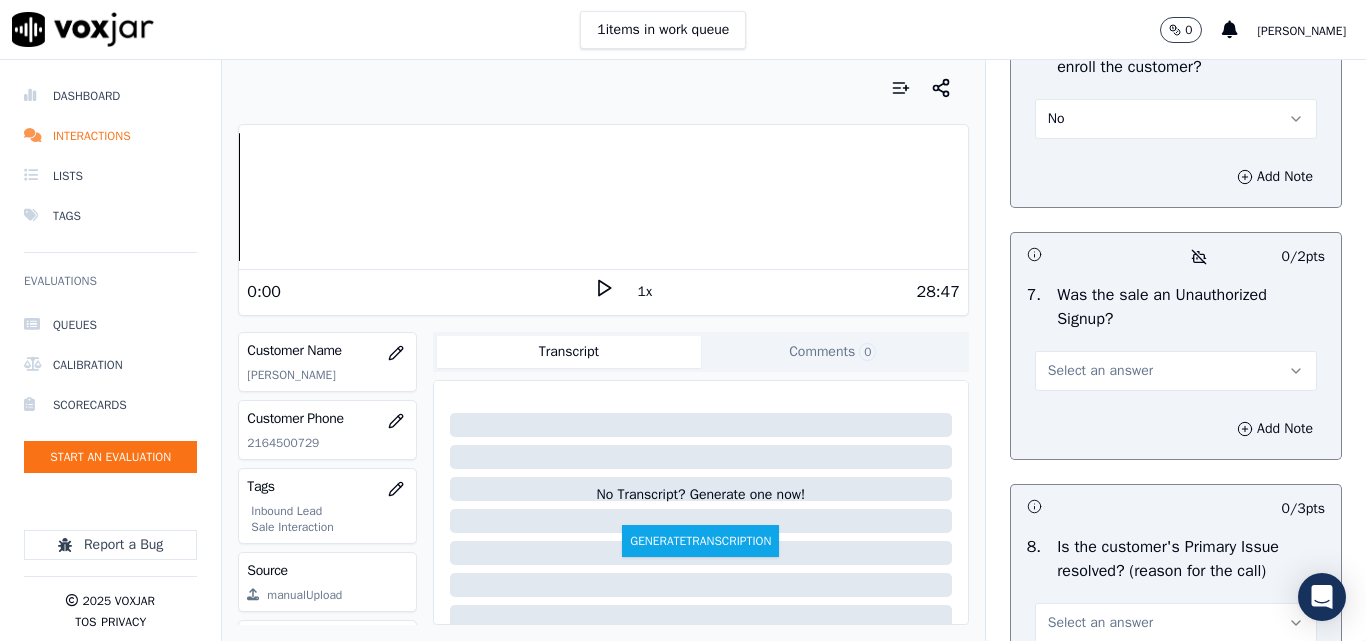 scroll, scrollTop: 6100, scrollLeft: 0, axis: vertical 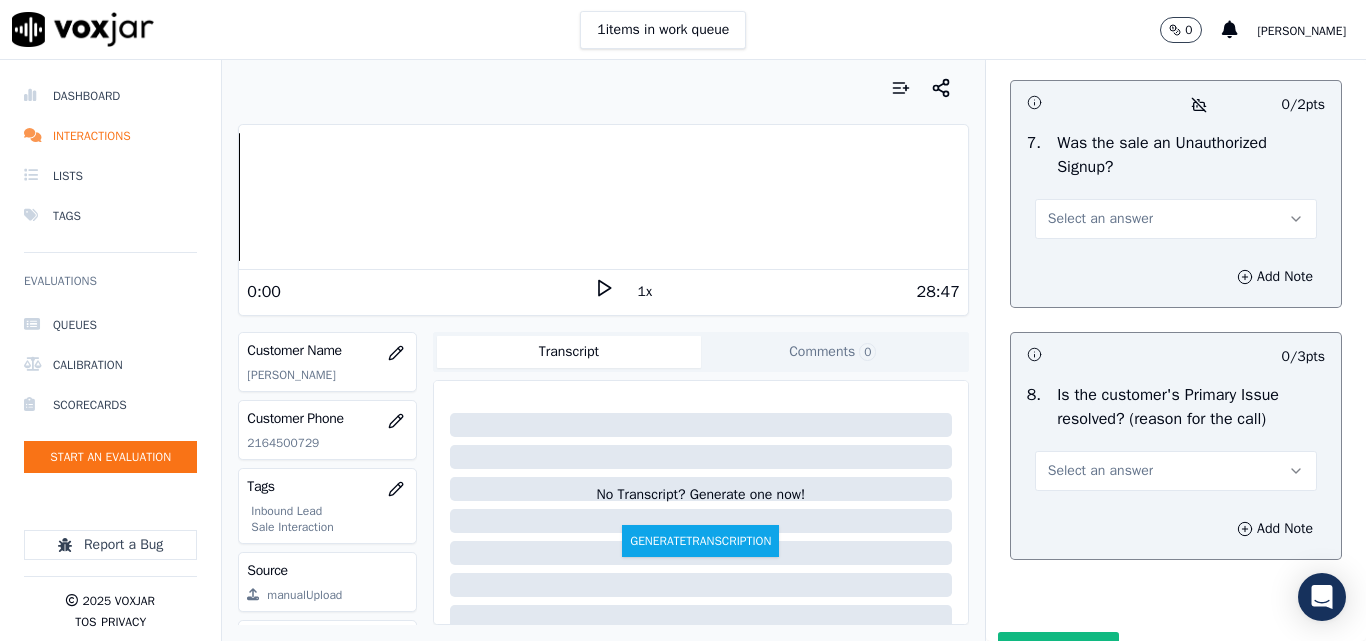 click on "Select an answer" at bounding box center [1100, 219] 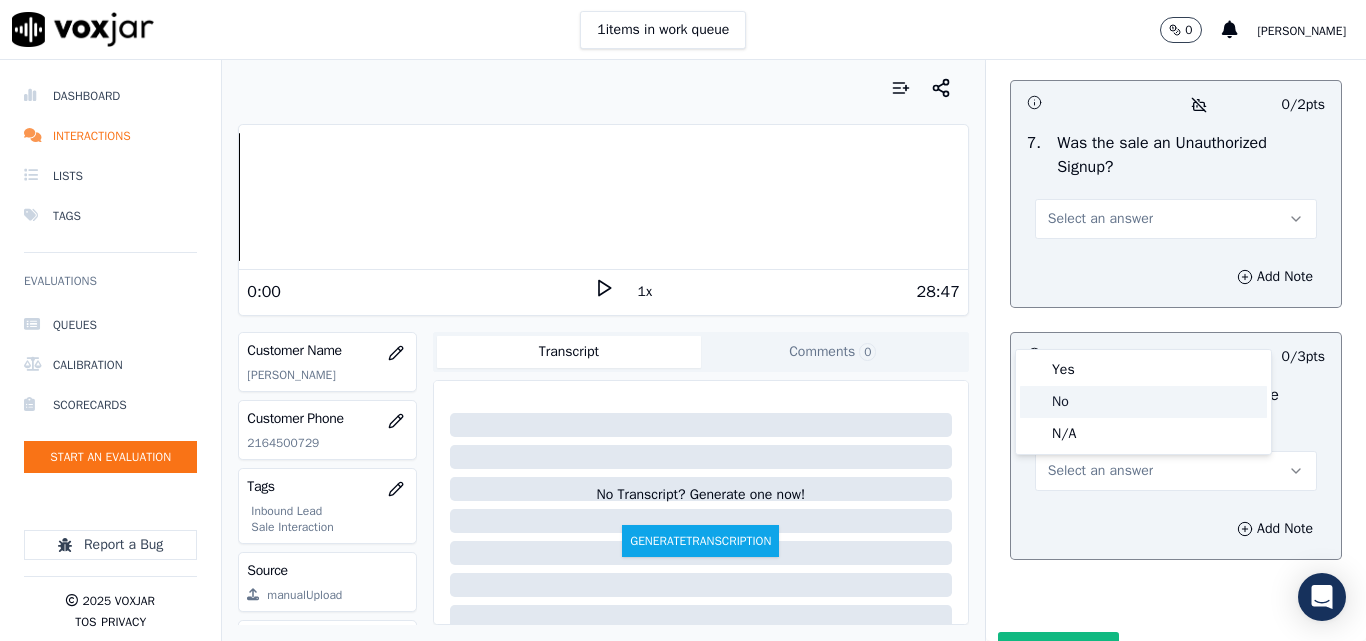click on "No" 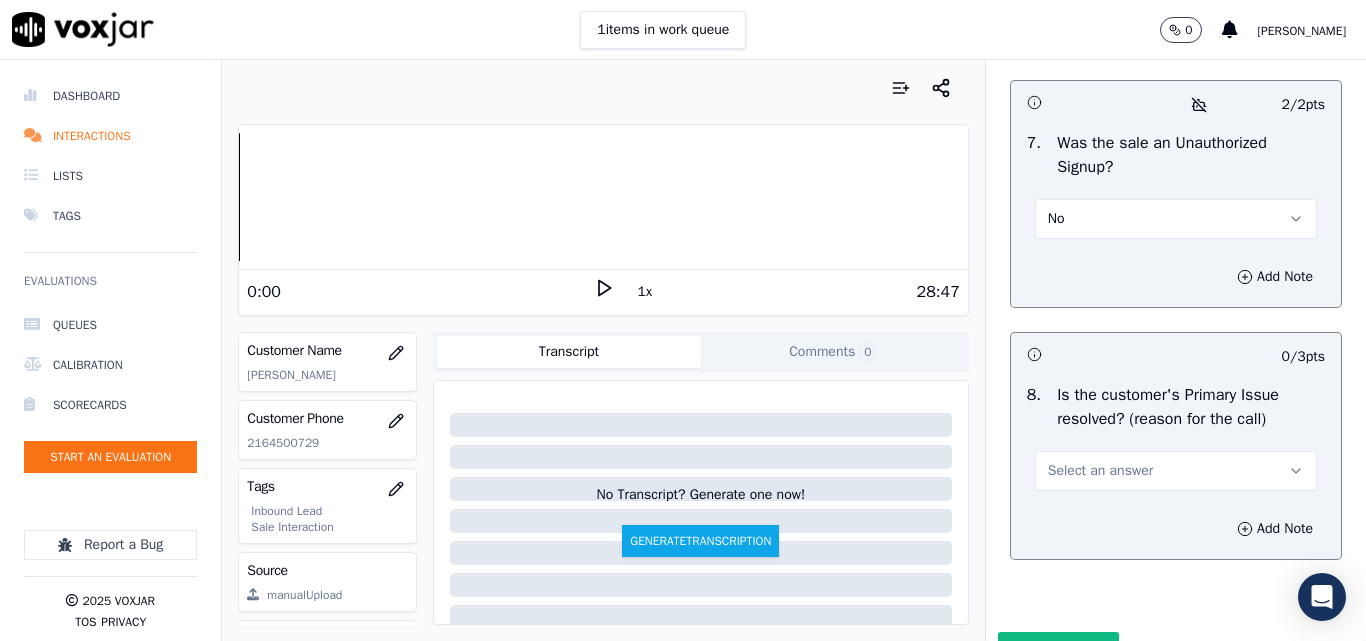 scroll, scrollTop: 6290, scrollLeft: 0, axis: vertical 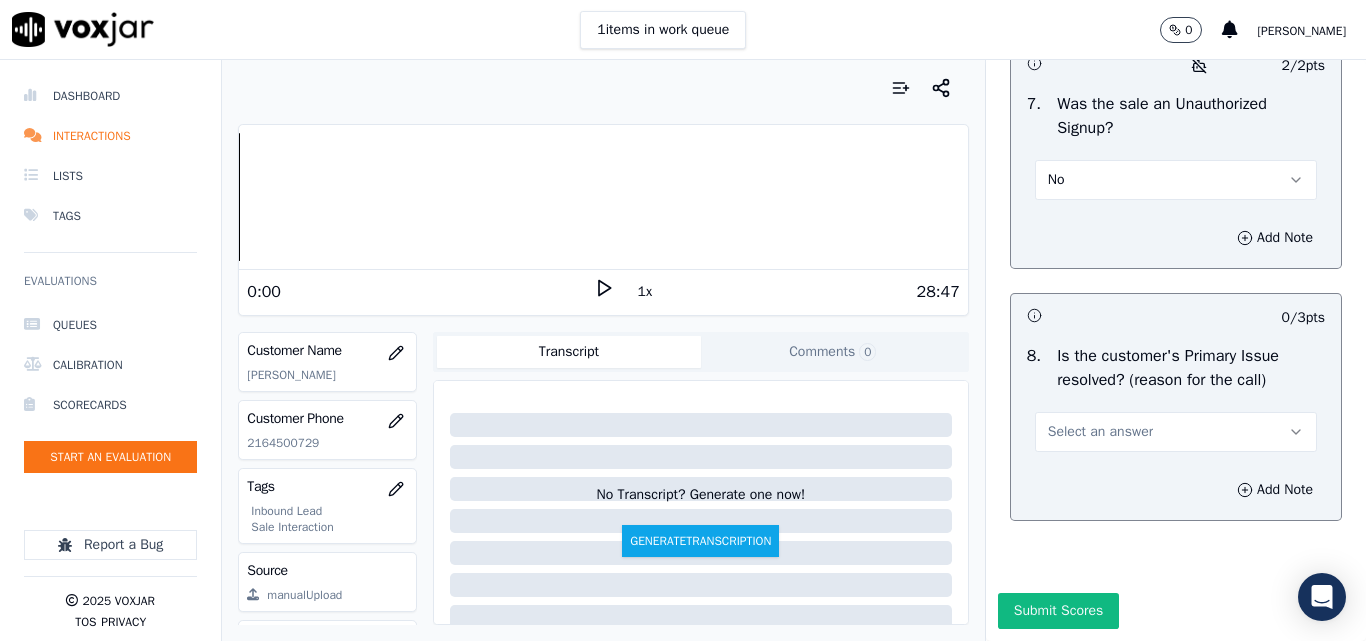 click on "Select an answer" at bounding box center (1100, 432) 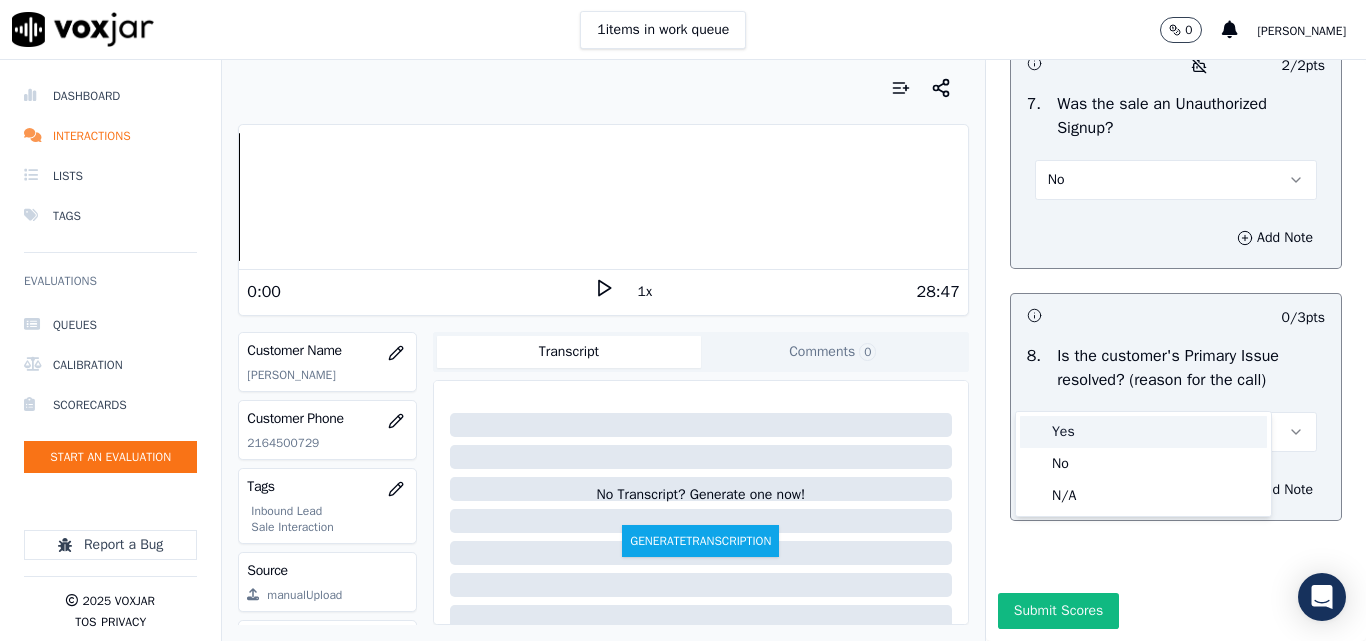 click on "Yes" at bounding box center [1143, 432] 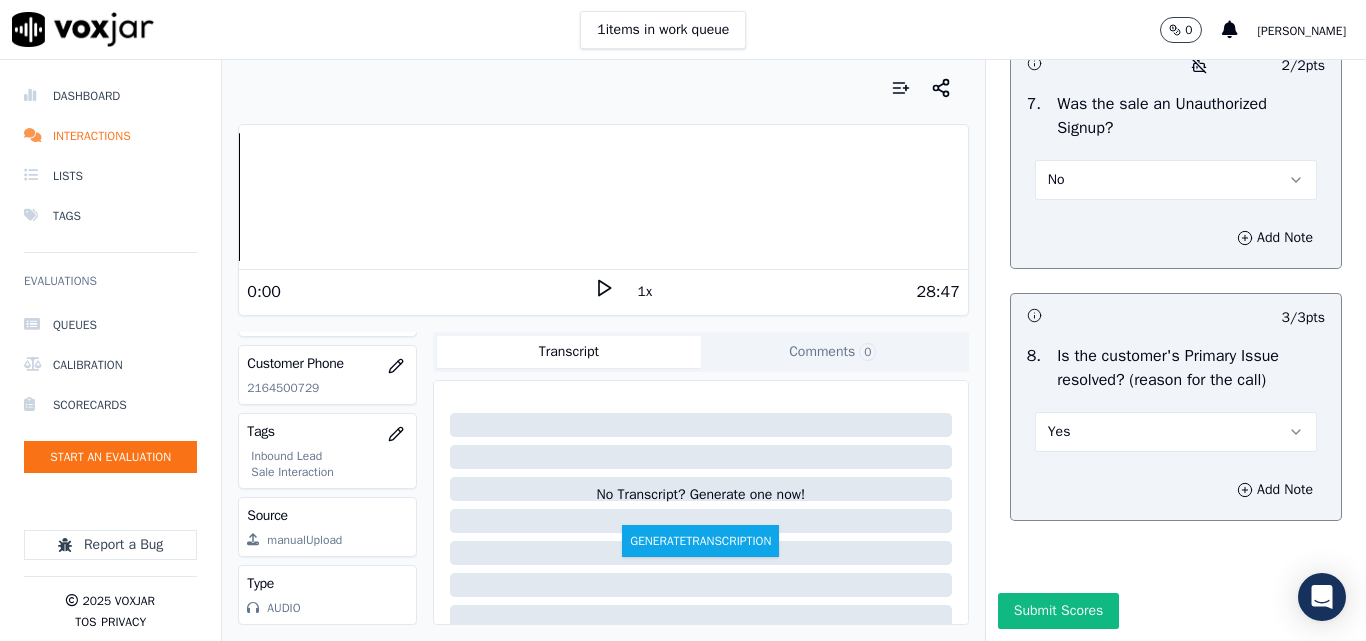 scroll, scrollTop: 388, scrollLeft: 0, axis: vertical 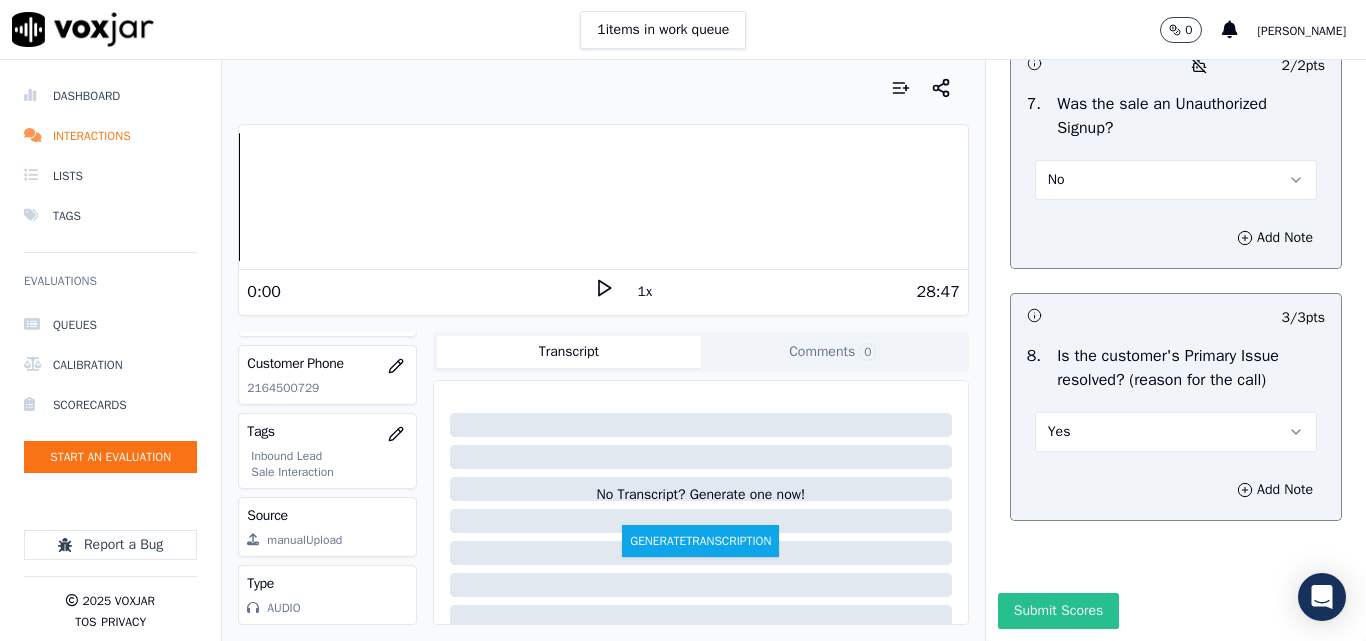 click on "Submit Scores" at bounding box center (1058, 611) 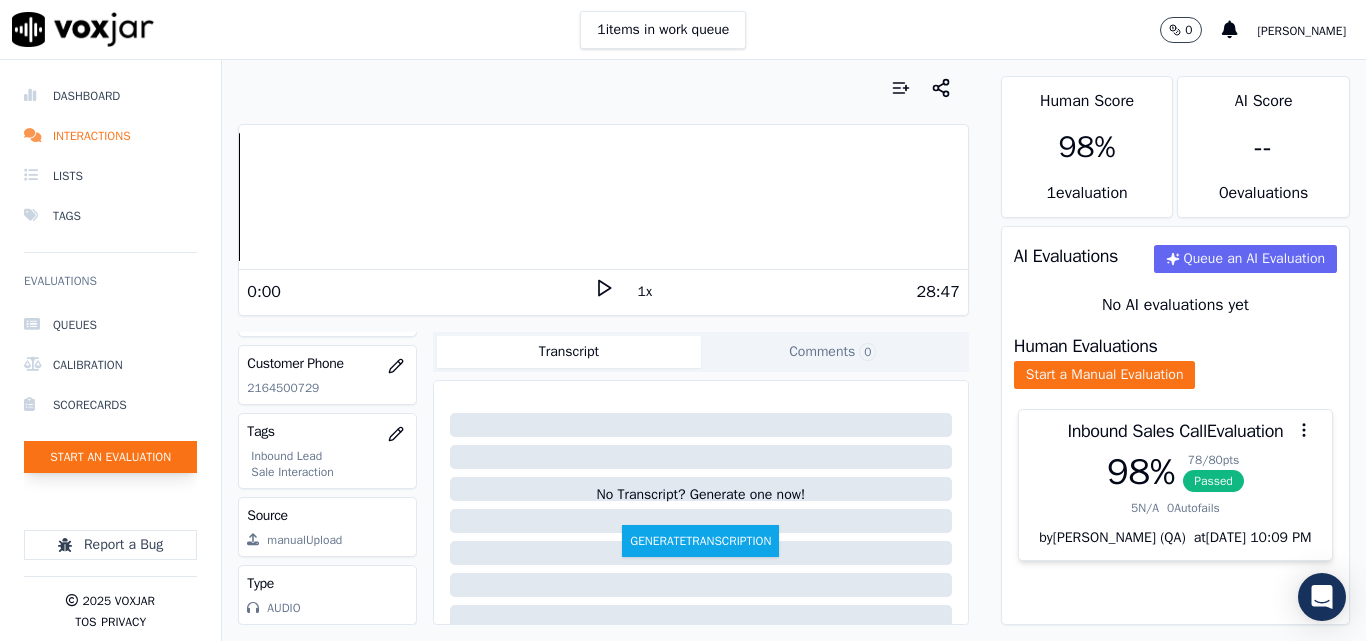 click on "Start an Evaluation" 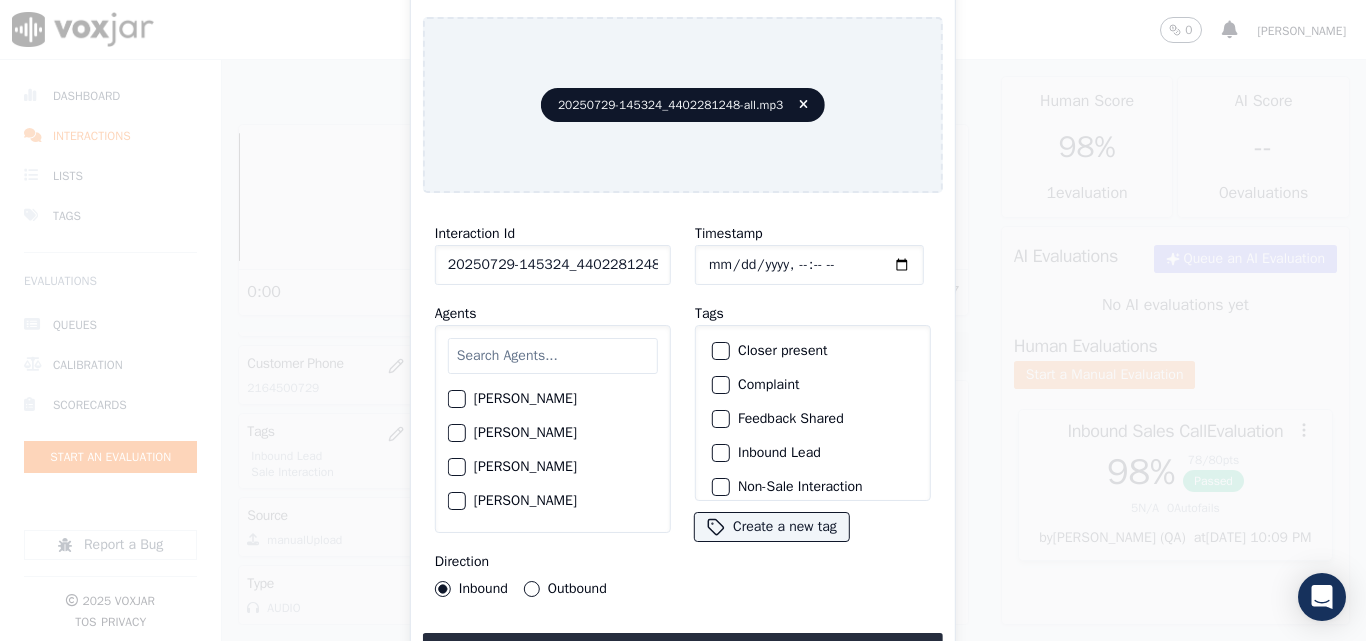 scroll, scrollTop: 0, scrollLeft: 40, axis: horizontal 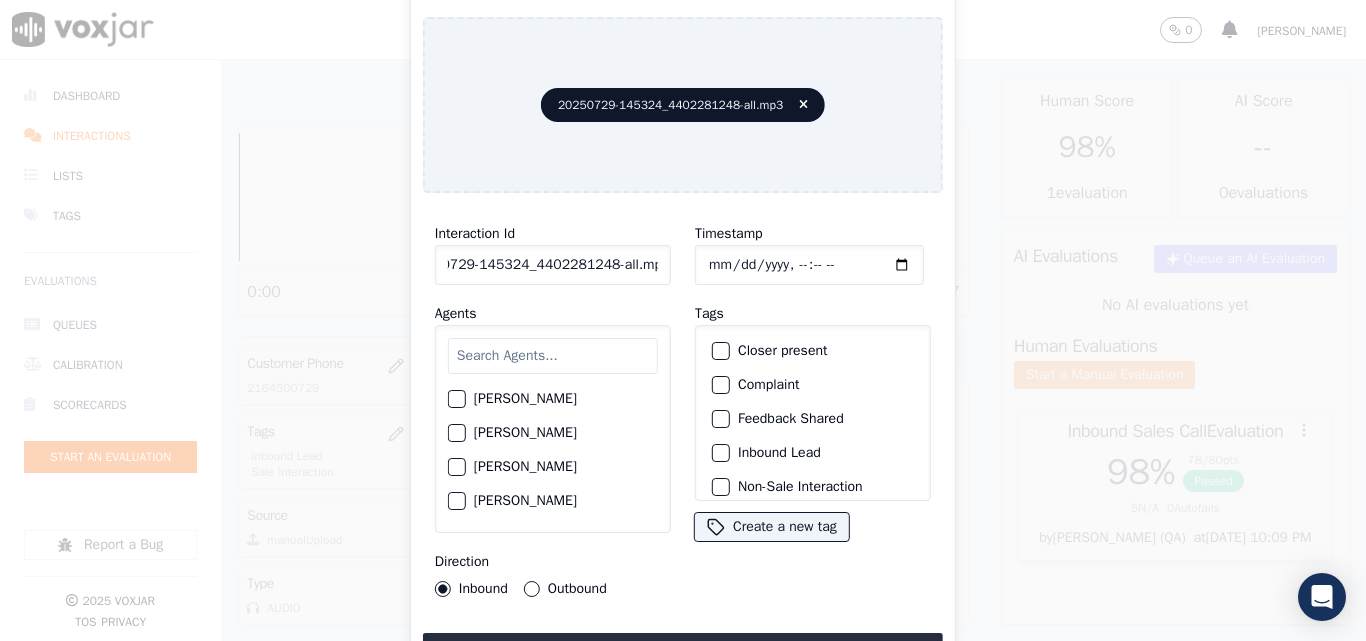 drag, startPoint x: 641, startPoint y: 256, endPoint x: 853, endPoint y: 258, distance: 212.00943 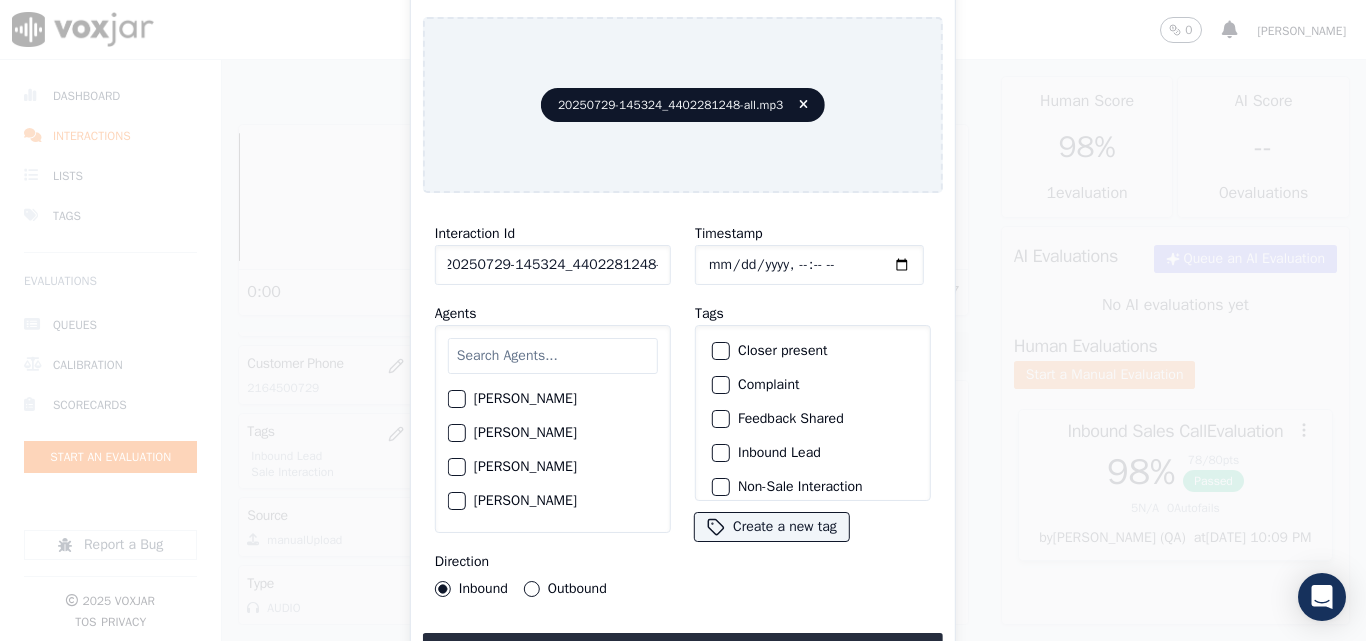 scroll, scrollTop: 0, scrollLeft: 11, axis: horizontal 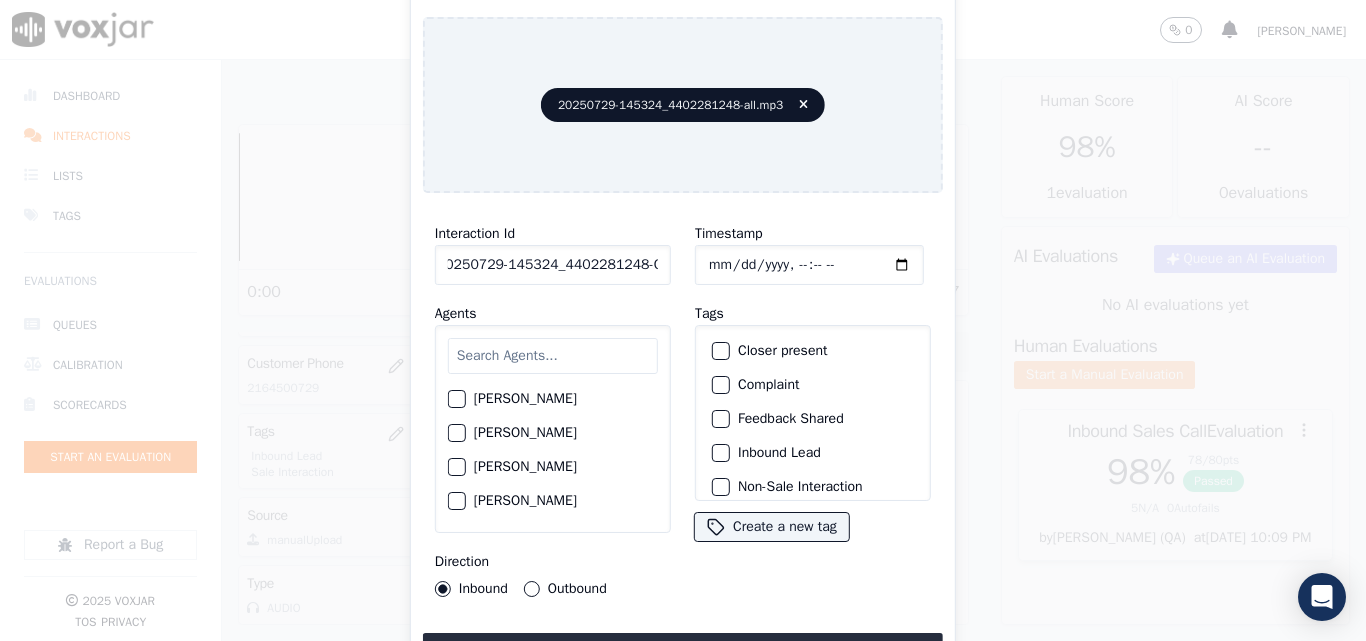 type on "20250729-145324_4402281248-C1" 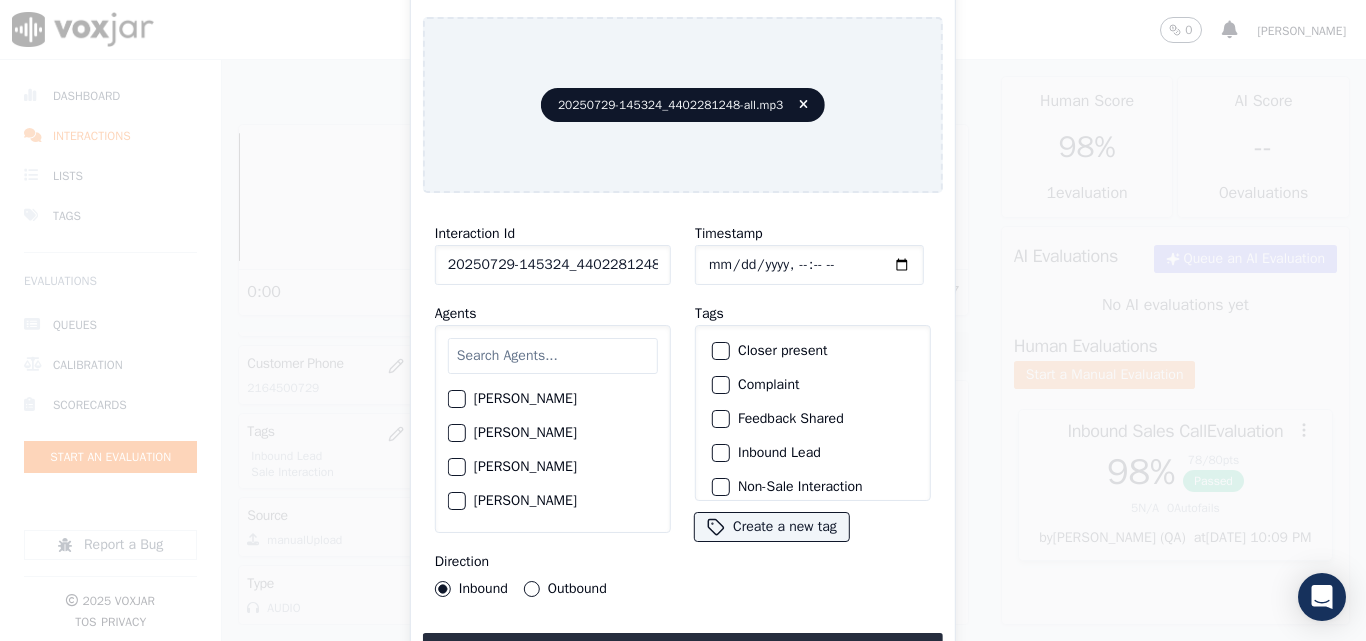 type on "[DATE]T16:44" 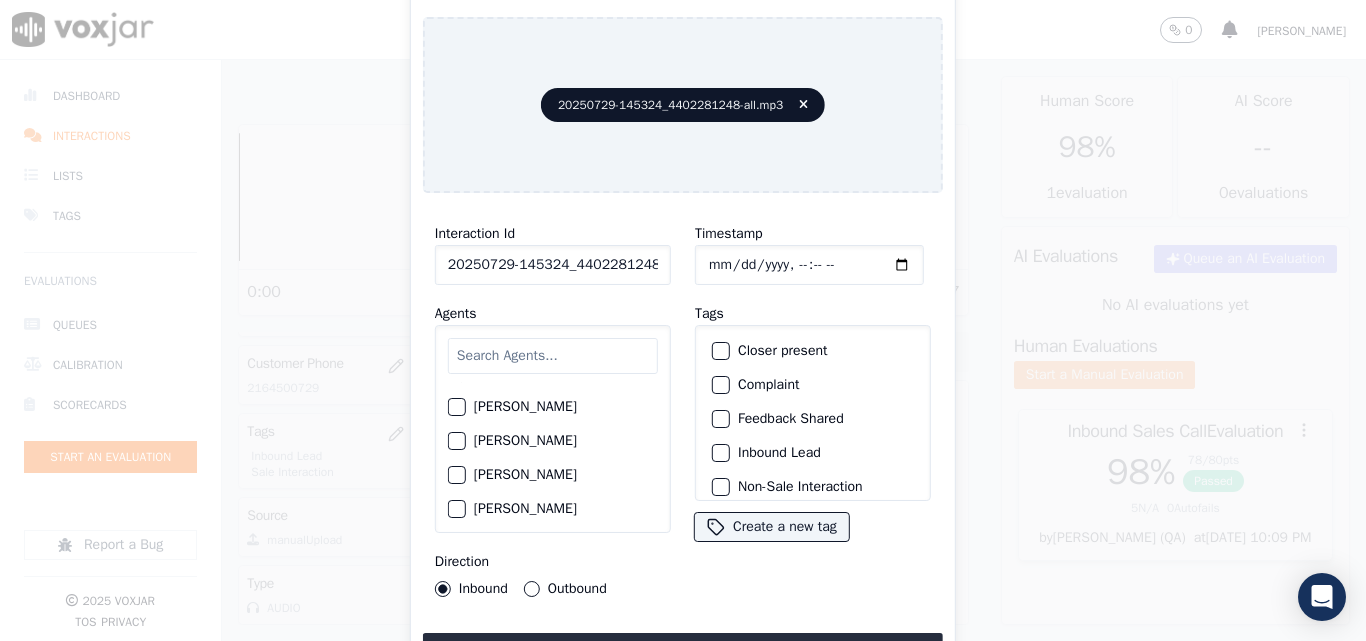 scroll, scrollTop: 500, scrollLeft: 0, axis: vertical 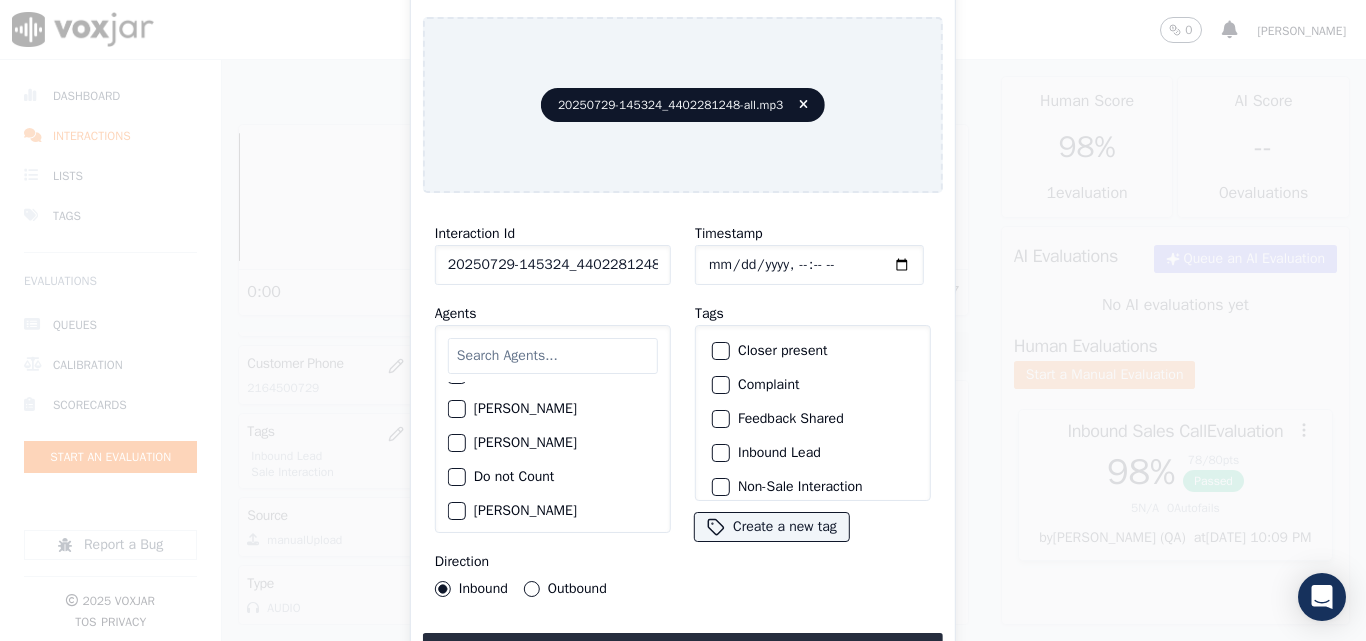 click on "[PERSON_NAME]" 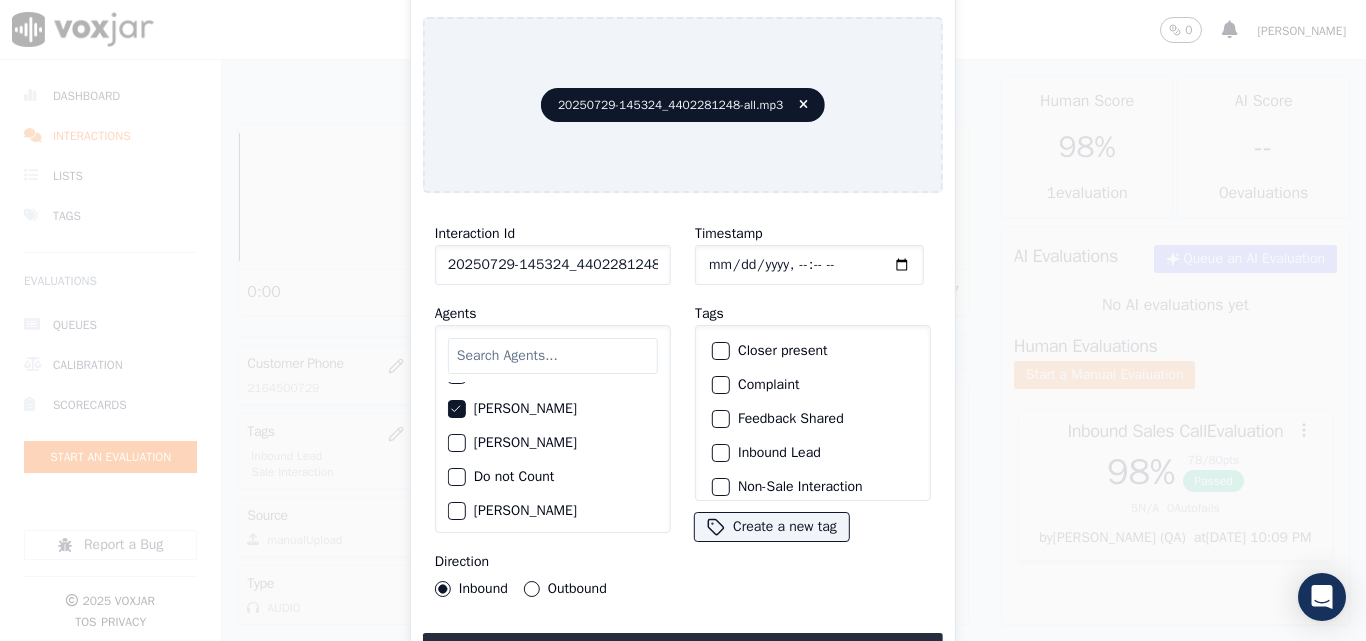 click at bounding box center [720, 351] 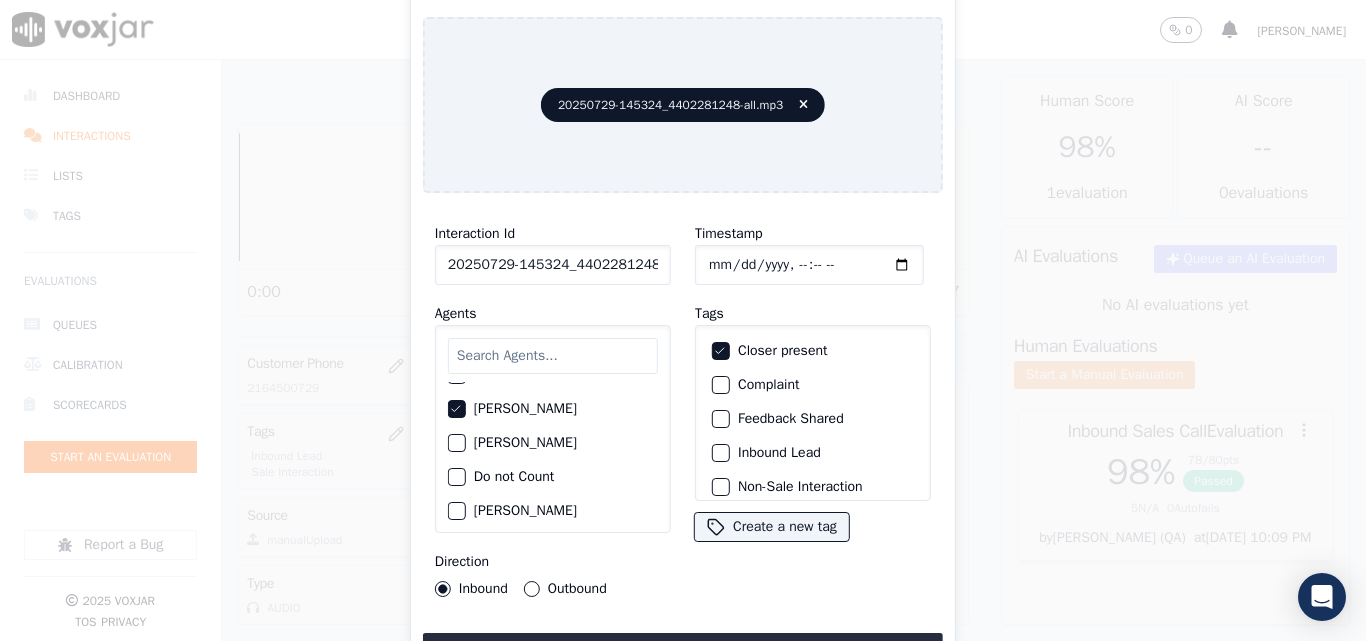 click at bounding box center (720, 453) 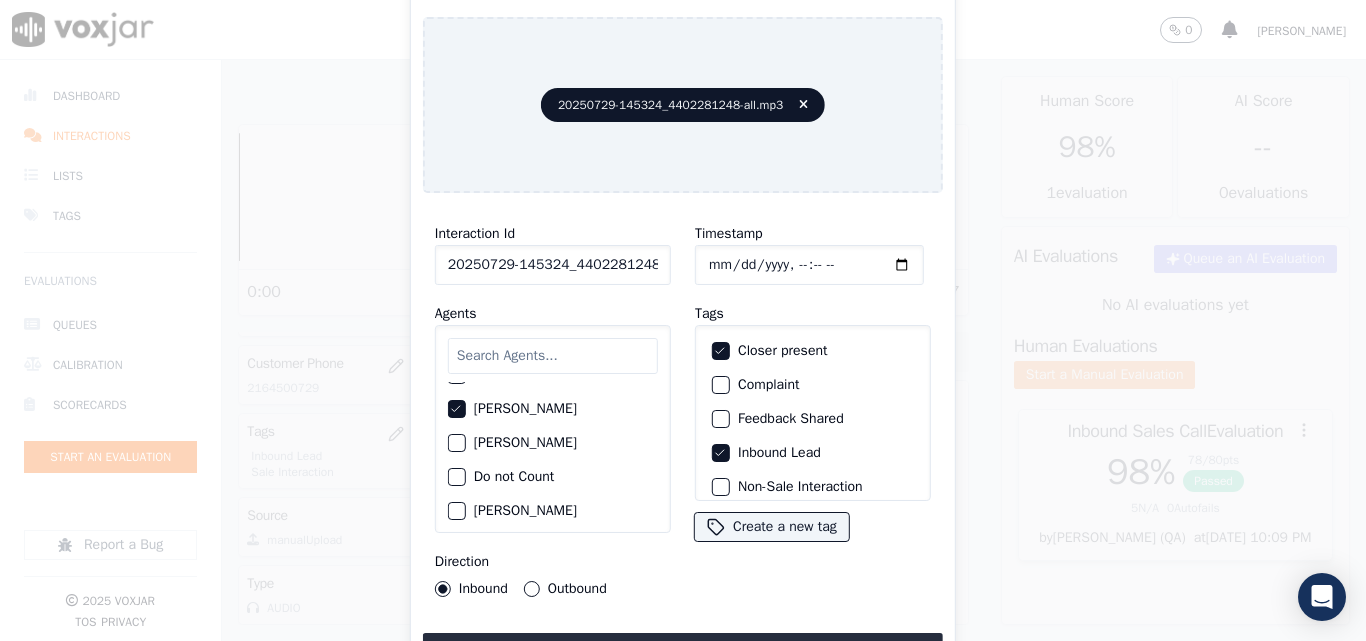 scroll, scrollTop: 173, scrollLeft: 0, axis: vertical 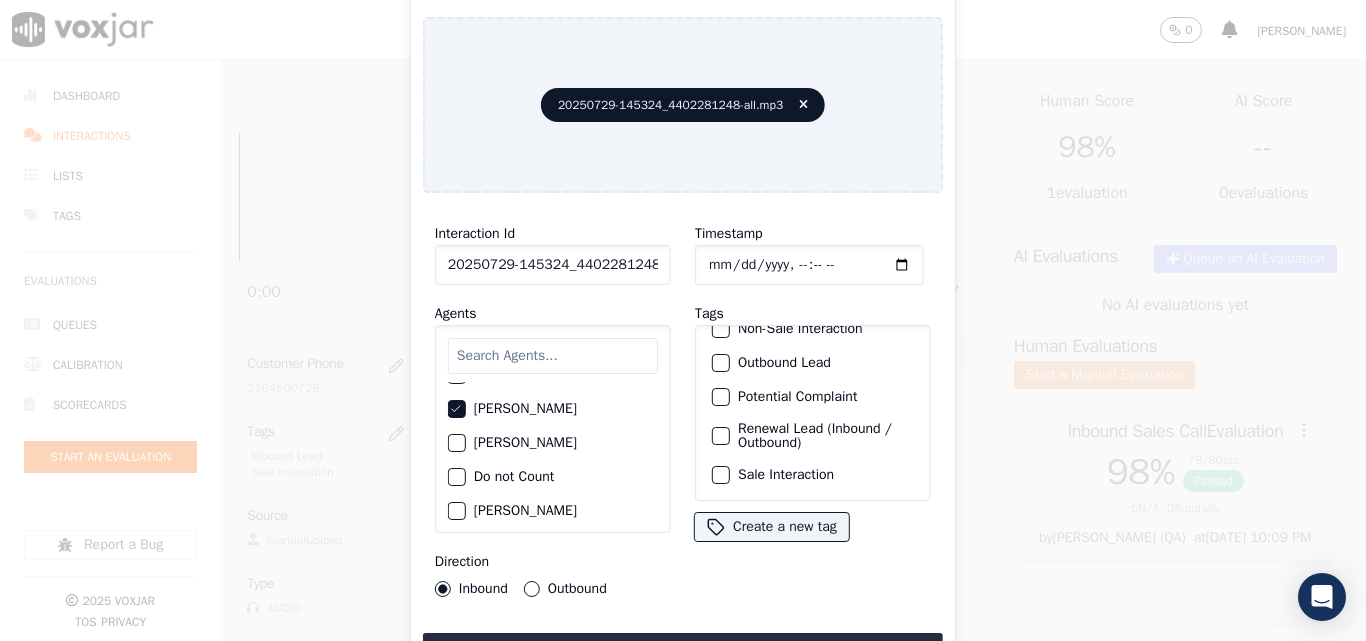 click at bounding box center [720, 475] 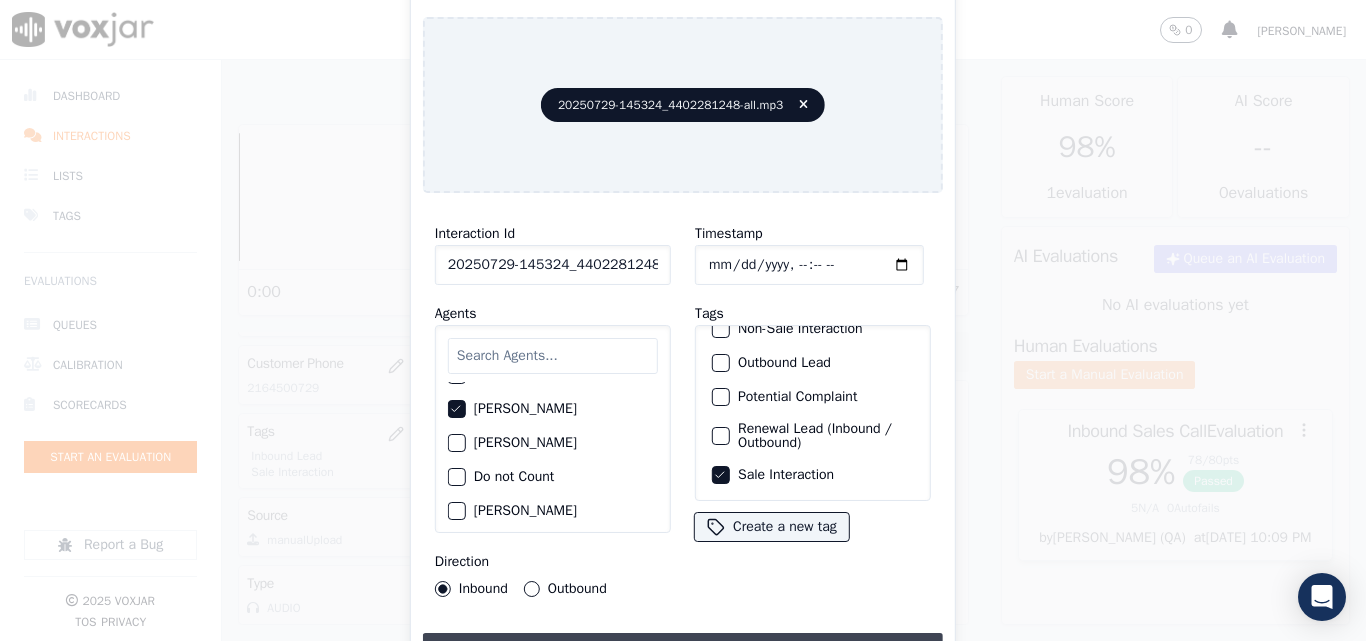 click on "Upload interaction to start evaluation" at bounding box center [683, 651] 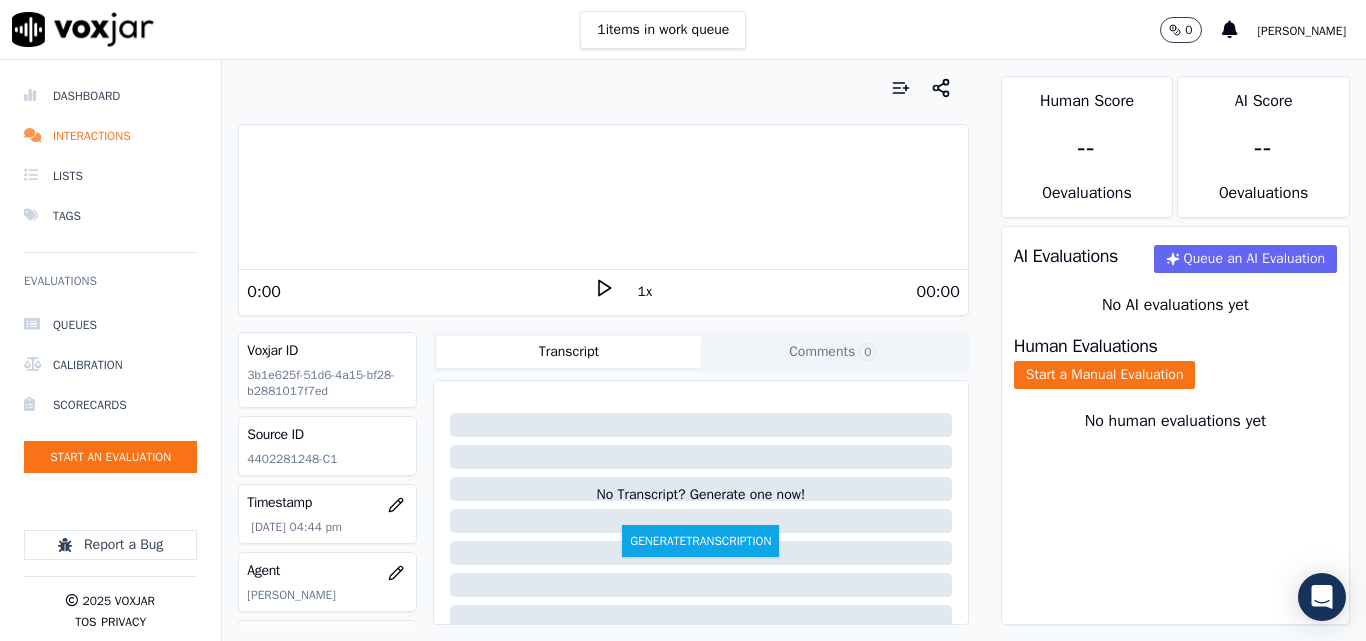 scroll, scrollTop: 200, scrollLeft: 0, axis: vertical 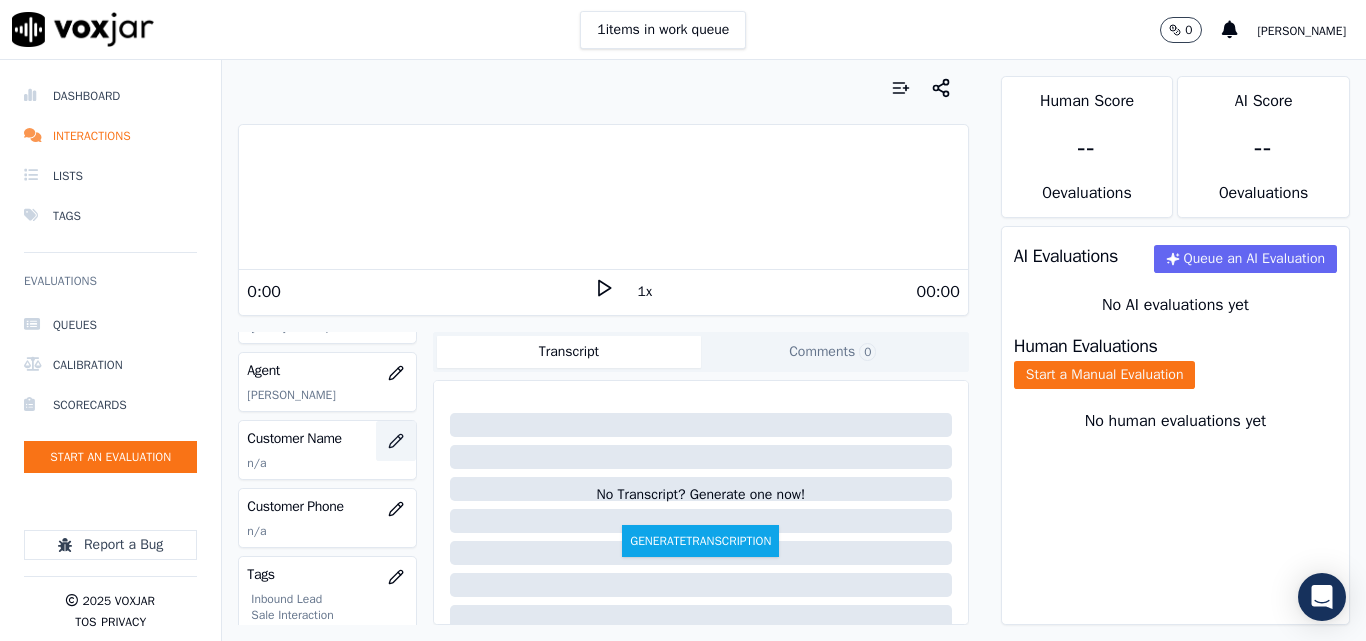 click 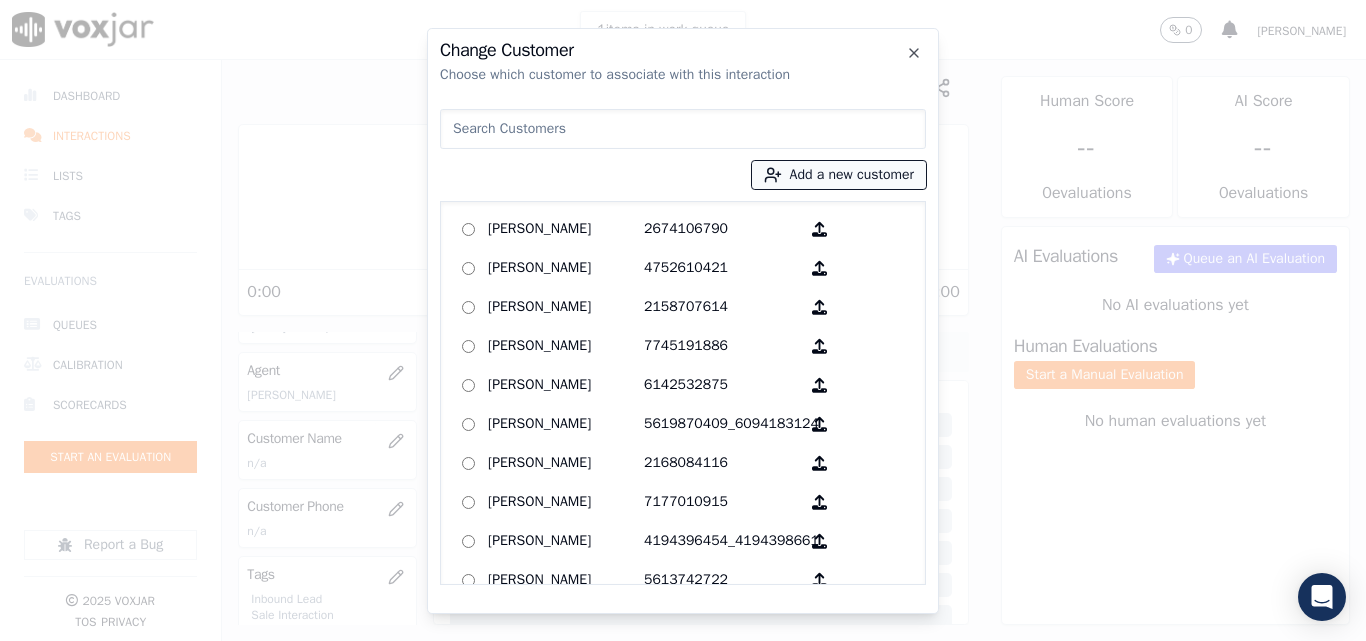 click on "Add a new customer" at bounding box center [839, 175] 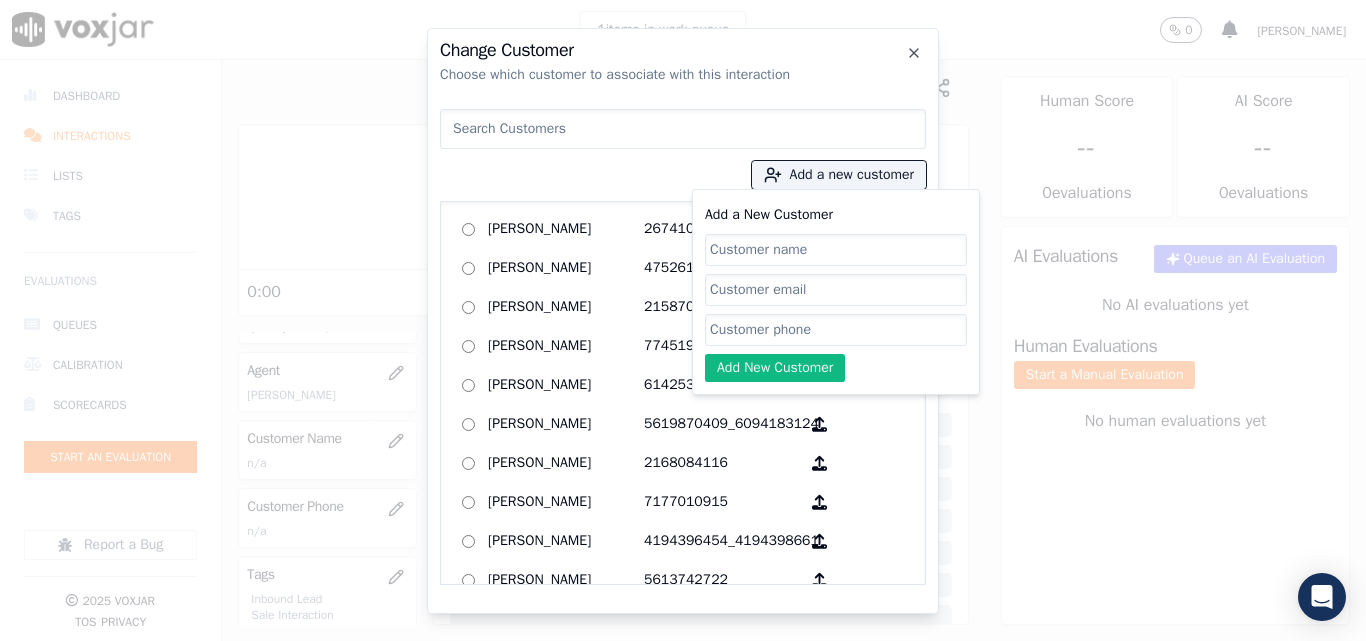 click on "Add a New Customer" 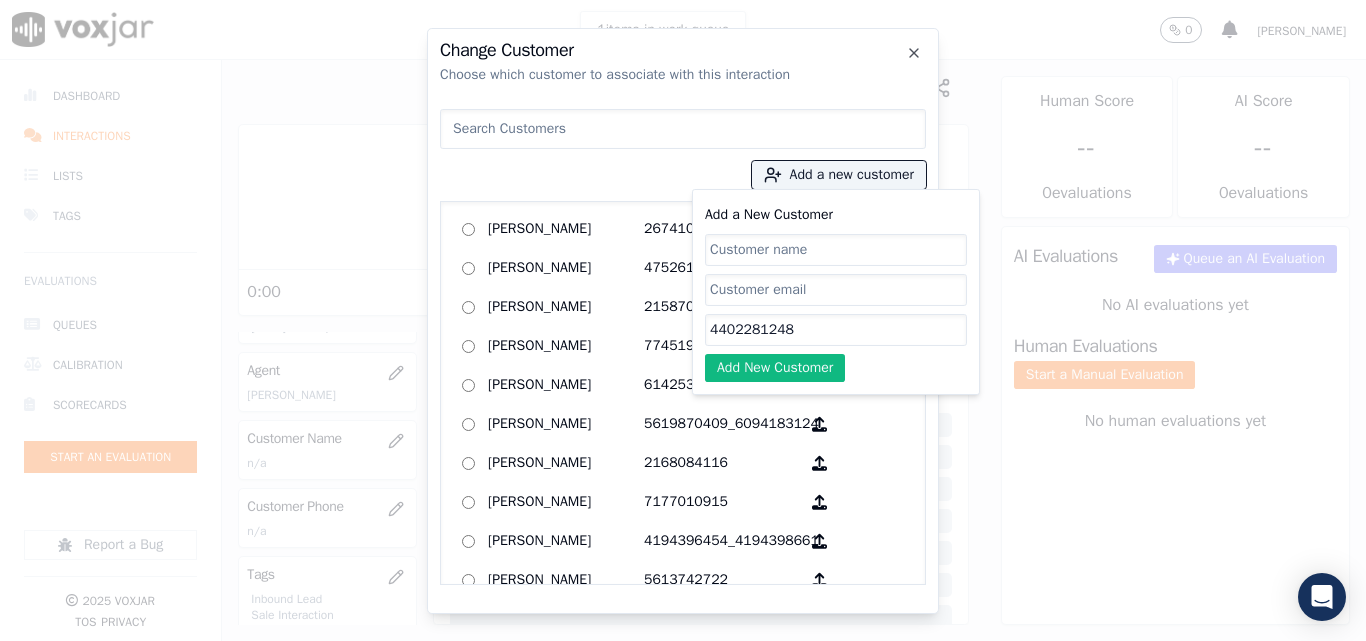 type on "4402281248" 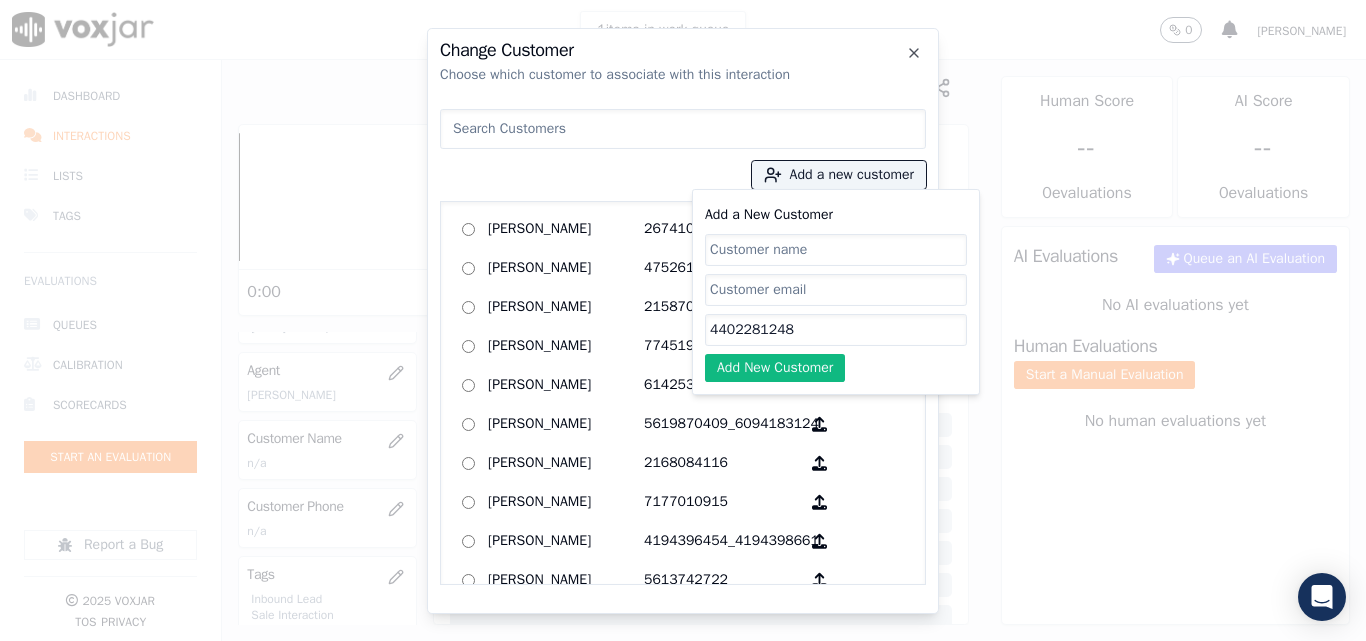 paste on "[PERSON_NAME]" 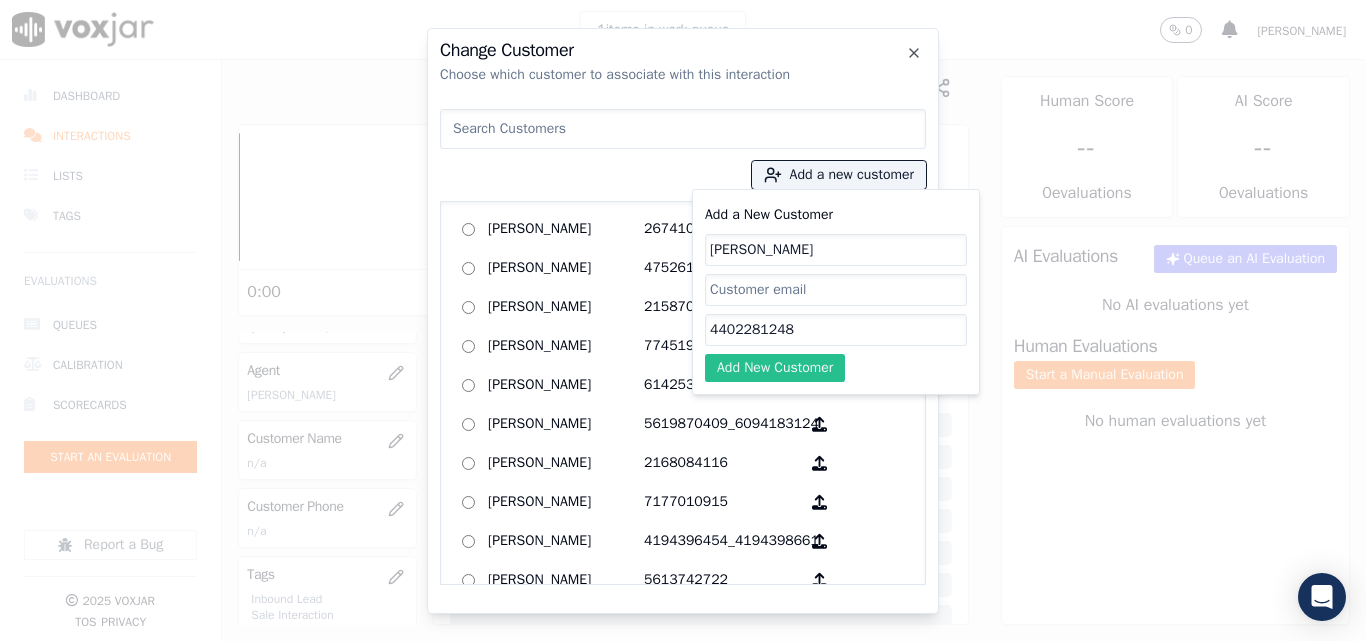 type on "[PERSON_NAME]" 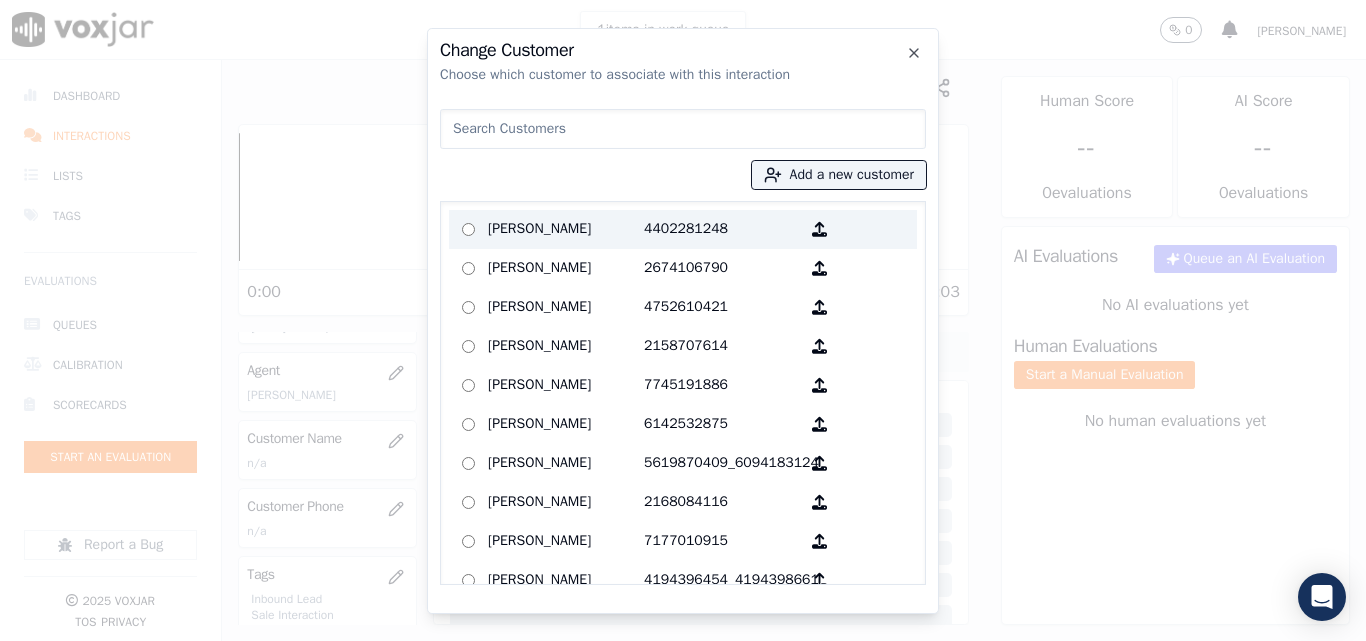 click on "[PERSON_NAME]" at bounding box center (566, 229) 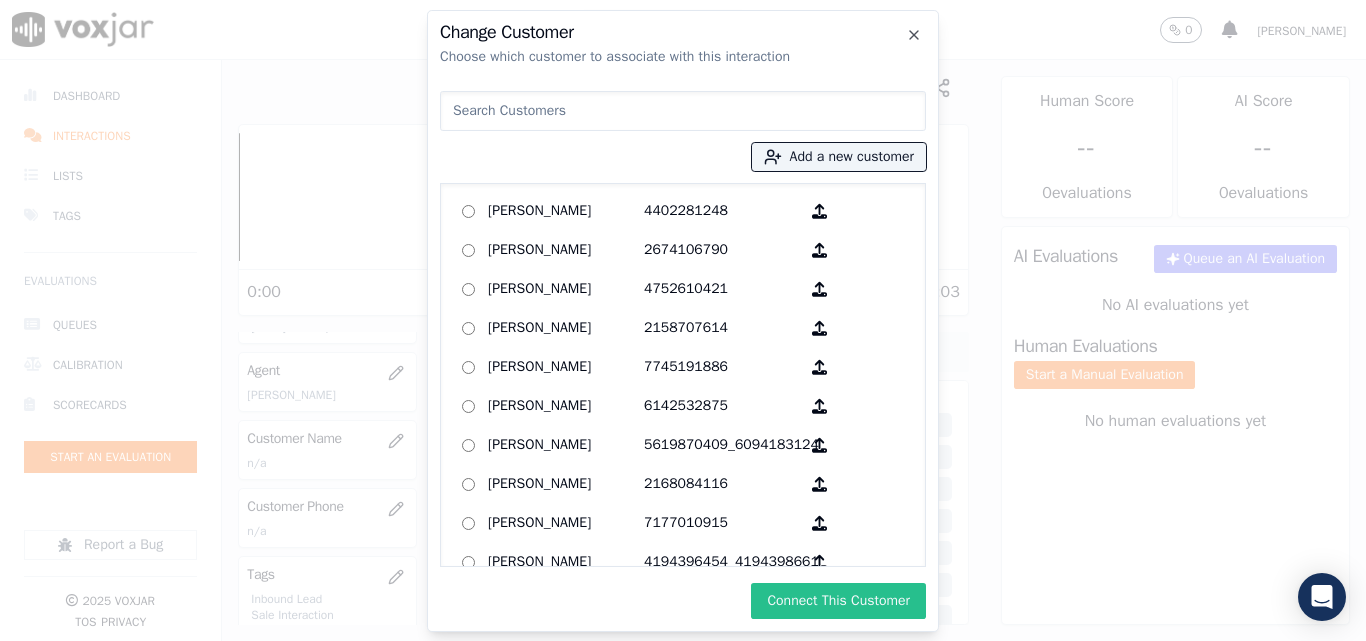 click on "Connect This Customer" at bounding box center (838, 601) 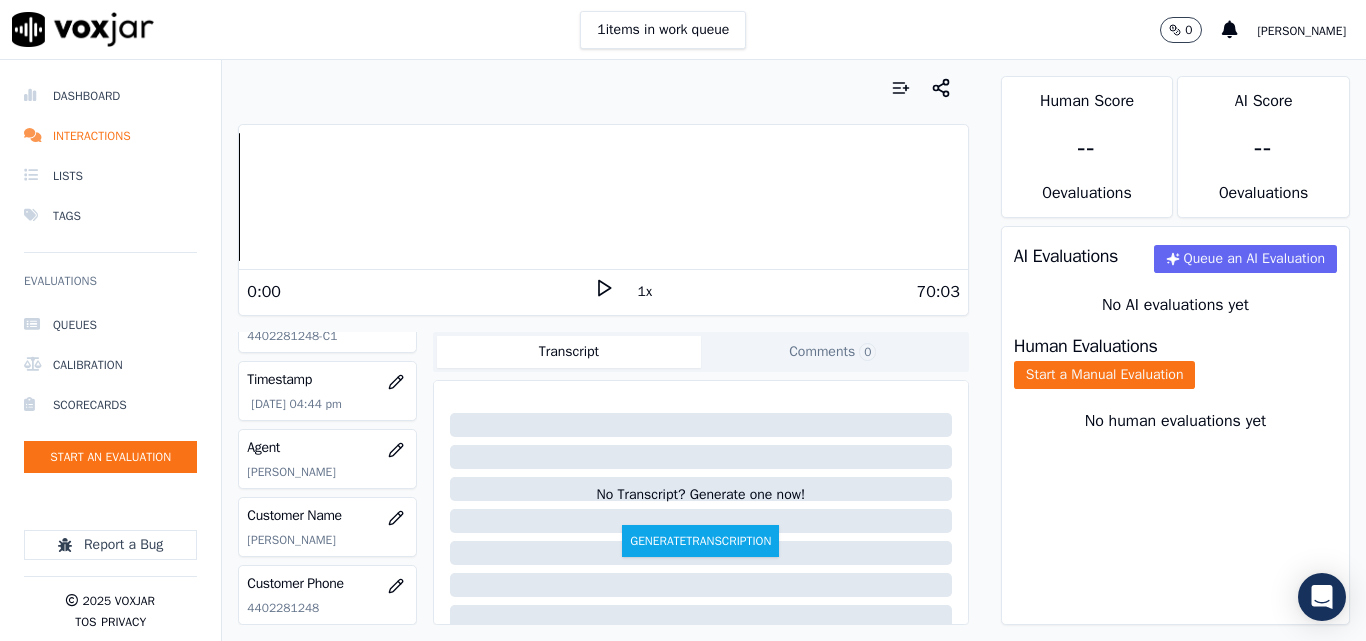 scroll, scrollTop: 104, scrollLeft: 0, axis: vertical 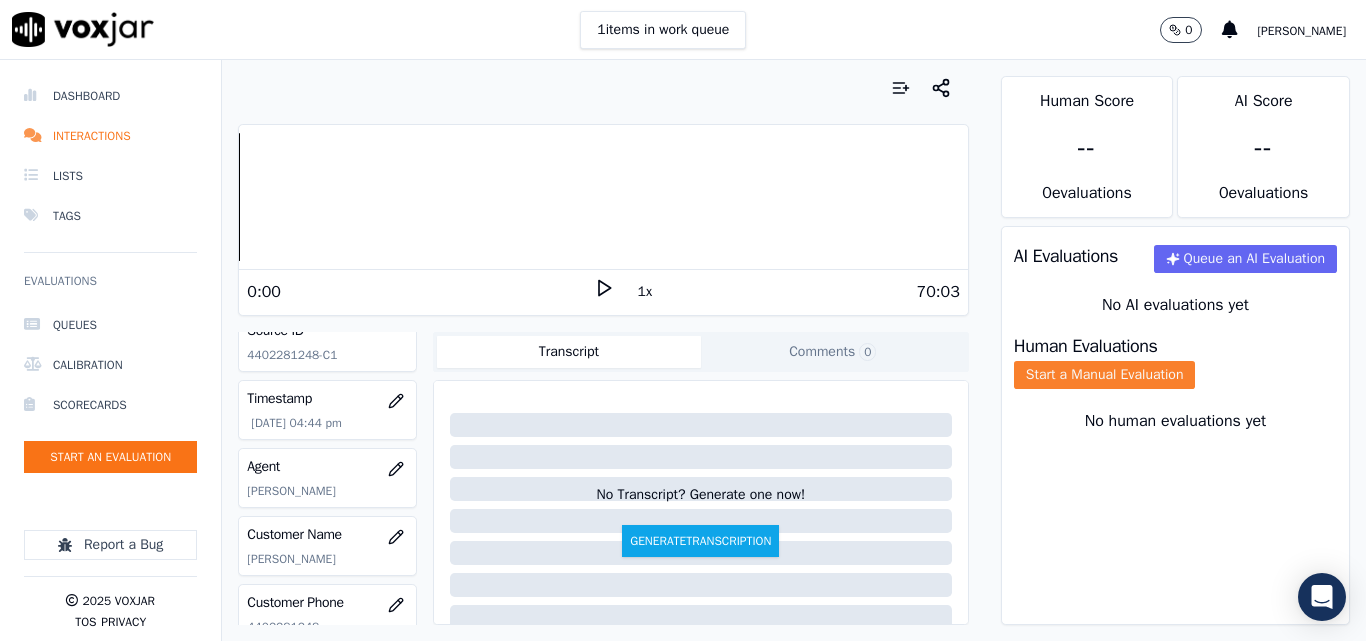 click on "Start a Manual Evaluation" 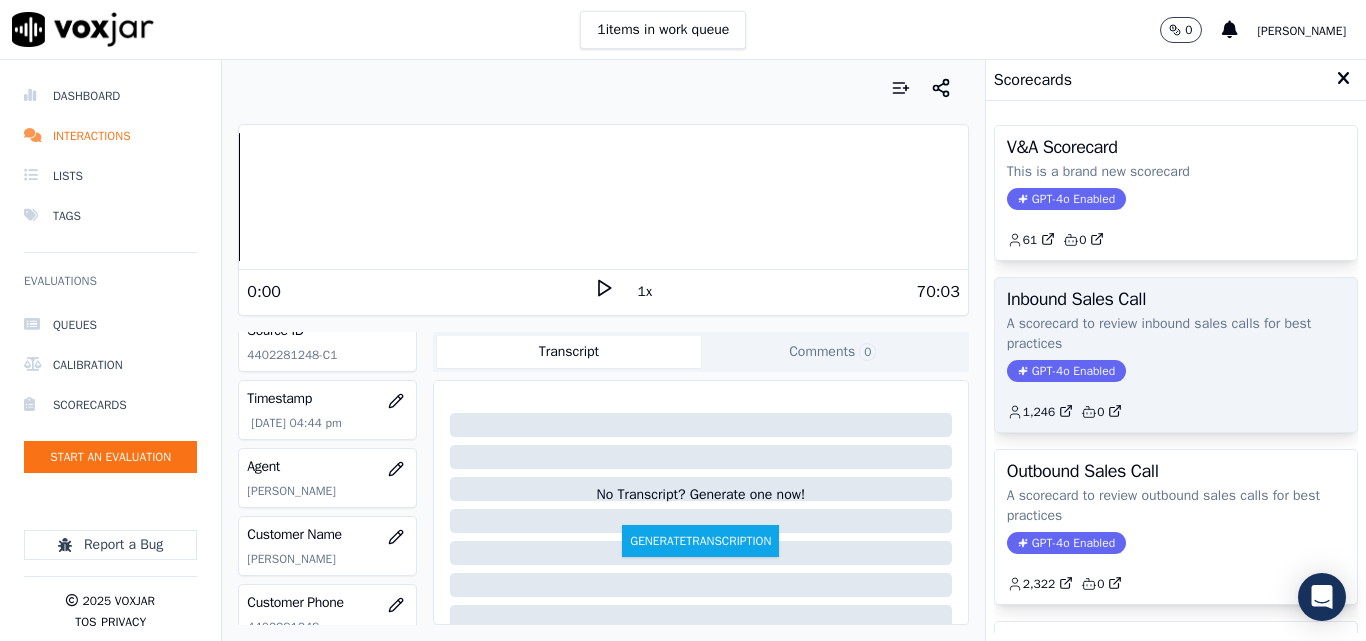 click on "GPT-4o Enabled" 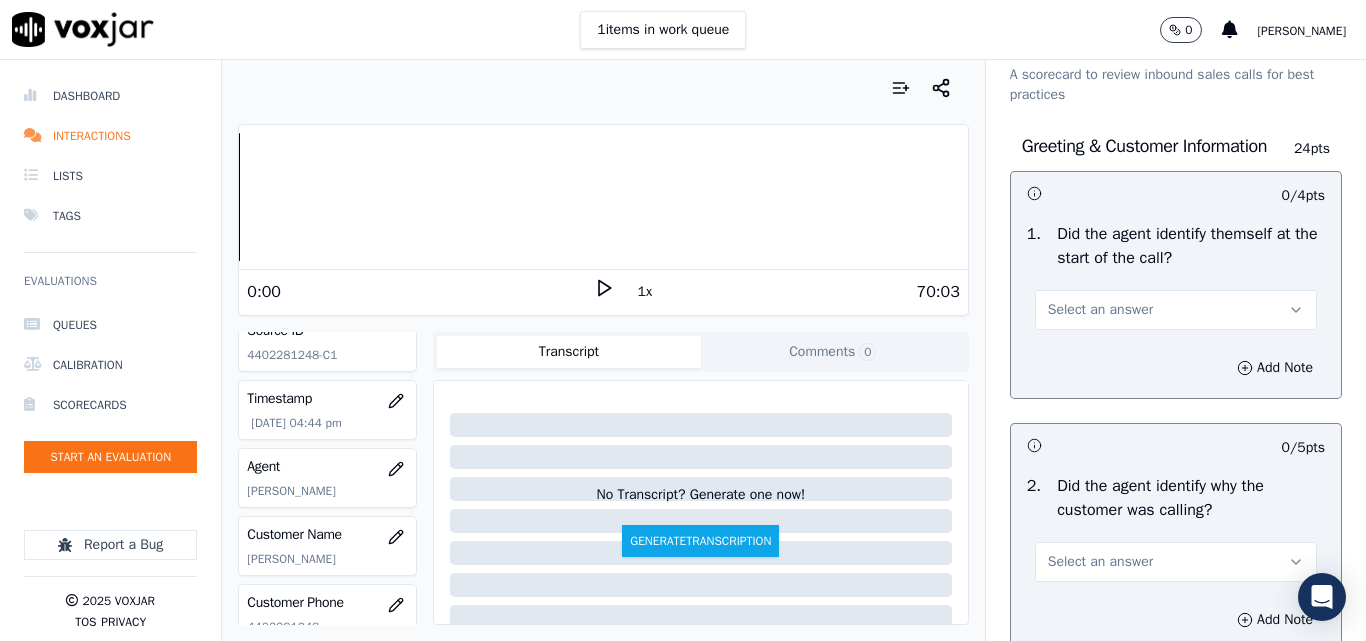 scroll, scrollTop: 100, scrollLeft: 0, axis: vertical 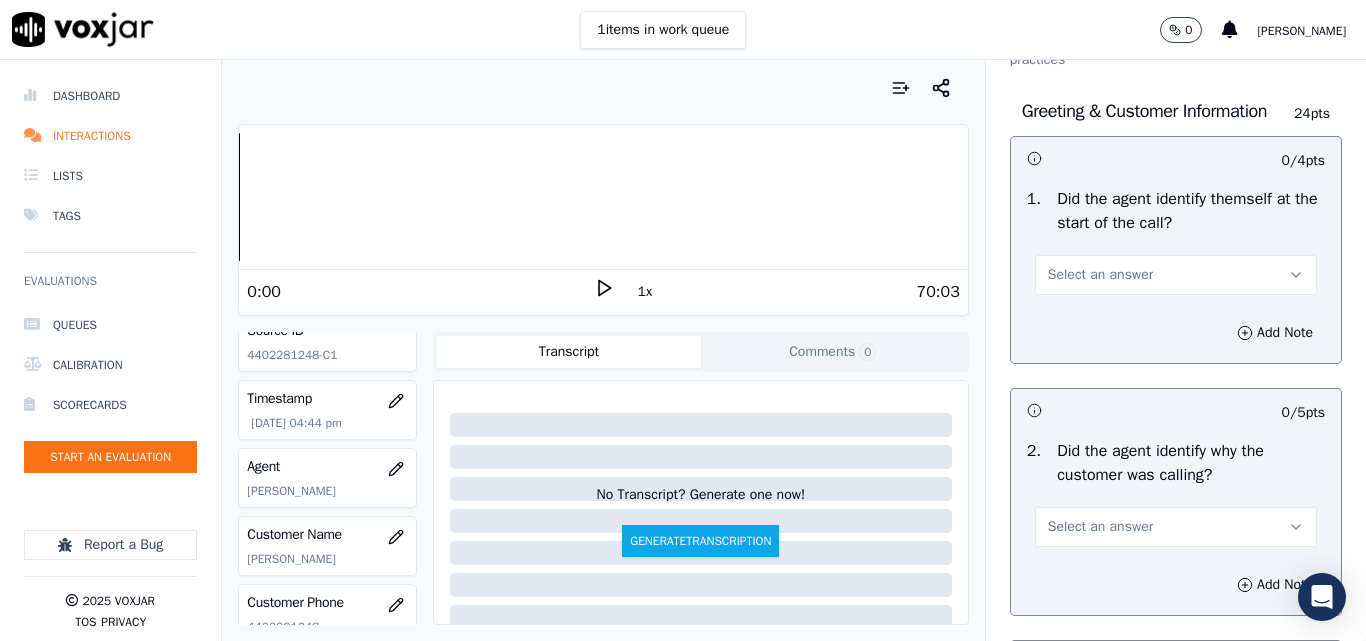 drag, startPoint x: 1077, startPoint y: 275, endPoint x: 1082, endPoint y: 295, distance: 20.615528 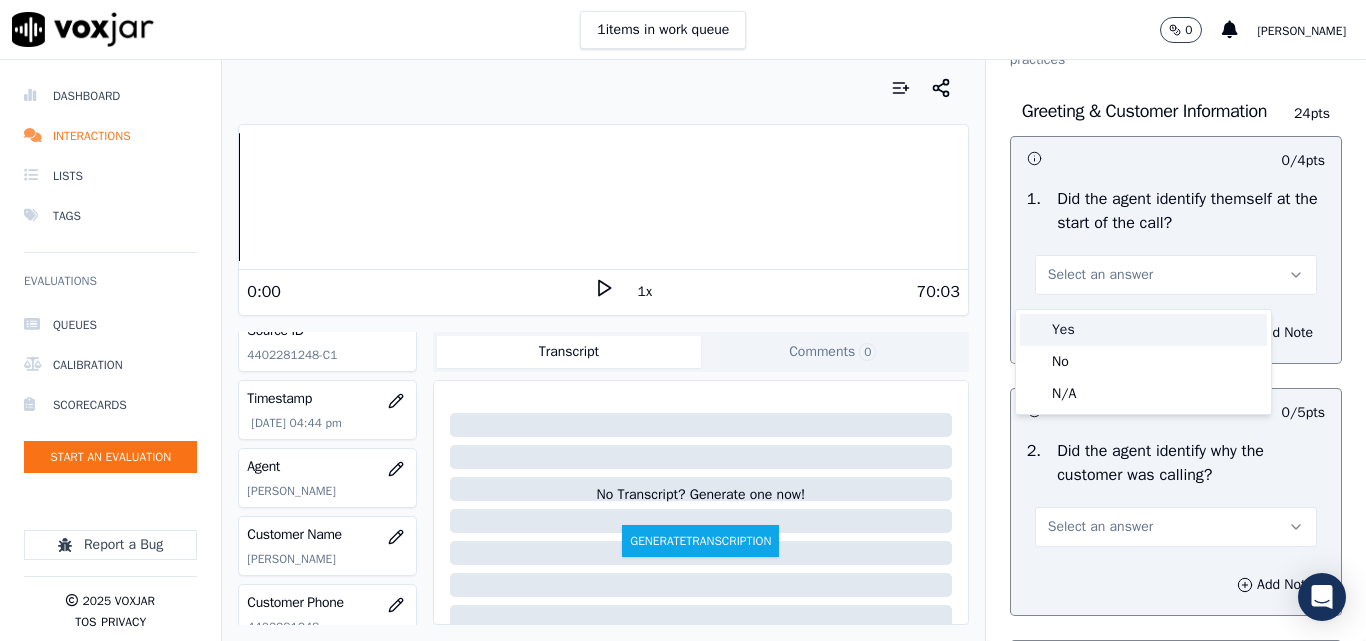drag, startPoint x: 1077, startPoint y: 322, endPoint x: 1077, endPoint y: 334, distance: 12 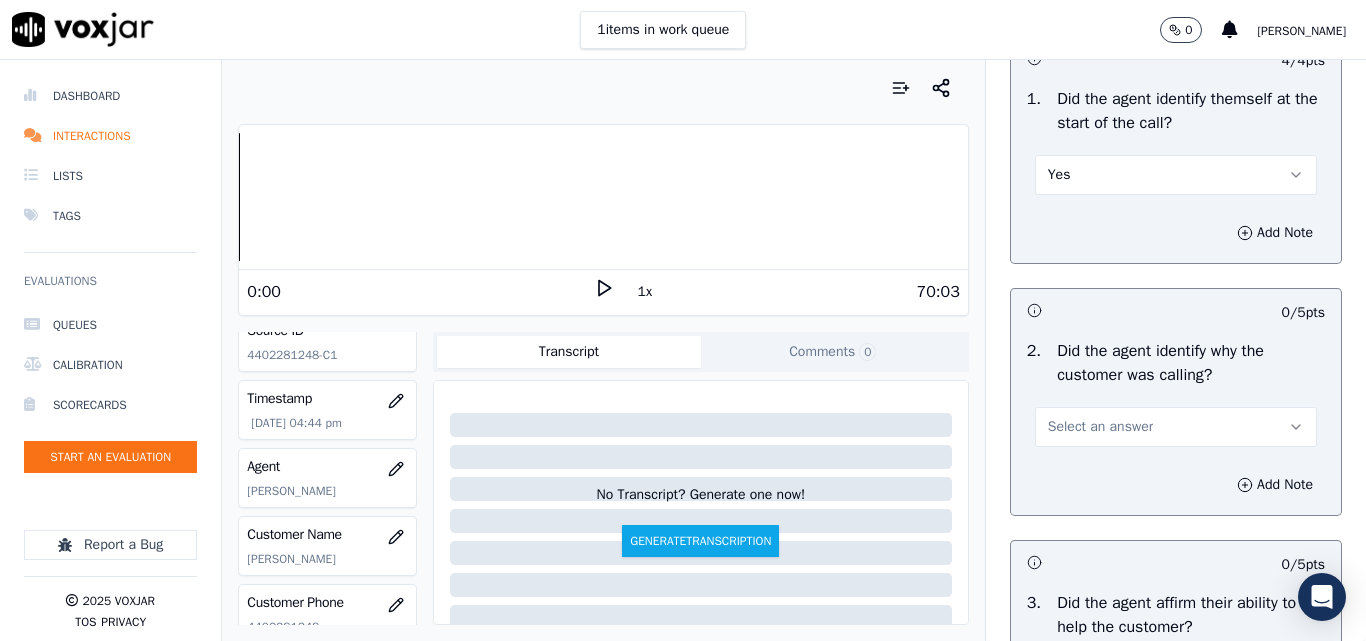 scroll, scrollTop: 300, scrollLeft: 0, axis: vertical 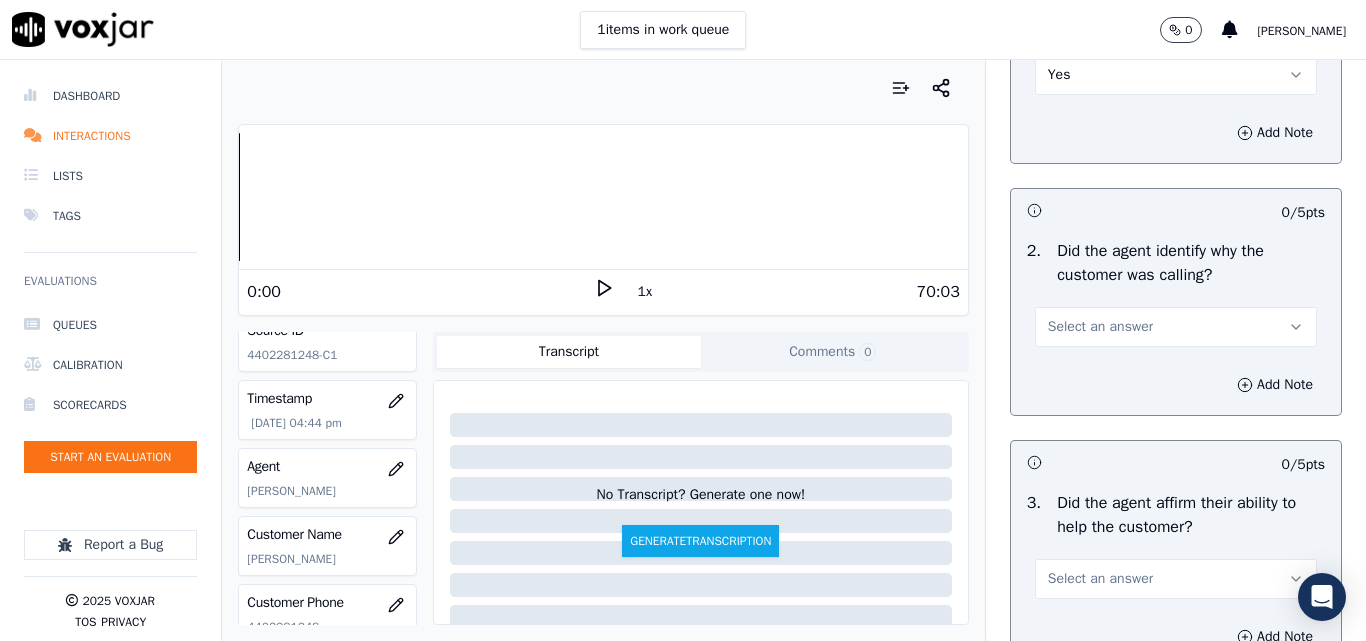 click on "Select an answer" at bounding box center (1176, 327) 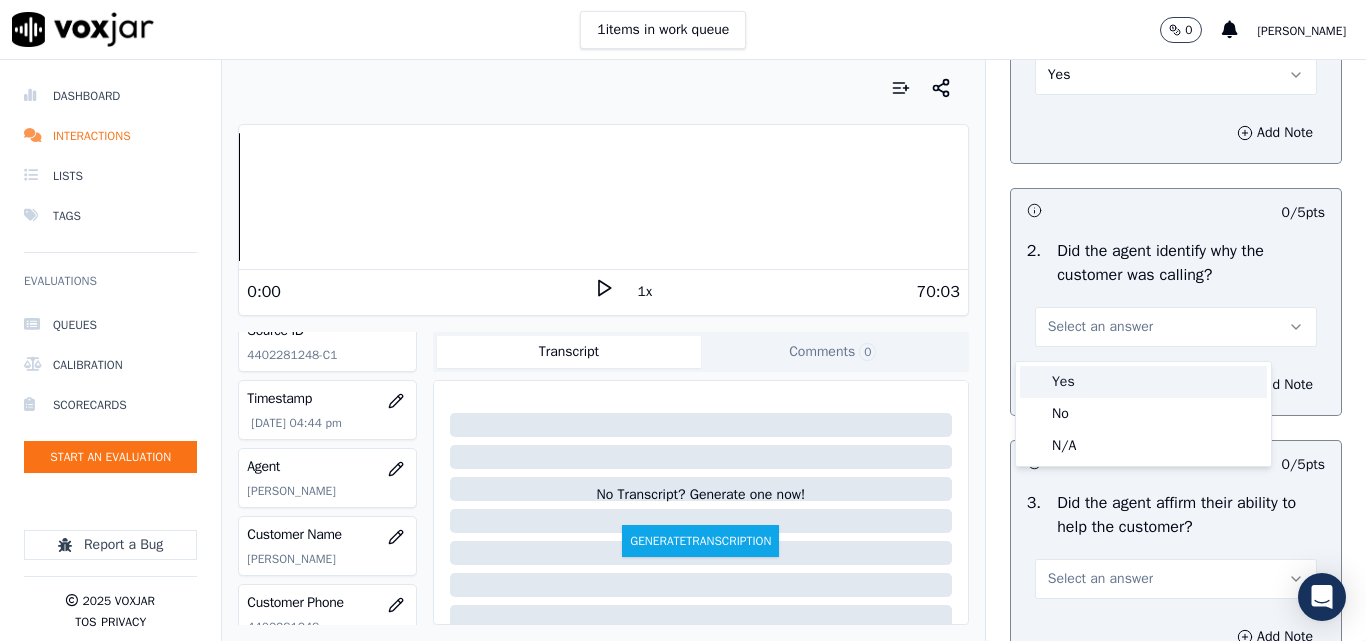 click on "Yes" at bounding box center [1143, 382] 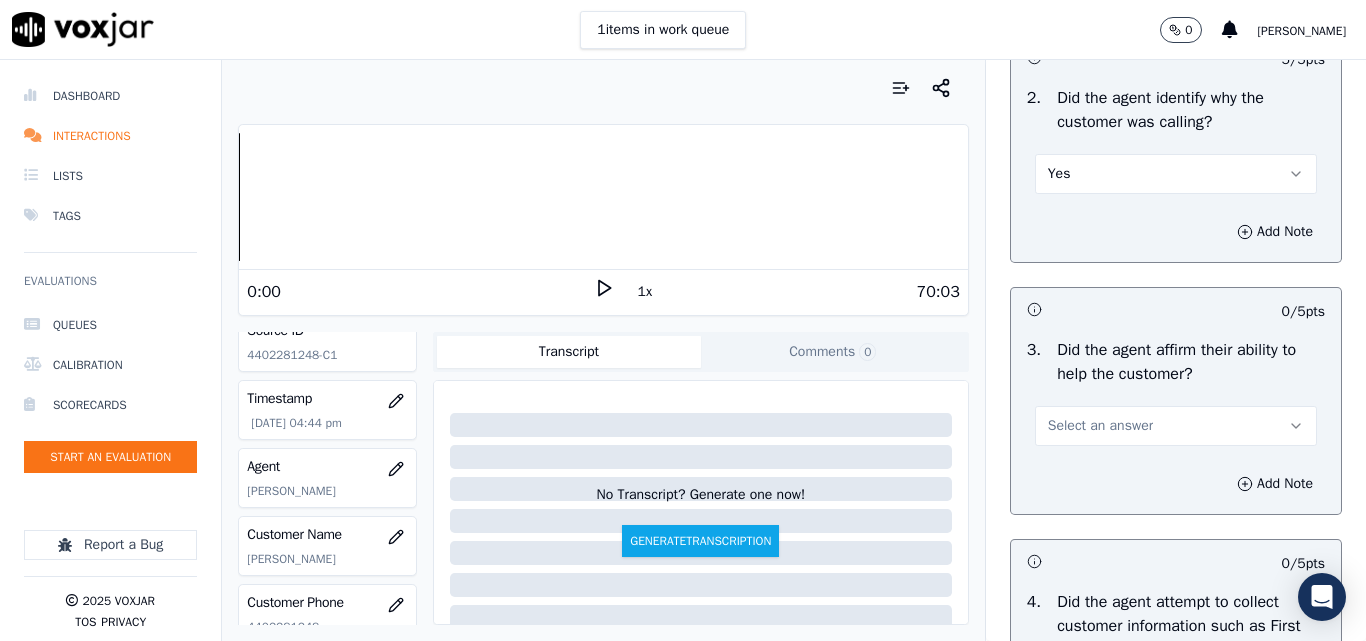 scroll, scrollTop: 600, scrollLeft: 0, axis: vertical 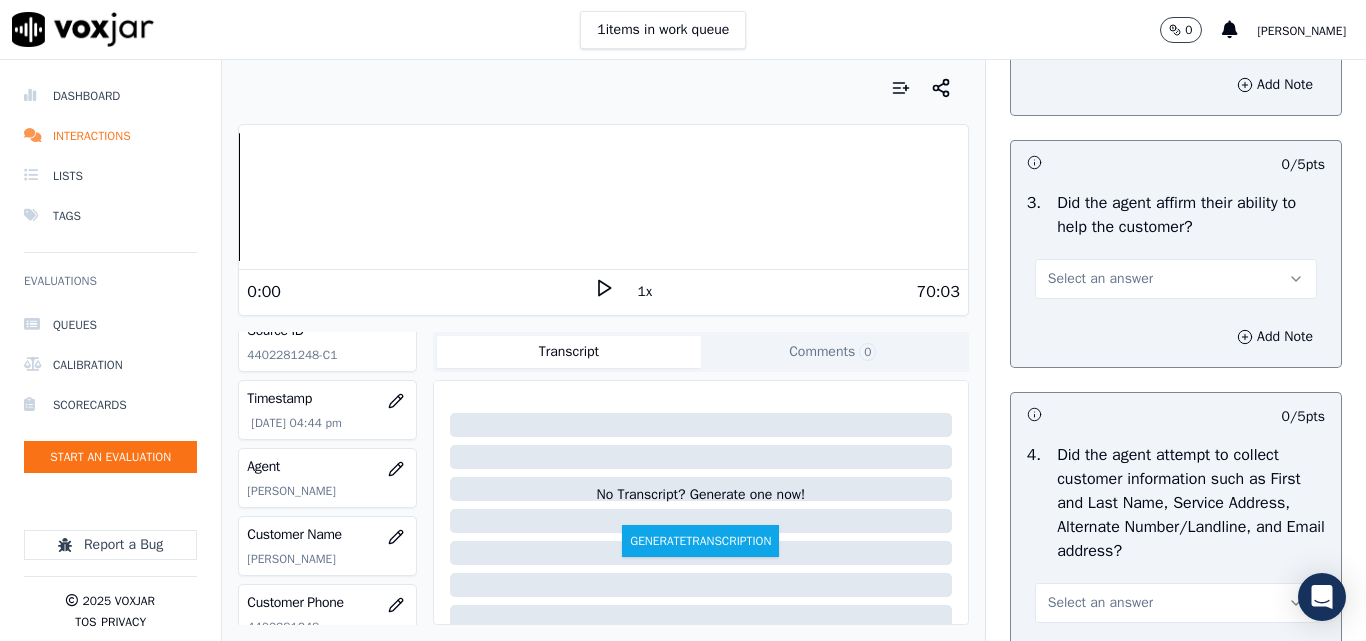 click on "Select an answer" at bounding box center [1100, 279] 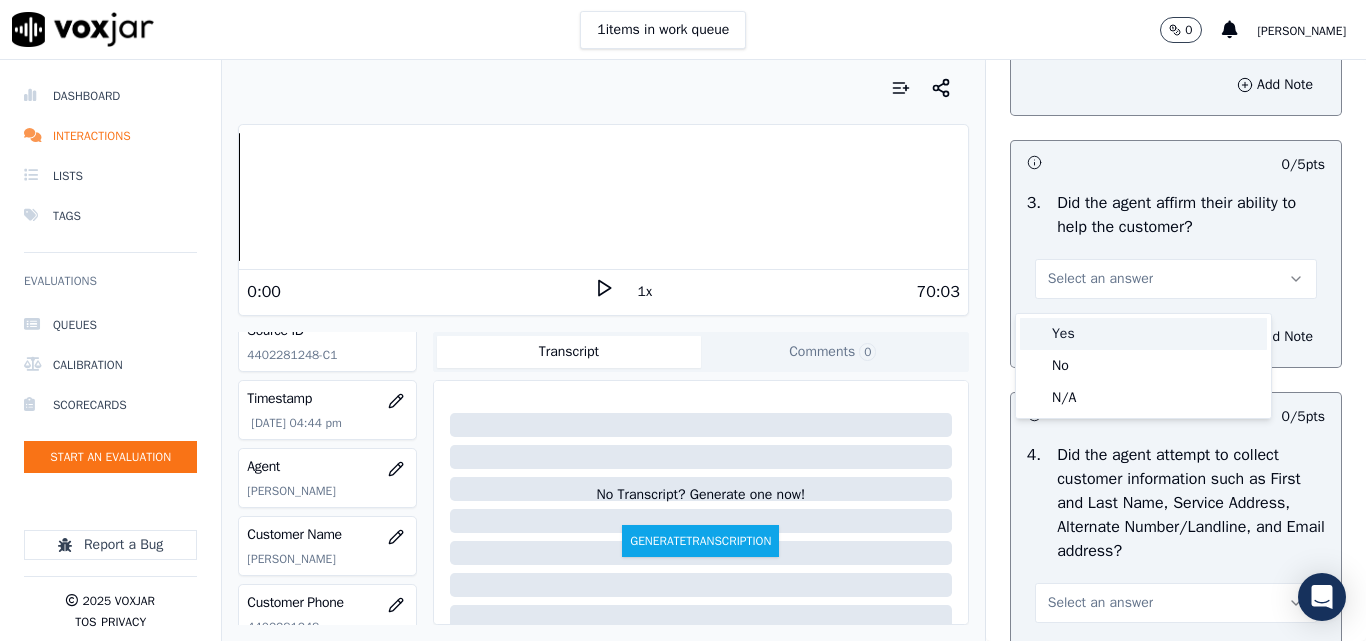 click on "Yes" at bounding box center (1143, 334) 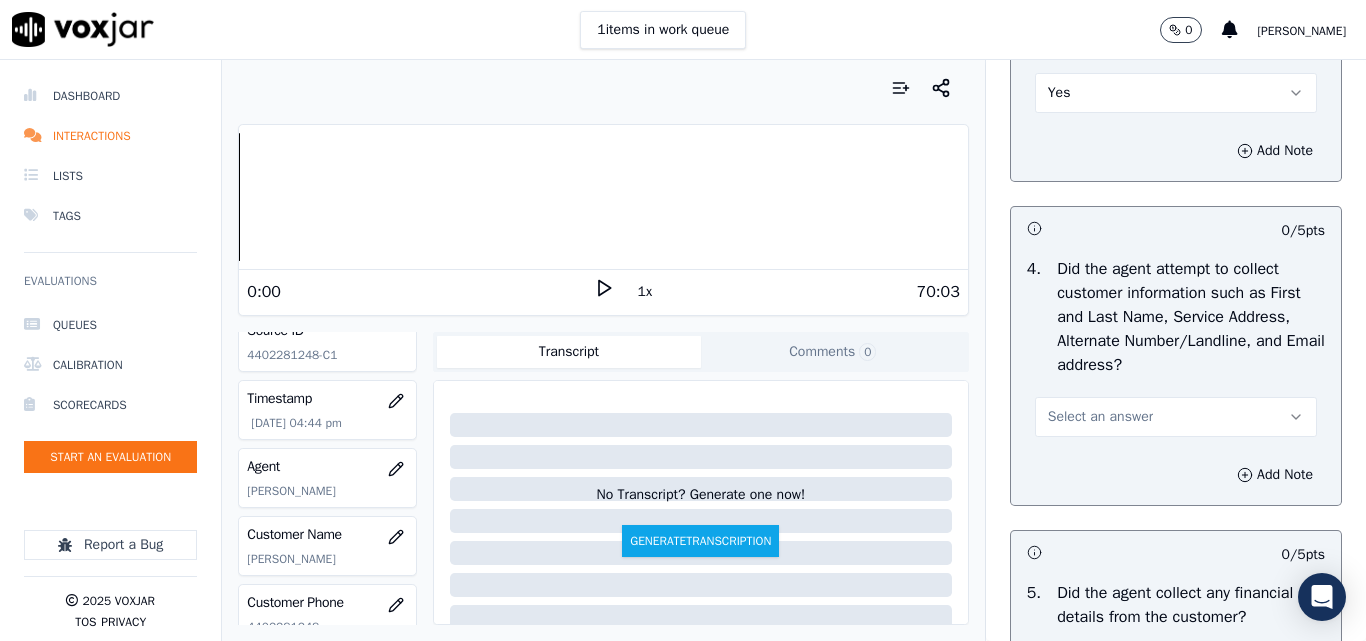 scroll, scrollTop: 900, scrollLeft: 0, axis: vertical 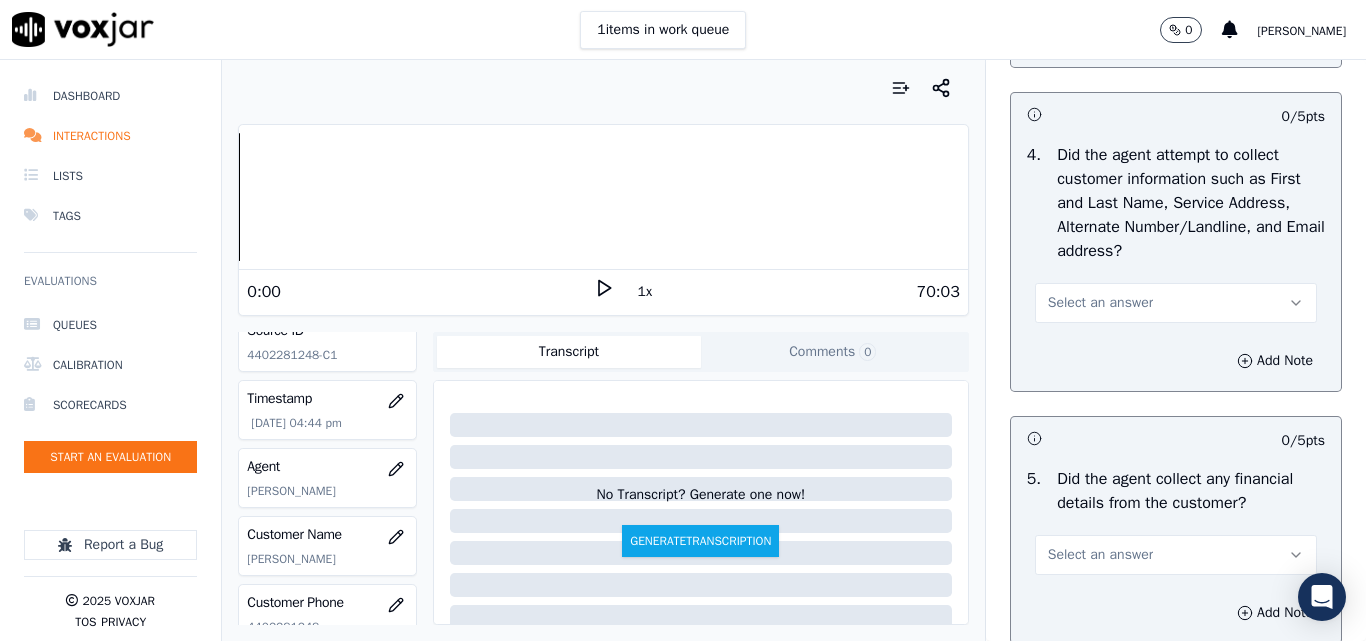click on "Add Note" at bounding box center [1176, 361] 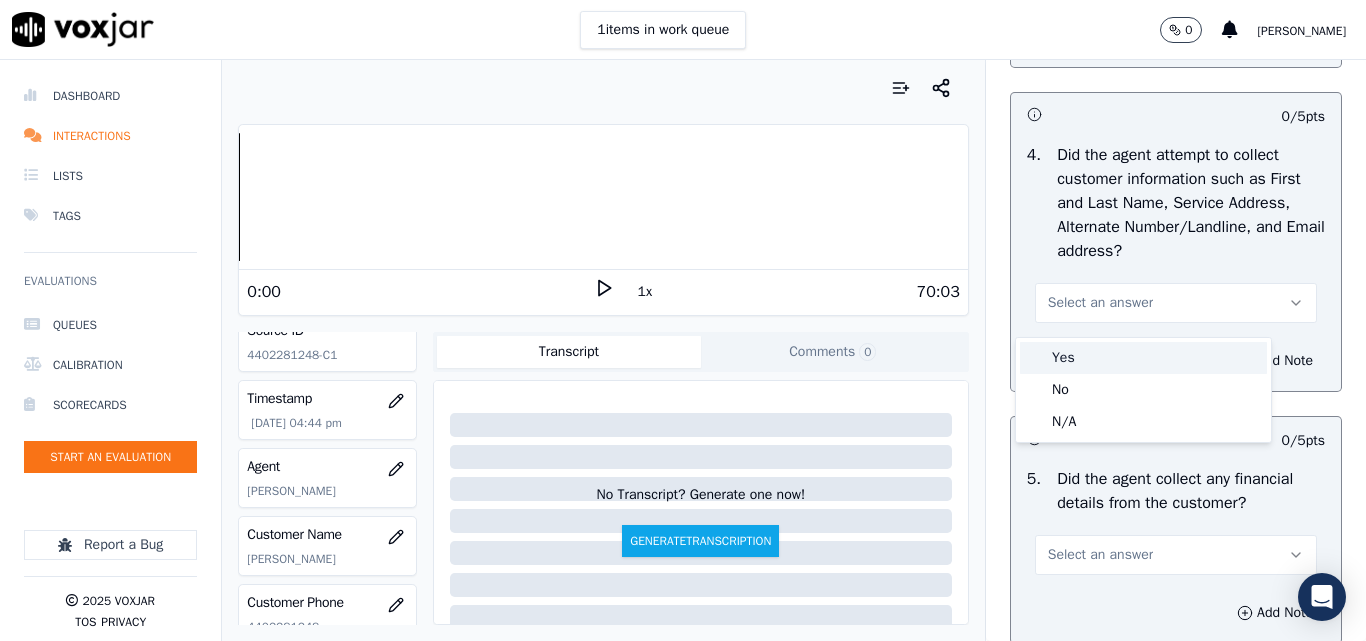 click on "Yes" at bounding box center [1143, 358] 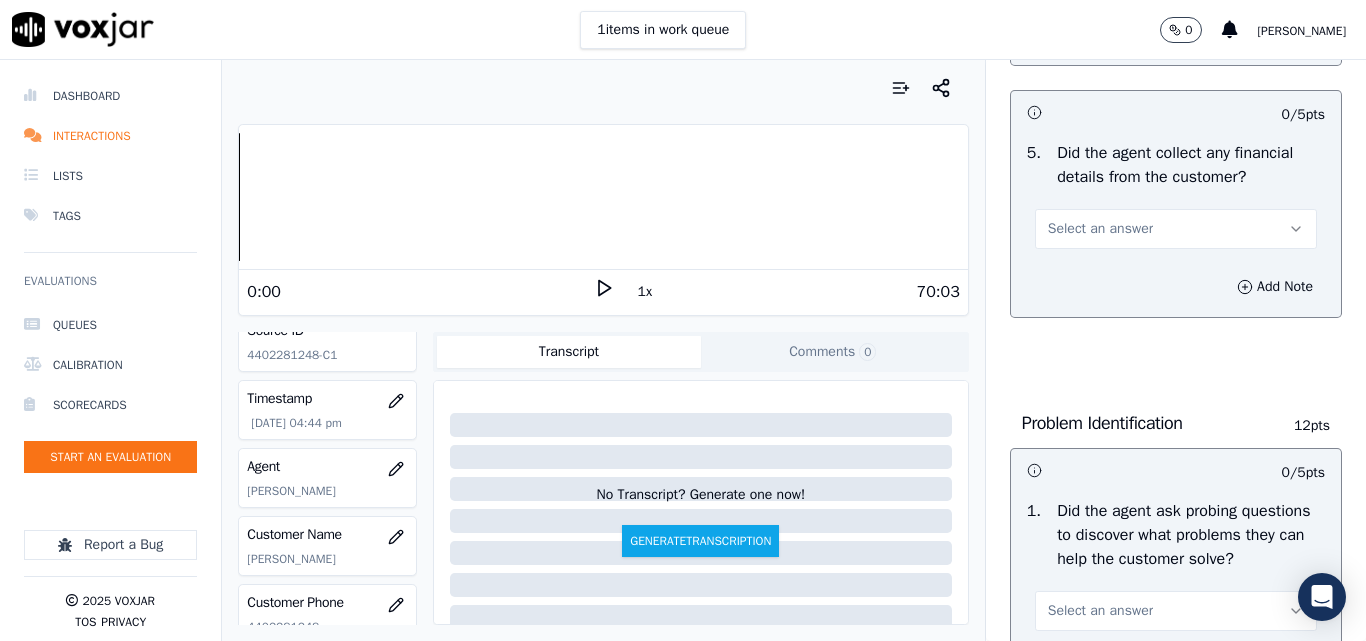 scroll, scrollTop: 1300, scrollLeft: 0, axis: vertical 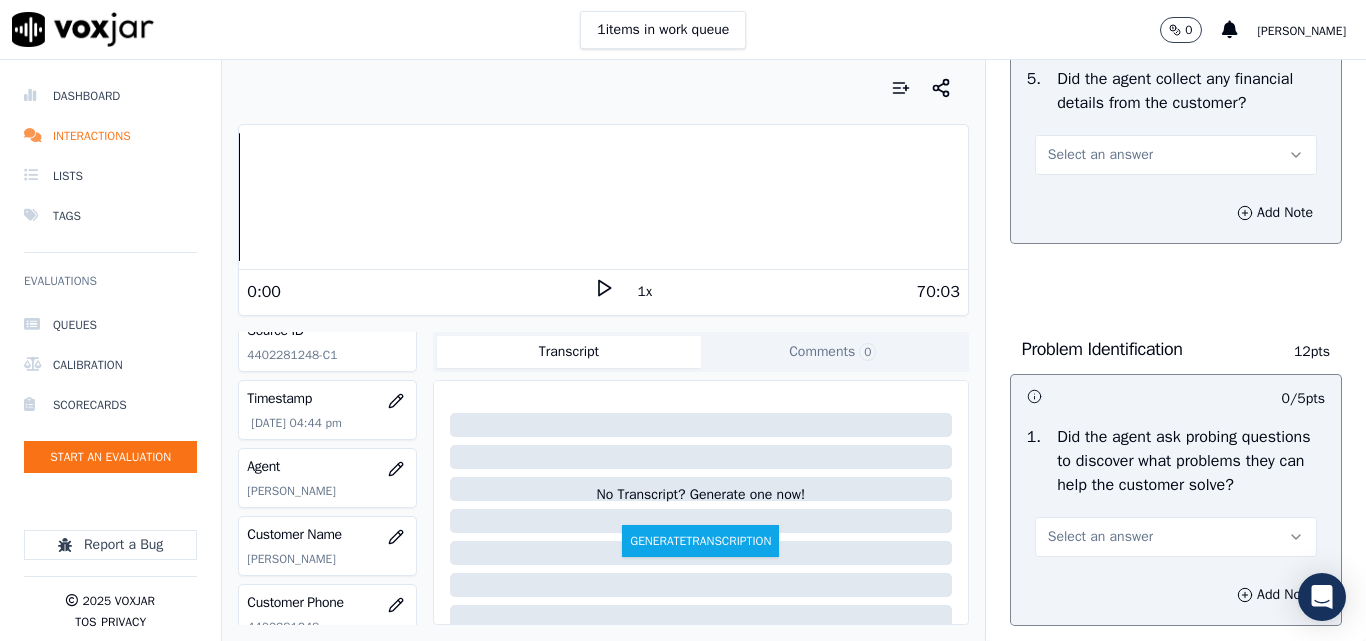 click on "Select an answer" at bounding box center (1100, 155) 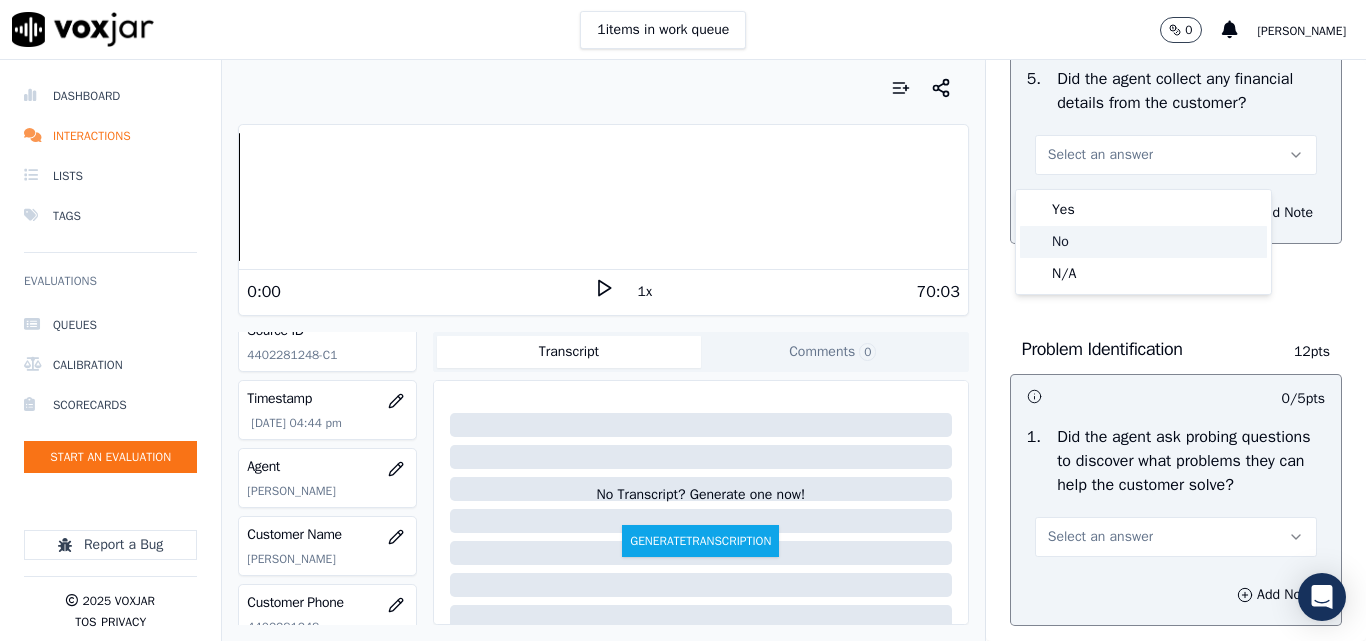 click on "No" 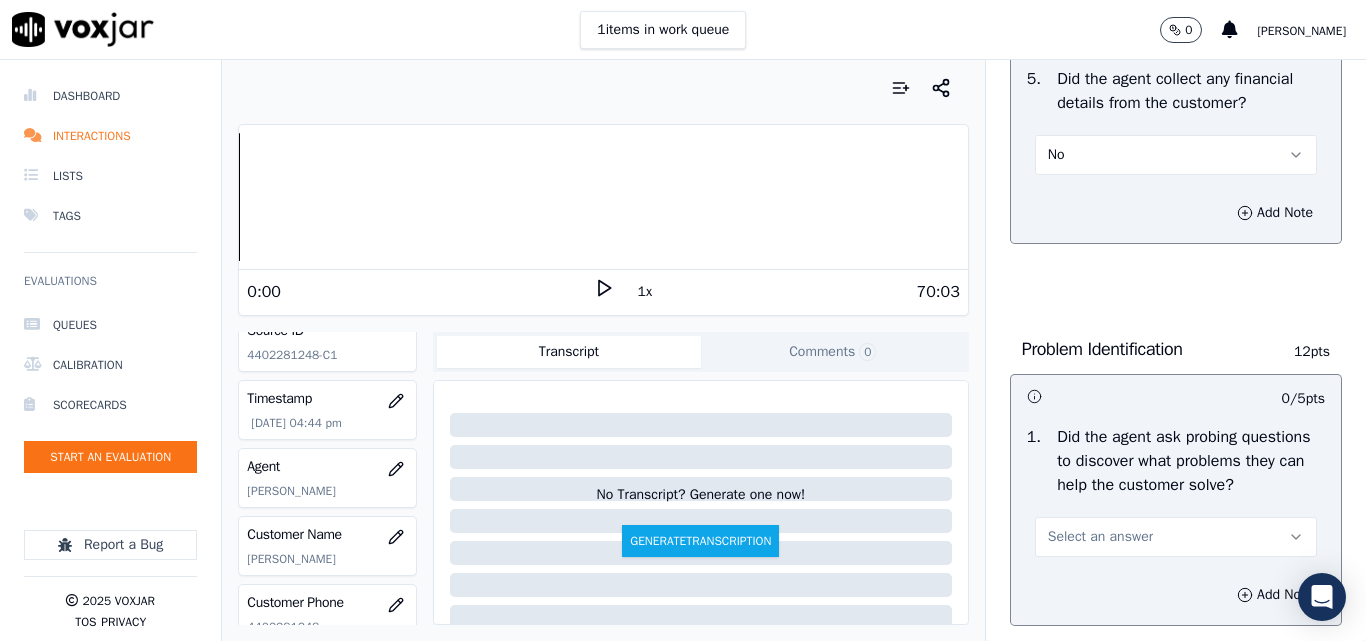 scroll, scrollTop: 1500, scrollLeft: 0, axis: vertical 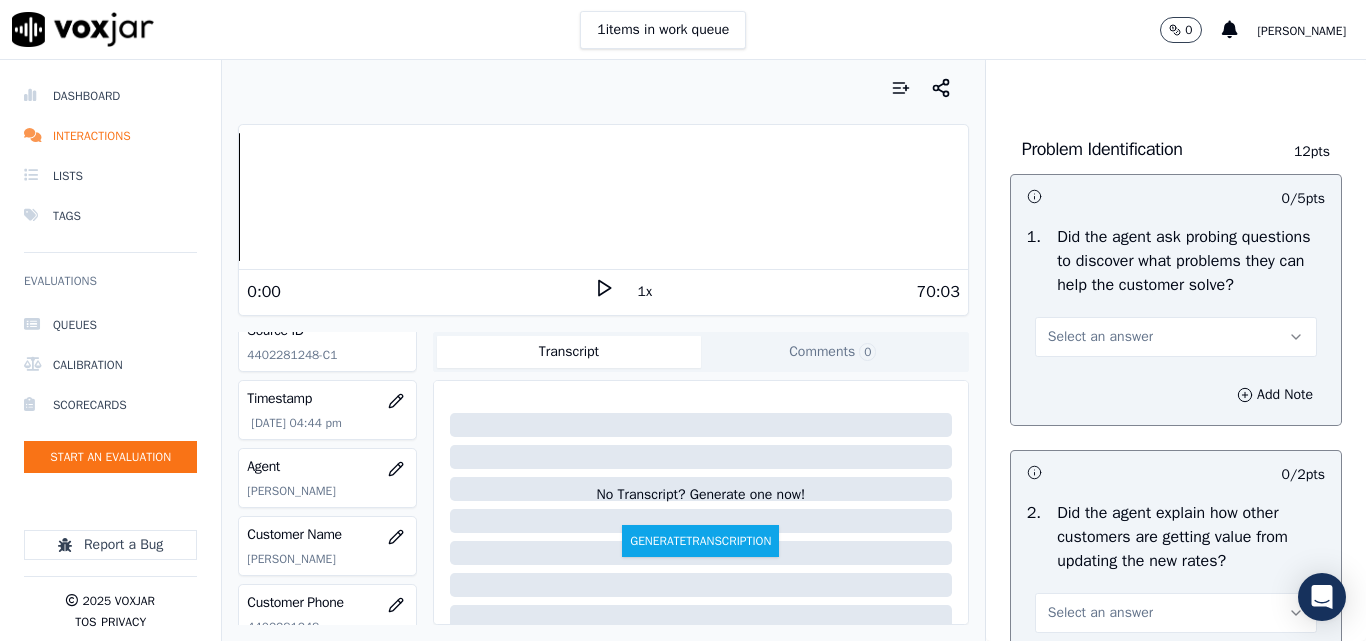click on "Select an answer" at bounding box center (1100, 337) 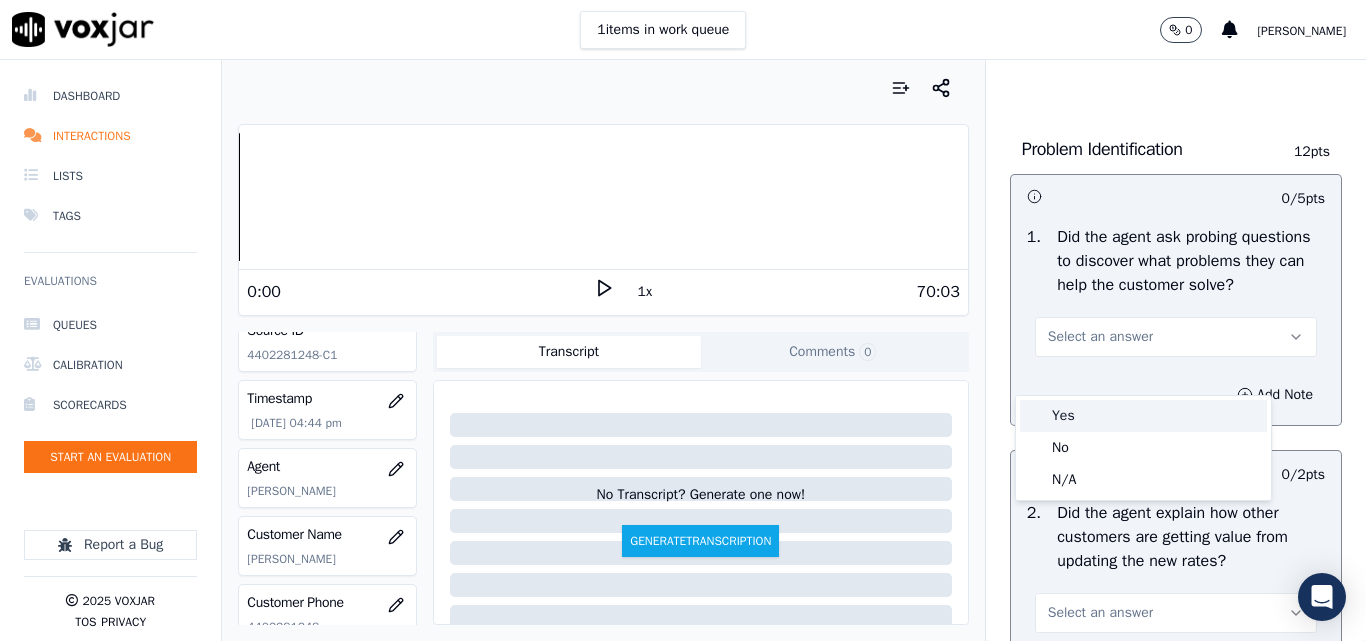 click on "Yes" at bounding box center (1143, 416) 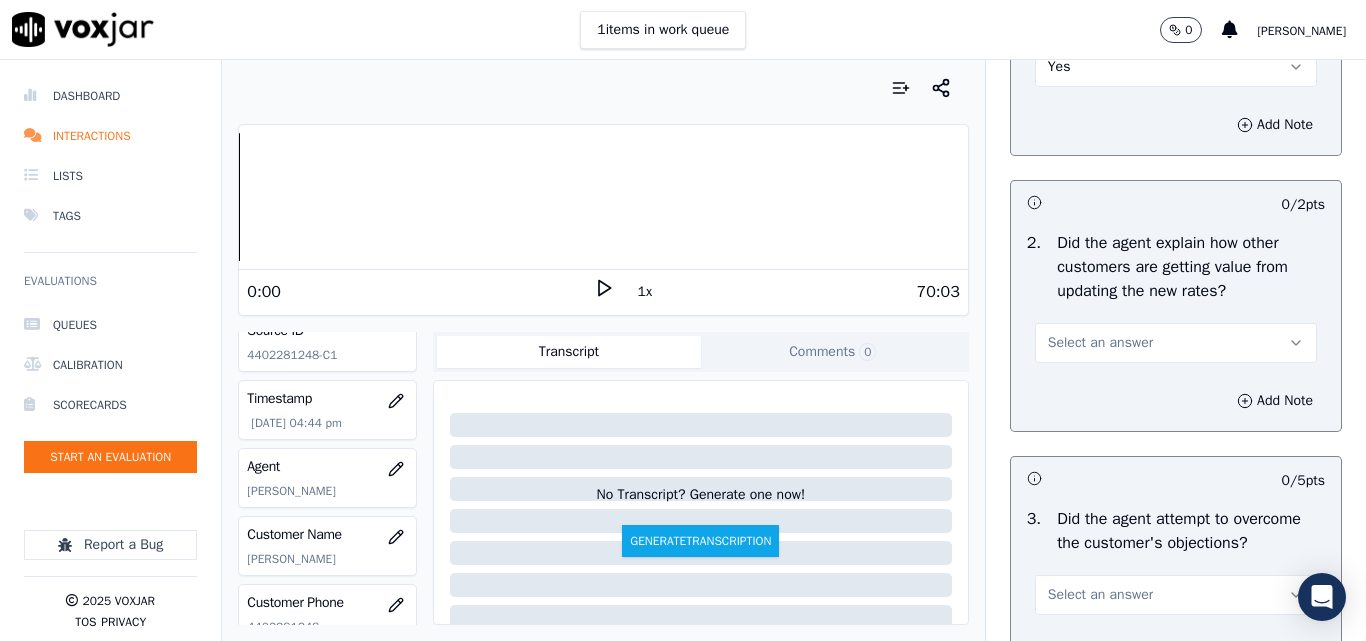 scroll, scrollTop: 1800, scrollLeft: 0, axis: vertical 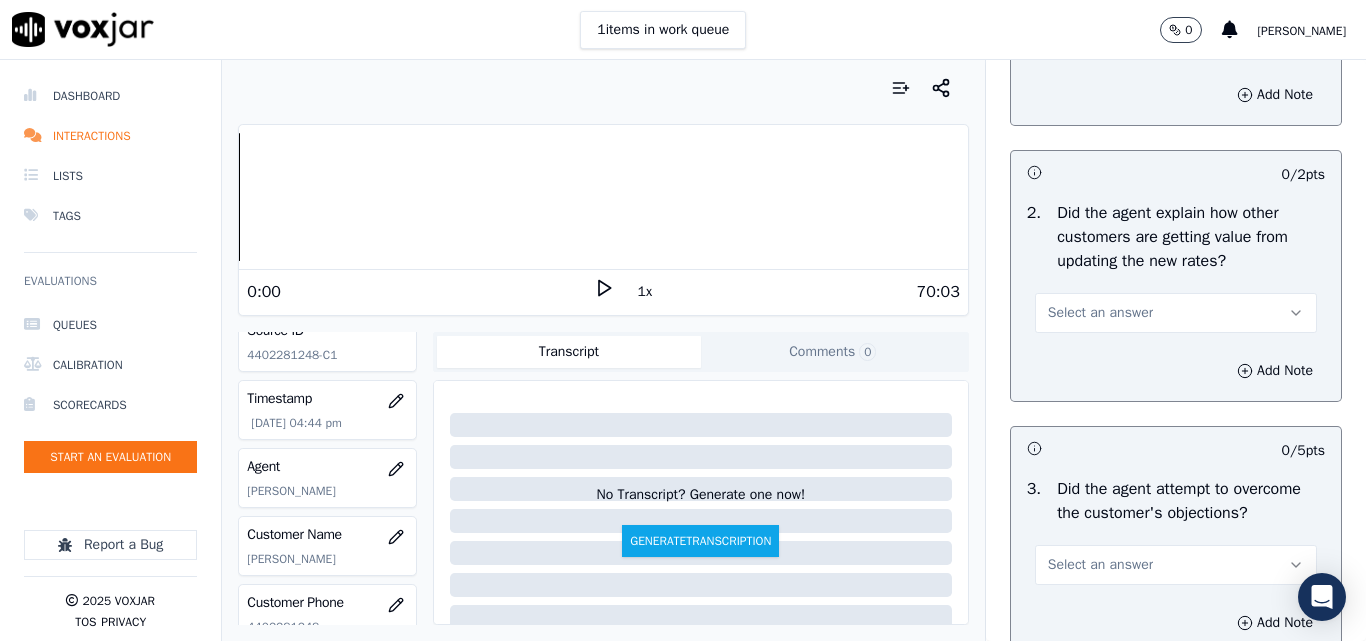 click on "Select an answer" at bounding box center (1100, 313) 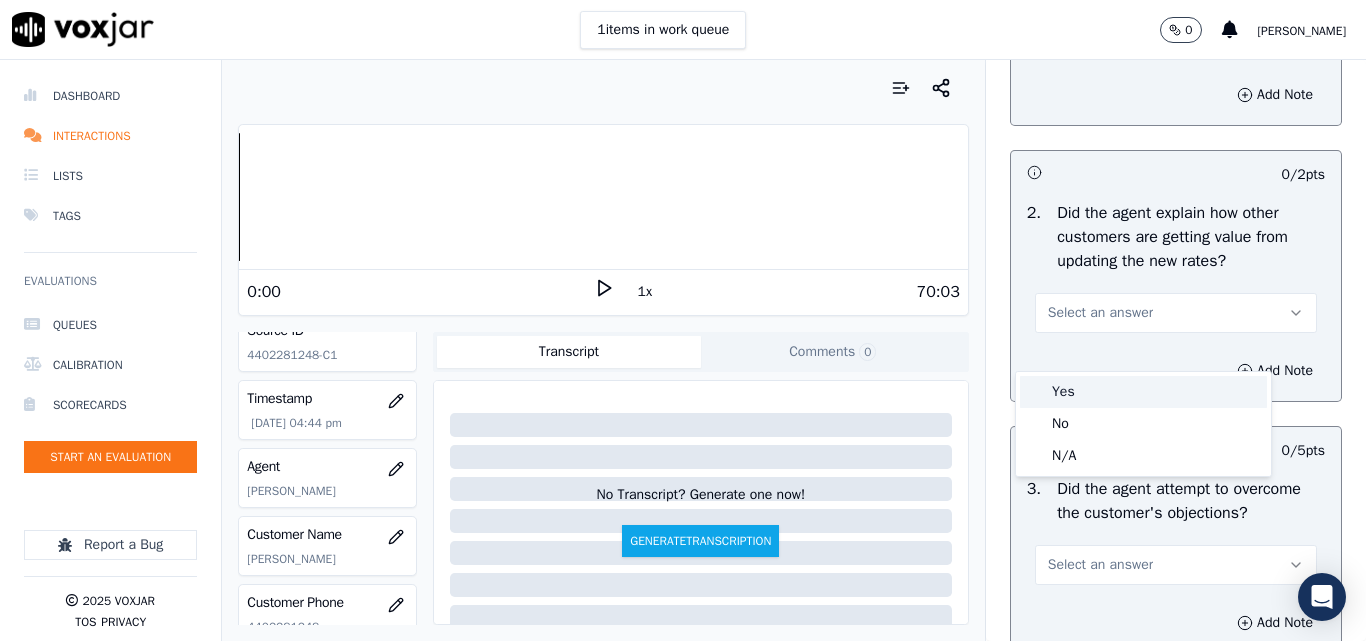 click on "Yes" at bounding box center (1143, 392) 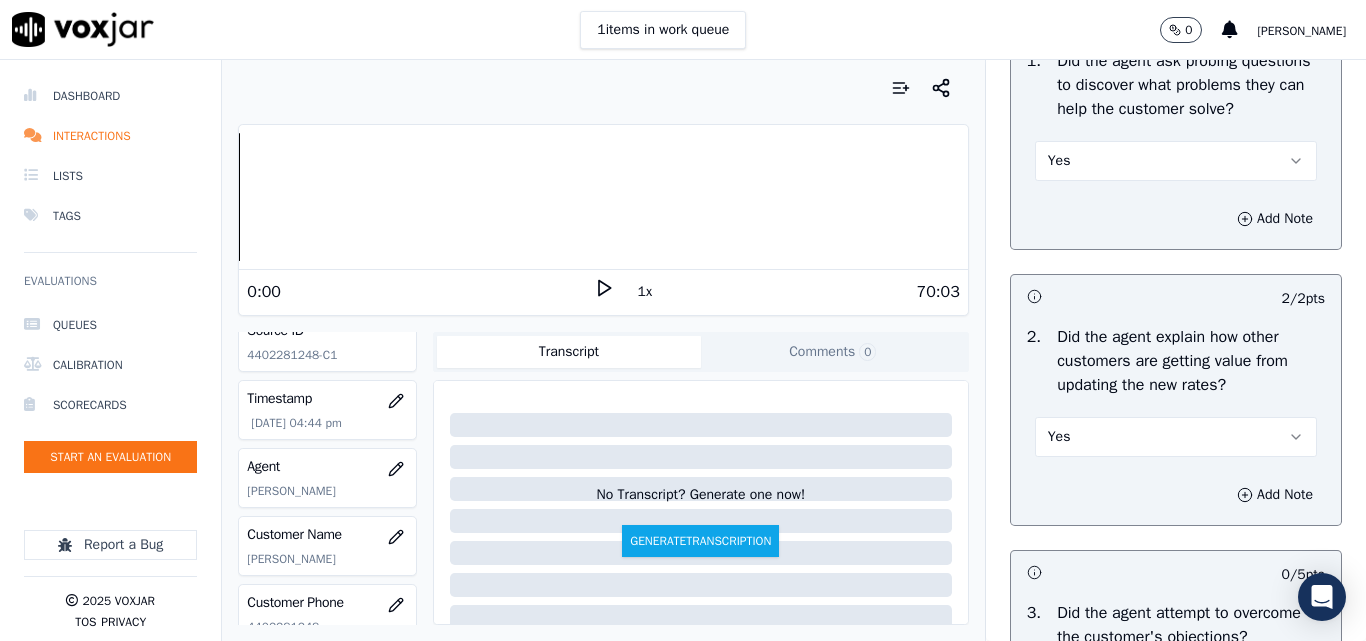 scroll, scrollTop: 1800, scrollLeft: 0, axis: vertical 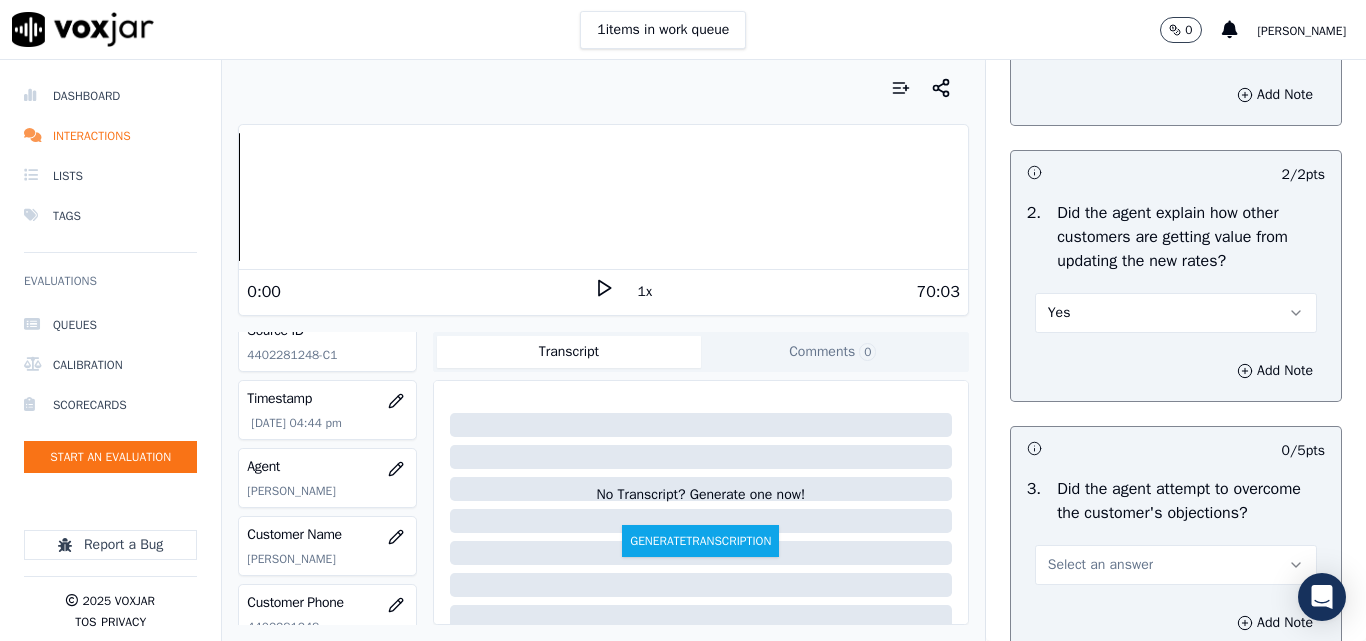 click on "Yes" at bounding box center (1176, 313) 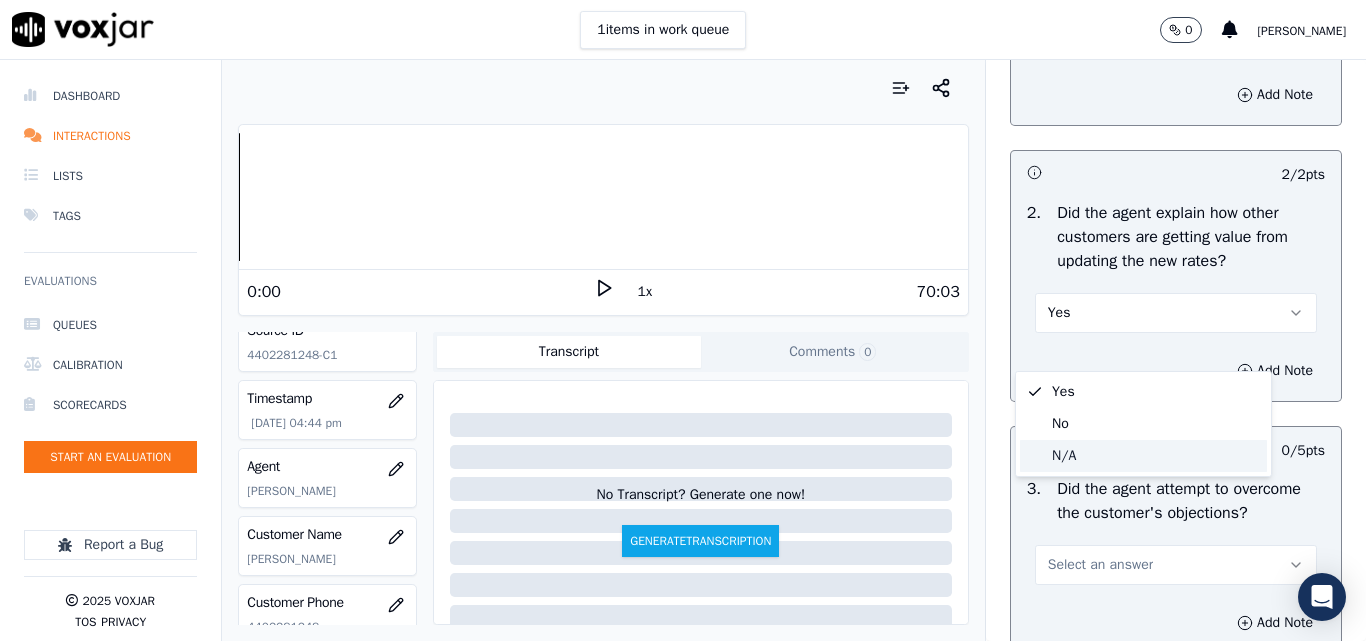 click on "N/A" 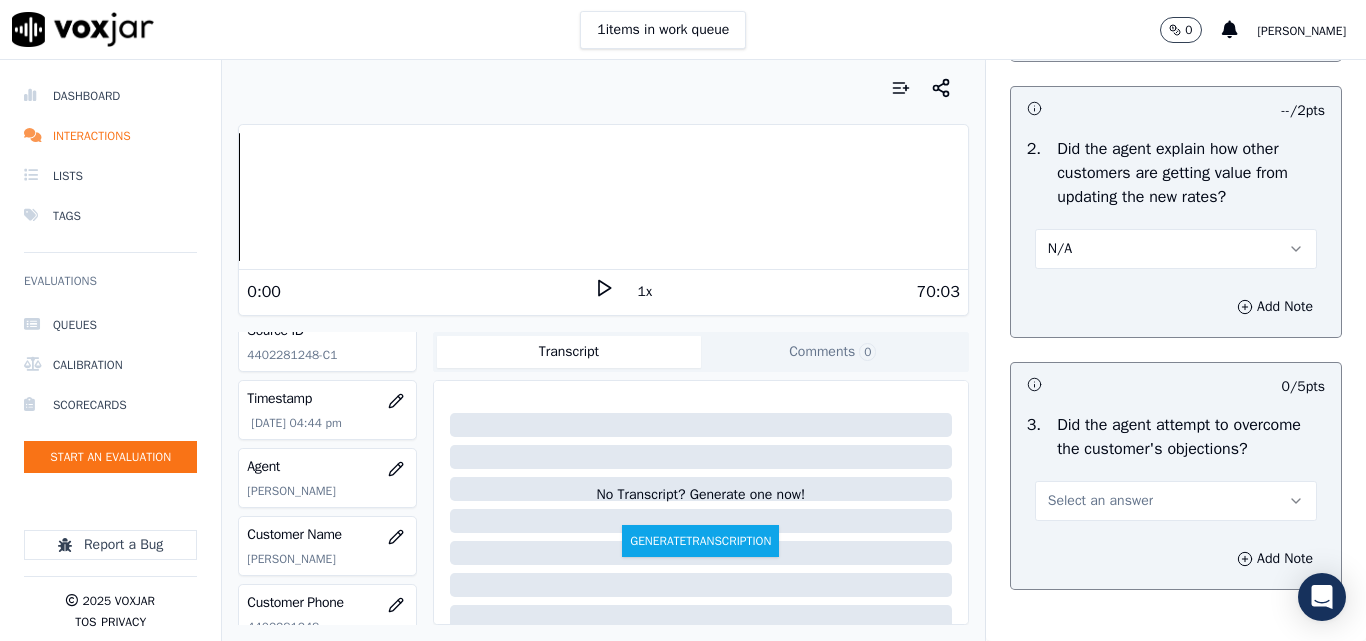 scroll, scrollTop: 2100, scrollLeft: 0, axis: vertical 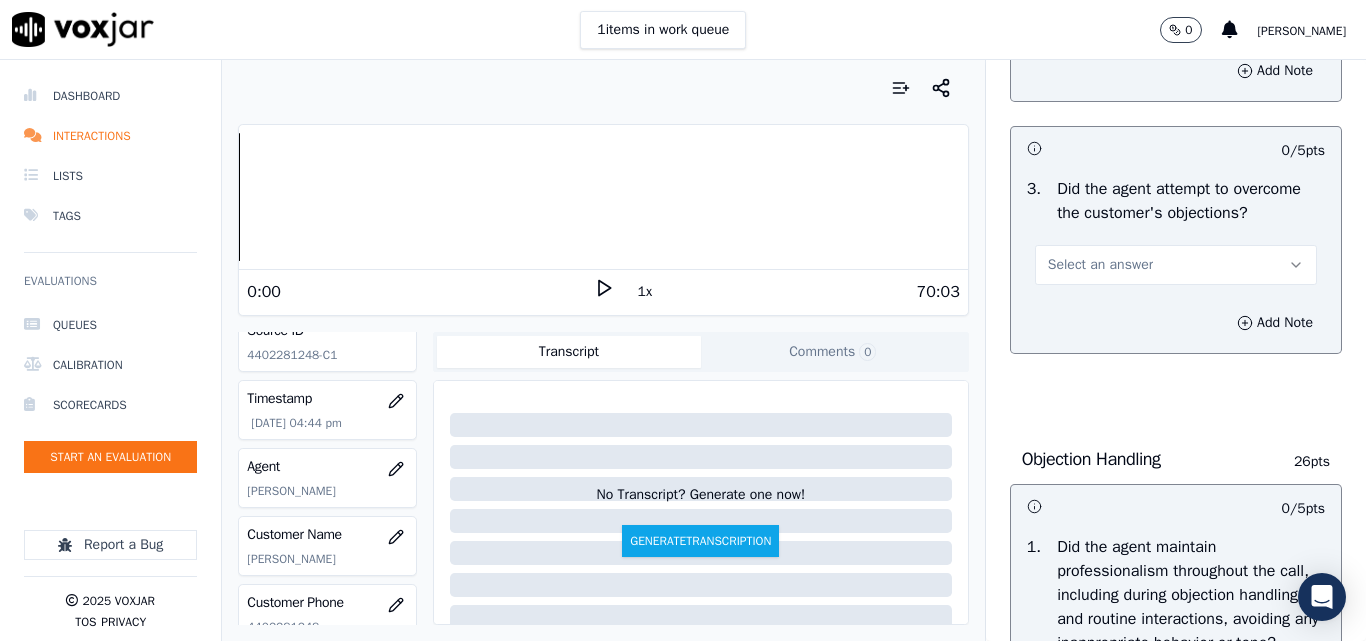click on "Select an answer" at bounding box center (1100, 265) 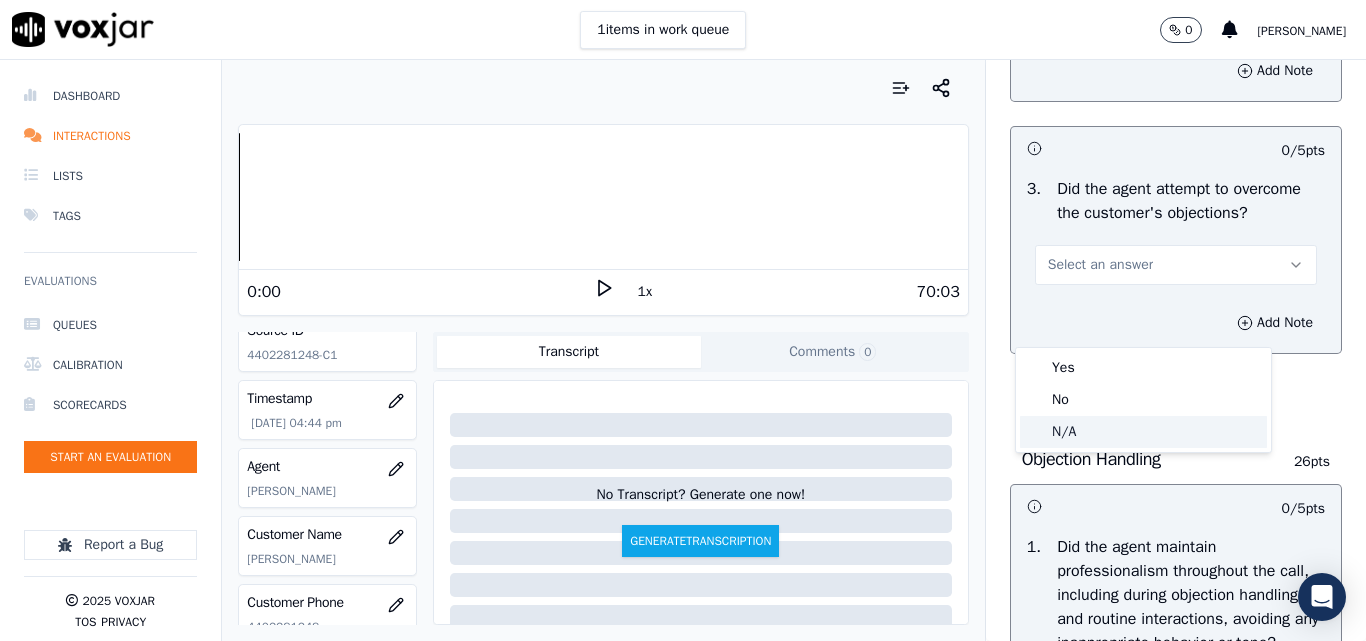 click on "N/A" 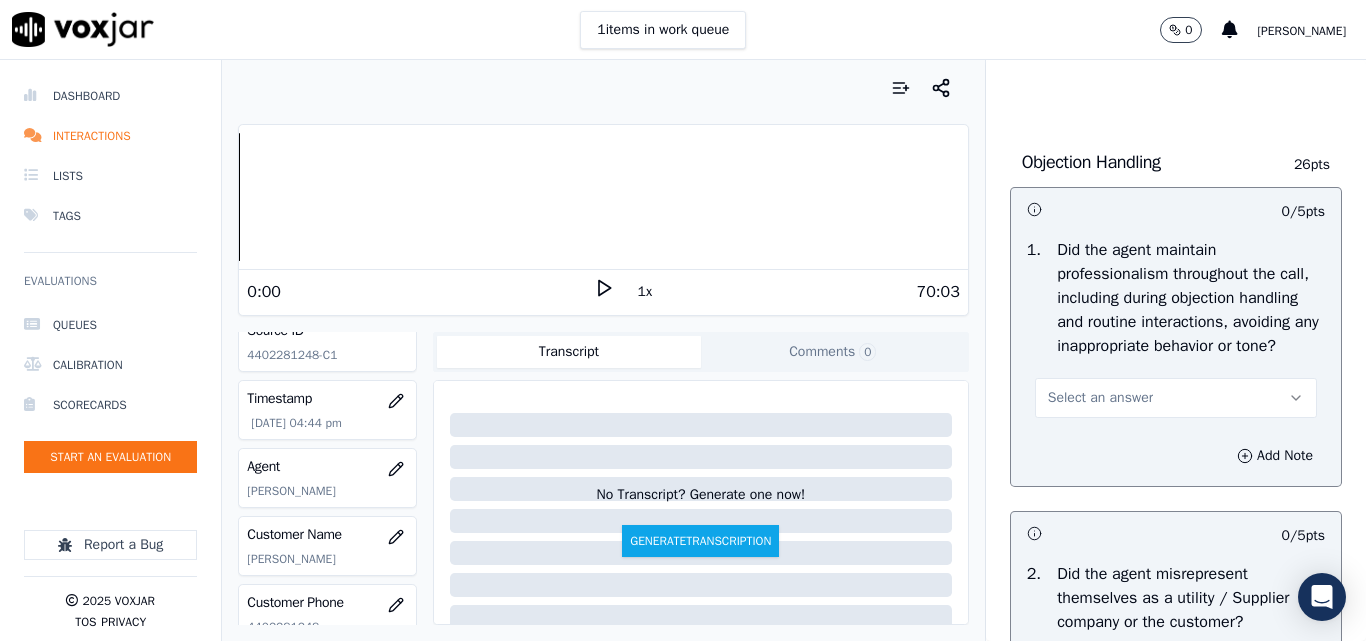 scroll, scrollTop: 2400, scrollLeft: 0, axis: vertical 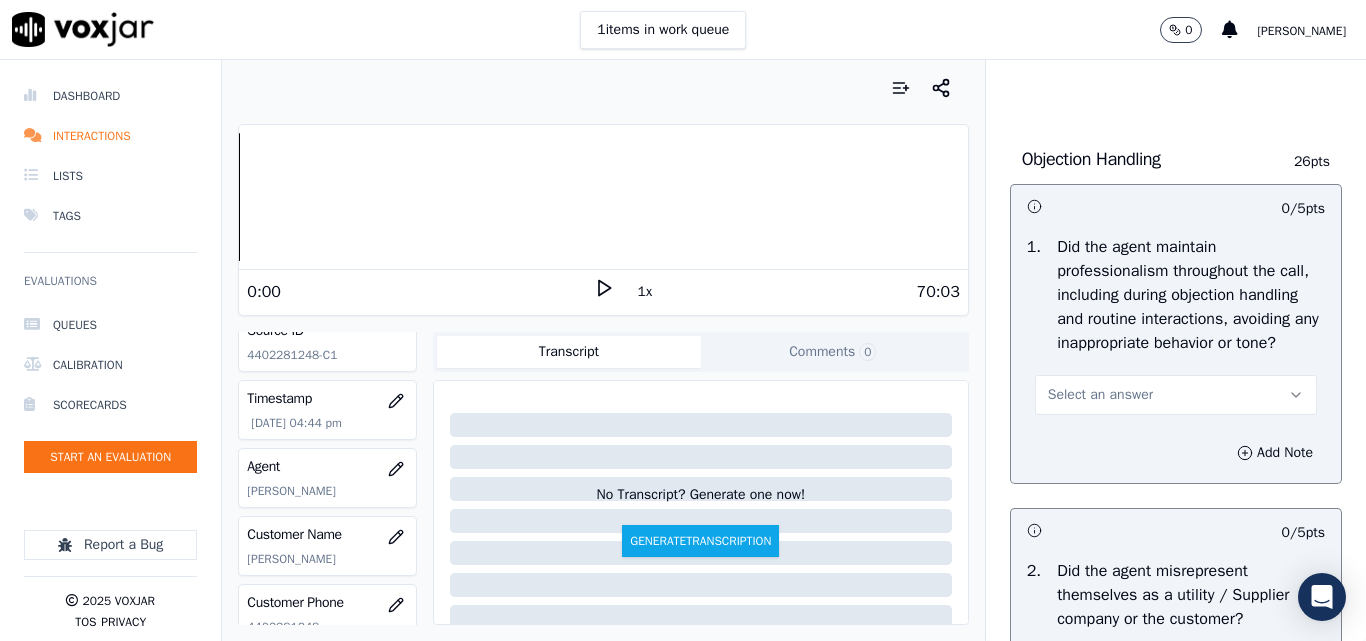 drag, startPoint x: 1056, startPoint y: 472, endPoint x: 1056, endPoint y: 495, distance: 23 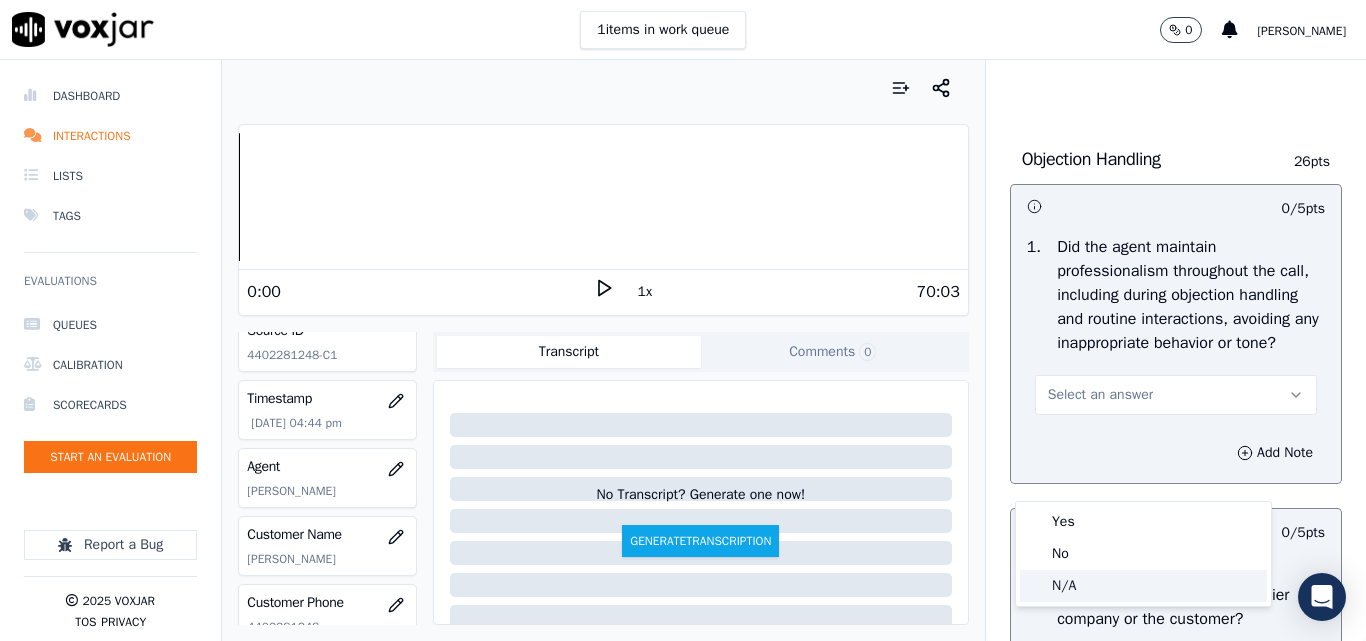 click on "N/A" 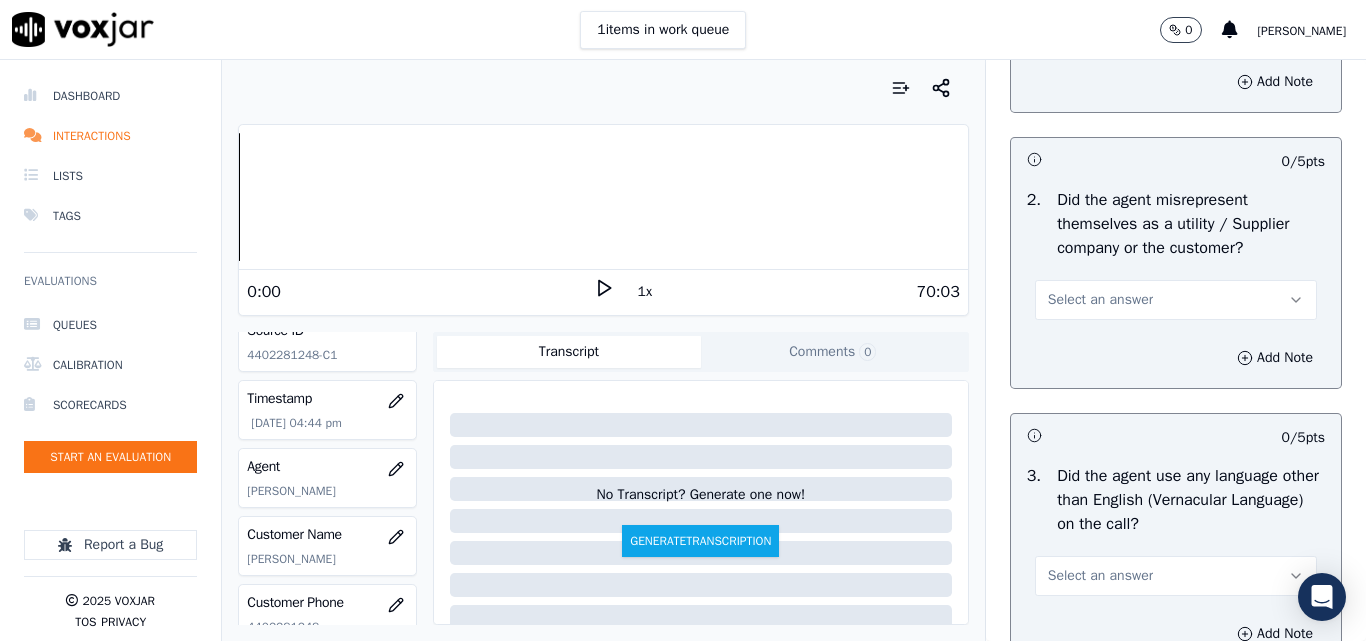 scroll, scrollTop: 2800, scrollLeft: 0, axis: vertical 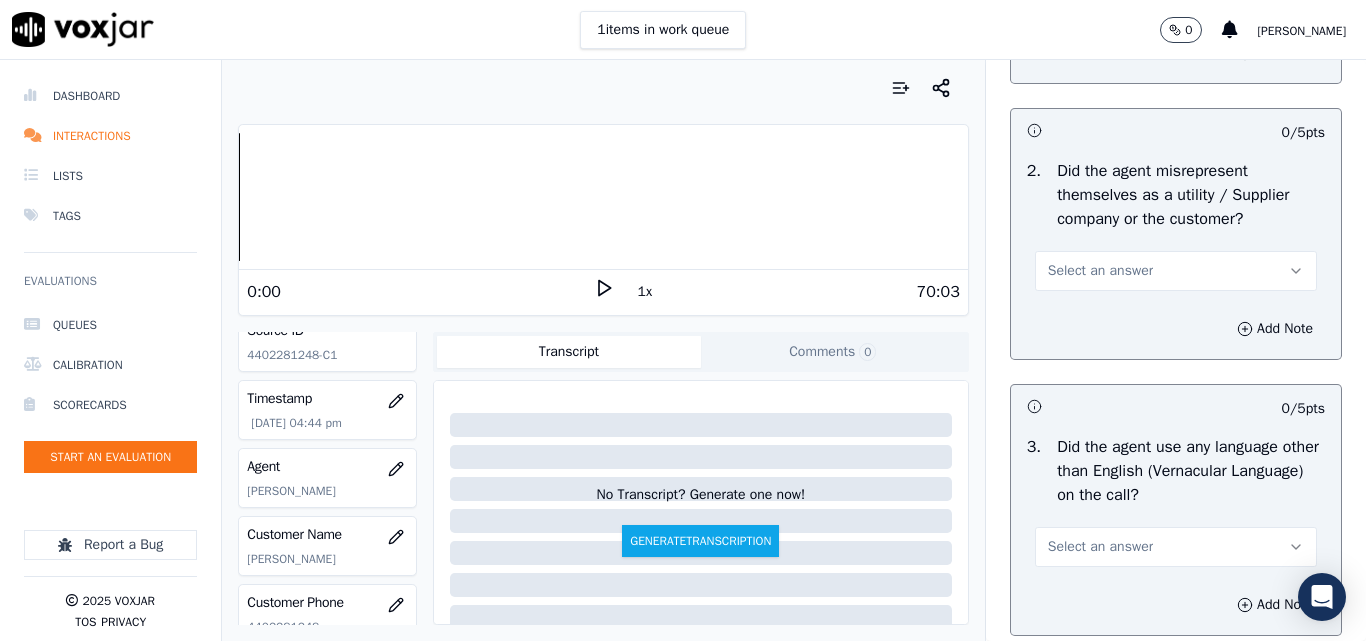 click on "Select an answer" at bounding box center [1176, 271] 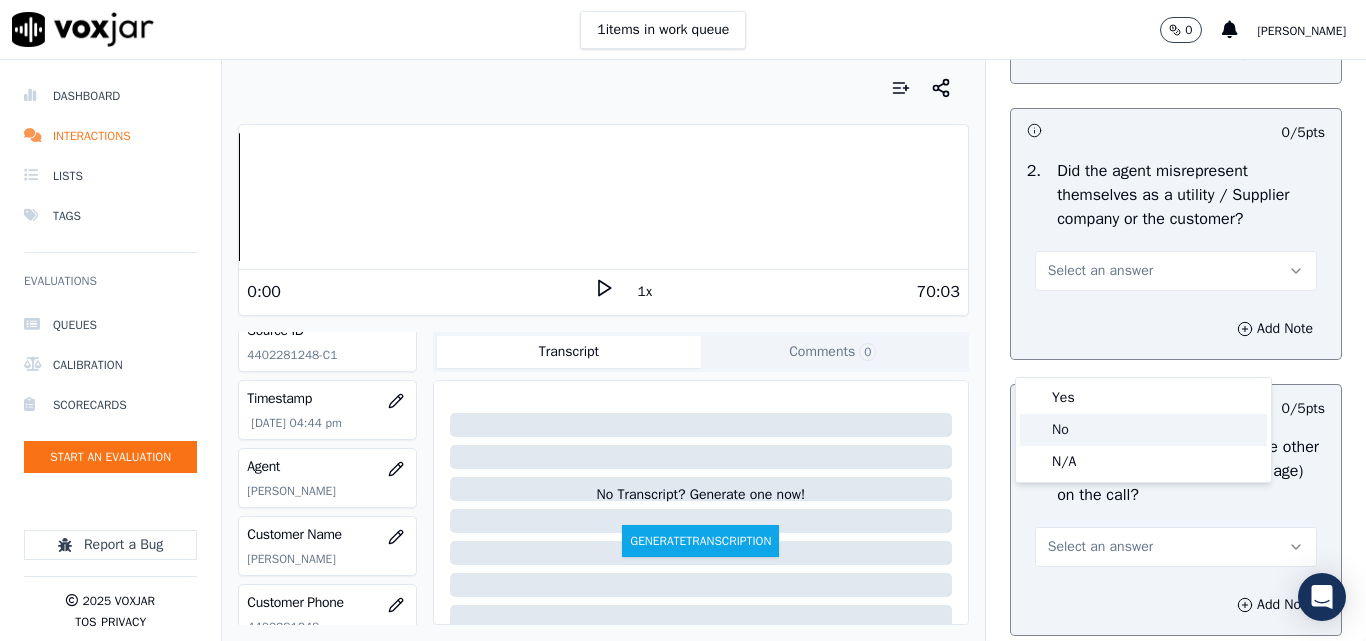 click on "No" 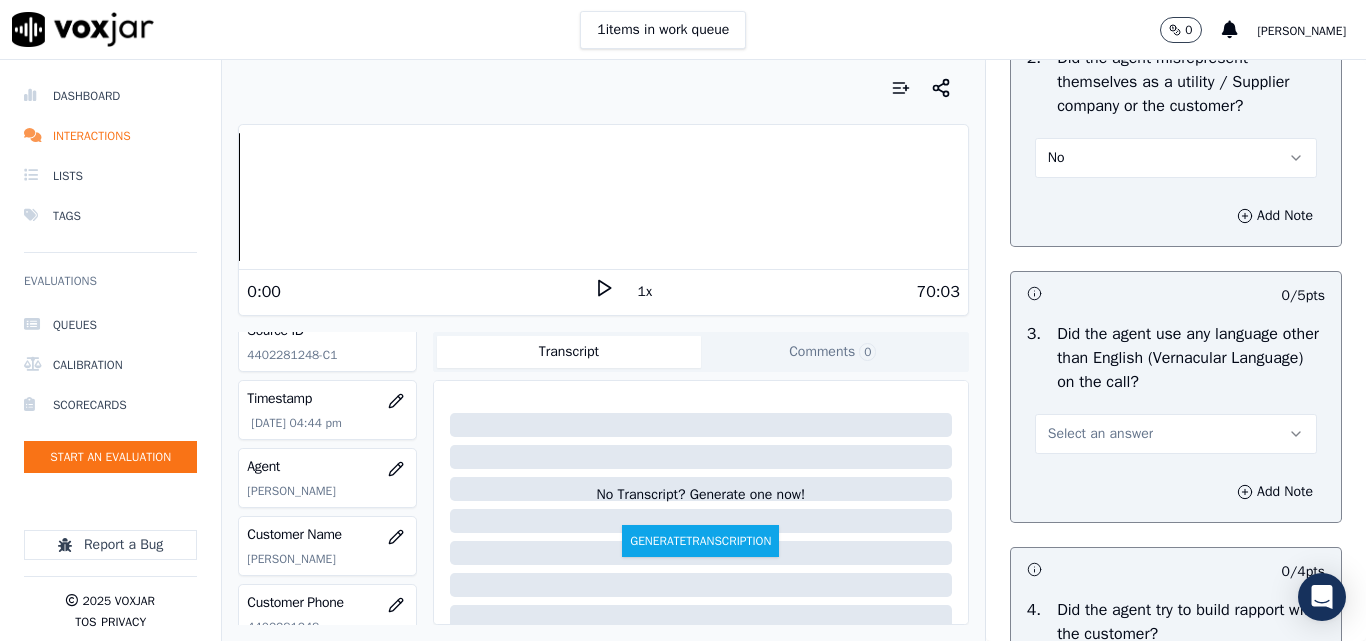 scroll, scrollTop: 3000, scrollLeft: 0, axis: vertical 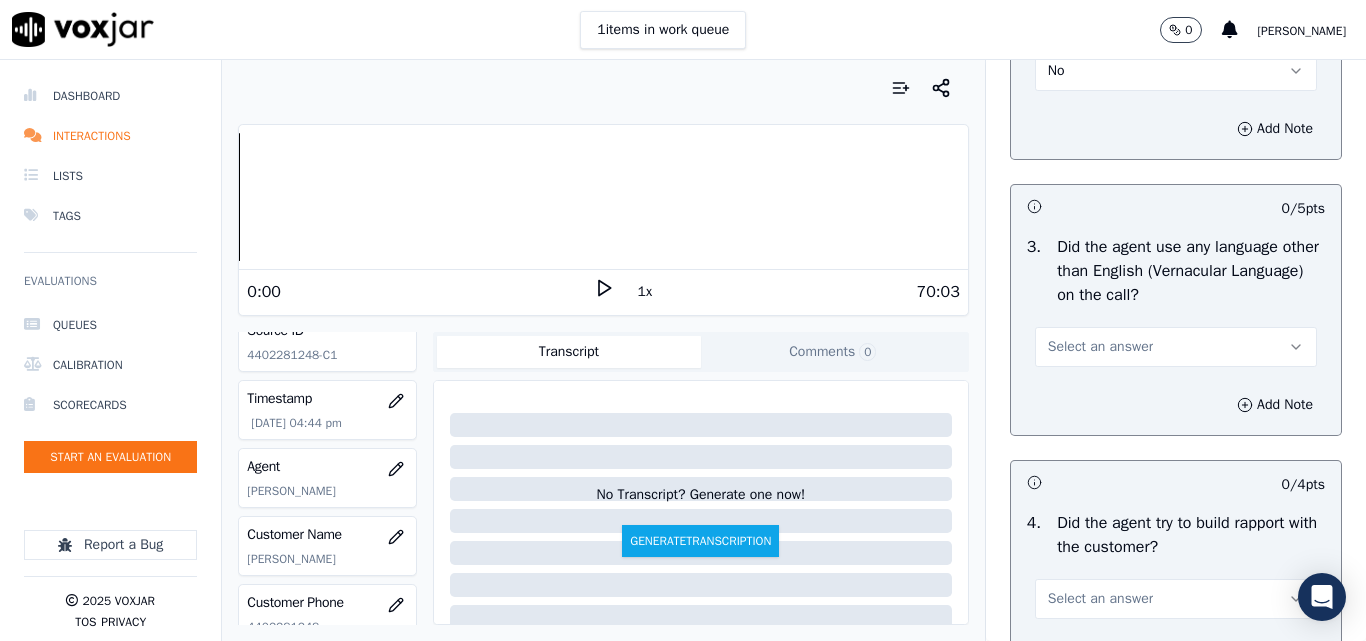click on "Select an answer" at bounding box center [1176, 347] 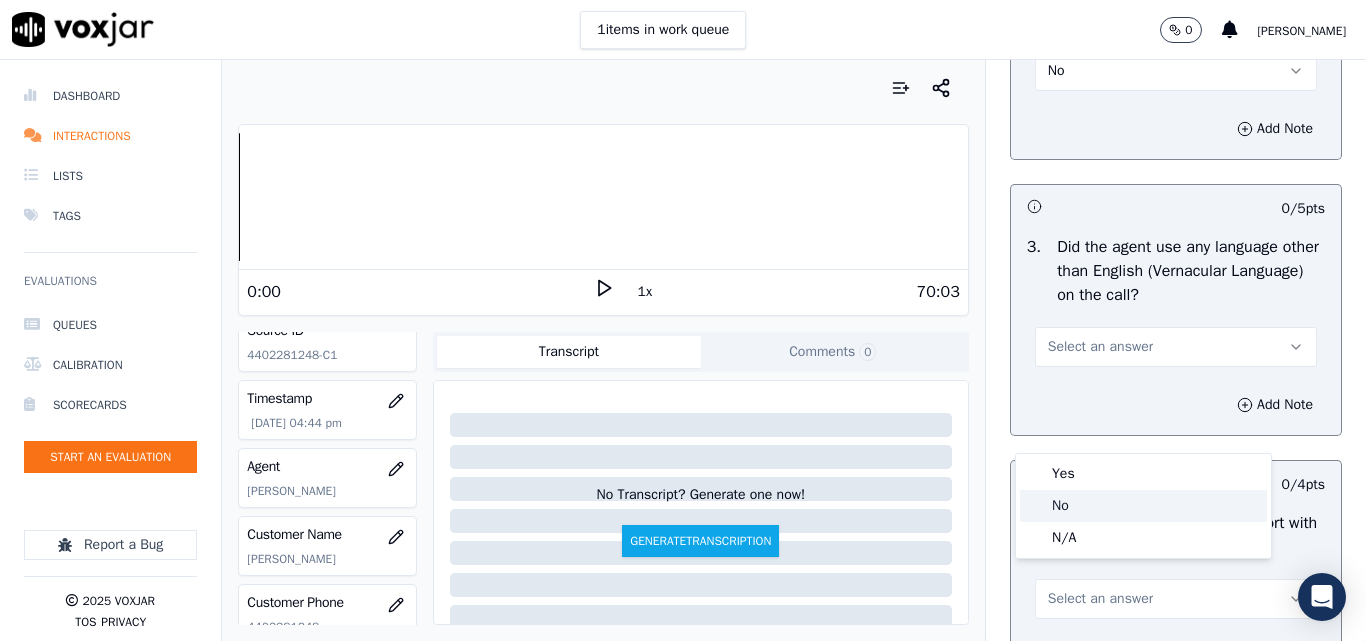 click on "No" 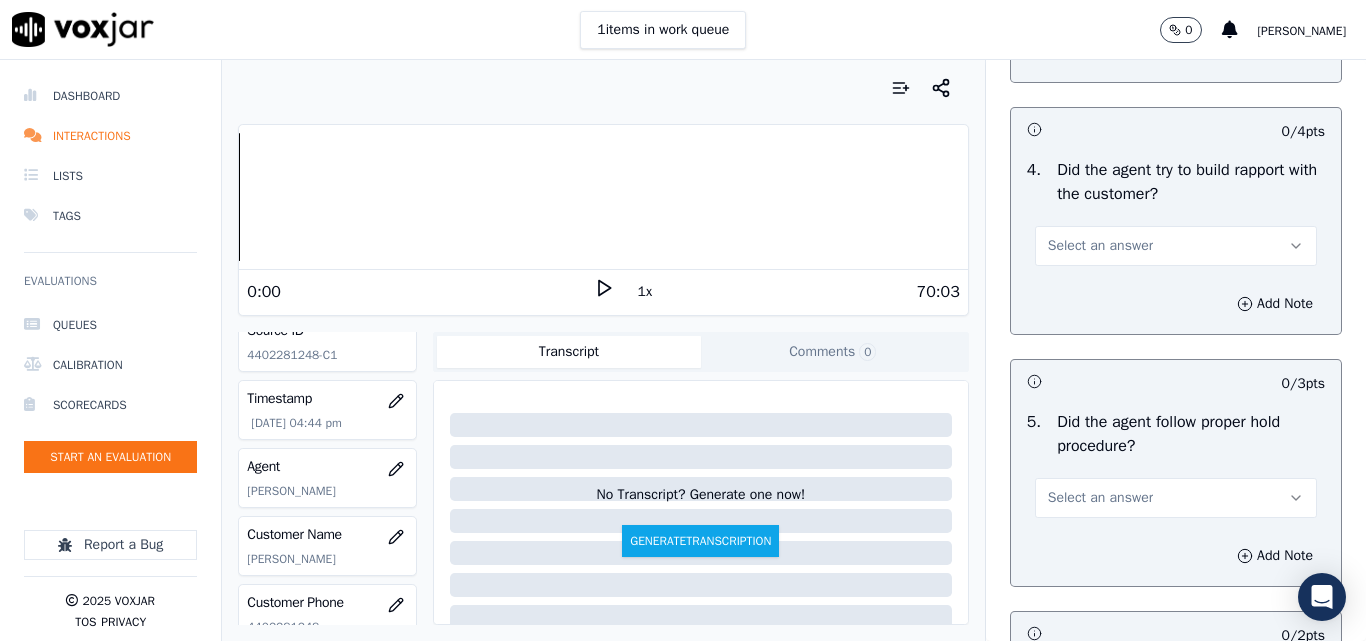 scroll, scrollTop: 3400, scrollLeft: 0, axis: vertical 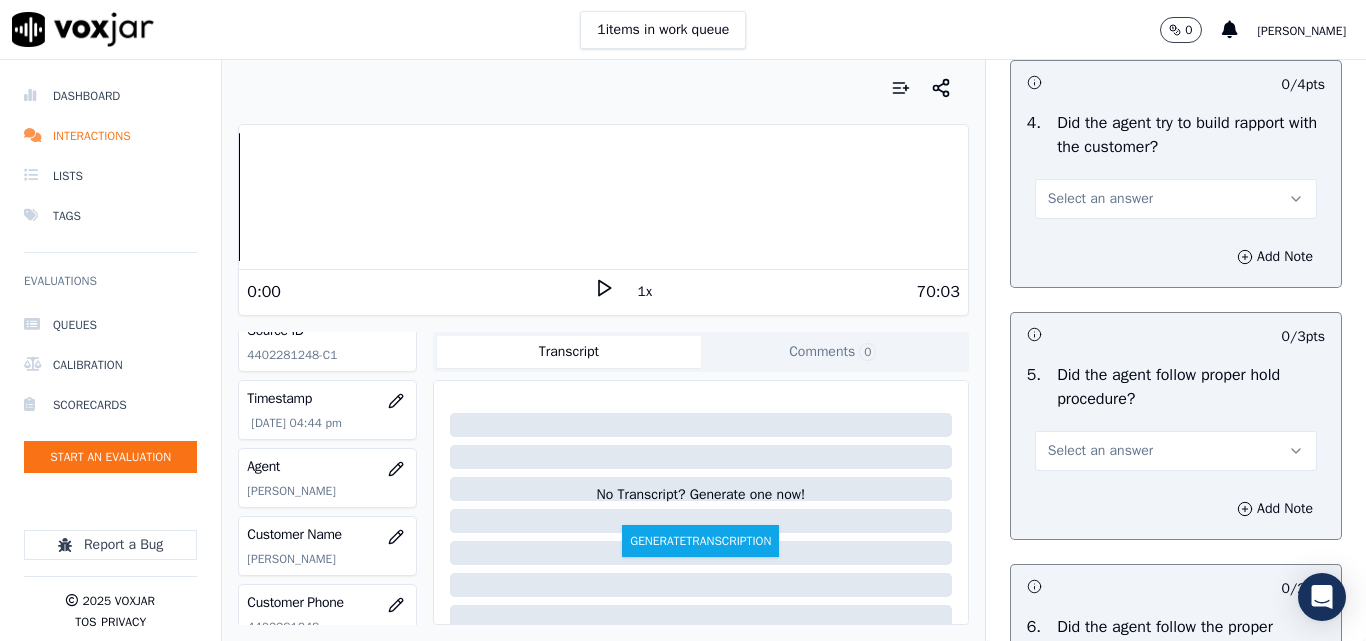 click on "Select an answer" at bounding box center [1100, 199] 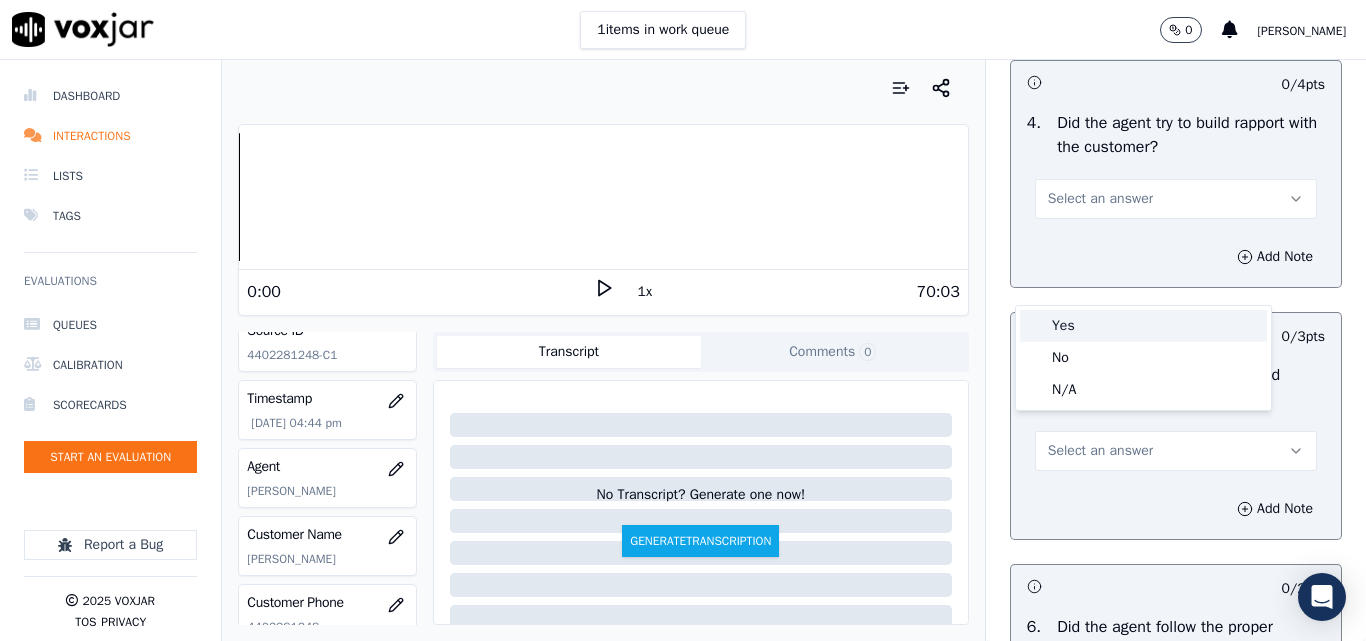 click on "Yes" at bounding box center (1143, 326) 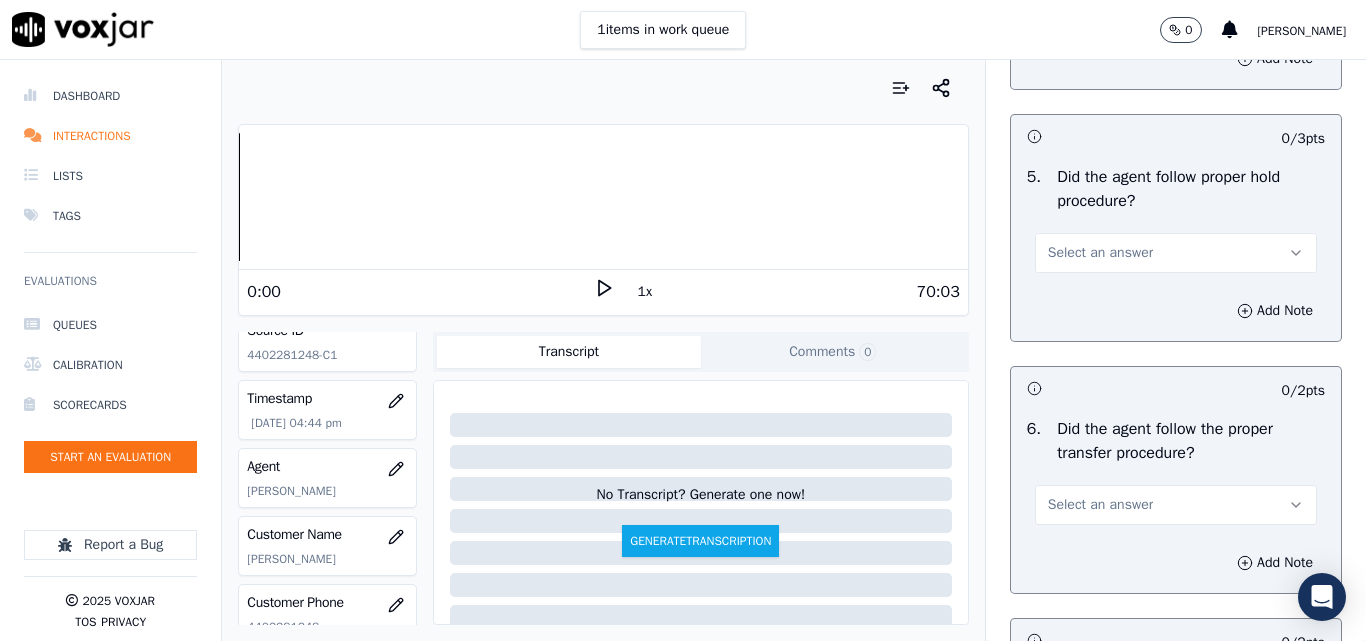 scroll, scrollTop: 3600, scrollLeft: 0, axis: vertical 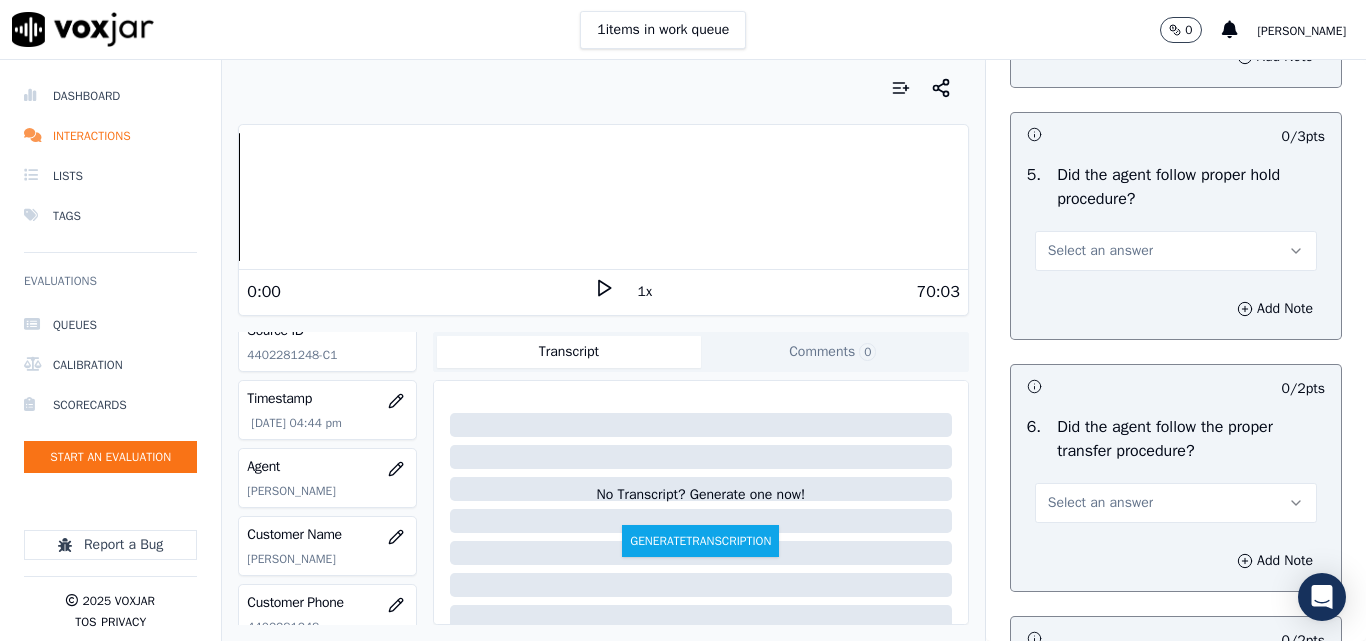 click on "Select an answer" at bounding box center [1100, 251] 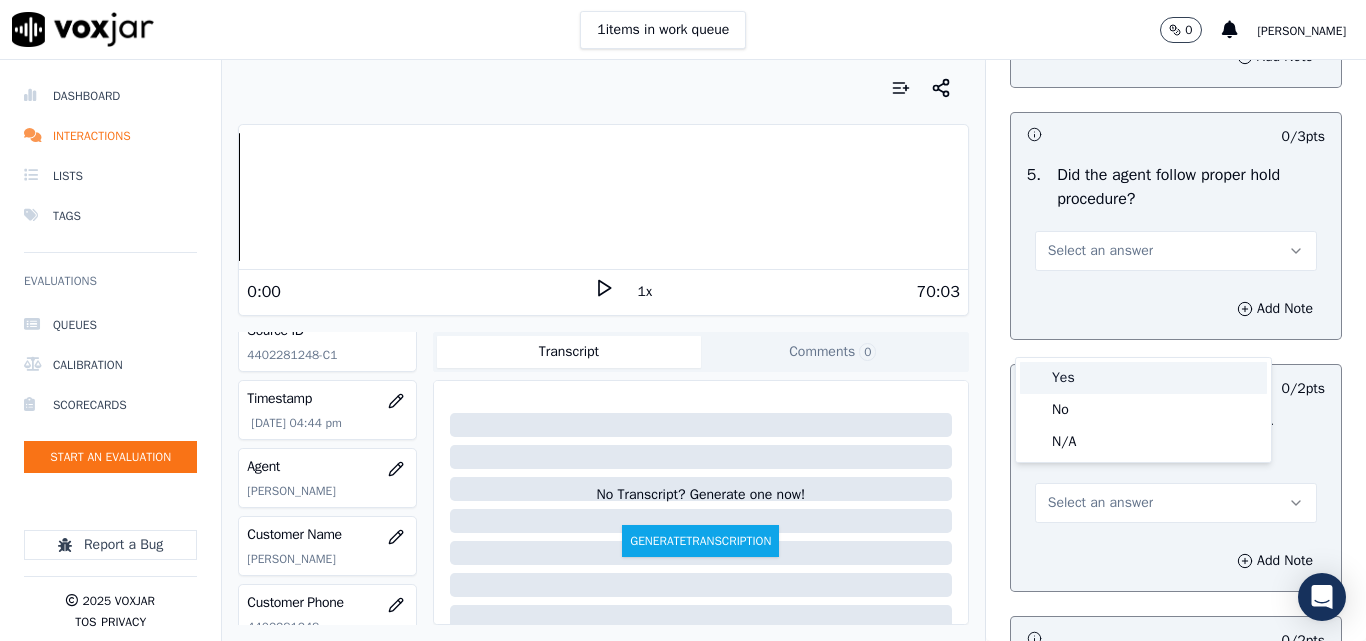 click on "Yes" at bounding box center (1143, 378) 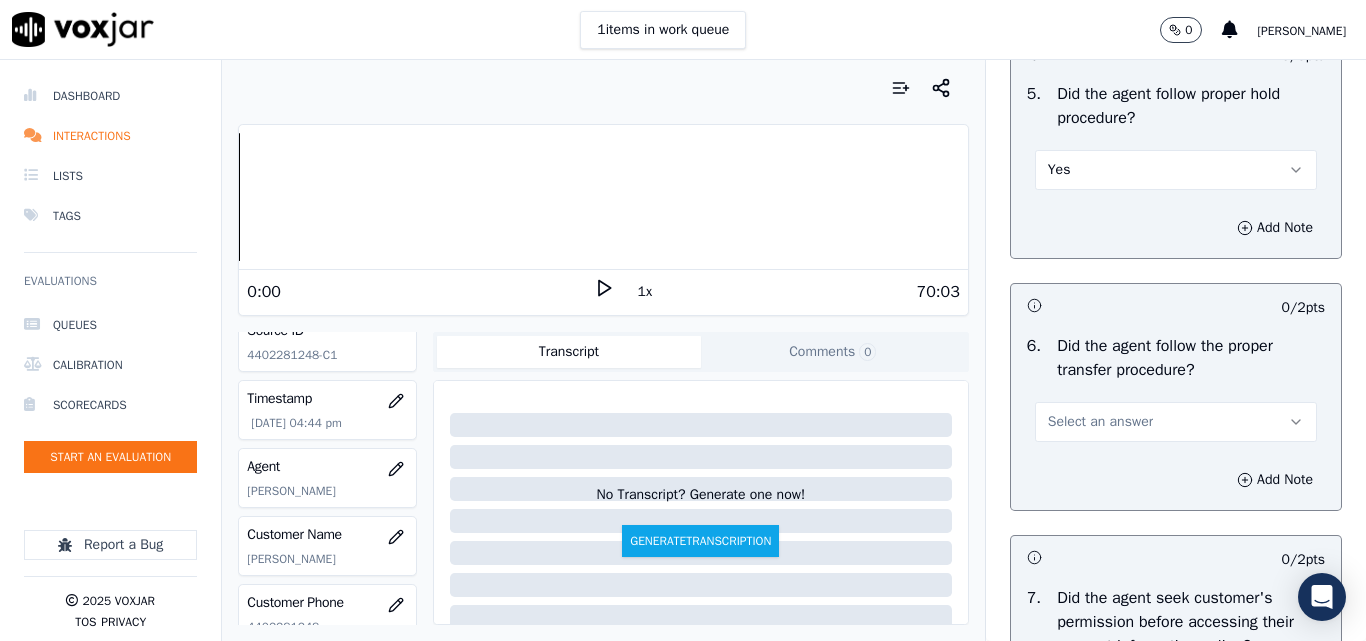 scroll, scrollTop: 3800, scrollLeft: 0, axis: vertical 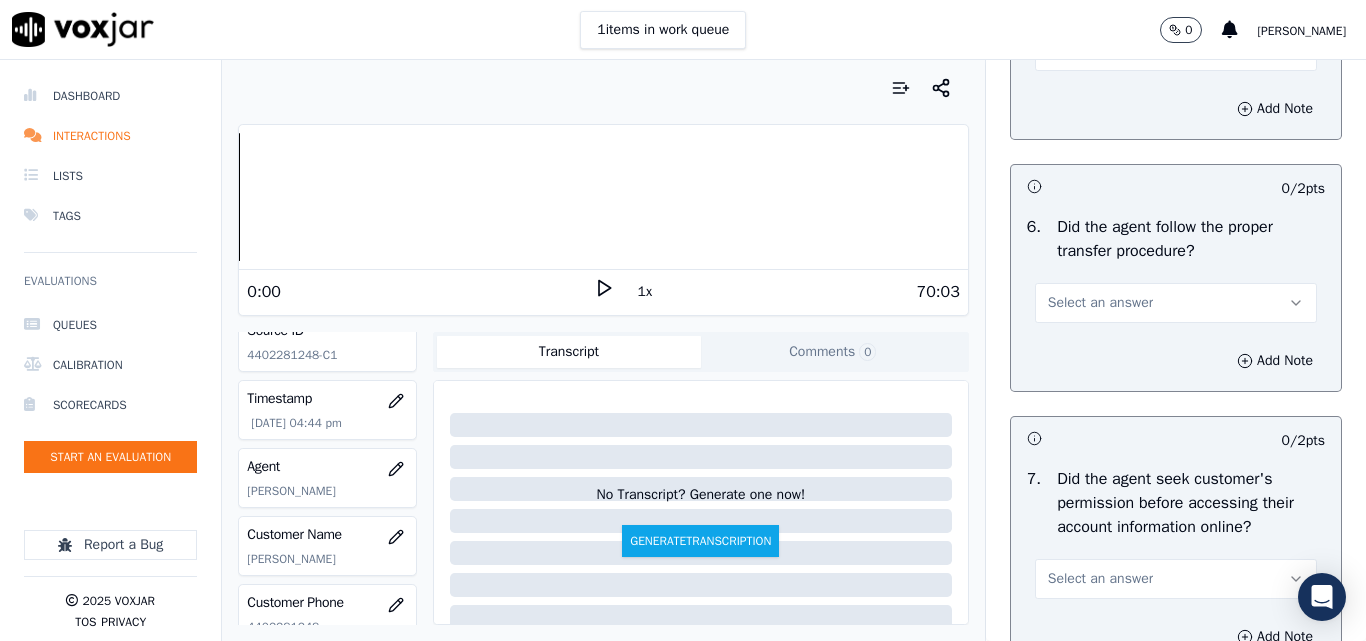 click on "Select an answer" at bounding box center (1100, 303) 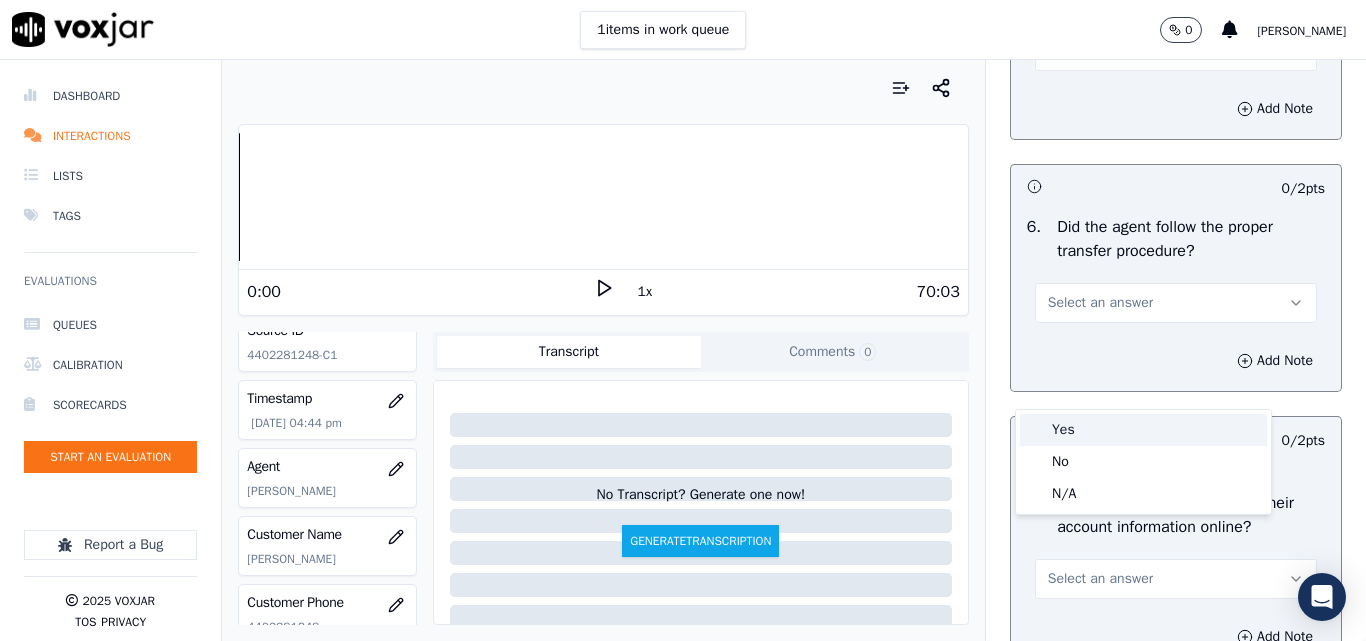 click on "Yes" at bounding box center (1143, 430) 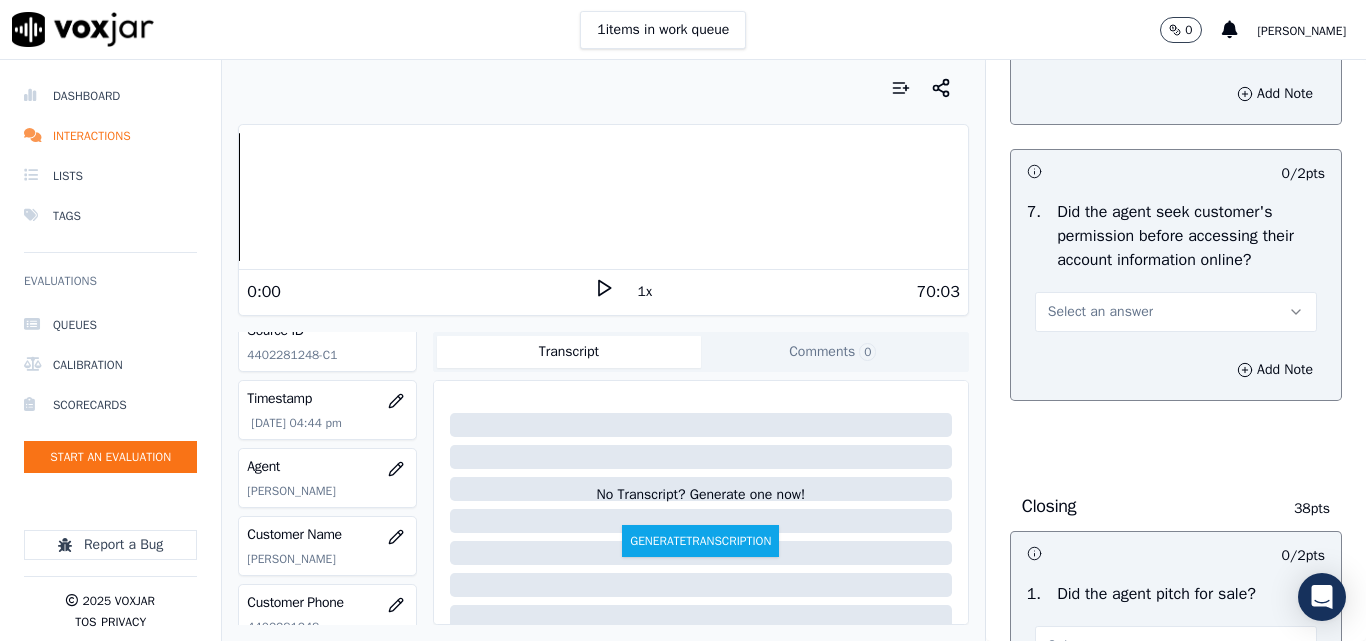 scroll, scrollTop: 4100, scrollLeft: 0, axis: vertical 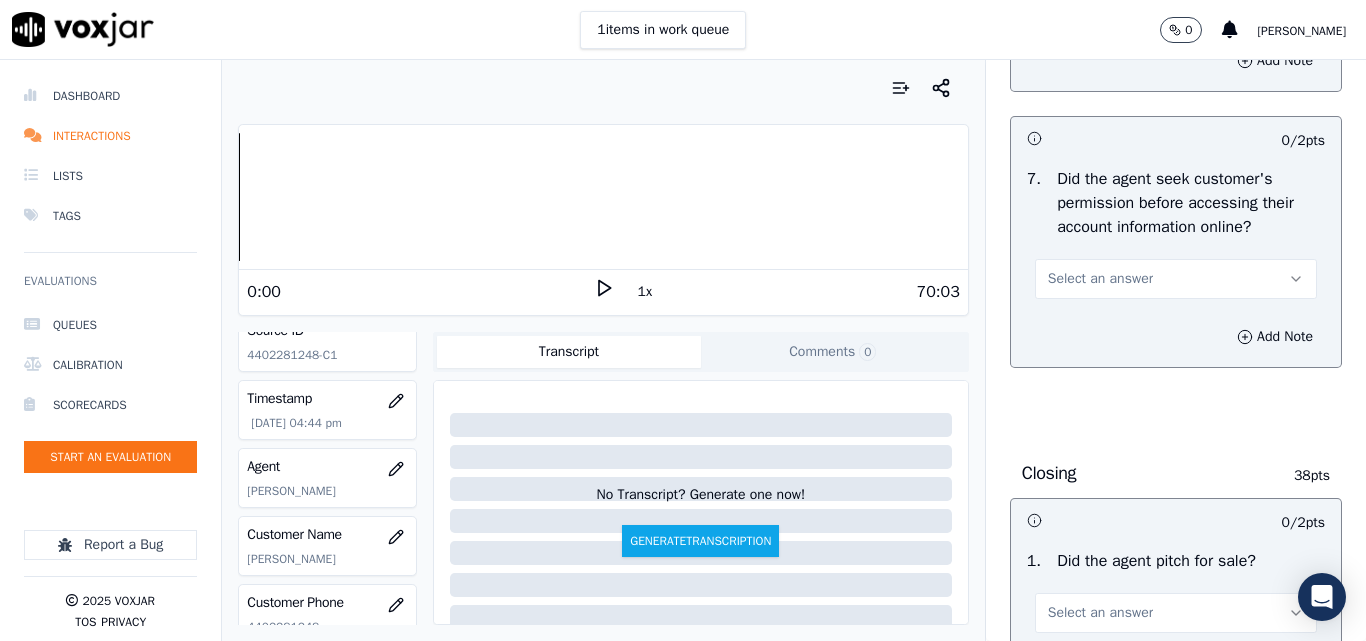 click on "Select an answer" at bounding box center (1176, 279) 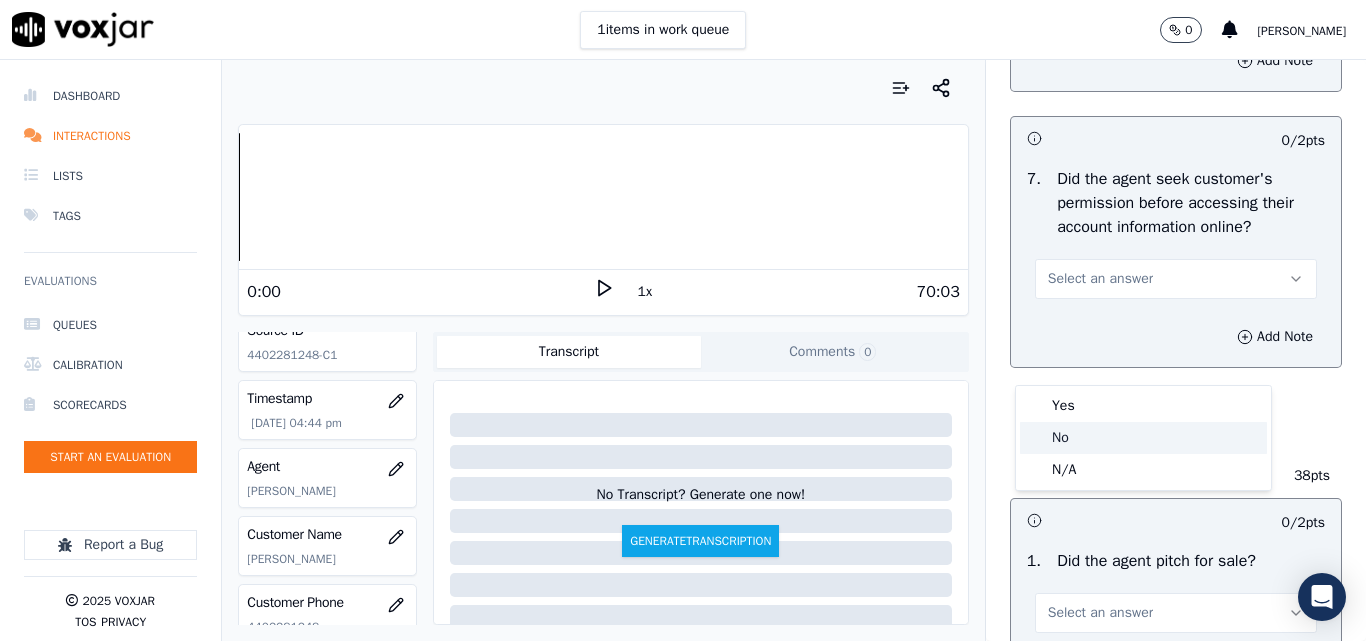 click on "No" 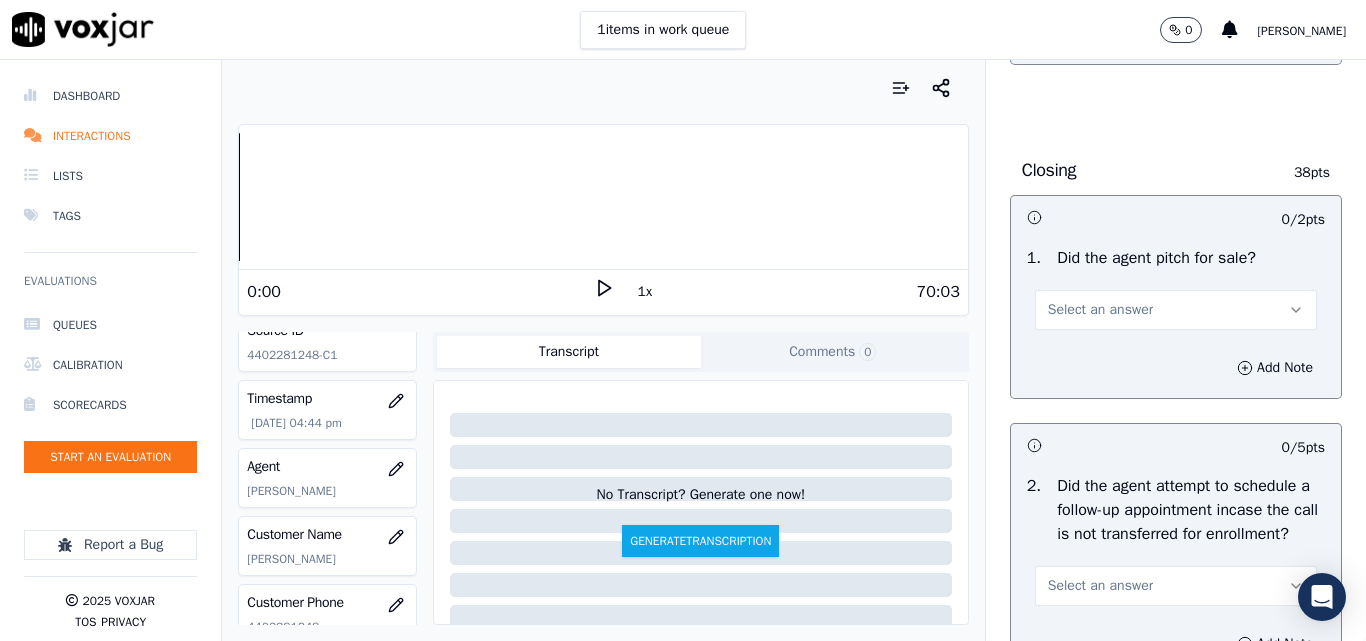 scroll, scrollTop: 4500, scrollLeft: 0, axis: vertical 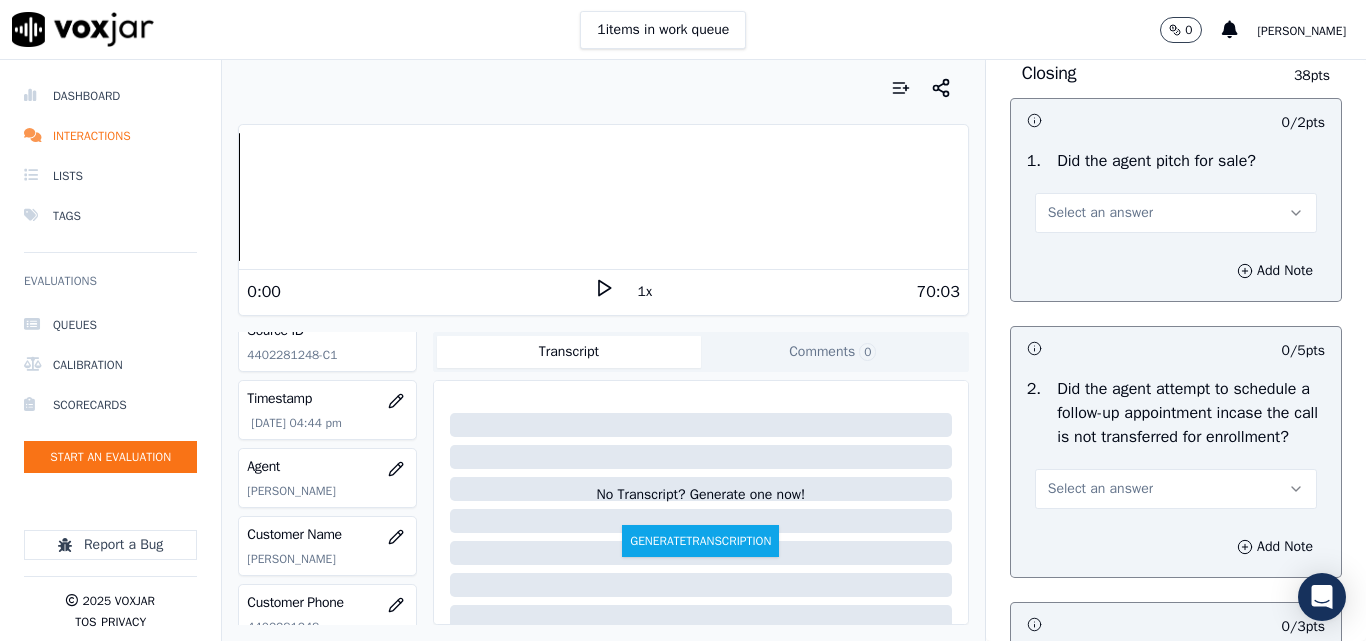 click on "Select an answer" at bounding box center [1100, 213] 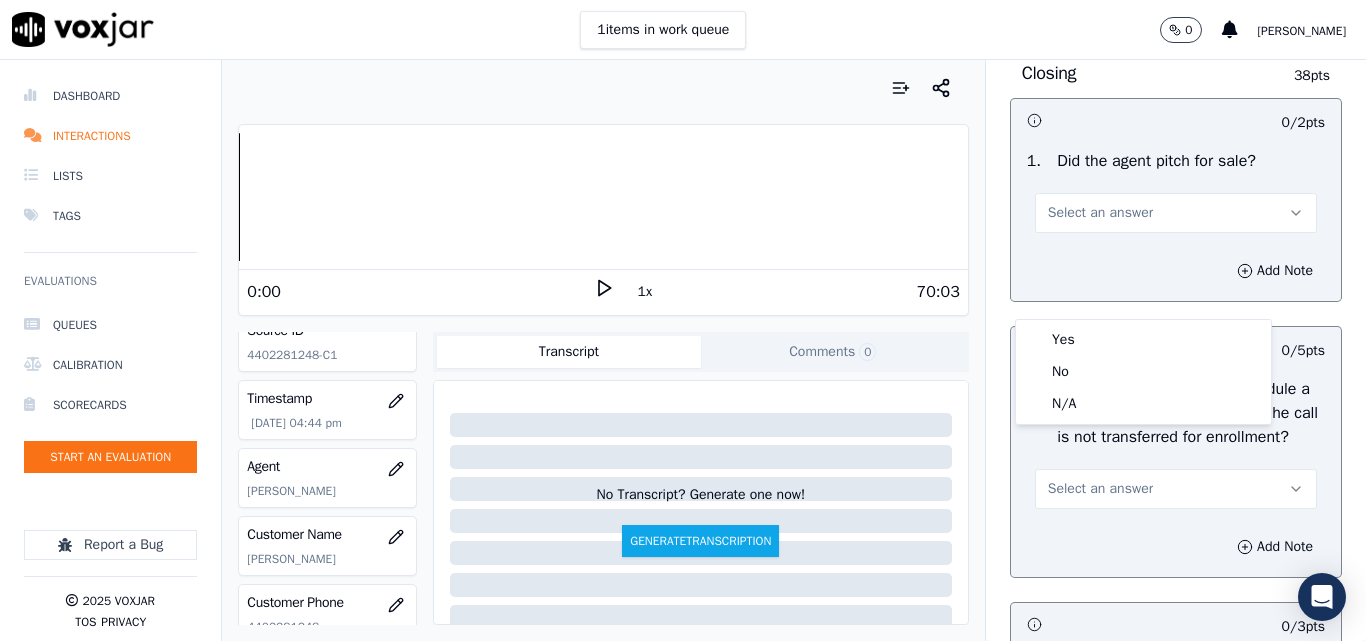 click on "Yes   No     N/A" at bounding box center [1143, 372] 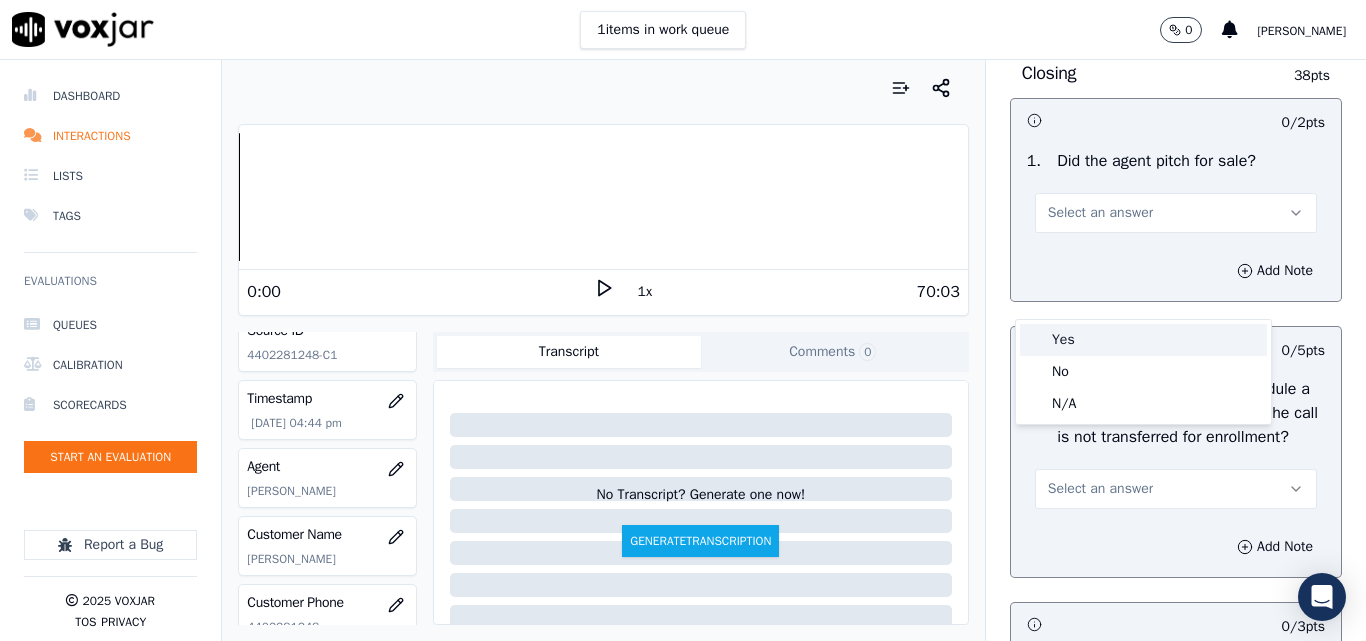 click on "Yes" at bounding box center [1143, 340] 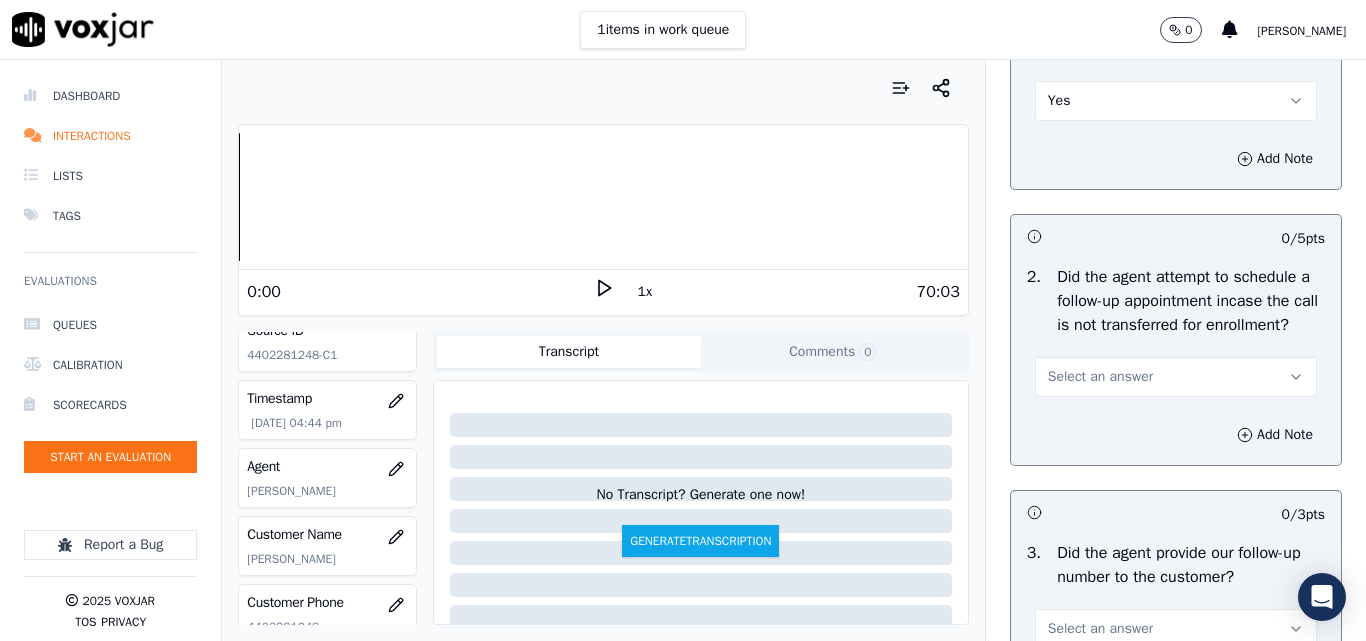 scroll, scrollTop: 4700, scrollLeft: 0, axis: vertical 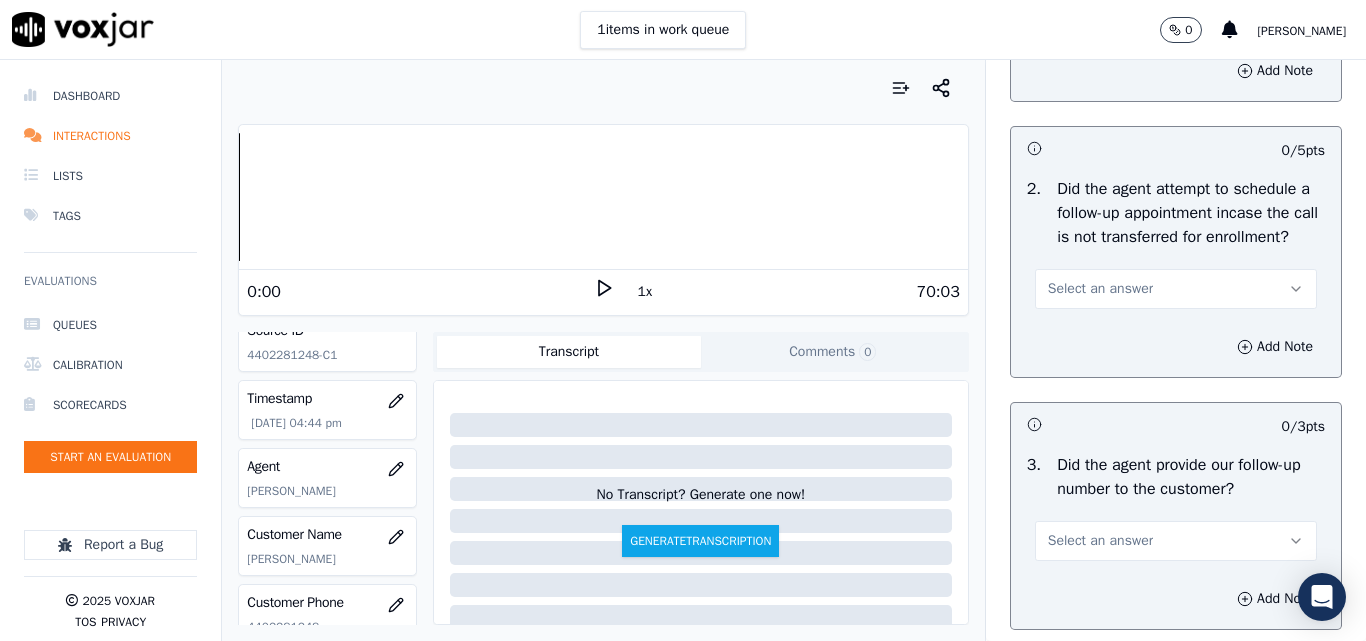 click on "Select an answer" at bounding box center [1100, 289] 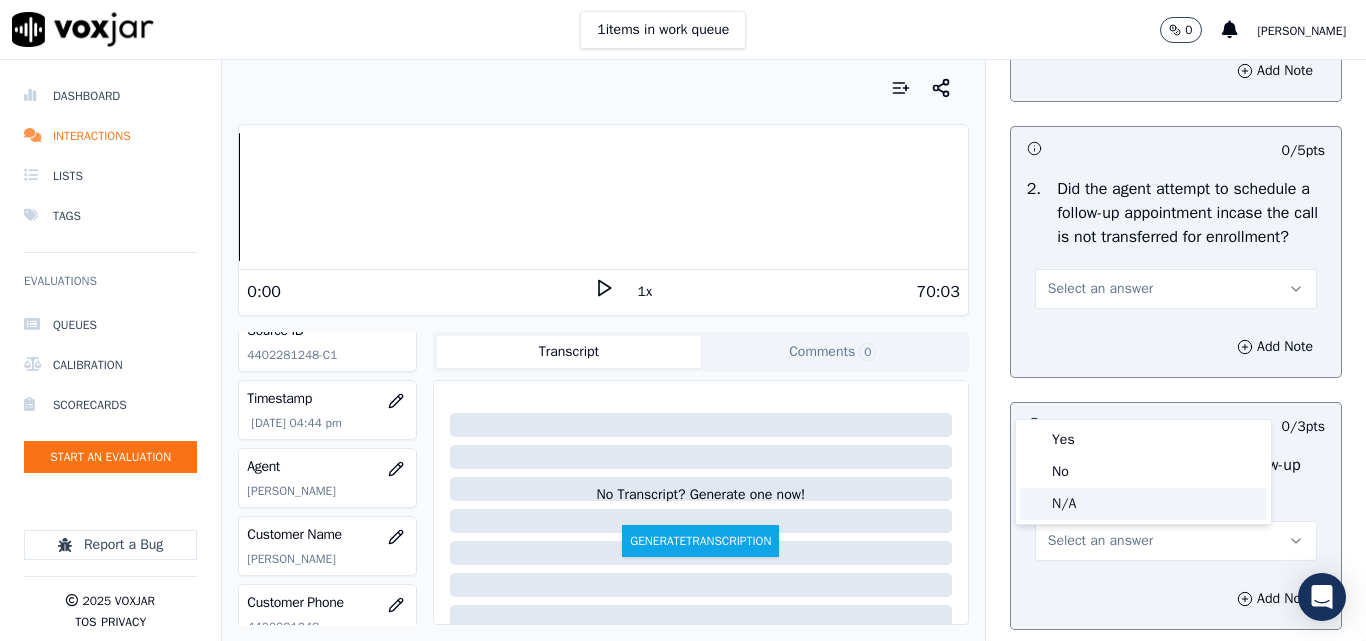 click on "N/A" 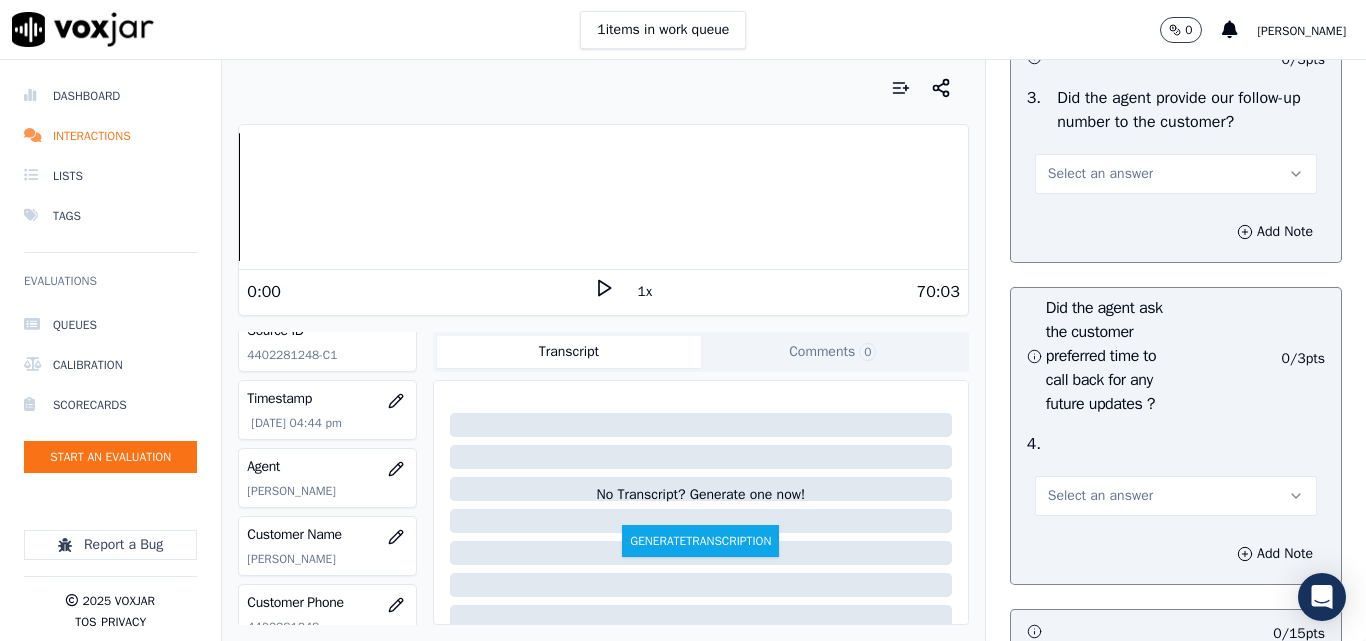 scroll, scrollTop: 5100, scrollLeft: 0, axis: vertical 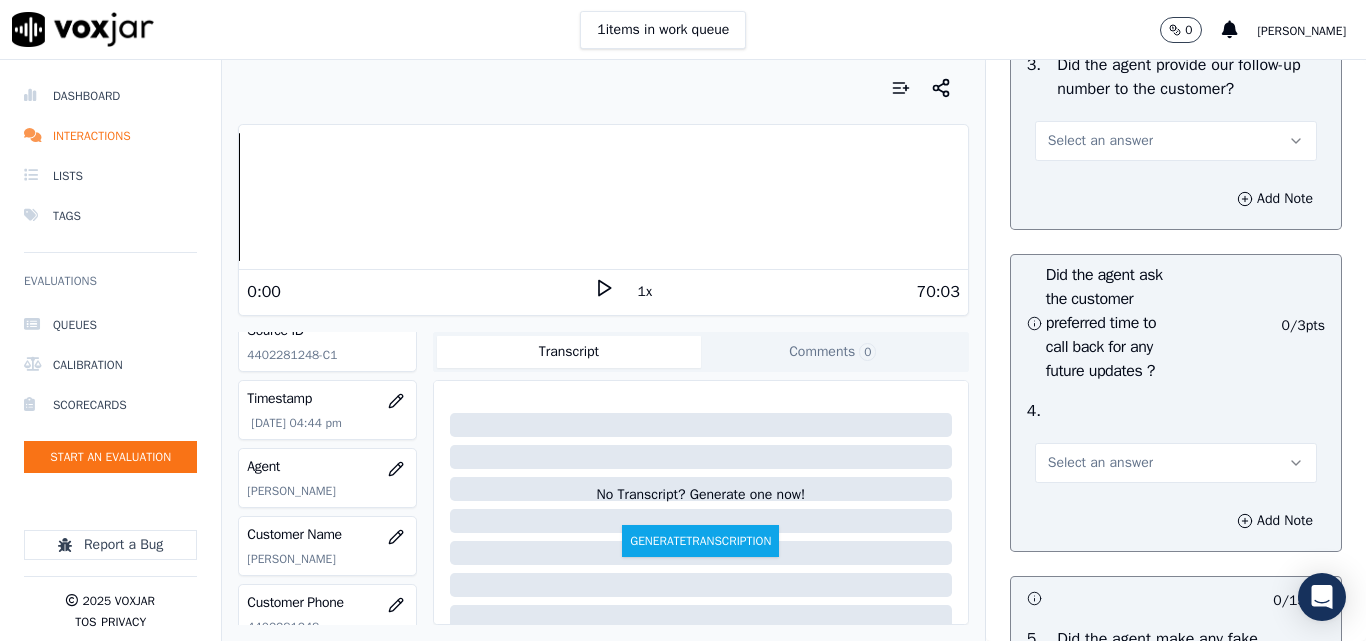 click on "Select an answer" at bounding box center [1100, 141] 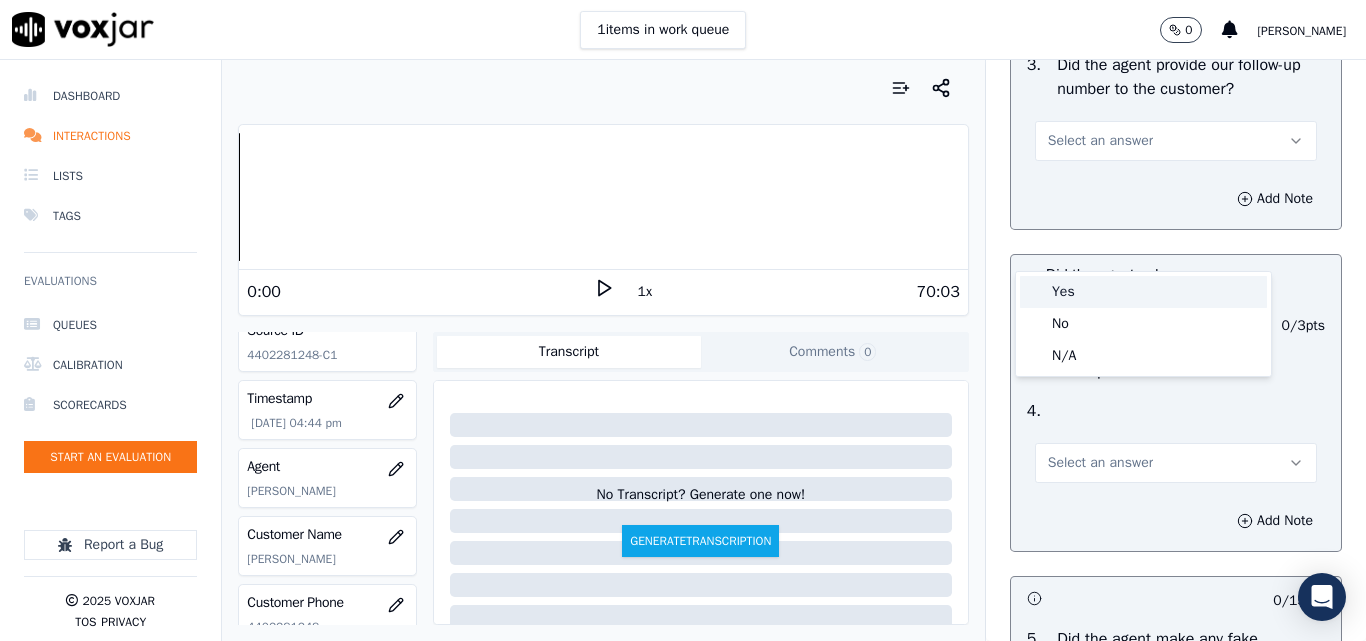 click on "Yes" at bounding box center (1143, 292) 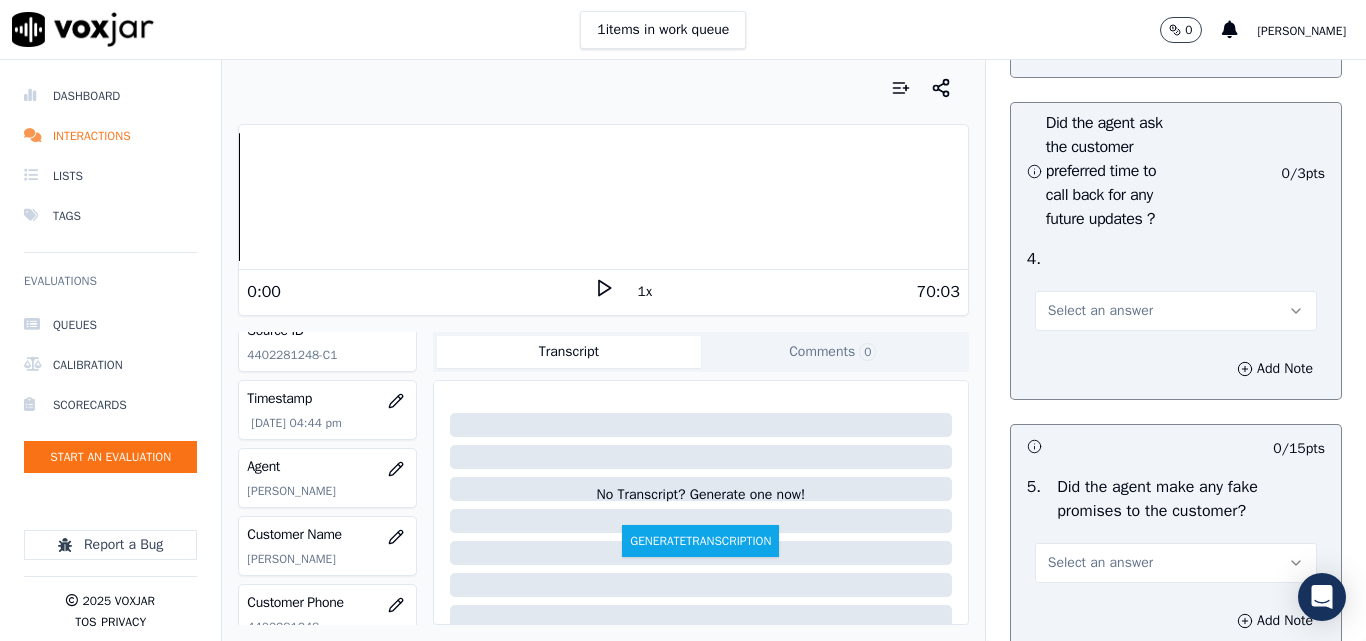 scroll, scrollTop: 5300, scrollLeft: 0, axis: vertical 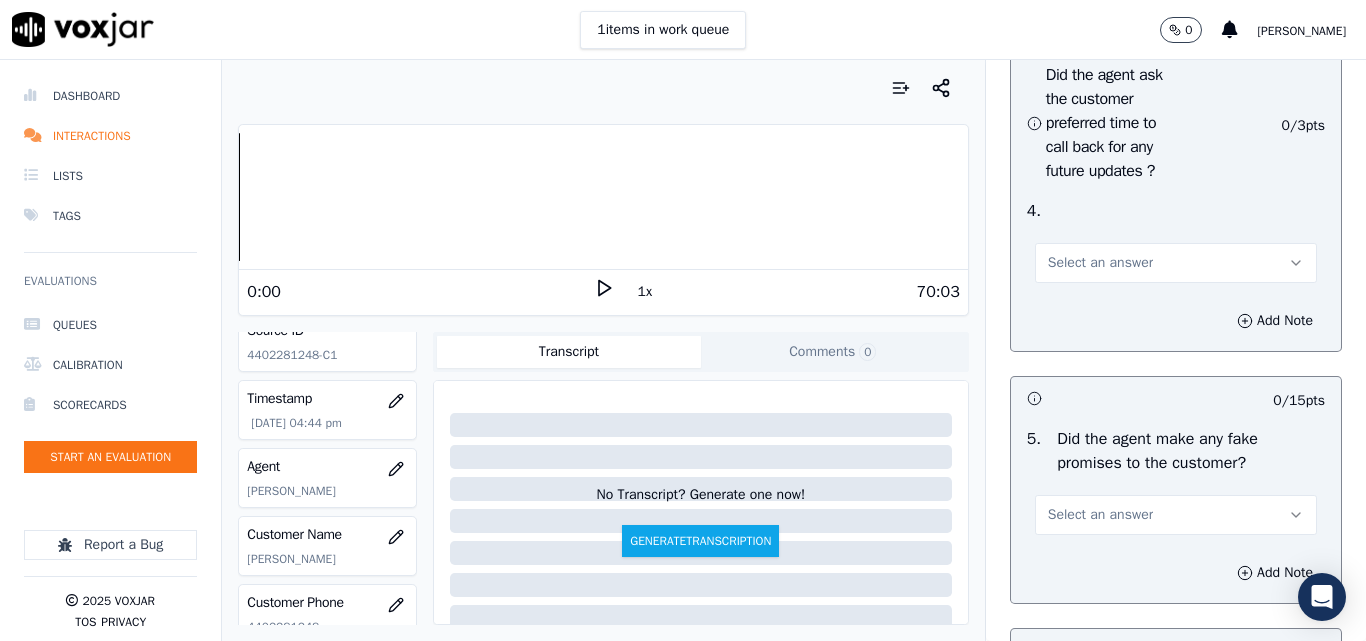 click on "Select an answer" at bounding box center (1100, 263) 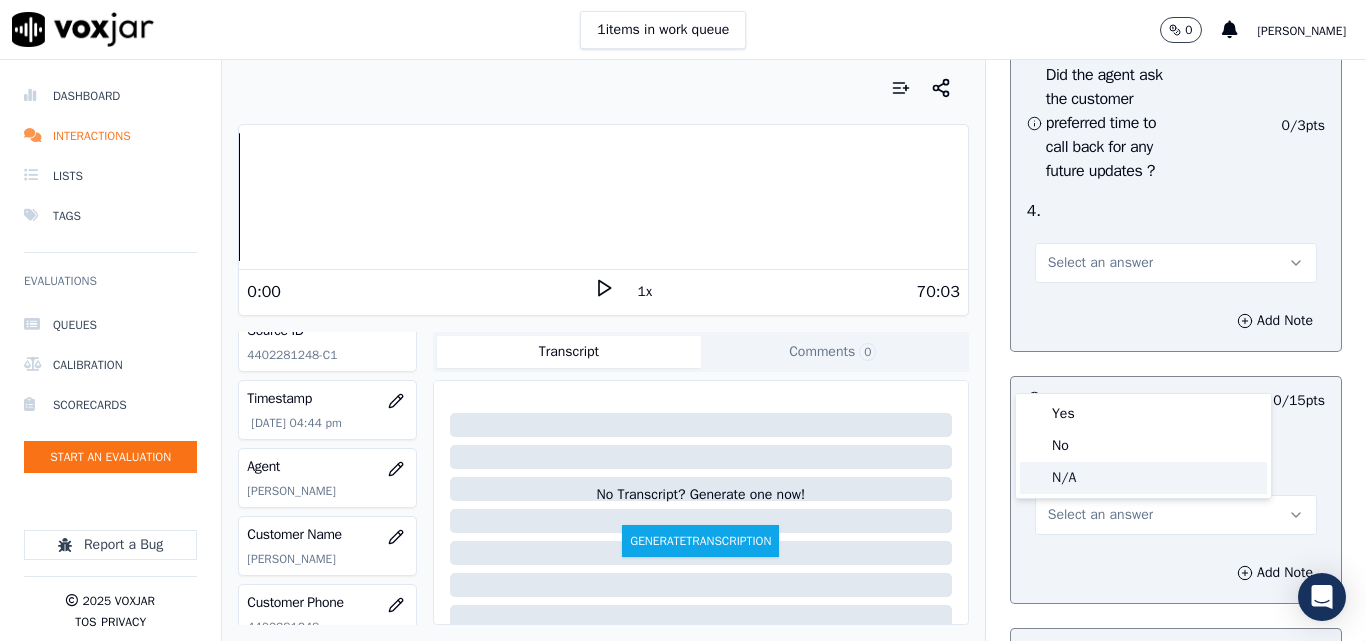 drag, startPoint x: 1075, startPoint y: 475, endPoint x: 1105, endPoint y: 370, distance: 109.201645 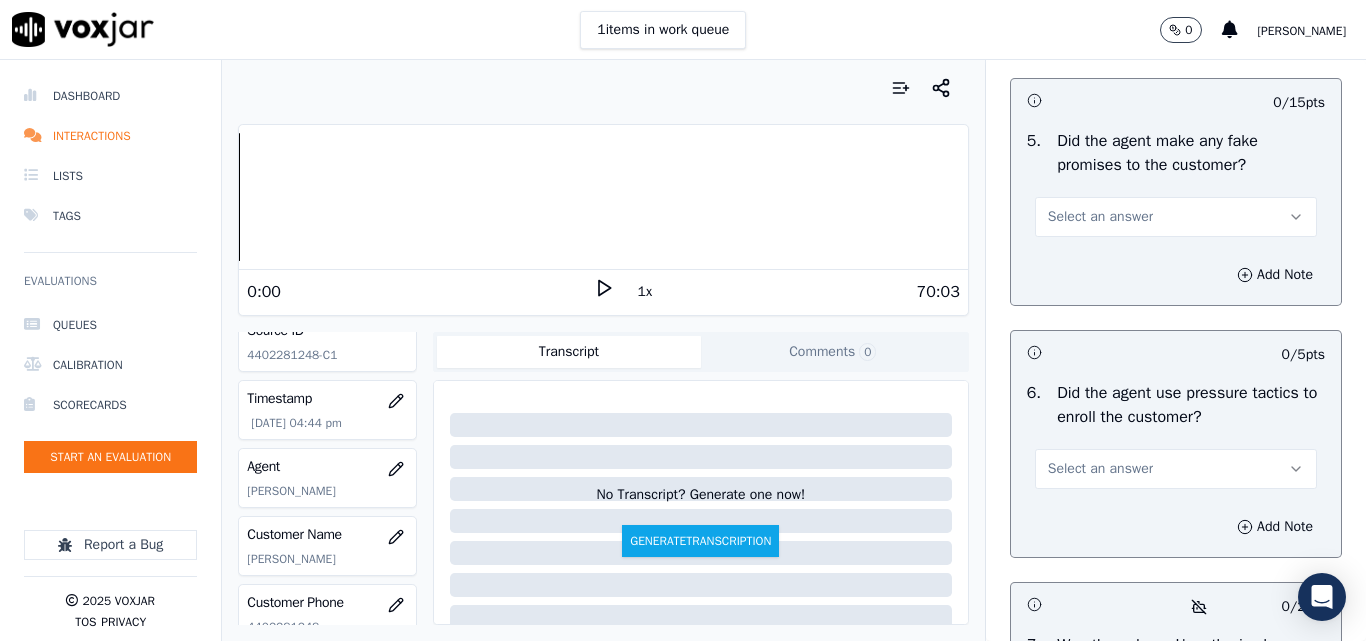 scroll, scrollTop: 5600, scrollLeft: 0, axis: vertical 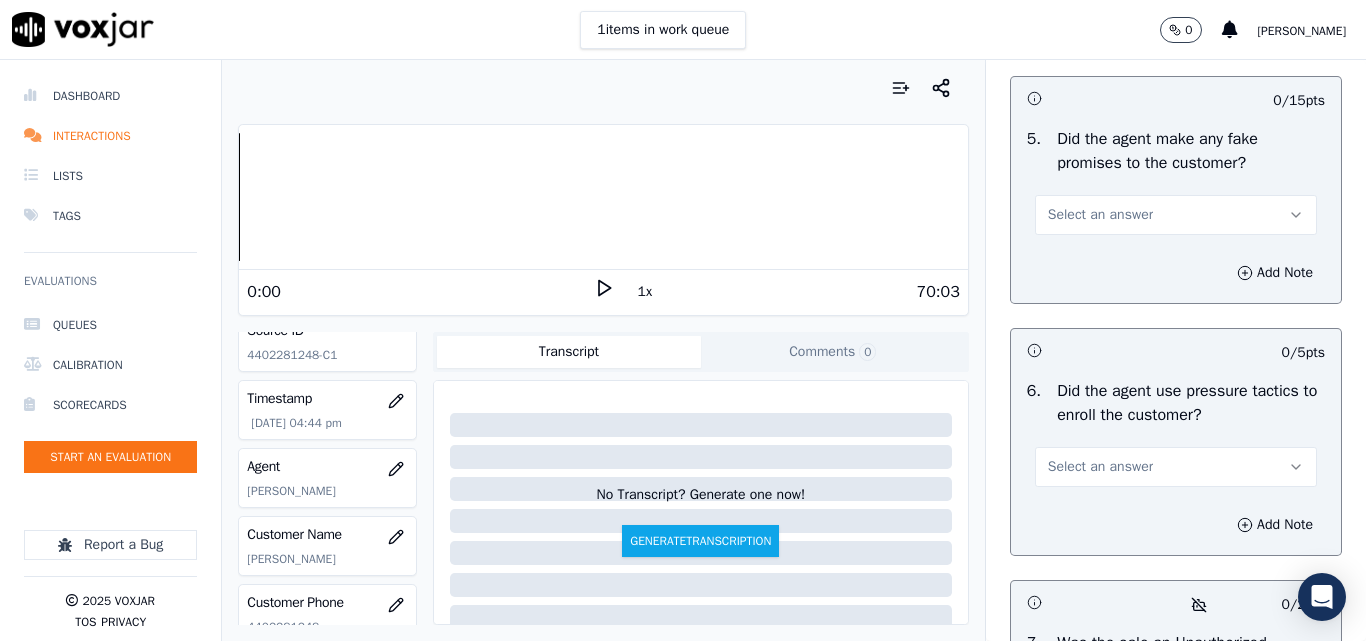 click on "Select an answer" at bounding box center (1100, 215) 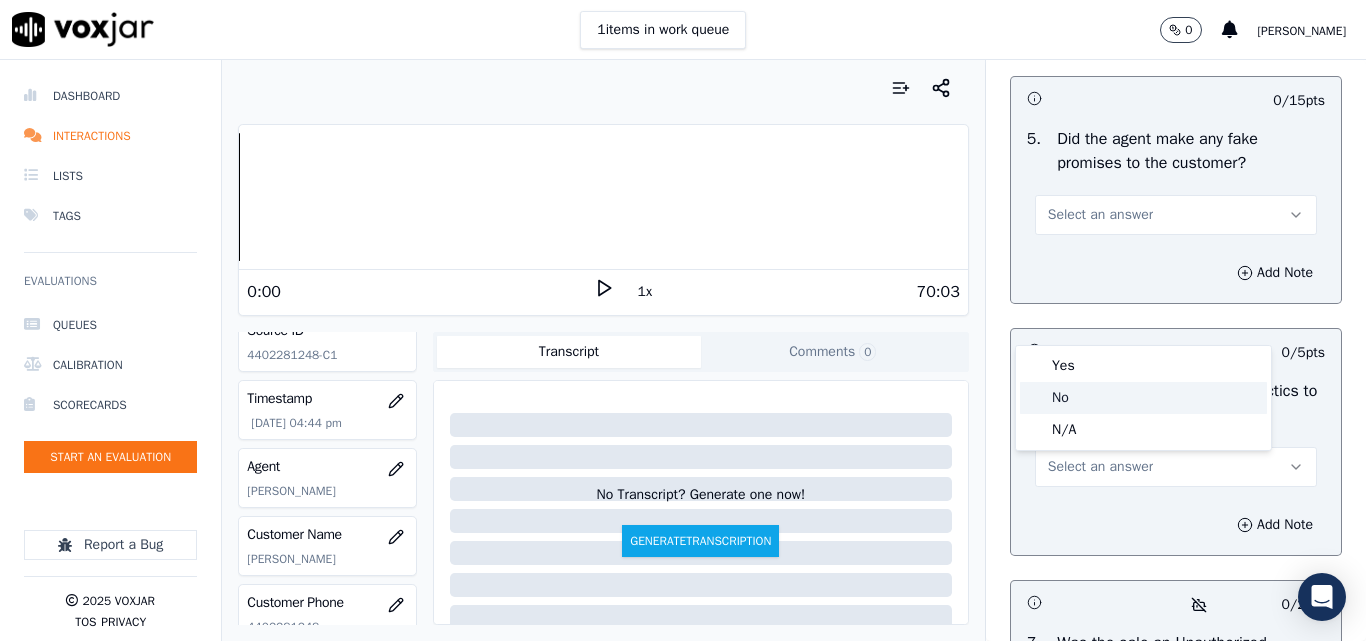 click on "No" 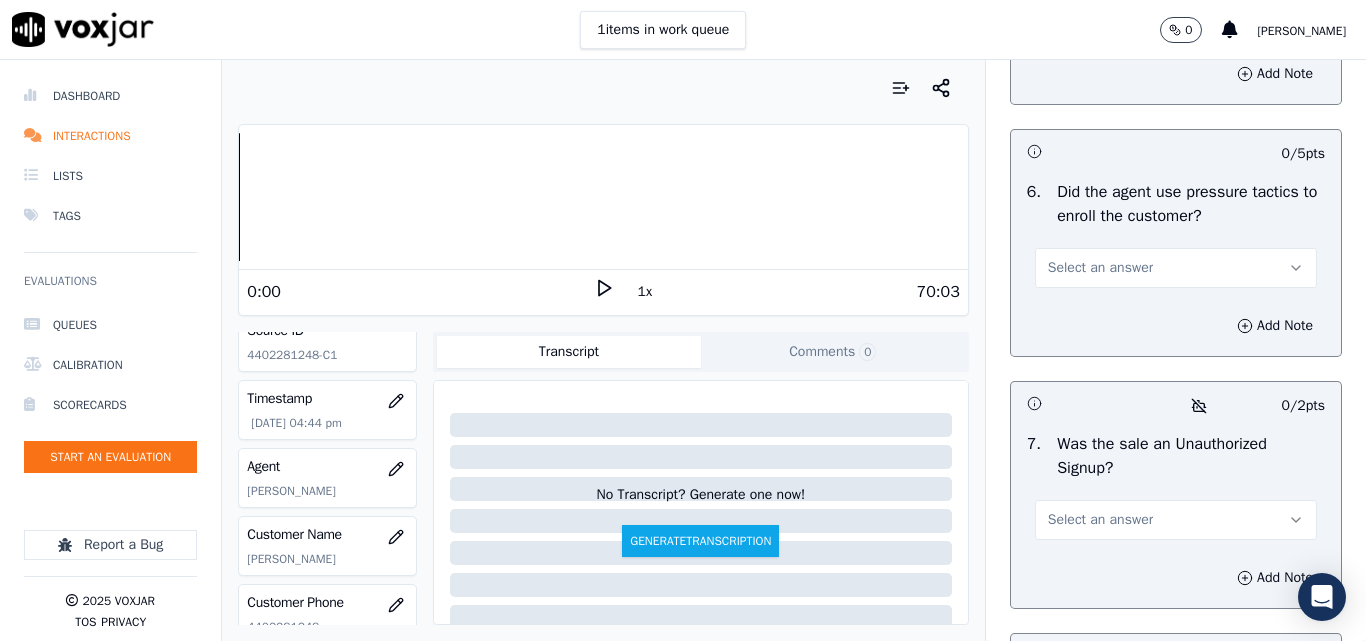 scroll, scrollTop: 5800, scrollLeft: 0, axis: vertical 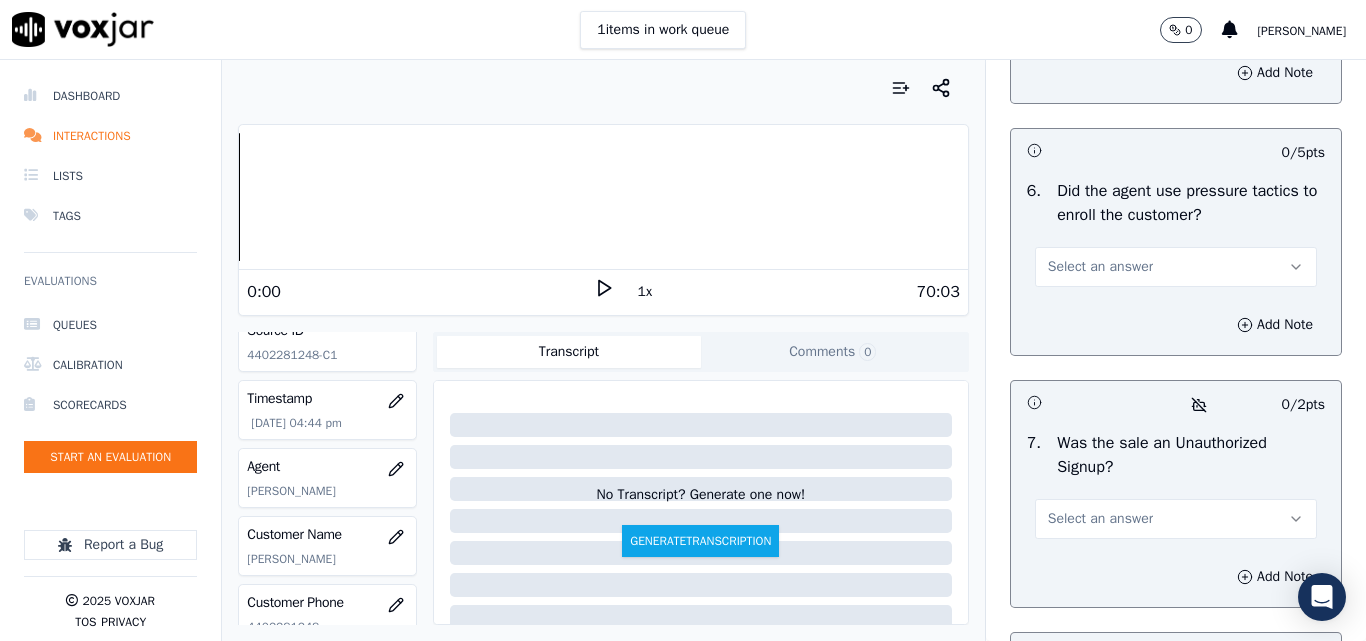 click on "Select an answer" at bounding box center [1100, 267] 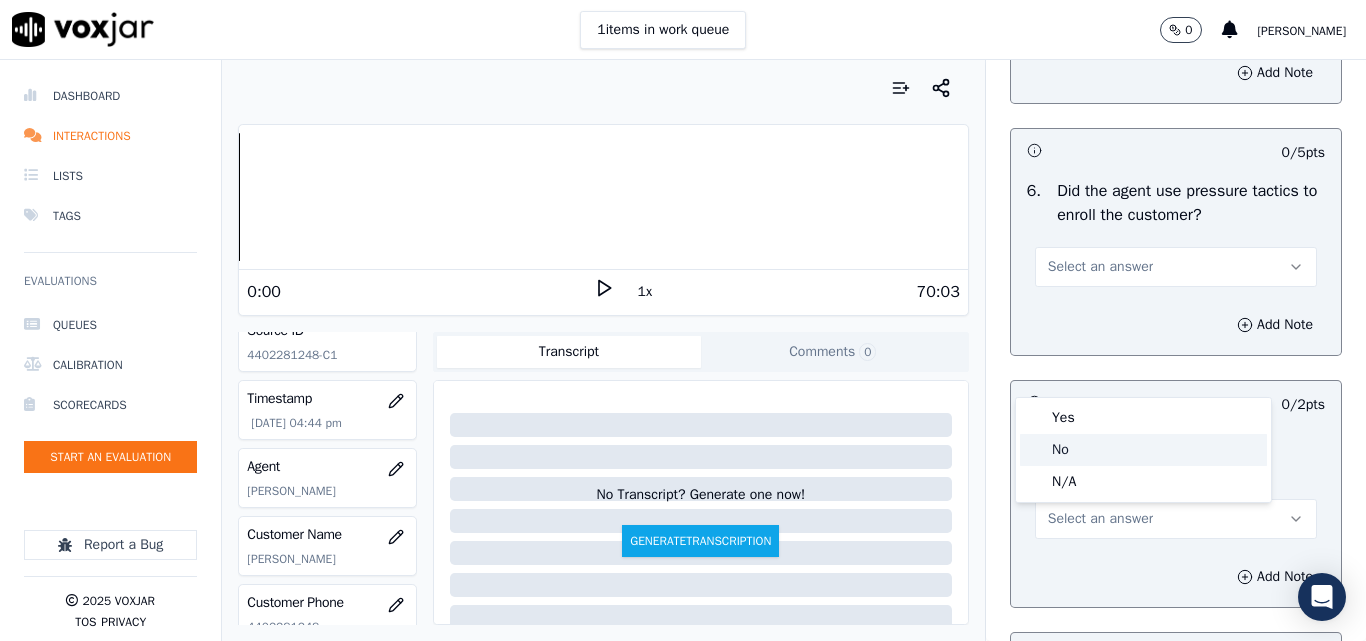 click on "No" 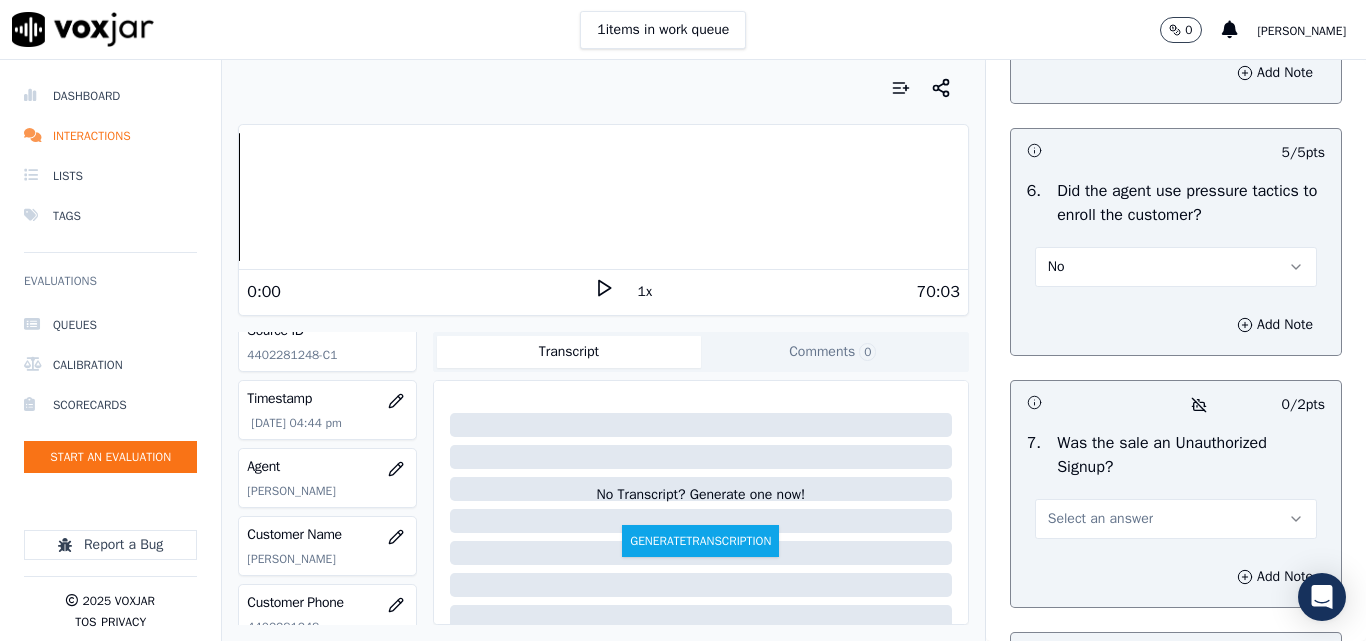 scroll, scrollTop: 6100, scrollLeft: 0, axis: vertical 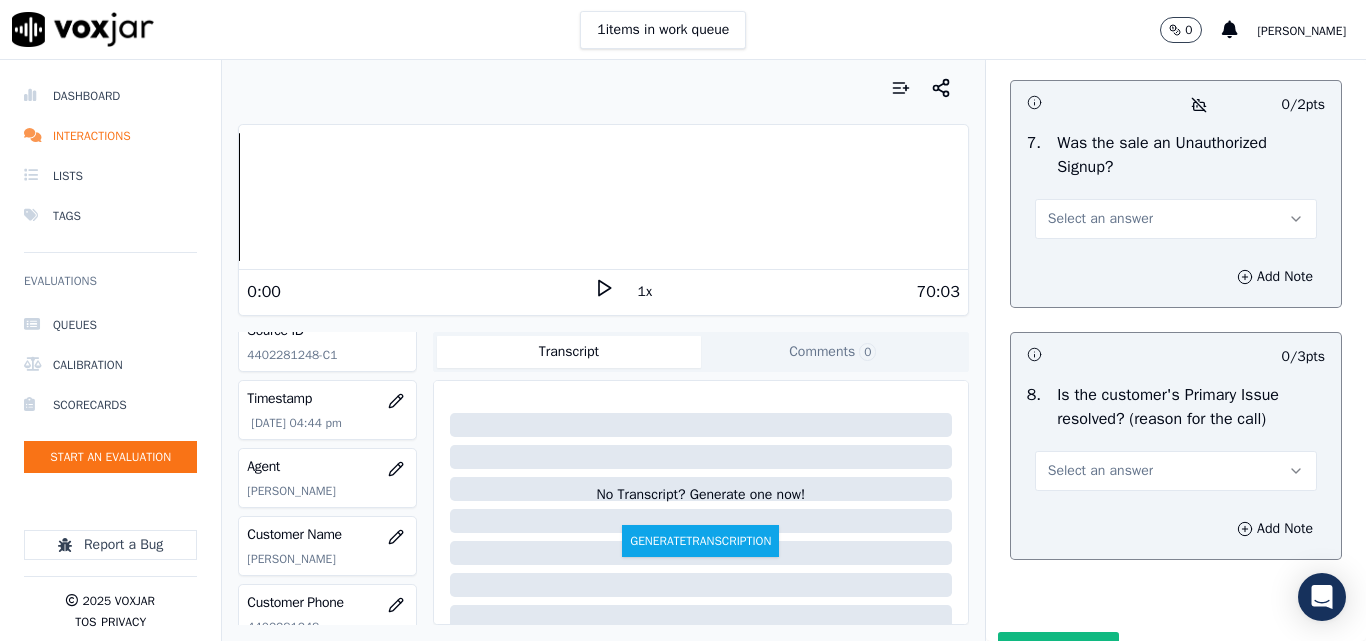 click on "Select an answer" at bounding box center [1100, 219] 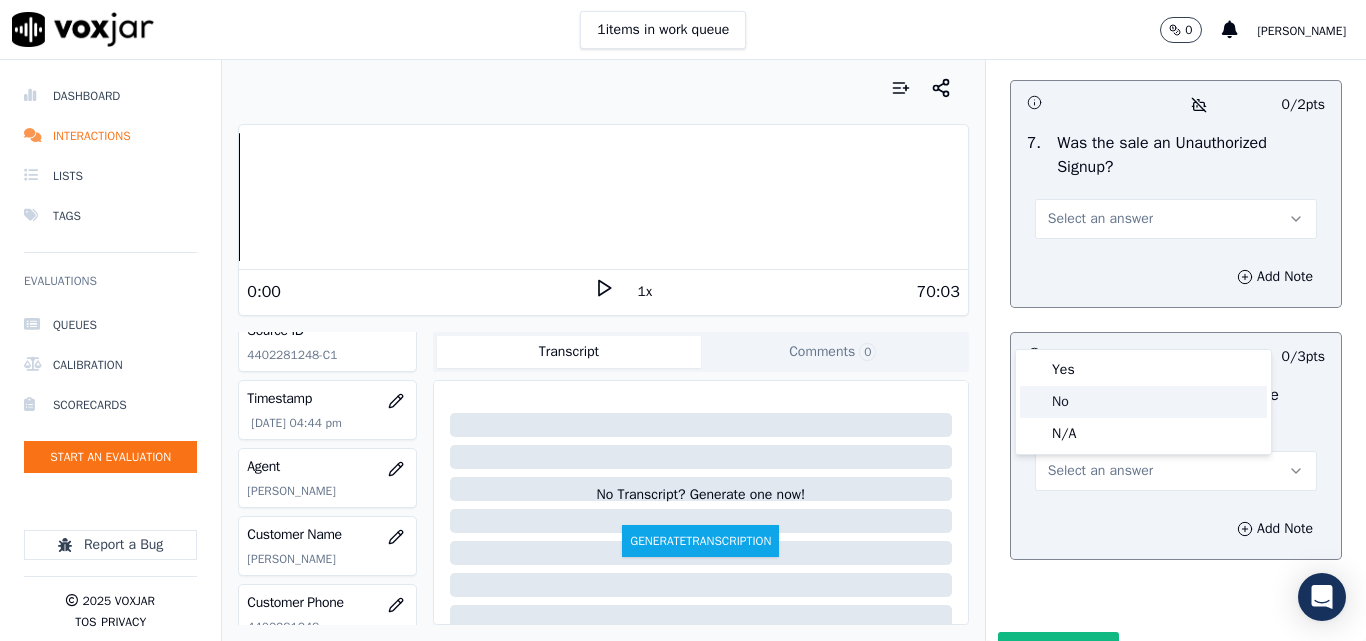 click on "No" 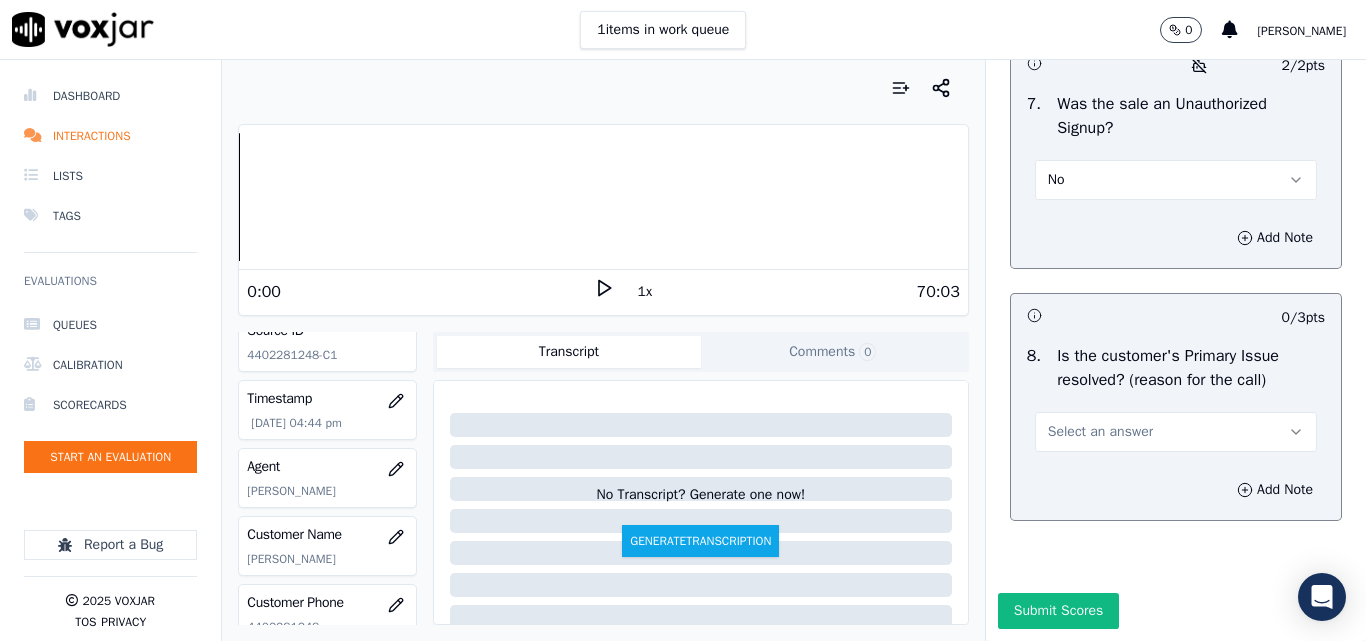 scroll, scrollTop: 6290, scrollLeft: 0, axis: vertical 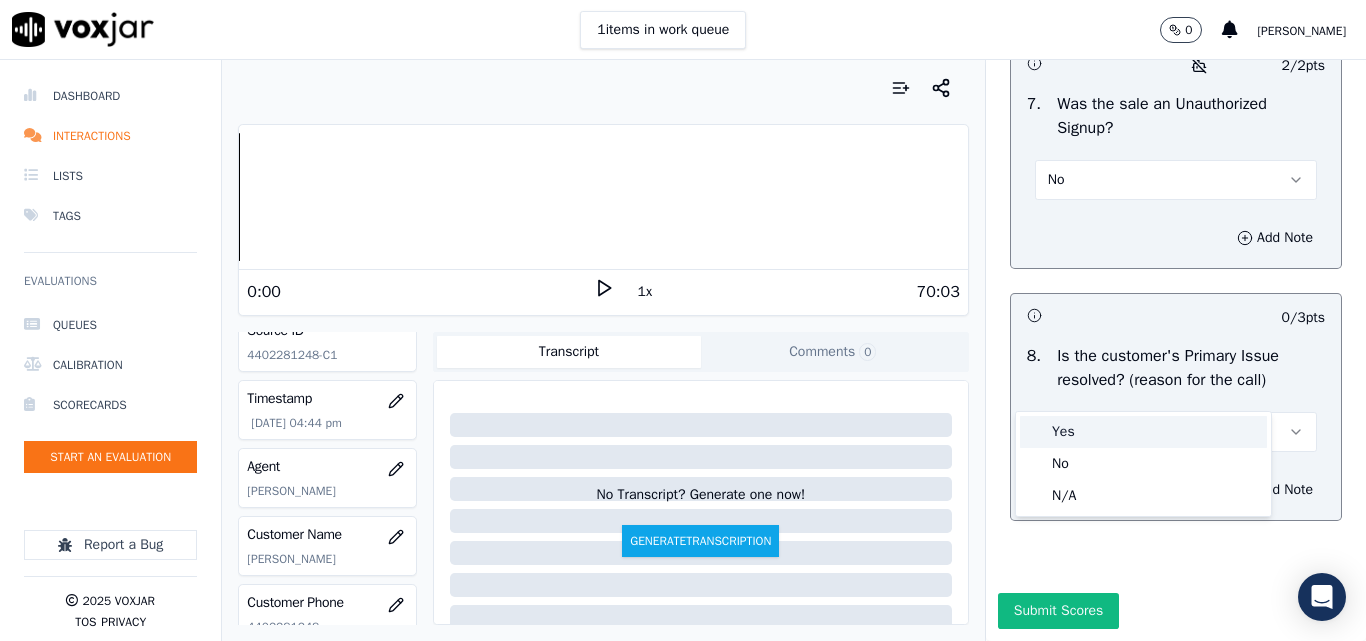 click on "Yes" at bounding box center [1143, 432] 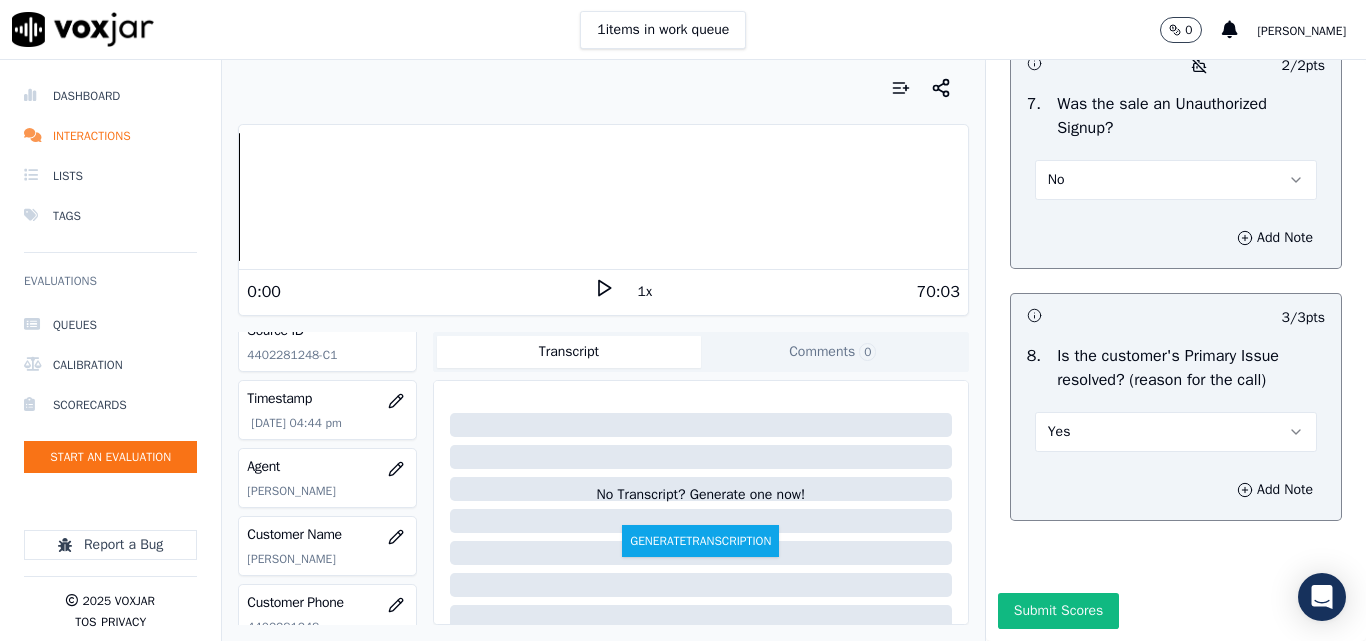 click on "Submit Scores" at bounding box center (1058, 611) 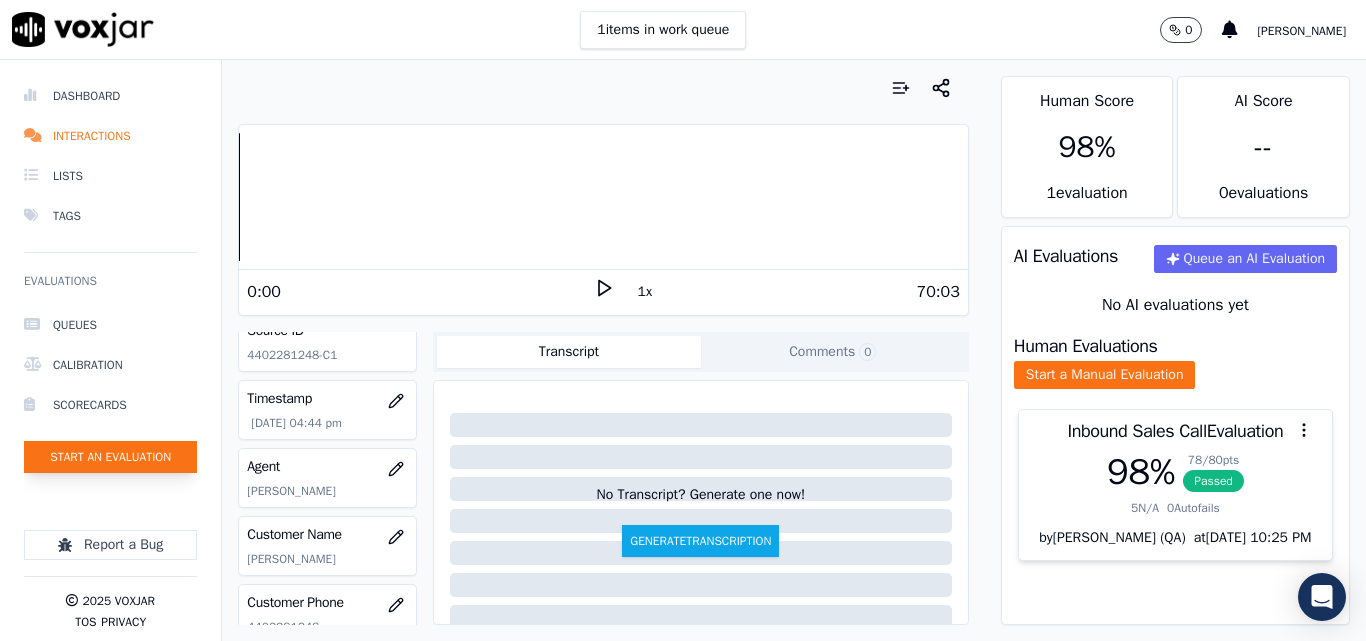 click on "Start an Evaluation" 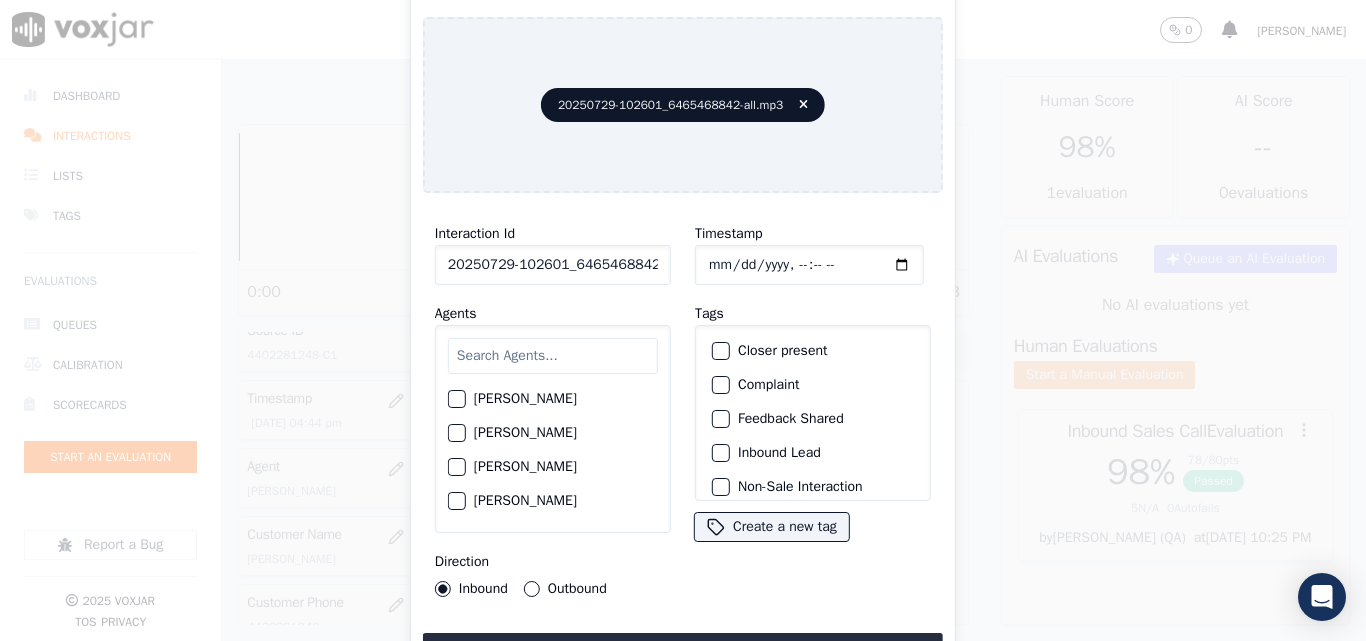 scroll, scrollTop: 0, scrollLeft: 40, axis: horizontal 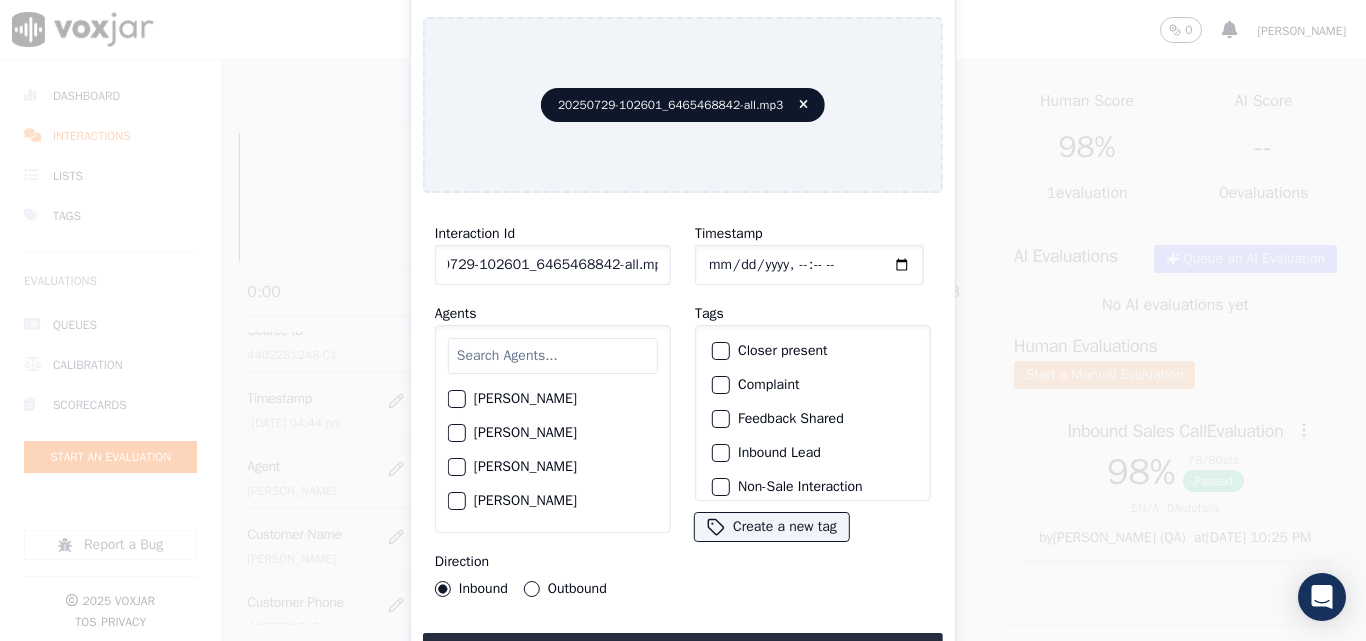 drag, startPoint x: 638, startPoint y: 258, endPoint x: 799, endPoint y: 258, distance: 161 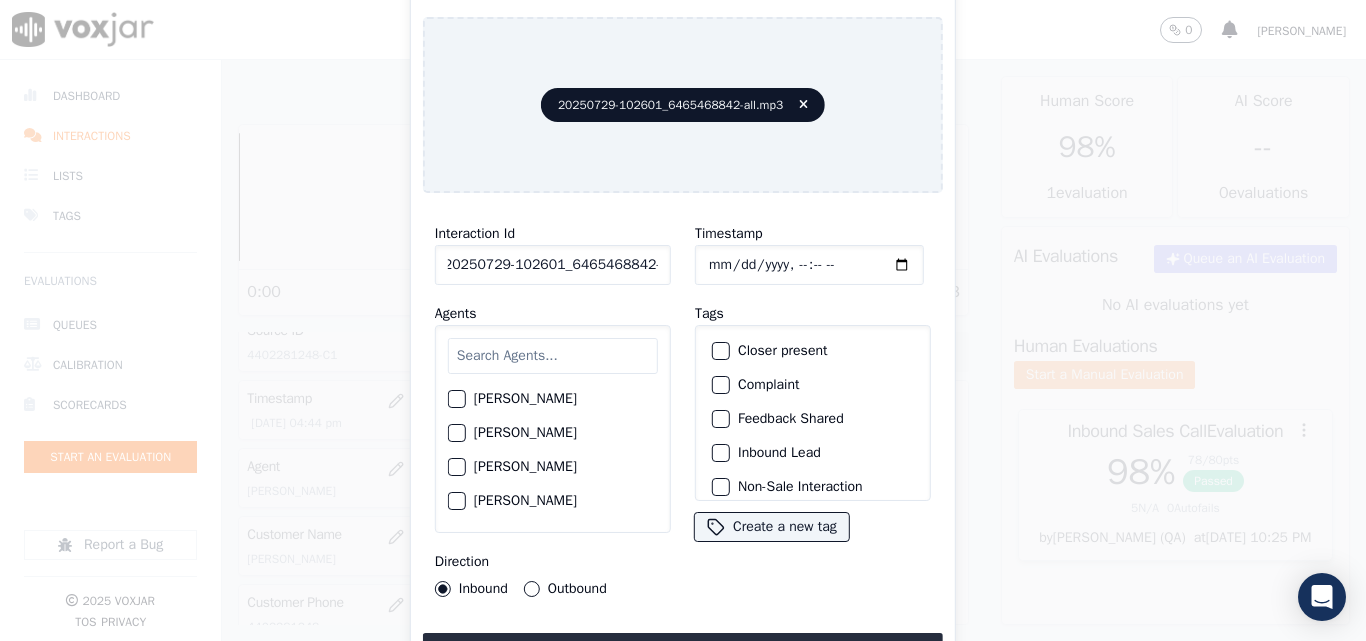 scroll, scrollTop: 0, scrollLeft: 11, axis: horizontal 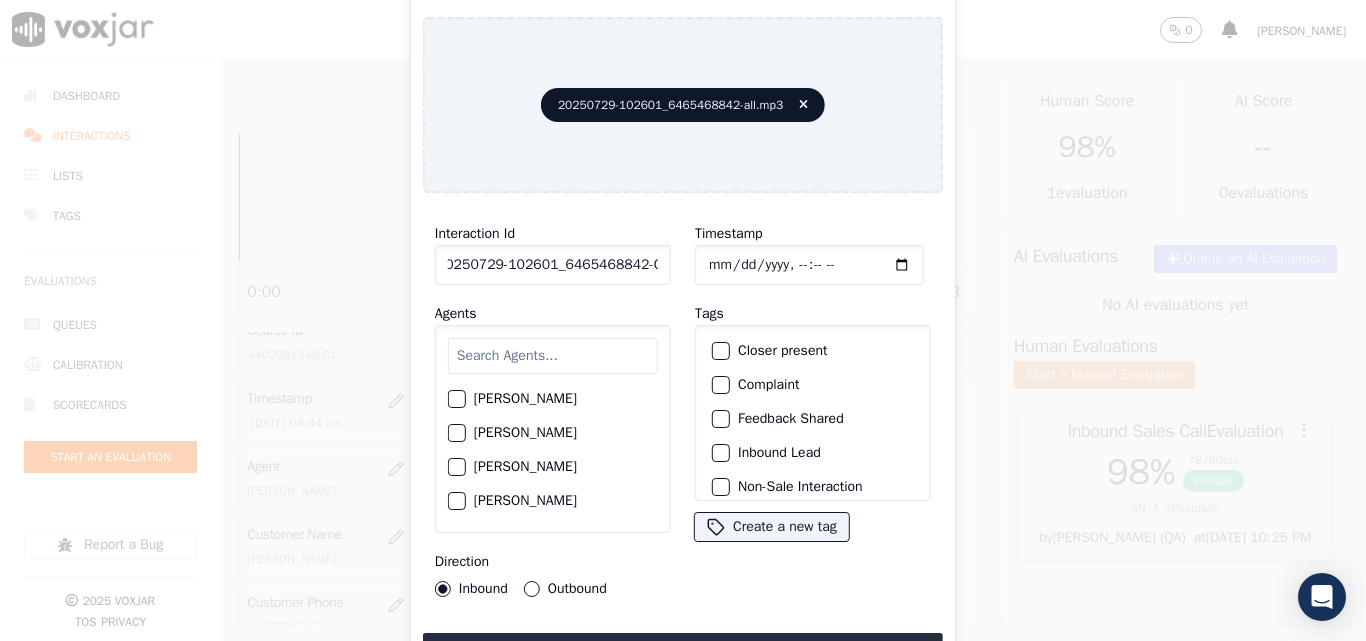 type on "20250729-102601_6465468842-C1" 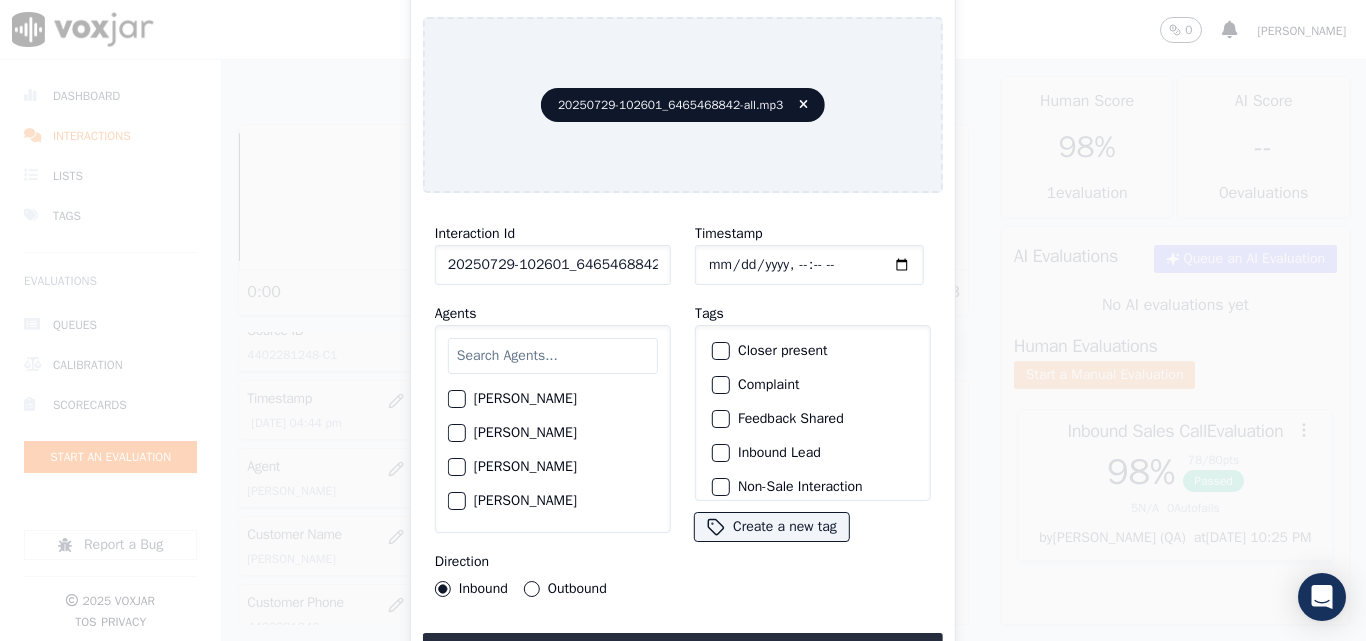 click on "Timestamp" 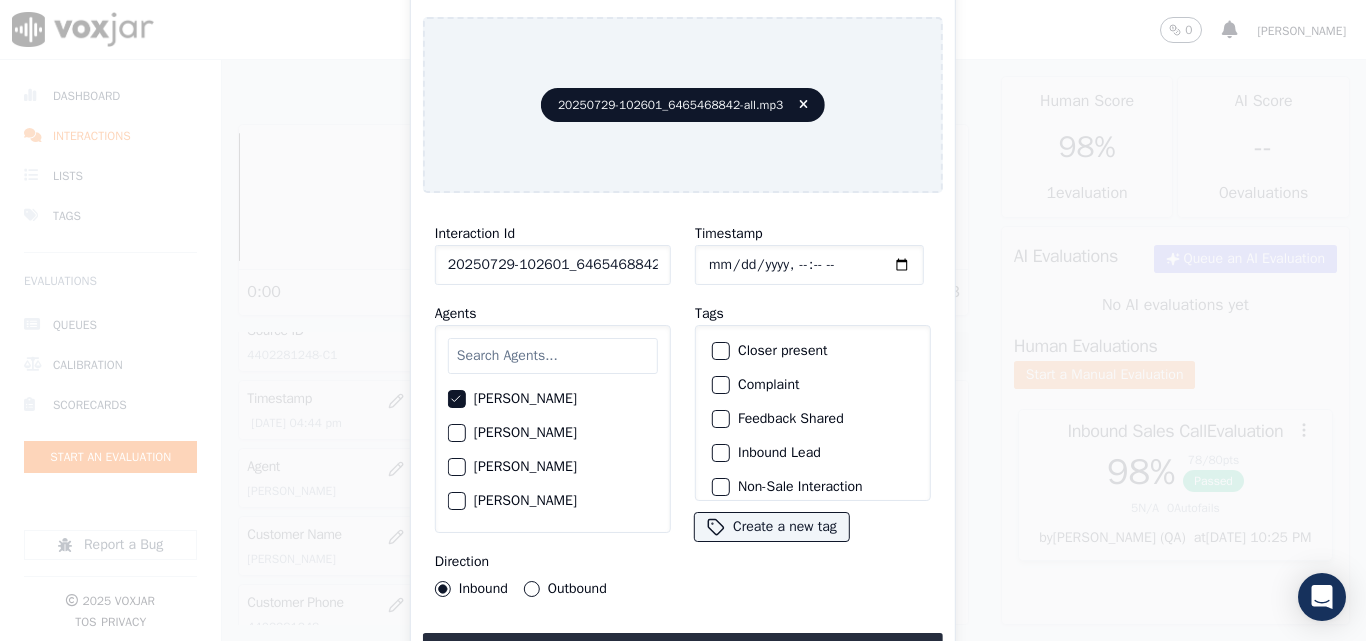 click at bounding box center [720, 351] 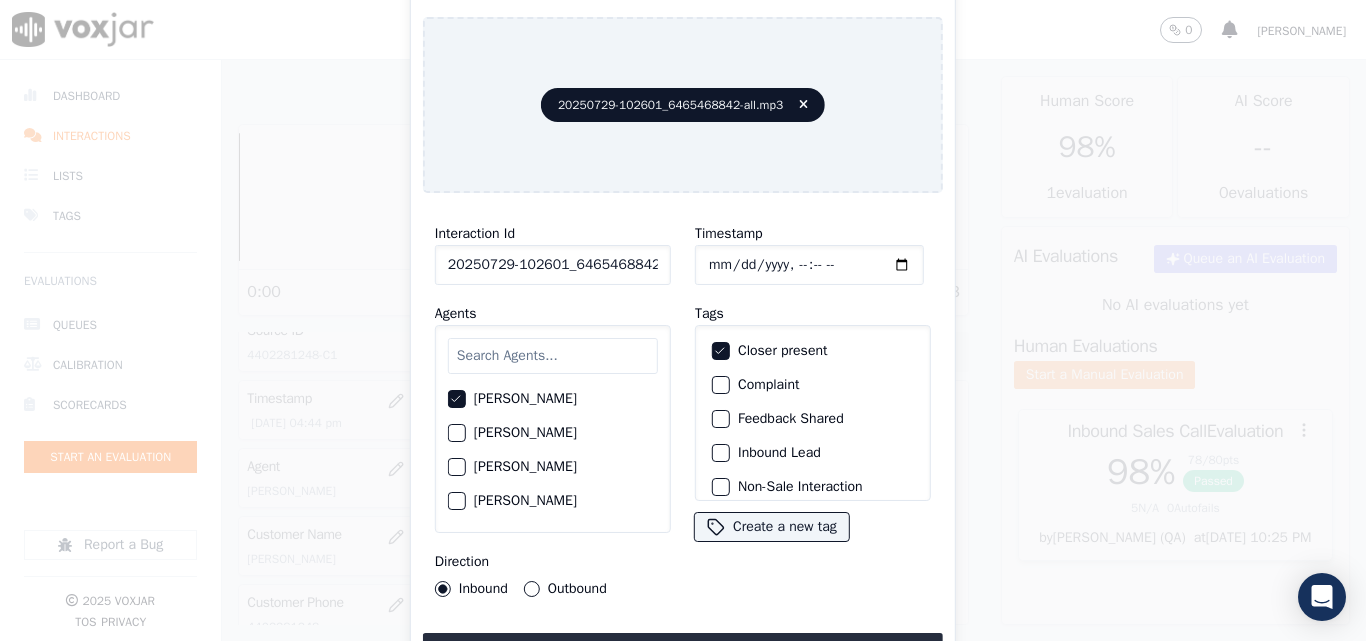 click at bounding box center [720, 453] 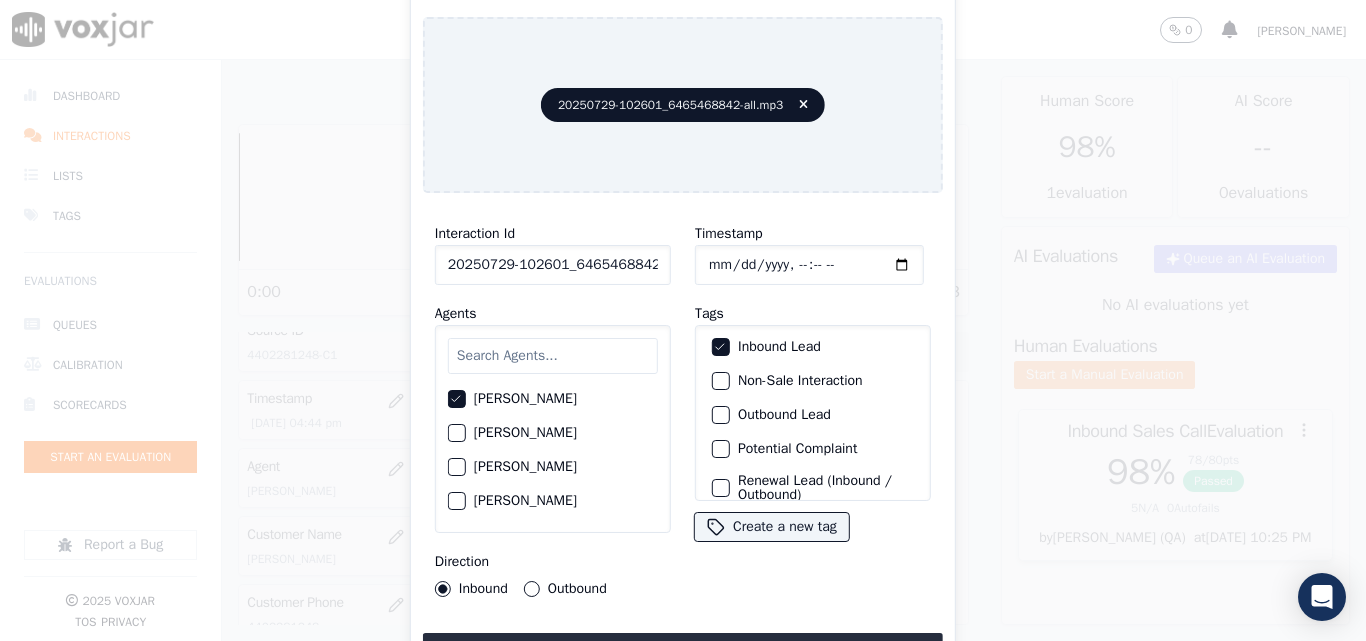 scroll, scrollTop: 173, scrollLeft: 0, axis: vertical 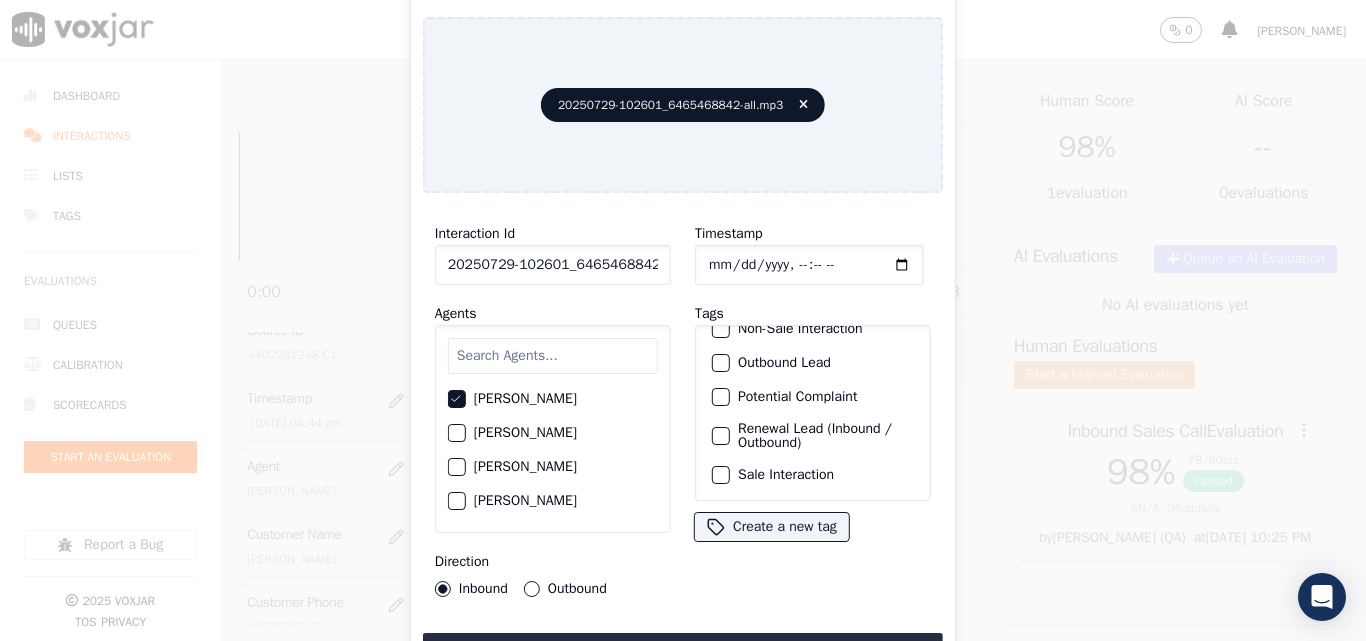 click at bounding box center [720, 475] 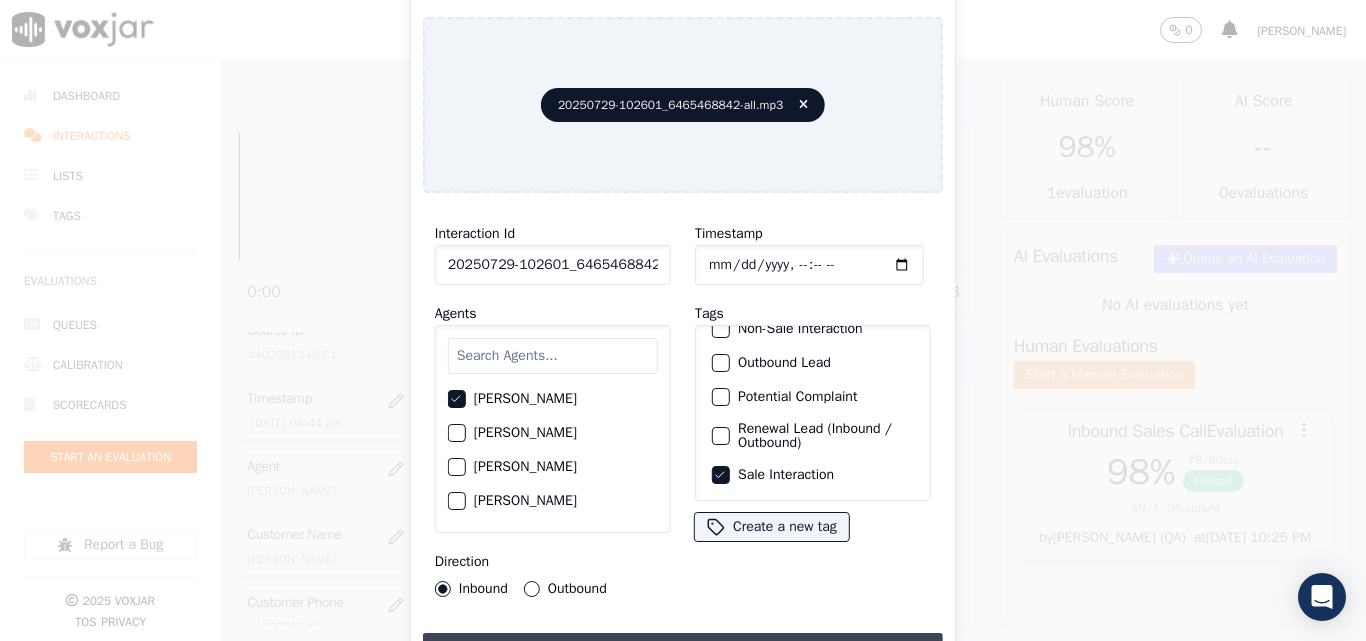 click on "Upload interaction to start evaluation" at bounding box center [683, 651] 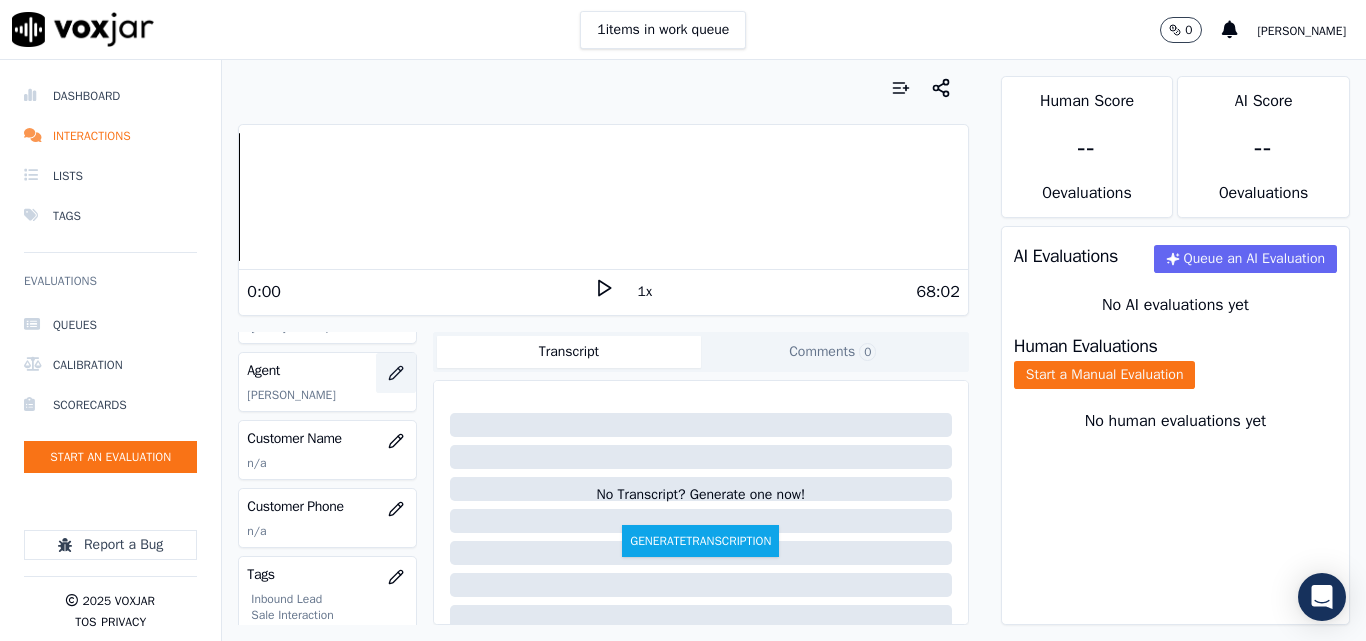 scroll, scrollTop: 300, scrollLeft: 0, axis: vertical 